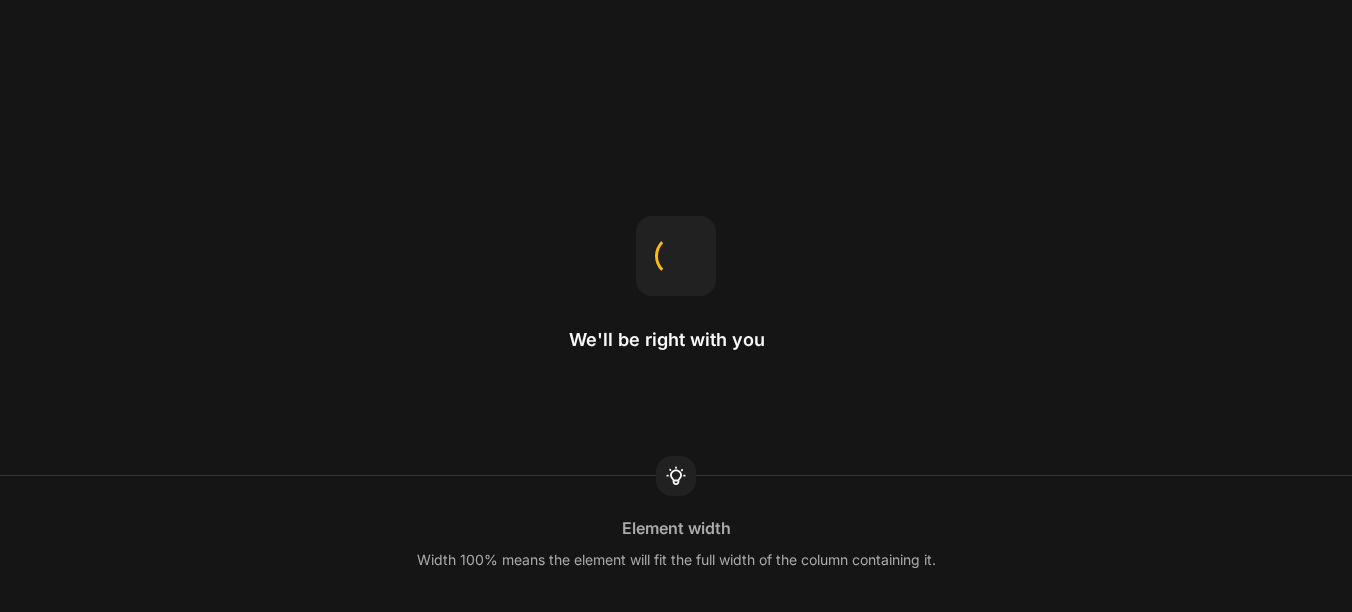 scroll, scrollTop: 0, scrollLeft: 0, axis: both 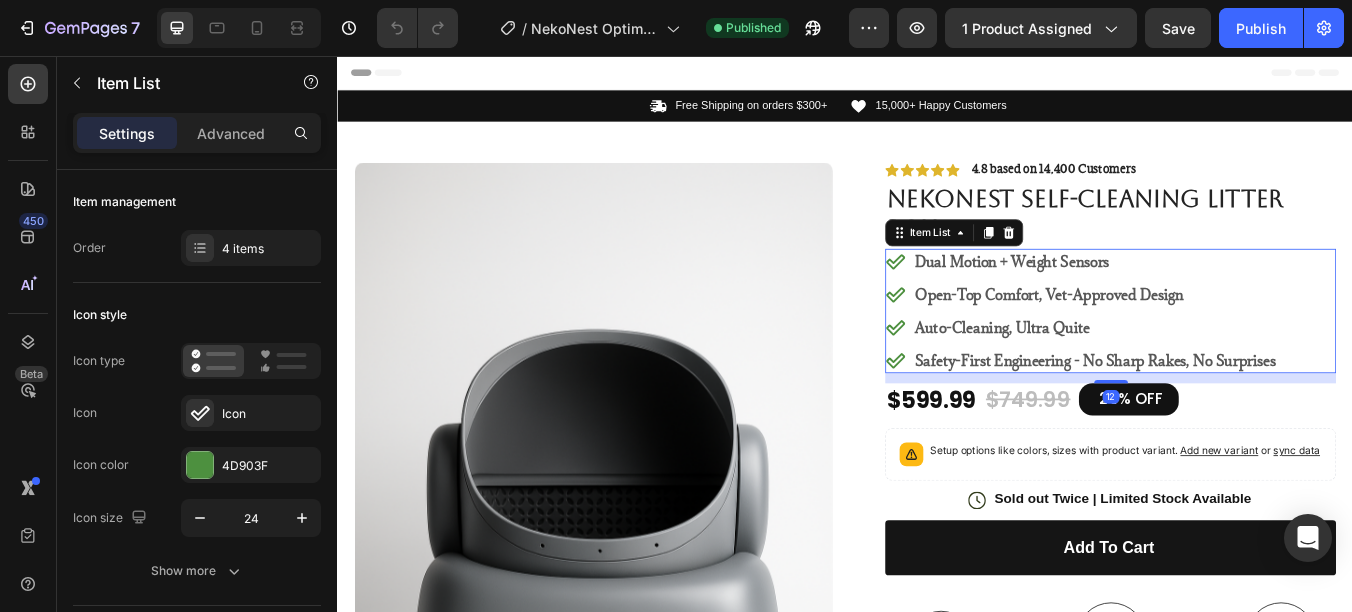 click on "Auto-Cleaning, Ultra Quite" at bounding box center (1232, 377) 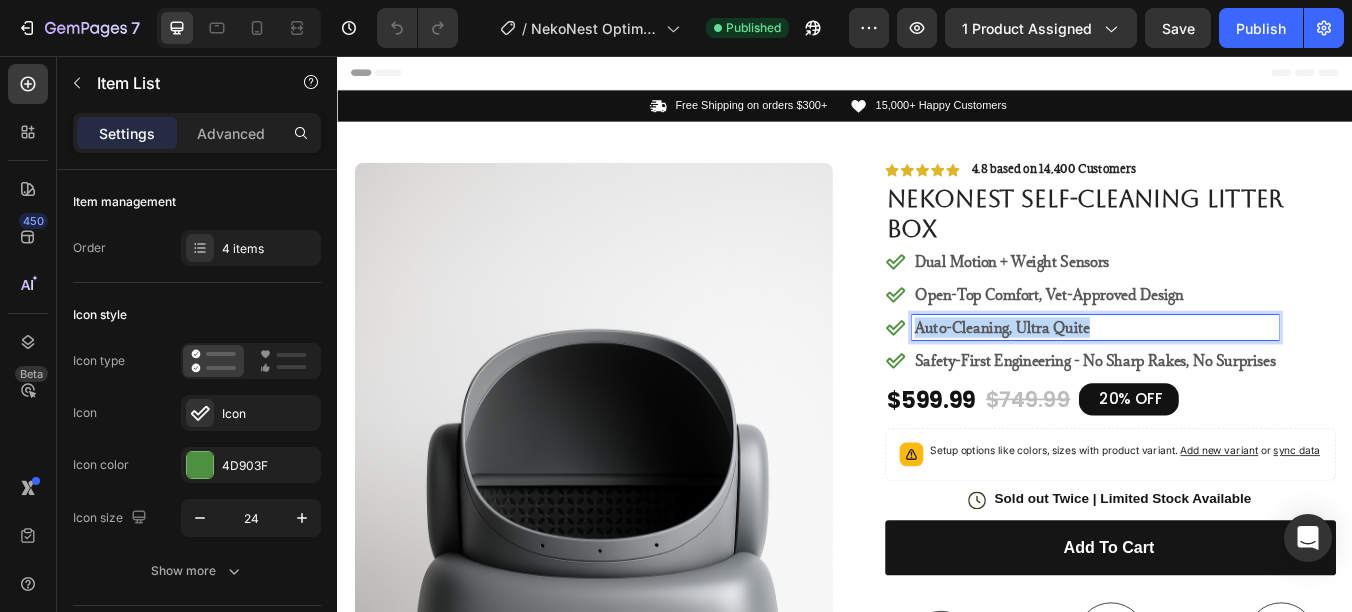 click on "Auto-Cleaning, Ultra Quite" at bounding box center (1232, 377) 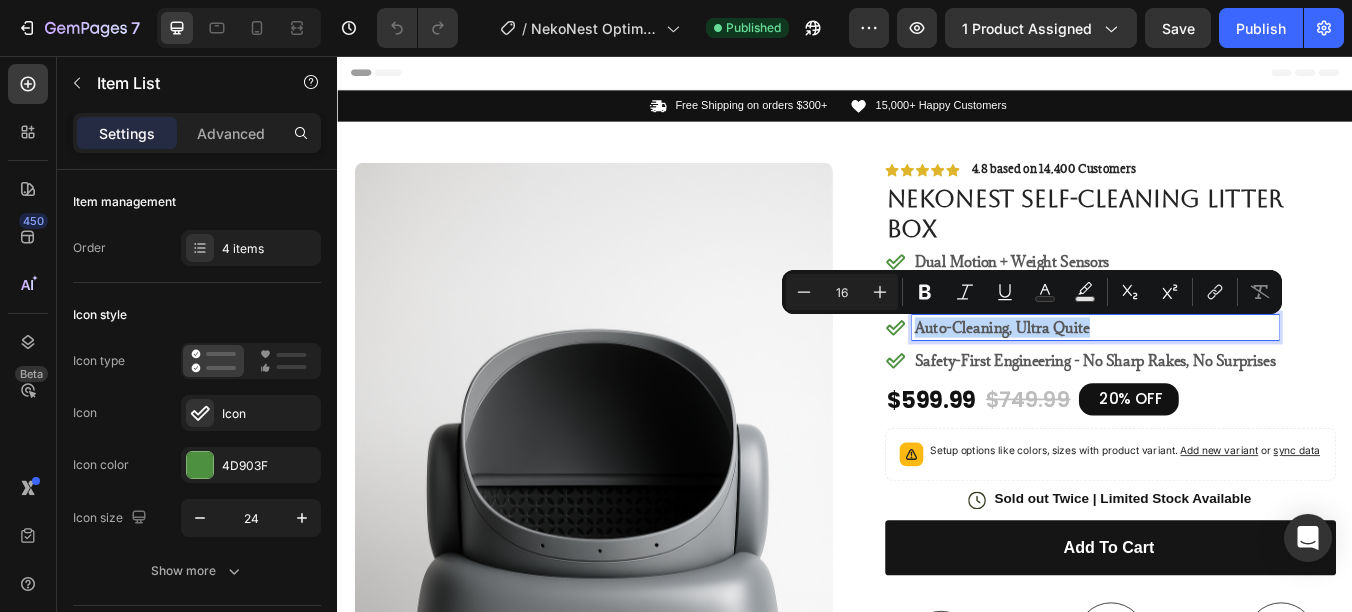 click on "Auto-Cleaning, Ultra Quite" at bounding box center (1232, 377) 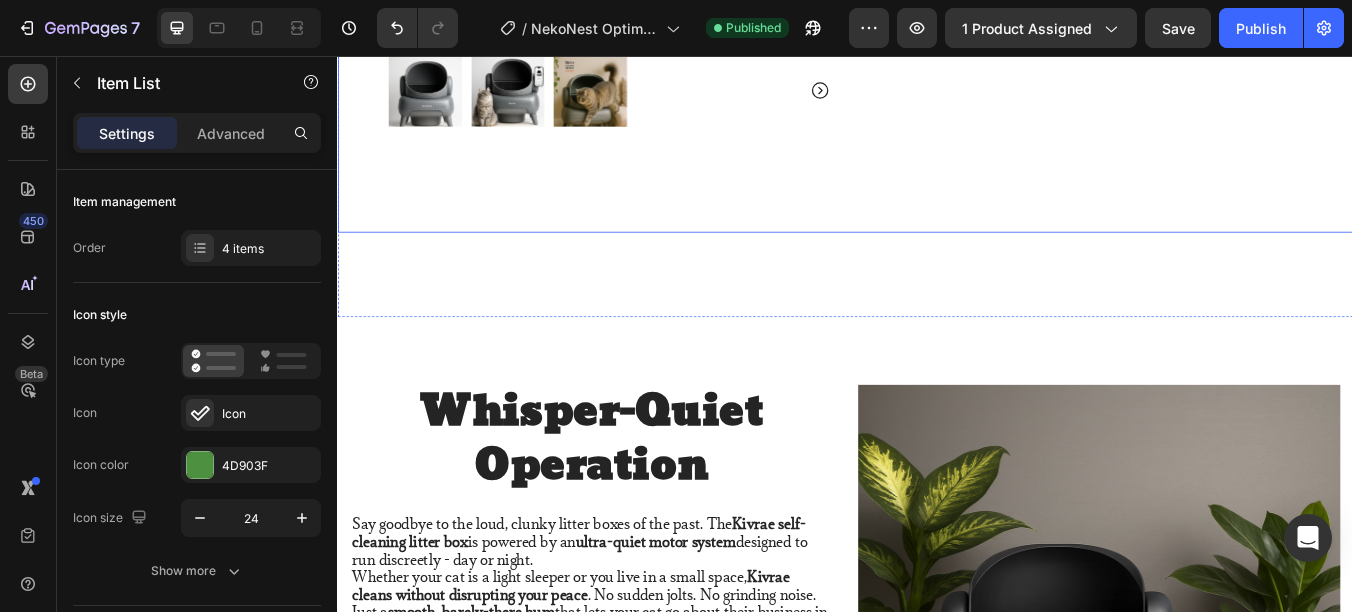 scroll, scrollTop: 800, scrollLeft: 0, axis: vertical 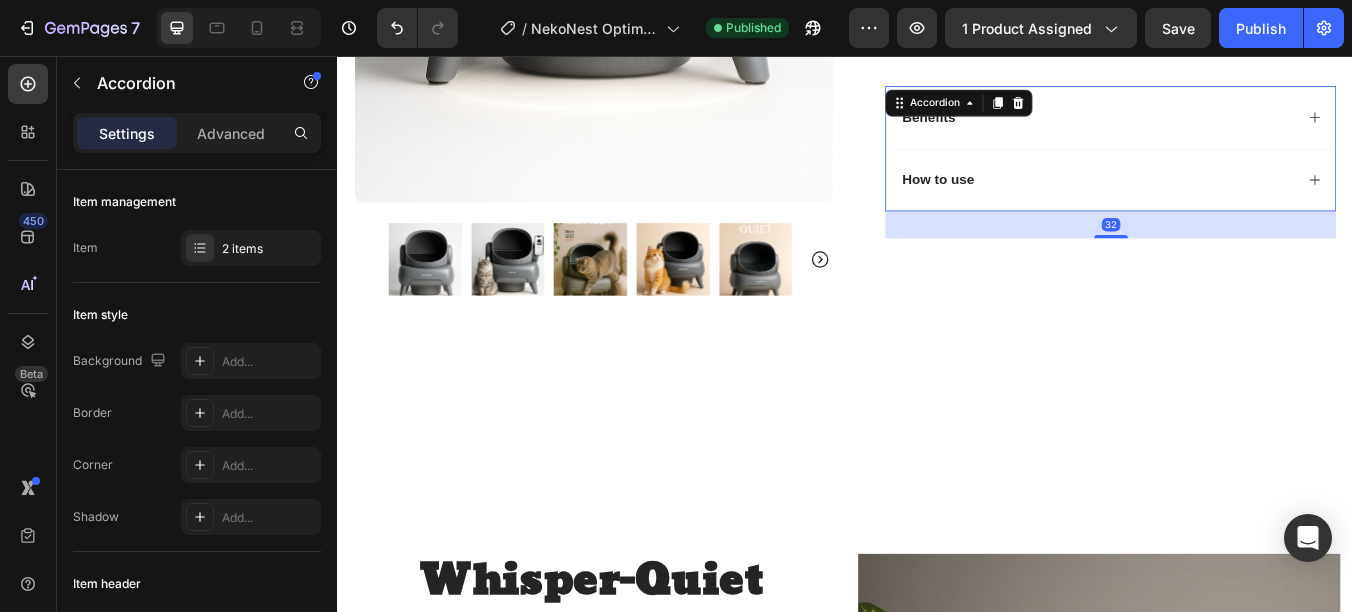 click on "Benefits" at bounding box center [1234, 129] 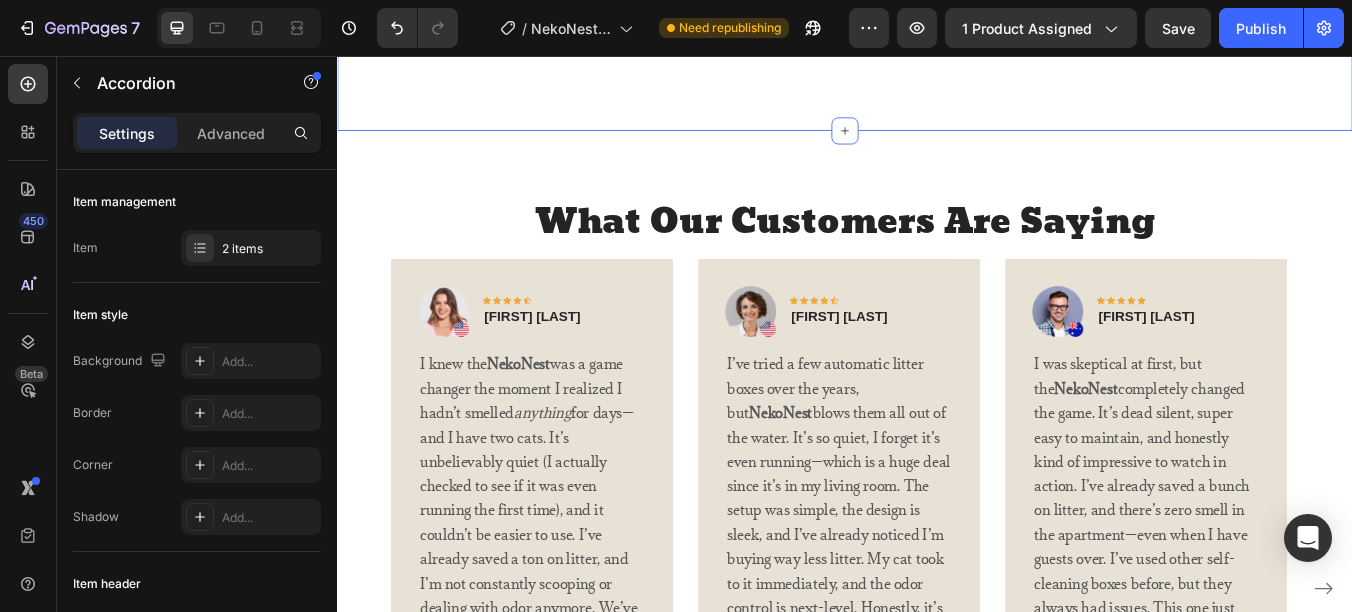 scroll, scrollTop: 4400, scrollLeft: 0, axis: vertical 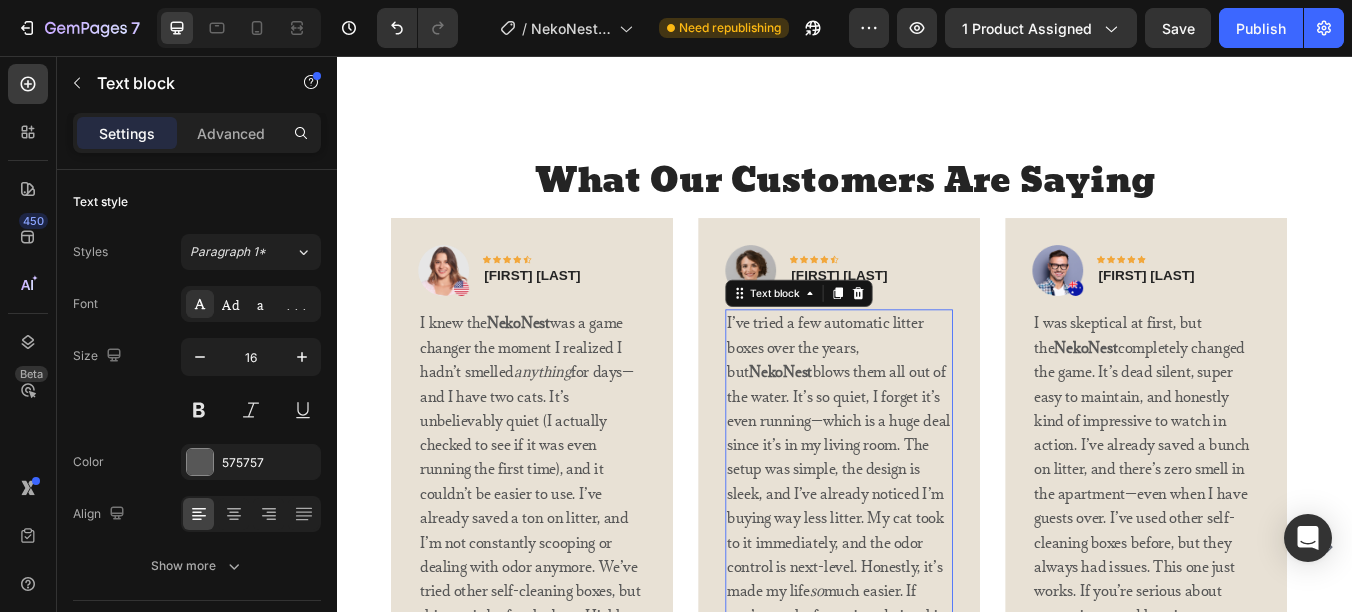 click on "I’ve tried a few automatic litter boxes over the years, but  NekoNest  blows them all out of the water. It’s so quiet, I forget it’s even running—which is a huge deal since it’s in my living room. The setup was simple, the design is sleek, and I’ve already noticed I’m buying way less litter. My cat took to it immediately, and the odor control is next-level. Honestly, it’s made my life  so  much easier. If you’re on the fence, just do it—this thing is worth every penny." at bounding box center (929, 559) 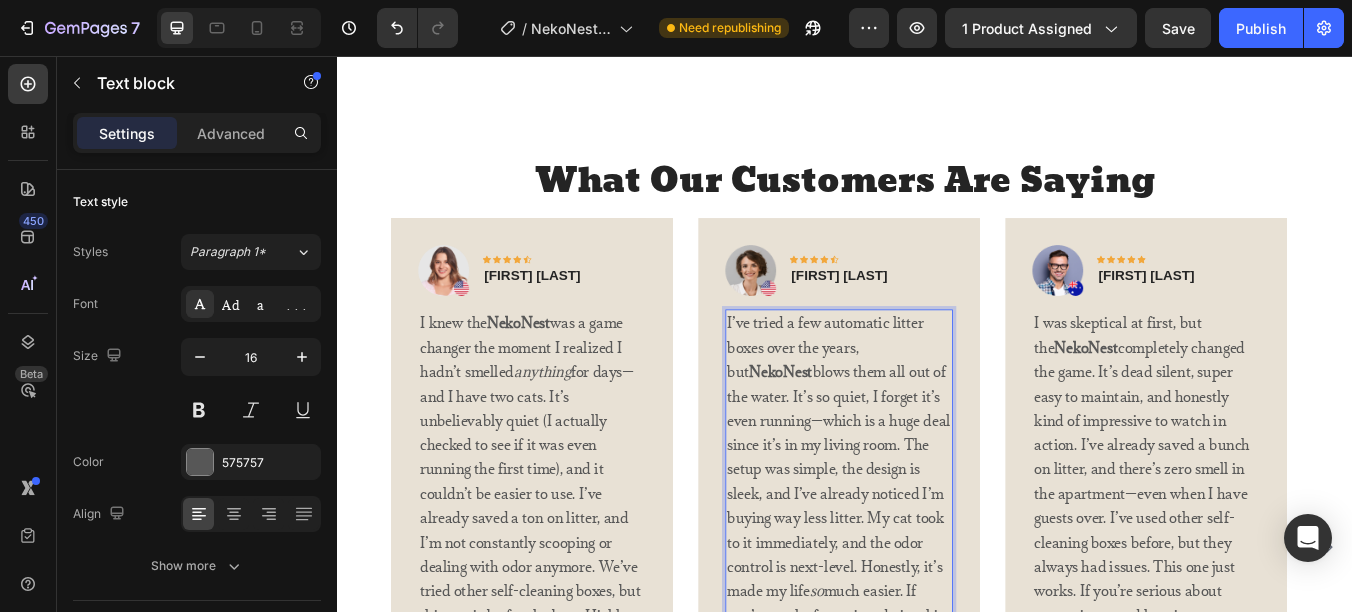 click on "I’ve tried a few automatic litter boxes over the years, but  NekoNest  blows them all out of the water. It’s so quiet, I forget it’s even running—which is a huge deal since it’s in my living room. The setup was simple, the design is sleek, and I’ve already noticed I’m buying way less litter. My cat took to it immediately, and the odor control is next-level. Honestly, it’s made my life  so  much easier. If you’re on the fence, just do it—this thing is worth every penny." at bounding box center (929, 559) 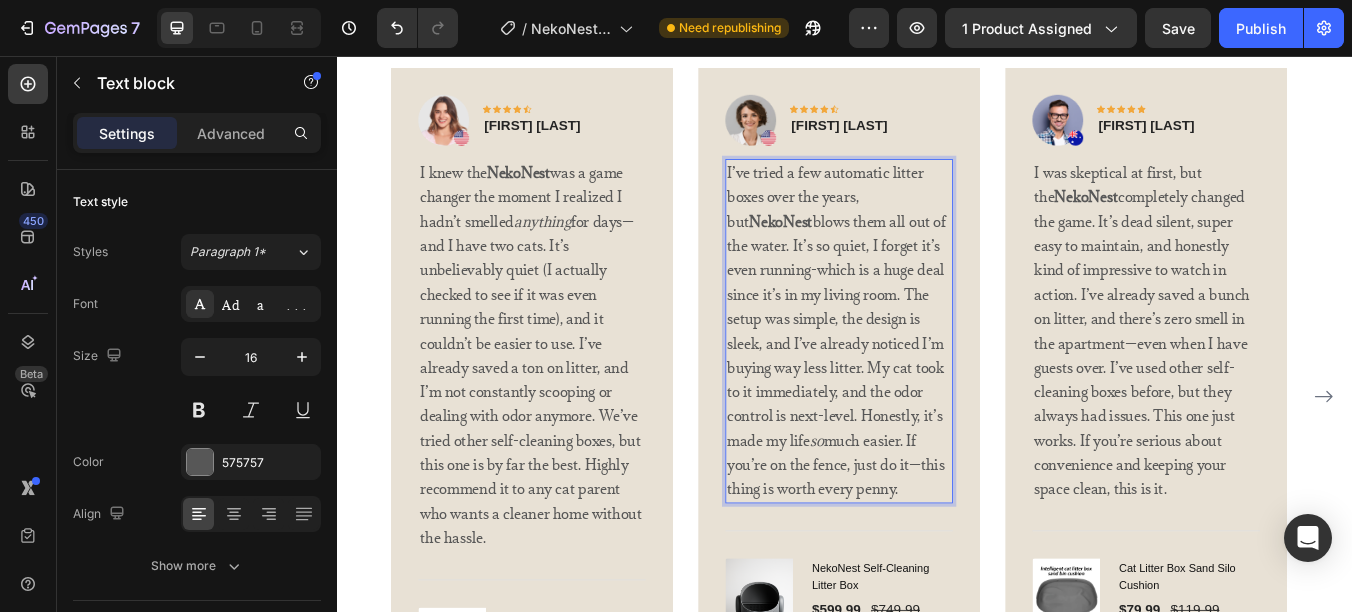 scroll, scrollTop: 4600, scrollLeft: 0, axis: vertical 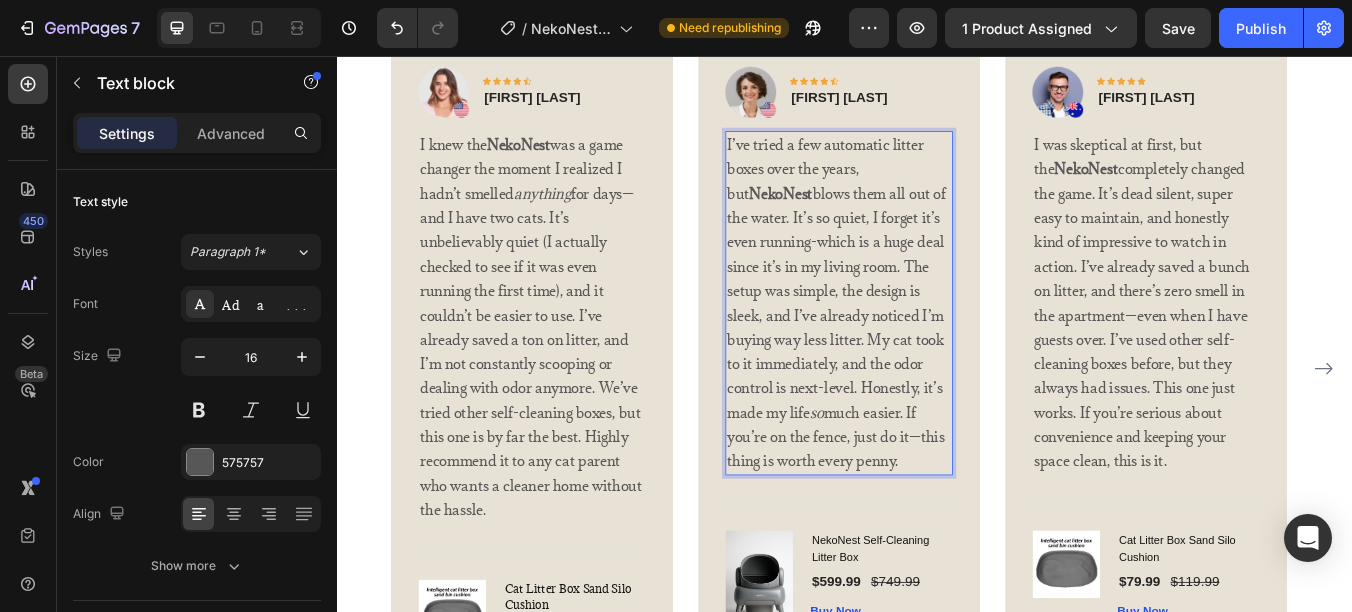click on "I’ve tried a few automatic litter boxes over the years, but NekoNest blows them all out of the water. It’s so quiet, I forget it’s even running-which is a huge deal since it’s in my living room. The setup was simple, the design is sleek, and I’ve already noticed I’m buying way less litter. My cat took to it immediately, and the odor control is next-level. Honestly, it’s made my life so much easier. If you’re on the fence, just do it—this thing is worth every penny." at bounding box center (929, 348) 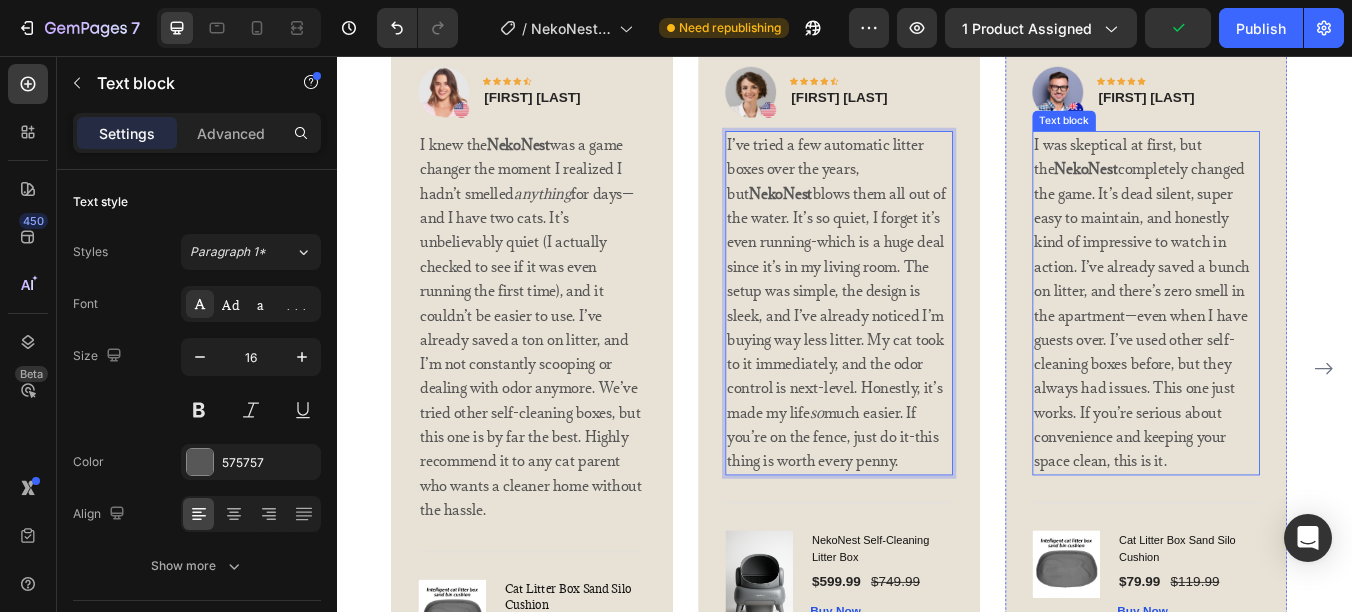click on "I was skeptical at first, but the NekoNest completely changed the game. It’s dead silent, super easy to maintain, and honestly kind of impressive to watch in action. I’ve already saved a bunch on litter, and there’s zero smell in the apartment—even when I have guests over. I’ve used other self-cleaning boxes before, but they always had issues. This one just works. If you’re serious about convenience and keeping your space clean, this is it." at bounding box center [1292, 348] 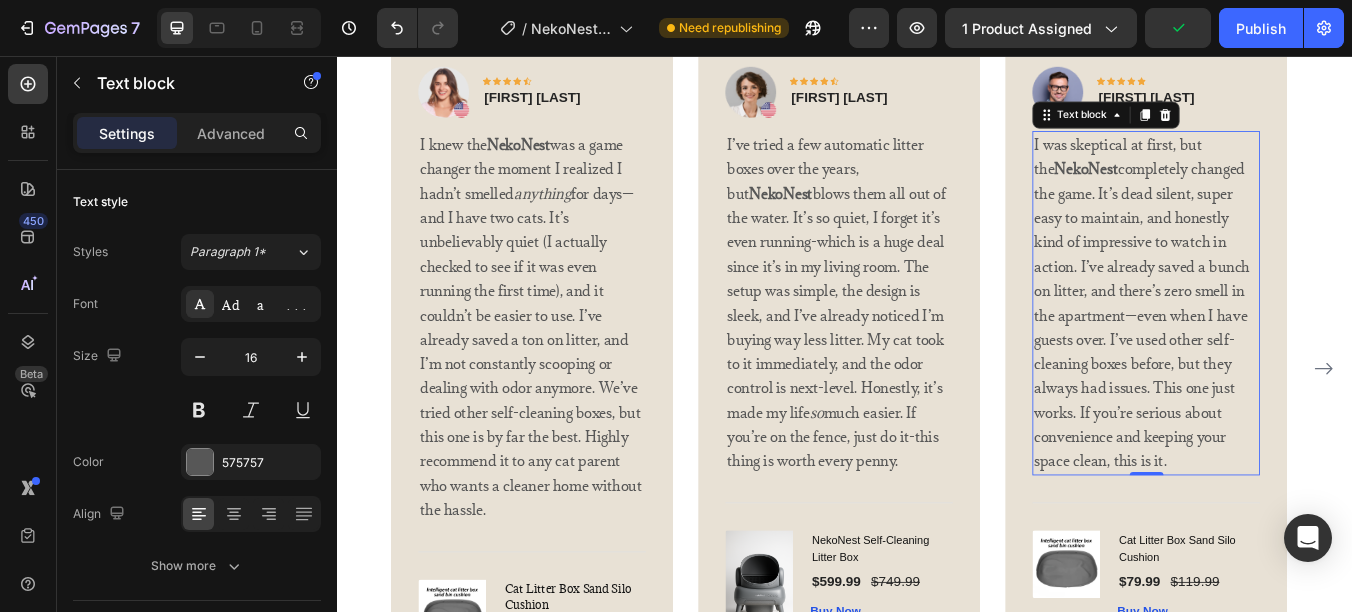 click on "I was skeptical at first, but the NekoNest completely changed the game. It’s dead silent, super easy to maintain, and honestly kind of impressive to watch in action. I’ve already saved a bunch on litter, and there’s zero smell in the apartment—even when I have guests over. I’ve used other self-cleaning boxes before, but they always had issues. This one just works. If you’re serious about convenience and keeping your space clean, this is it." at bounding box center (1292, 348) 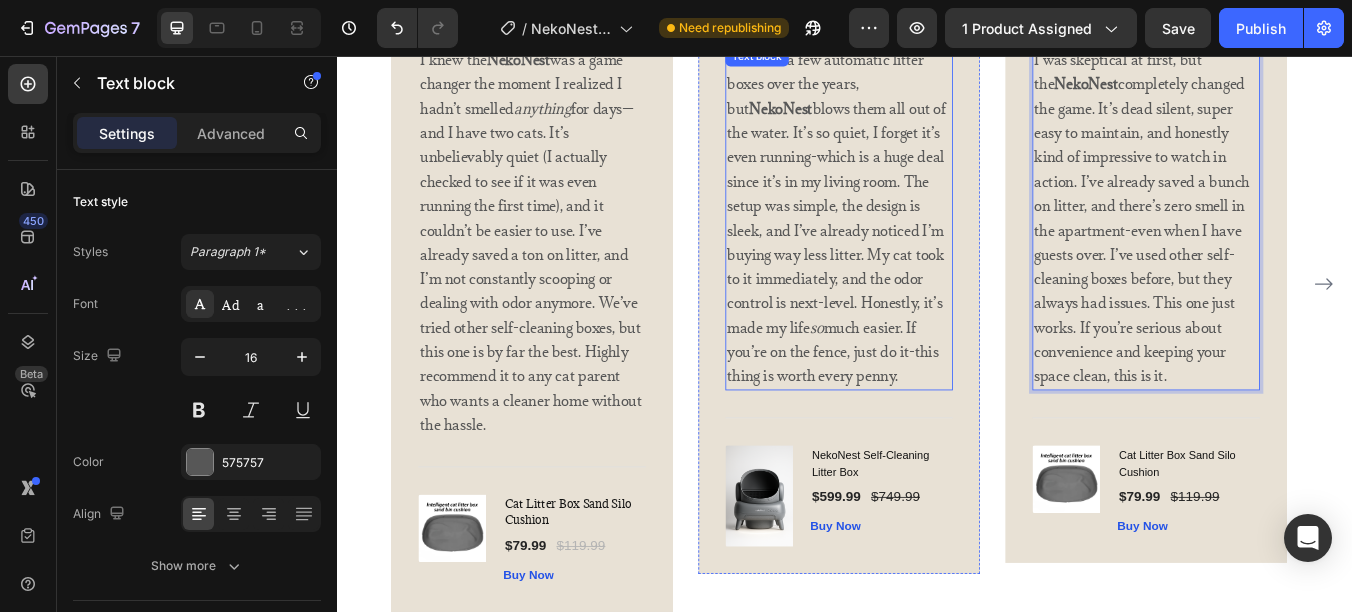 scroll, scrollTop: 4600, scrollLeft: 0, axis: vertical 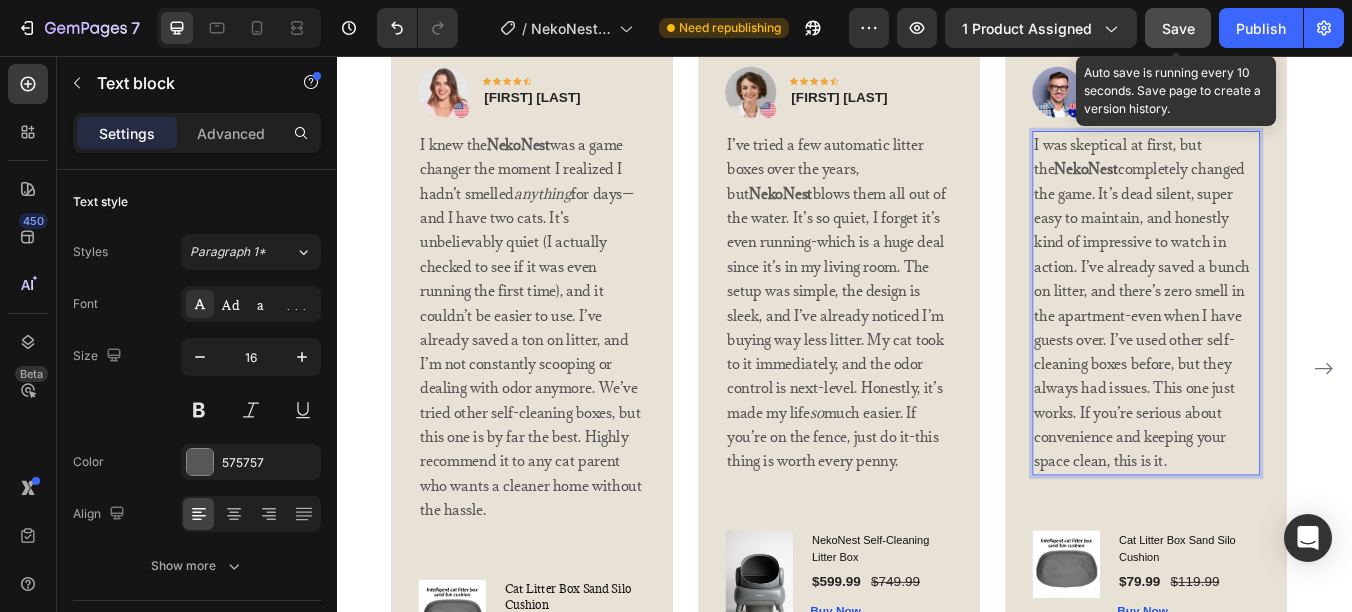 click on "Save" at bounding box center (1178, 28) 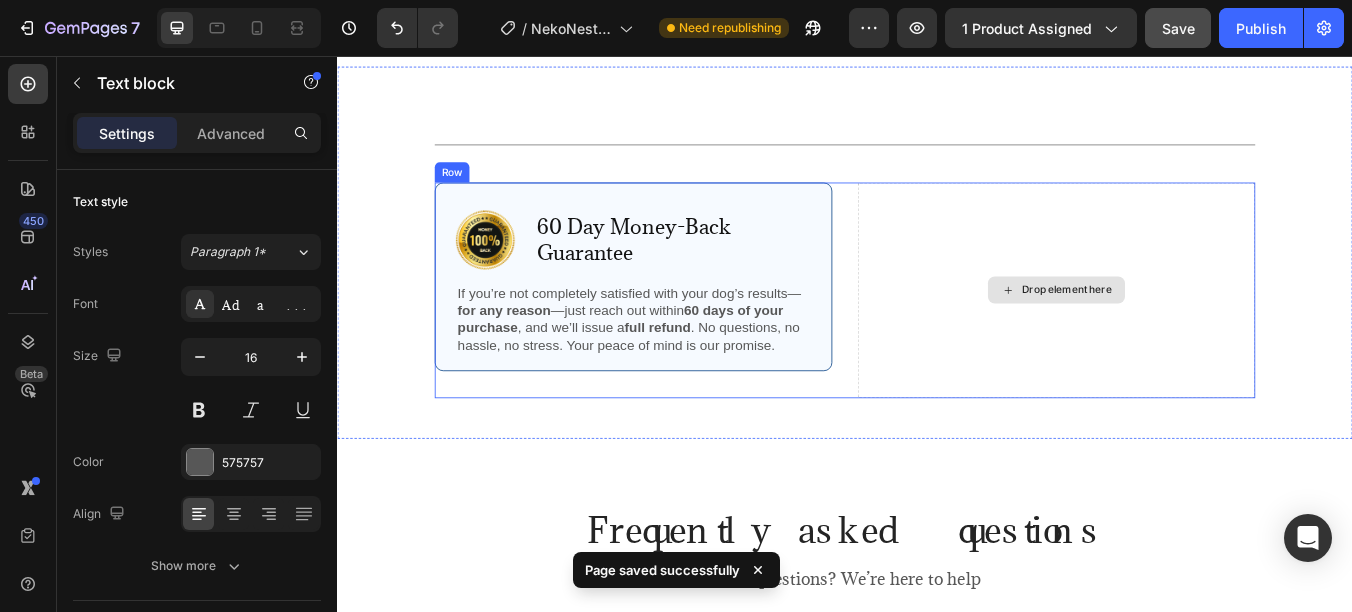 scroll, scrollTop: 5500, scrollLeft: 0, axis: vertical 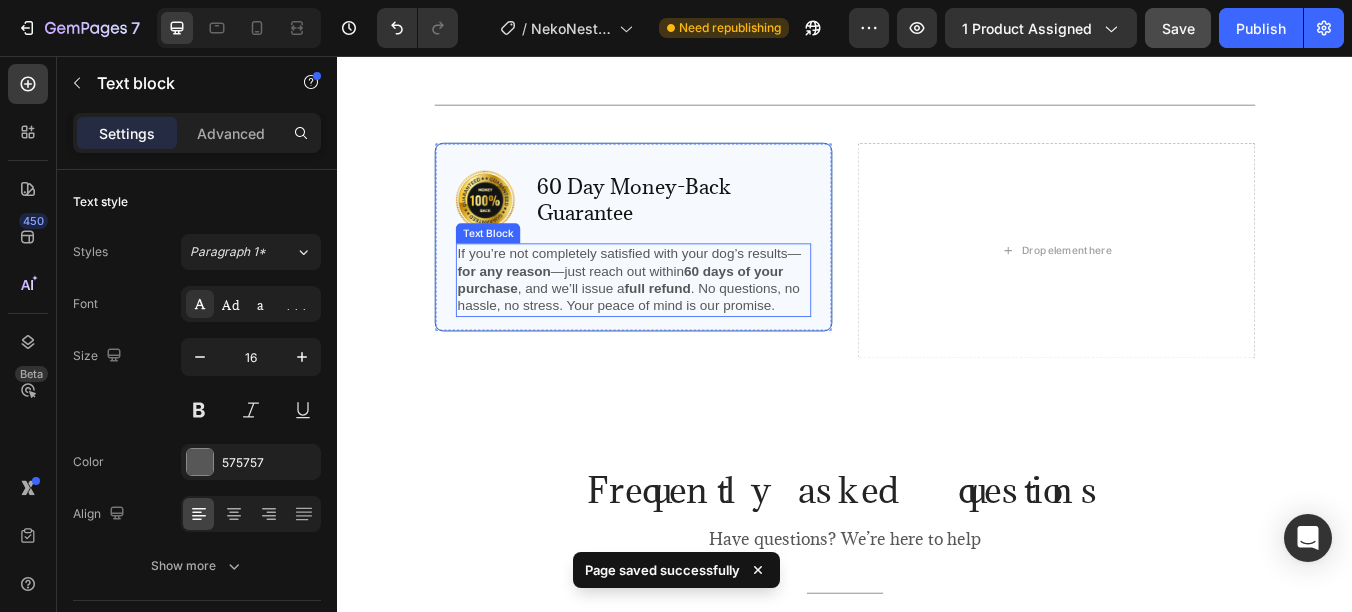 click on "If you’re not completely satisfied with your dog’s results— for any reason —just reach out within  60 days of your purchase , and we’ll issue a  full refund . No questions, no hassle, no stress. Your peace of mind is our promise." at bounding box center (687, 321) 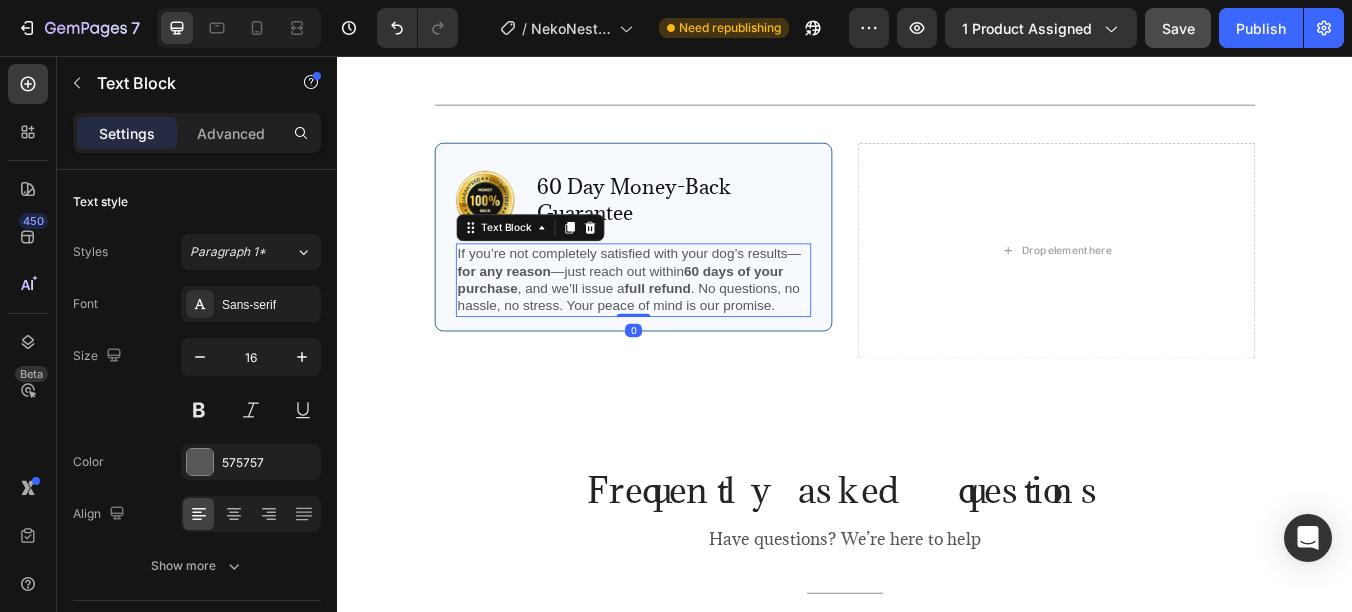click on "If you’re not completely satisfied with your dog’s results— for any reason —just reach out within  60 days of your purchase , and we’ll issue a  full refund . No questions, no hassle, no stress. Your peace of mind is our promise." at bounding box center (687, 321) 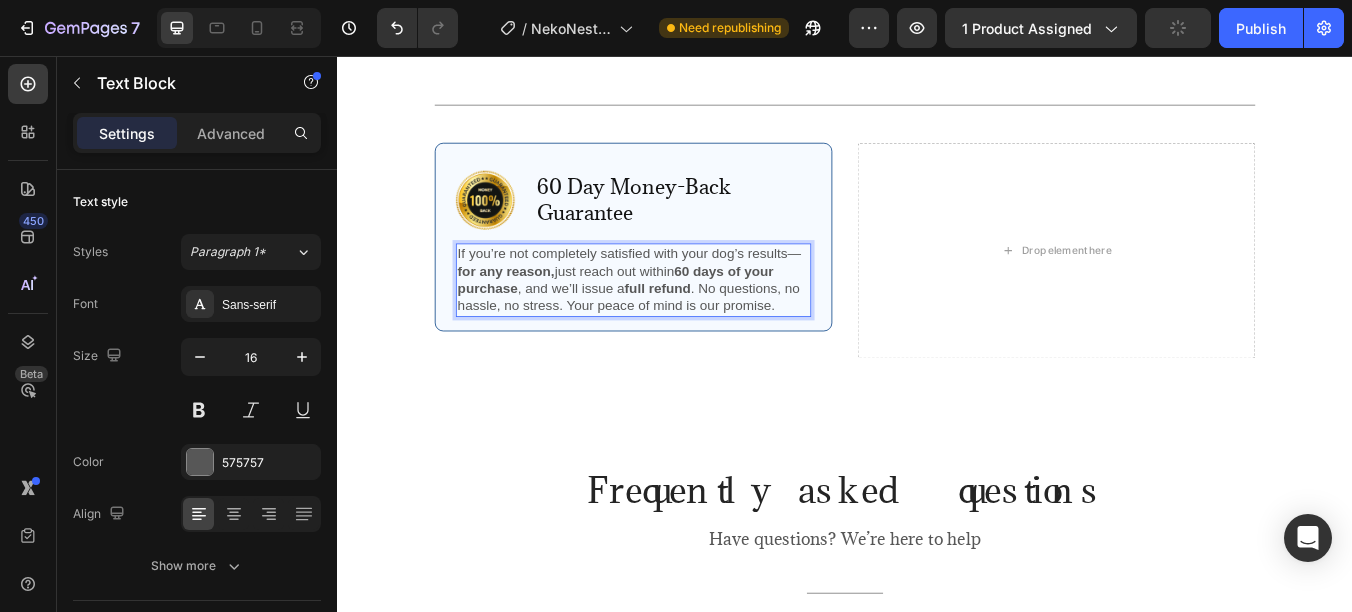 click on "If you’re not completely satisfied with your dog’s results— for any reason,  just reach out within  60 days of your purchase , and we’ll issue a  full refund . No questions, no hassle, no stress. Your peace of mind is our promise." at bounding box center (687, 321) 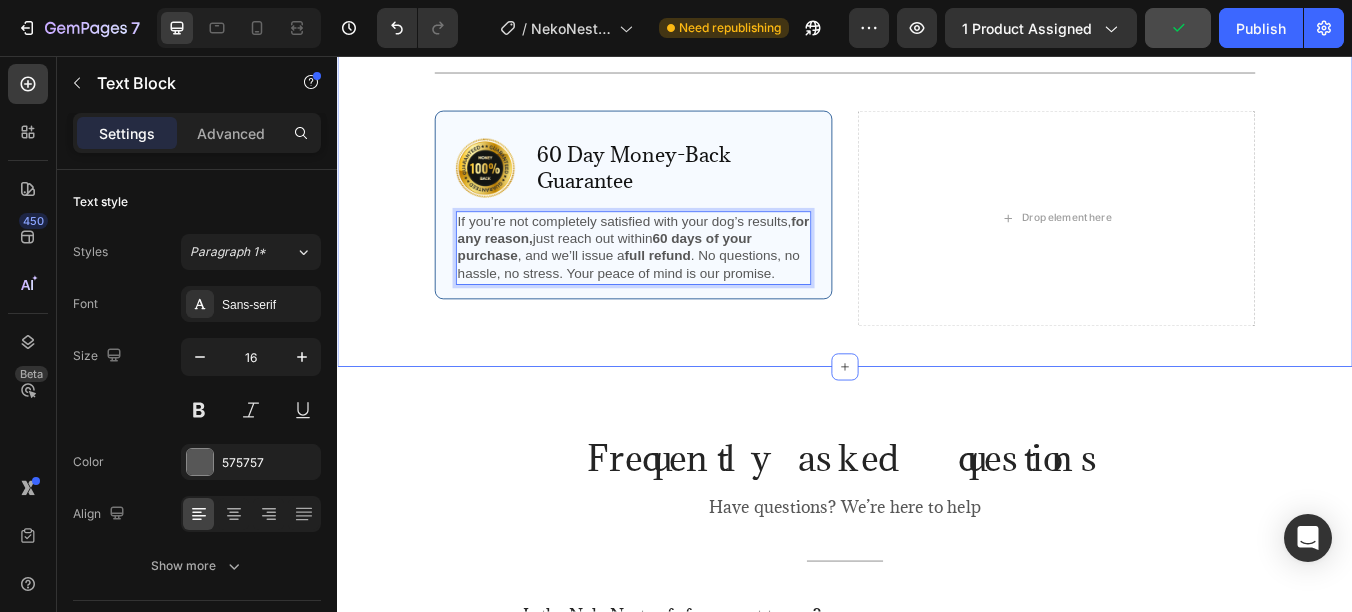 scroll, scrollTop: 5500, scrollLeft: 0, axis: vertical 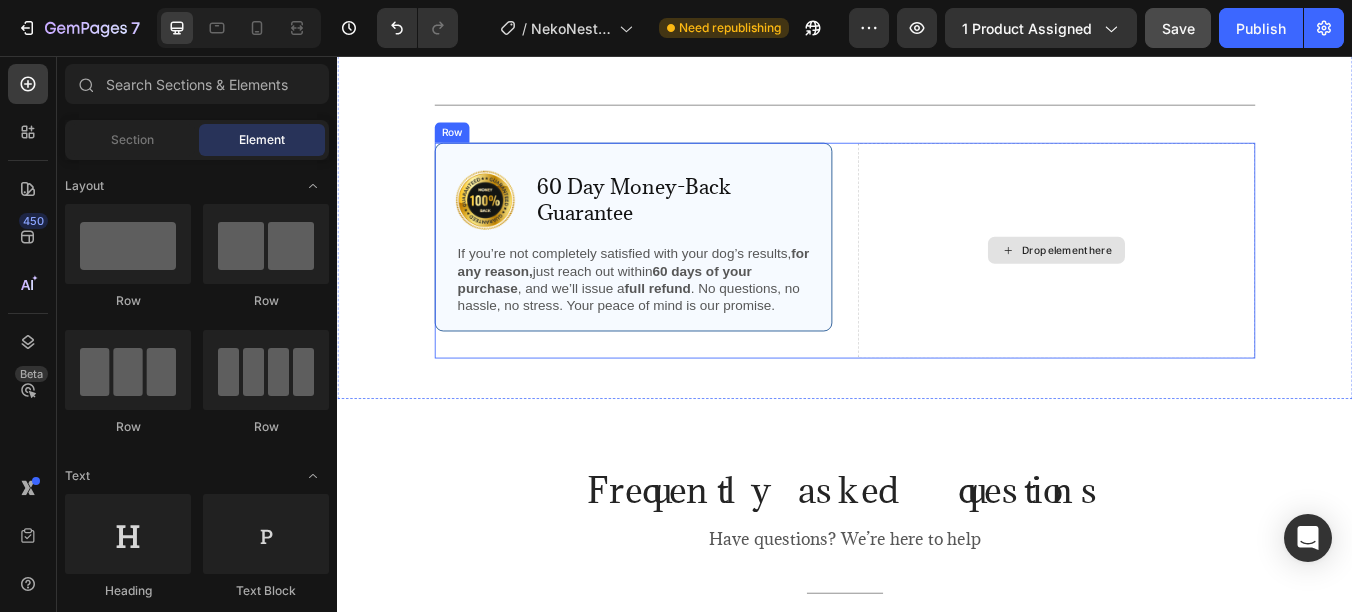 click on "Drop element here" at bounding box center [1199, 286] 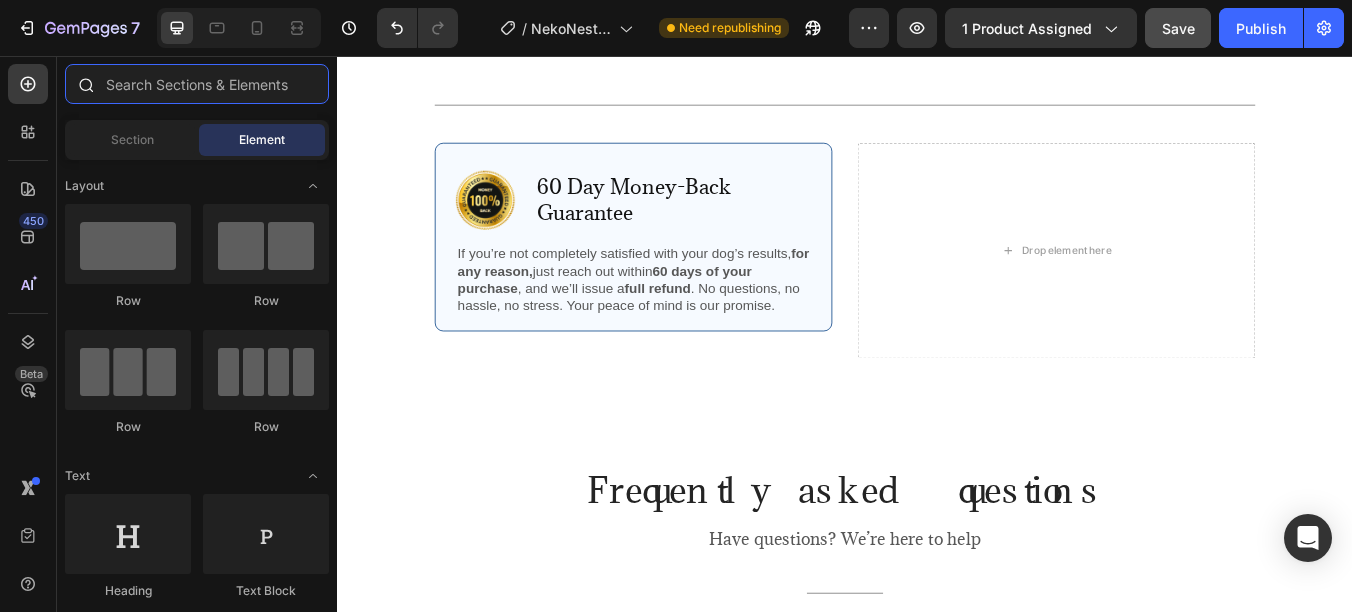 click at bounding box center [197, 84] 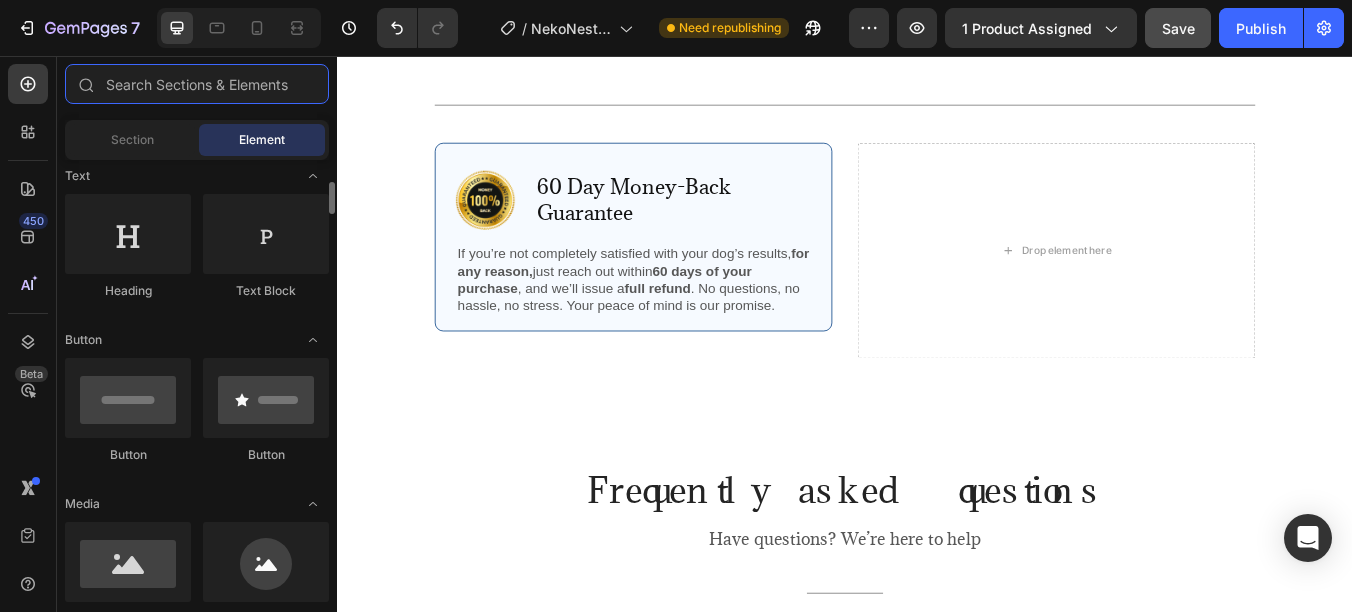 scroll, scrollTop: 400, scrollLeft: 0, axis: vertical 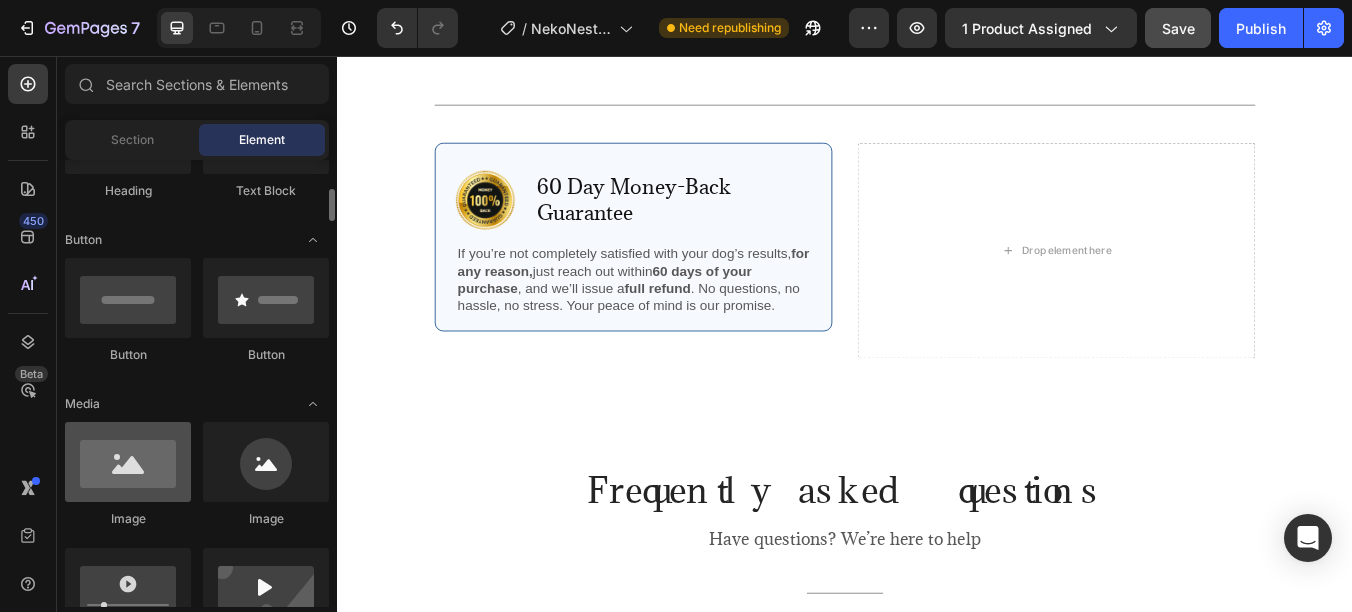 click at bounding box center (128, 462) 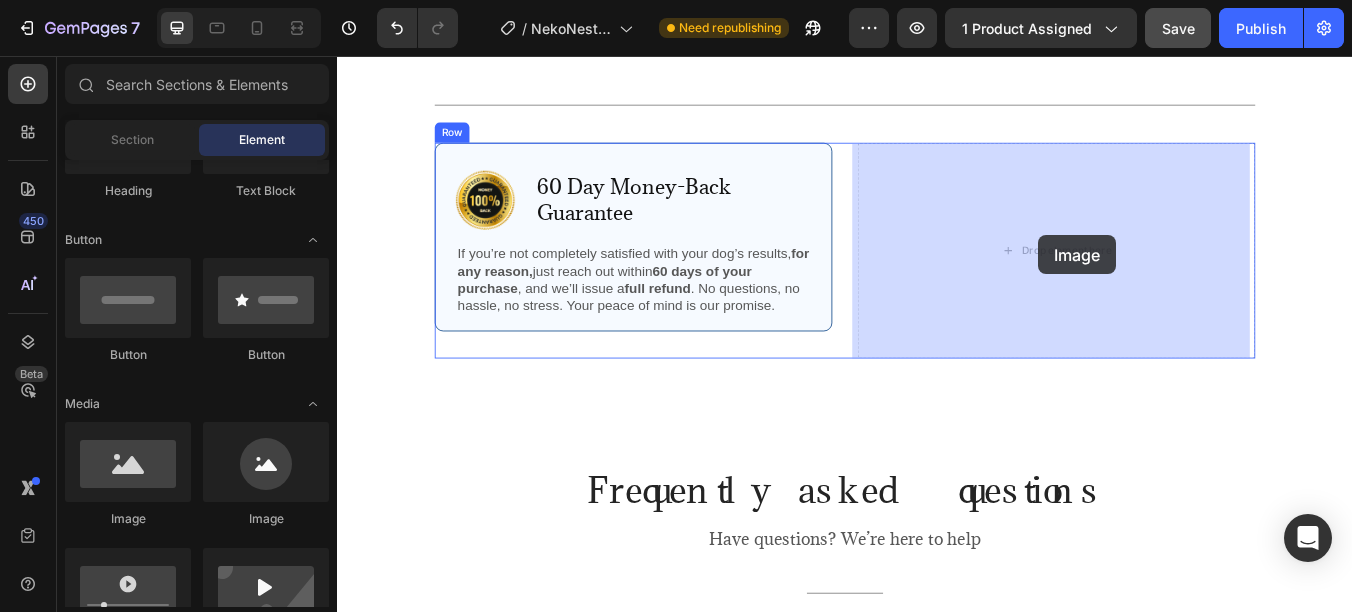 drag, startPoint x: 485, startPoint y: 523, endPoint x: 1166, endPoint y: 268, distance: 727.17676 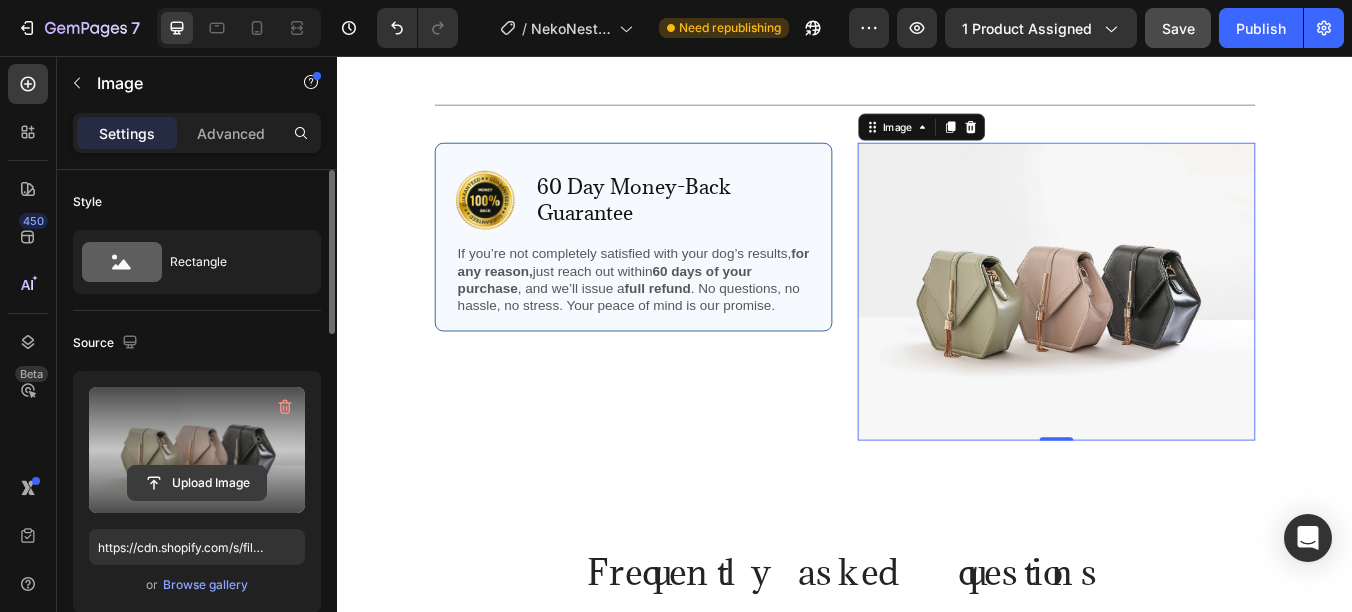 click 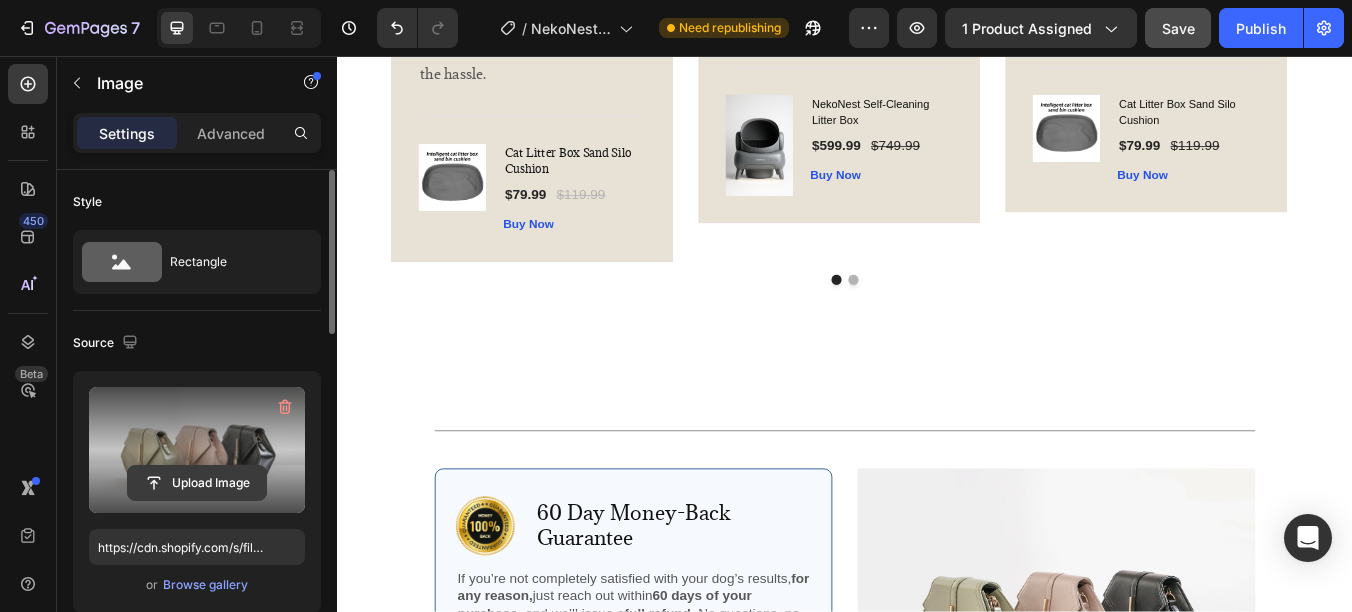 scroll, scrollTop: 5000, scrollLeft: 0, axis: vertical 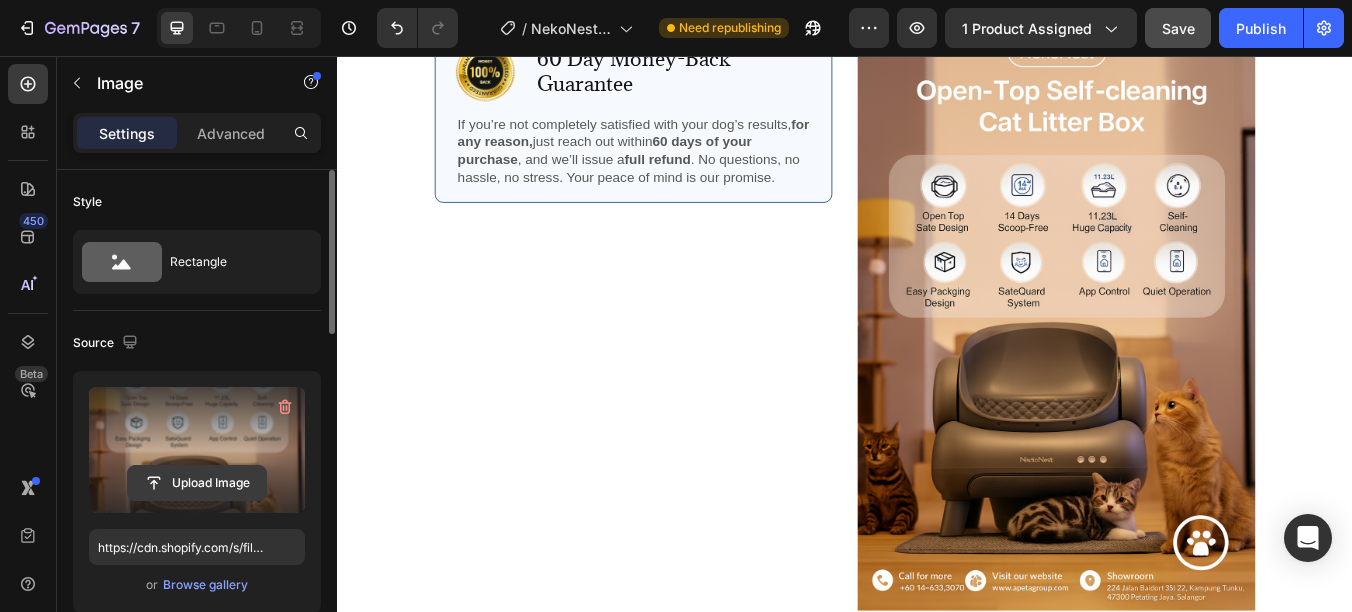click 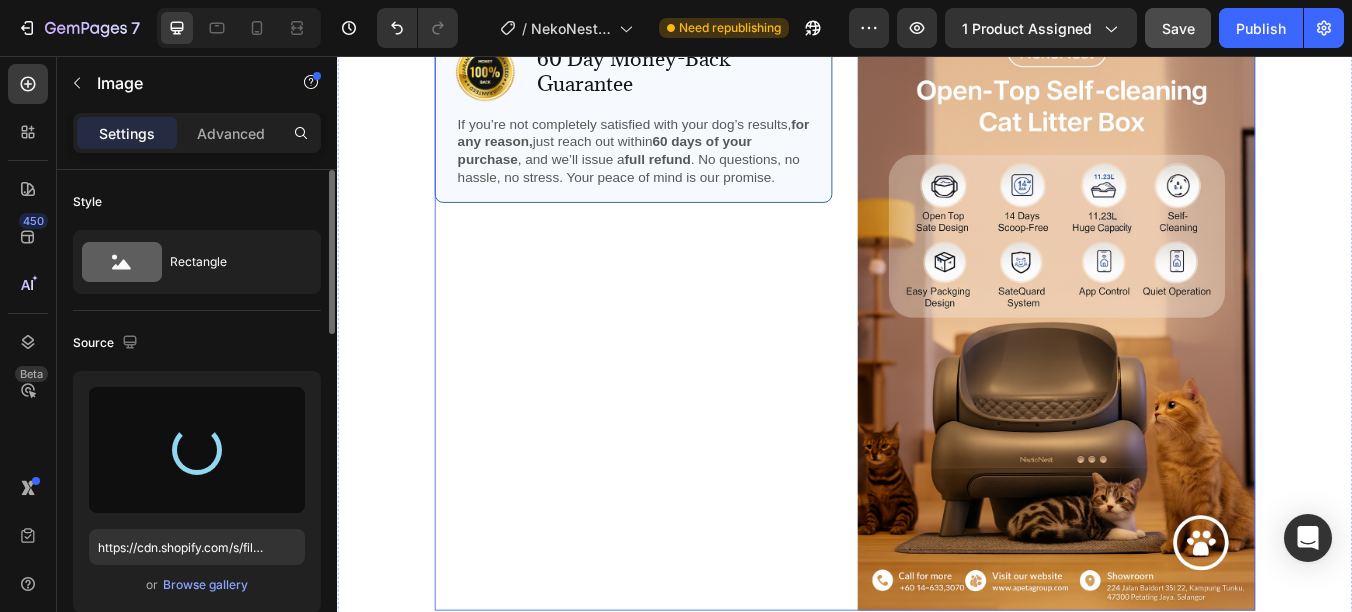 type on "https://cdn.shopify.com/s/files/1/0770/0404/6571/files/gempages_575886672412017226-d4e64878-f715-4312-9892-659243eba7d1.png" 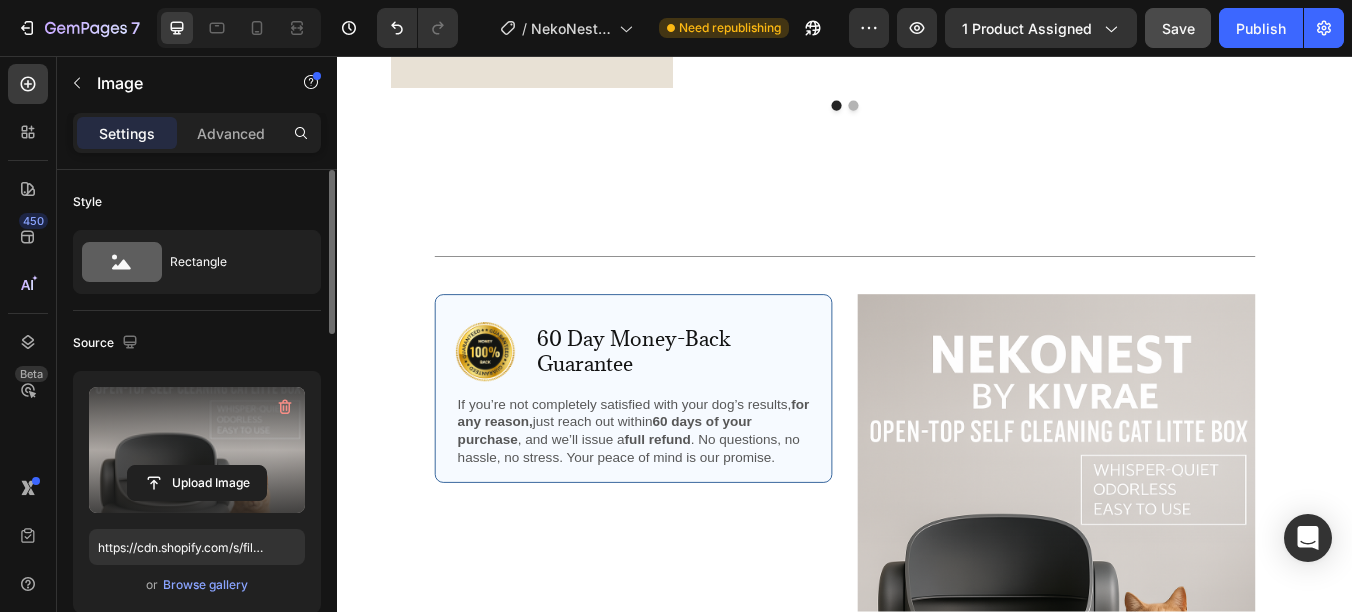 scroll, scrollTop: 5000, scrollLeft: 0, axis: vertical 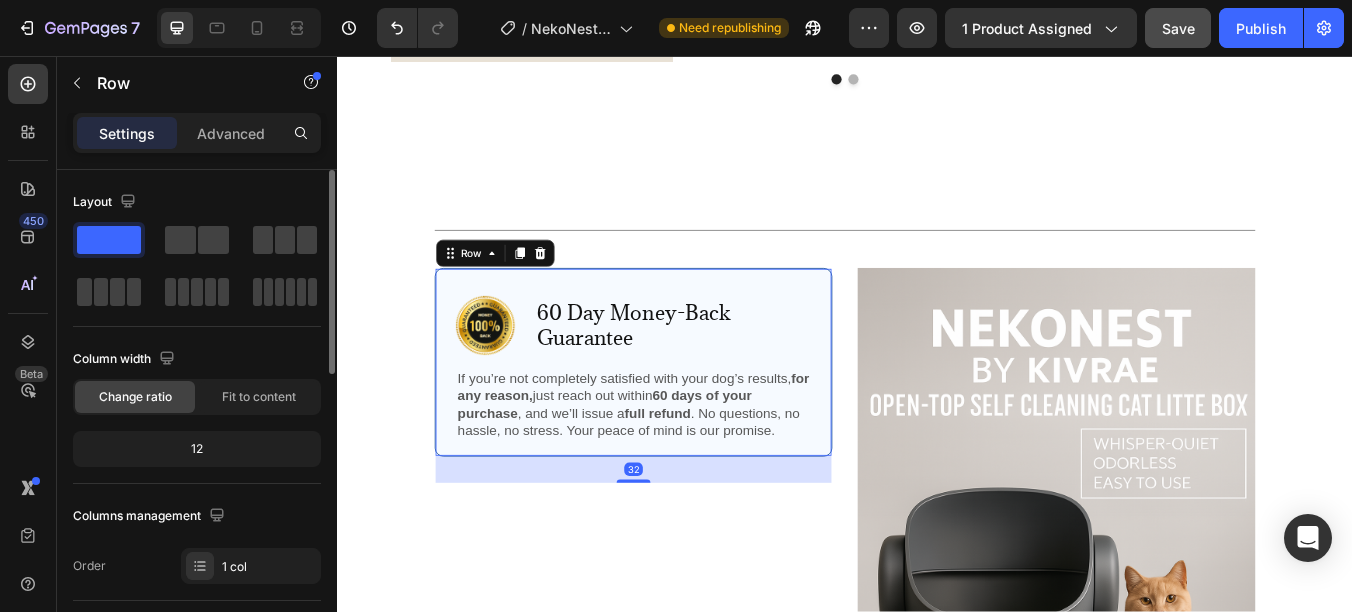 click on "Image  60 Day Money-Back Guarantee Text Block Row If you’re not completely satisfied with your dog’s results,  for any reason,  just reach out within  60 days of your purchase , and we’ll issue a  full refund . No questions, no hassle, no stress. Your peace of mind is our promise. Text Block" at bounding box center [687, 426] 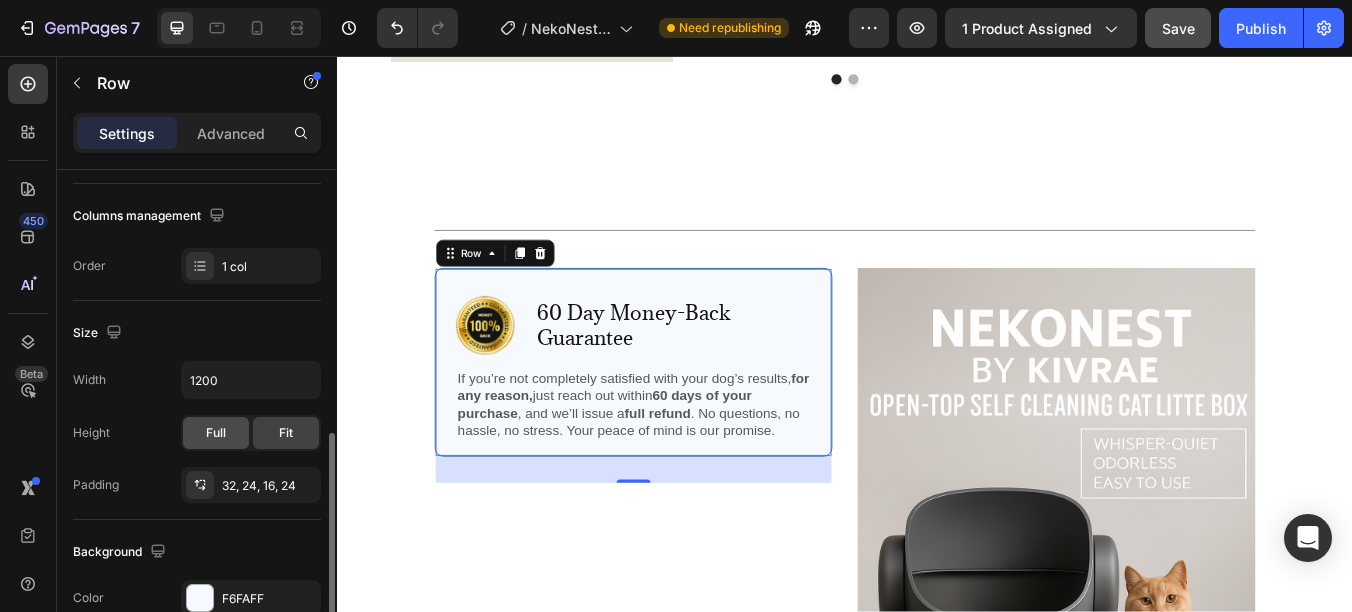 scroll, scrollTop: 400, scrollLeft: 0, axis: vertical 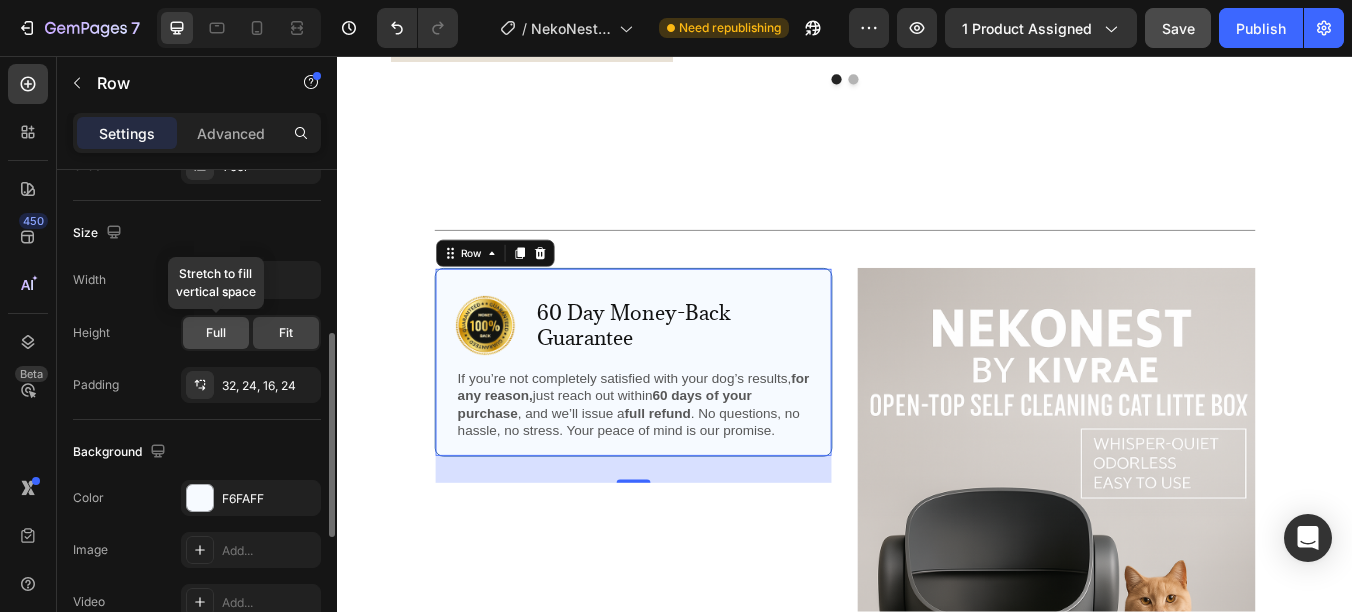 click on "Full" 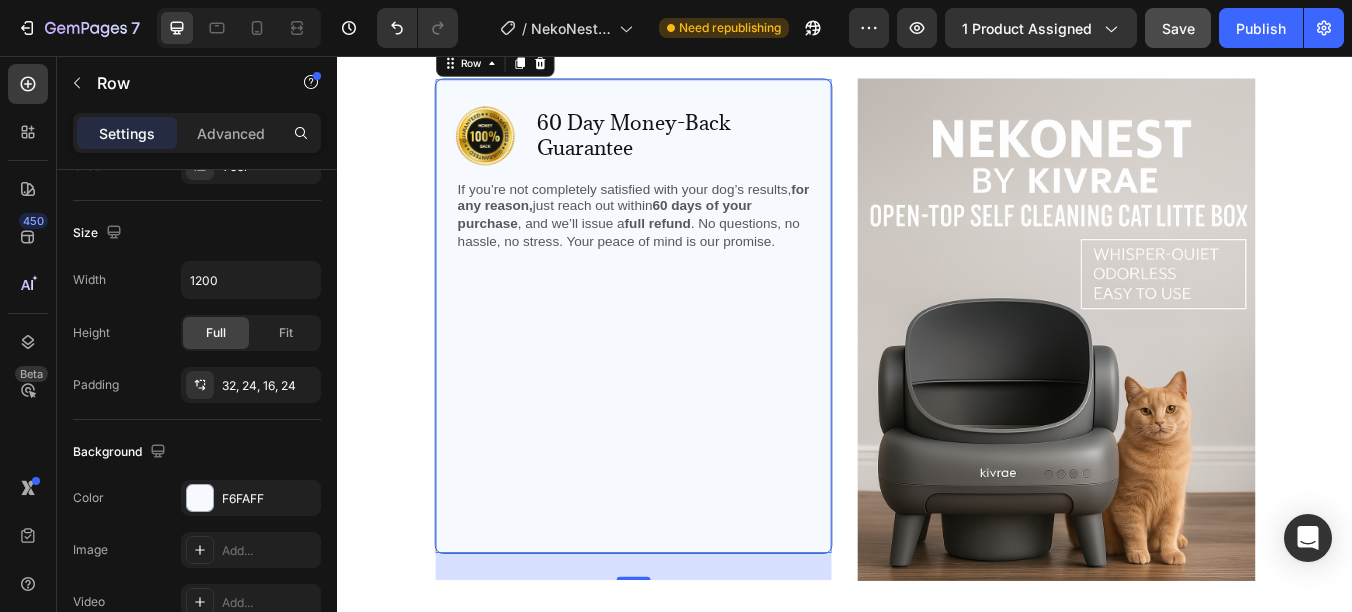 scroll, scrollTop: 5200, scrollLeft: 0, axis: vertical 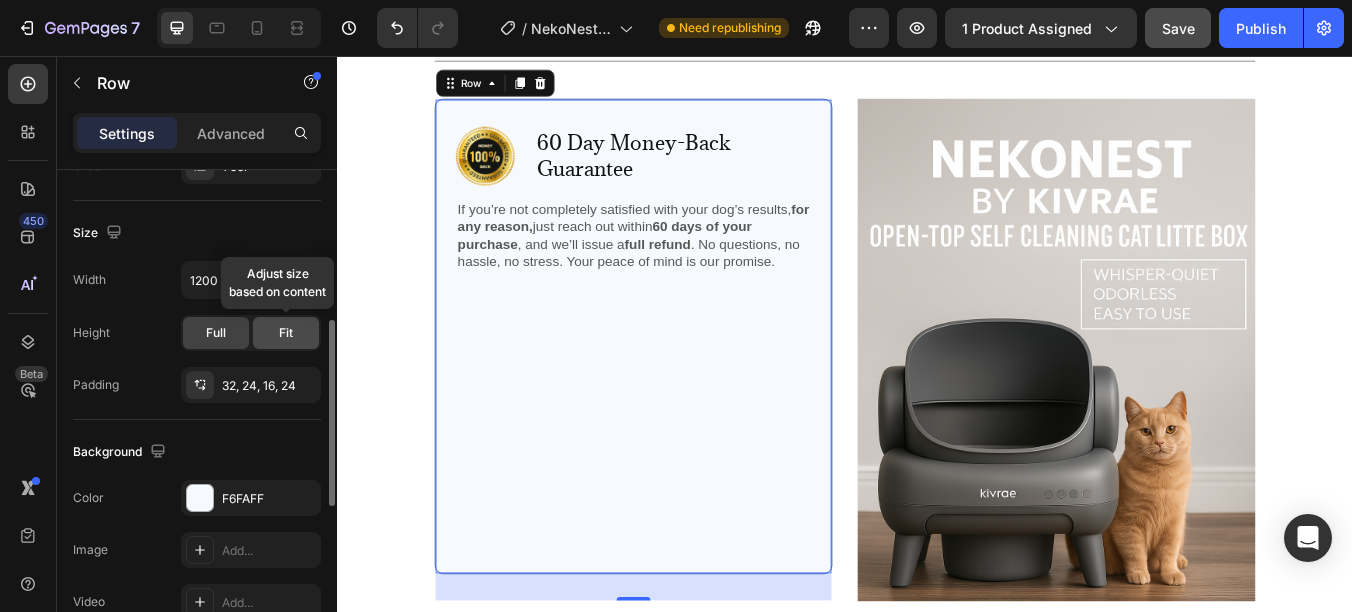 click on "Fit" 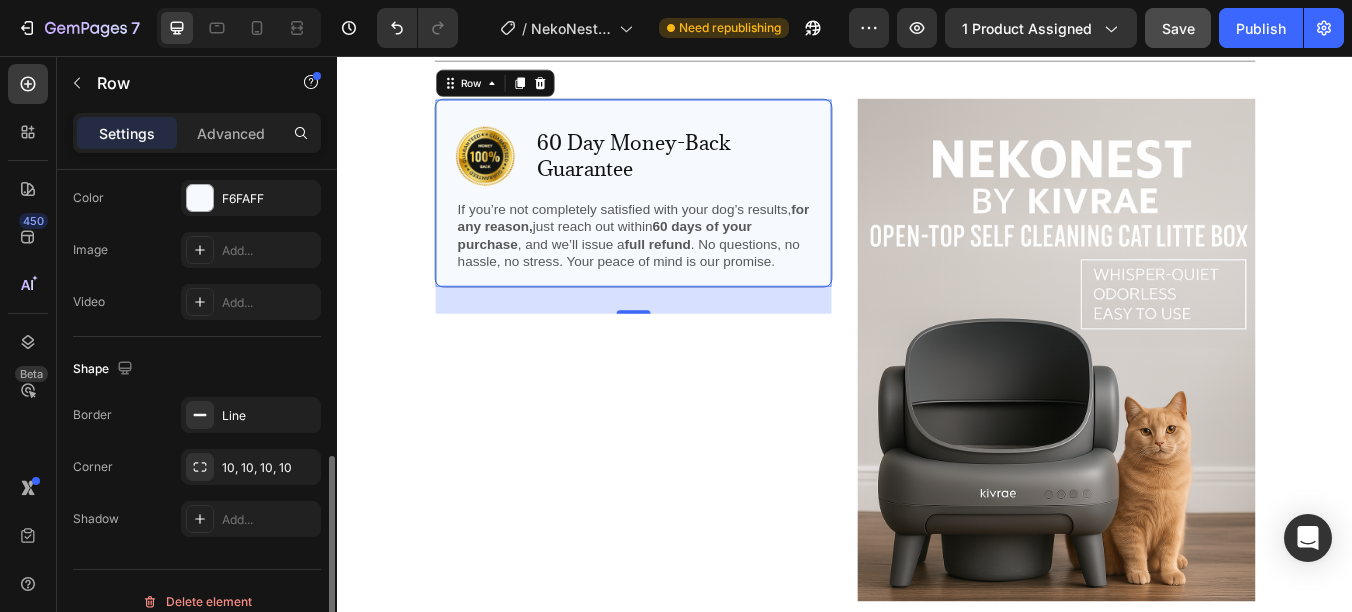 scroll, scrollTop: 721, scrollLeft: 0, axis: vertical 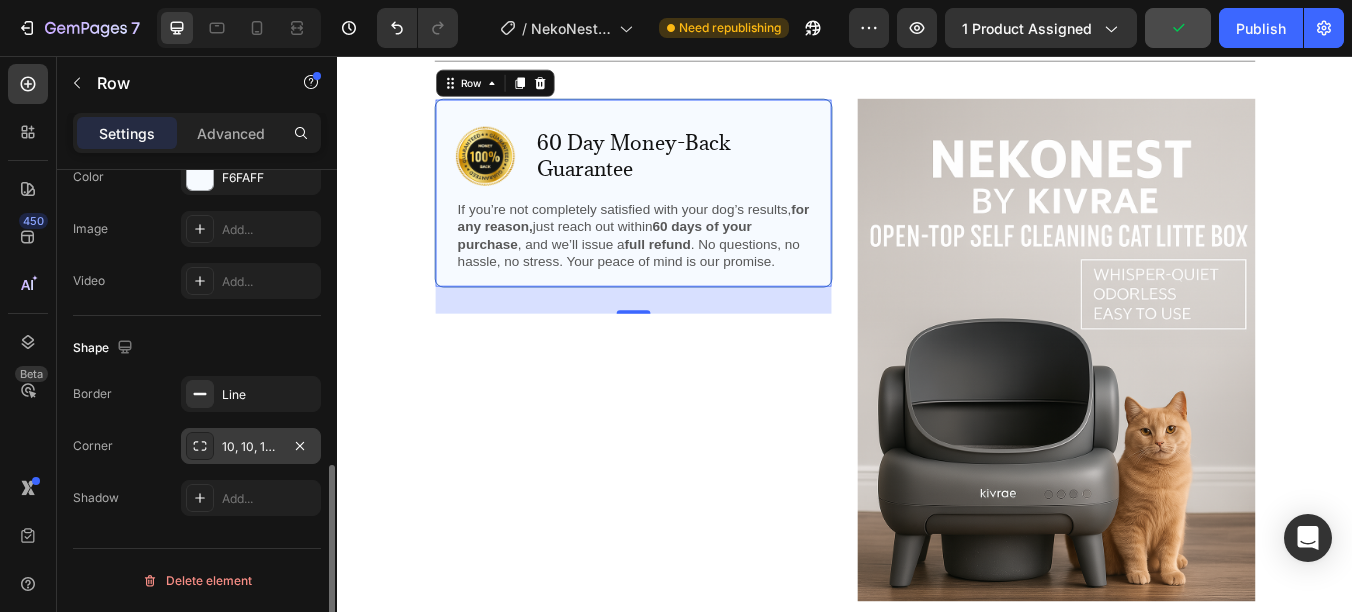 click at bounding box center [200, 446] 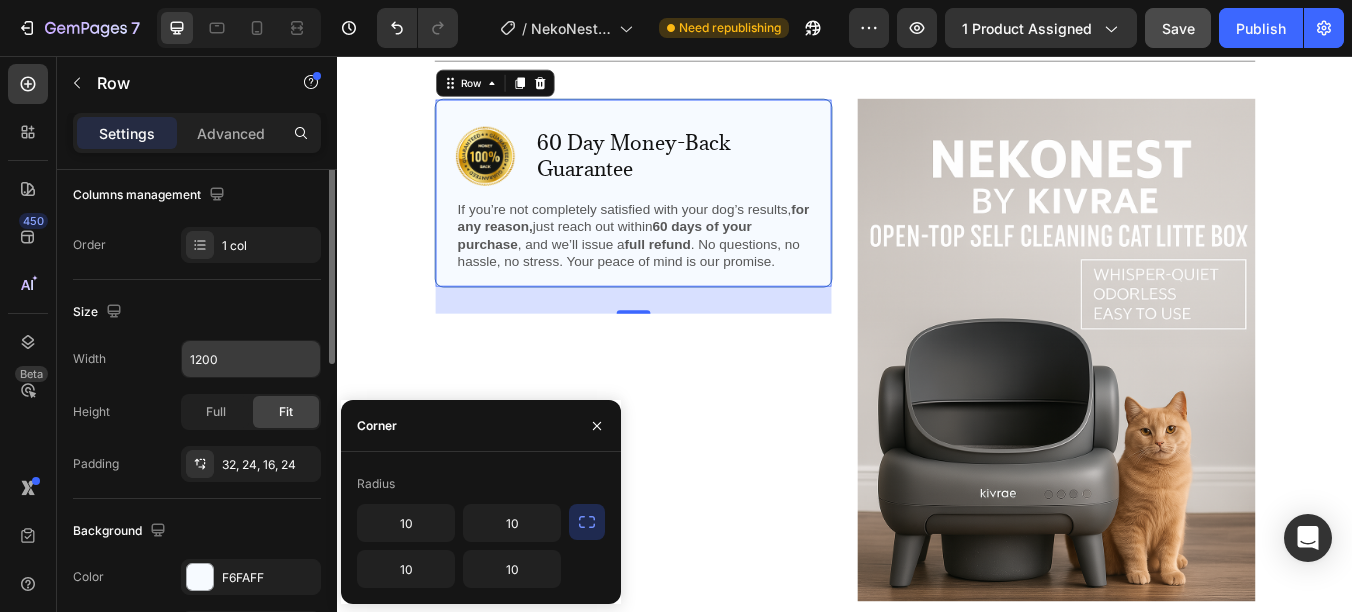 scroll, scrollTop: 221, scrollLeft: 0, axis: vertical 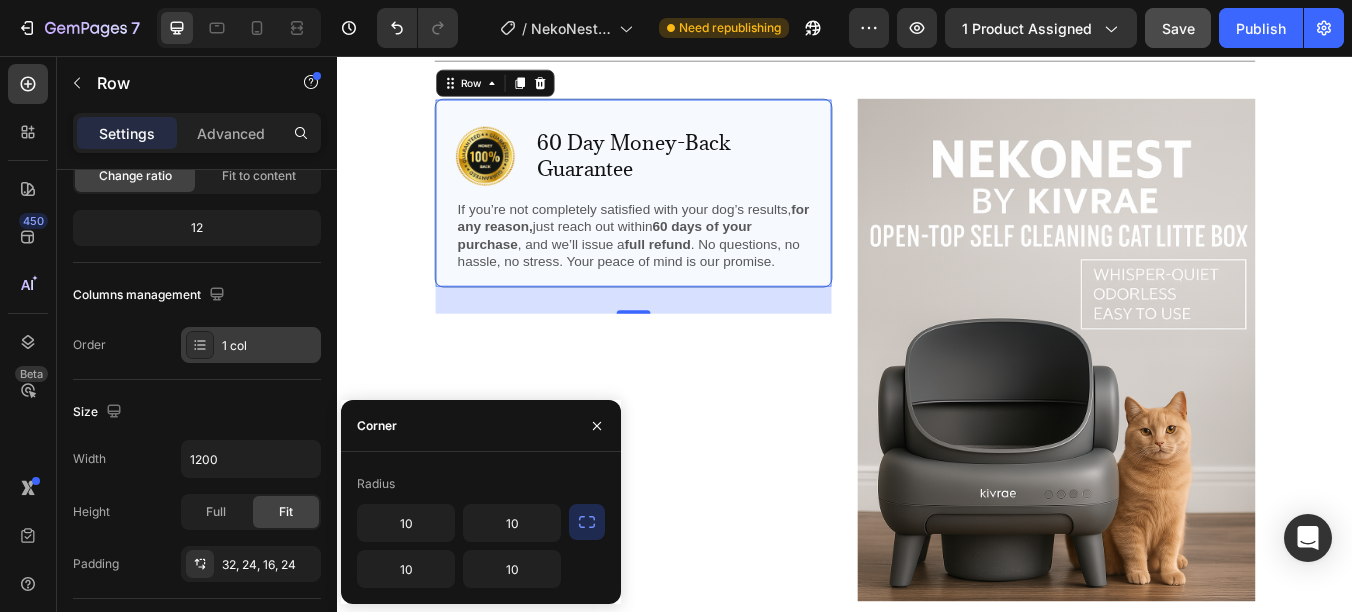 click 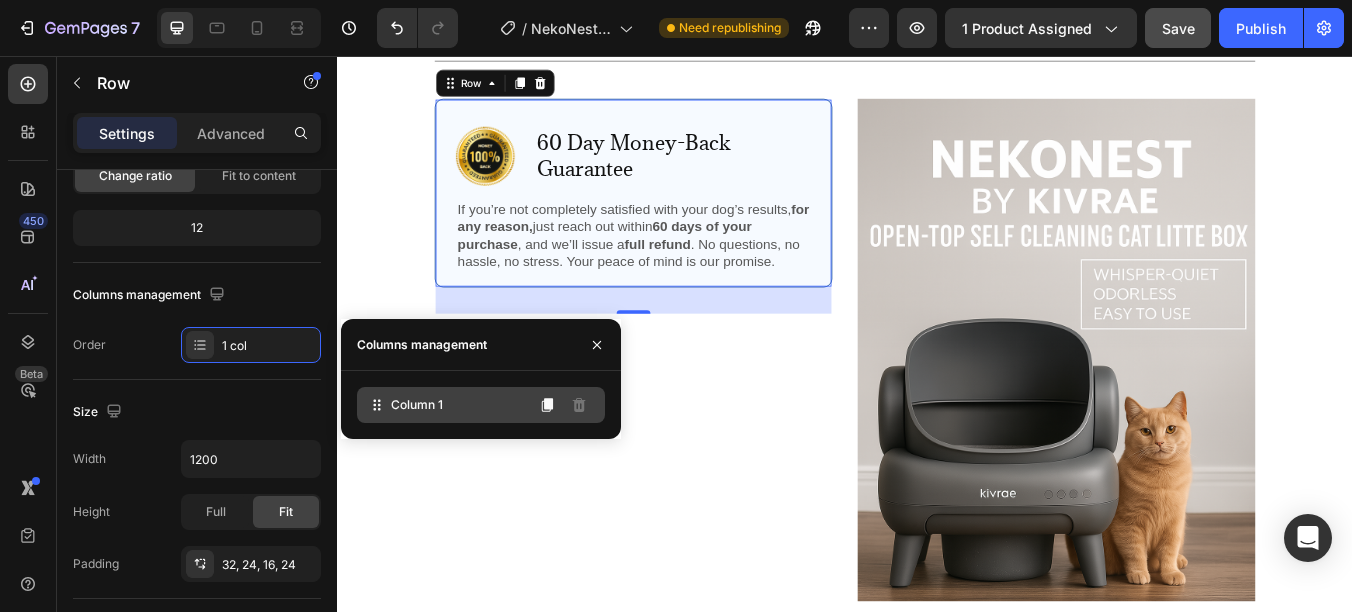 click on "Column 1" at bounding box center [417, 405] 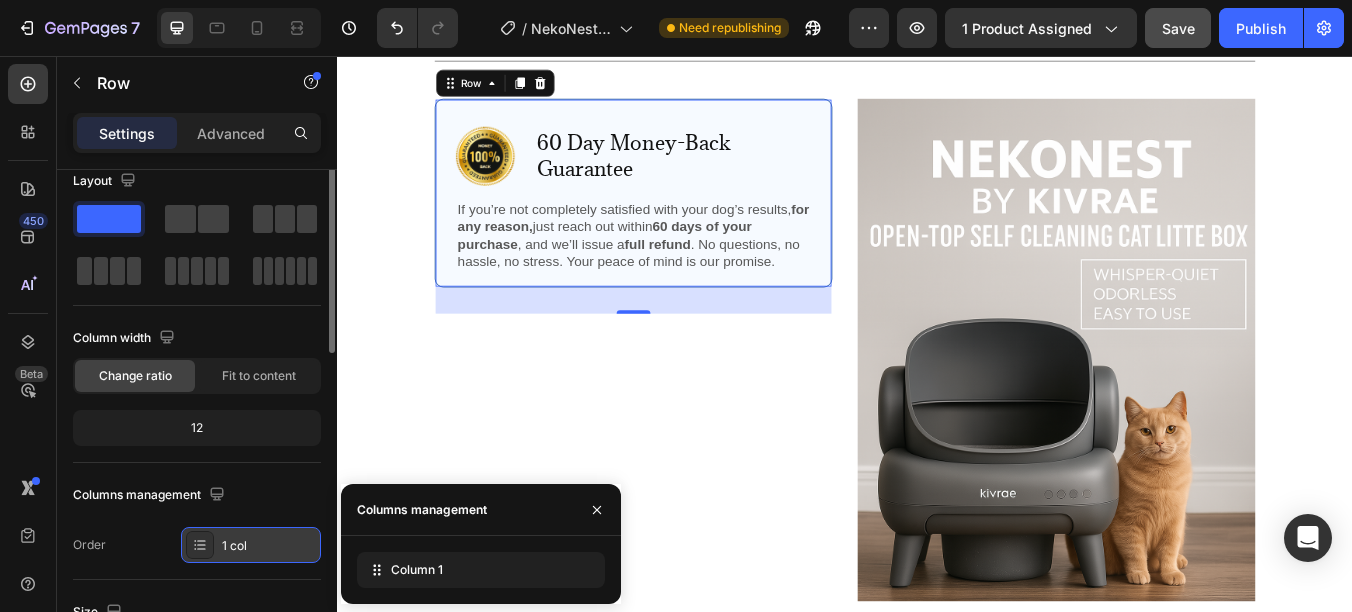 scroll, scrollTop: 0, scrollLeft: 0, axis: both 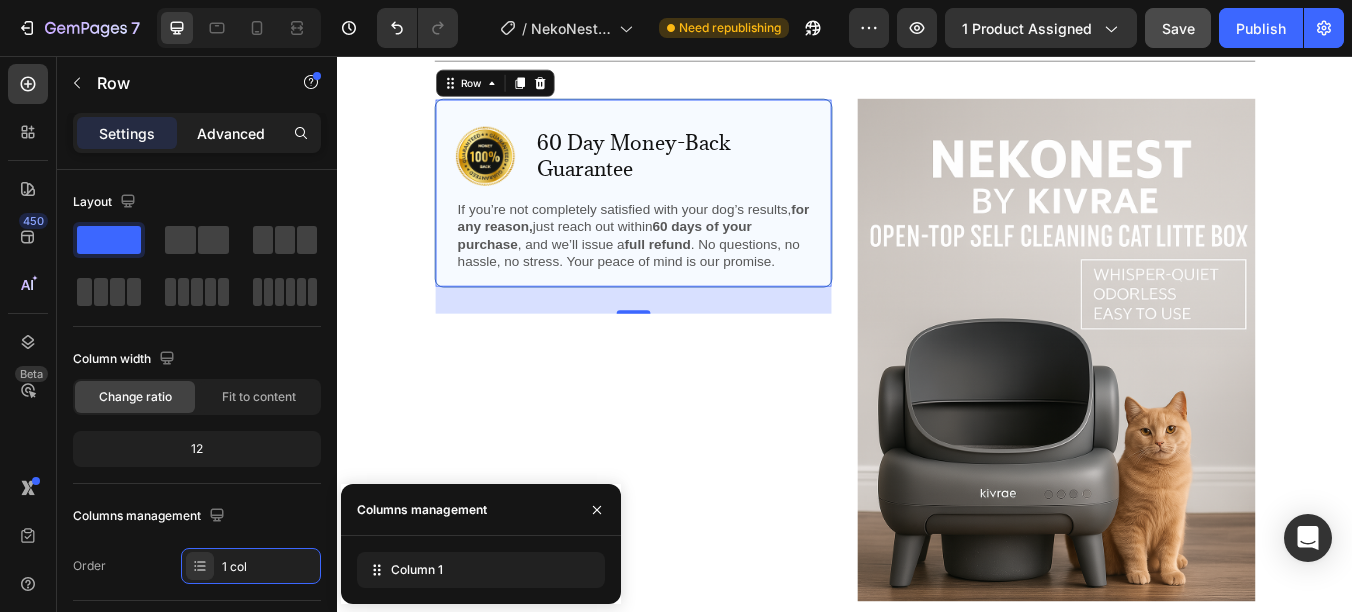 click on "Advanced" at bounding box center (231, 133) 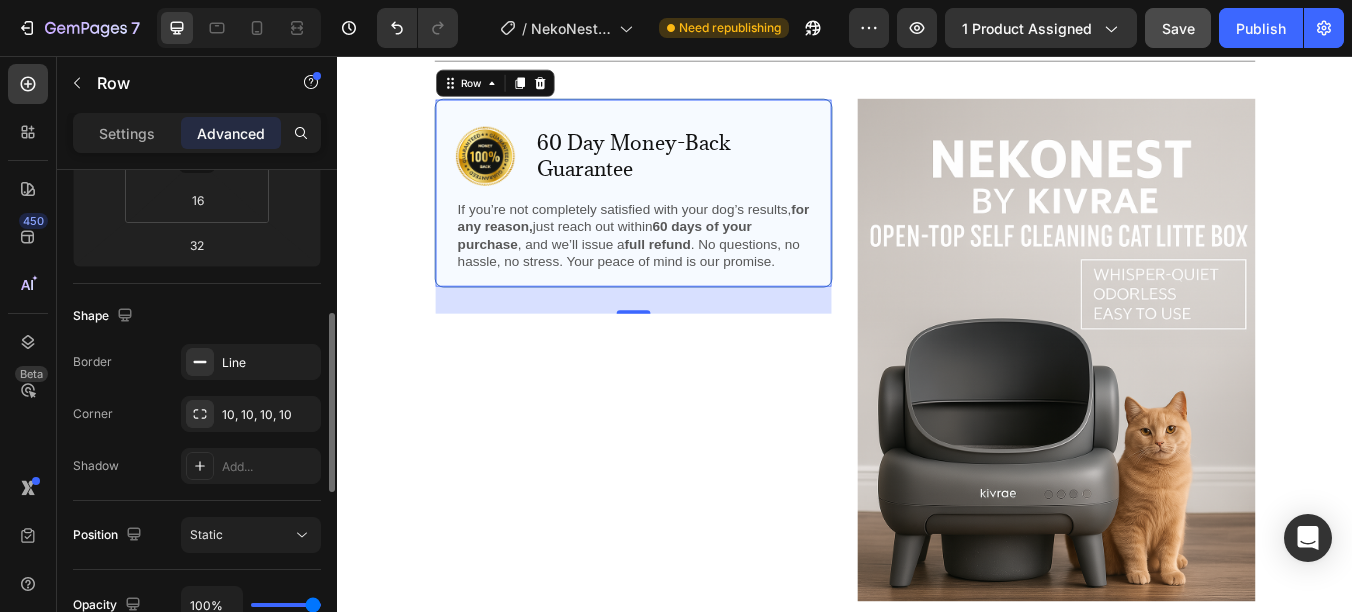 scroll, scrollTop: 500, scrollLeft: 0, axis: vertical 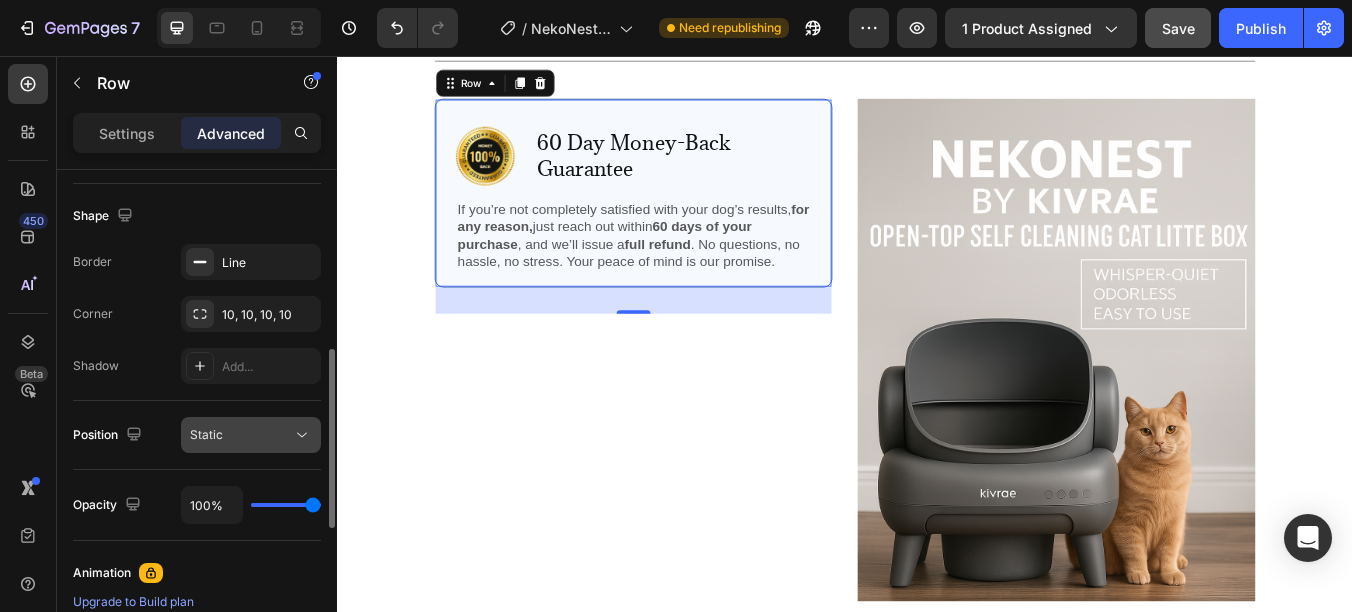 click on "Static" at bounding box center [241, 435] 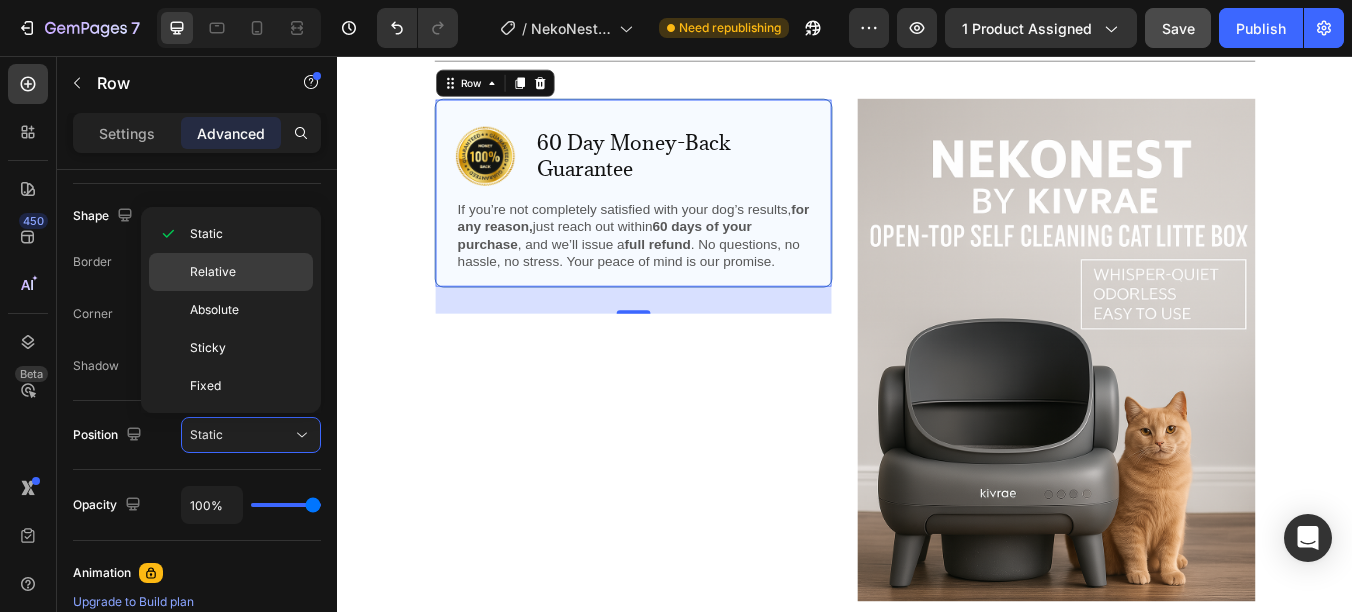 click on "Relative" at bounding box center [247, 272] 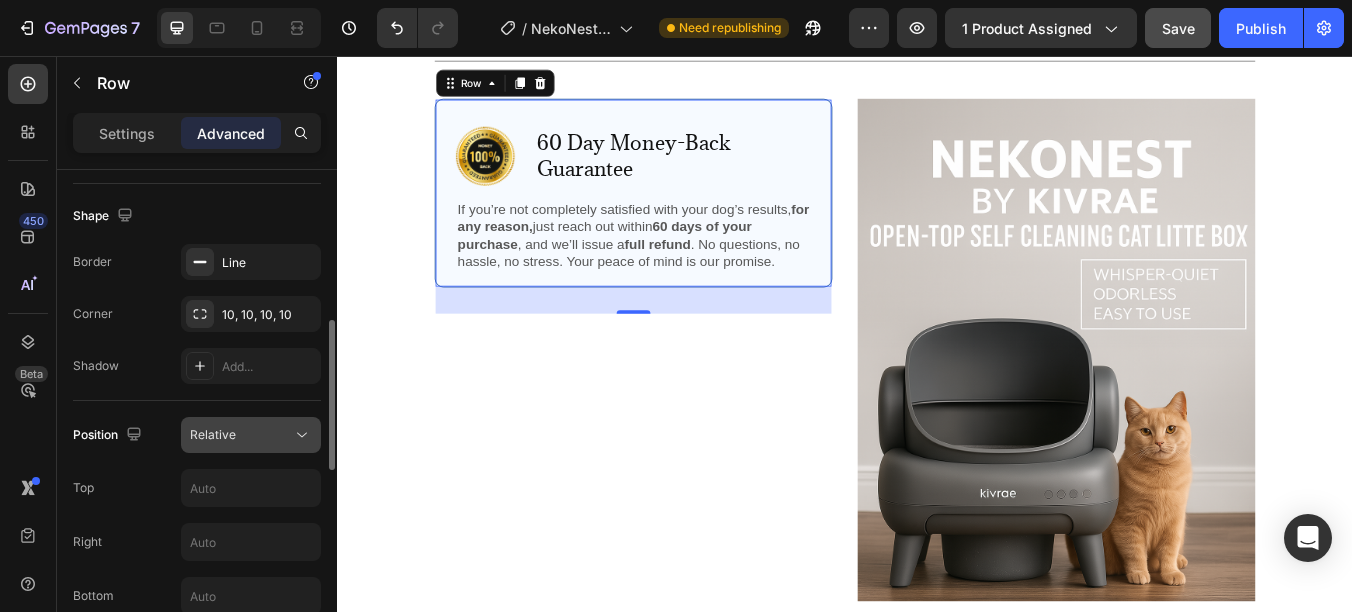click on "Relative" at bounding box center (241, 435) 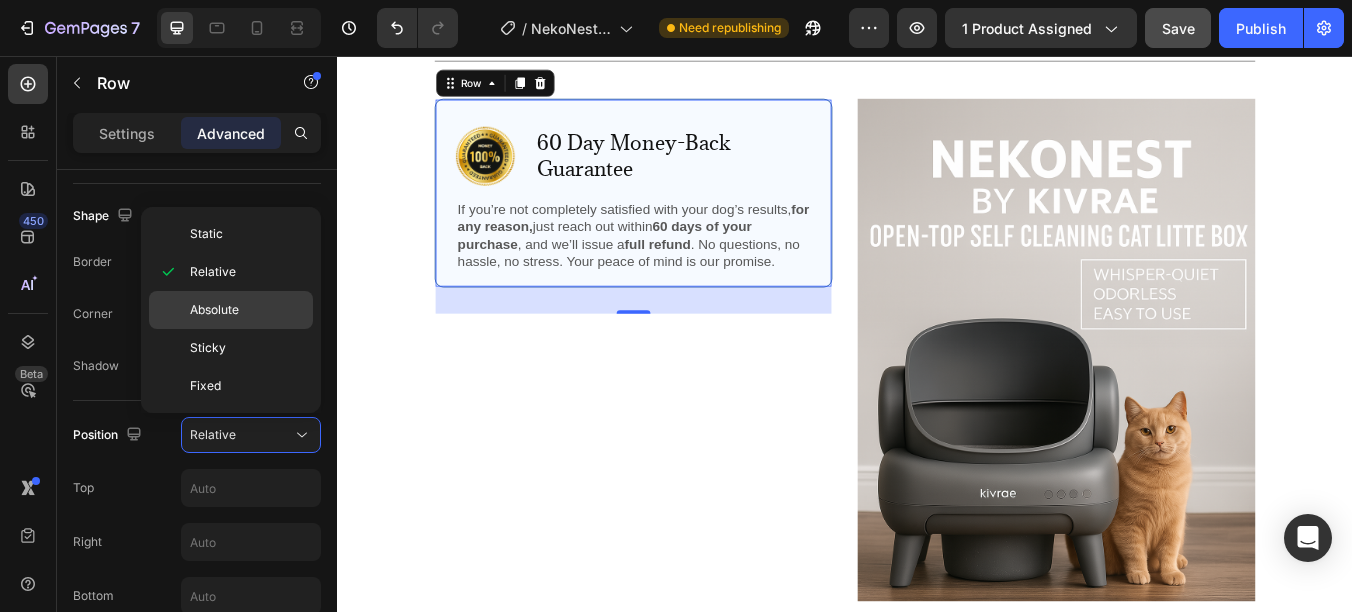 click on "Absolute" at bounding box center (247, 310) 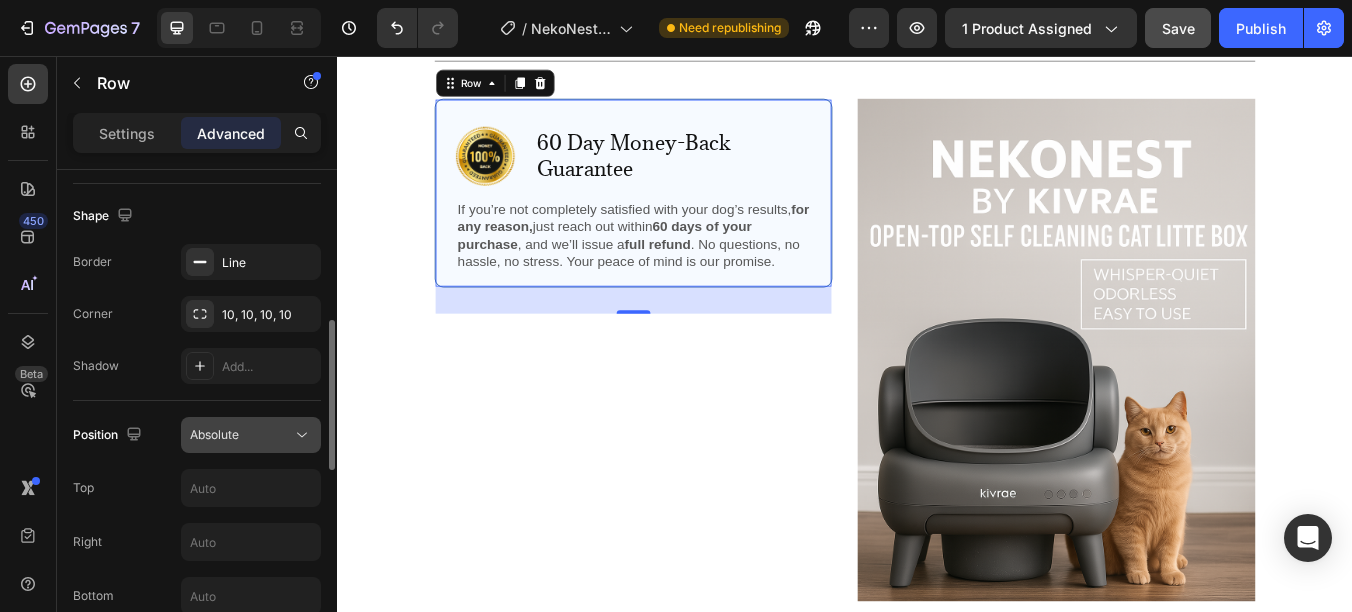 click on "Absolute" at bounding box center [214, 435] 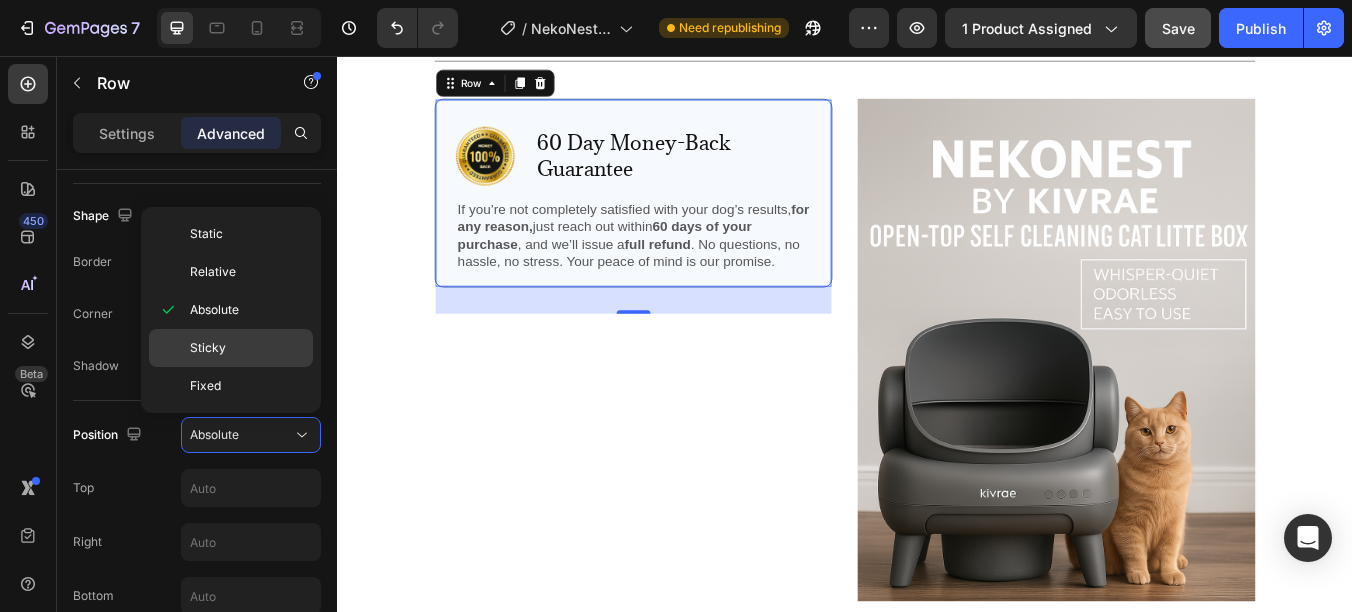 click on "Sticky" at bounding box center (247, 348) 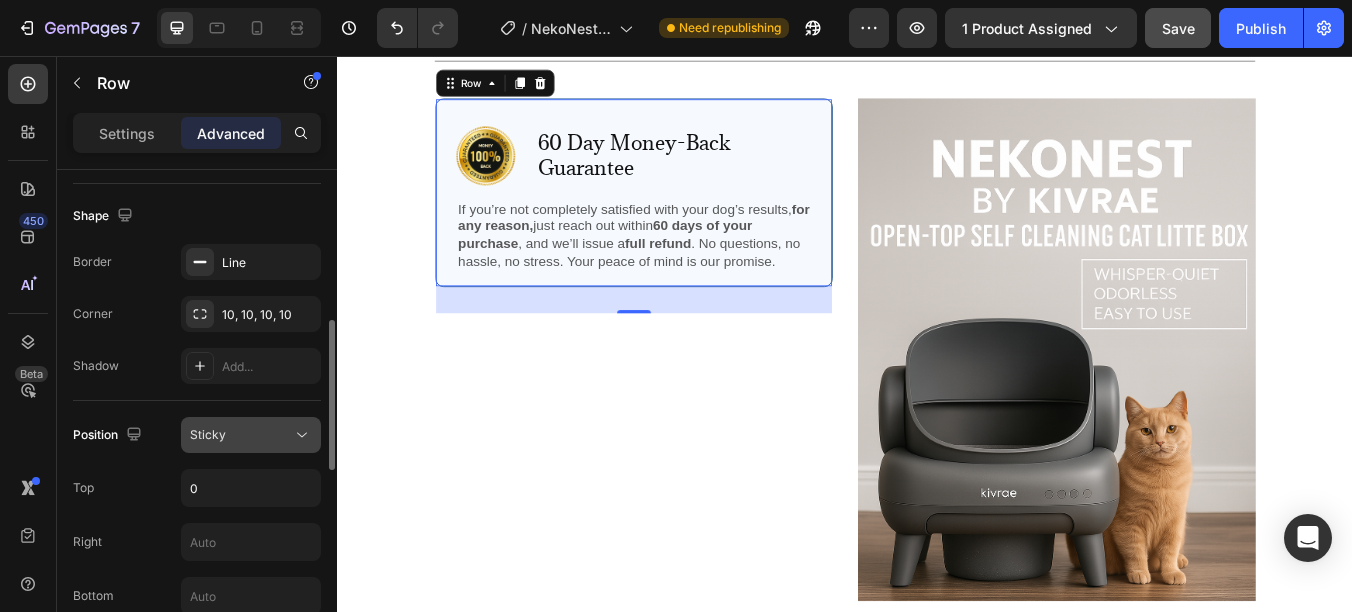 click on "Sticky" at bounding box center [208, 434] 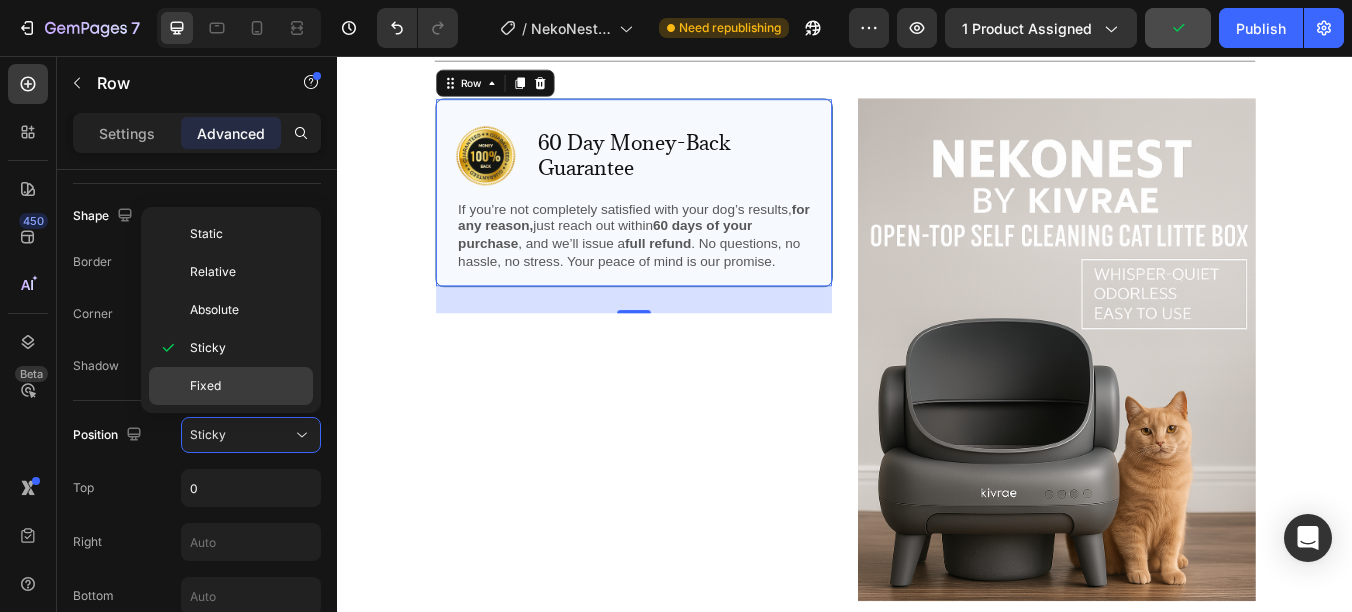 click on "Fixed" at bounding box center (247, 386) 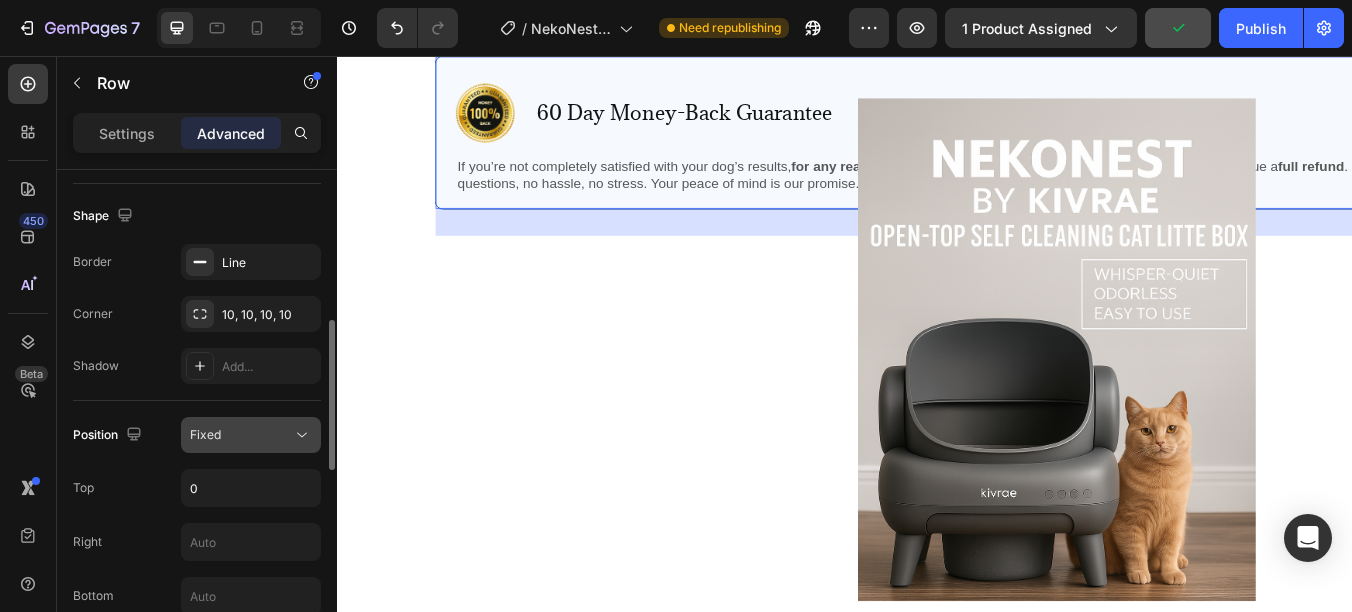 click on "Fixed" at bounding box center (241, 435) 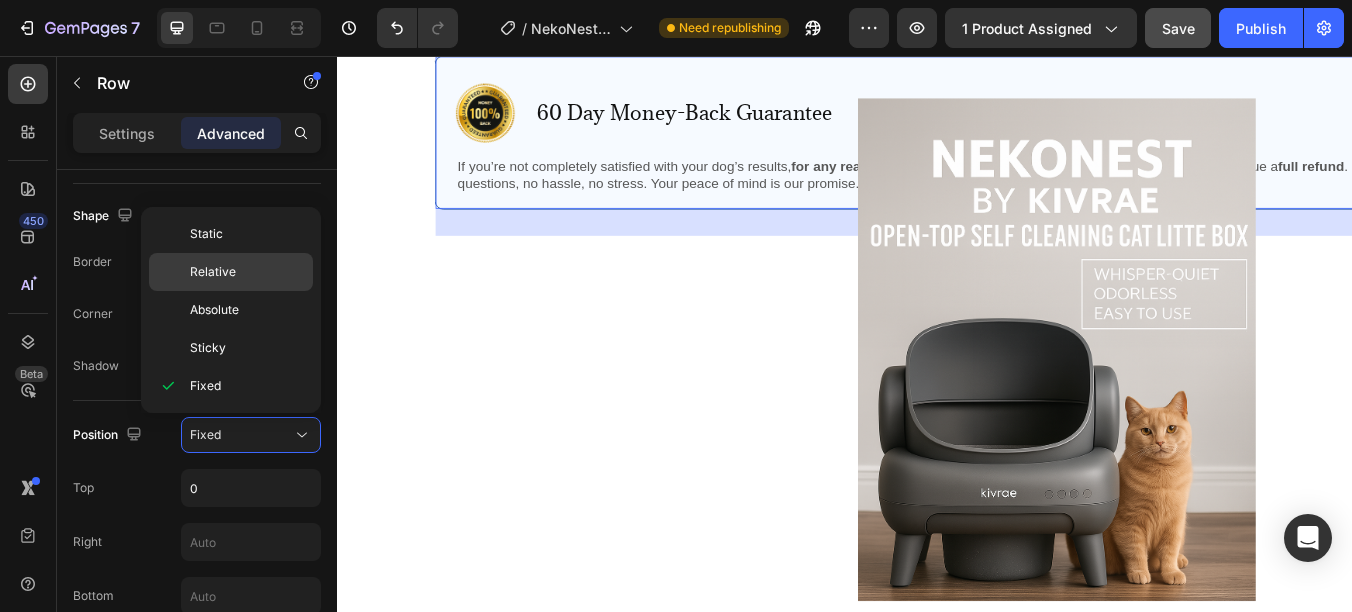 click on "Relative" 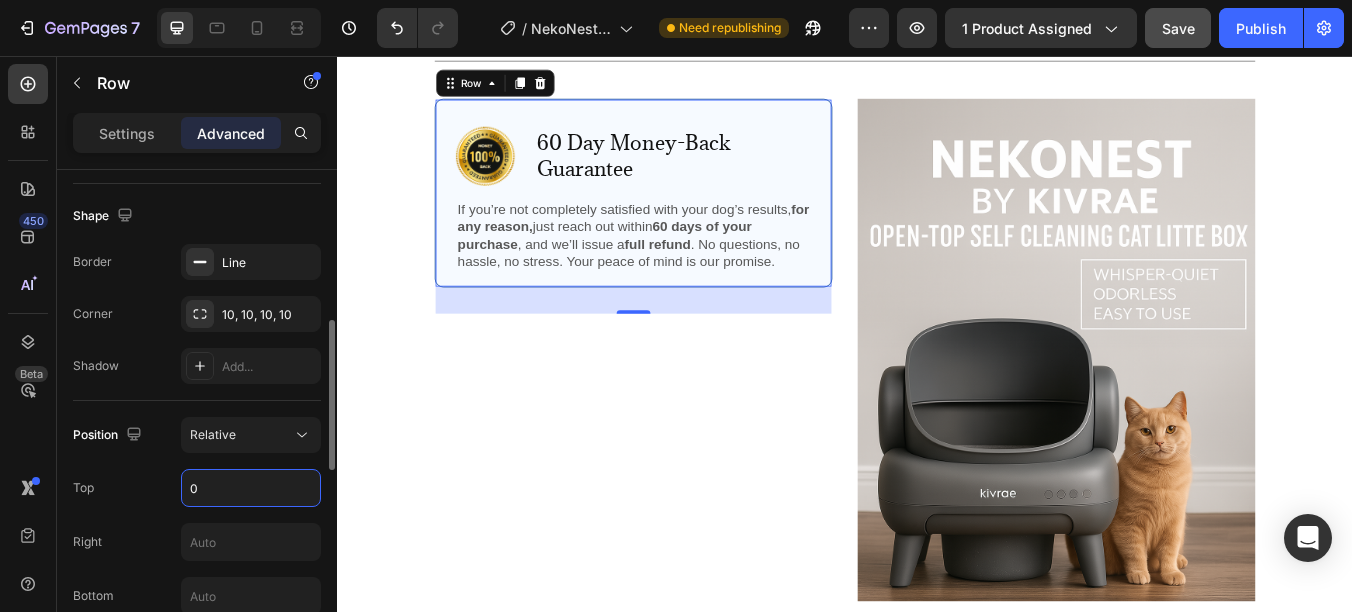 click on "0" at bounding box center (251, 488) 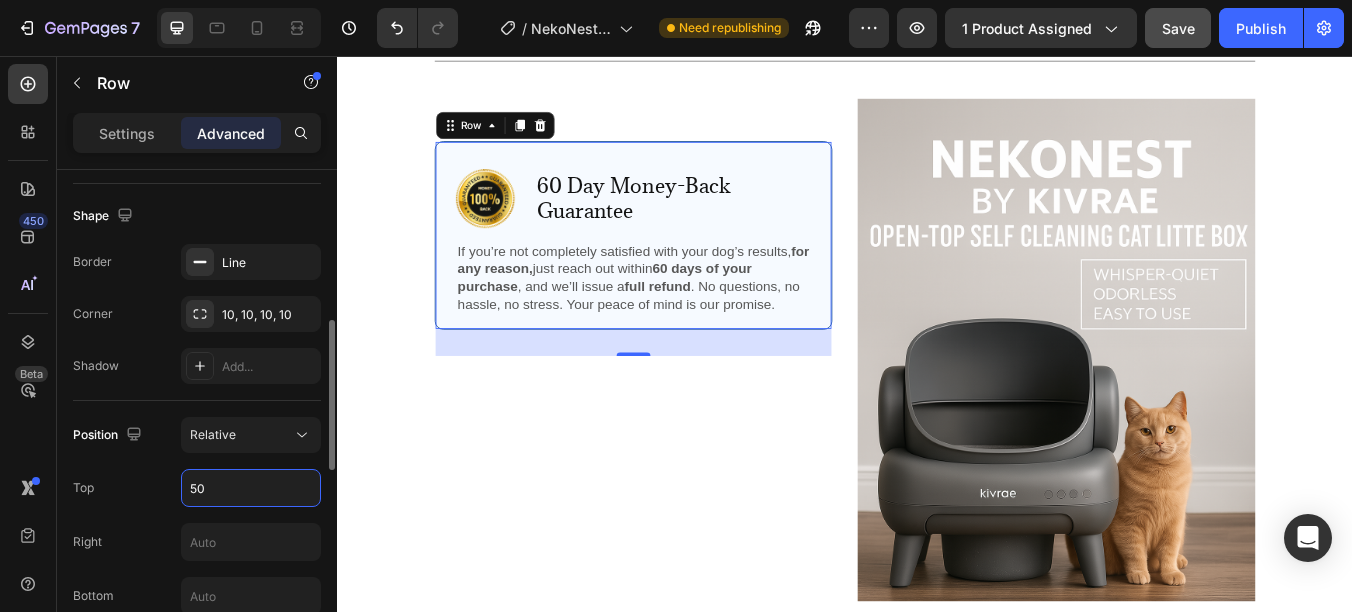 type on "5" 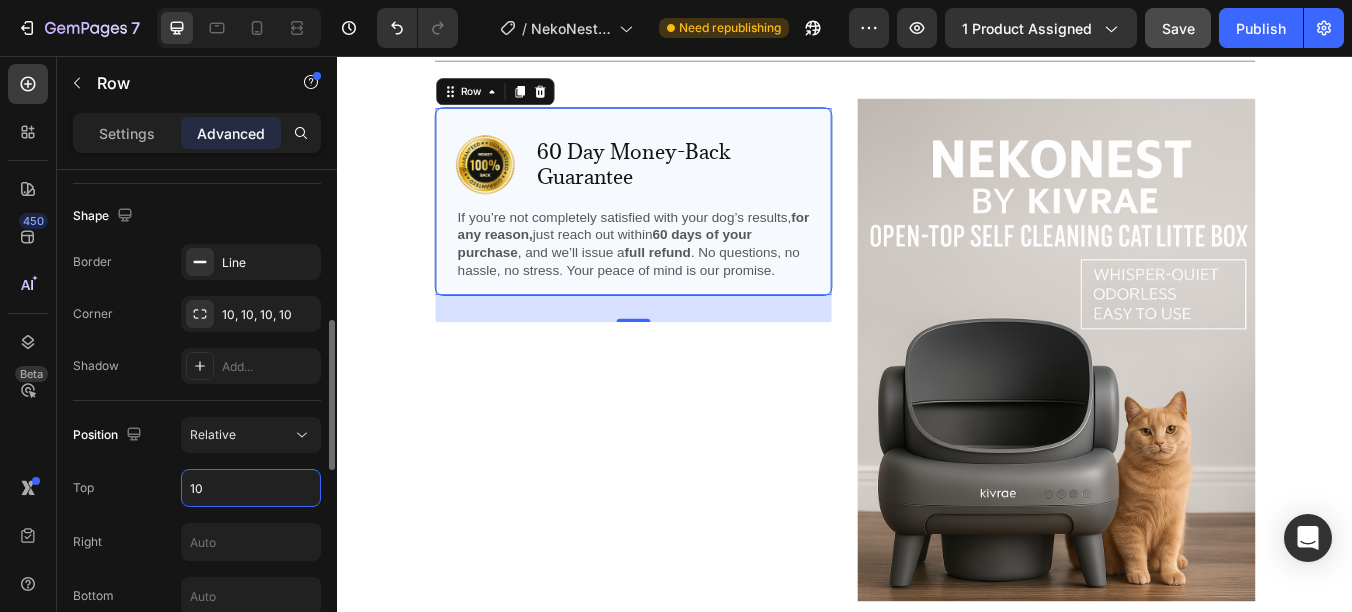 type on "1" 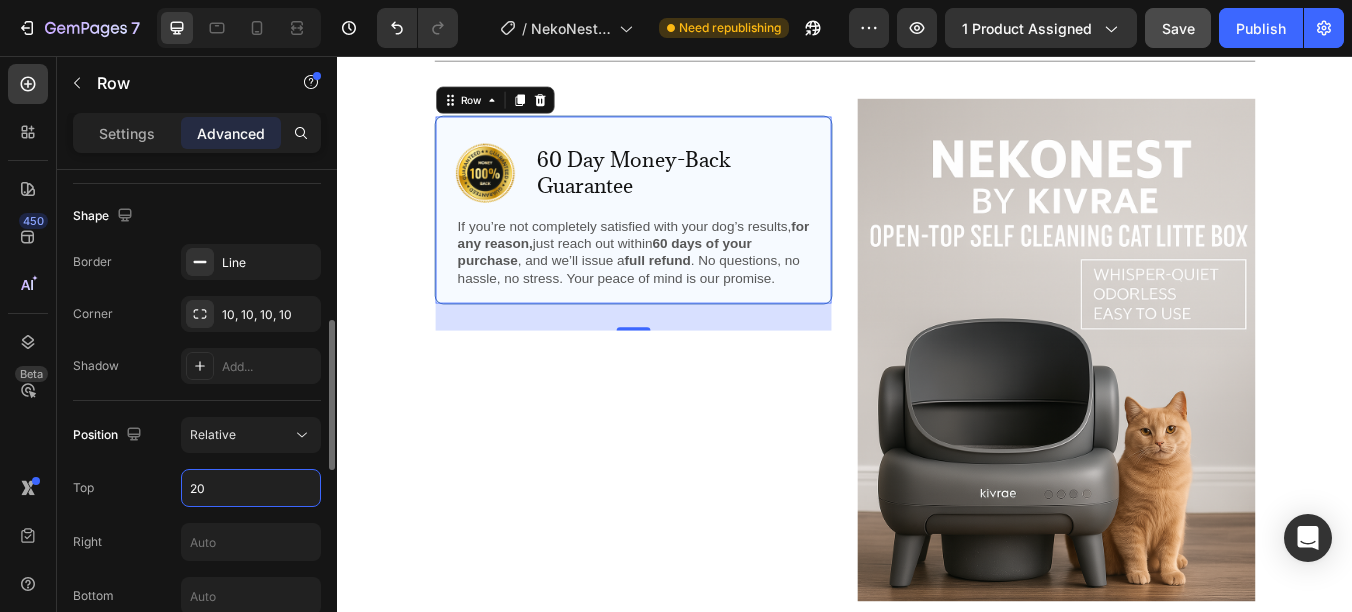 type on "200" 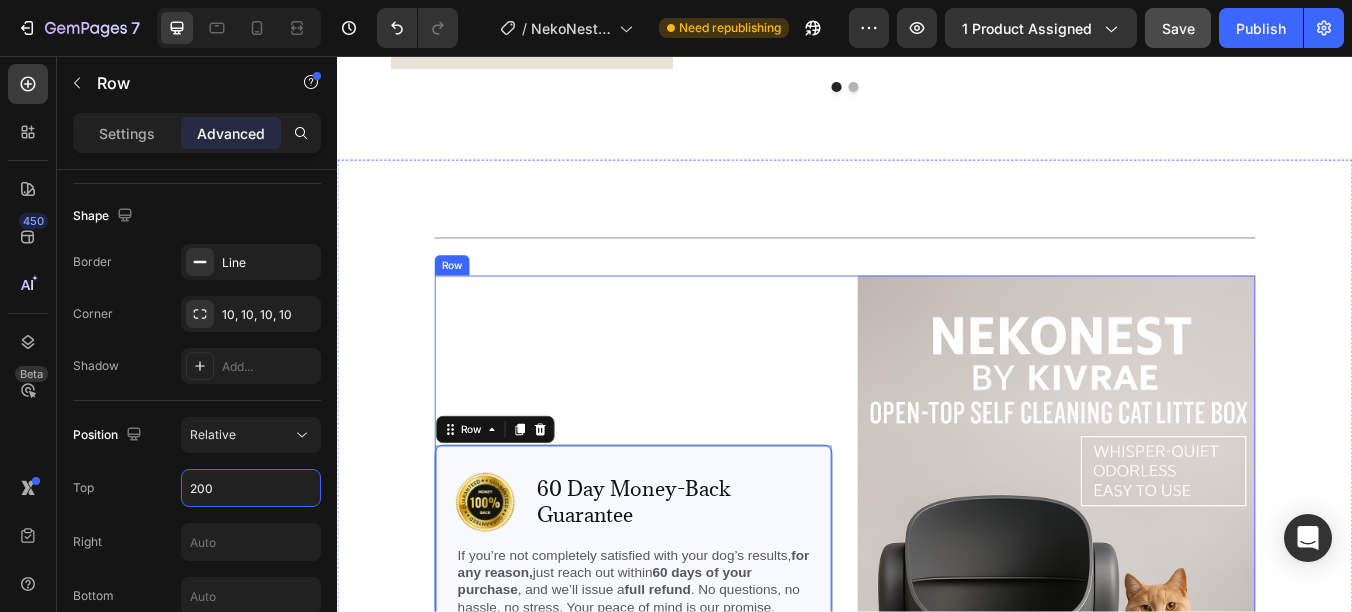 scroll, scrollTop: 5000, scrollLeft: 0, axis: vertical 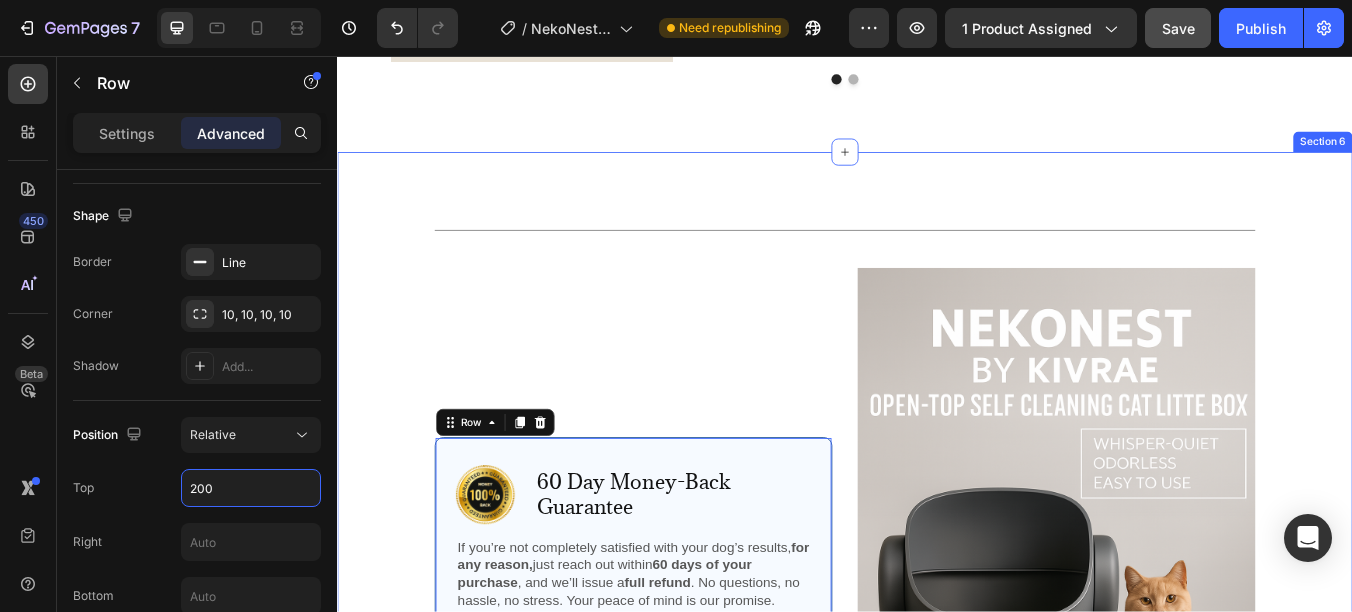 click on "Title Line Row Image  60 Day Money-Back Guarantee Text Block Row If you’re not completely satisfied with your dog’s results,  for any reason,  just reach out within  60 days of your purchase , and we’ll issue a  full refund . No questions, no hassle, no stress. Your peace of mind is our promise. Text Block Row   32 Image Row" at bounding box center (937, 584) 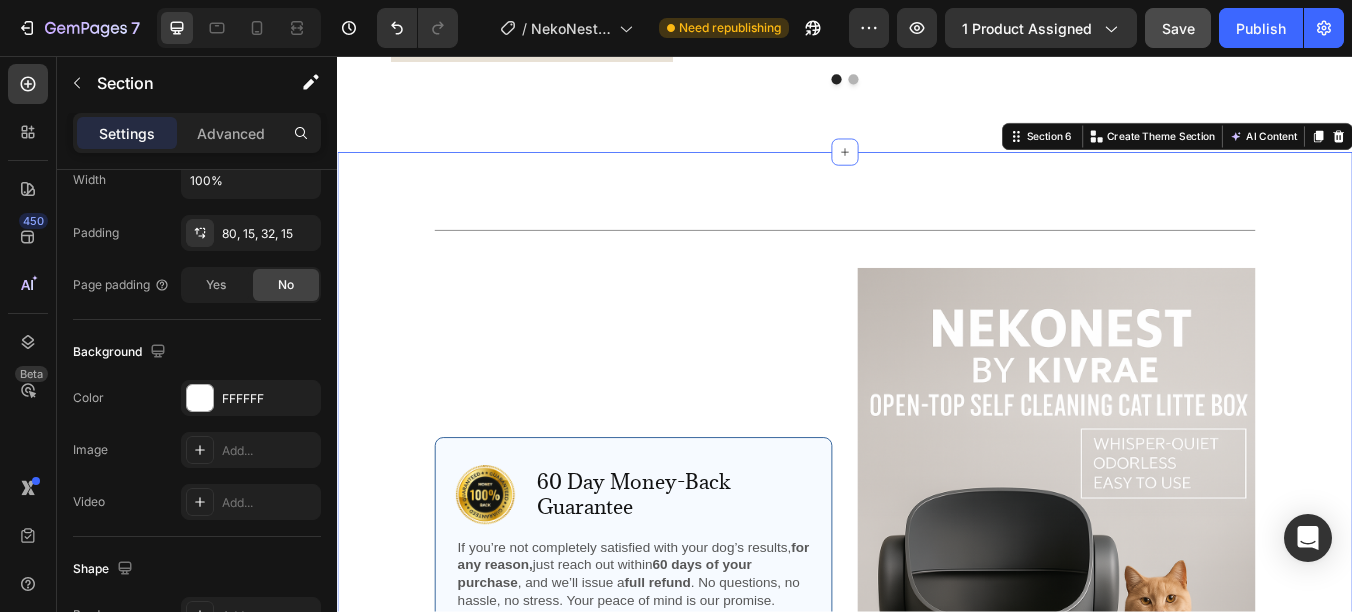 scroll, scrollTop: 0, scrollLeft: 0, axis: both 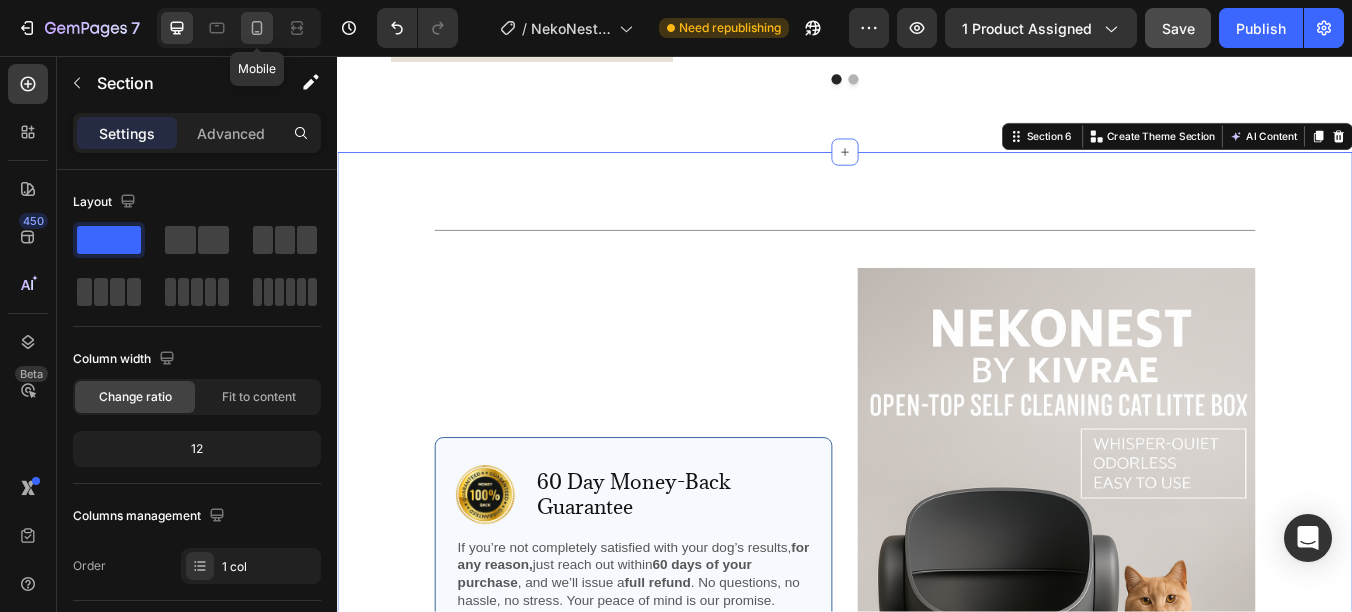 click 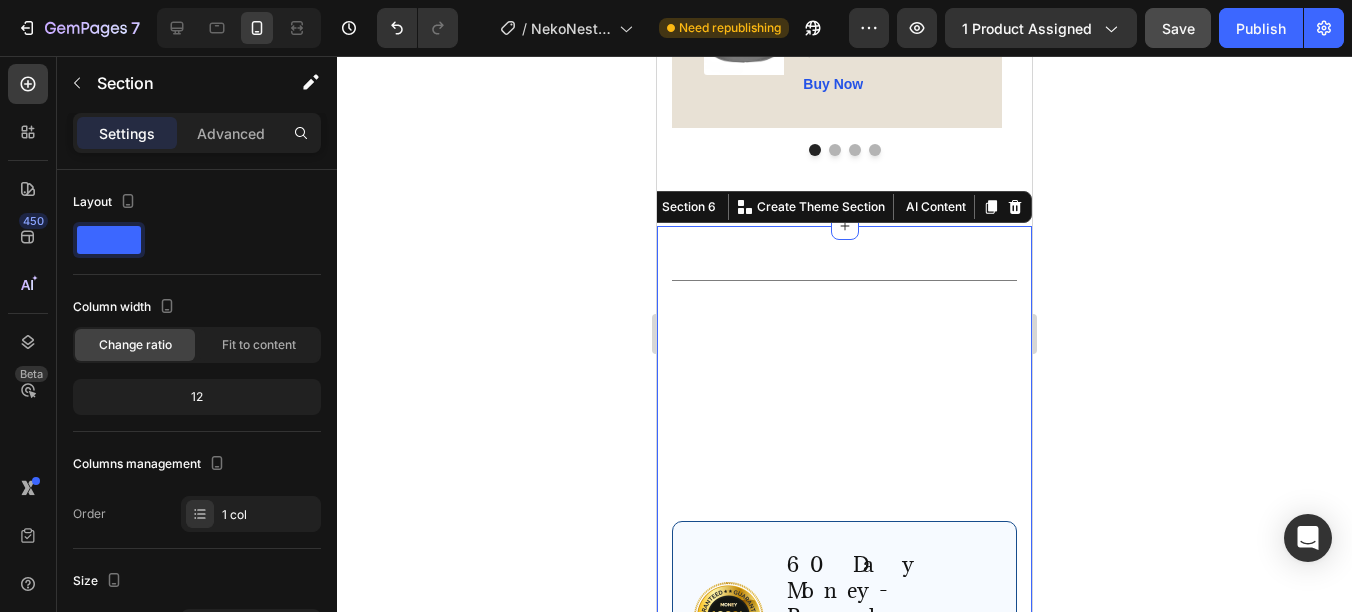 scroll, scrollTop: 4387, scrollLeft: 0, axis: vertical 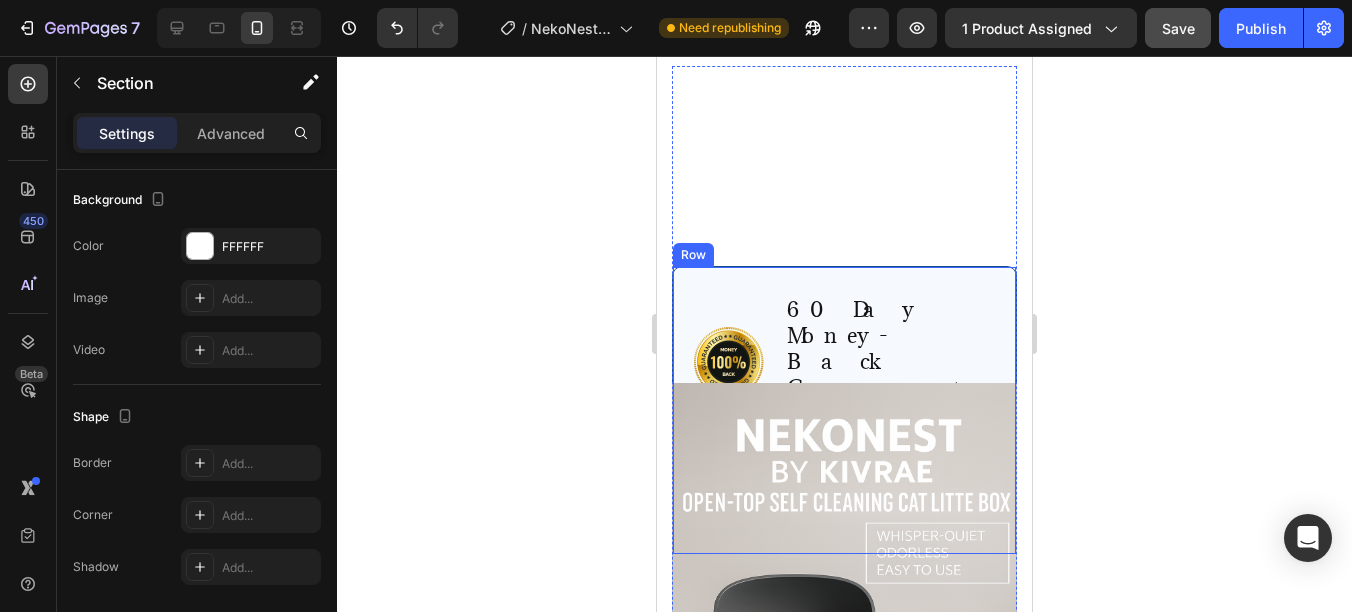 click on "Image  60 Day Money-Back Guarantee Text Block Row If you’re not completely satisfied with your dog’s results,  for any reason,  just reach out within  60 days of your purchase , and we’ll issue a  full refund . No questions, no hassle, no stress. Your peace of mind is our promise. Text Block Row" at bounding box center (844, 410) 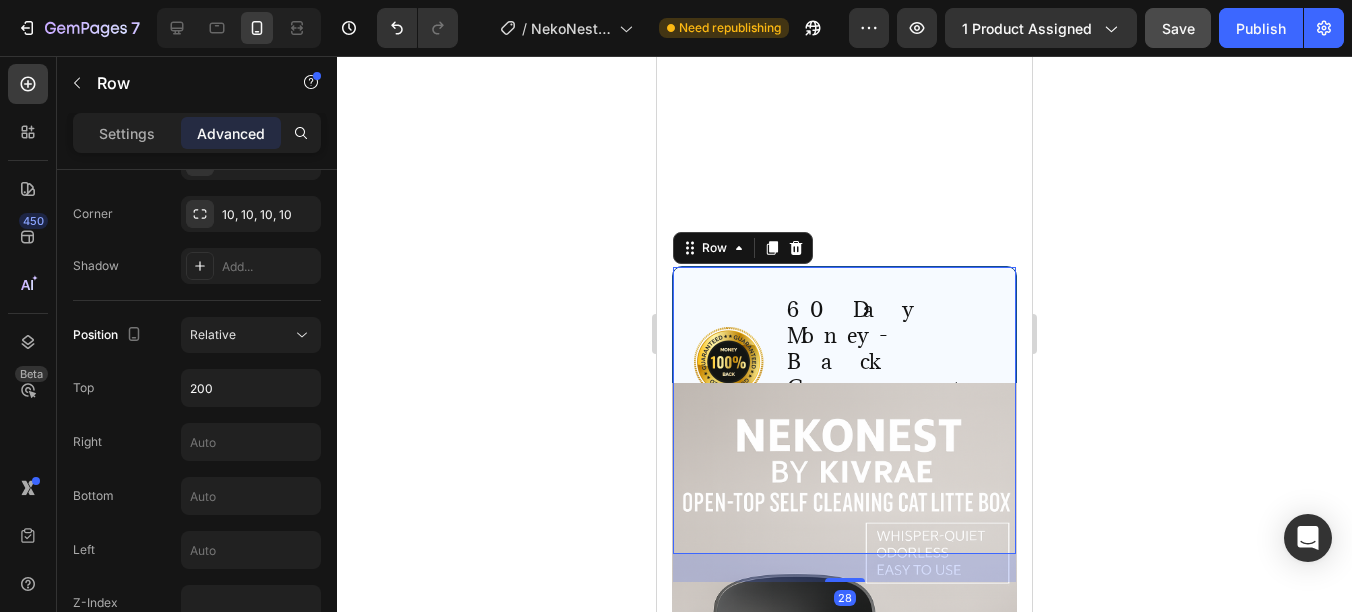 scroll, scrollTop: 0, scrollLeft: 0, axis: both 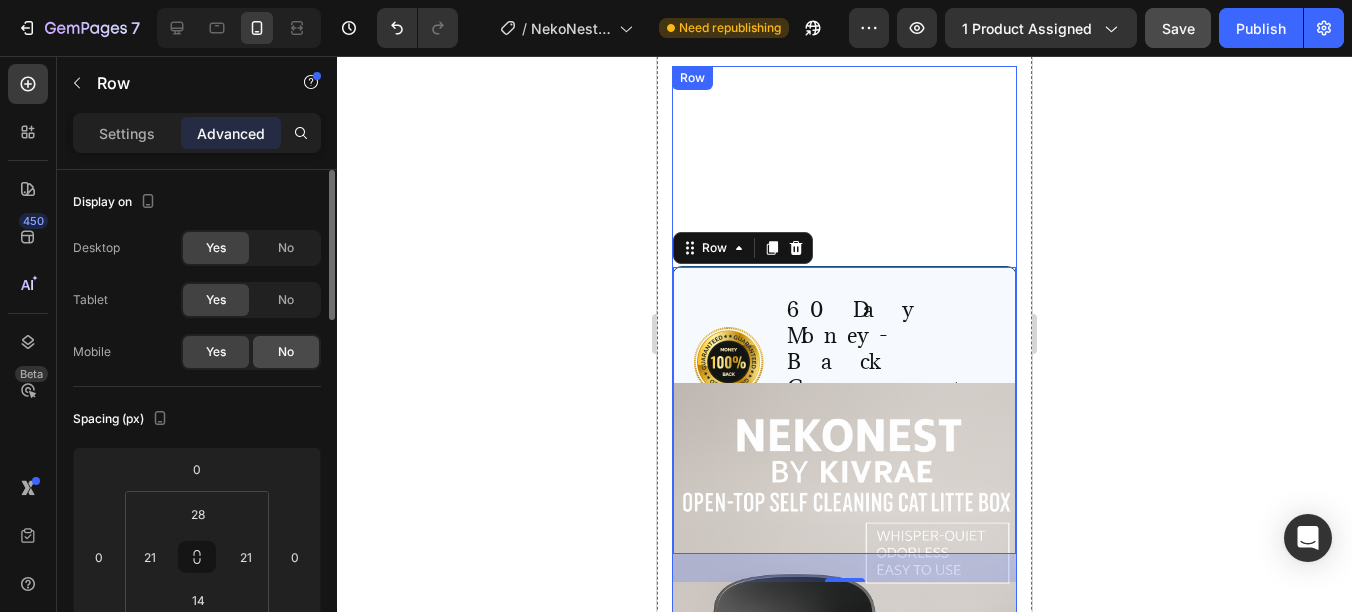 click on "No" 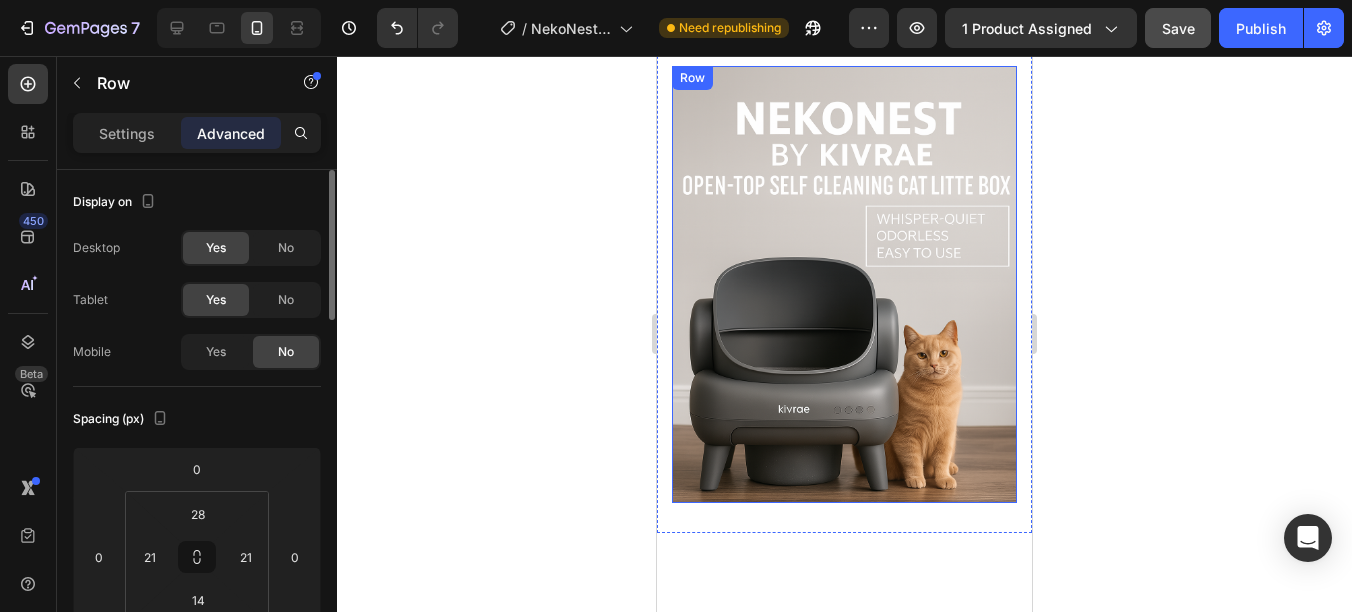 click on "No" 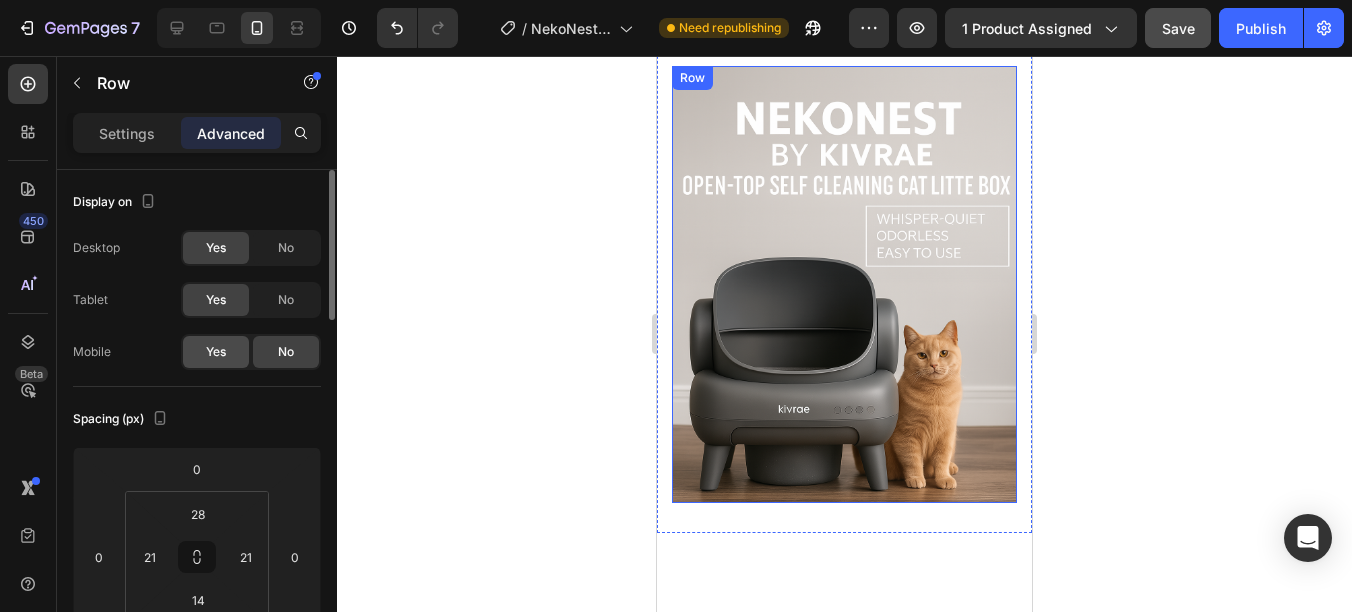 click on "Yes" 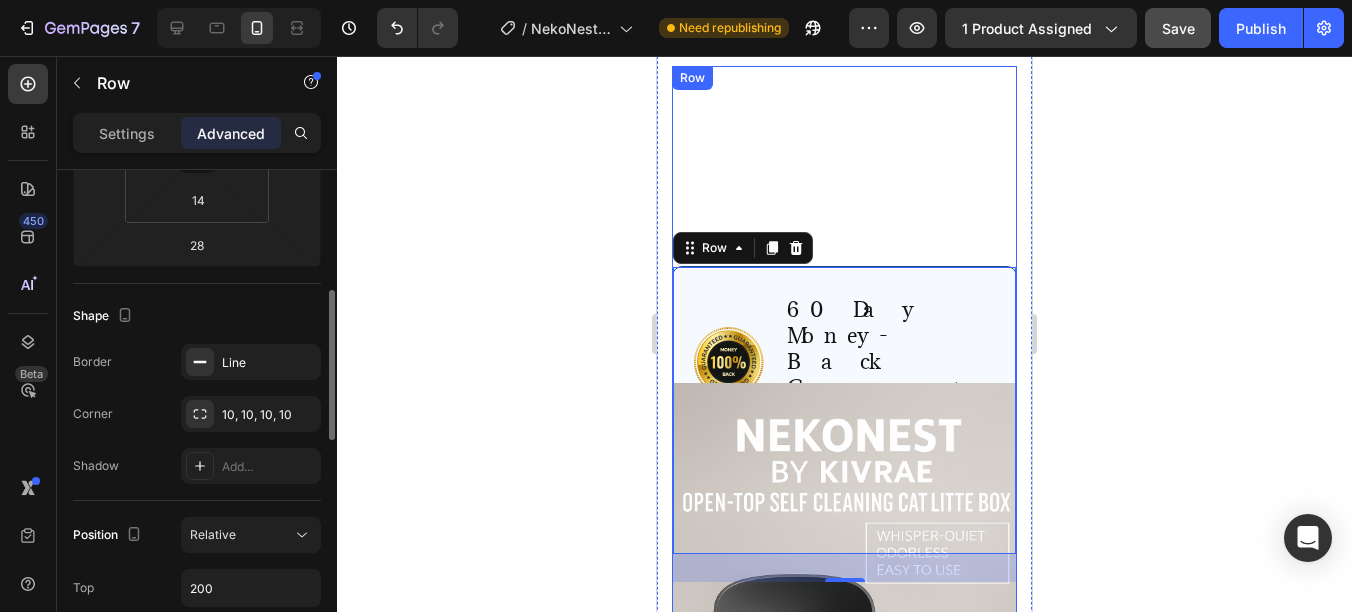 scroll, scrollTop: 500, scrollLeft: 0, axis: vertical 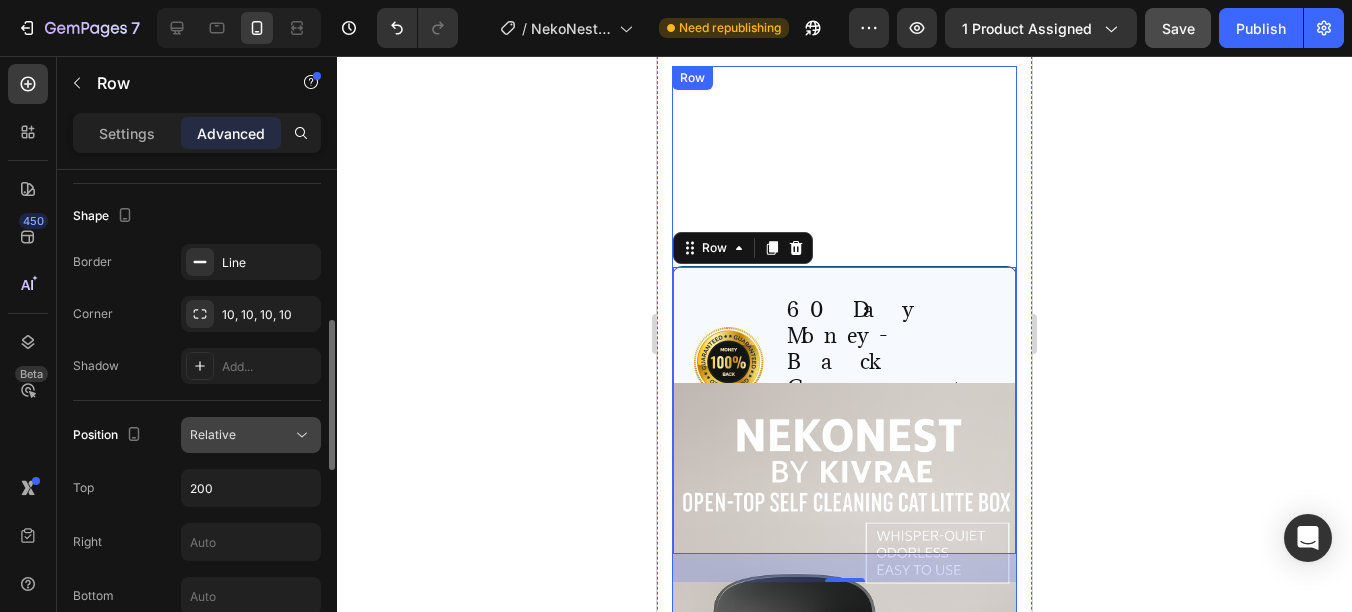 click on "Relative" at bounding box center (241, 435) 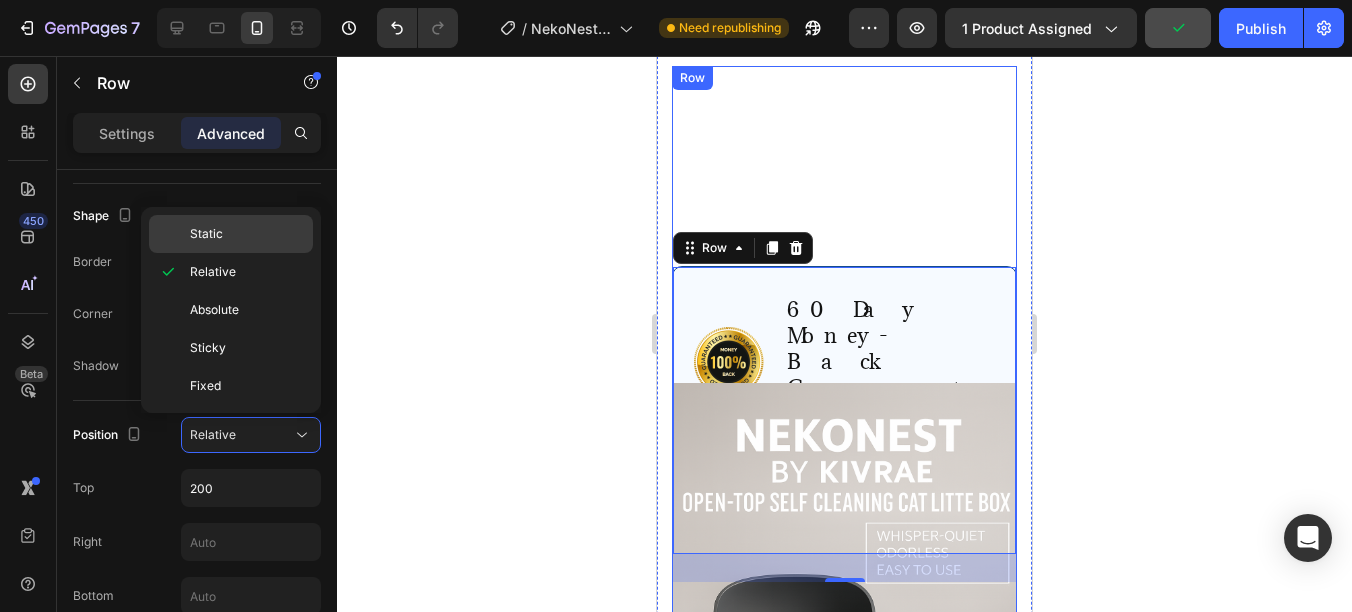 click on "Static" at bounding box center [247, 234] 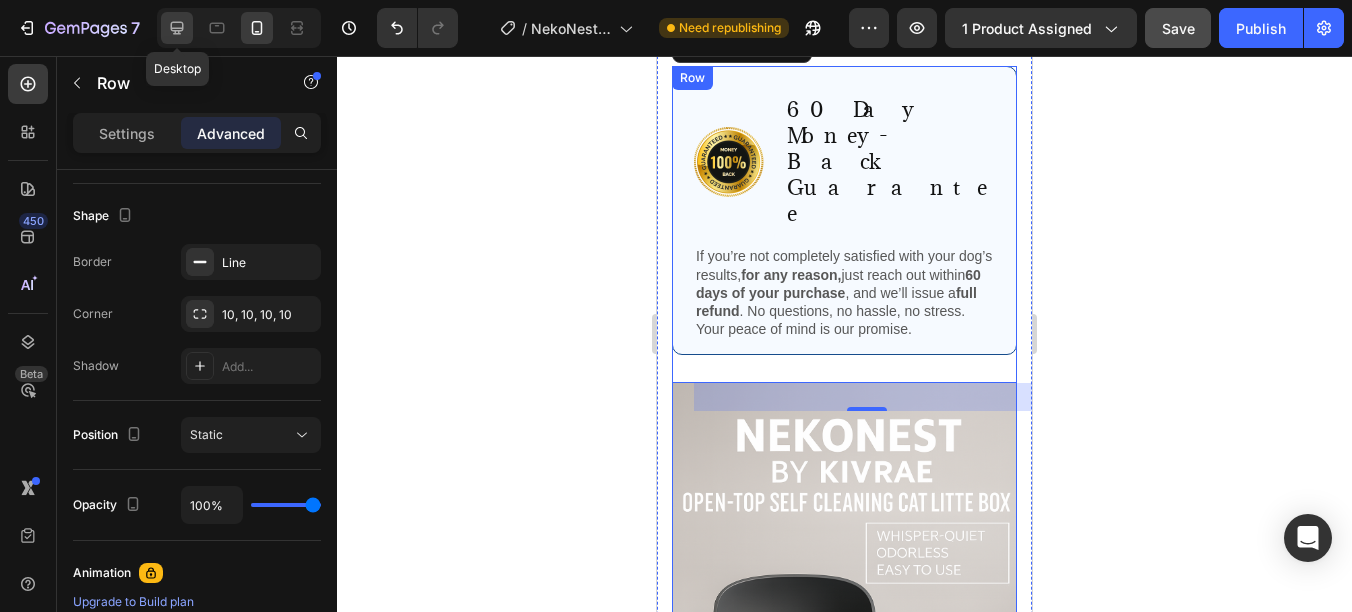 click 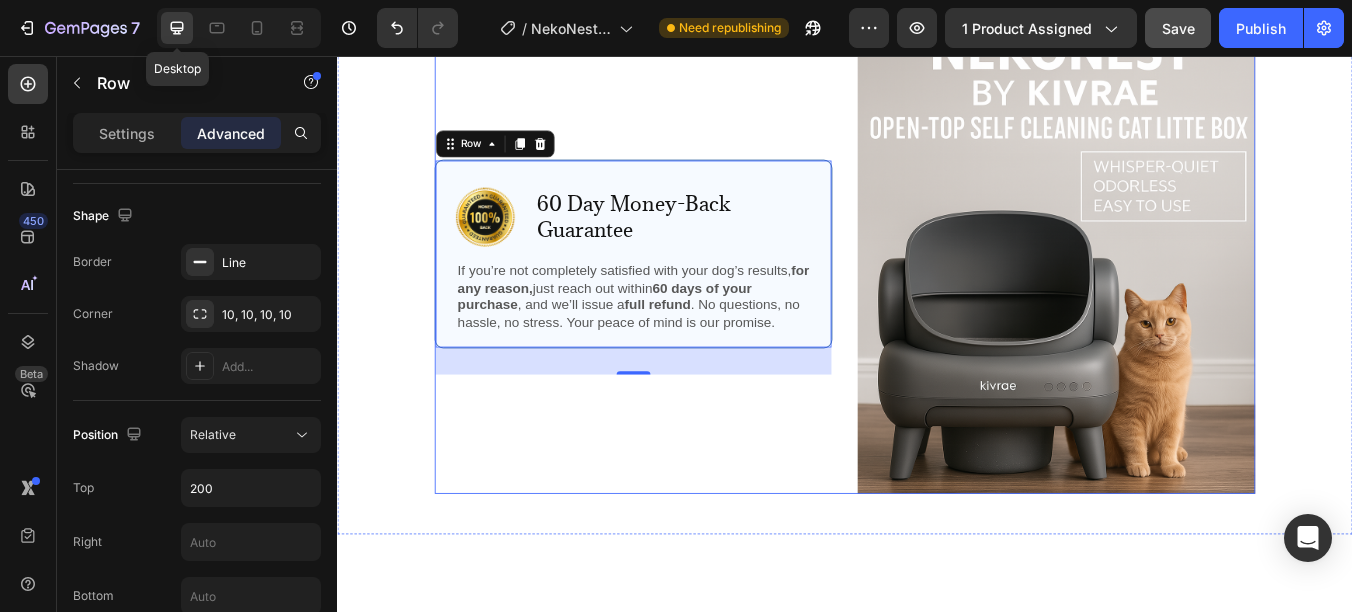 scroll, scrollTop: 5507, scrollLeft: 0, axis: vertical 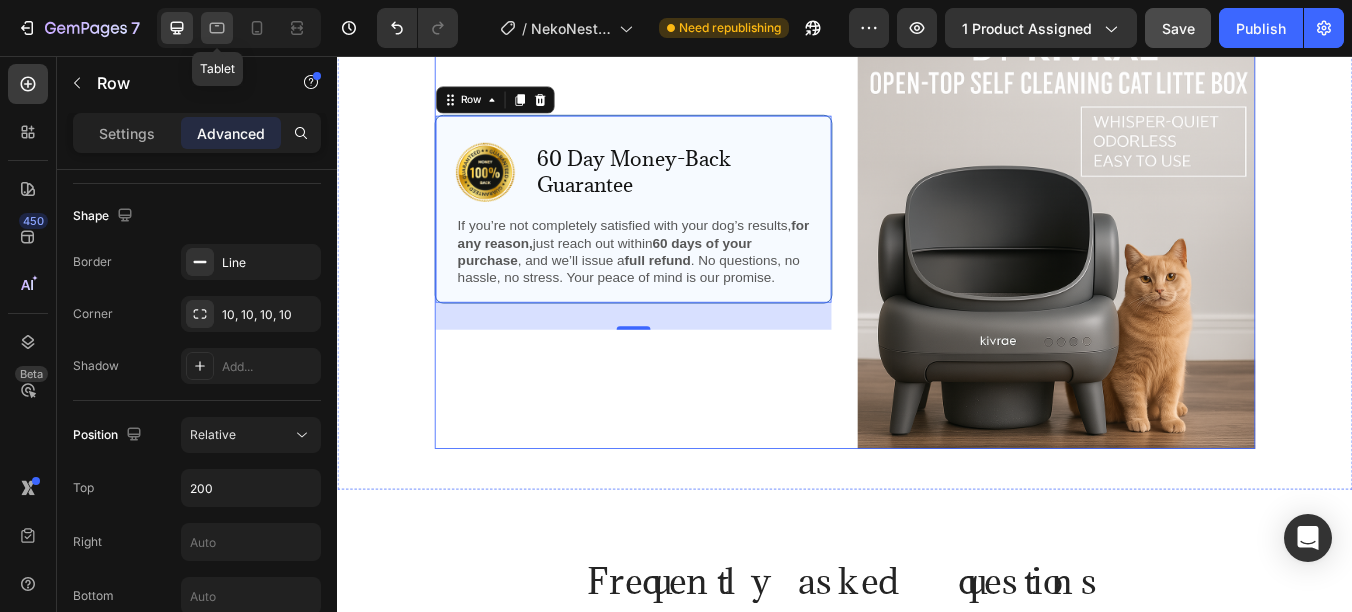 click 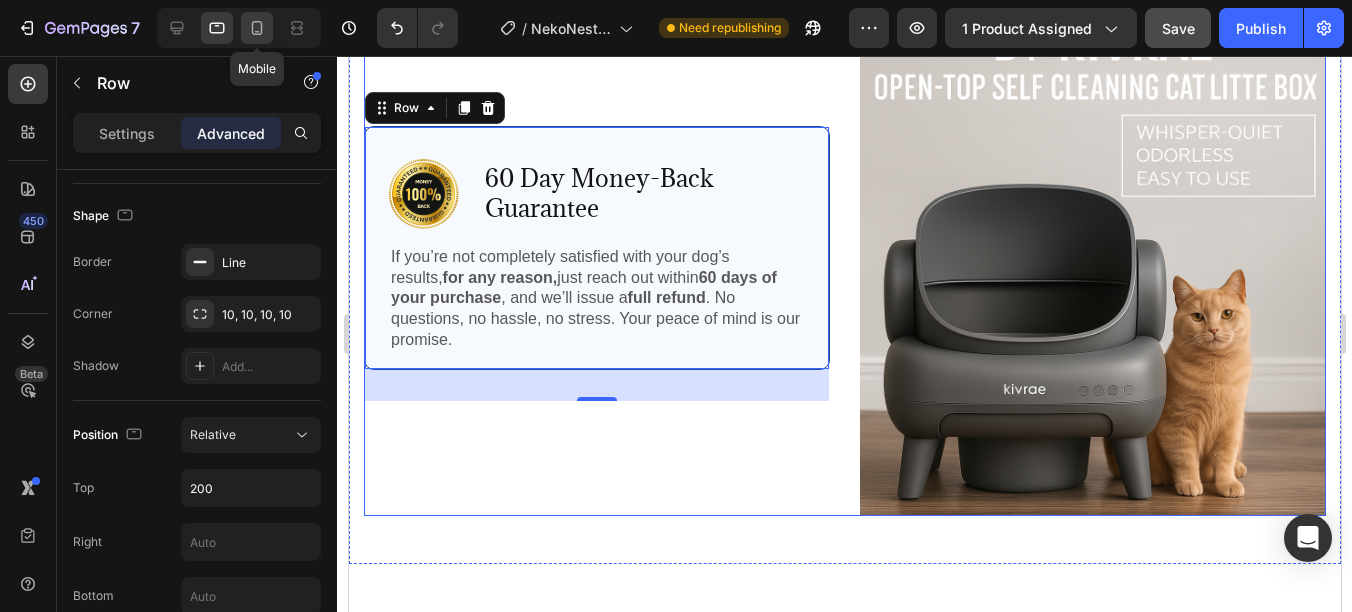 click 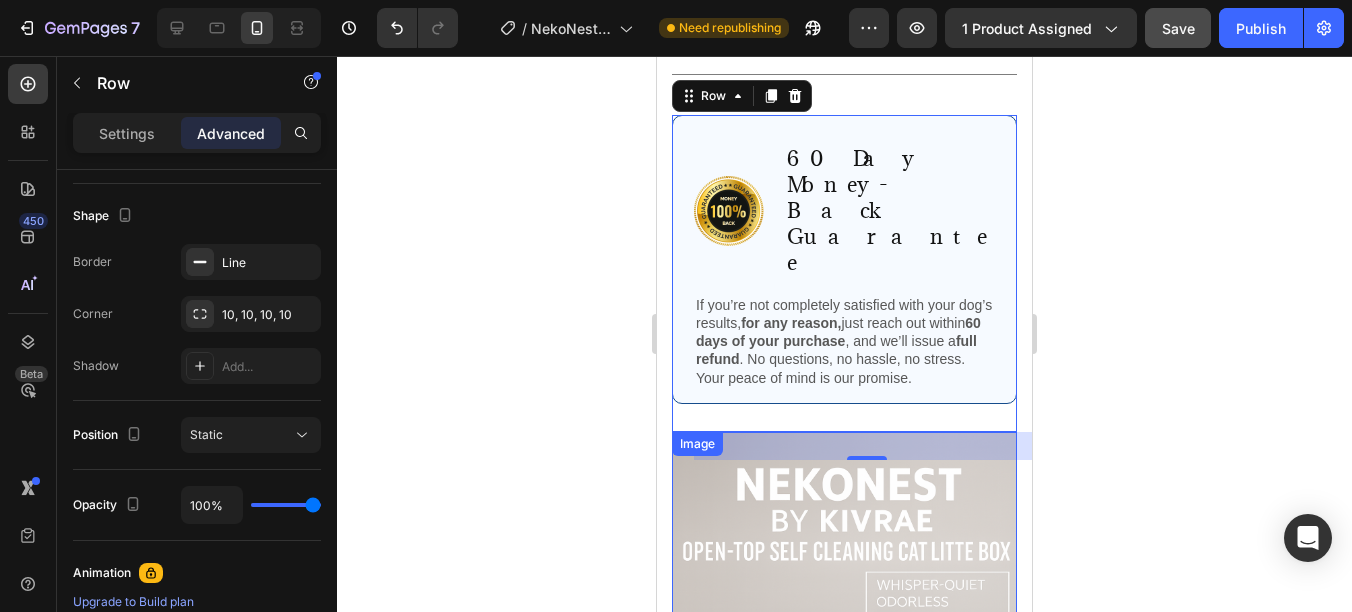 scroll, scrollTop: 4797, scrollLeft: 0, axis: vertical 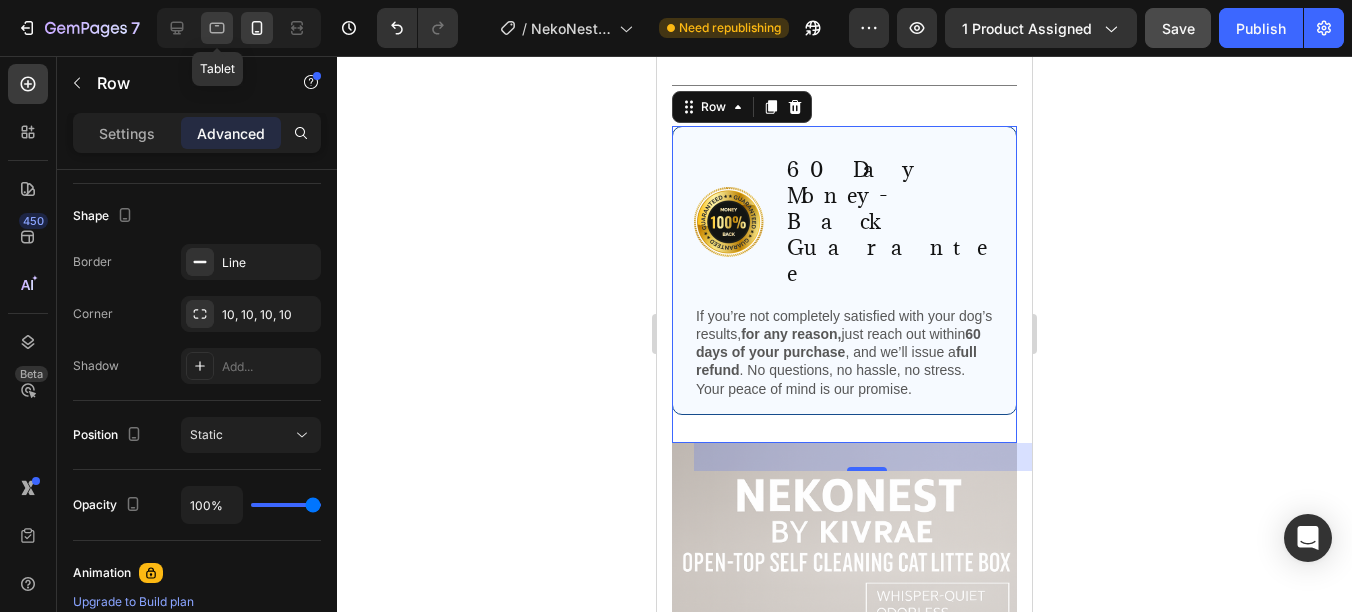 click 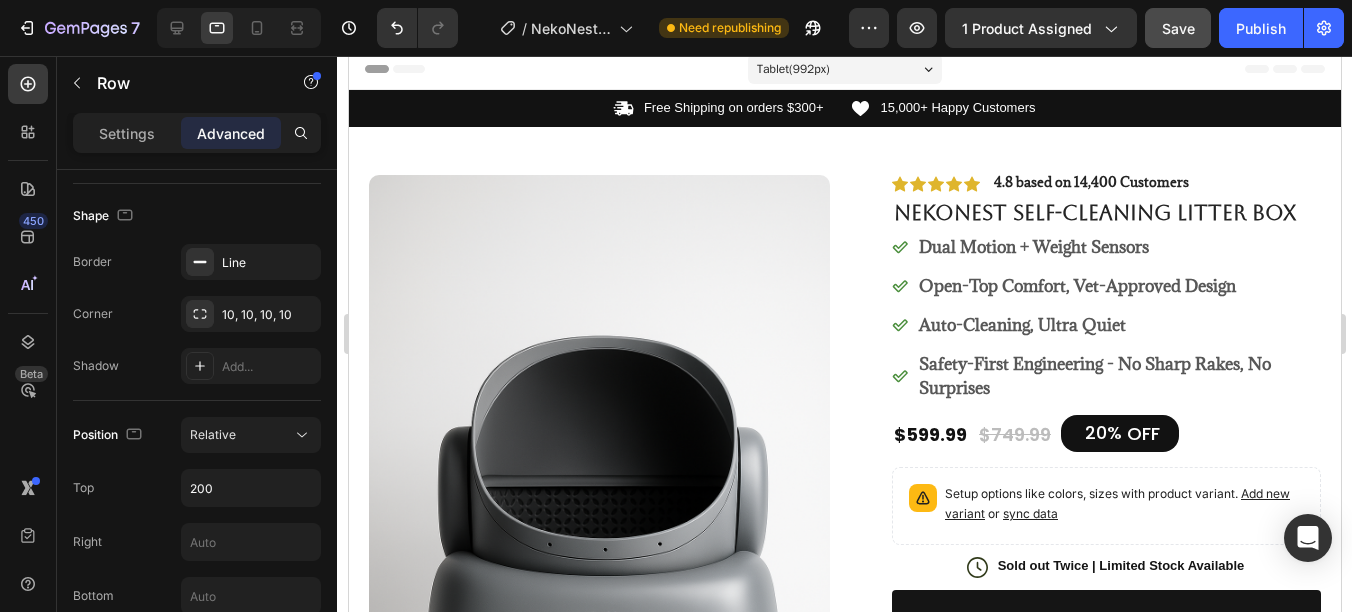 scroll, scrollTop: 0, scrollLeft: 0, axis: both 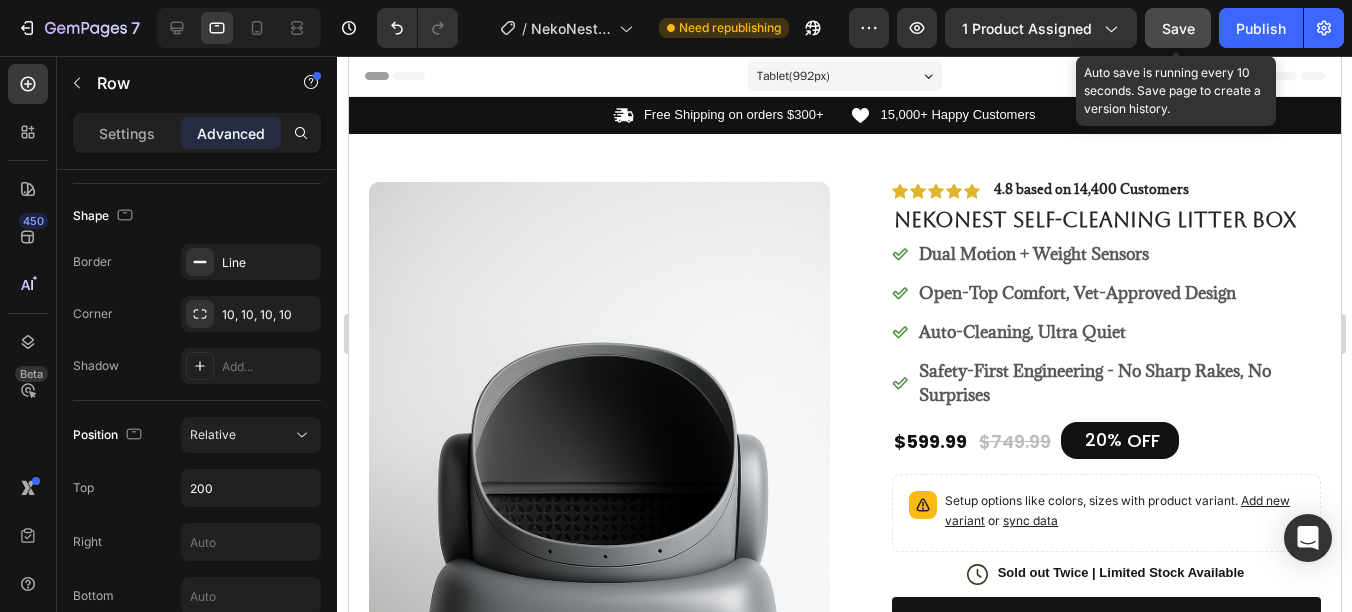 click on "Save" at bounding box center (1178, 28) 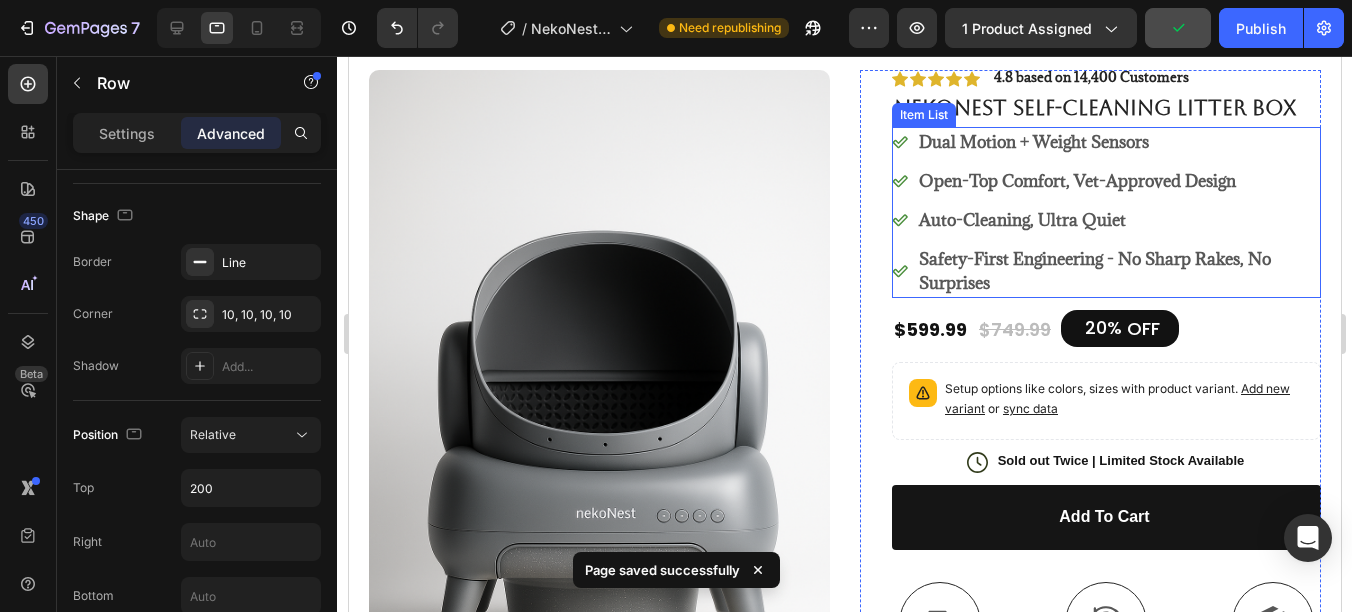 scroll, scrollTop: 300, scrollLeft: 0, axis: vertical 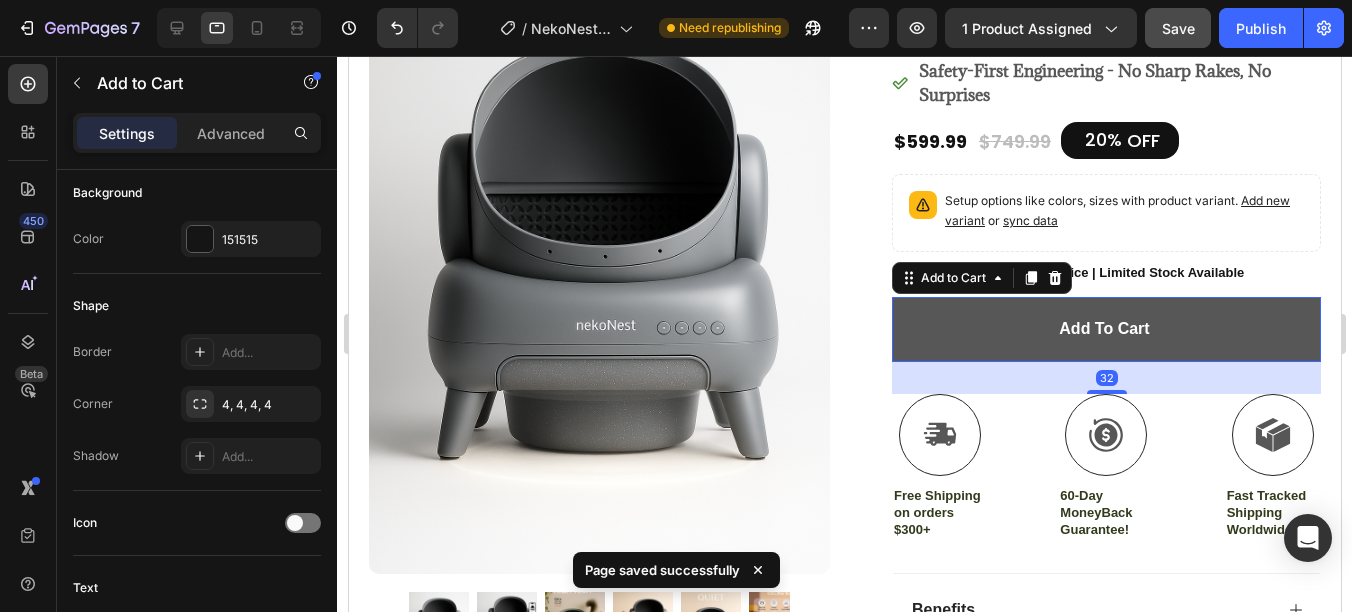 click on "Add to cart" at bounding box center (1105, 329) 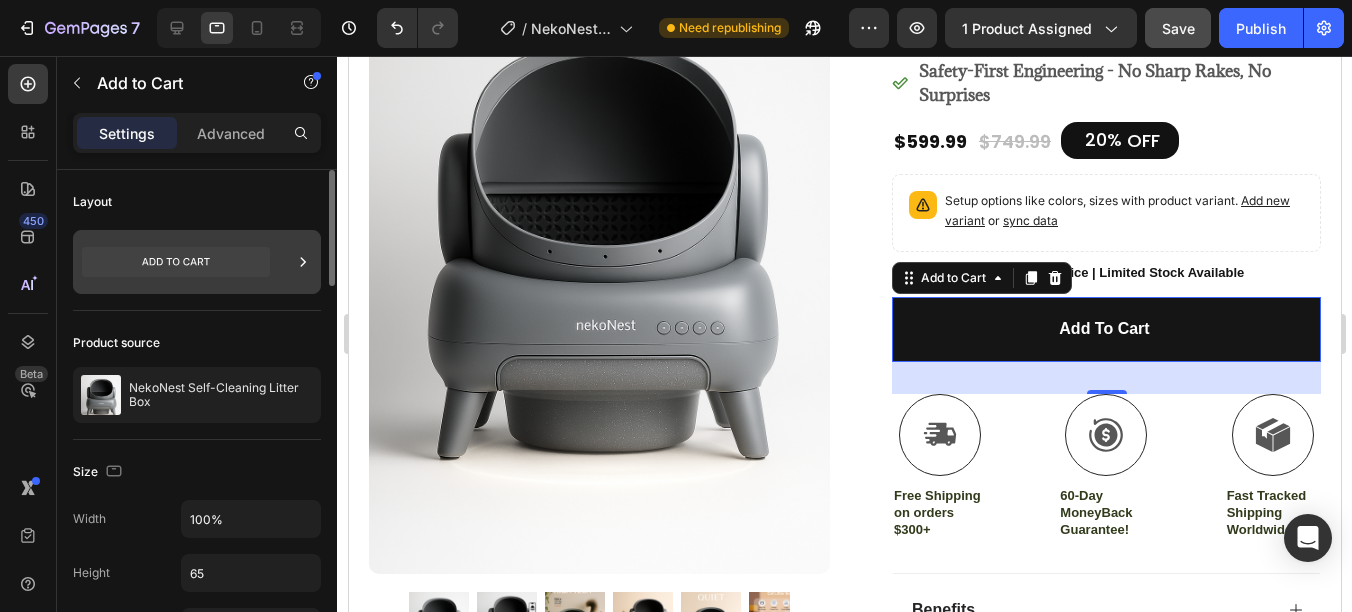 click 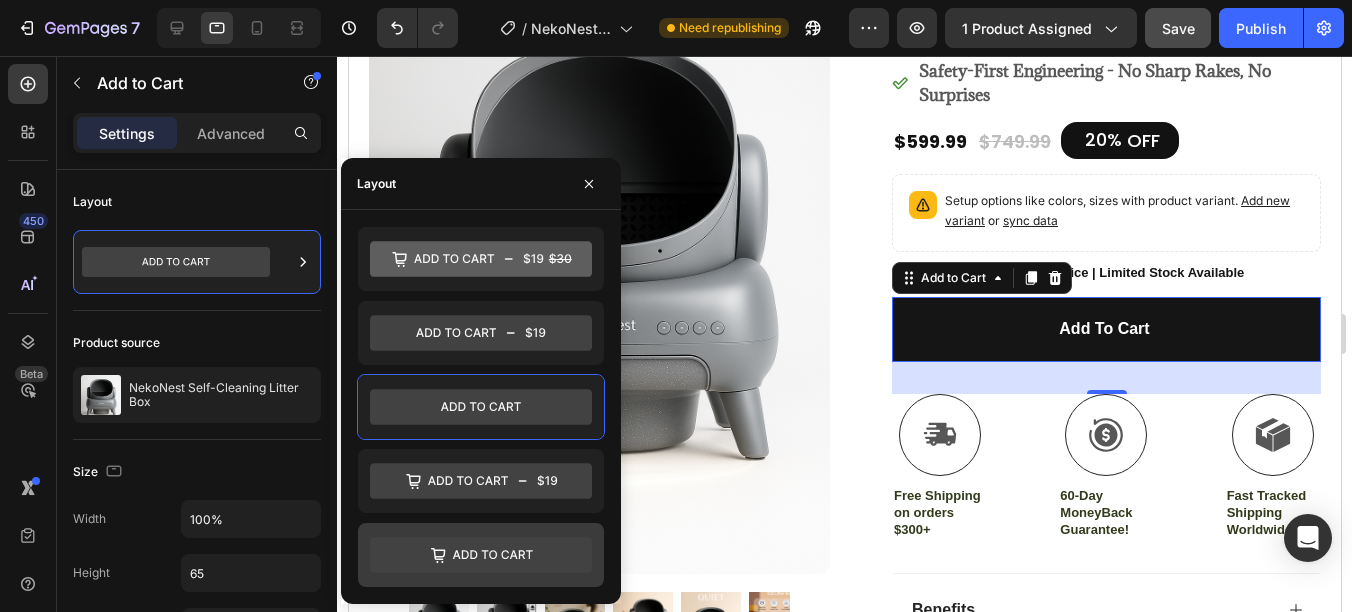 click 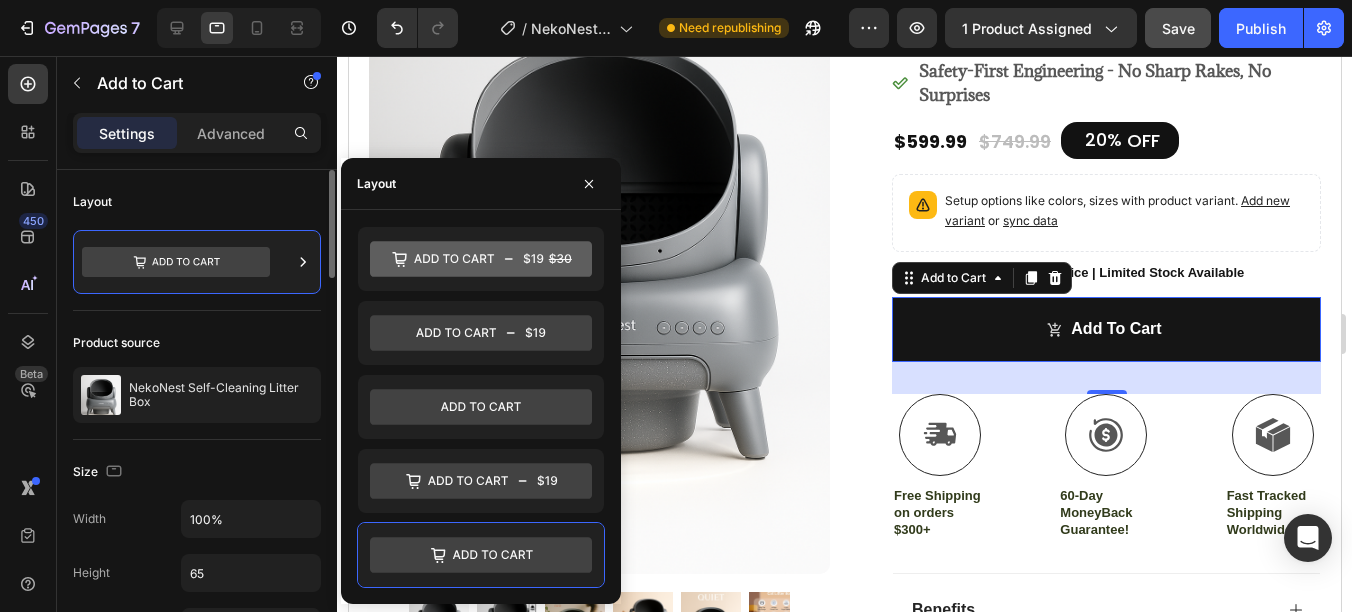 click on "Layout" at bounding box center (197, 202) 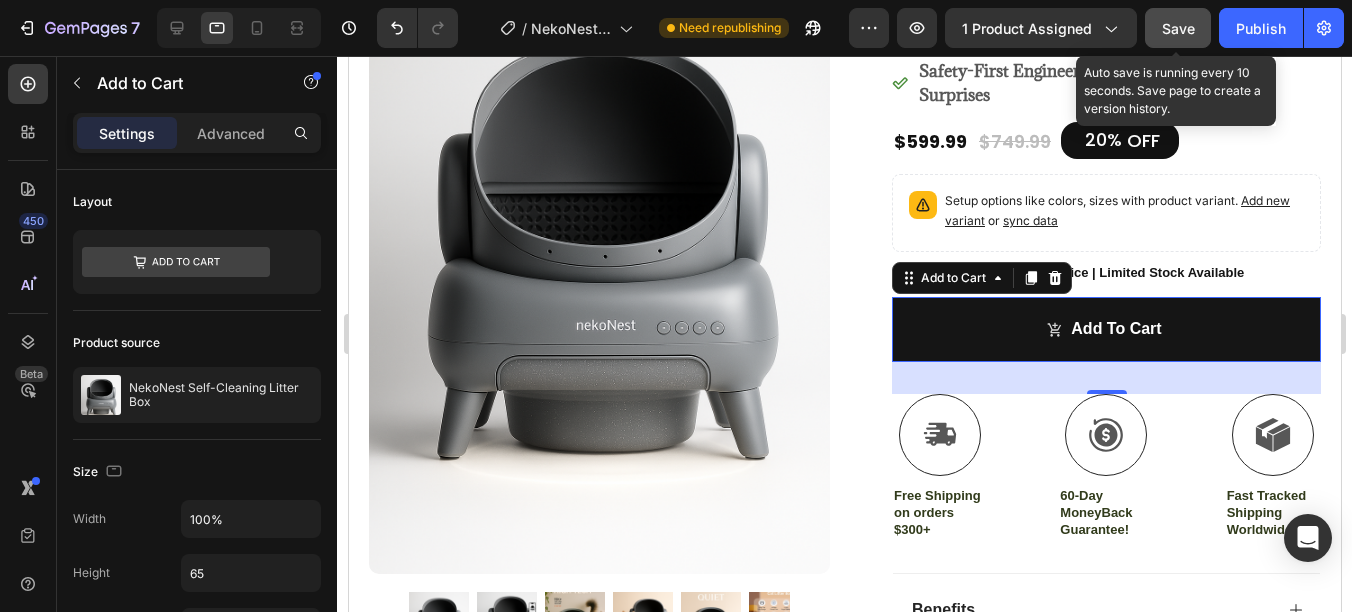 click on "Save" at bounding box center (1178, 28) 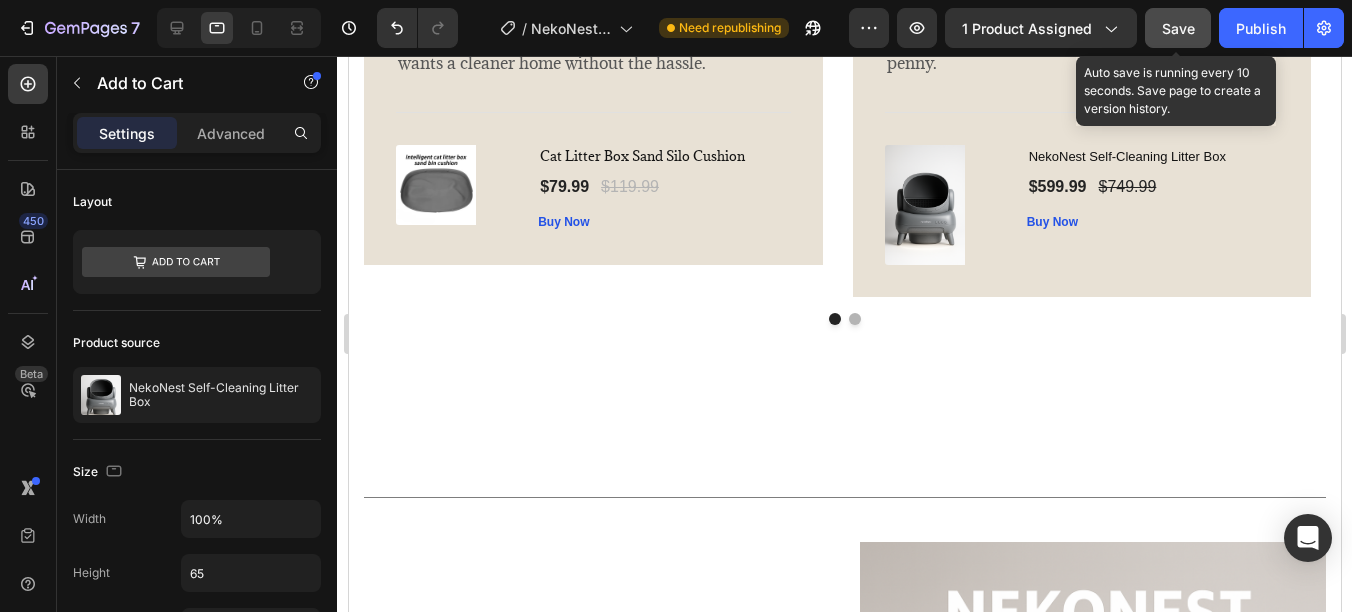 scroll, scrollTop: 3900, scrollLeft: 0, axis: vertical 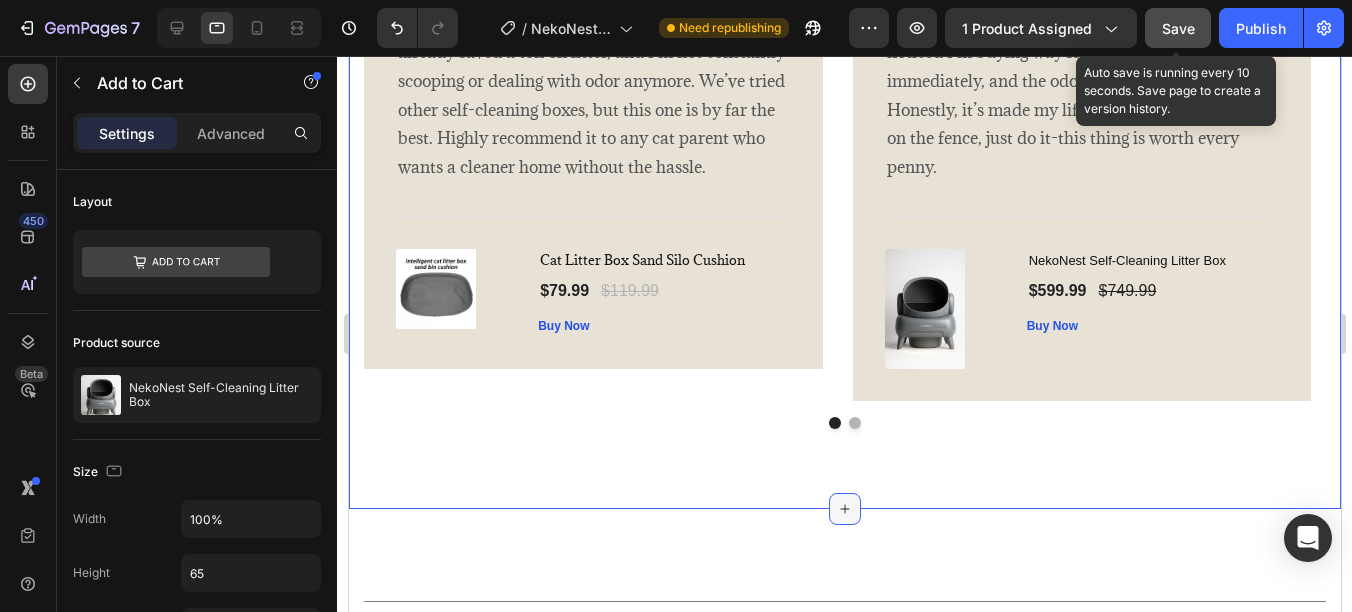 click at bounding box center (844, 509) 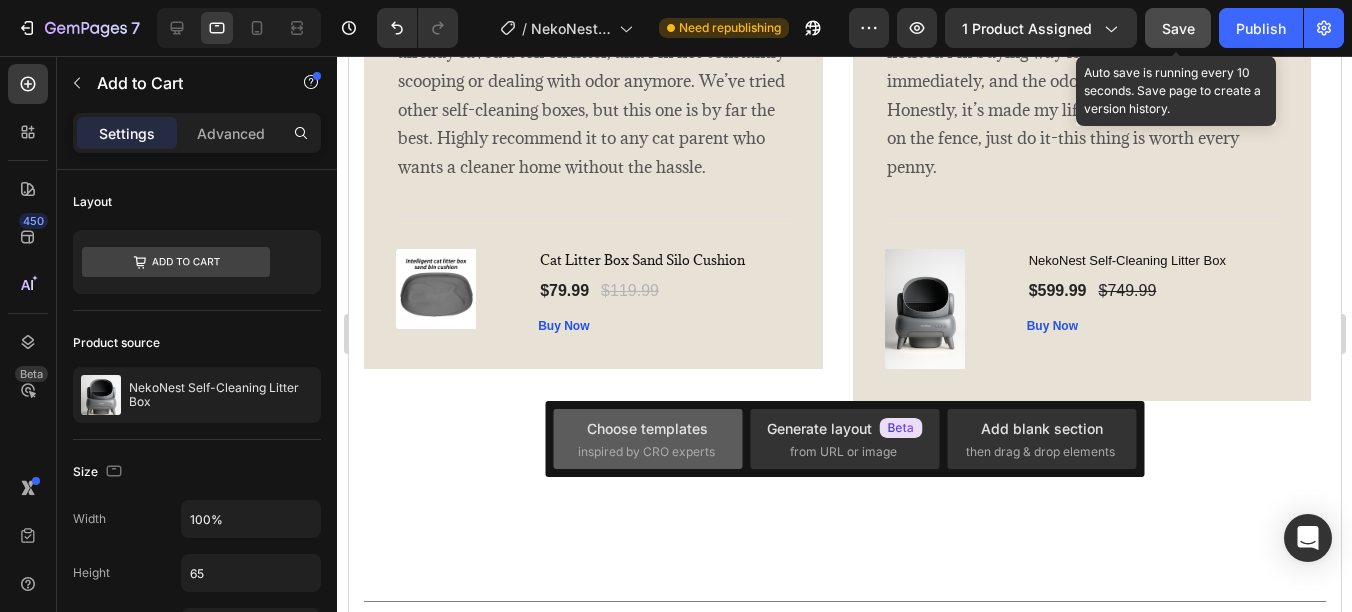 click on "Choose templates" at bounding box center [647, 428] 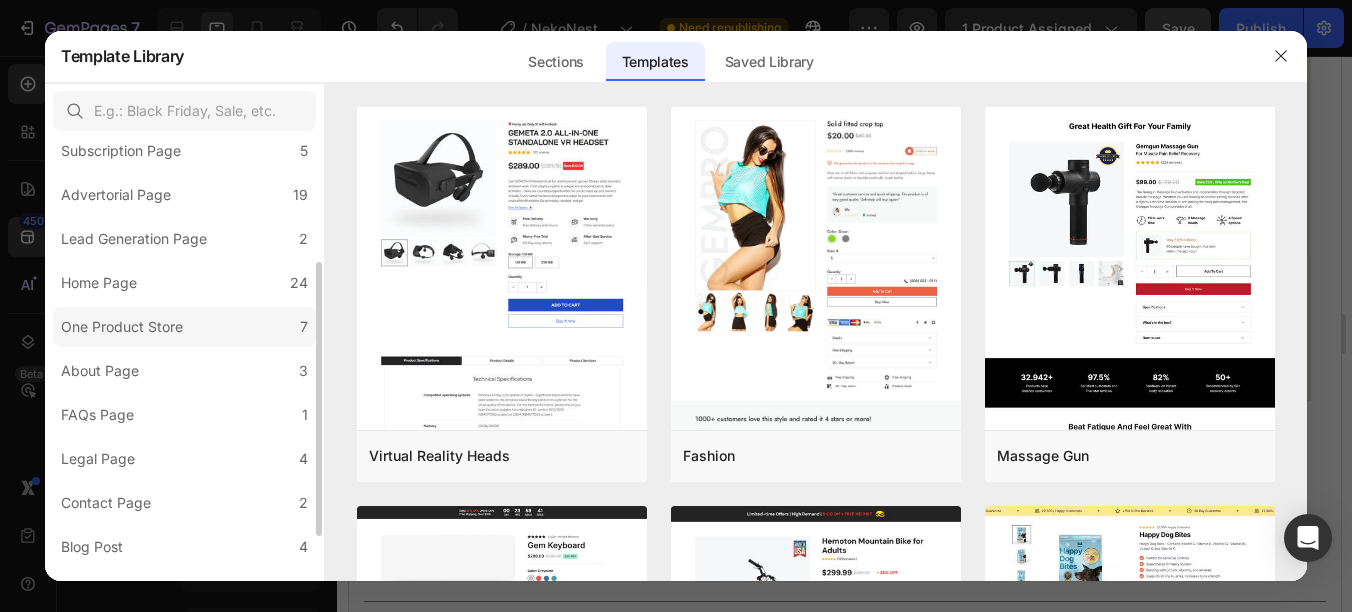 scroll, scrollTop: 273, scrollLeft: 0, axis: vertical 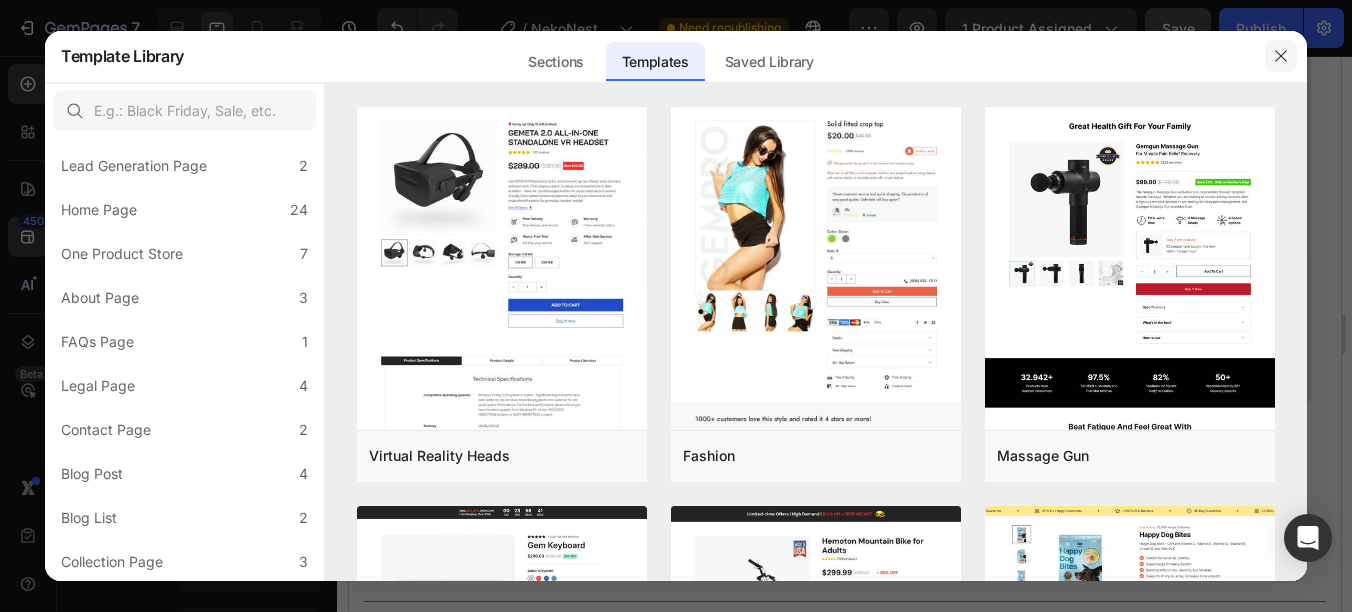 click at bounding box center [1281, 56] 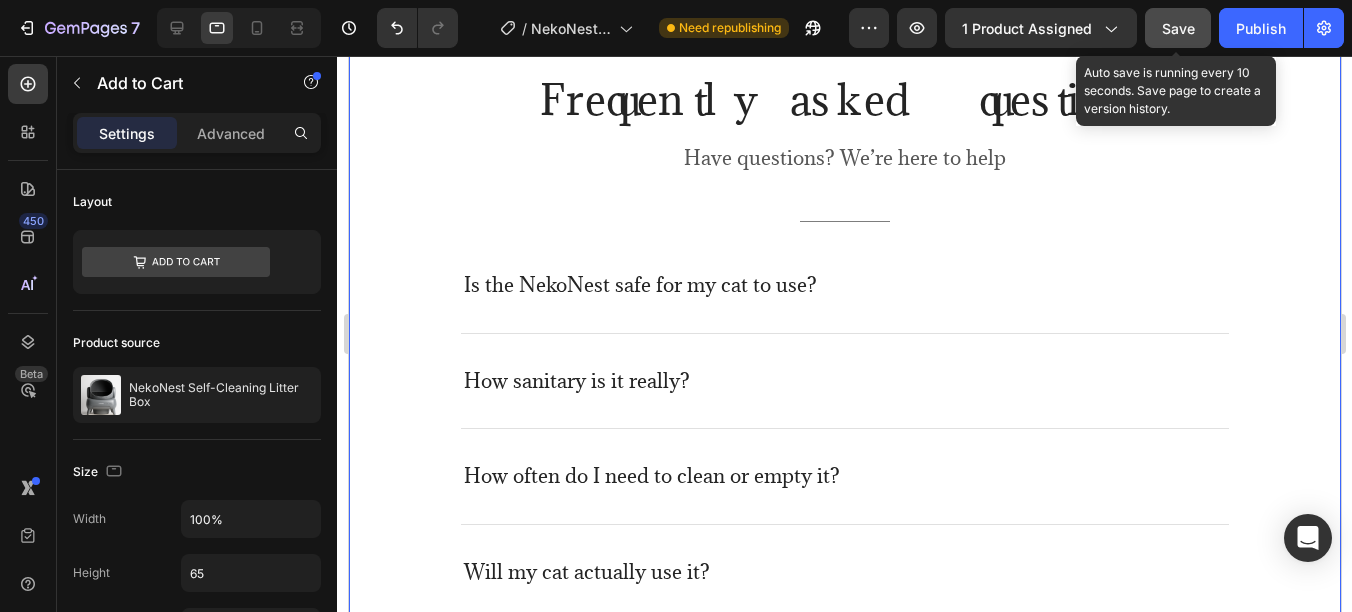 scroll, scrollTop: 5200, scrollLeft: 0, axis: vertical 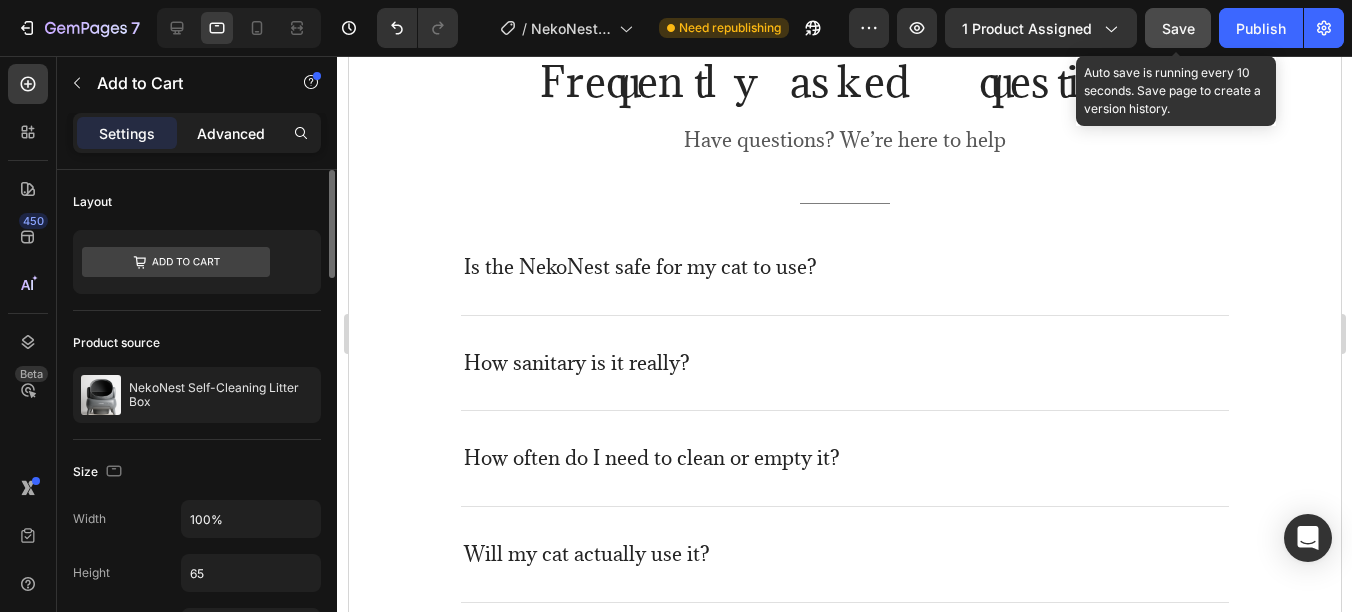 click on "Advanced" at bounding box center [231, 133] 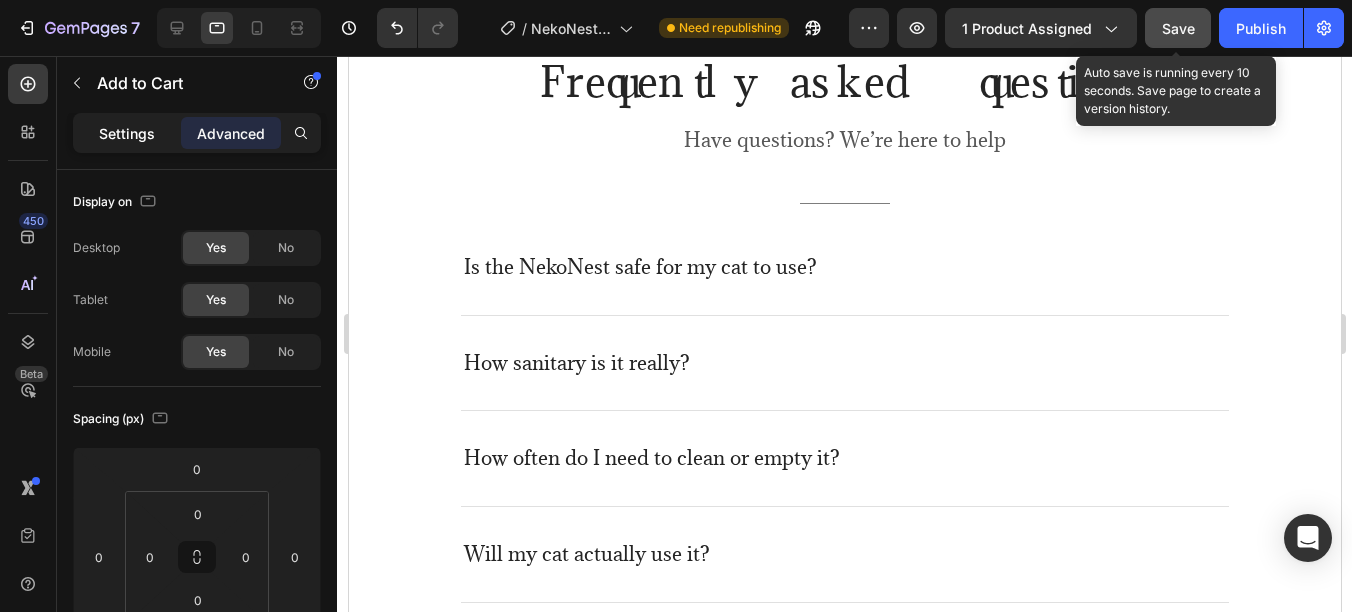 click on "Settings" at bounding box center [127, 133] 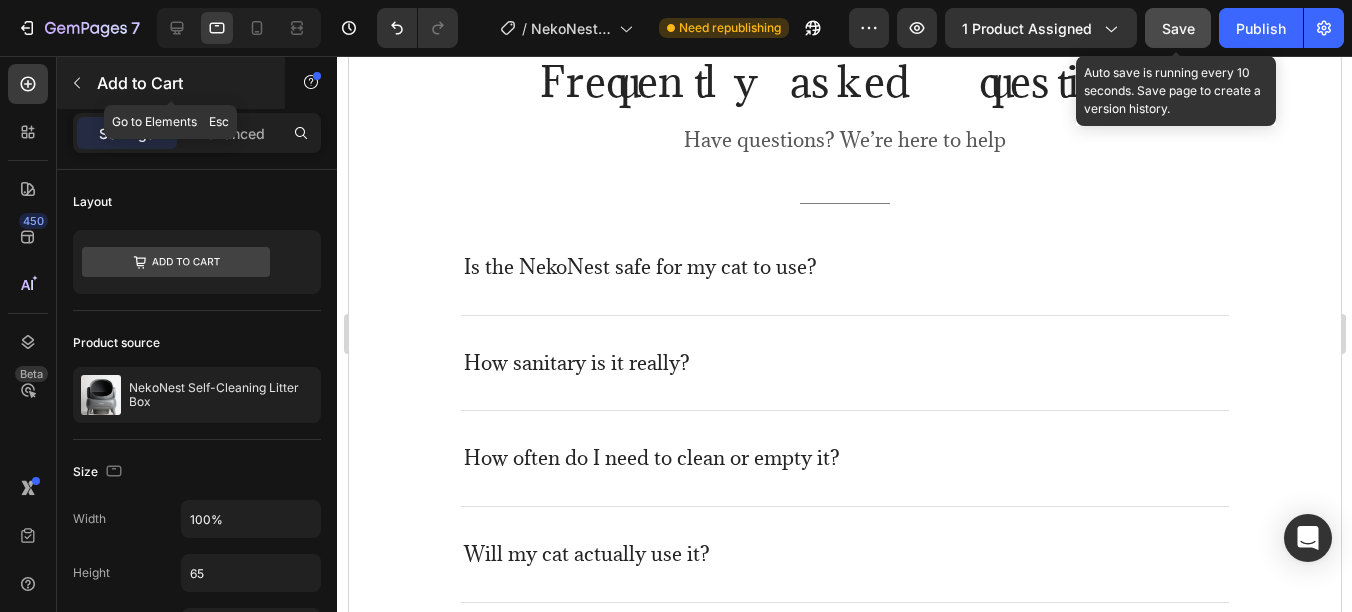 click 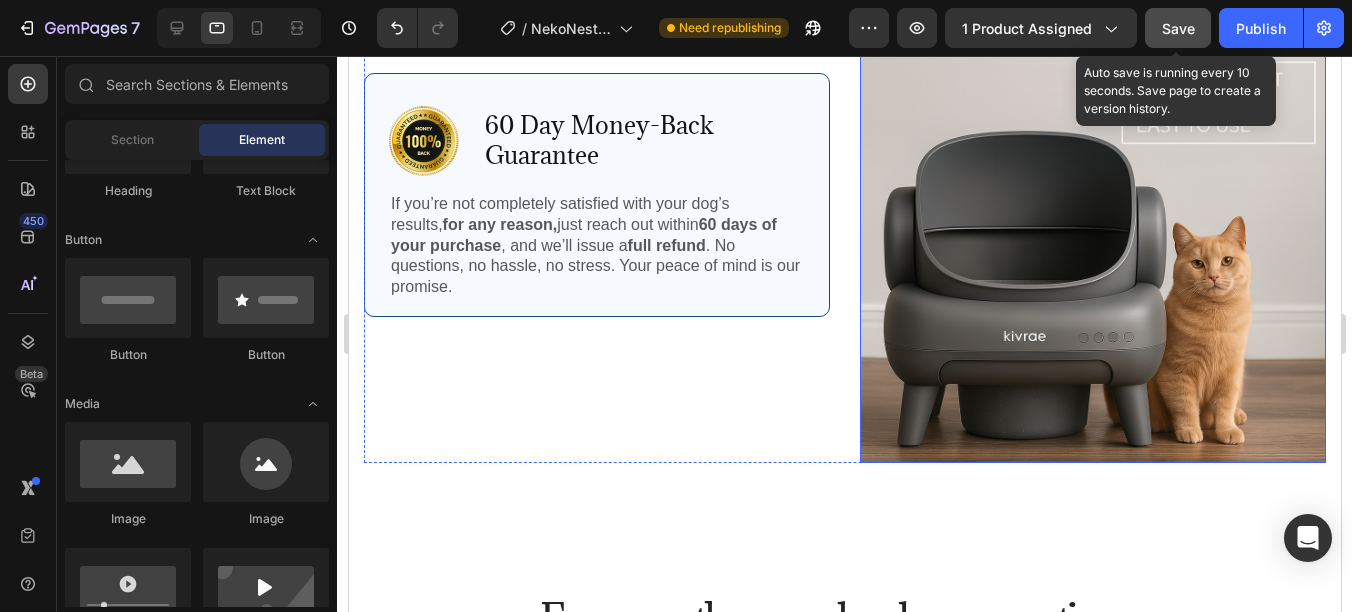 scroll, scrollTop: 4800, scrollLeft: 0, axis: vertical 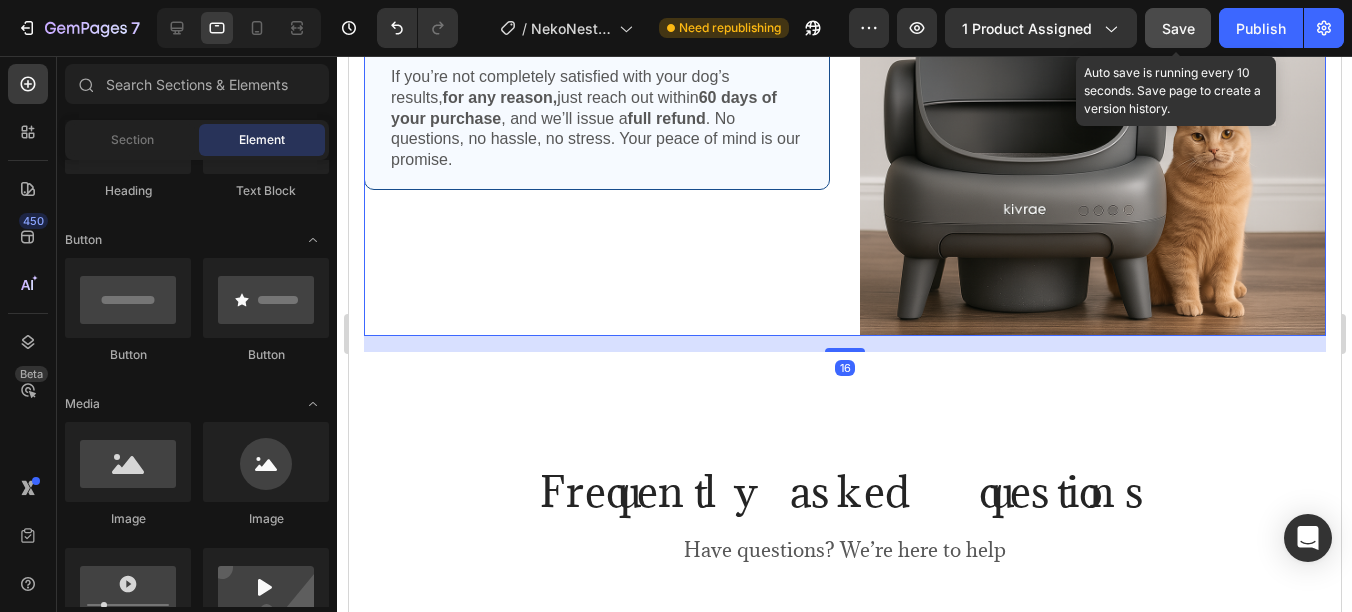 click on "Image  60 Day Money-Back Guarantee Text Block Row If you’re not completely satisfied with your dog’s results,  for any reason,  just reach out within  60 days of your purchase , and we’ll issue a  full refund . No questions, no hassle, no stress. Your peace of mind is our promise. Text Block Row" at bounding box center (596, 41) 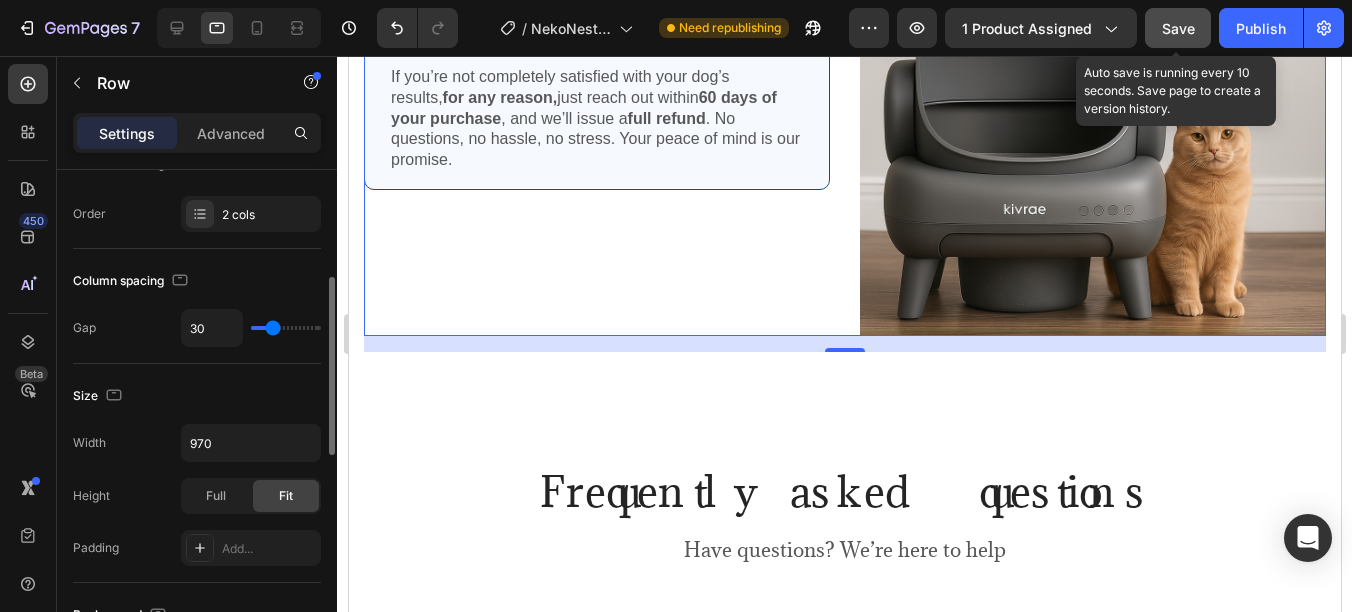scroll, scrollTop: 200, scrollLeft: 0, axis: vertical 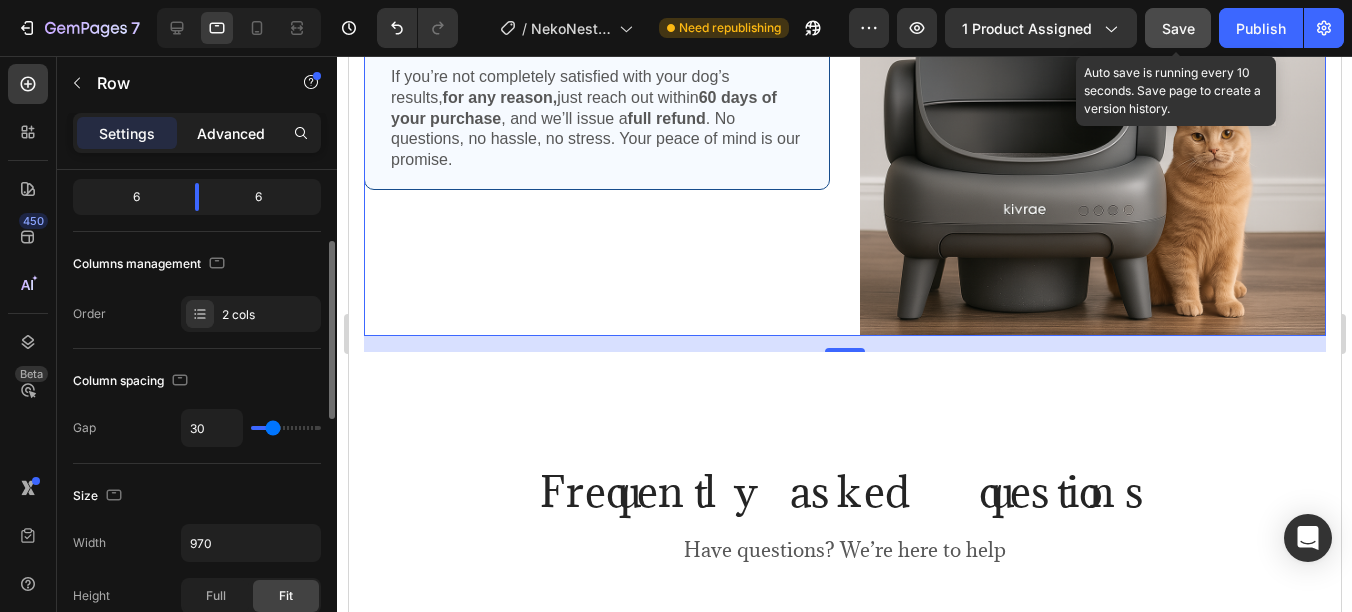 click on "Advanced" at bounding box center (231, 133) 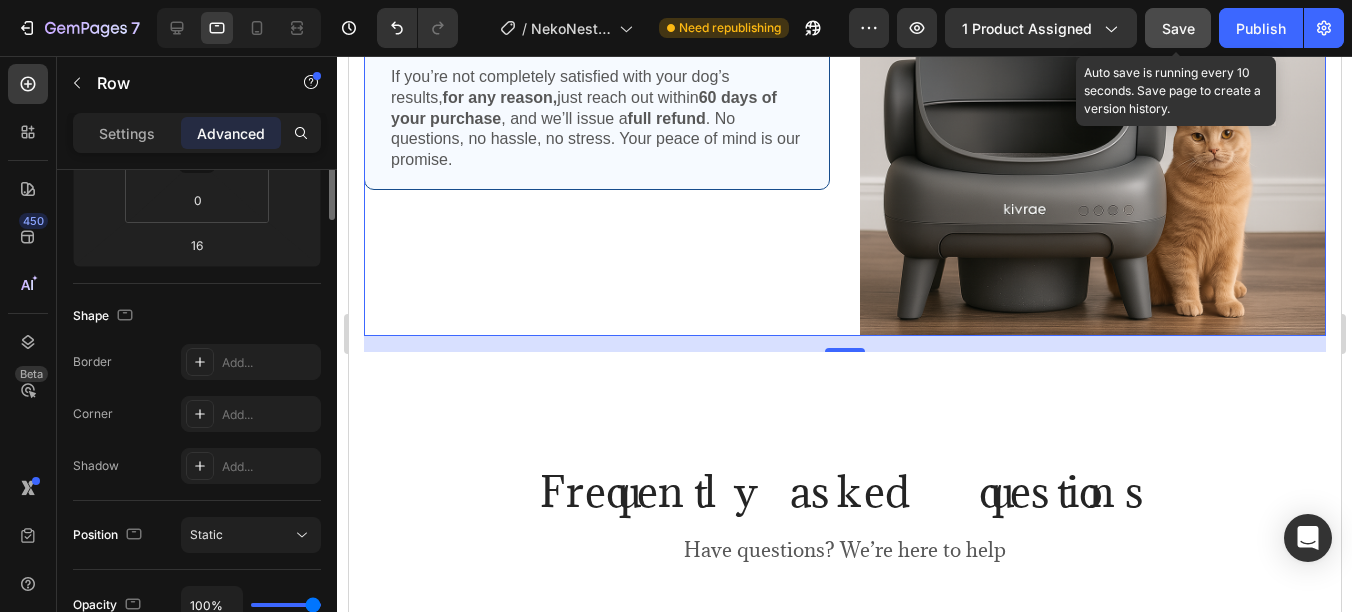 scroll, scrollTop: 100, scrollLeft: 0, axis: vertical 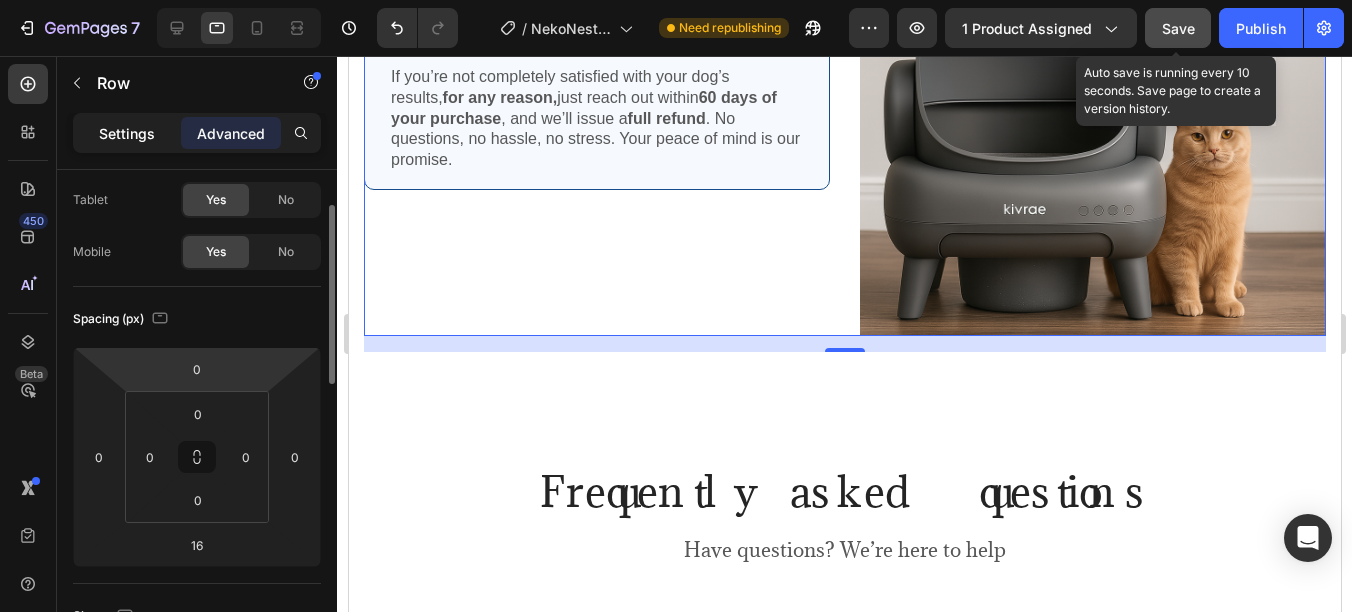 click on "Settings" at bounding box center [127, 133] 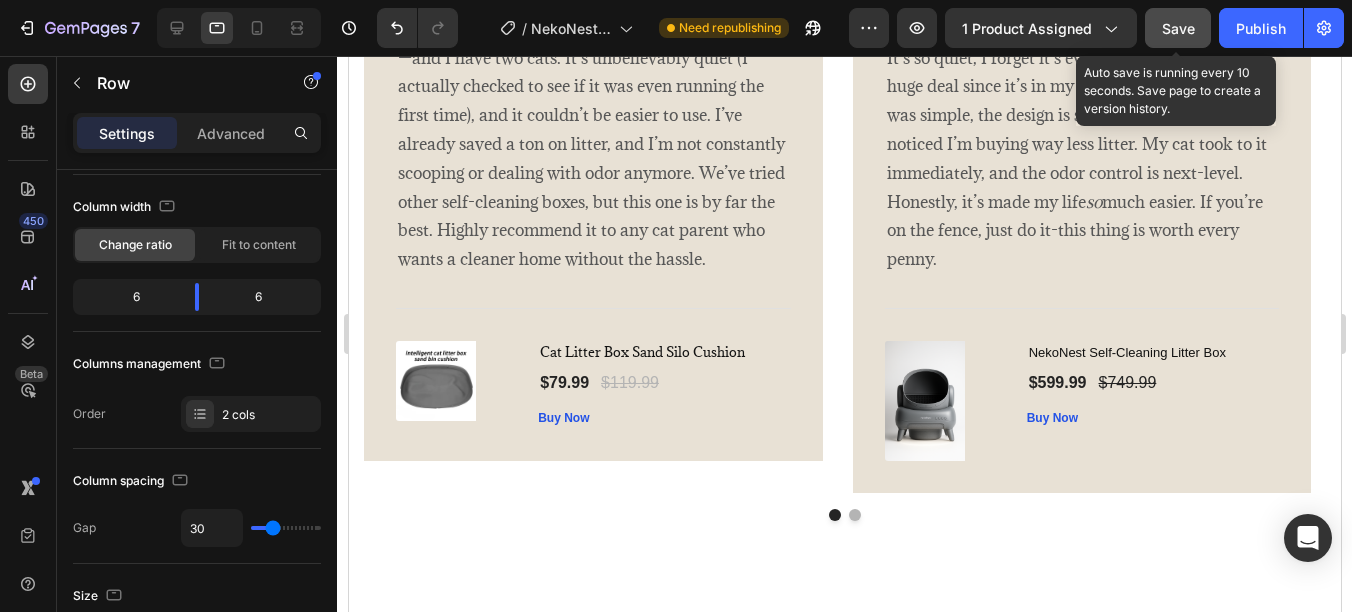 scroll, scrollTop: 4000, scrollLeft: 0, axis: vertical 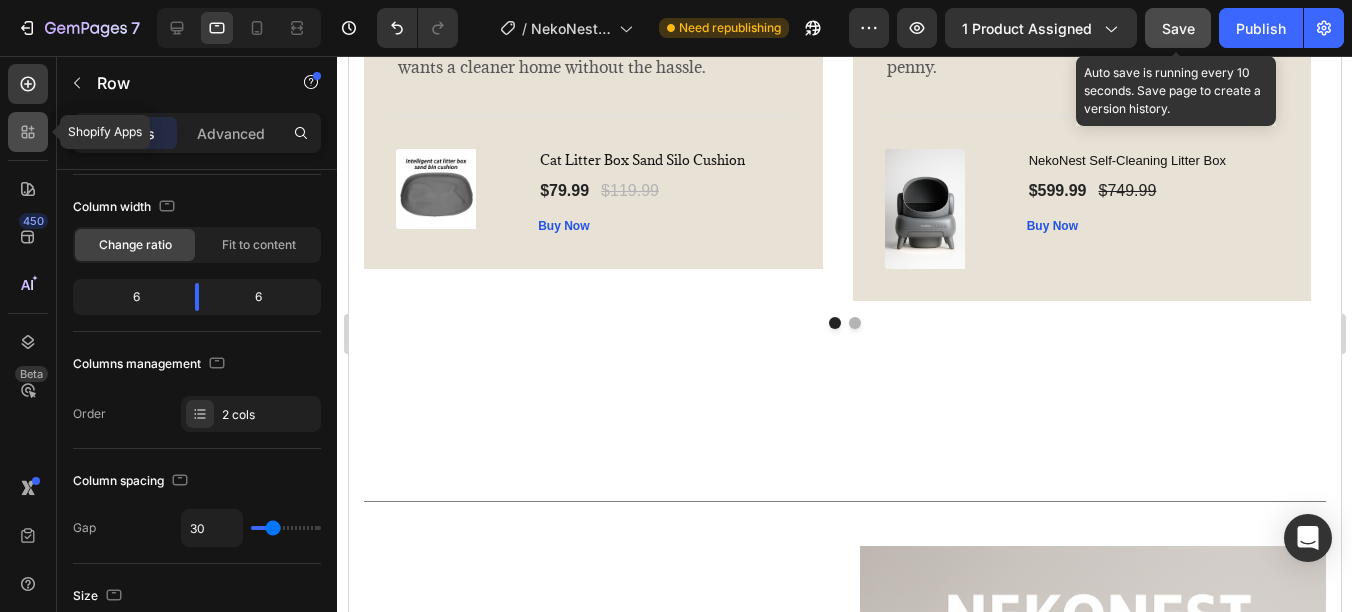 click 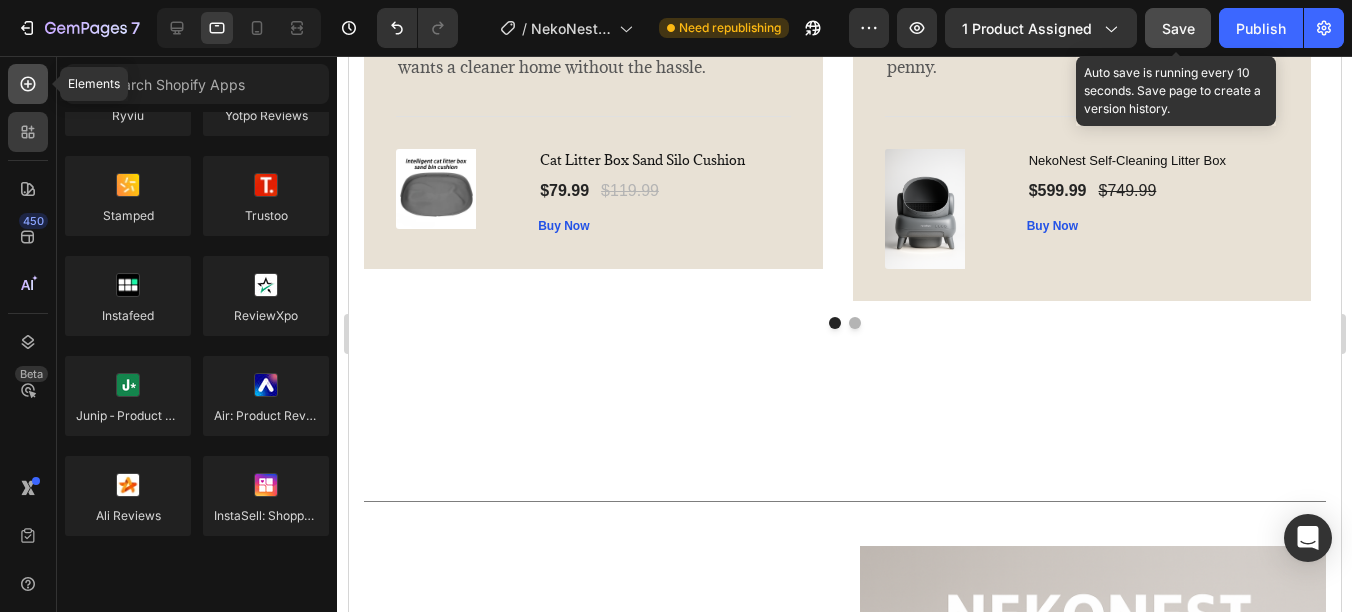 click 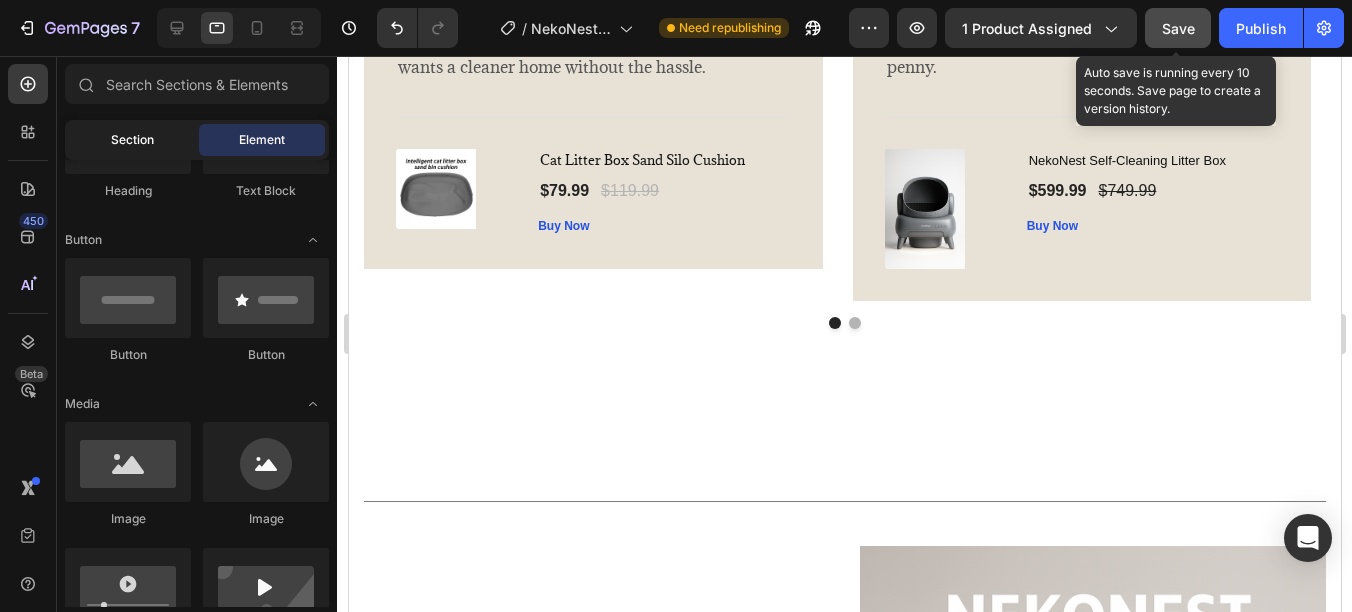 click on "Section" at bounding box center (132, 140) 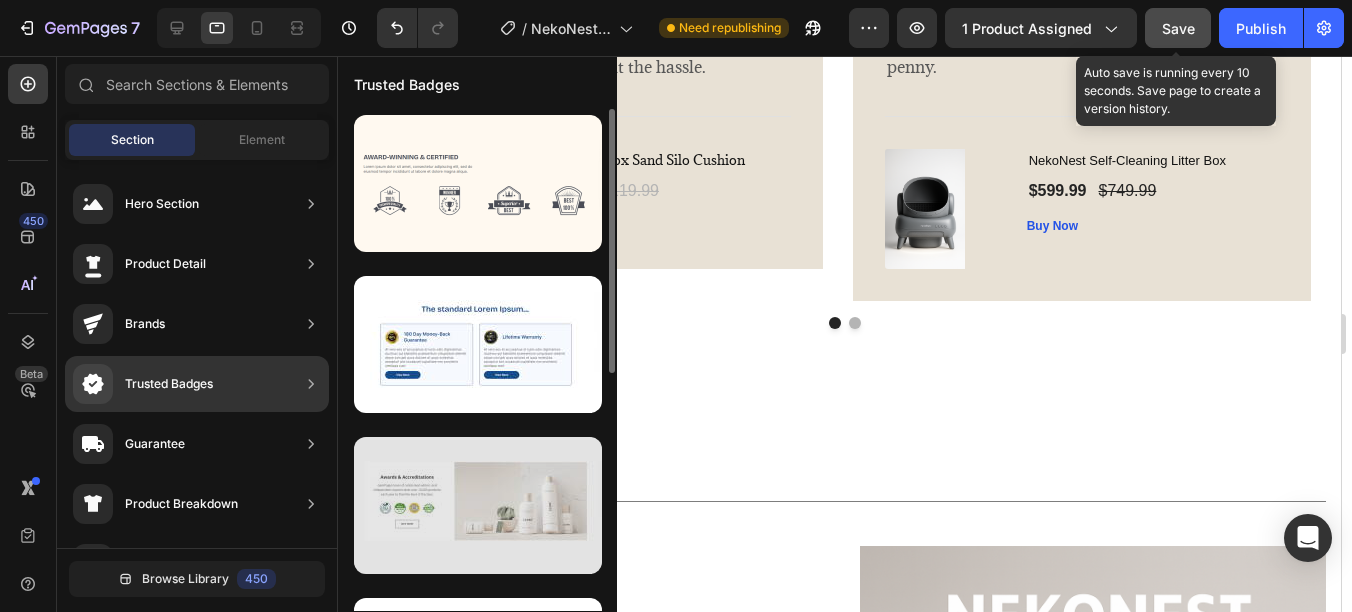 click at bounding box center (478, 505) 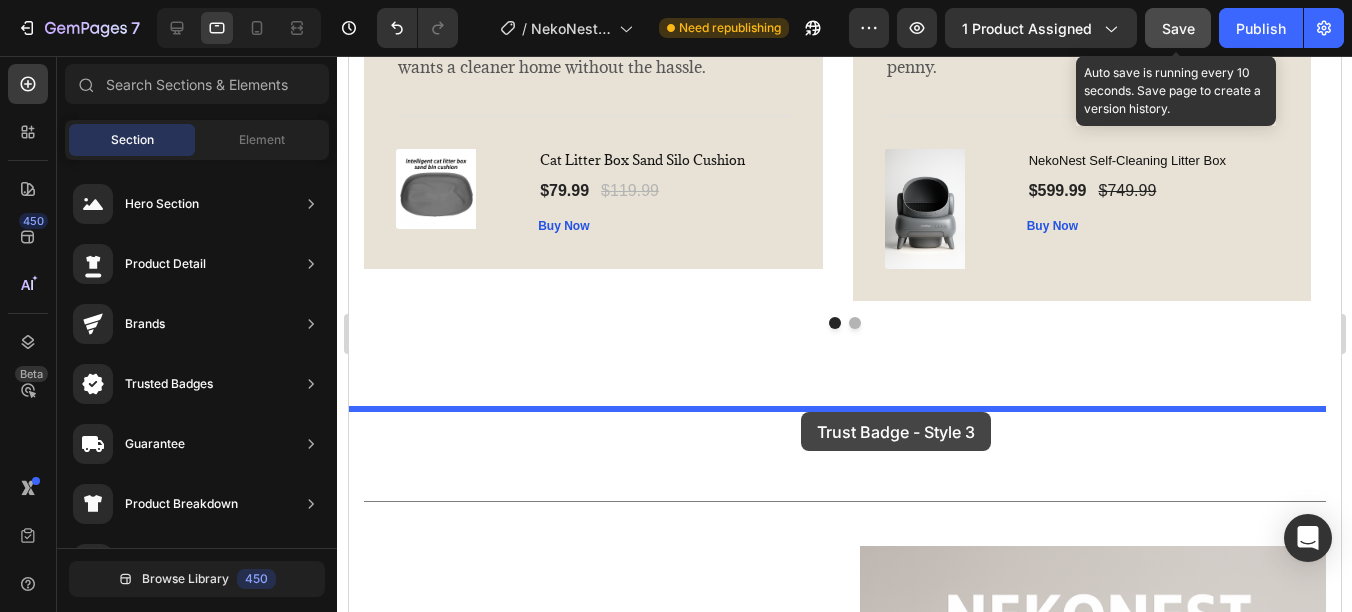 drag, startPoint x: 798, startPoint y: 560, endPoint x: 800, endPoint y: 412, distance: 148.01352 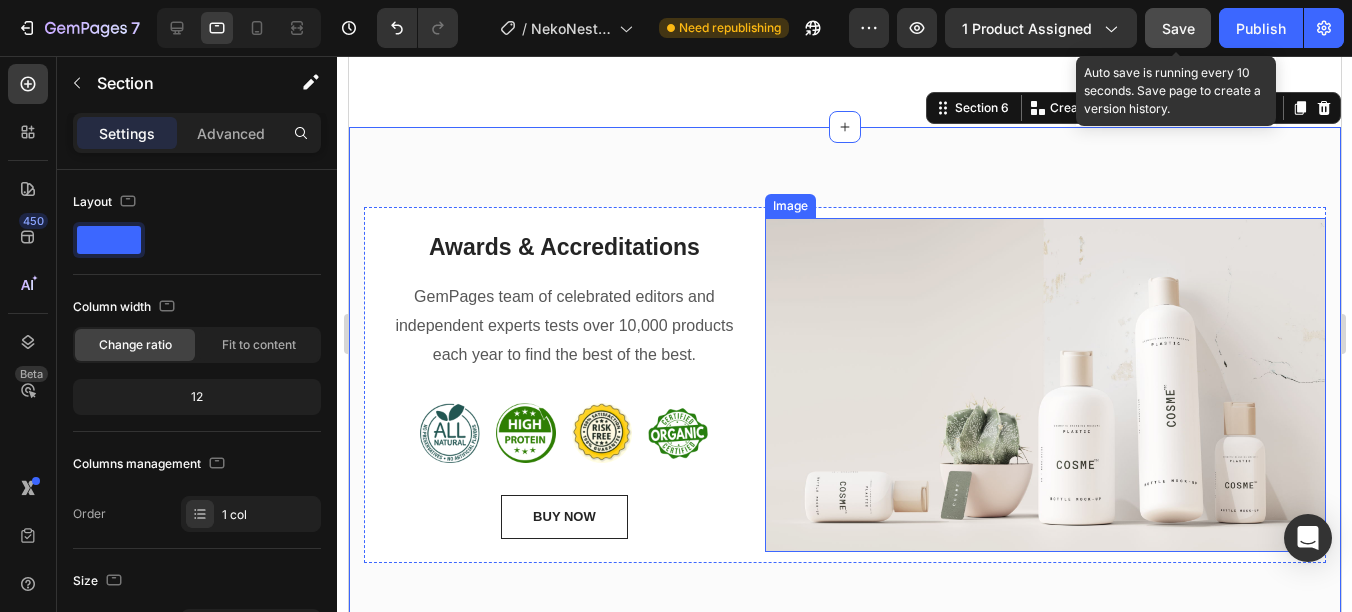 scroll, scrollTop: 4283, scrollLeft: 0, axis: vertical 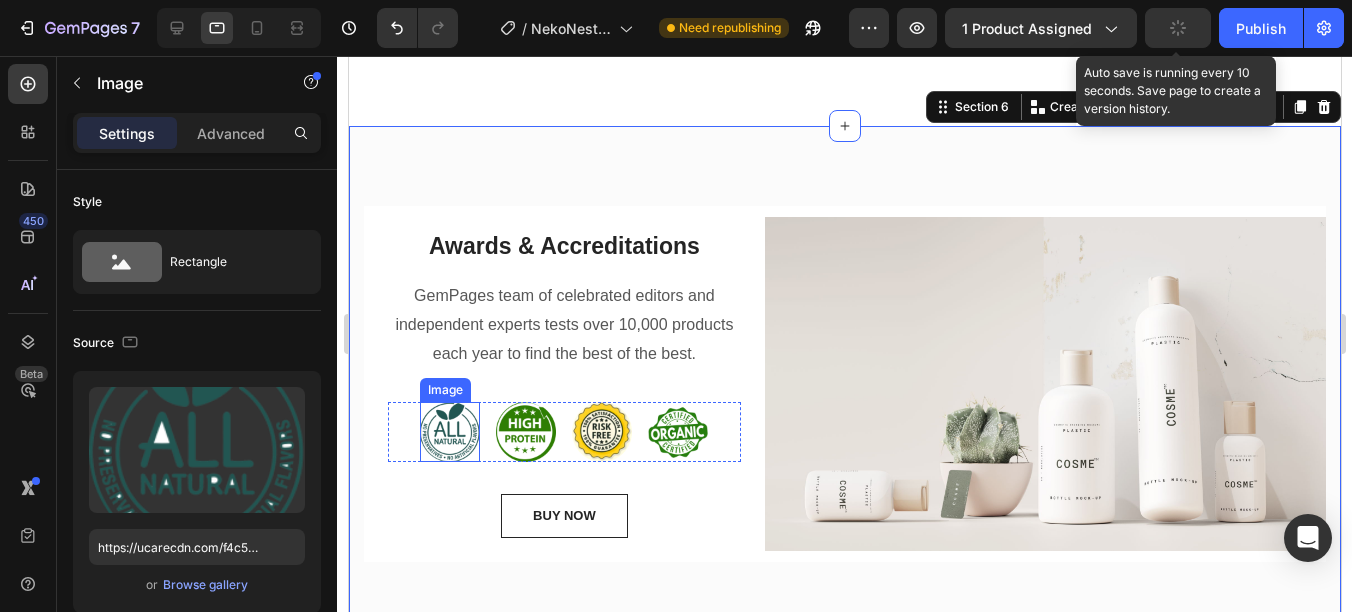 click at bounding box center (449, 432) 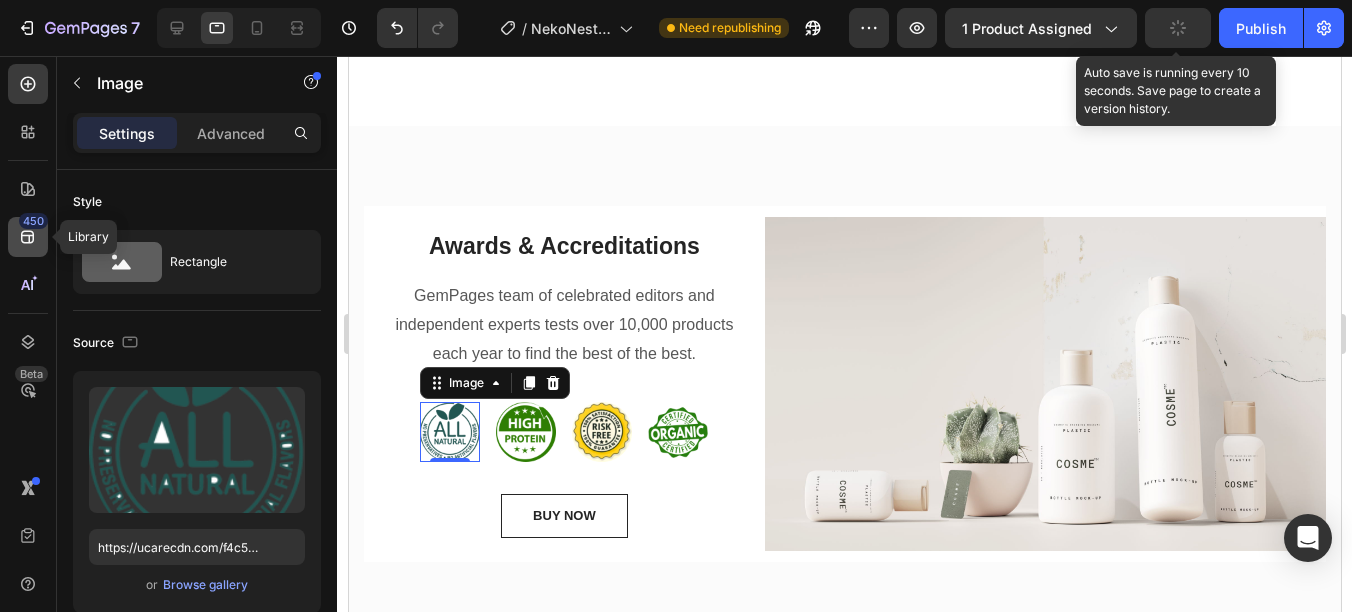 click 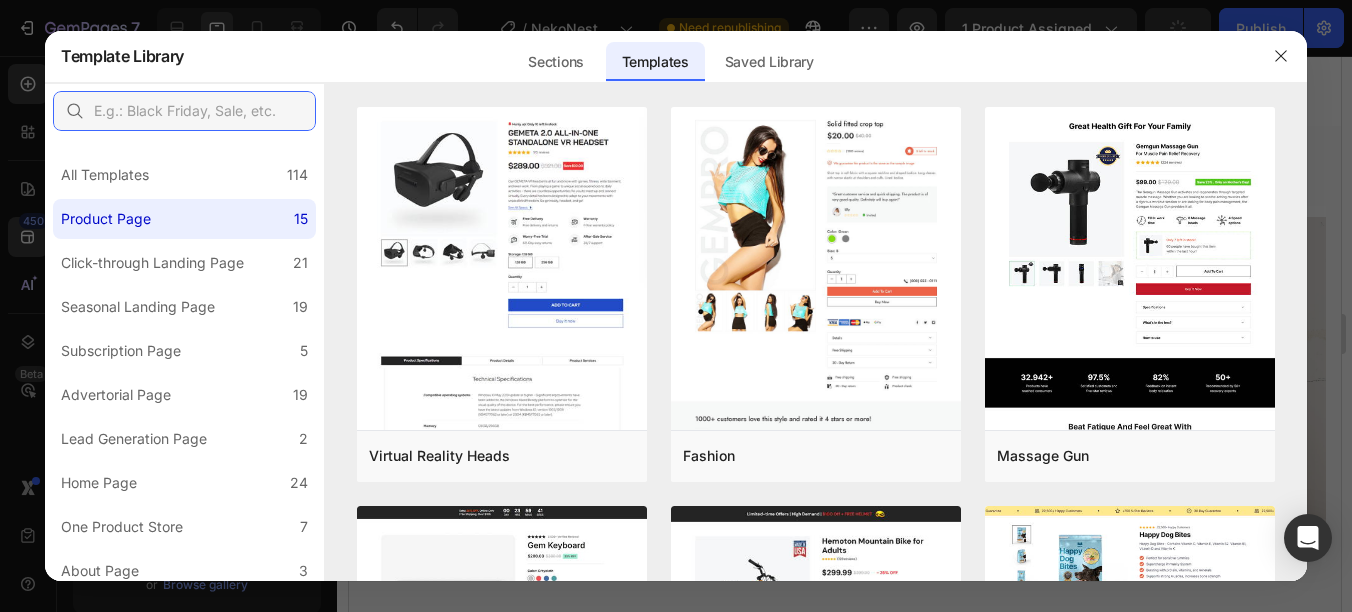 click at bounding box center (184, 111) 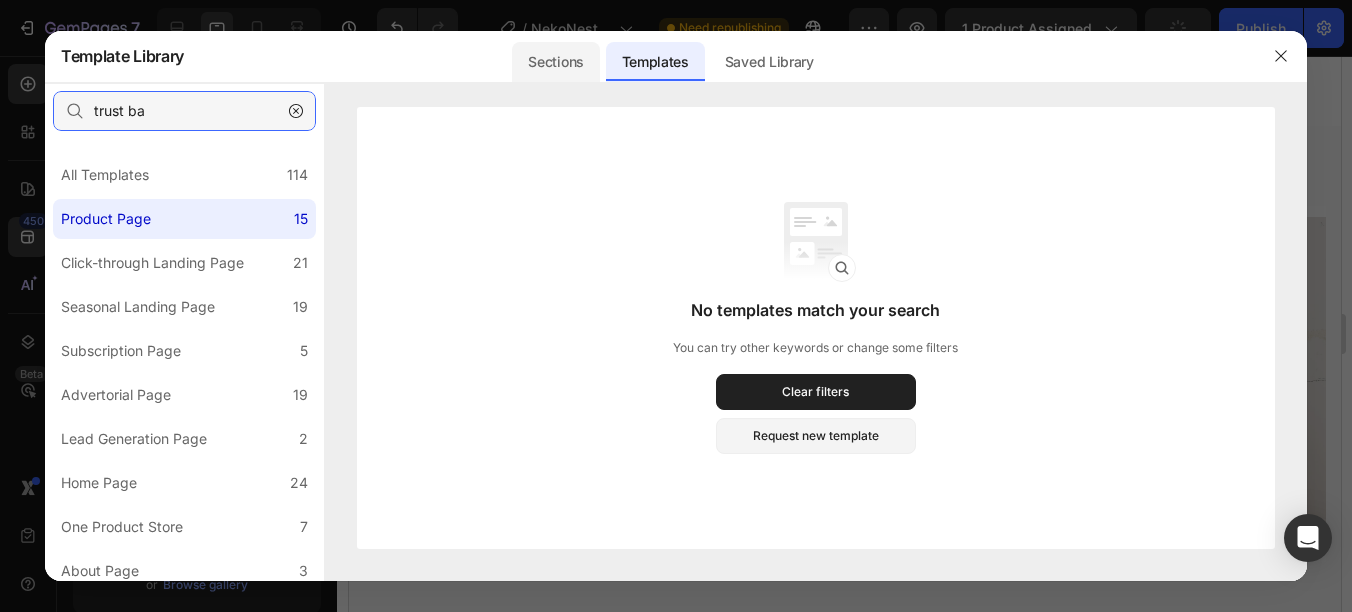 type on "trust ba" 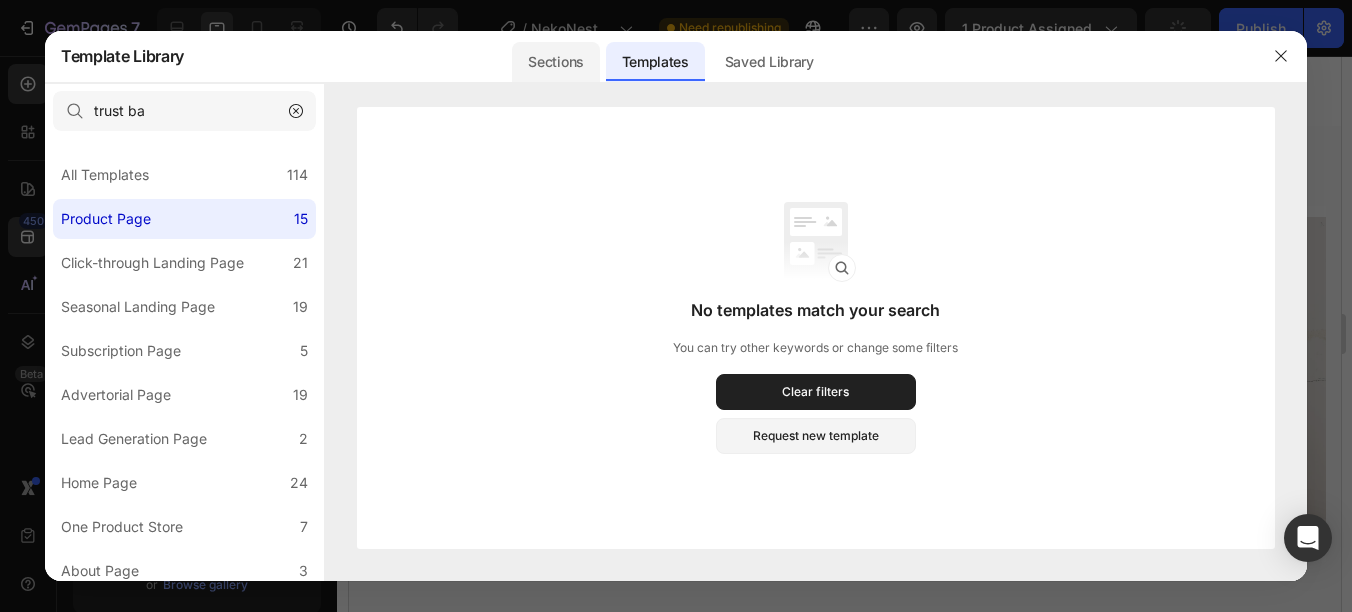 click on "Sections" 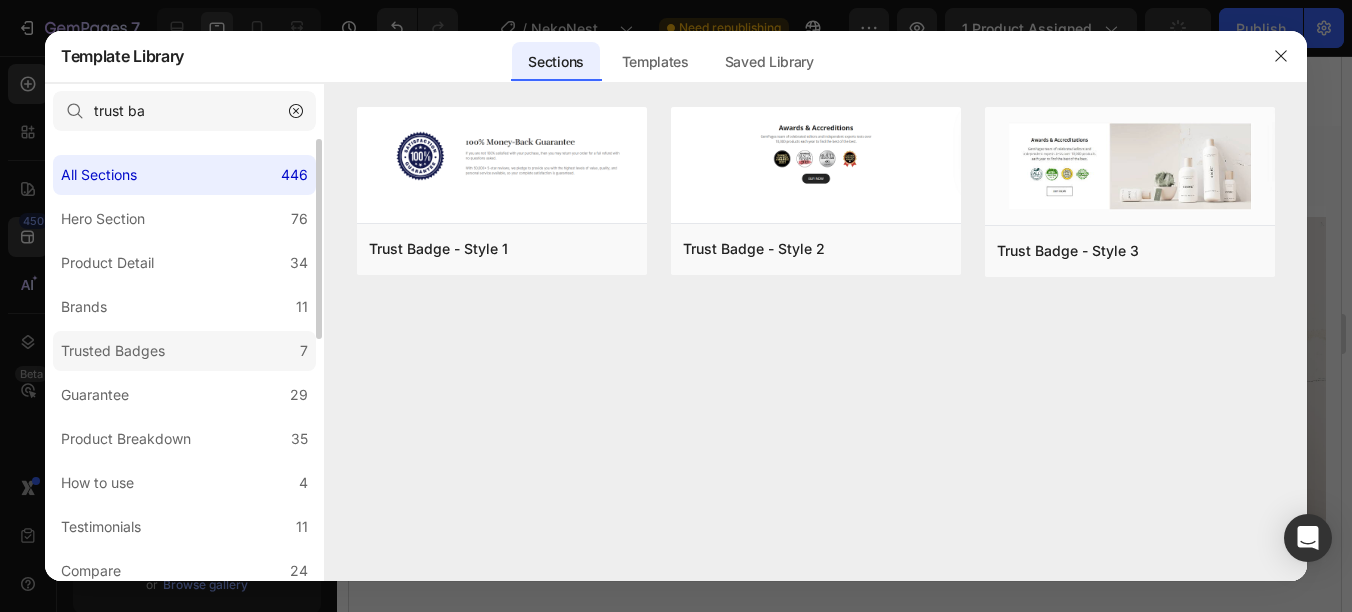 click on "Trusted Badges" at bounding box center [113, 351] 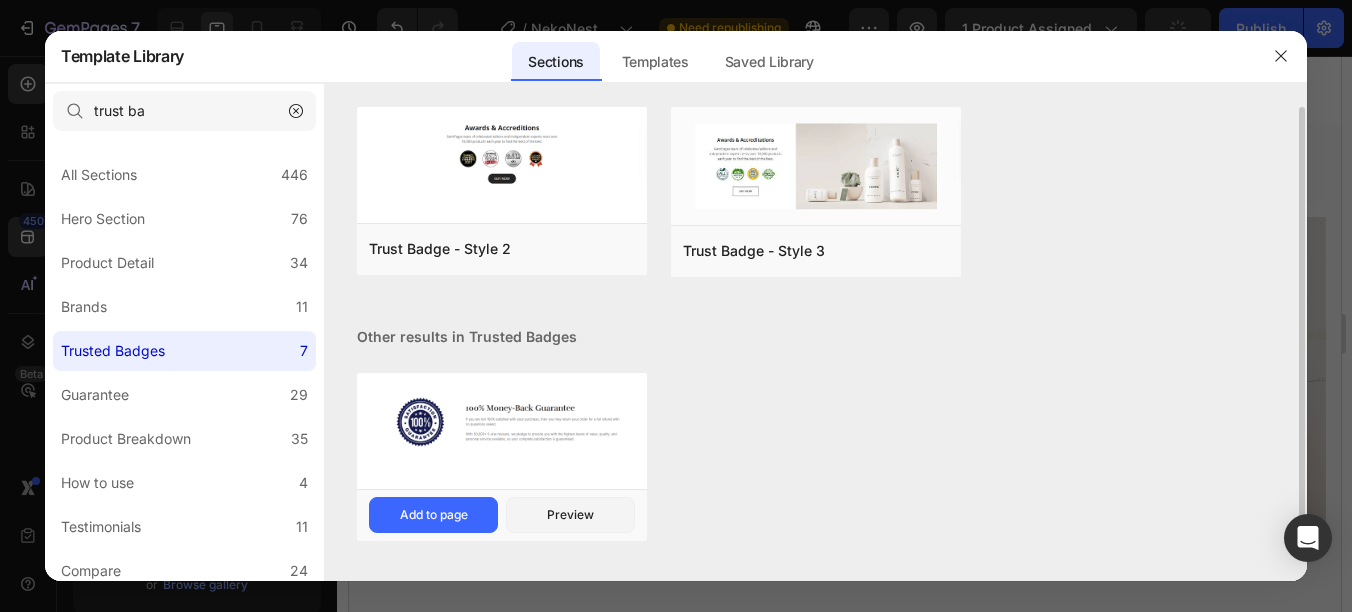 click at bounding box center [502, 153] 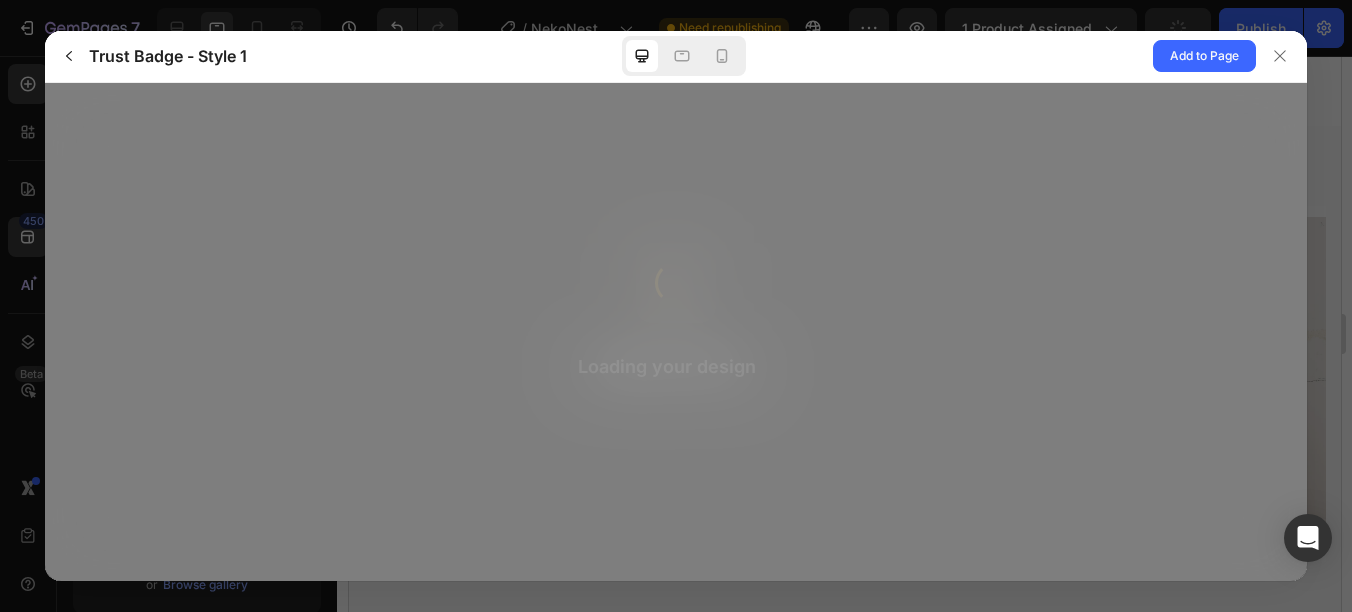 scroll, scrollTop: 0, scrollLeft: 0, axis: both 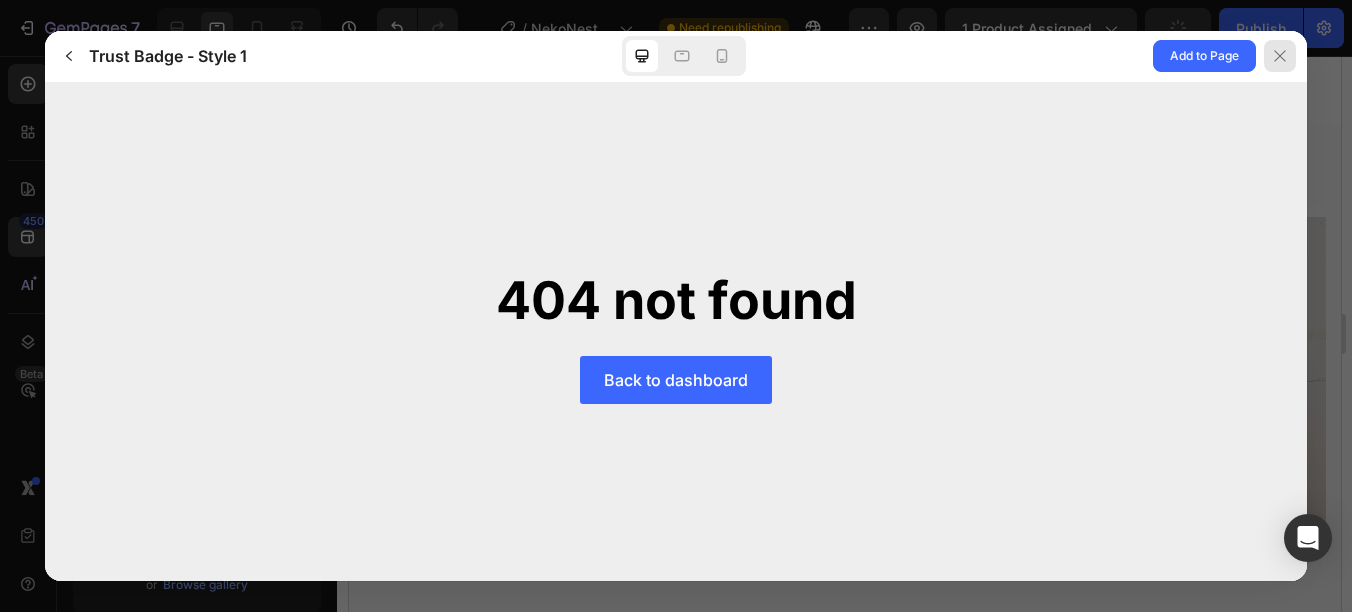 click 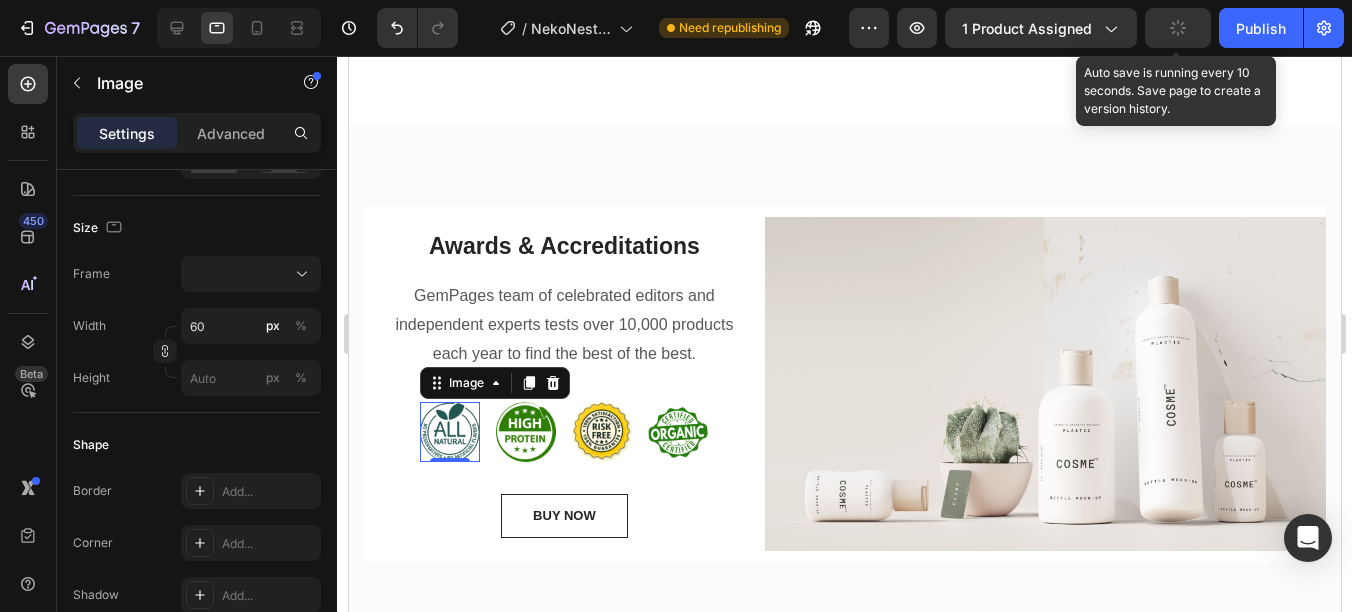 scroll, scrollTop: 1061, scrollLeft: 0, axis: vertical 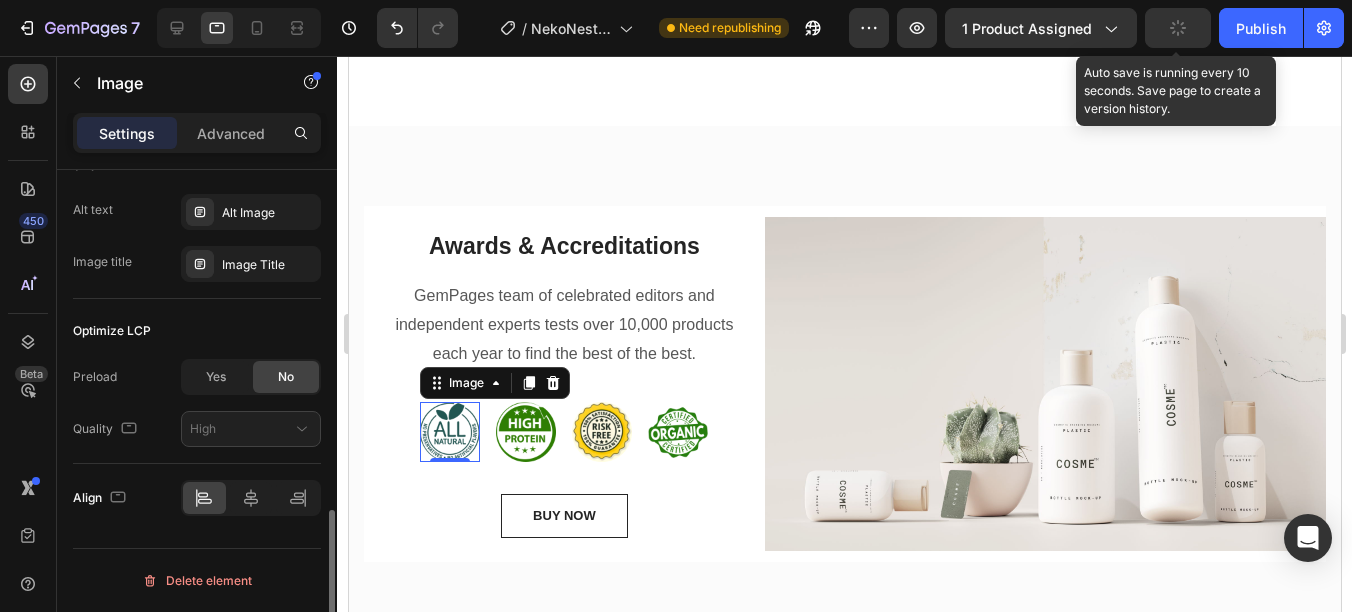click on "Delete element" at bounding box center [197, 581] 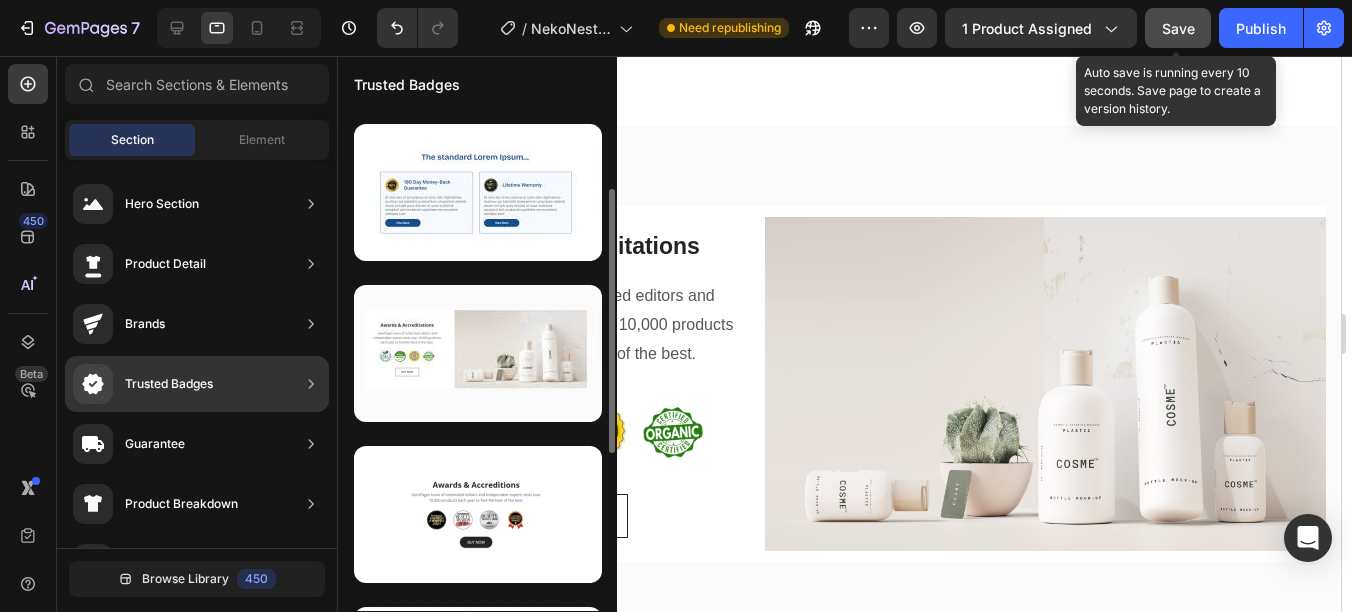 scroll, scrollTop: 0, scrollLeft: 0, axis: both 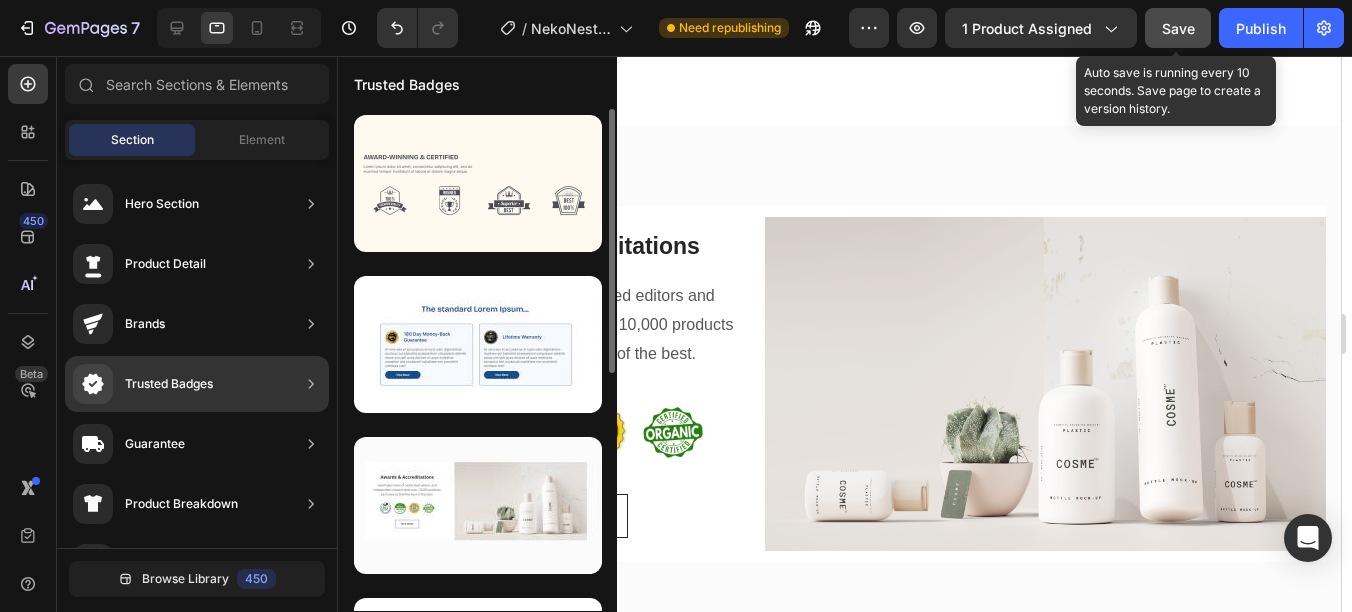 click on "Trusted Badges" 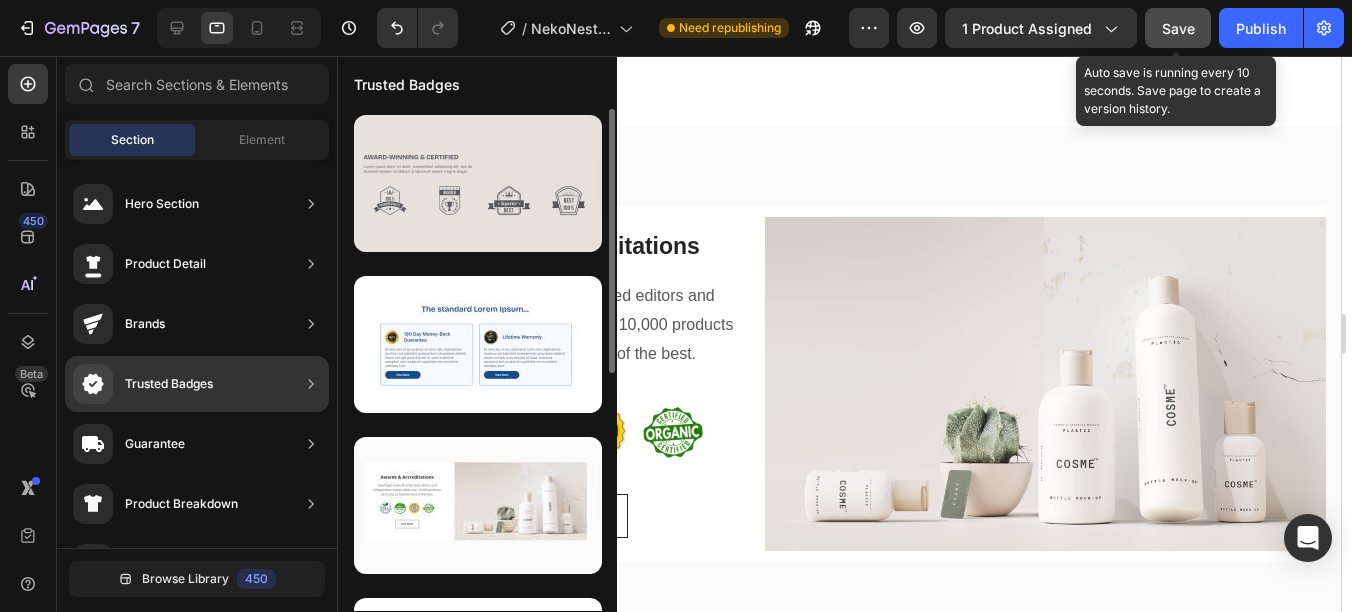 click at bounding box center (478, 183) 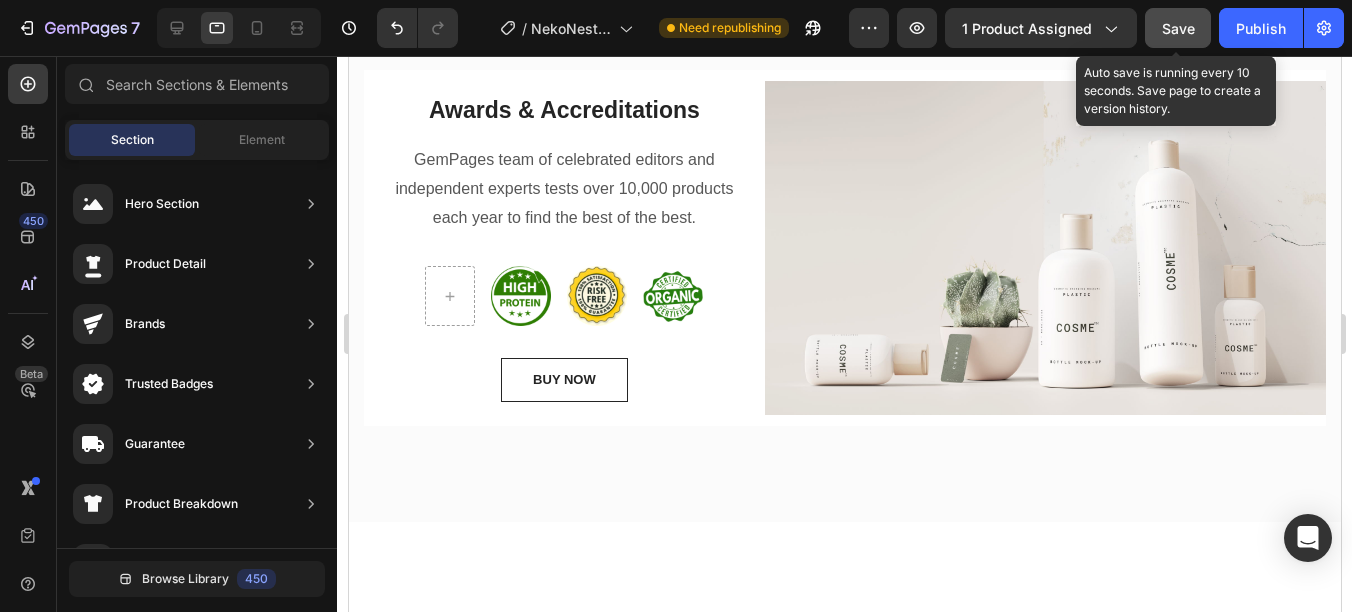 scroll, scrollTop: 4383, scrollLeft: 0, axis: vertical 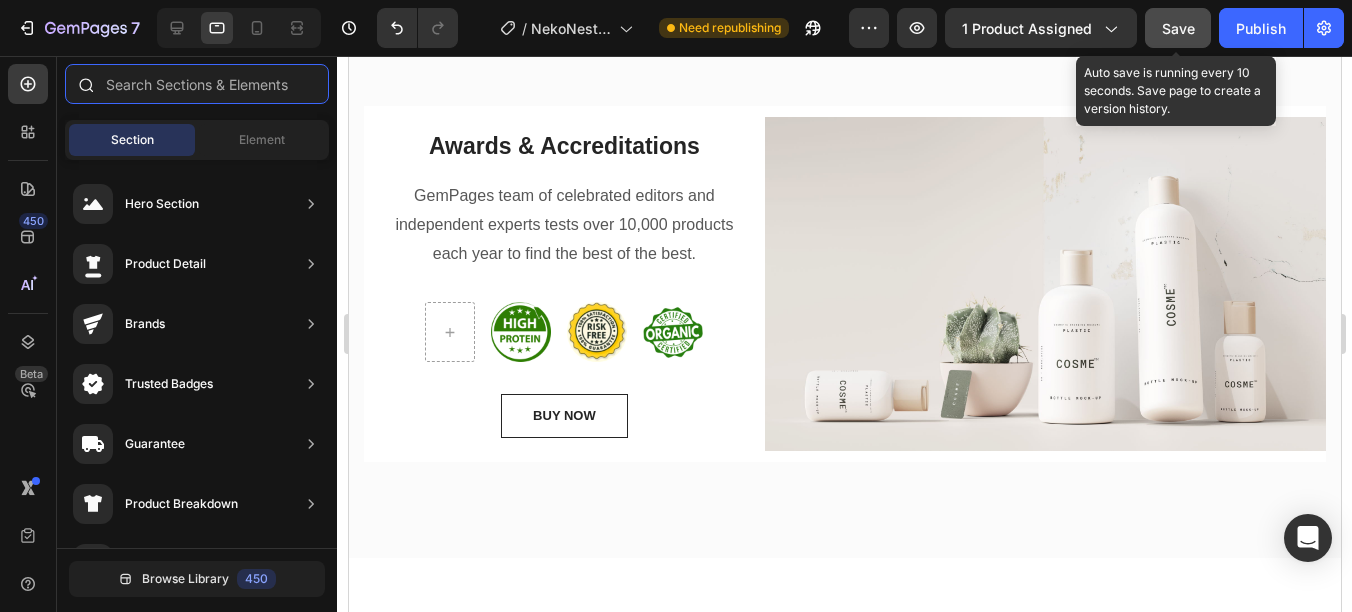 click at bounding box center (197, 84) 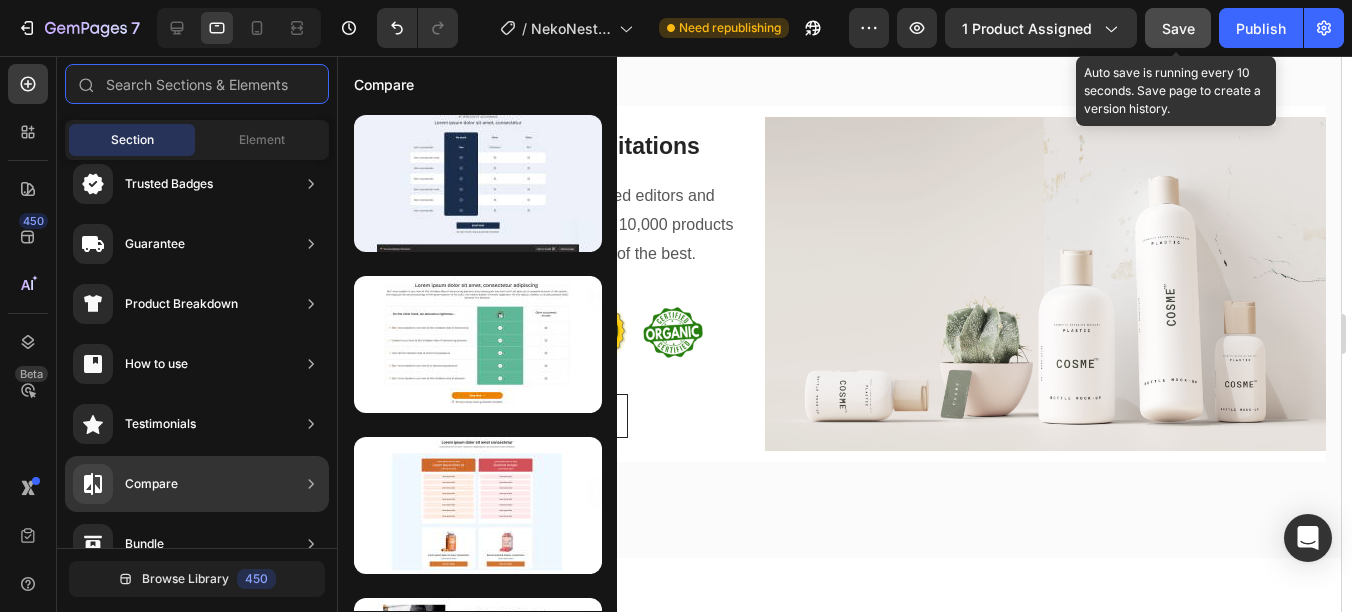 scroll, scrollTop: 0, scrollLeft: 0, axis: both 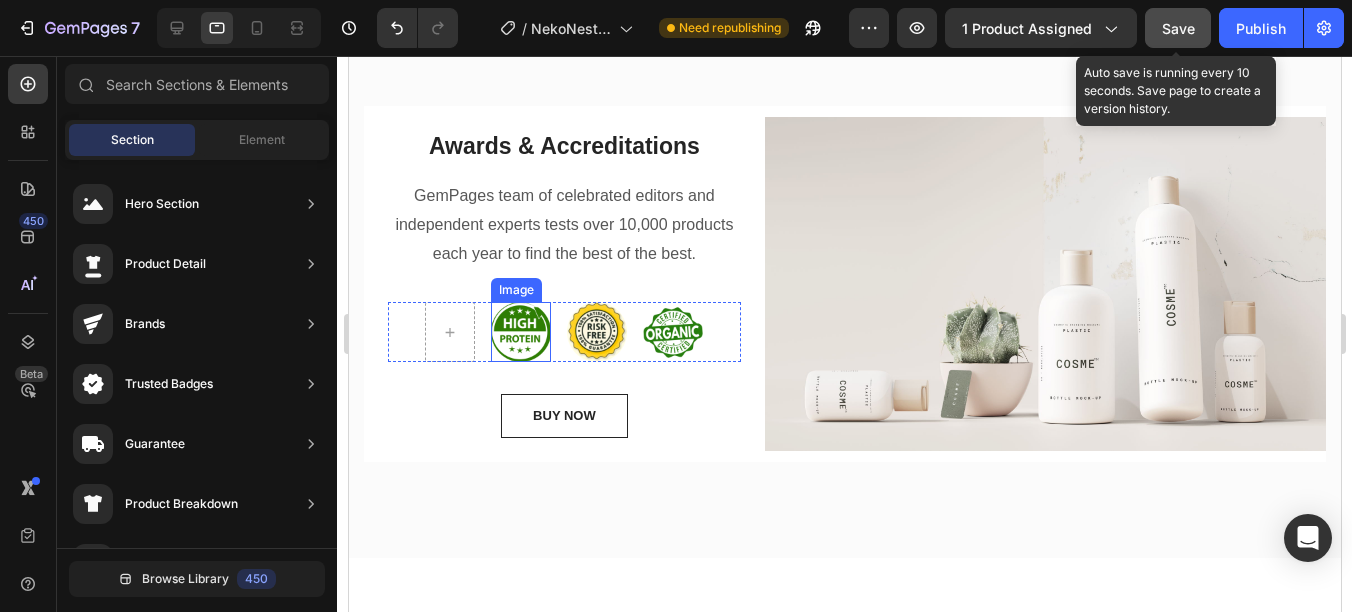 click at bounding box center (520, 332) 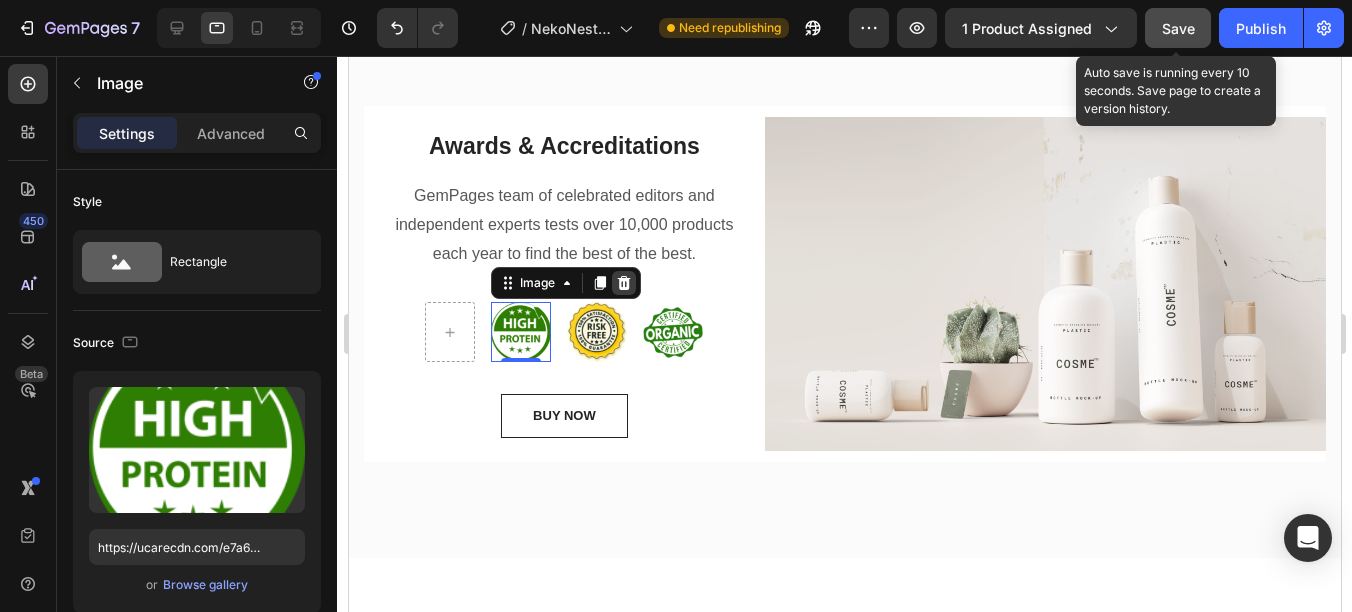 click 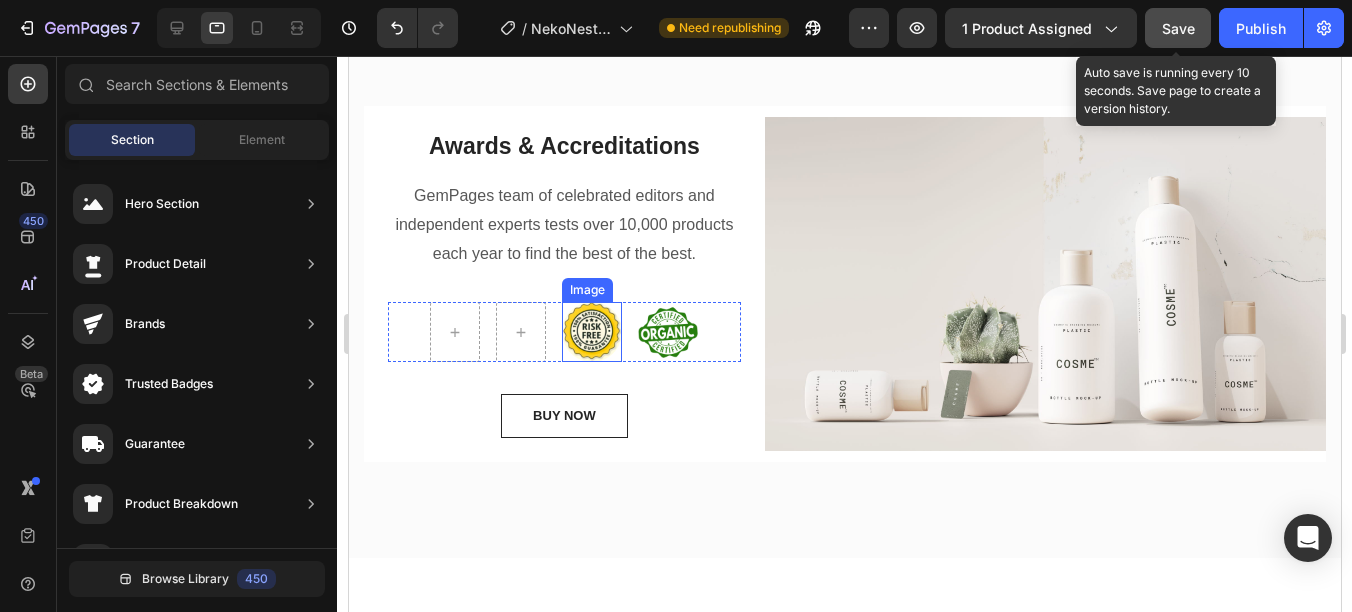 click at bounding box center [591, 332] 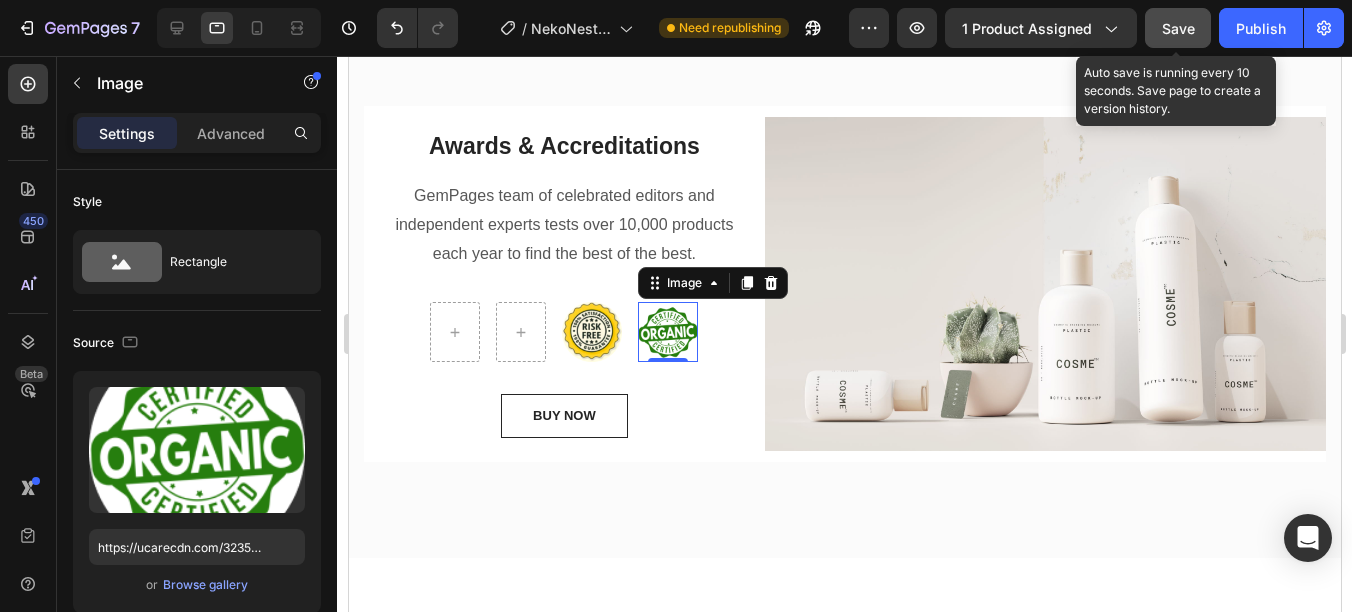 scroll, scrollTop: 921, scrollLeft: 0, axis: vertical 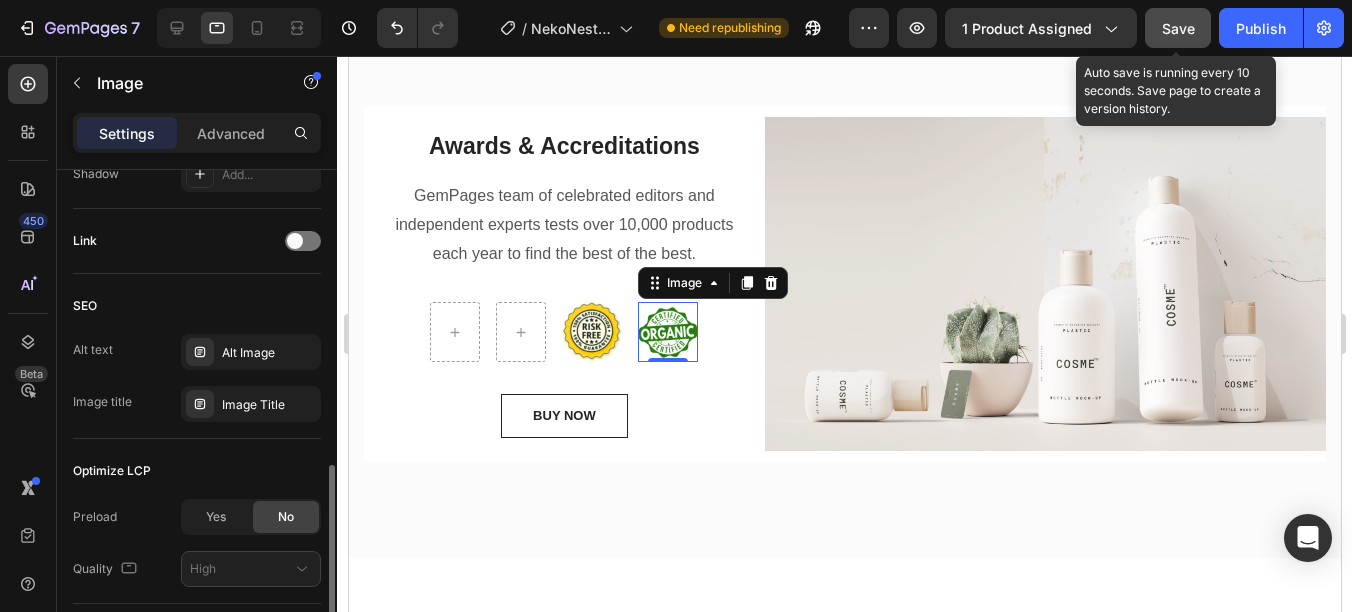 click at bounding box center [667, 332] 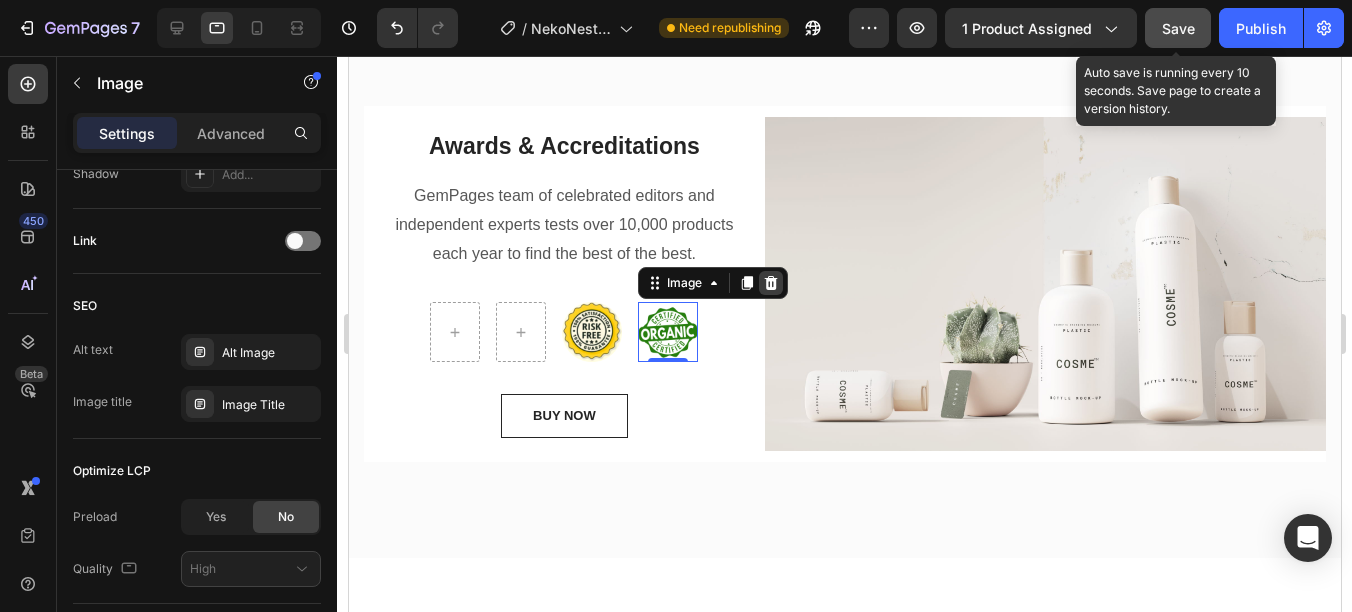 click 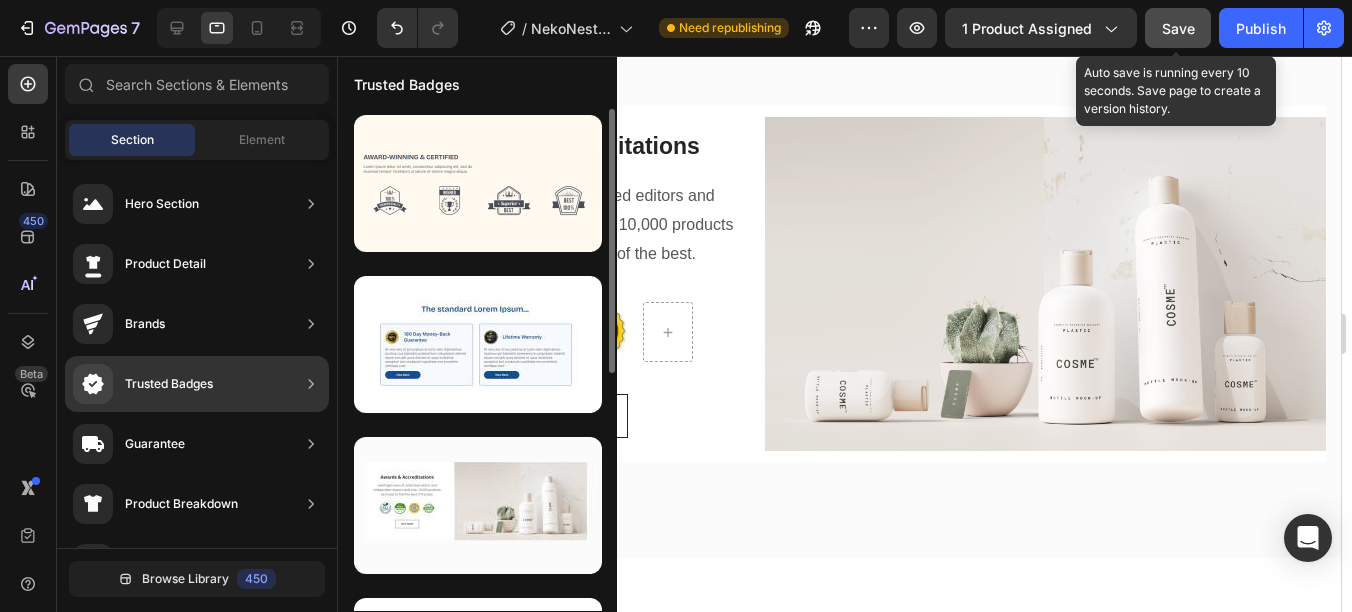 scroll, scrollTop: 200, scrollLeft: 0, axis: vertical 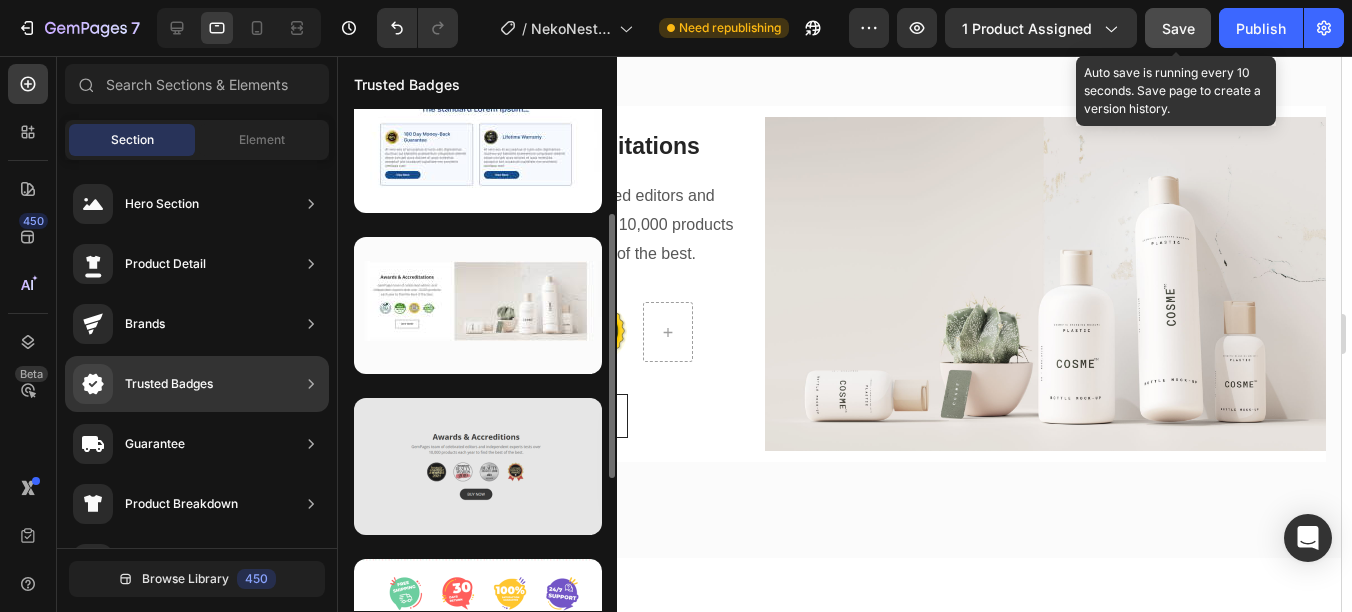click at bounding box center (478, 466) 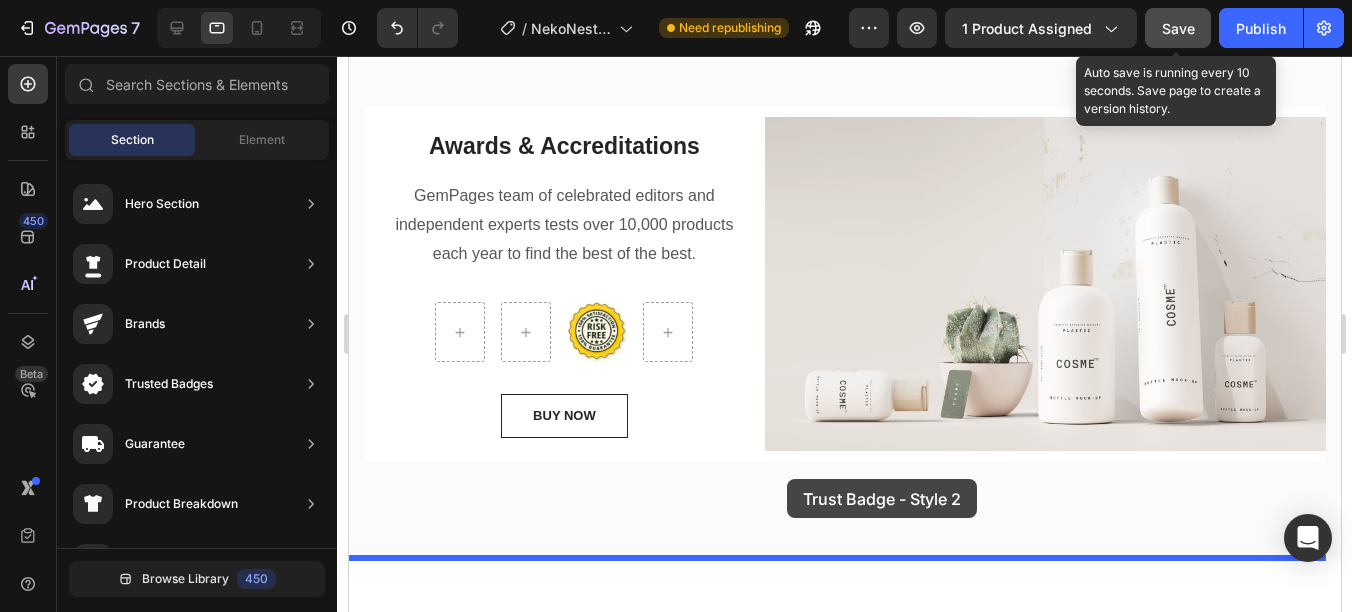 drag, startPoint x: 835, startPoint y: 516, endPoint x: 786, endPoint y: 479, distance: 61.400326 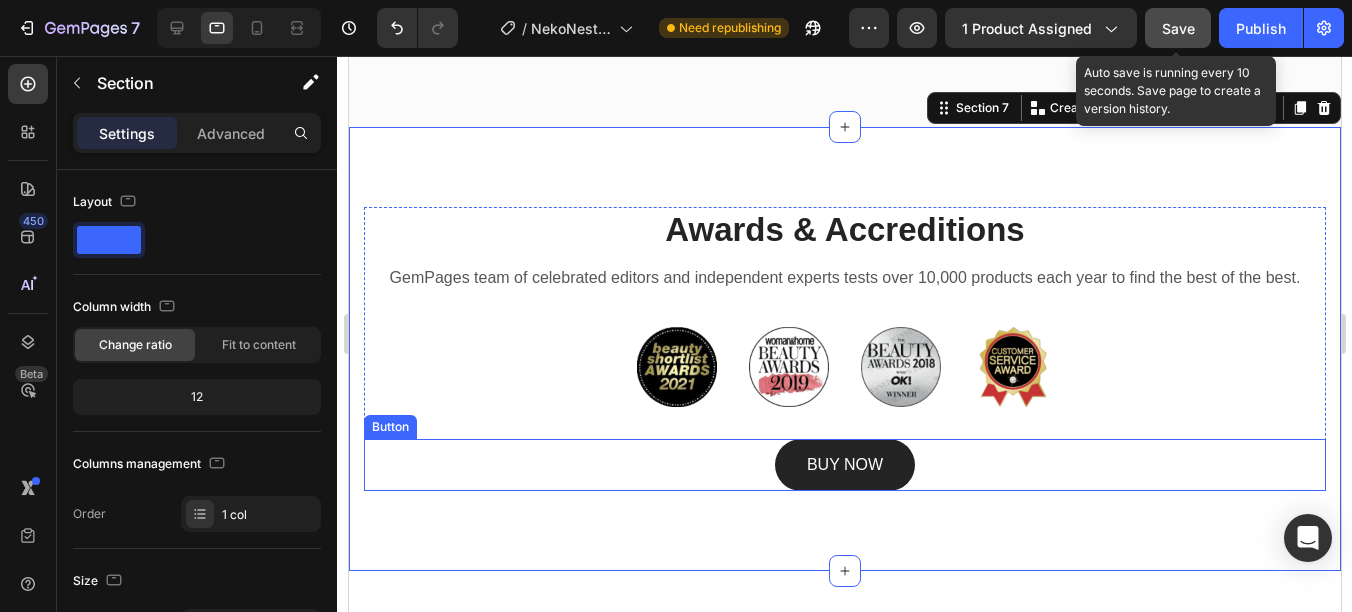 scroll, scrollTop: 4815, scrollLeft: 0, axis: vertical 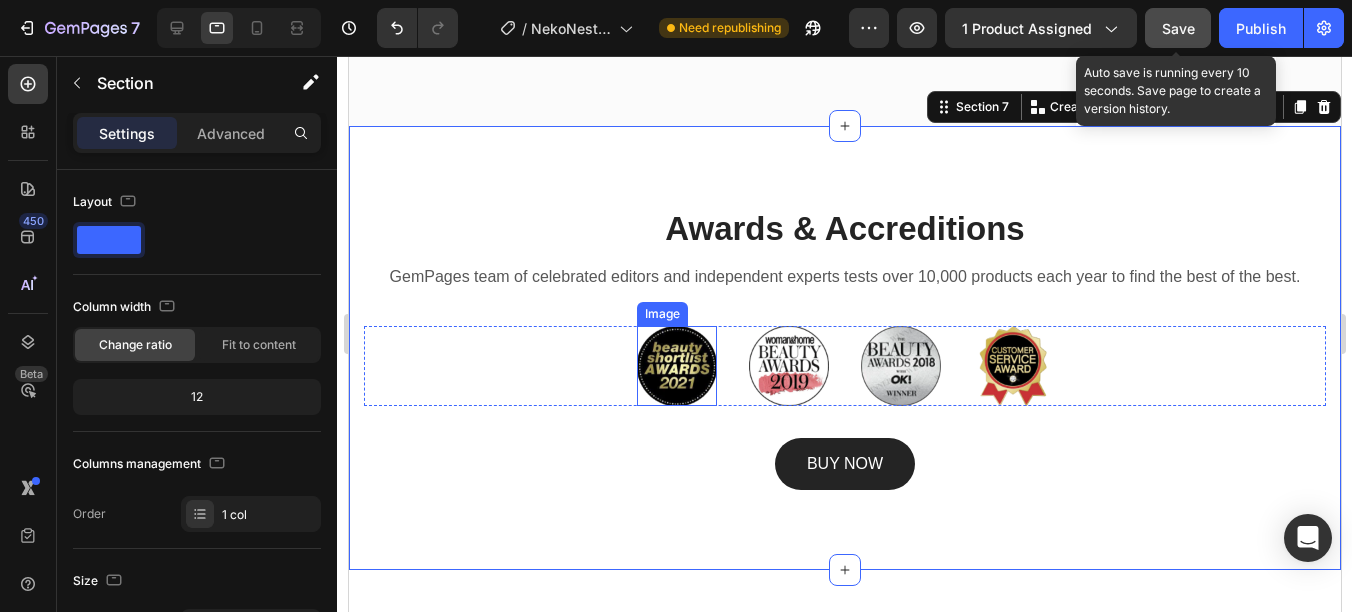click at bounding box center [676, 366] 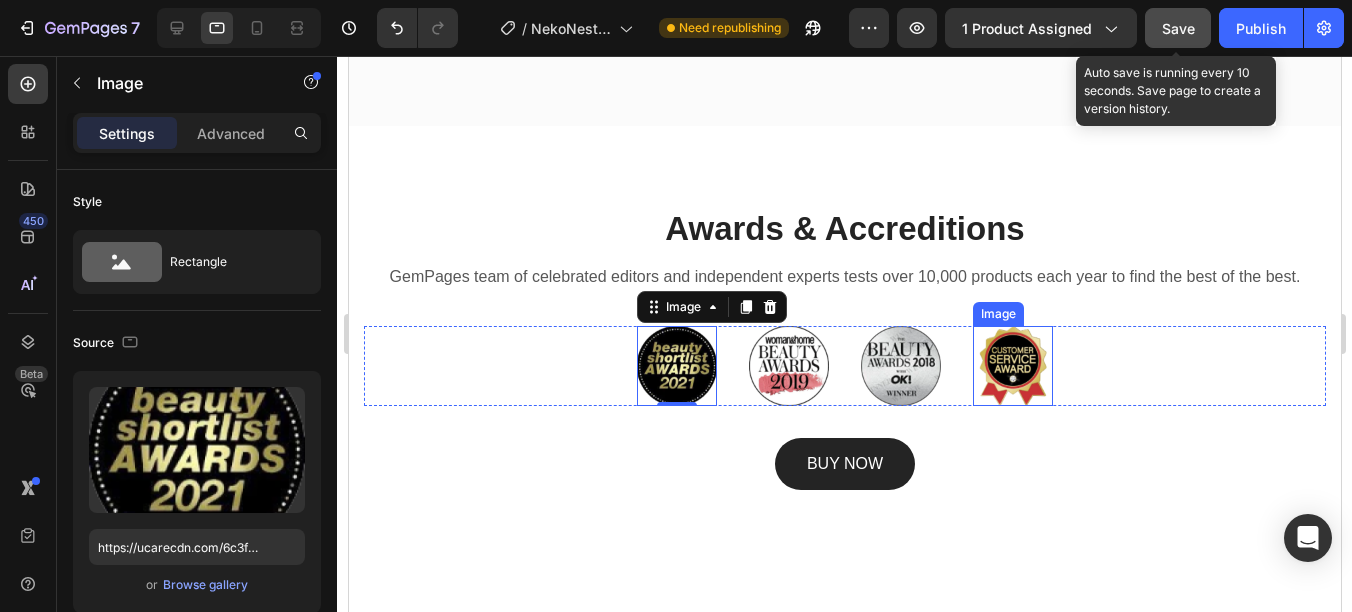 click at bounding box center (1012, 366) 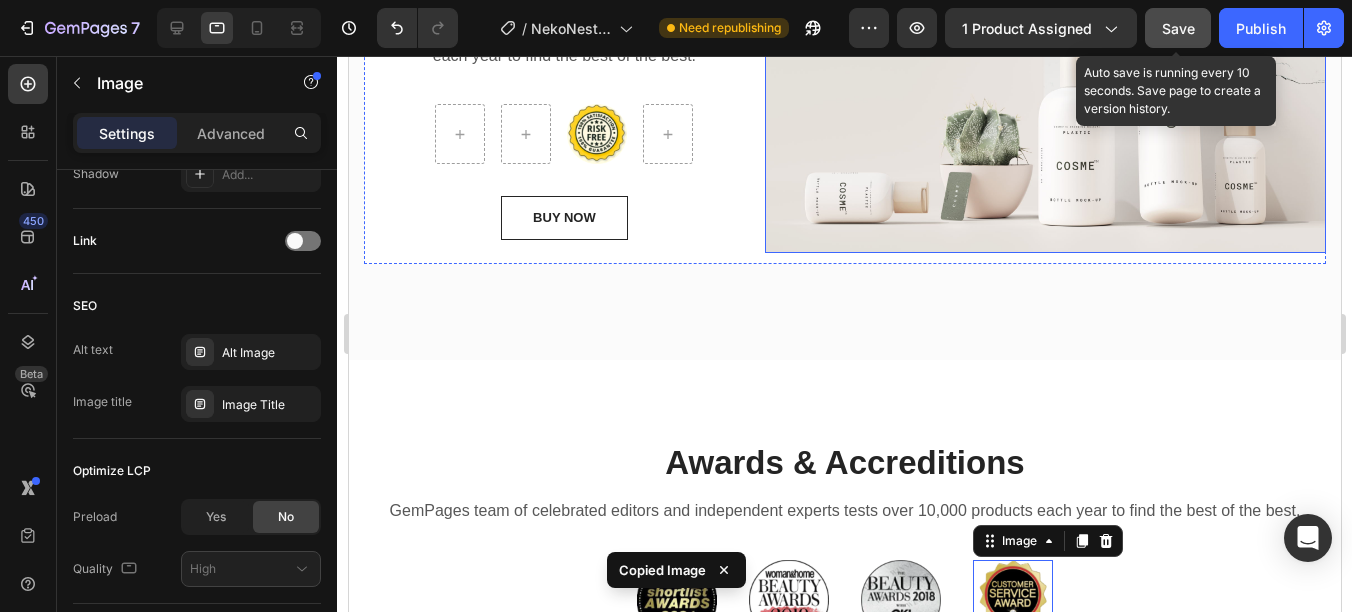 scroll, scrollTop: 4315, scrollLeft: 0, axis: vertical 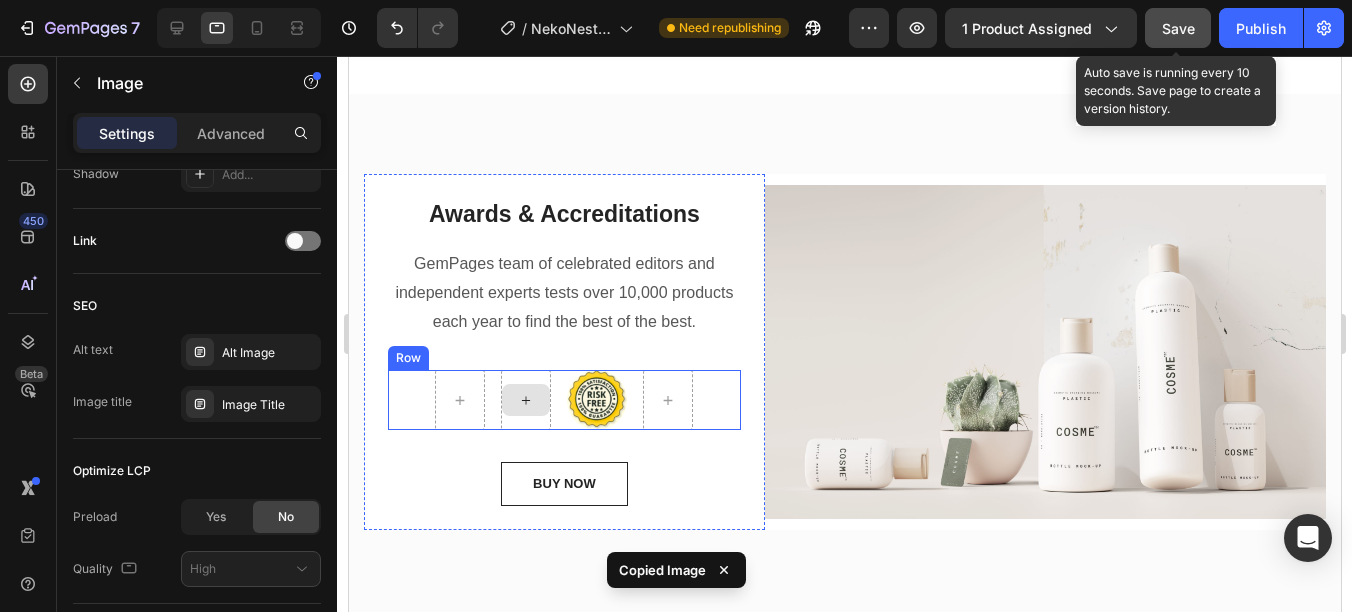 click 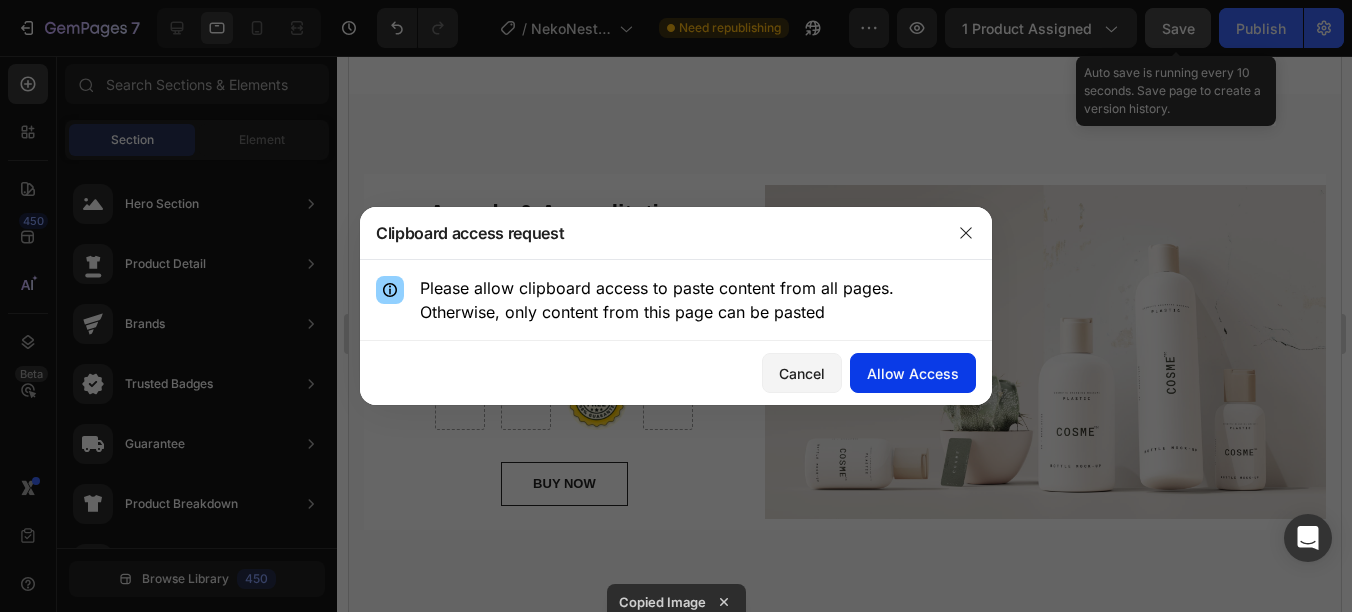 click on "Allow Access" at bounding box center [913, 373] 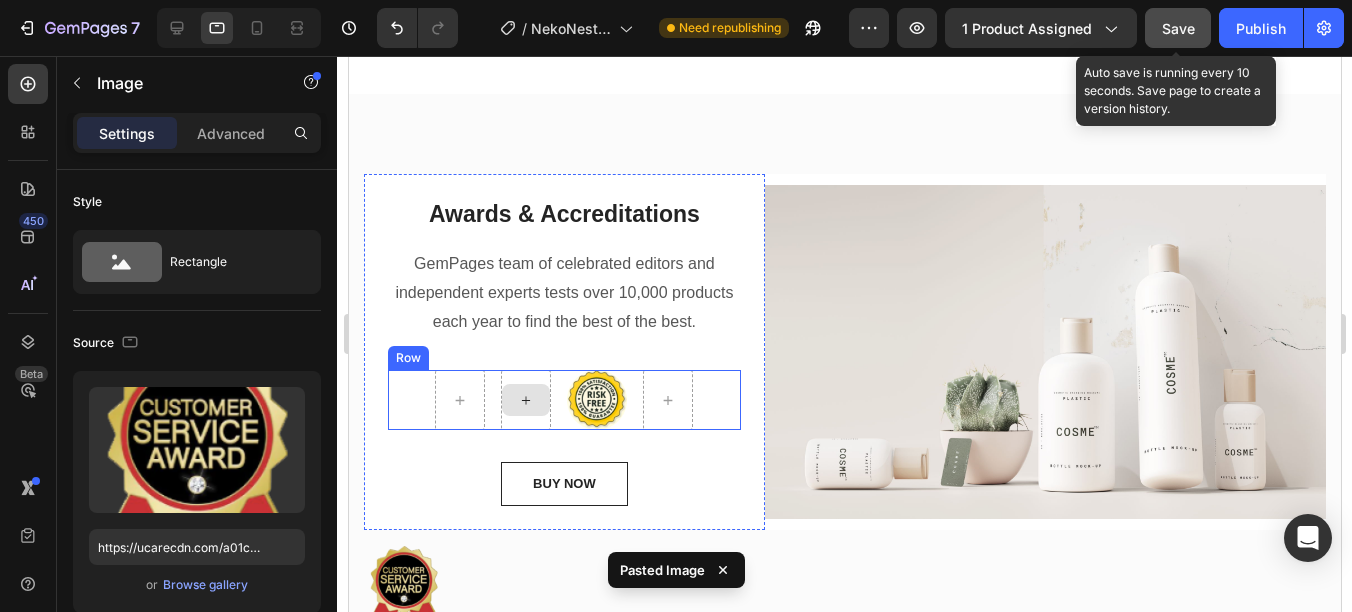 click 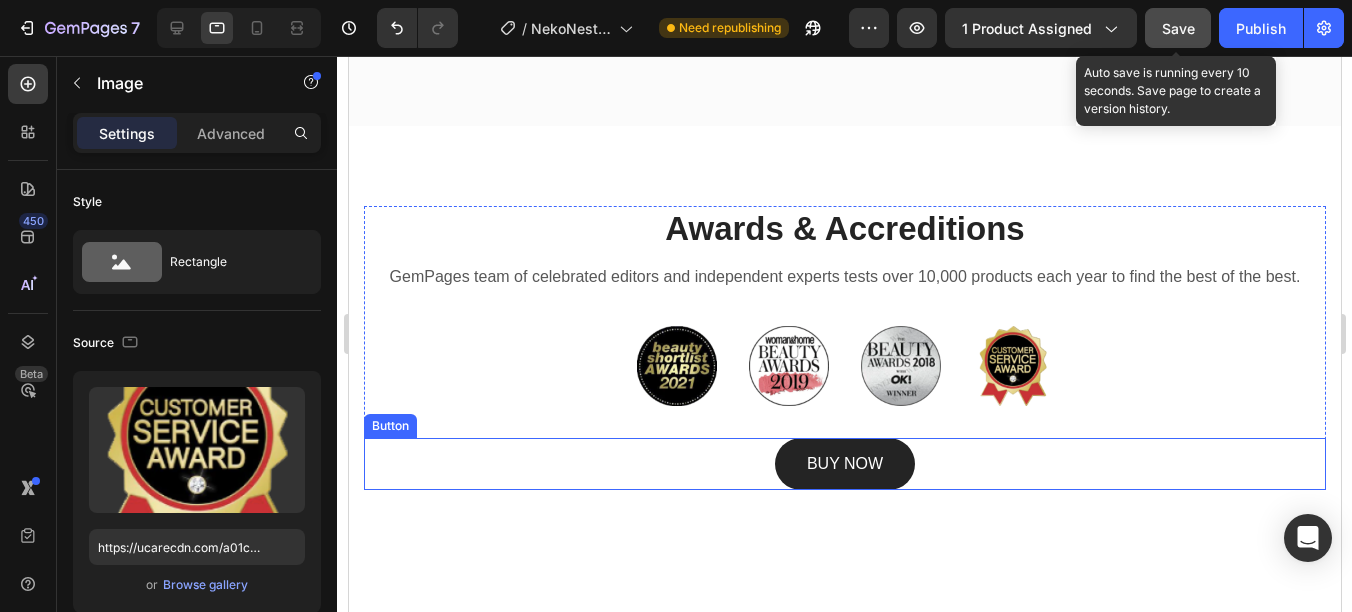 scroll, scrollTop: 4615, scrollLeft: 0, axis: vertical 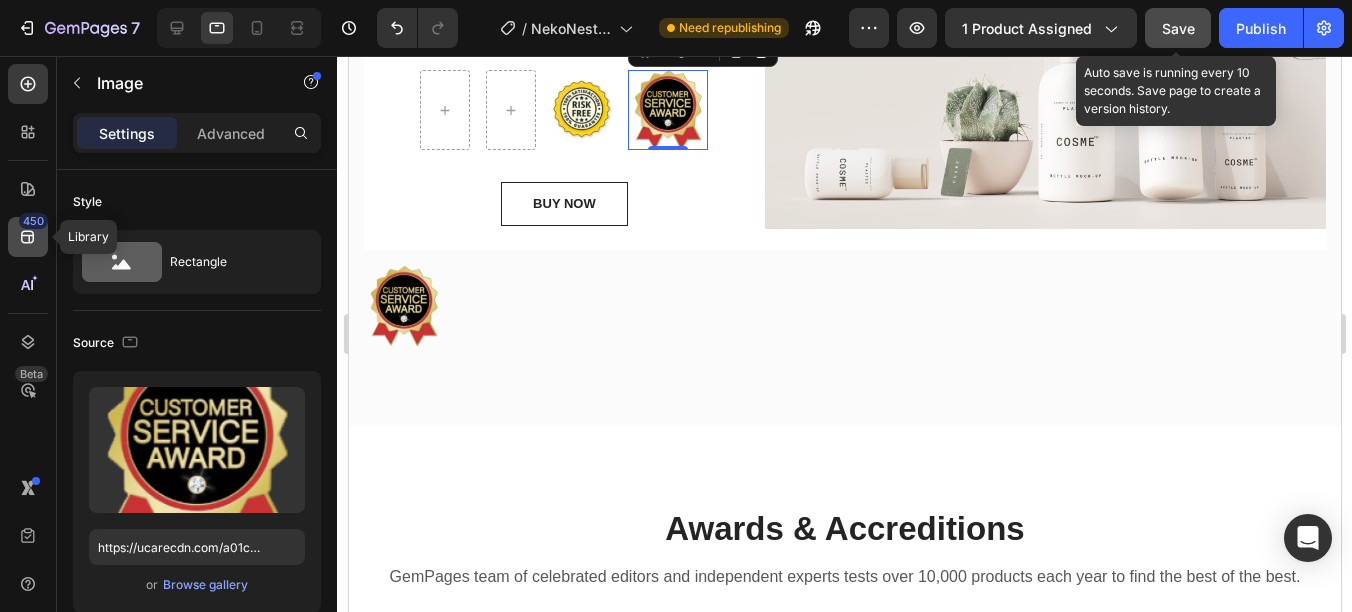 click 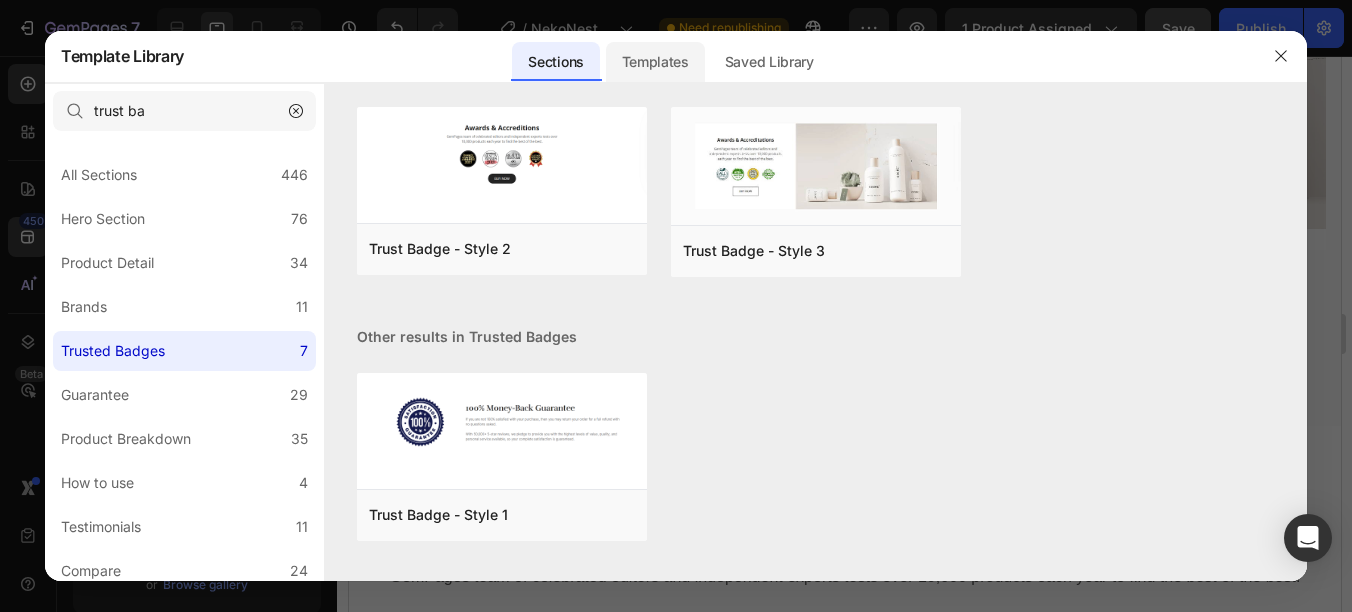 click on "Templates" 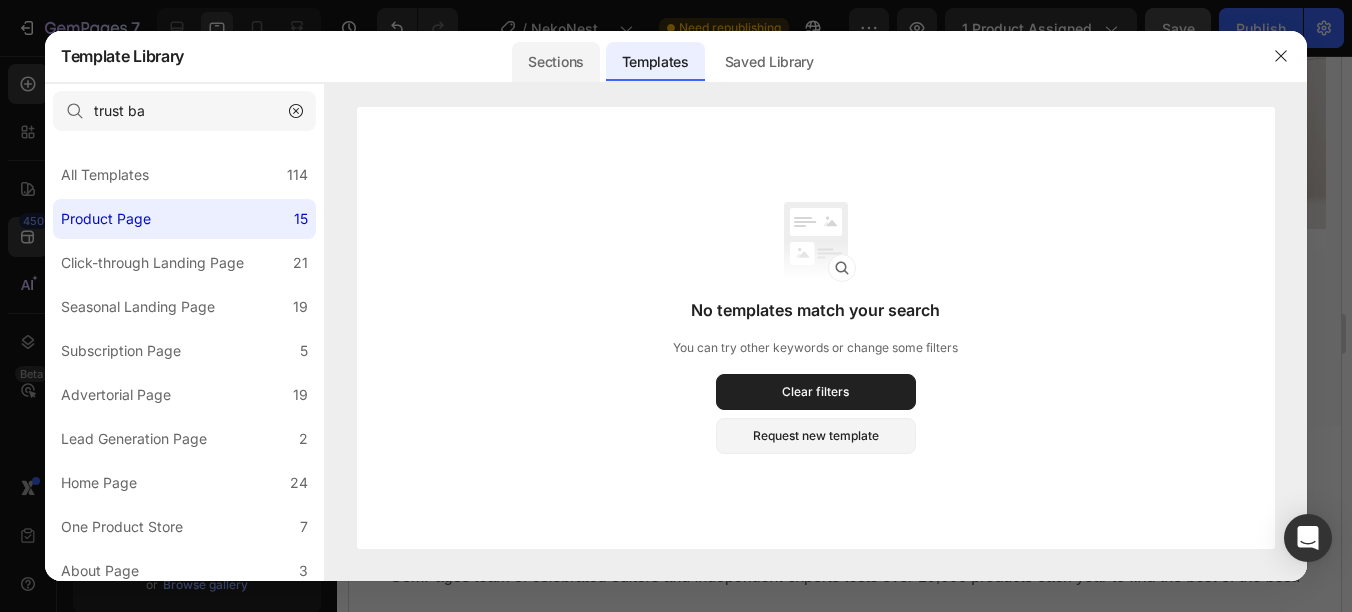 click on "Sections" 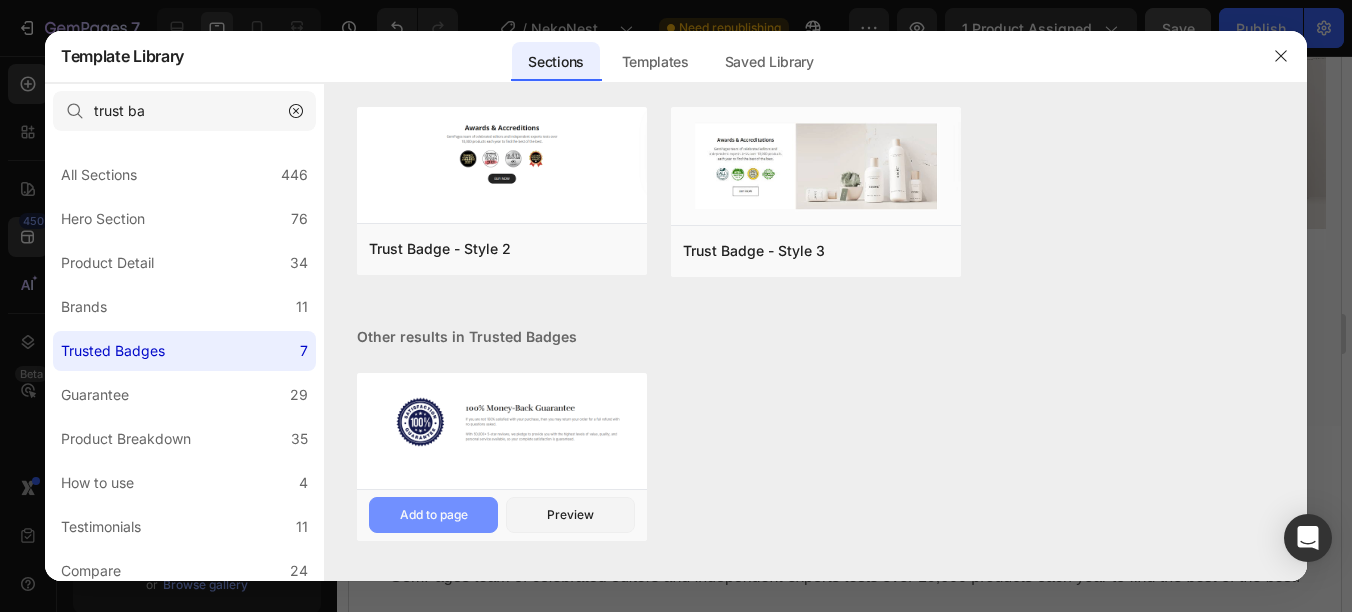 click on "Add to page" at bounding box center [0, 0] 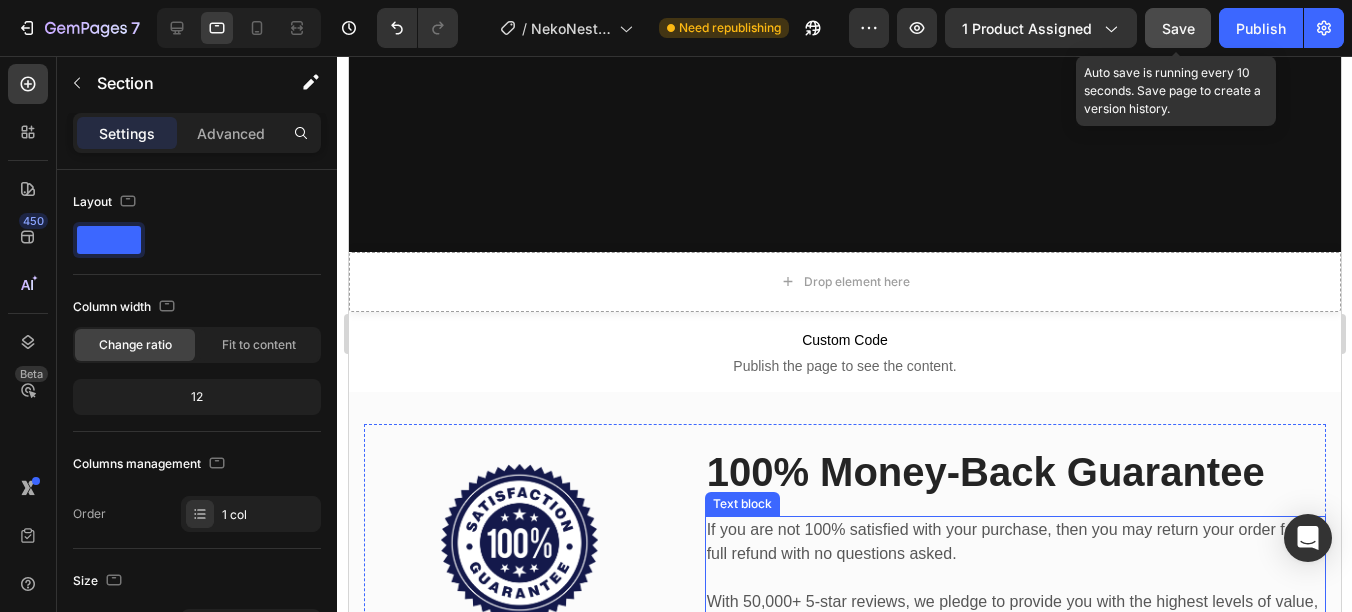 scroll, scrollTop: 7840, scrollLeft: 0, axis: vertical 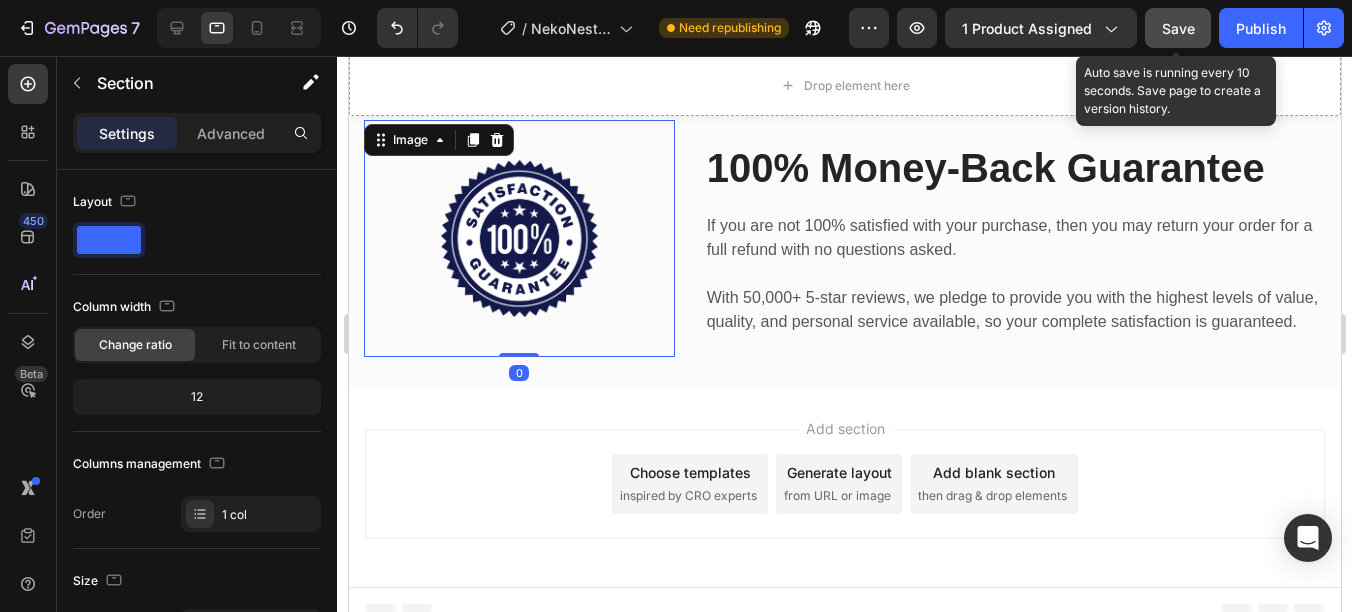 click at bounding box center (518, 238) 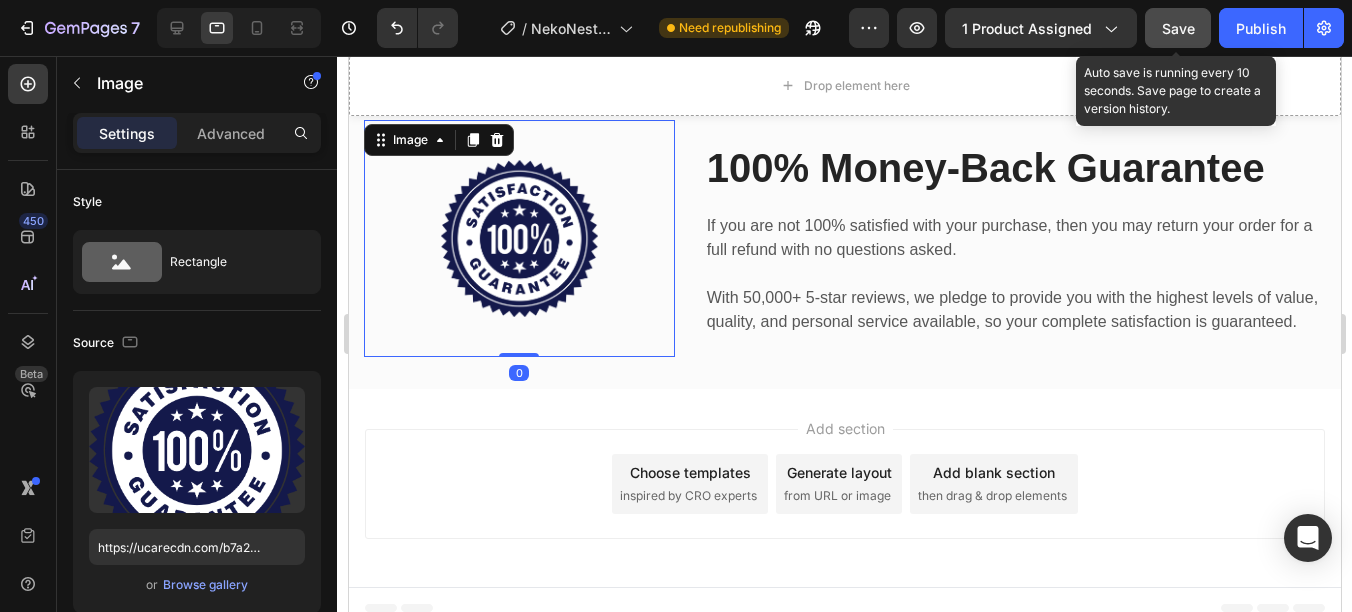 click at bounding box center [518, 238] 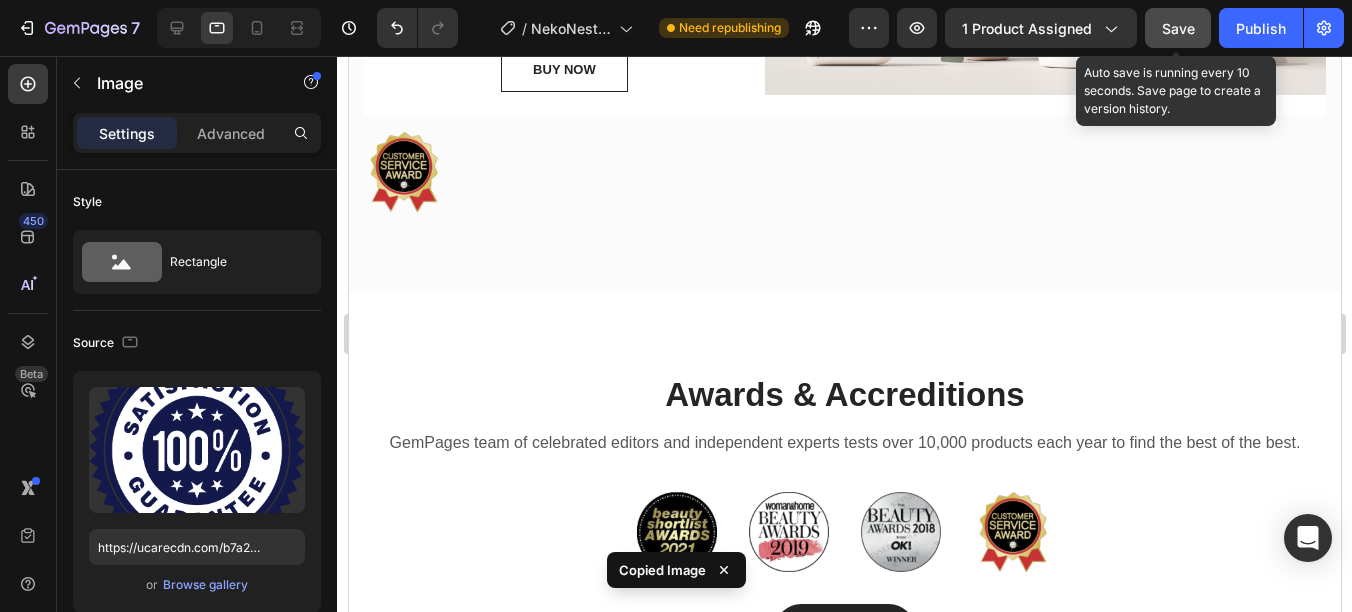 scroll, scrollTop: 4540, scrollLeft: 0, axis: vertical 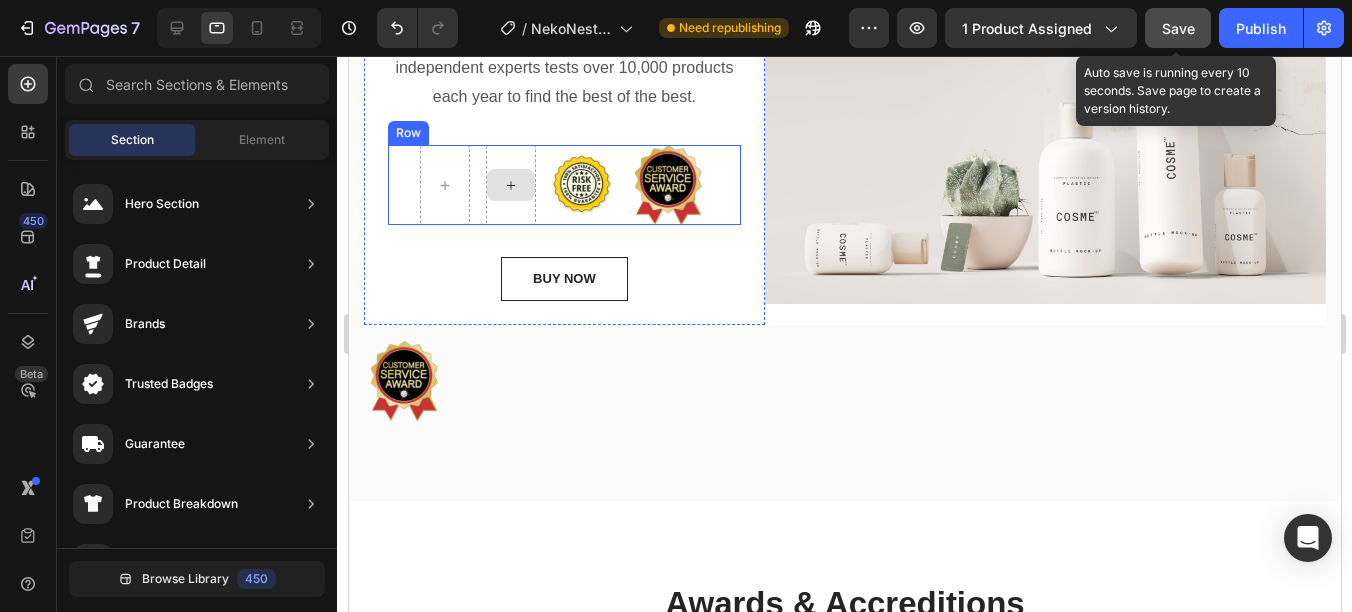 click at bounding box center (510, 185) 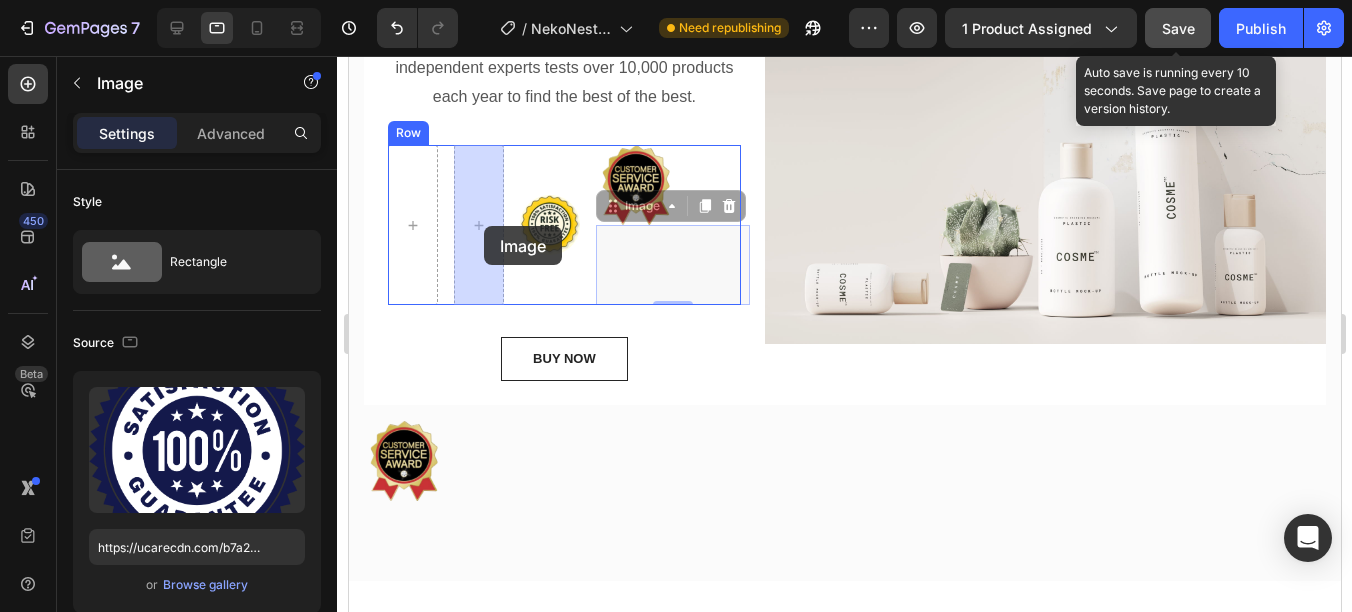 drag, startPoint x: 673, startPoint y: 265, endPoint x: 483, endPoint y: 226, distance: 193.96133 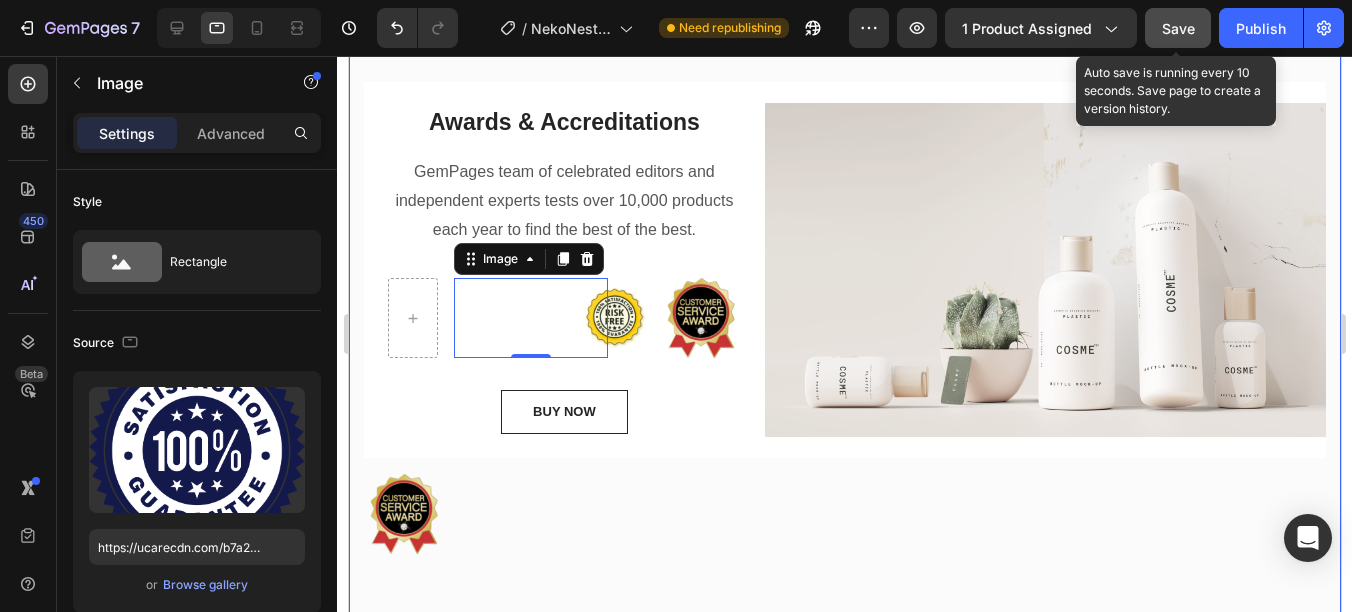 scroll, scrollTop: 4440, scrollLeft: 0, axis: vertical 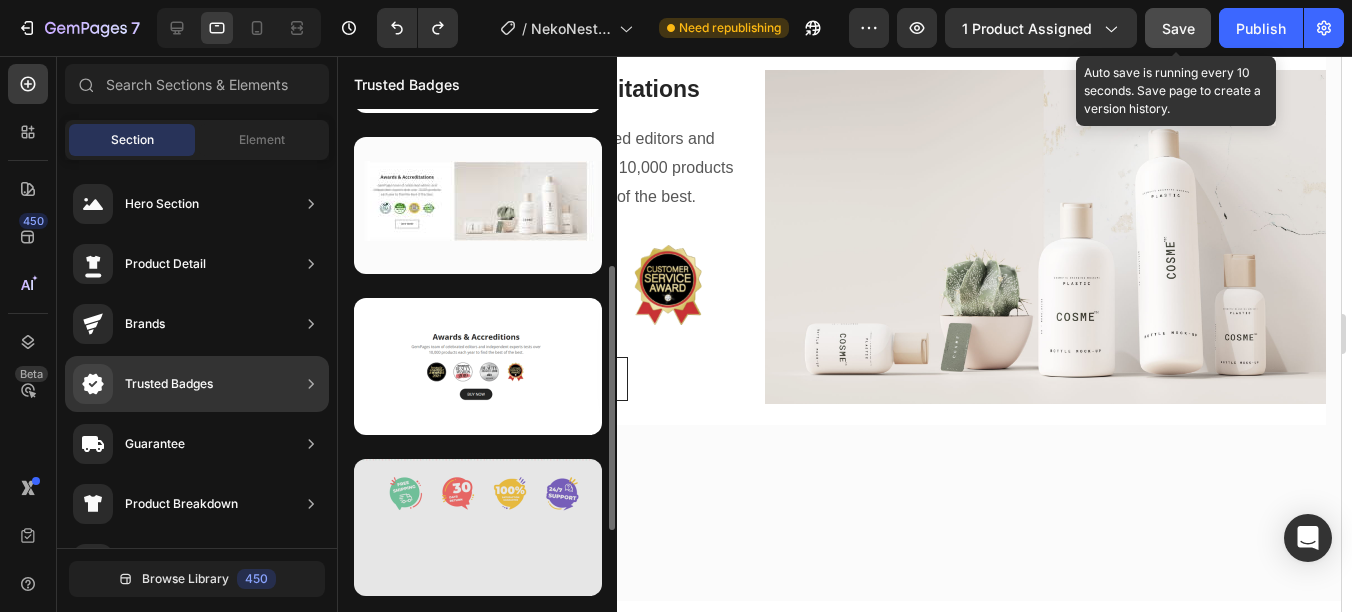 click at bounding box center [478, 527] 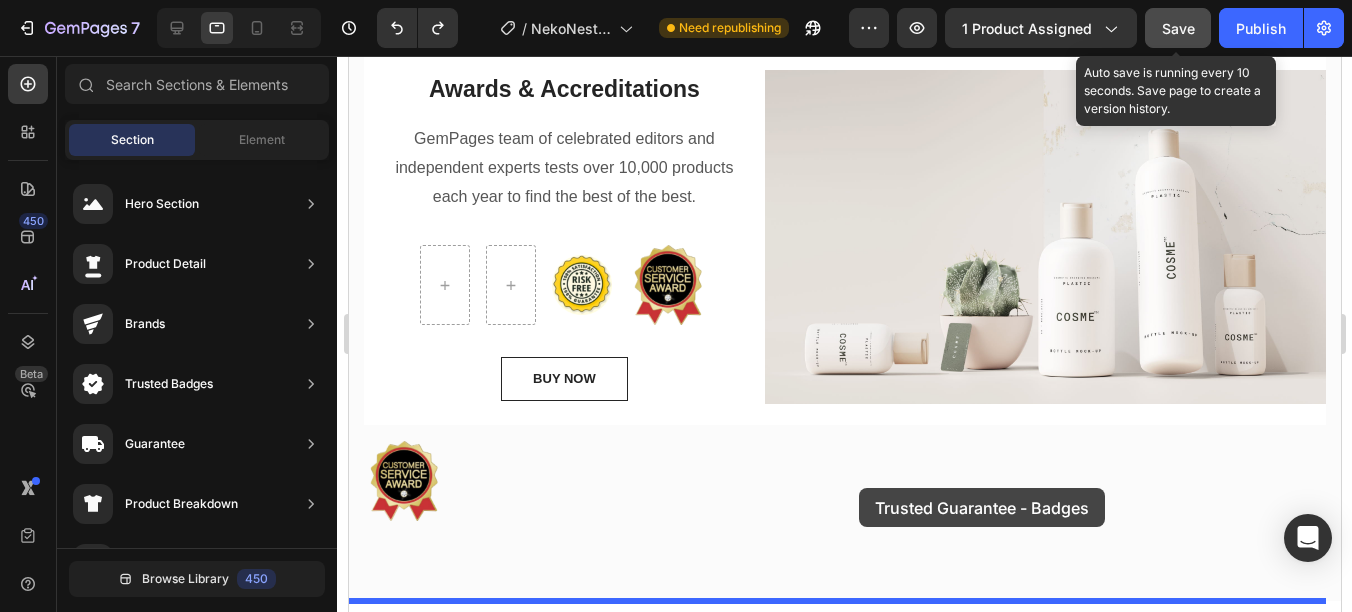 drag, startPoint x: 829, startPoint y: 579, endPoint x: 853, endPoint y: 488, distance: 94.11163 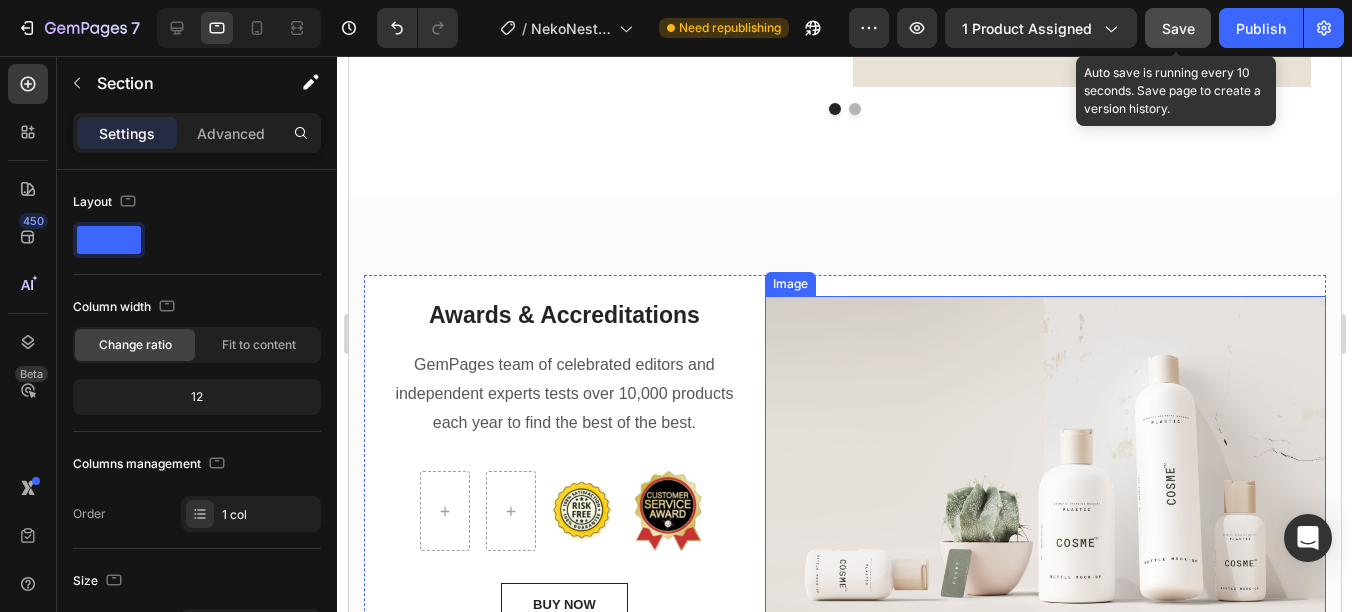 scroll, scrollTop: 4215, scrollLeft: 0, axis: vertical 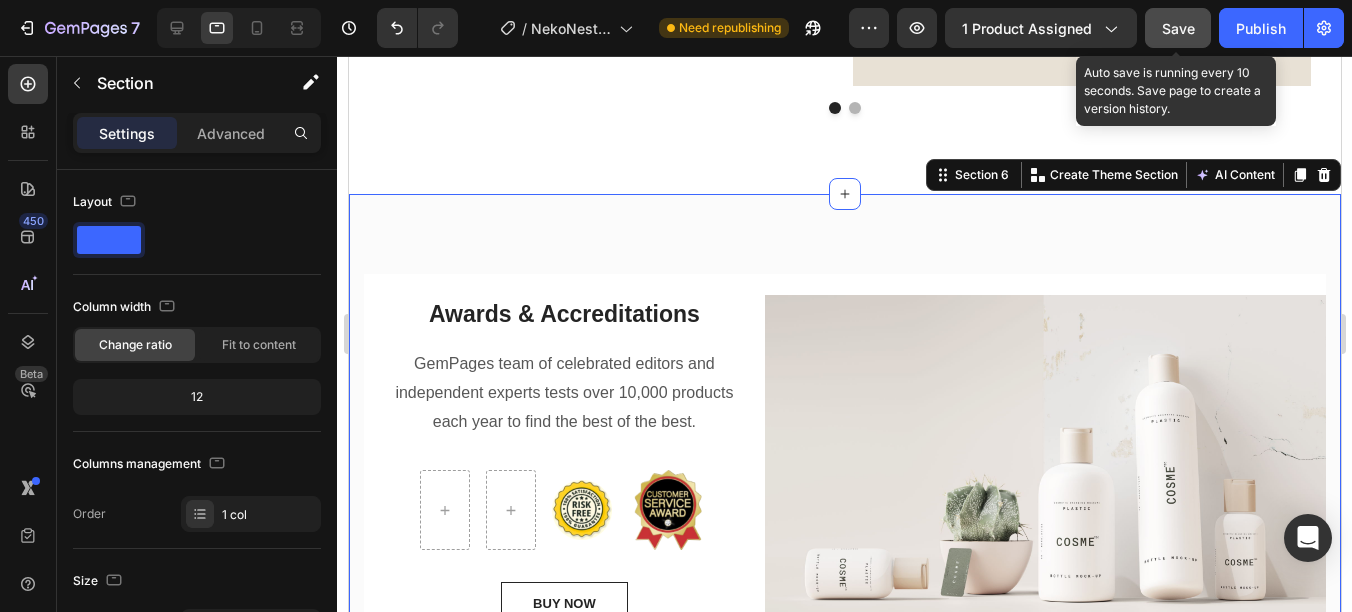 click on "Awards & Accreditations Heading GemPages team of celebrated editors and independent experts tests over 10,000 products each year to find the best of the best. Text block
Image Image Row BUY NOW Button Row Image Row Image Section 6   You can create reusable sections Create Theme Section AI Content Write with GemAI What would you like to describe here? Tone and Voice Persuasive Product Cat Litter Box Sand Silo Cushion Show more Generate" at bounding box center [844, 510] 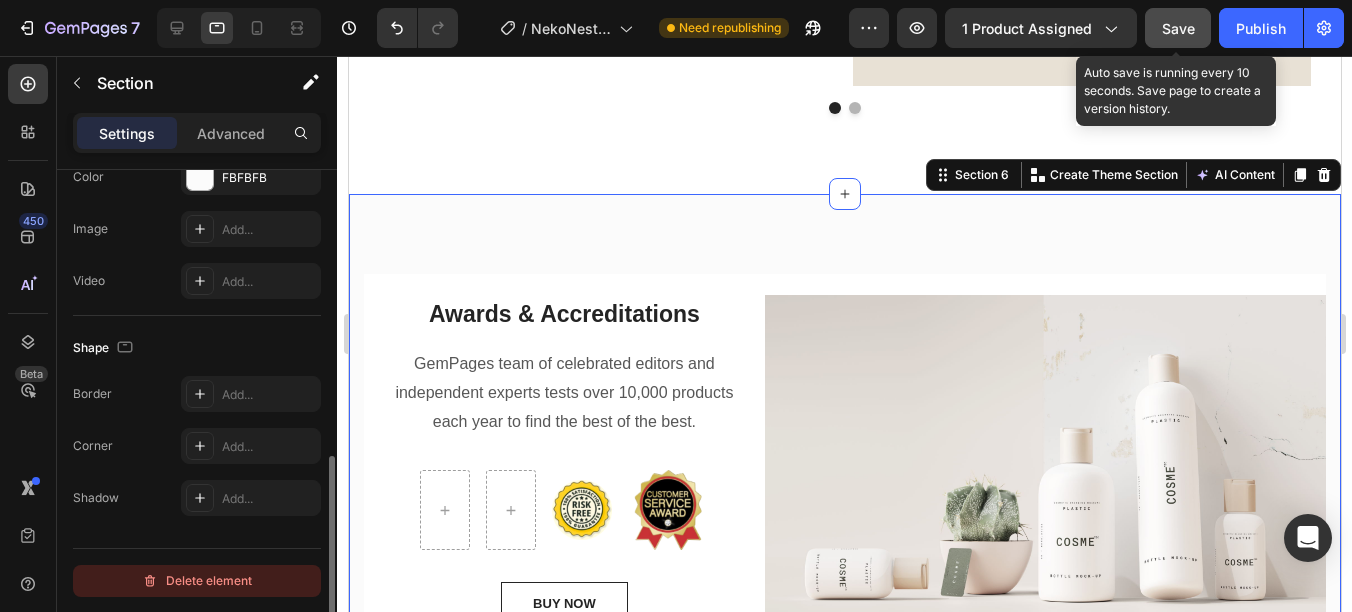 click on "Delete element" at bounding box center (197, 581) 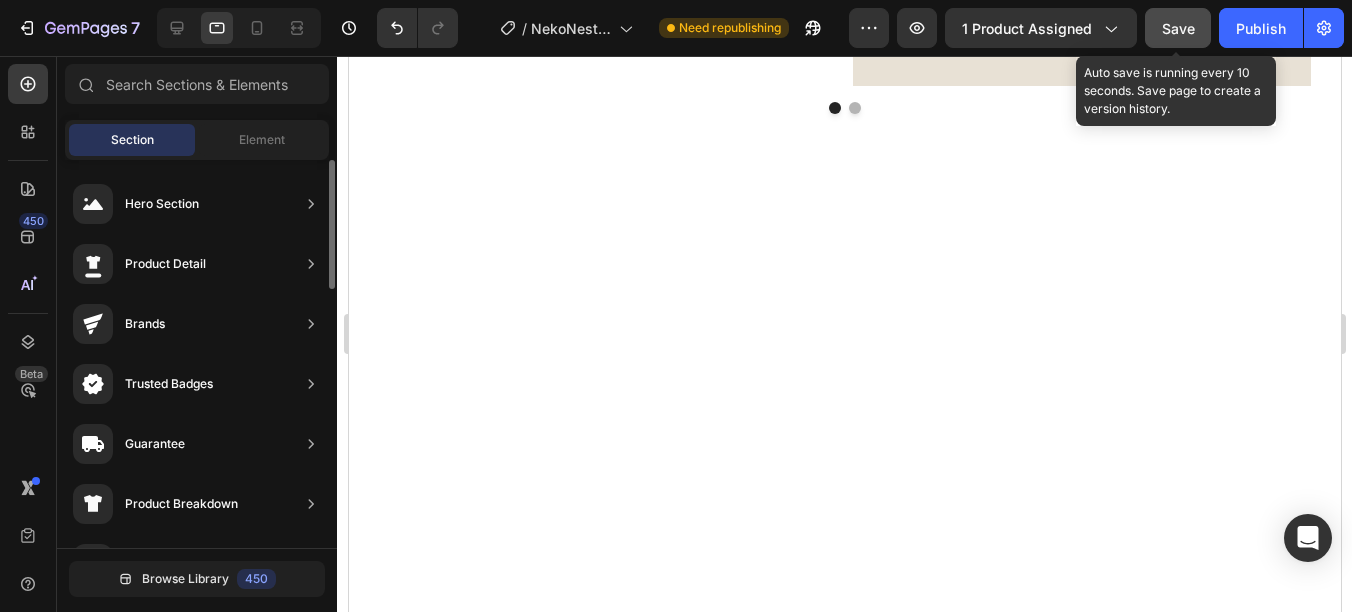 scroll, scrollTop: 130, scrollLeft: 0, axis: vertical 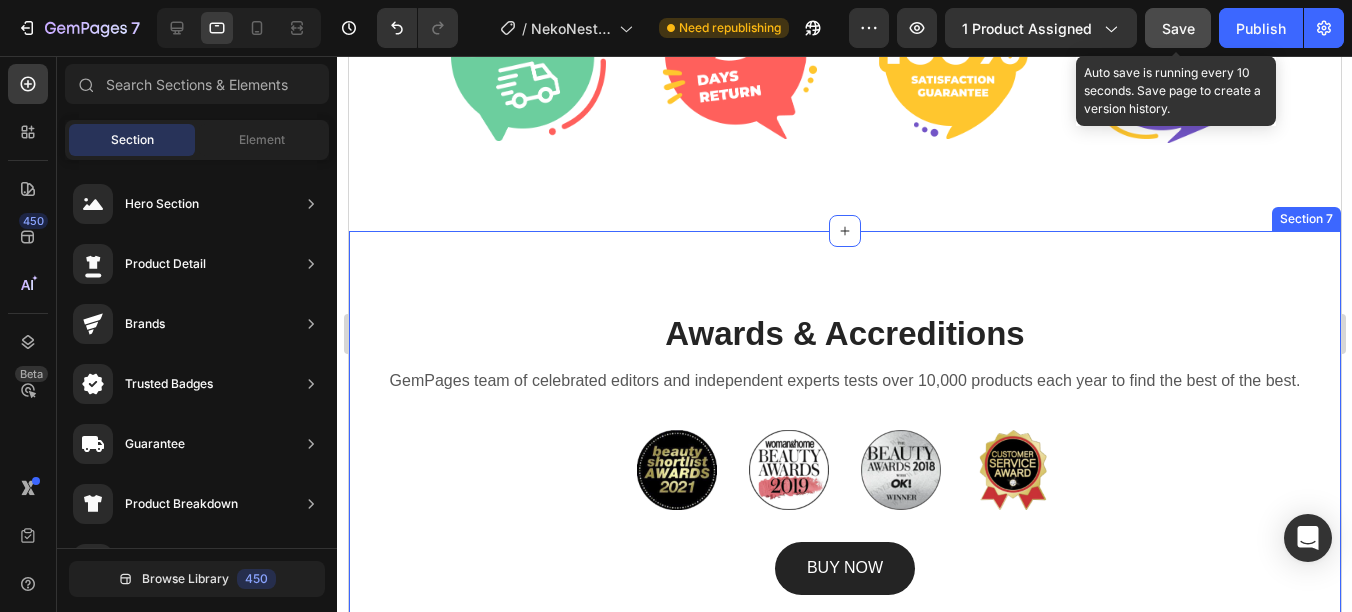 click on "Awards & Accreditions Heading GemPages team of celebrated editors and independent experts tests over 10,000 products each year to find the best of the best. Text block Image Image Image Image Row BUY NOW Button Row Section 7" at bounding box center [844, 453] 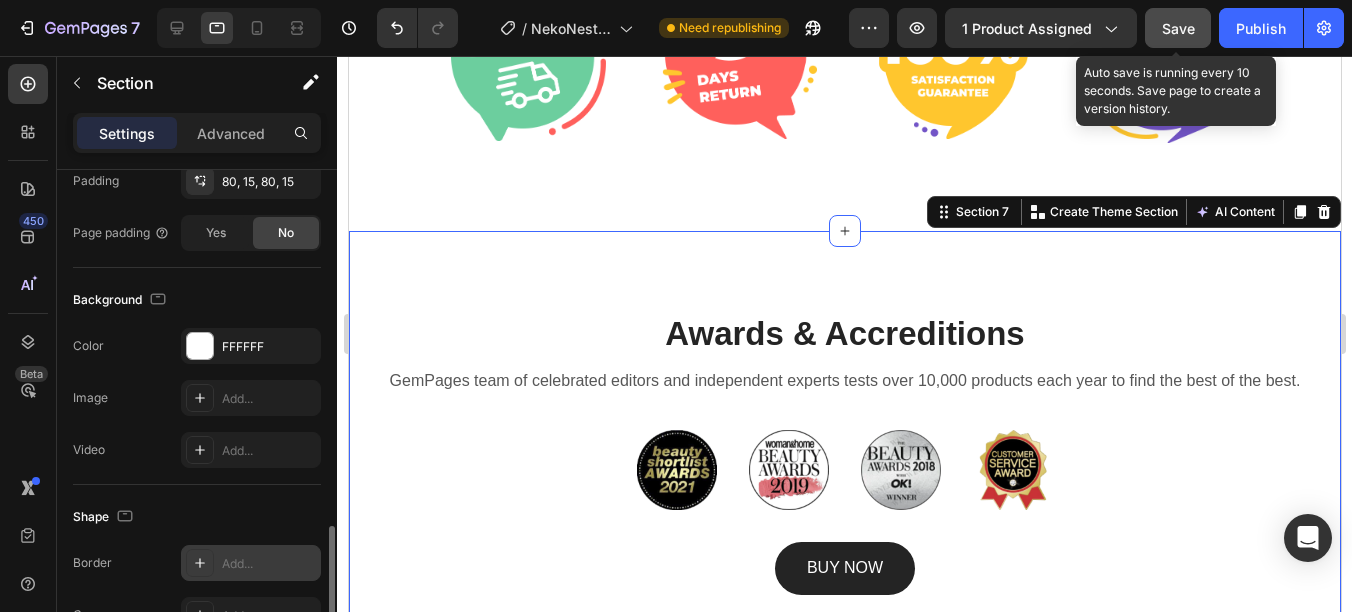 scroll, scrollTop: 669, scrollLeft: 0, axis: vertical 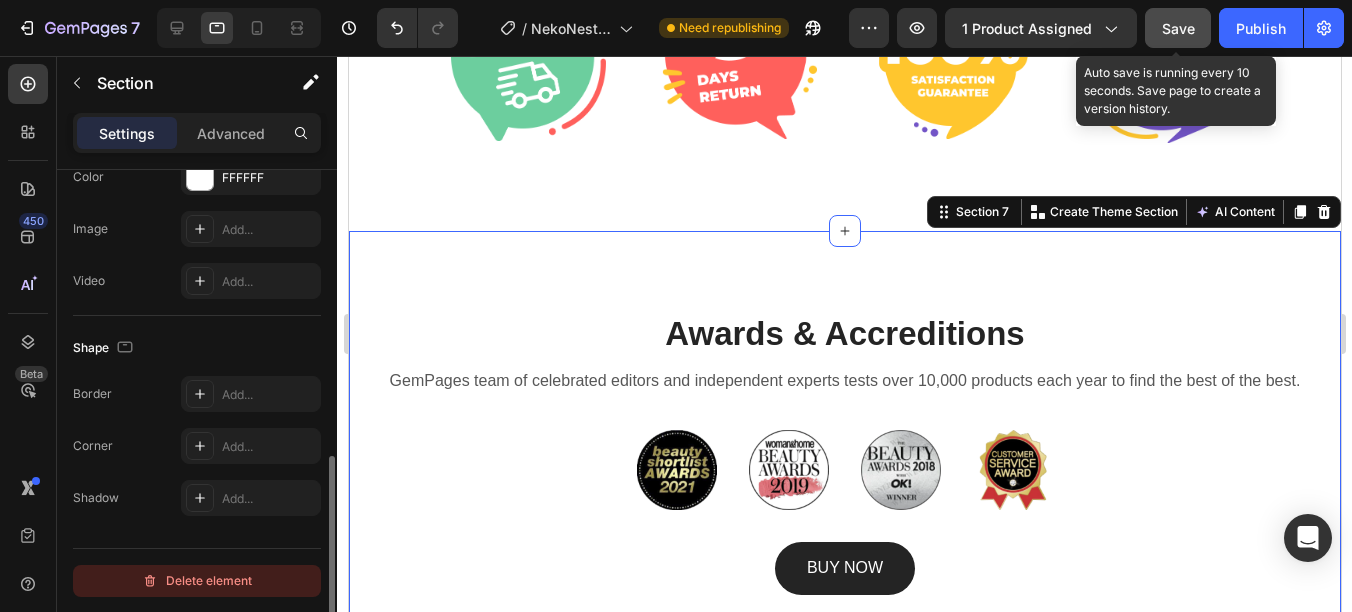 click on "Delete element" at bounding box center [197, 581] 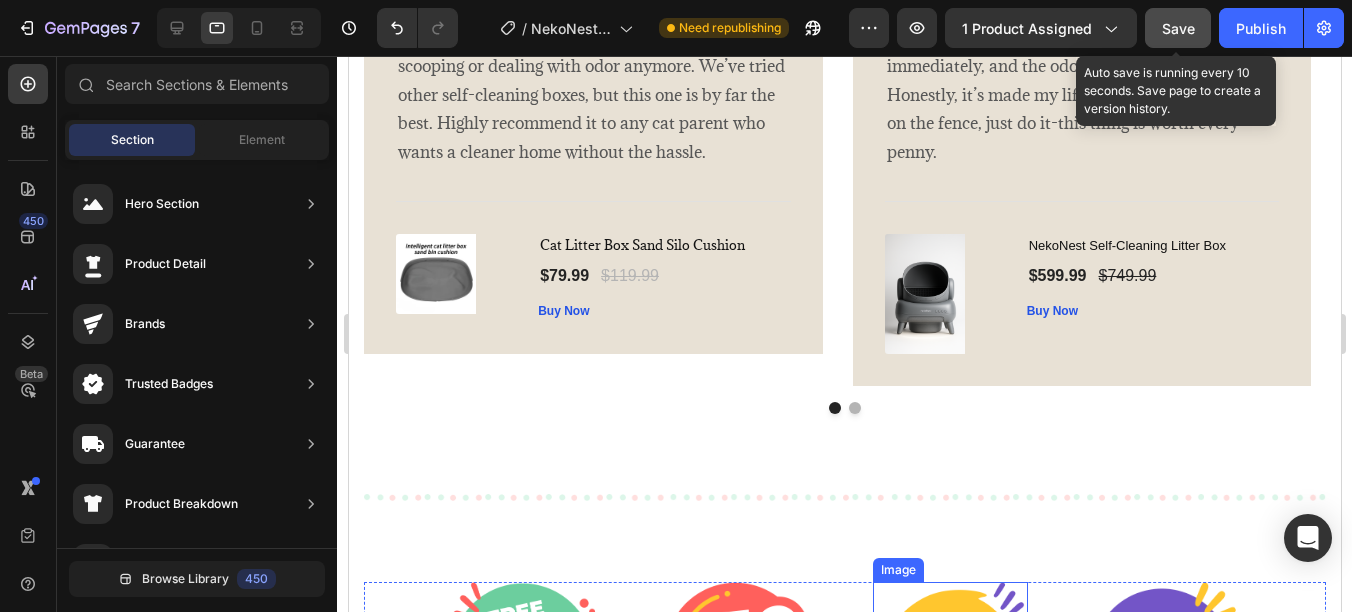 scroll, scrollTop: 4215, scrollLeft: 0, axis: vertical 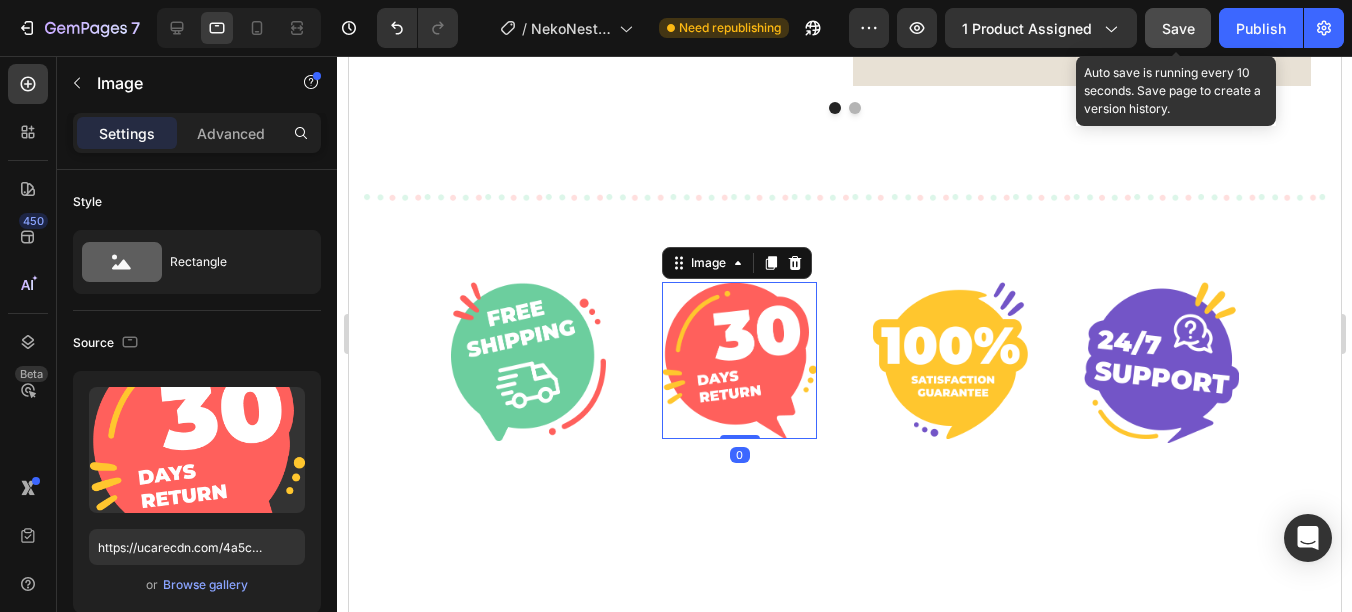 click at bounding box center [738, 360] 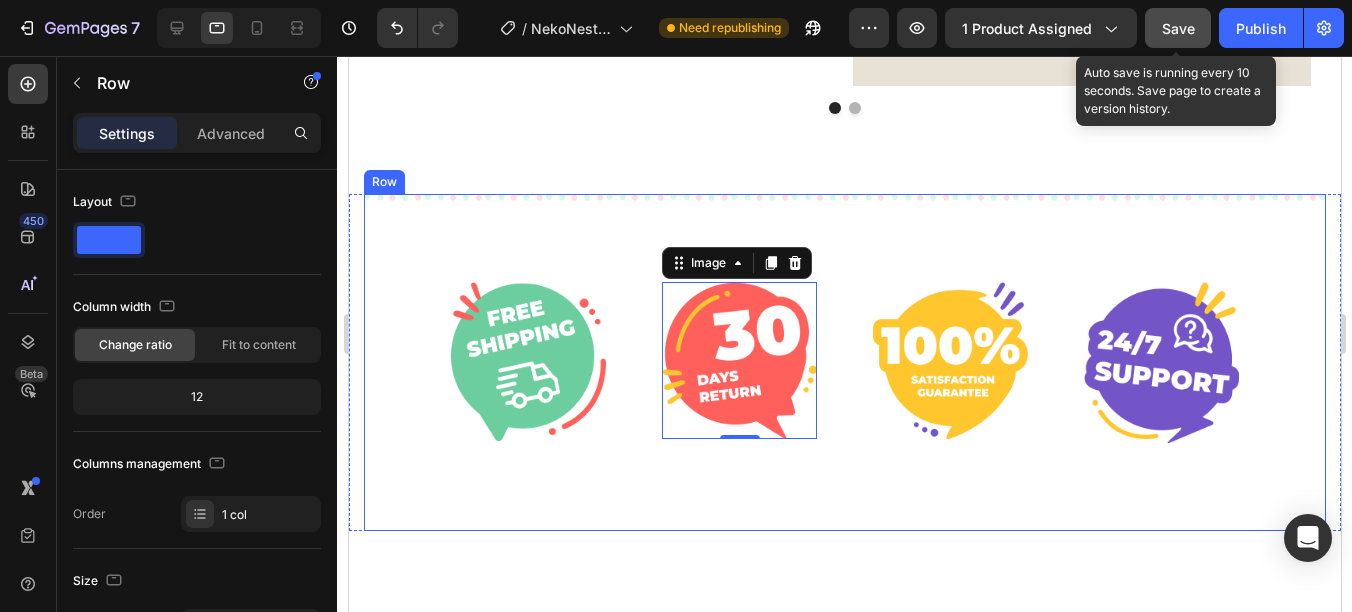 click on "Image Image   0 Image Image Row Row" at bounding box center [844, 362] 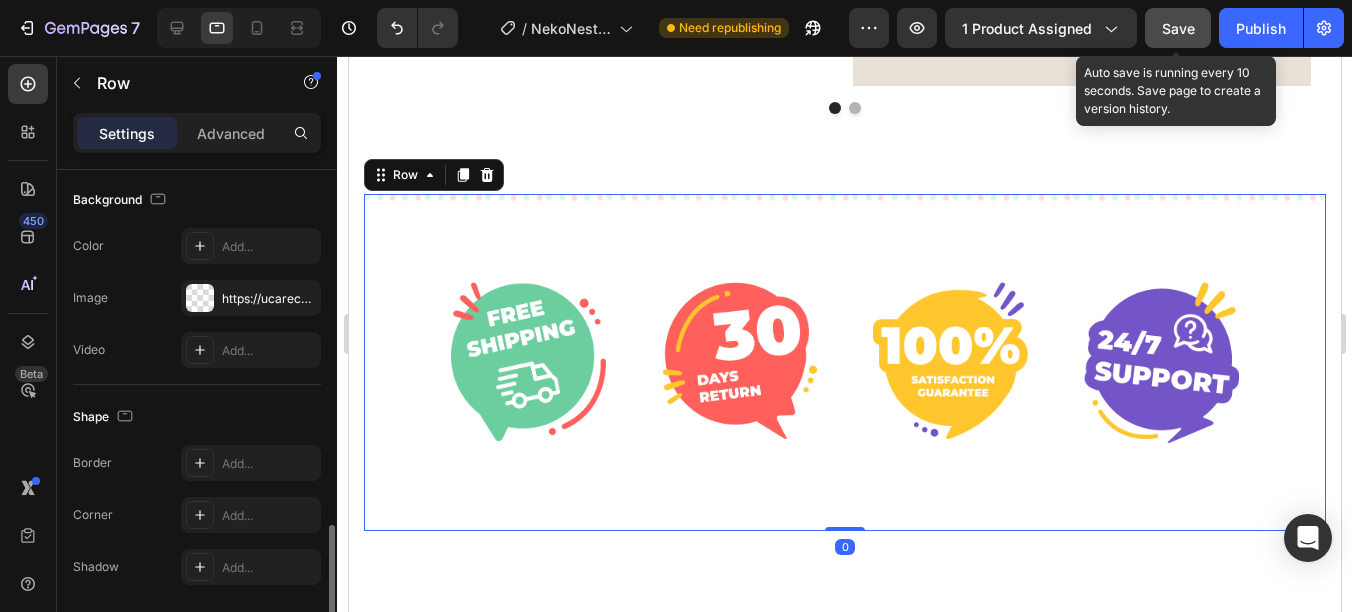 scroll, scrollTop: 669, scrollLeft: 0, axis: vertical 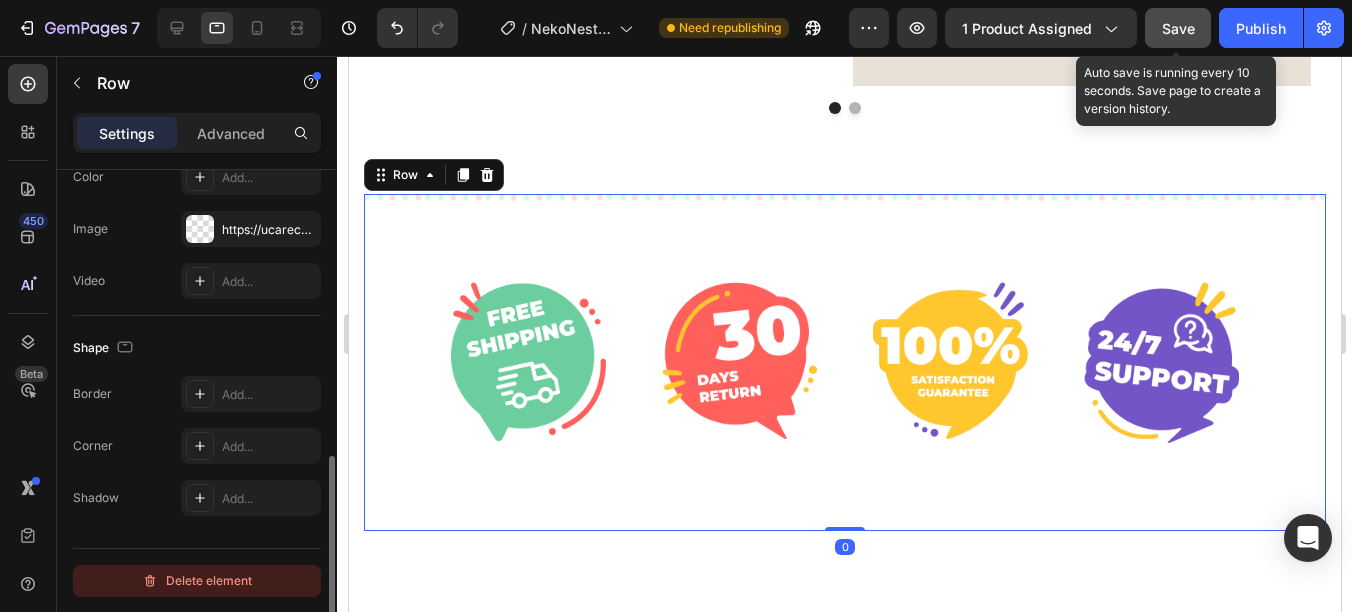 click on "Delete element" at bounding box center [197, 581] 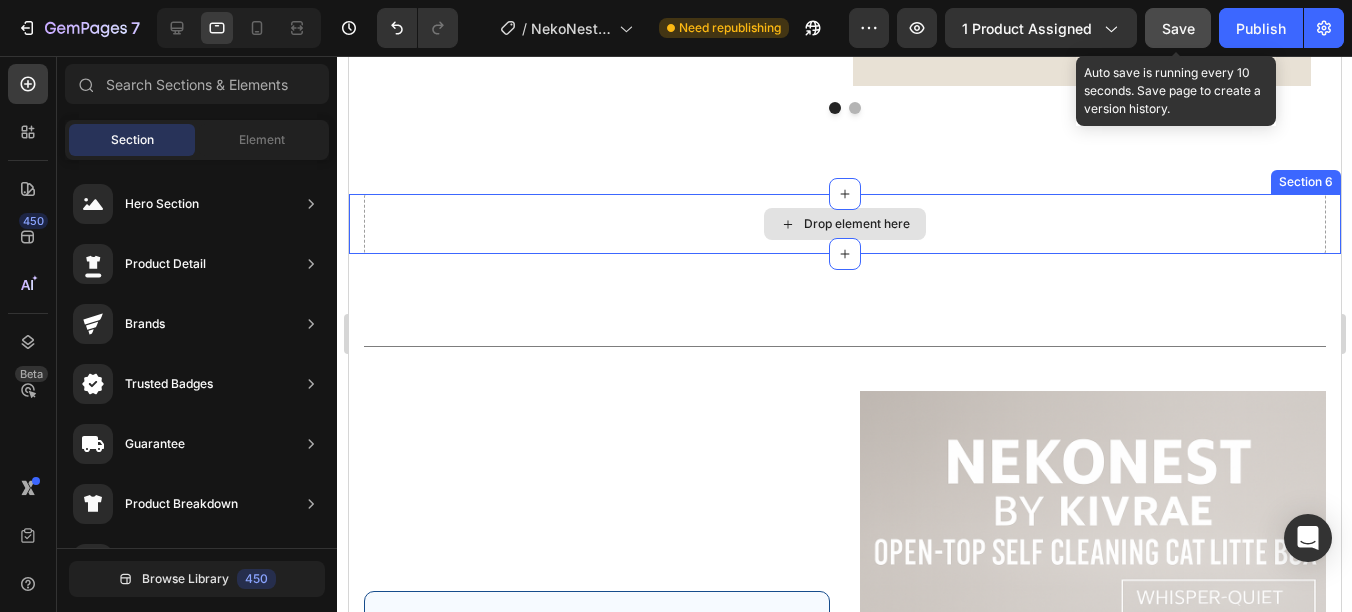 click on "Drop element here" at bounding box center [844, 224] 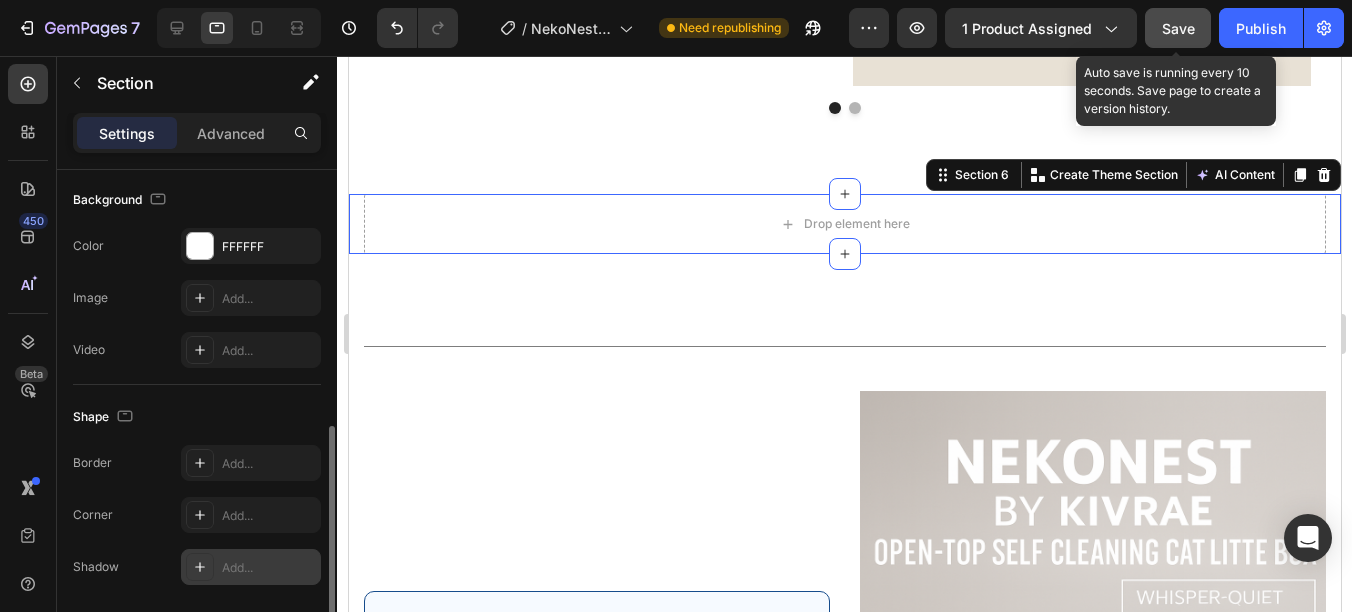 scroll, scrollTop: 669, scrollLeft: 0, axis: vertical 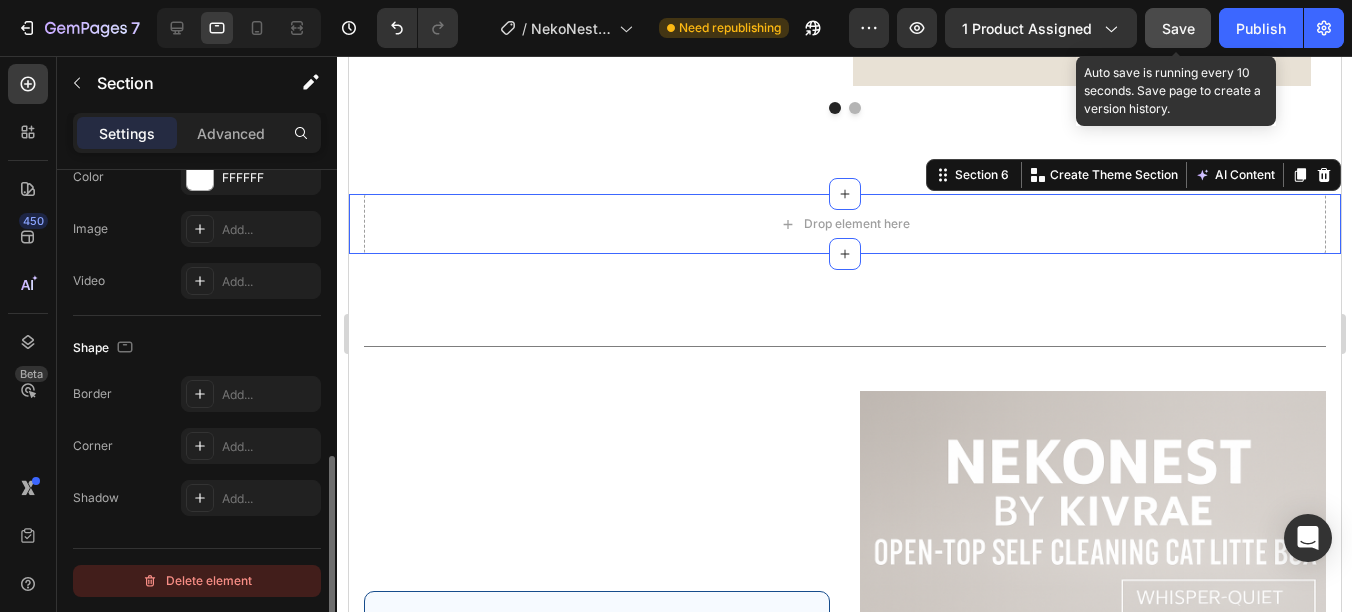 click on "Delete element" at bounding box center [197, 581] 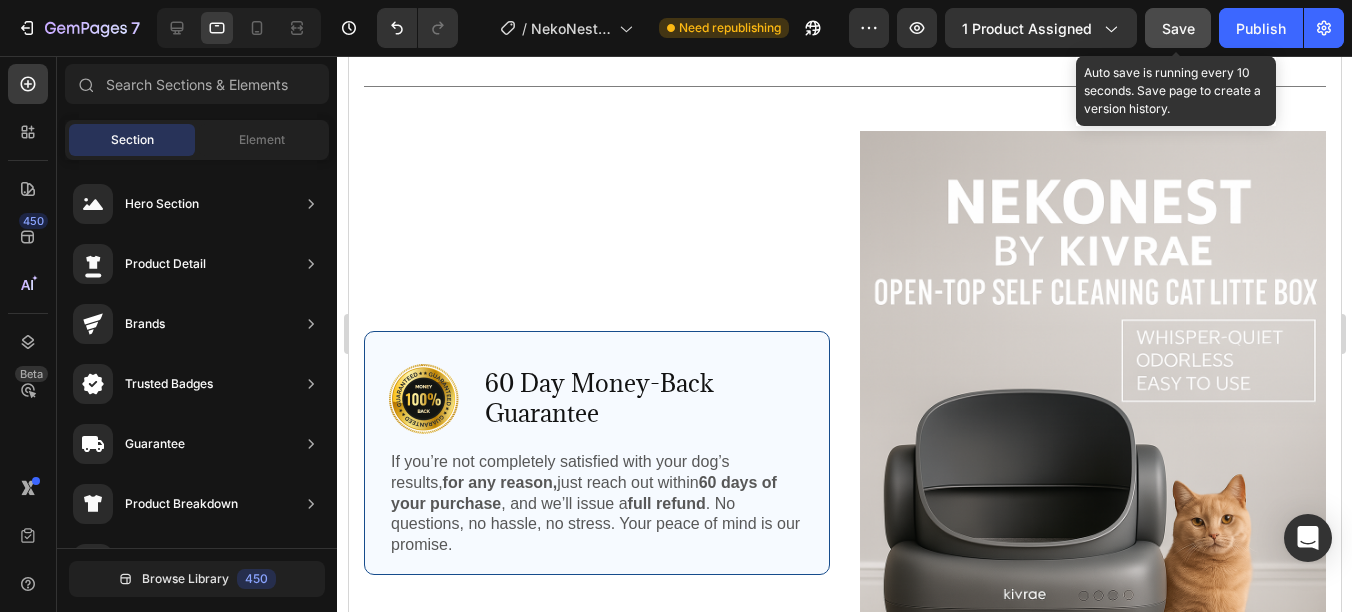 scroll, scrollTop: 4515, scrollLeft: 0, axis: vertical 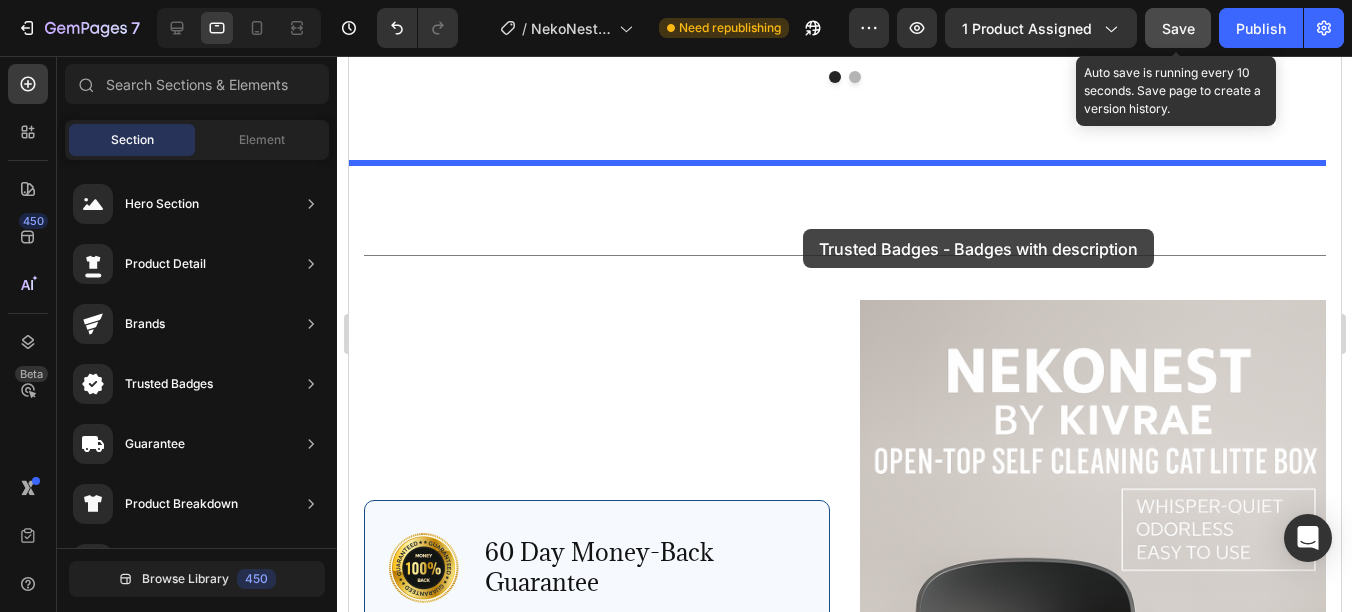 drag, startPoint x: 850, startPoint y: 408, endPoint x: 802, endPoint y: 229, distance: 185.32404 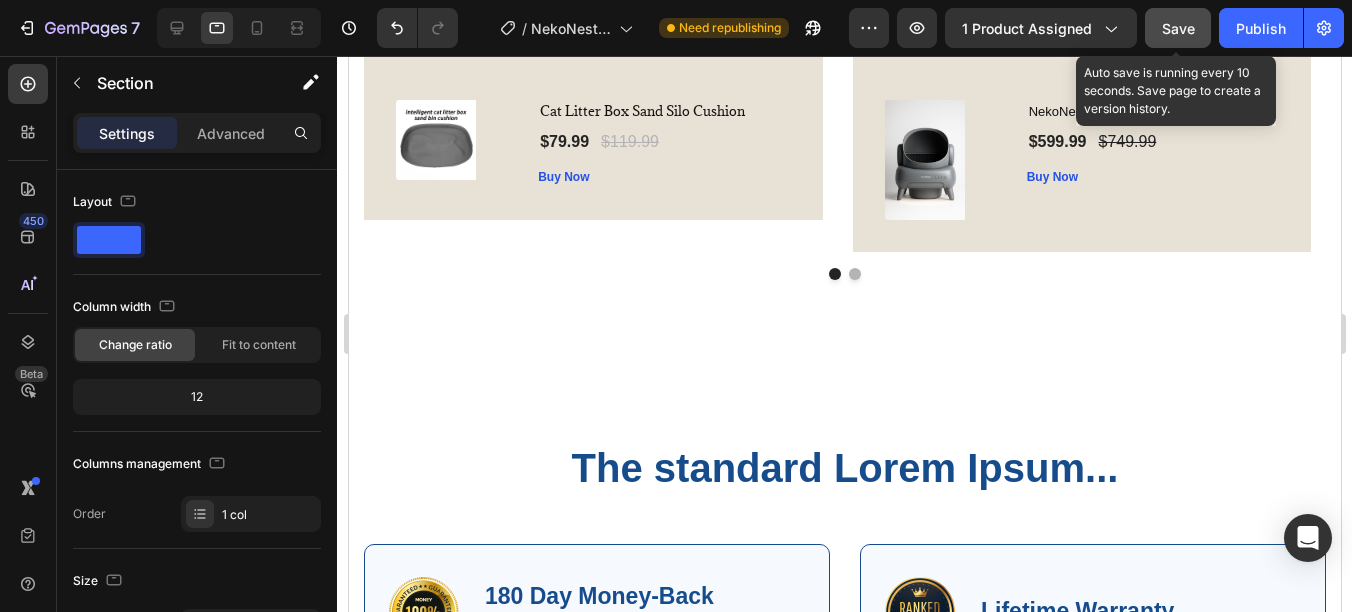 scroll, scrollTop: 3946, scrollLeft: 0, axis: vertical 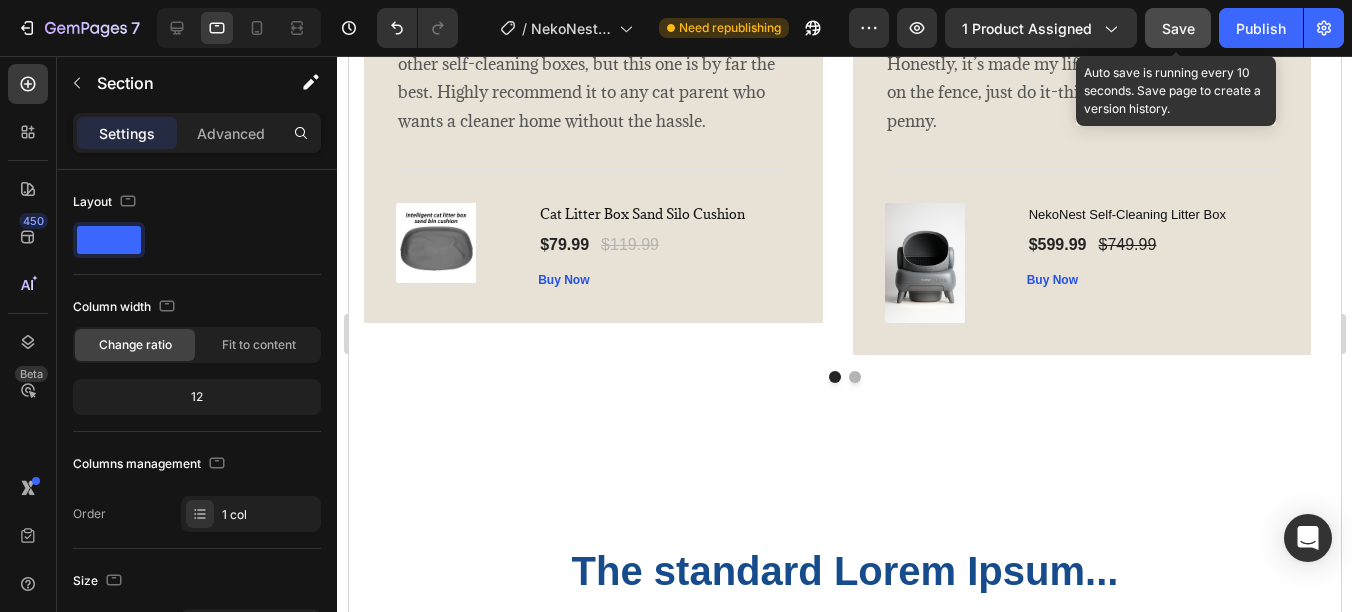 click on "The standard Lorem Ipsum...  Heading Row Image 180 Day Money-Back Guarantee Text Block Row At vero eos et accusamus et iusto odio dignissimos ducimus qui blanditiis praesentium voluptatum deleniti atque corrupti quos dolores et quas molestias excepturi sint occaecati cupiditate non provident similique sunt Text Block View More Button Row Image Lifetime Warranty Text Block Row At vero eos et accusamus et iusto odio dignissimos ducimus qui blanditiis praesentium voluptatum deleniti atque corrupti quos dolores et quas molestias excepturi sint occaecati cupiditate non provident similique sunt Text Block View More Button Row Row Section 6" at bounding box center (844, 742) 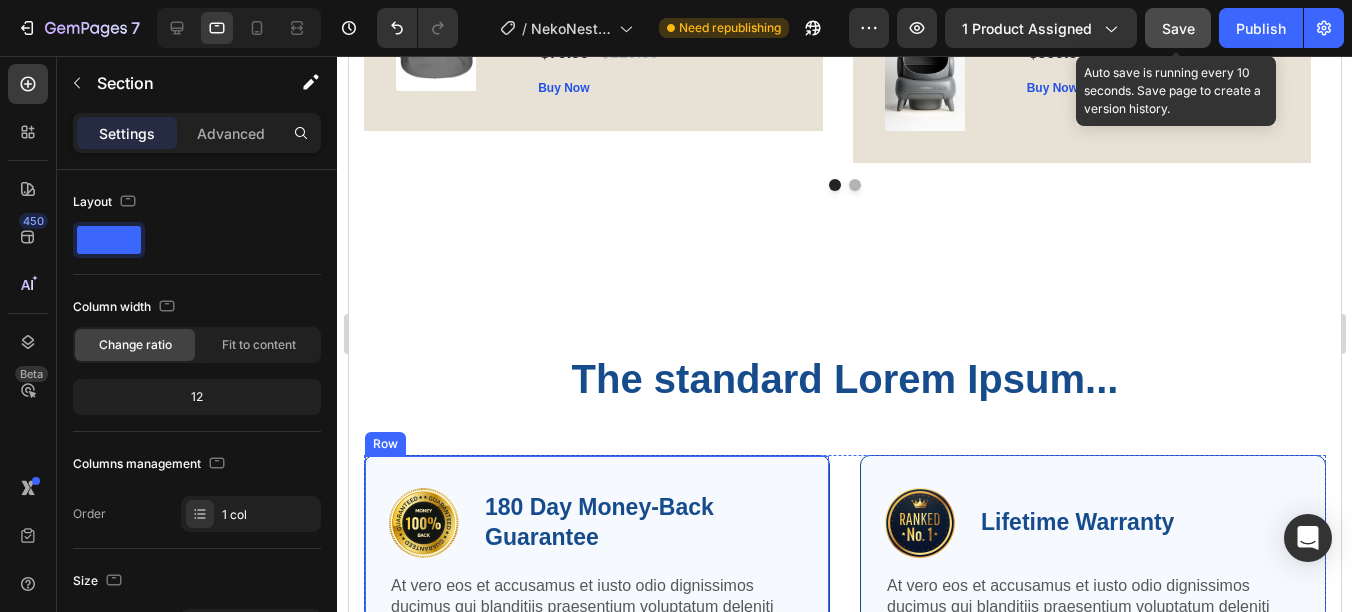 scroll, scrollTop: 4146, scrollLeft: 0, axis: vertical 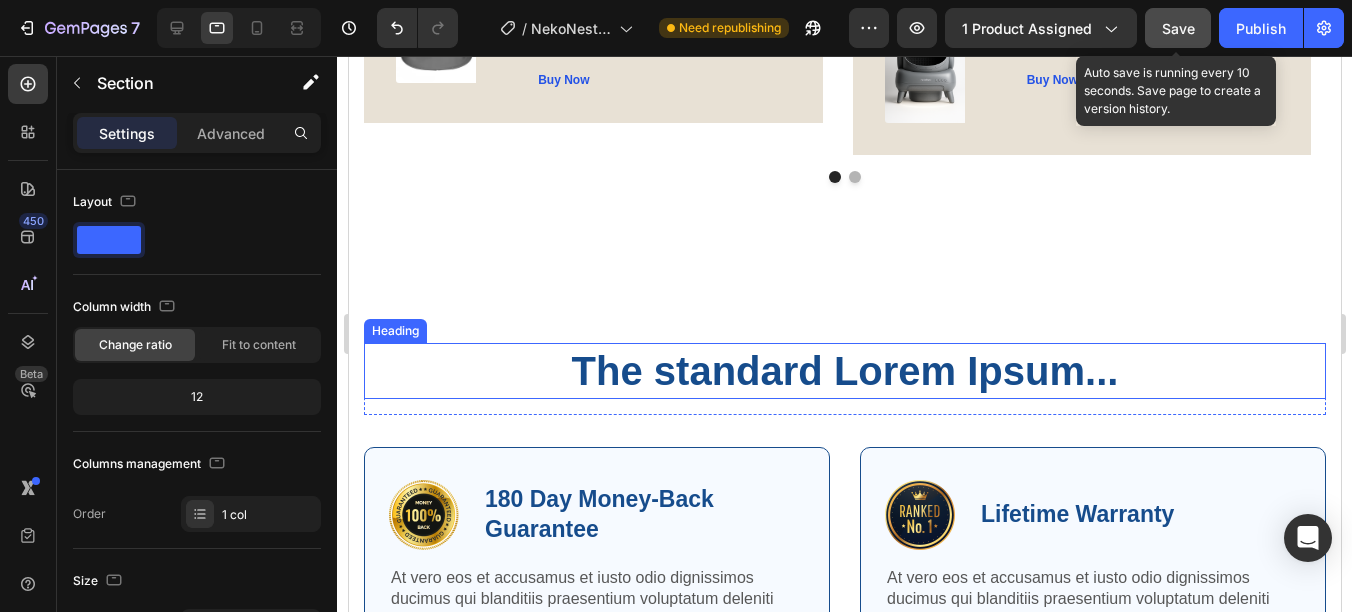 click on "The standard Lorem Ipsum...  Heading" at bounding box center [844, 371] 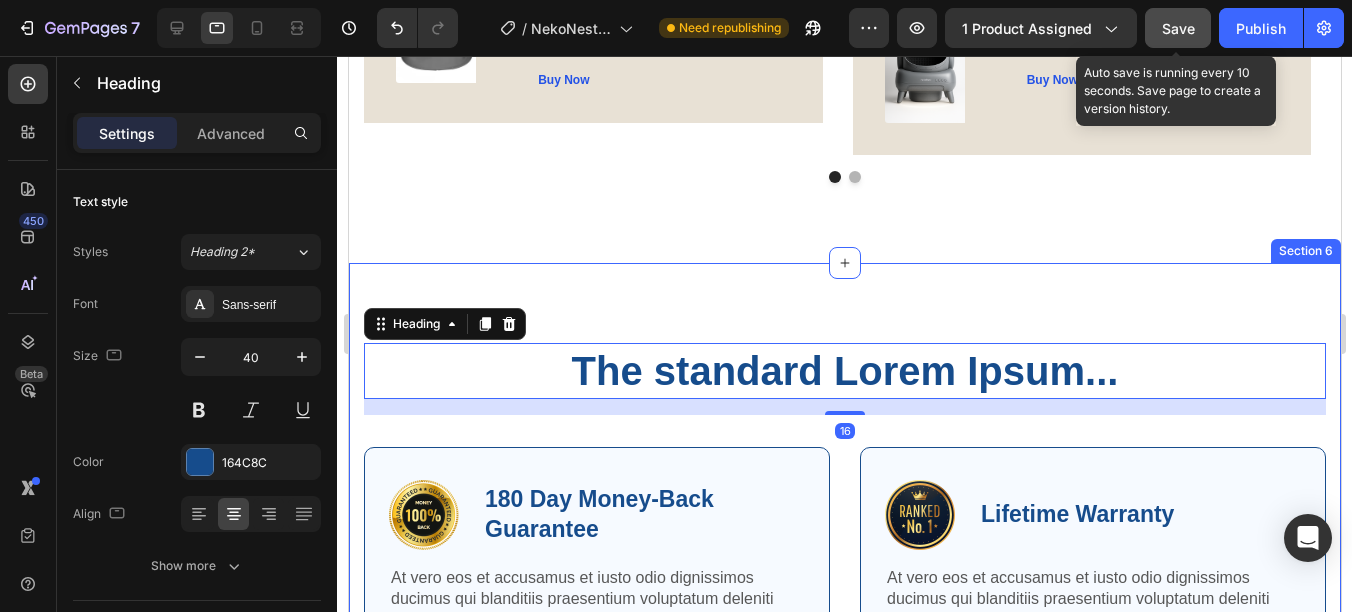 click on "The standard Lorem Ipsum...  Heading   16 Row Image 180 Day Money-Back Guarantee Text Block Row At vero eos et accusamus et iusto odio dignissimos ducimus qui blanditiis praesentium voluptatum deleniti atque corrupti quos dolores et quas molestias excepturi sint occaecati cupiditate non provident similique sunt Text Block View More Button Row Image Lifetime Warranty Text Block Row At vero eos et accusamus et iusto odio dignissimos ducimus qui blanditiis praesentium voluptatum deleniti atque corrupti quos dolores et quas molestias excepturi sint occaecati cupiditate non provident similique sunt Text Block View More Button Row Row" at bounding box center [844, 566] 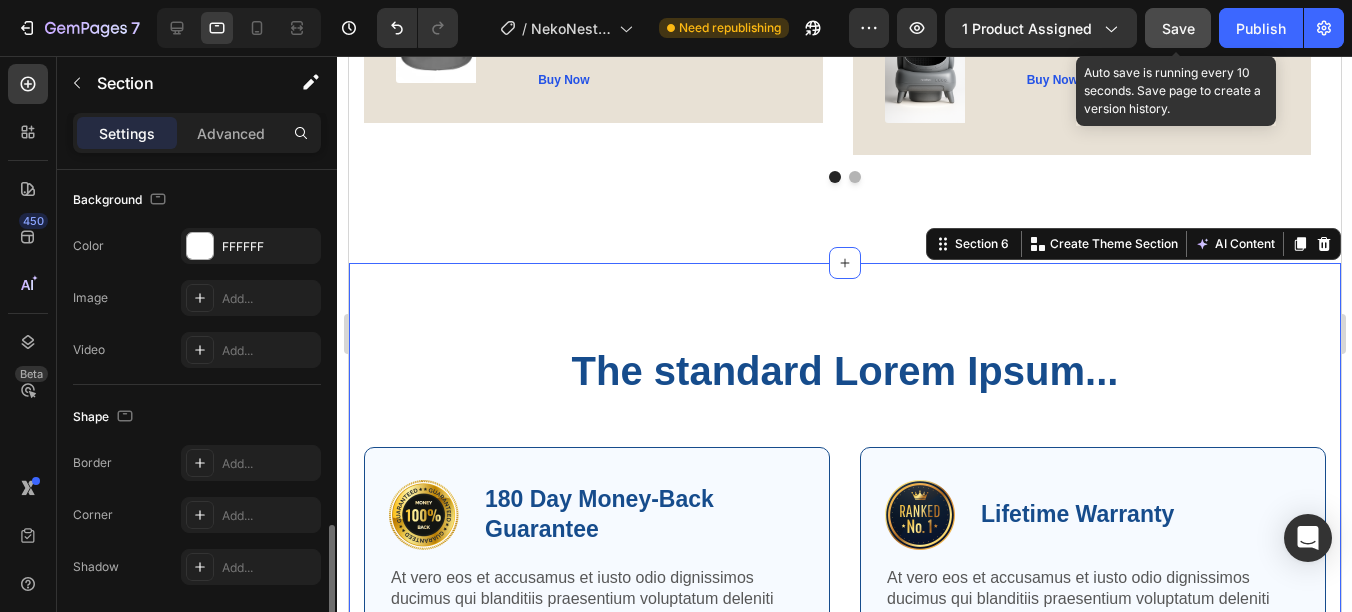 scroll, scrollTop: 669, scrollLeft: 0, axis: vertical 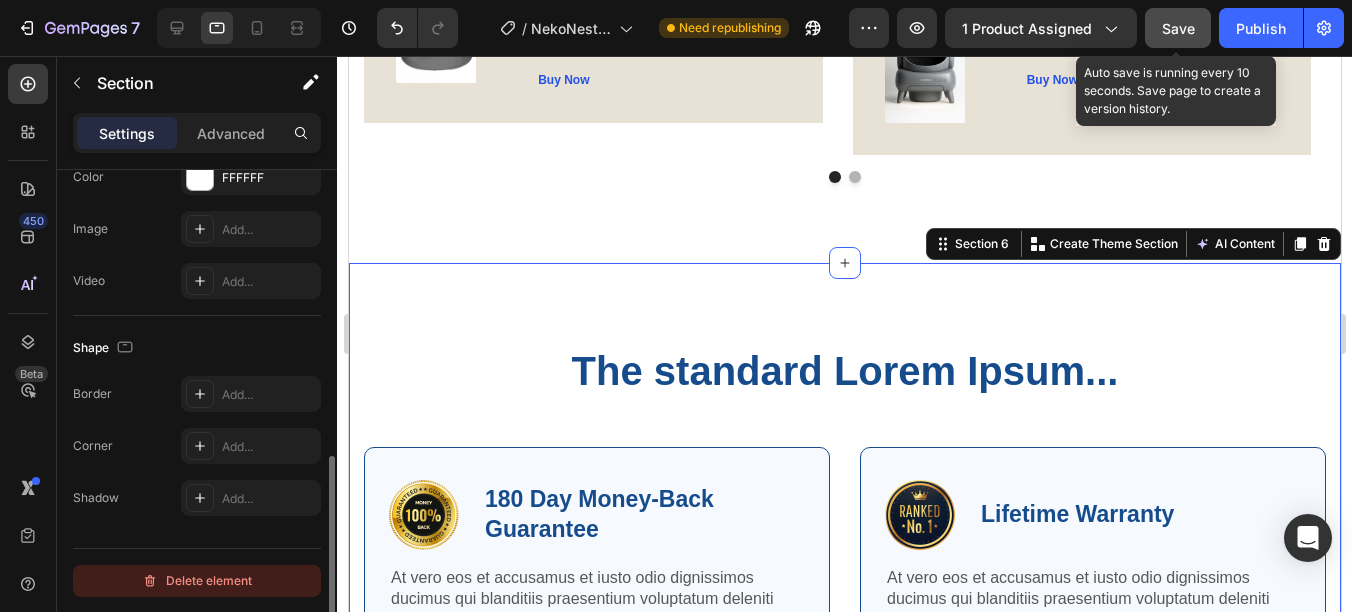 click on "Delete element" at bounding box center (197, 581) 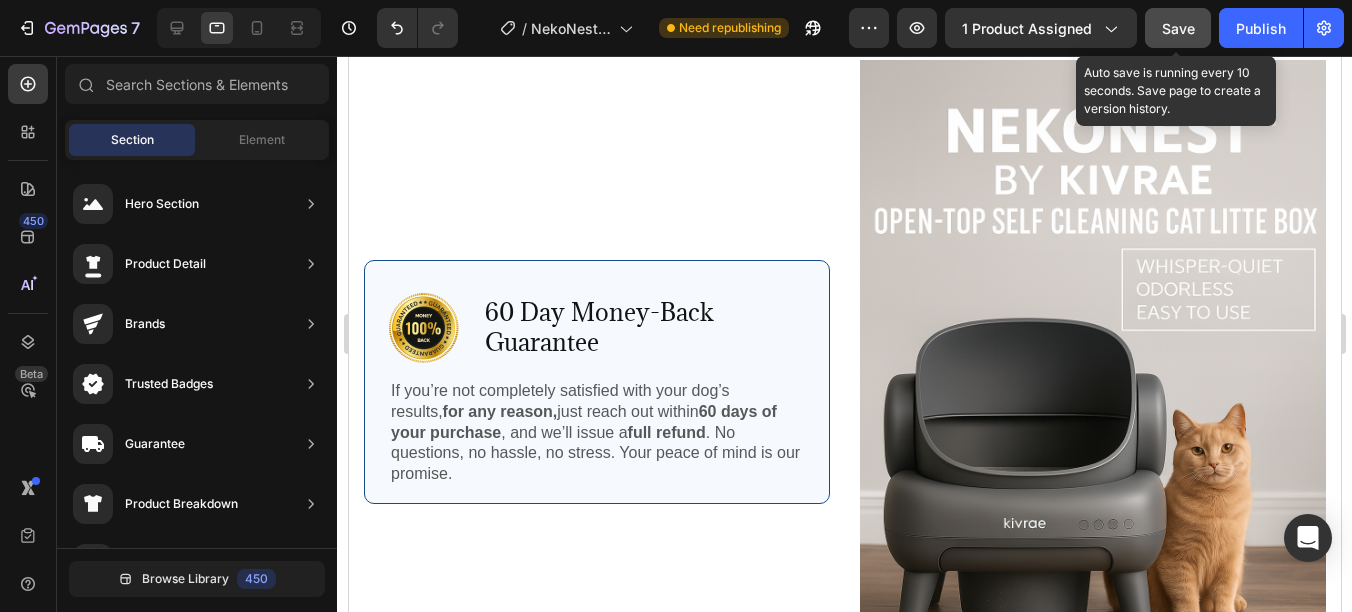 scroll, scrollTop: 4446, scrollLeft: 0, axis: vertical 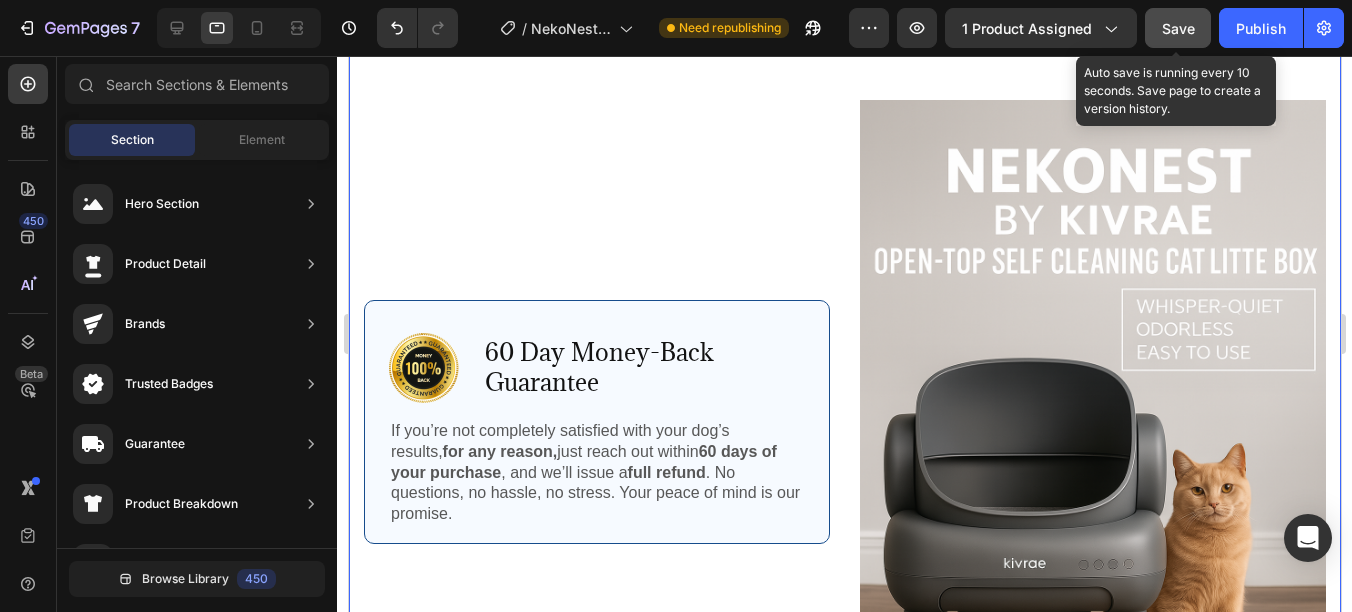 click on "Title Line Row Image  60 Day Money-Back Guarantee Text Block Row If you’re not completely satisfied with your dog’s results,  for any reason,  just reach out within  60 days of your purchase , and we’ll issue a  full refund . No questions, no hassle, no stress. Your peace of mind is our promise. Text Block Row Image Row" at bounding box center (844, 374) 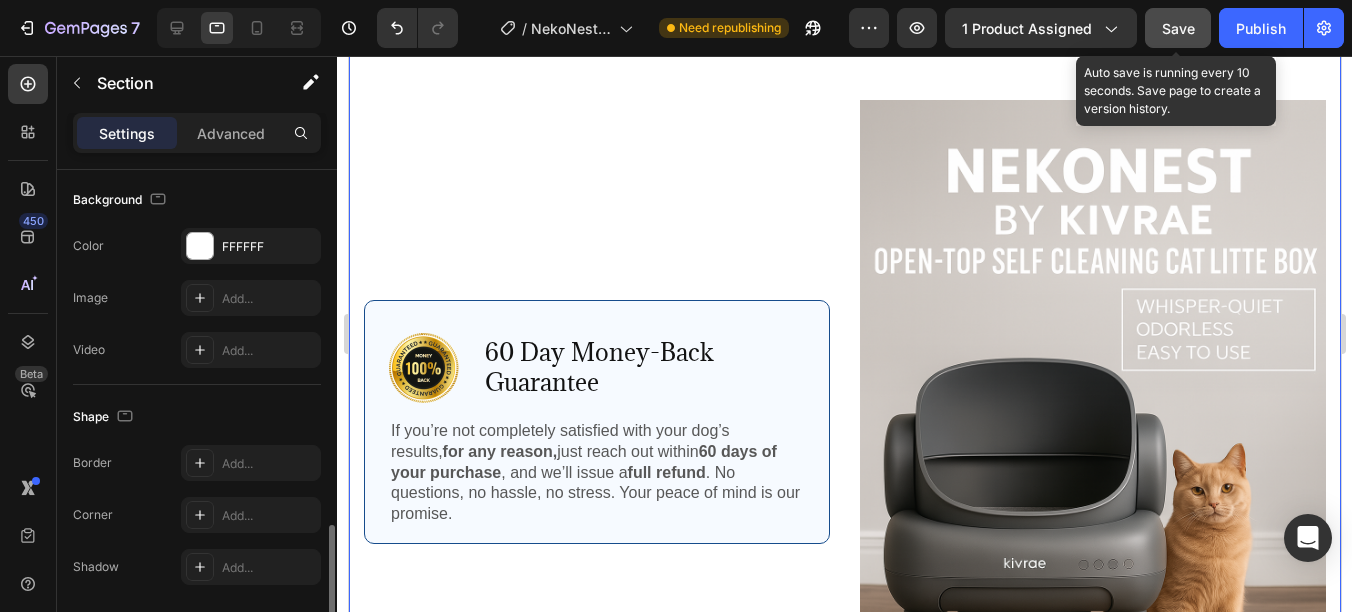 scroll, scrollTop: 669, scrollLeft: 0, axis: vertical 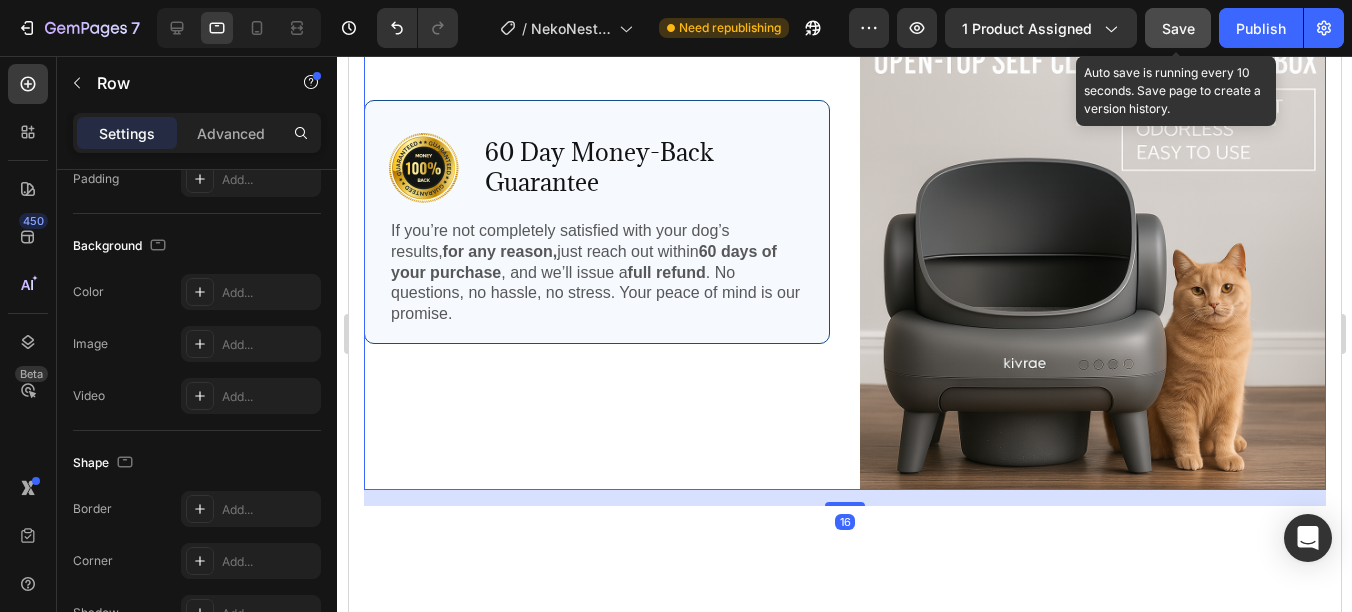 click on "Image  60 Day Money-Back Guarantee Text Block Row If you’re not completely satisfied with your dog’s results,  for any reason,  just reach out within  60 days of your purchase , and we’ll issue a  full refund . No questions, no hassle, no stress. Your peace of mind is our promise. Text Block Row" at bounding box center (596, 195) 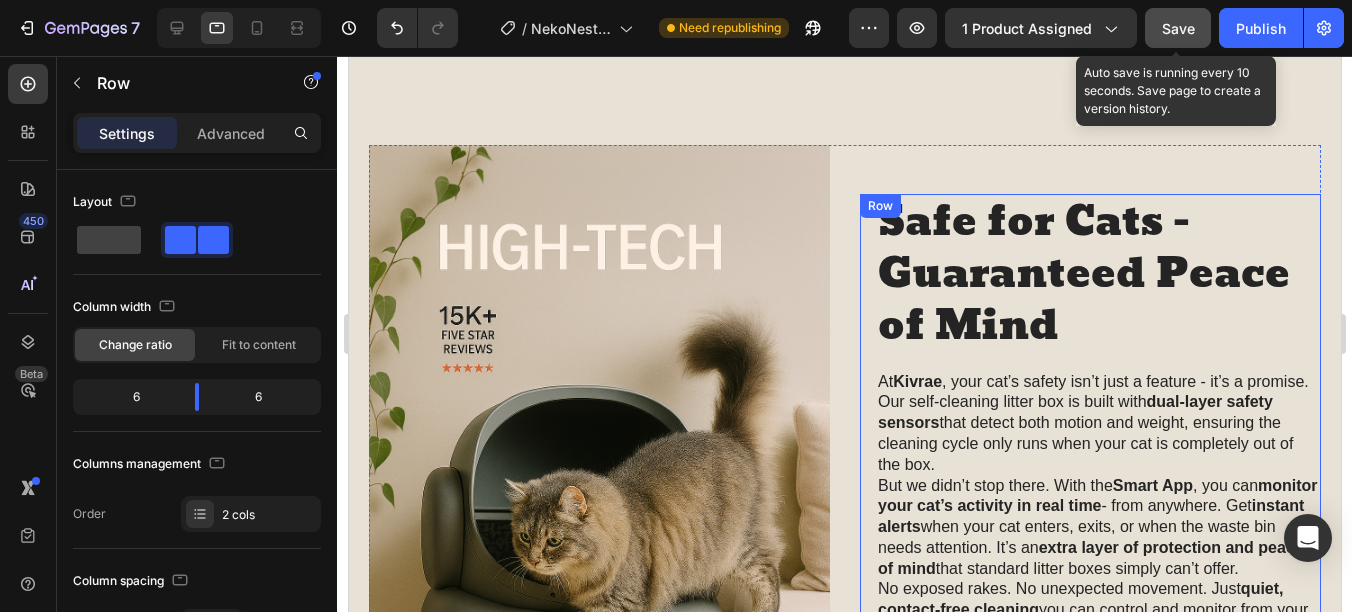 scroll, scrollTop: 1546, scrollLeft: 0, axis: vertical 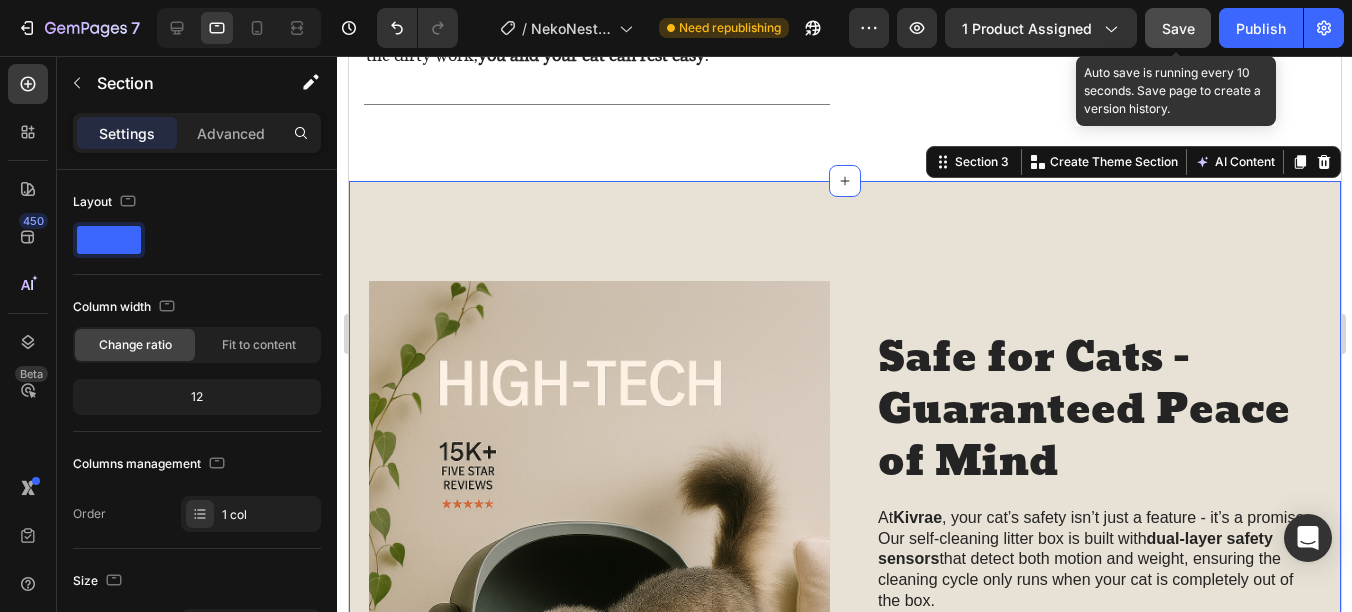 click on "Image Safe for Cats - Guaranteed Peace of Mind Heading At  Kivrae , your cat’s safety isn’t just a feature - it’s a promise. Our self-cleaning litter box is built with  dual-layer safety sensors  that detect both motion and weight, ensuring the cleaning cycle only runs when your cat is completely out of the box. But we didn’t stop there. With the  Smart App , you can  monitor your cat’s activity in real time  - from anywhere. Get  instant alerts  when your cat enters, exits, or when the waste bin needs attention. It’s an  extra layer of protection and peace of mind  that standard litter boxes simply can’t offer. No exposed rakes. No unexpected movement. Just  quiet, contact-free cleaning  you can control and monitor from your phone - because your pet deserves nothing less than 100% safe, smart care. Text Block Buy It Now Button
Icon Chat Us Anytime Text Block contact@kivrae.com Text Block Row Row Row Row Section 3   You can create reusable sections Create Theme Section" at bounding box center (844, 627) 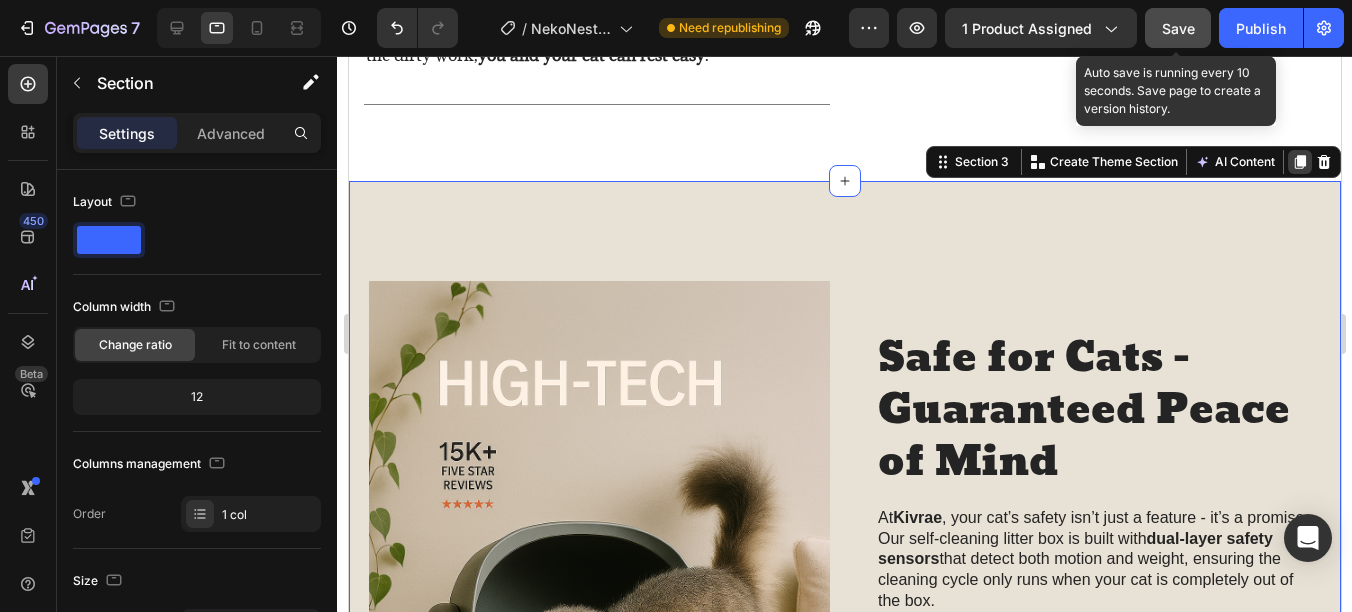click 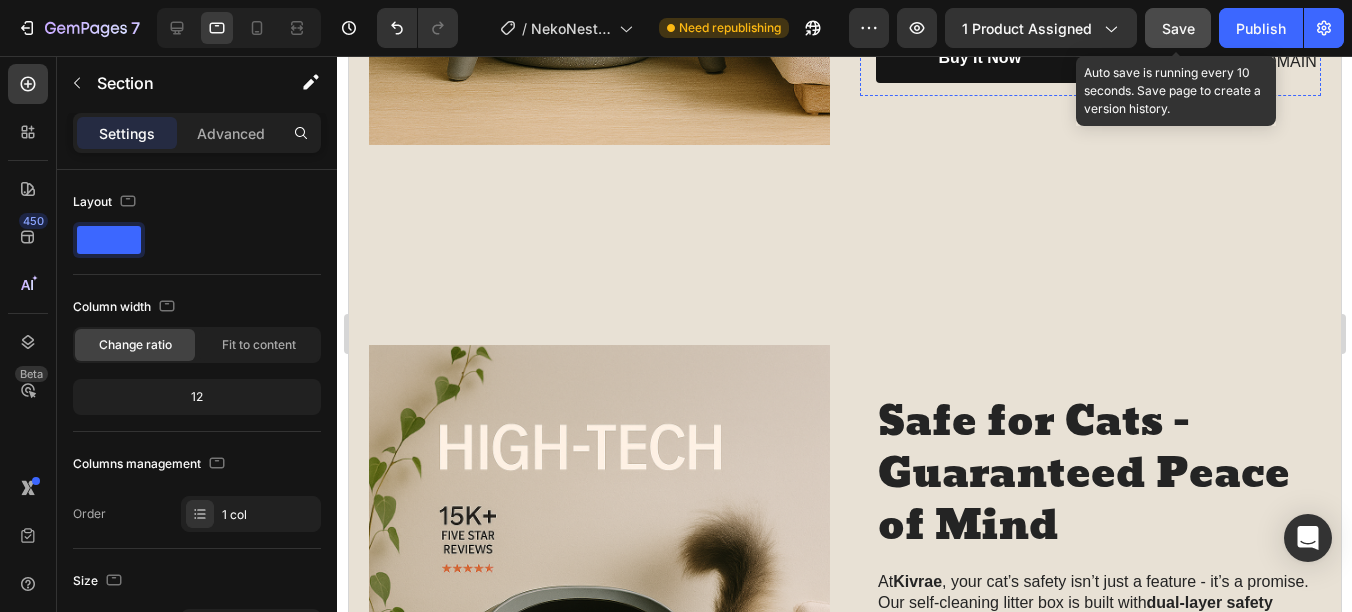 scroll, scrollTop: 2426, scrollLeft: 0, axis: vertical 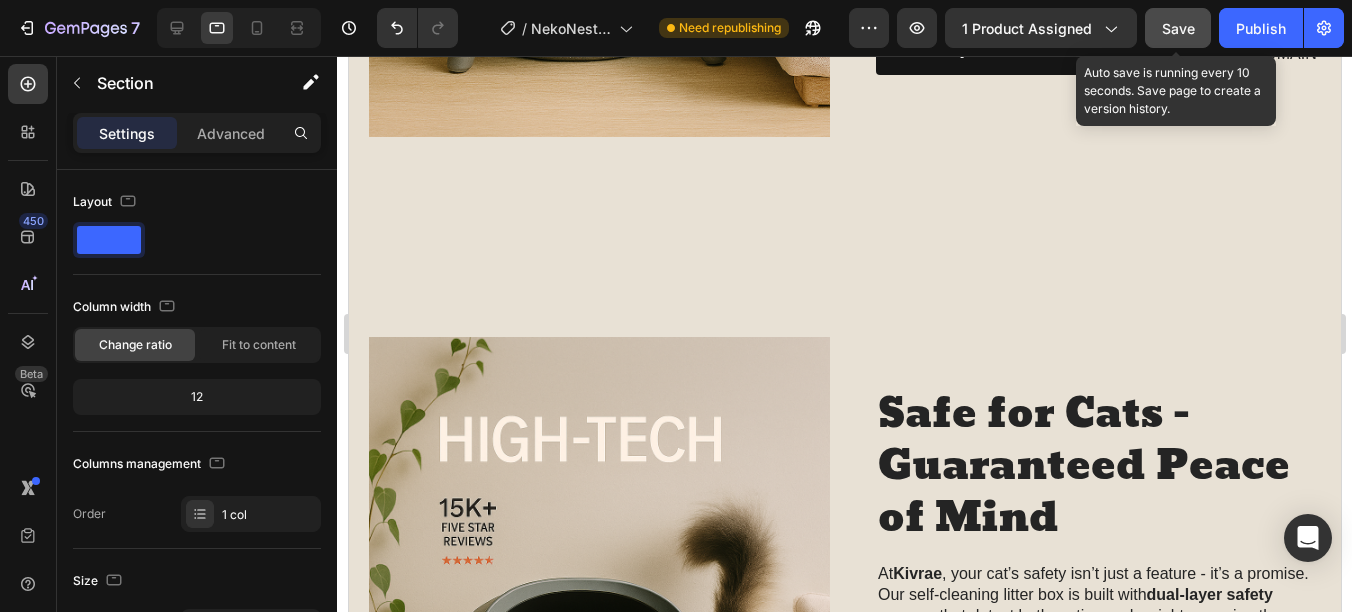click on "Image Safe for Cats - Guaranteed Peace of Mind Heading At  Kivrae , your cat’s safety isn’t just a feature - it’s a promise. Our self-cleaning litter box is built with  dual-layer safety sensors  that detect both motion and weight, ensuring the cleaning cycle only runs when your cat is completely out of the box. But we didn’t stop there. With the  Smart App , you can  monitor your cat’s activity in real time  - from anywhere. Get  instant alerts  when your cat enters, exits, or when the waste bin needs attention. It’s an  extra layer of protection and peace of mind  that standard litter boxes simply can’t offer. No exposed rakes. No unexpected movement. Just  quiet, contact-free cleaning  you can control and monitor from your phone - because your pet deserves nothing less than 100% safe, smart care. Text Block Buy It Now Button
Icon Chat Us Anytime Text Block contact@kivrae.com Text Block Row Row Row Row Section 4" at bounding box center (844, 683) 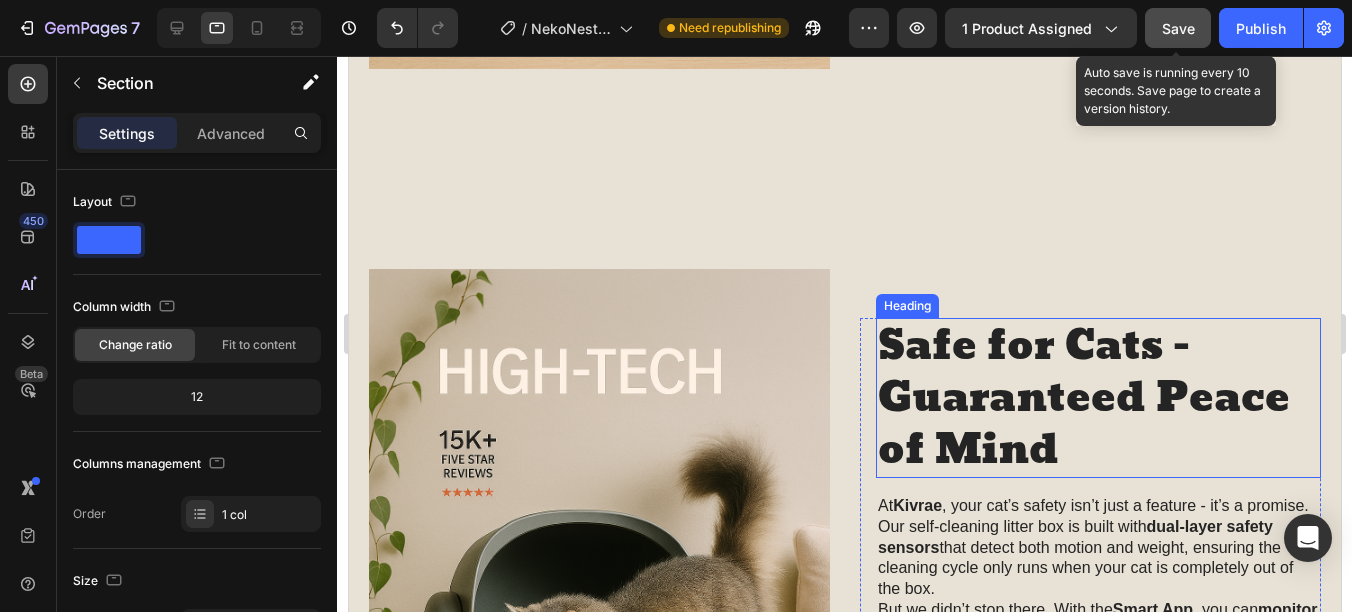 scroll, scrollTop: 2526, scrollLeft: 0, axis: vertical 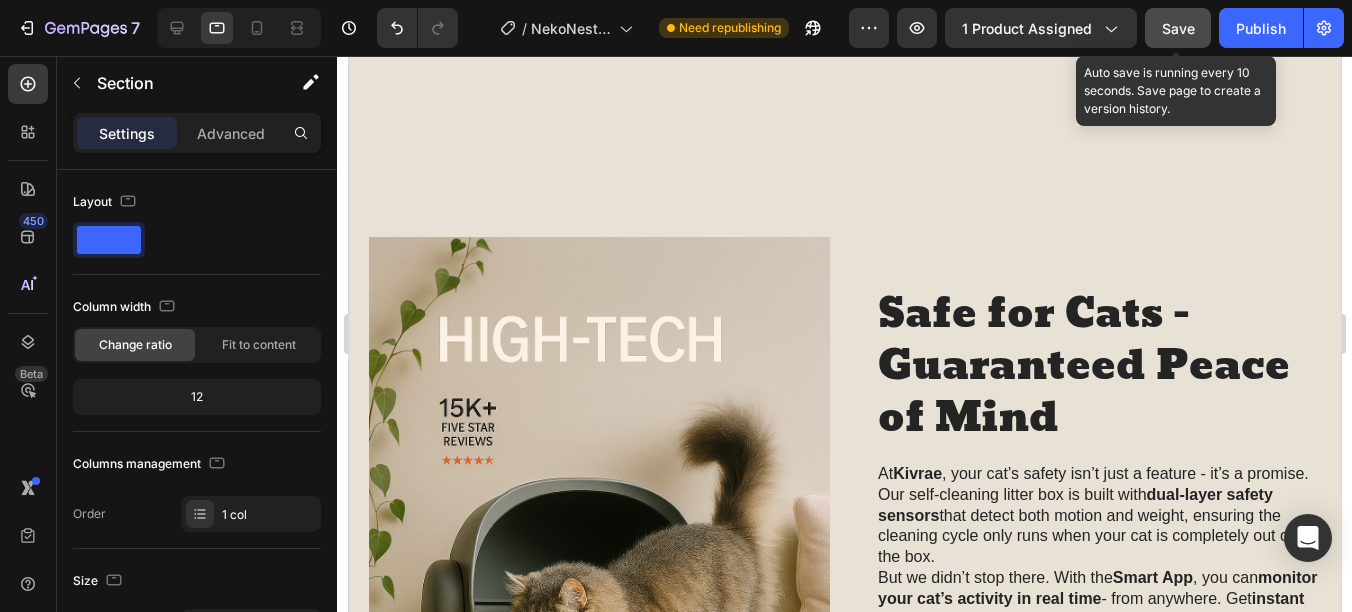 click on "Image Safe for Cats - Guaranteed Peace of Mind Heading At  Kivrae , your cat’s safety isn’t just a feature - it’s a promise. Our self-cleaning litter box is built with  dual-layer safety sensors  that detect both motion and weight, ensuring the cleaning cycle only runs when your cat is completely out of the box. But we didn’t stop there. With the  Smart App , you can  monitor your cat’s activity in real time  - from anywhere. Get  instant alerts  when your cat enters, exits, or when the waste bin needs attention. It’s an  extra layer of protection and peace of mind  that standard litter boxes simply can’t offer. No exposed rakes. No unexpected movement. Just  quiet, contact-free cleaning  you can control and monitor from your phone - because your pet deserves nothing less than 100% safe, smart care. Text Block Buy It Now Button
Icon Chat Us Anytime Text Block contact@kivrae.com Text Block Row Row Row Row Section 4" at bounding box center [844, 583] 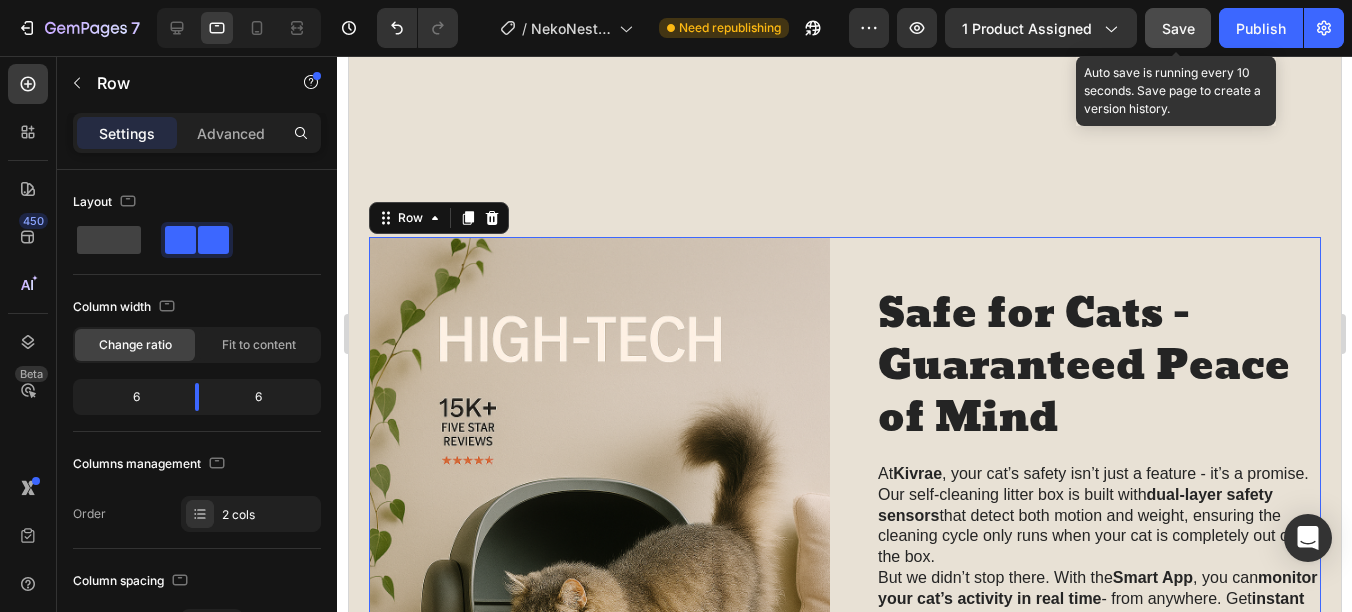 click on "Safe for Cats - Guaranteed Peace of Mind Heading At  Kivrae , your cat’s safety isn’t just a feature - it’s a promise. Our self-cleaning litter box is built with  dual-layer safety sensors  that detect both motion and weight, ensuring the cleaning cycle only runs when your cat is completely out of the box. But we didn’t stop there. With the  Smart App , you can  monitor your cat’s activity in real time  - from anywhere. Get  instant alerts  when your cat enters, exits, or when the waste bin needs attention. It’s an  extra layer of protection and peace of mind  that standard litter boxes simply can’t offer. No exposed rakes. No unexpected movement. Just  quiet, contact-free cleaning  you can control and monitor from your phone - because your pet deserves nothing less than 100% safe, smart care. Text Block Buy It Now Button
Icon Chat Us Anytime Text Block contact@kivrae.com Text Block Row Row Row" at bounding box center (1089, 583) 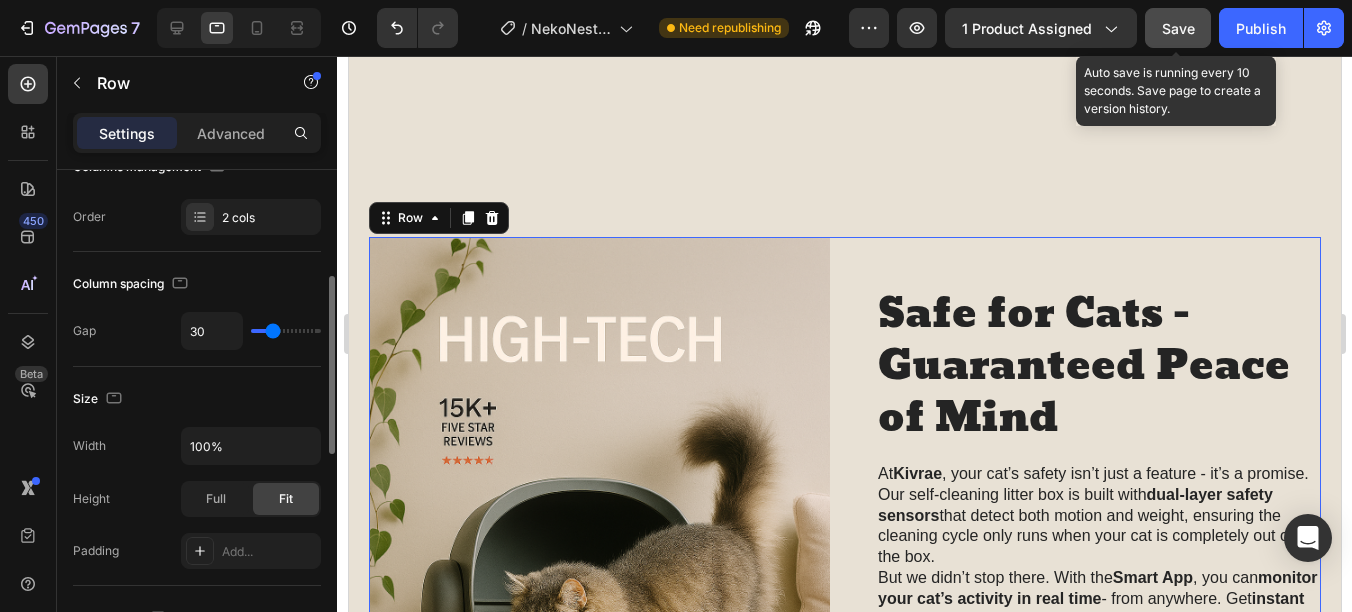 scroll, scrollTop: 197, scrollLeft: 0, axis: vertical 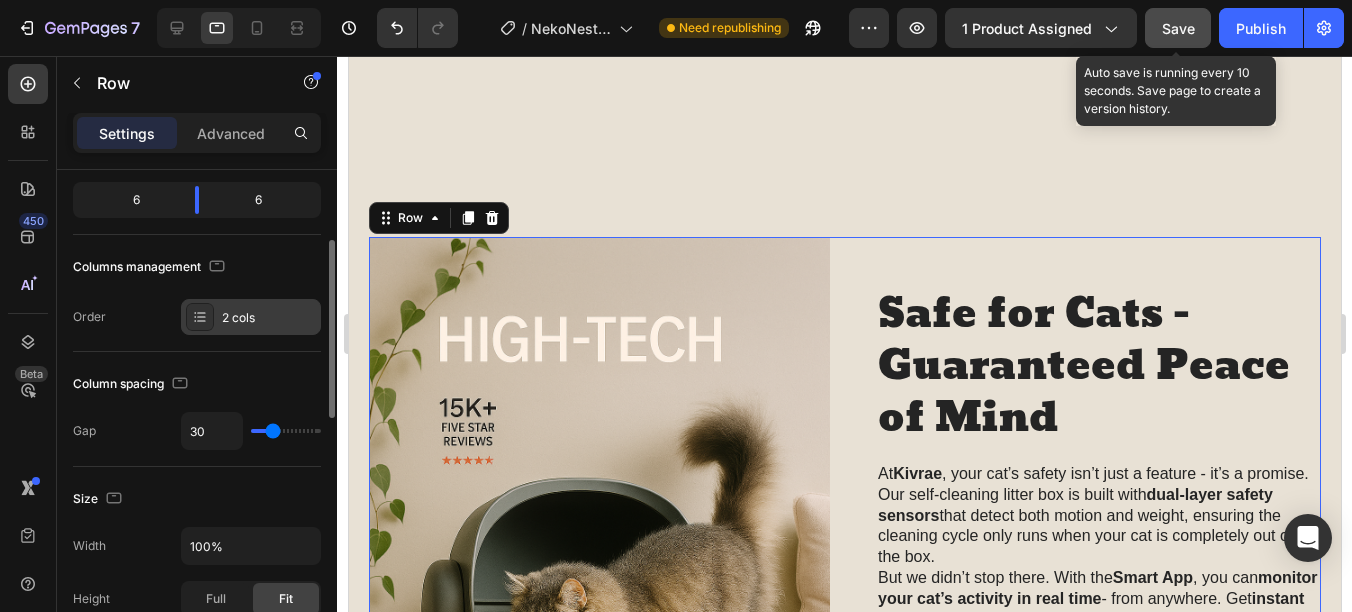 click 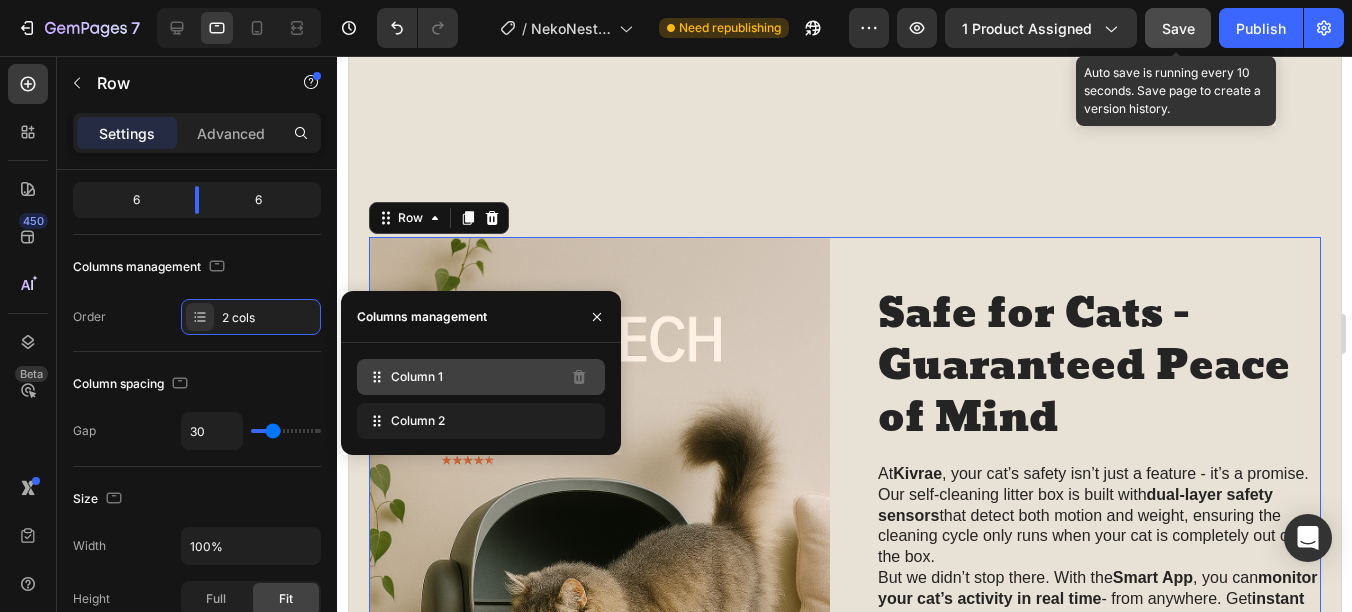 click on "Column 1" 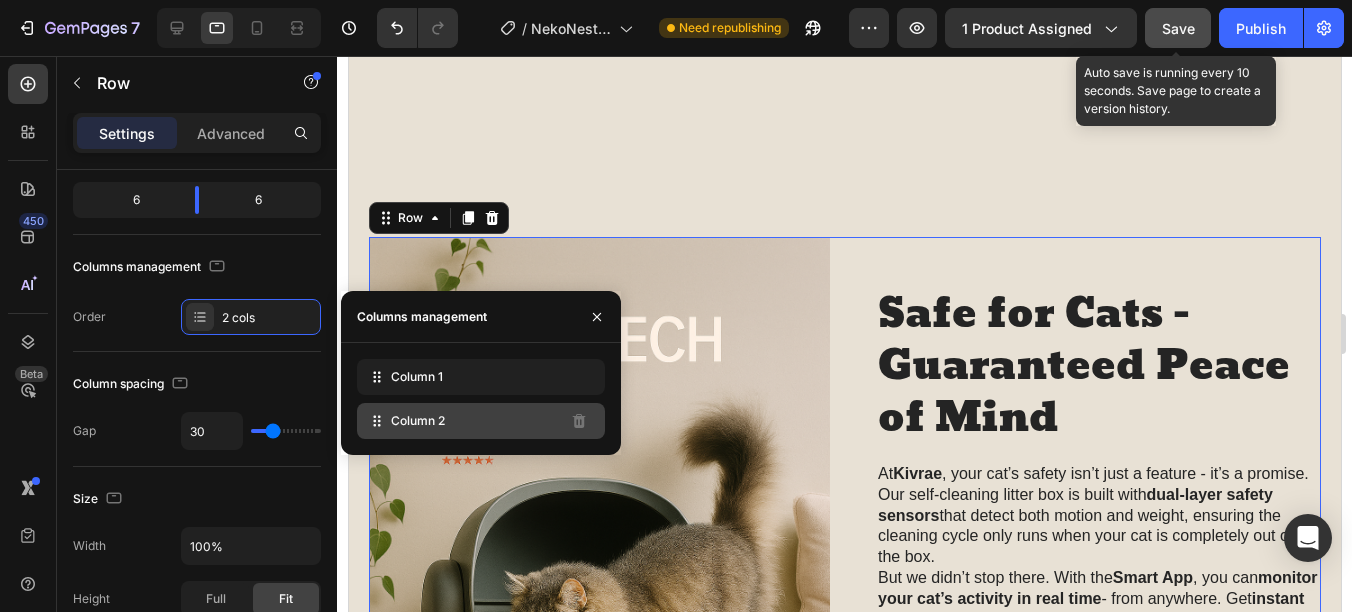 click on "Column 2" at bounding box center (418, 421) 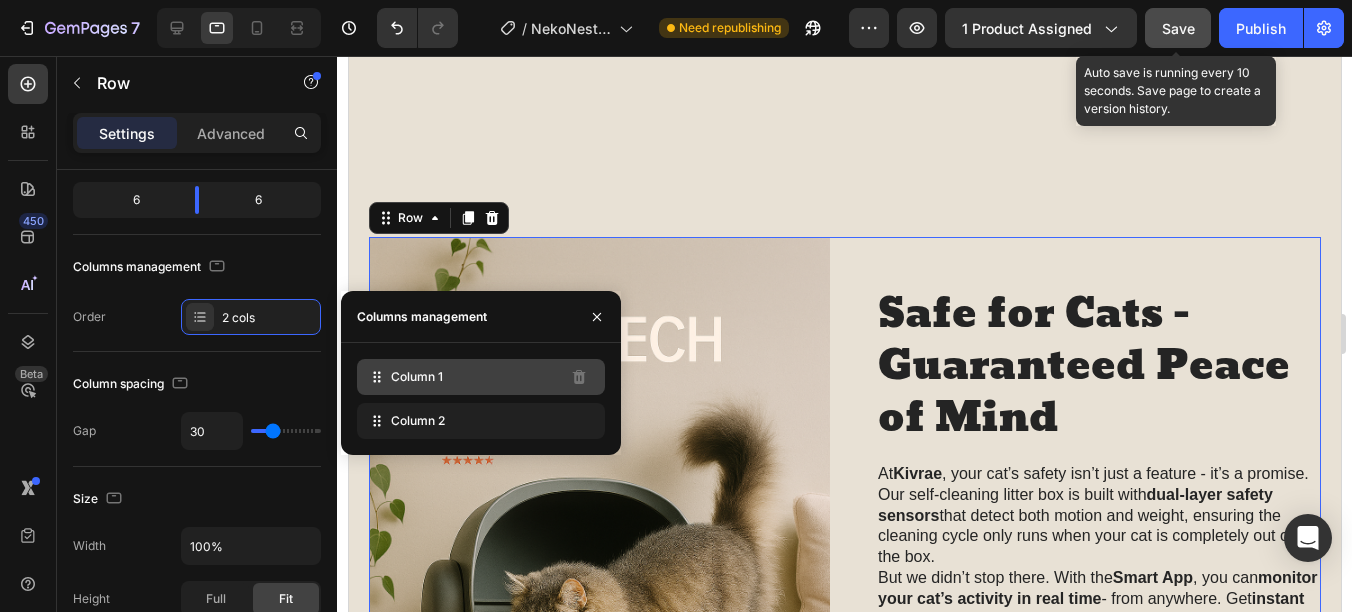 click on "Column 1" at bounding box center (417, 377) 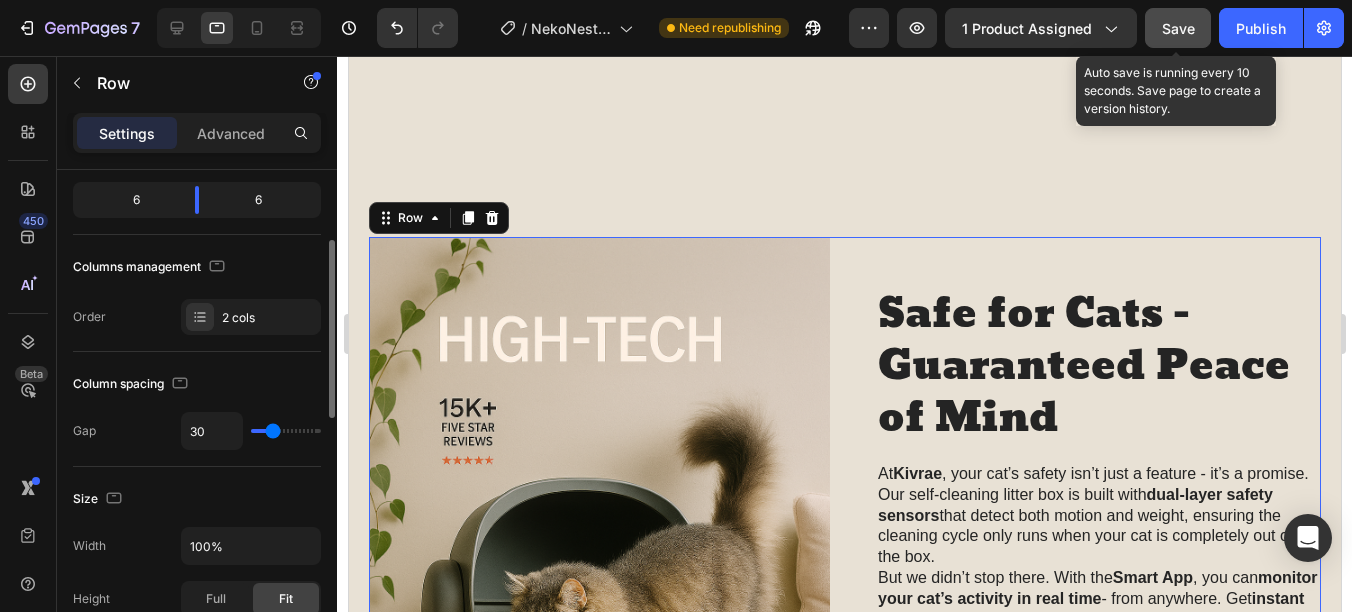 click on "Columns management" at bounding box center [197, 267] 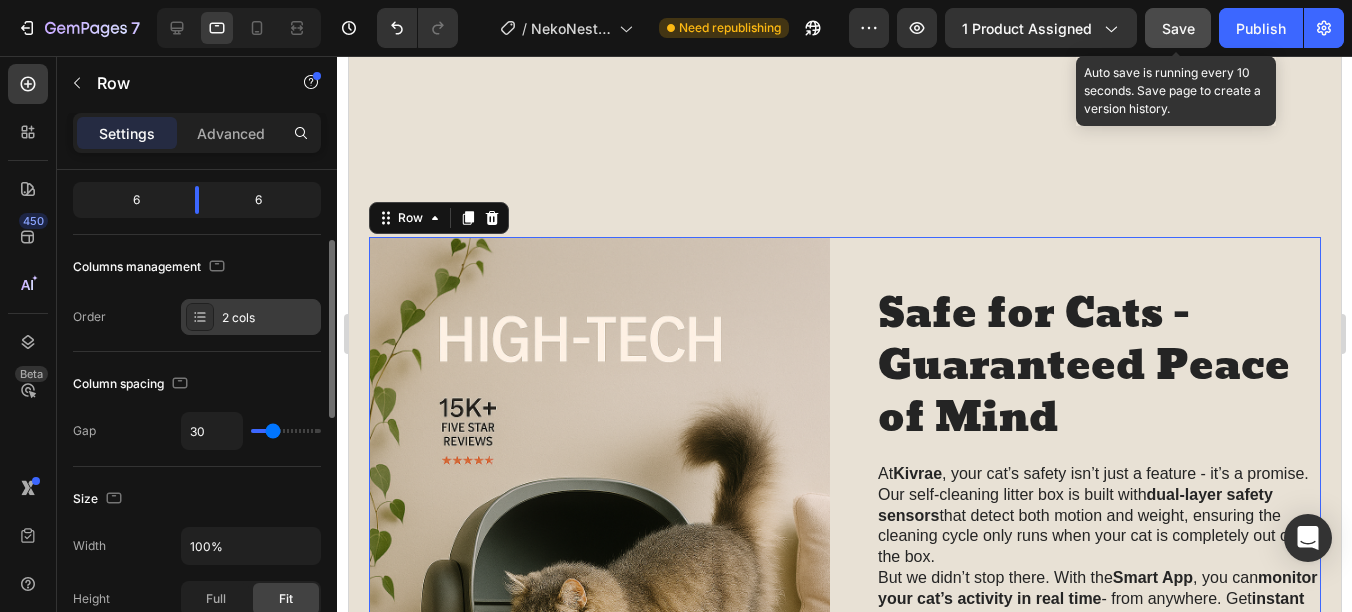 click 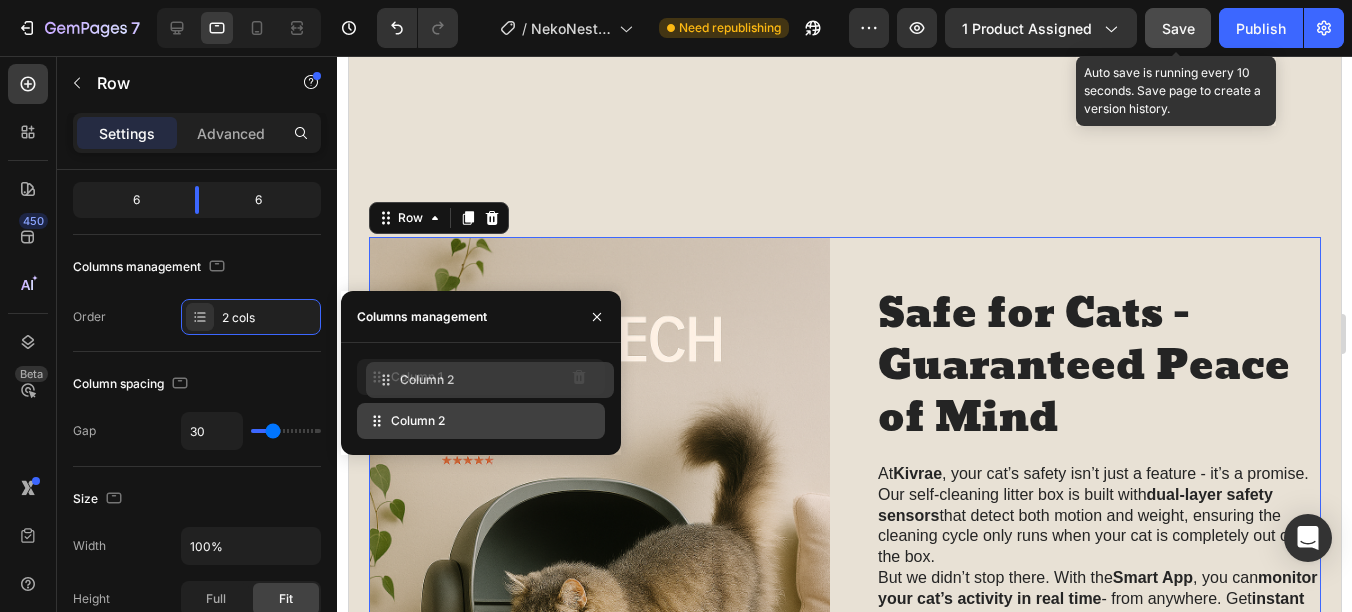 type 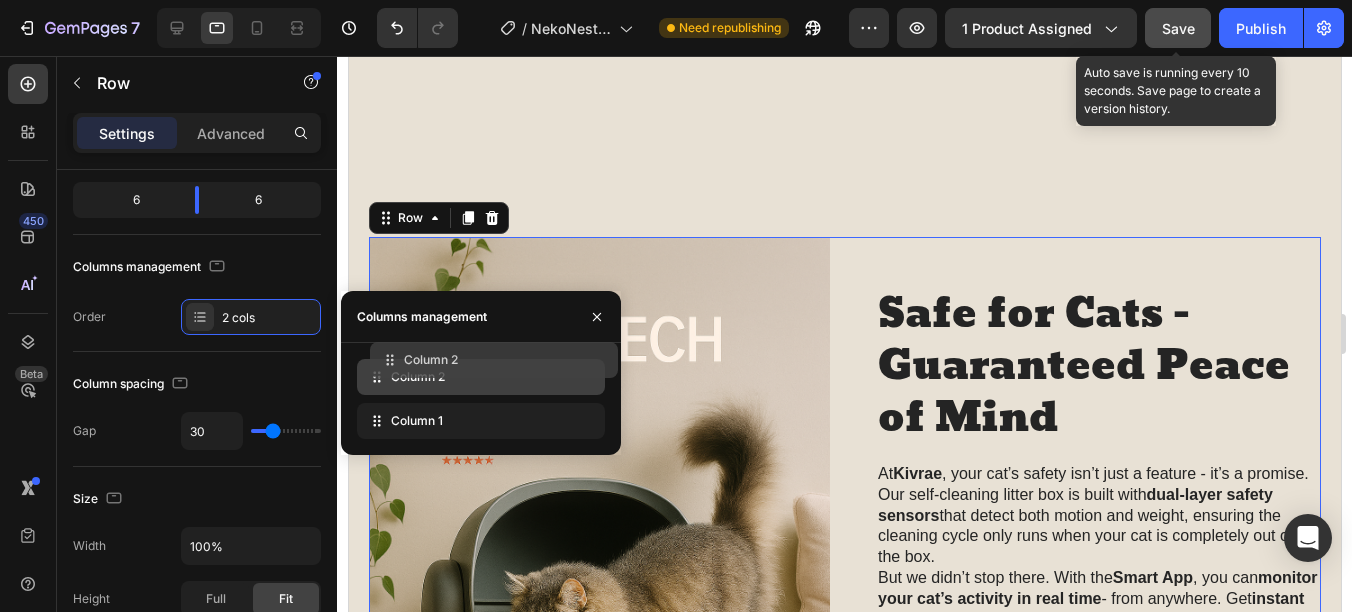 drag, startPoint x: 421, startPoint y: 430, endPoint x: 433, endPoint y: 370, distance: 61.188232 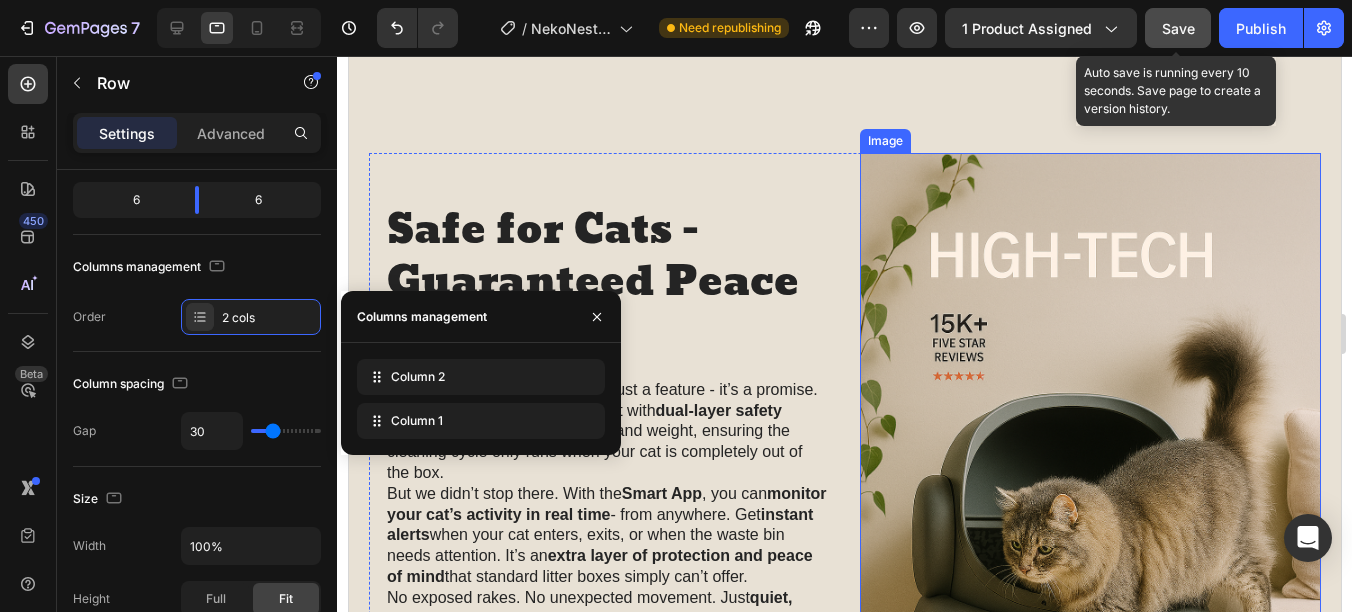 scroll, scrollTop: 2626, scrollLeft: 0, axis: vertical 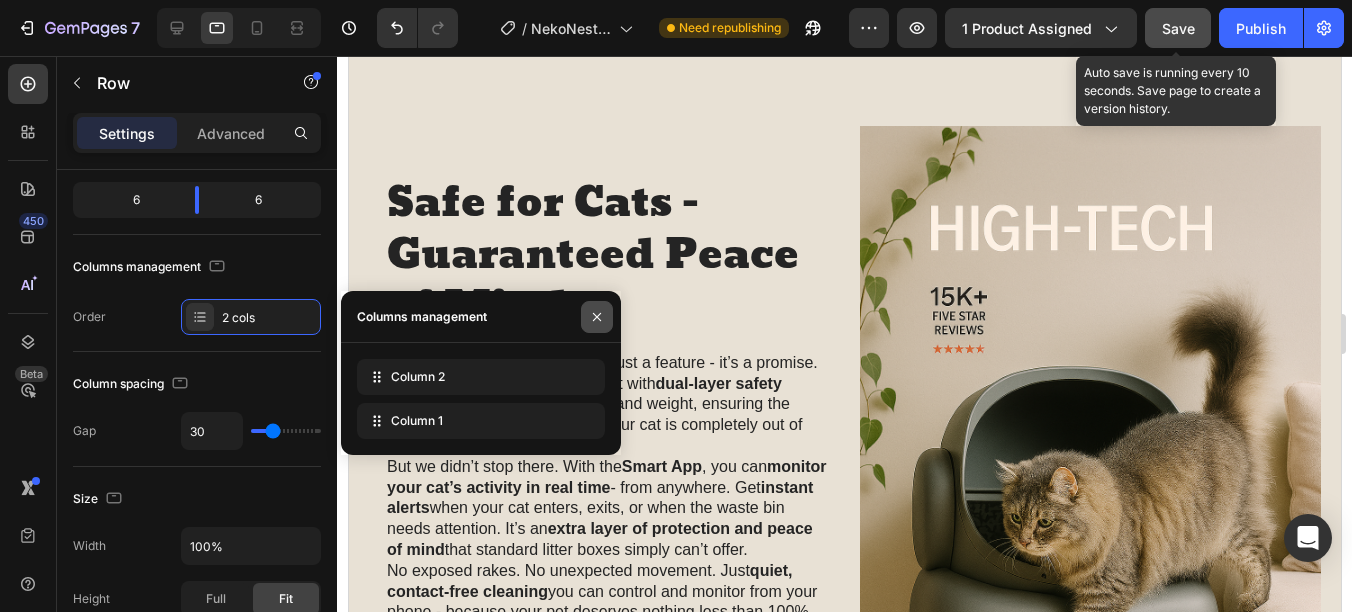 click at bounding box center [597, 317] 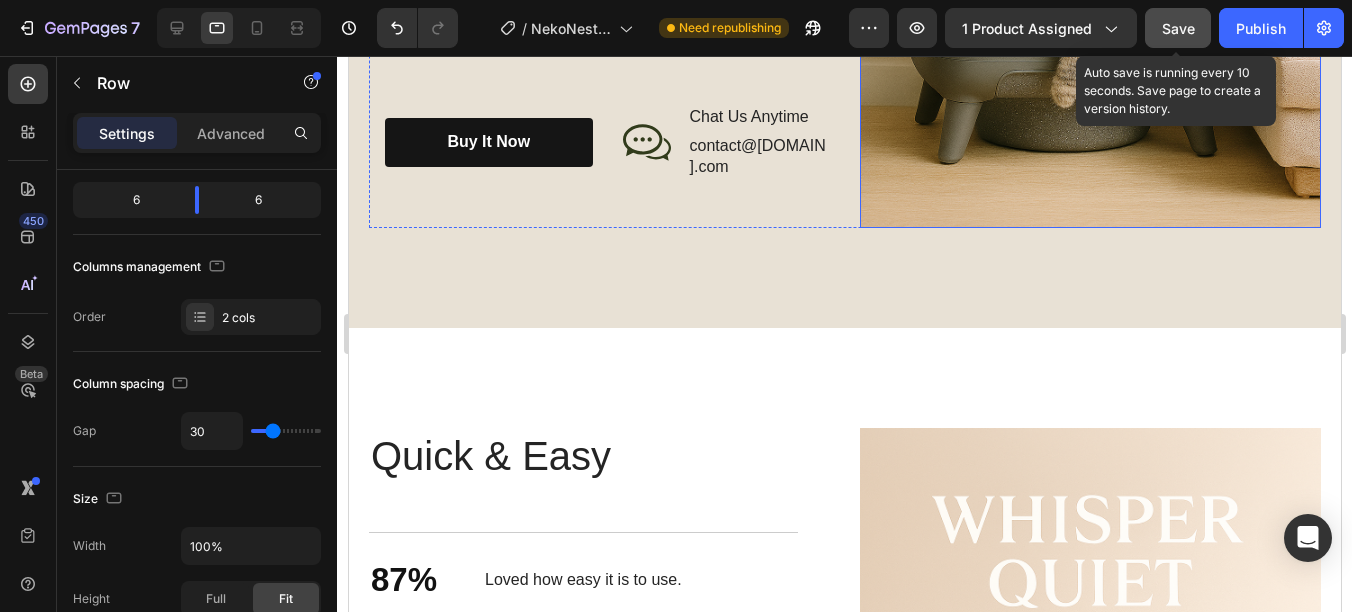 scroll, scrollTop: 3226, scrollLeft: 0, axis: vertical 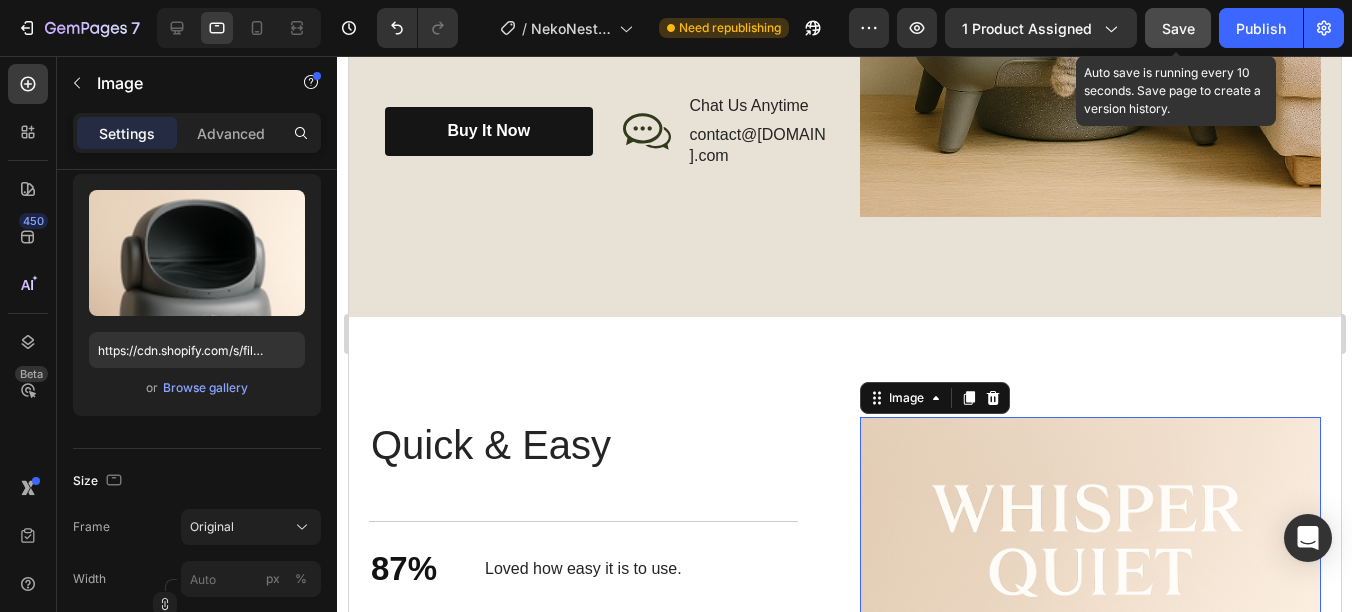 click at bounding box center (1089, 763) 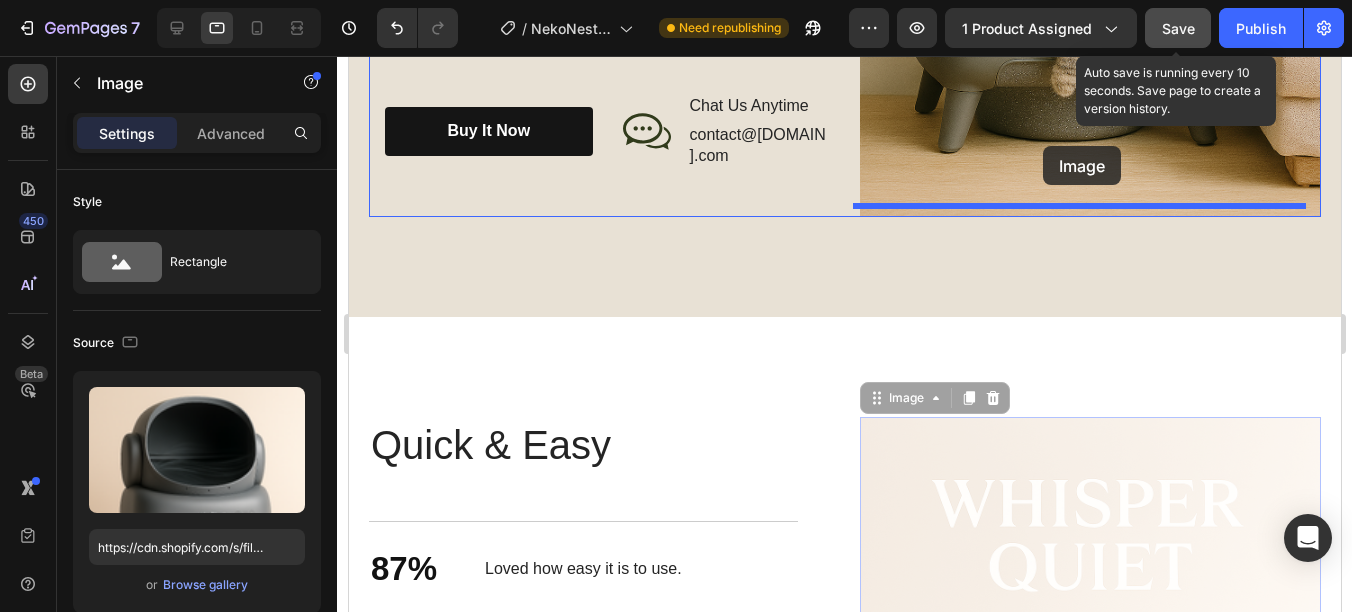 drag, startPoint x: 1039, startPoint y: 505, endPoint x: 1042, endPoint y: 146, distance: 359.01254 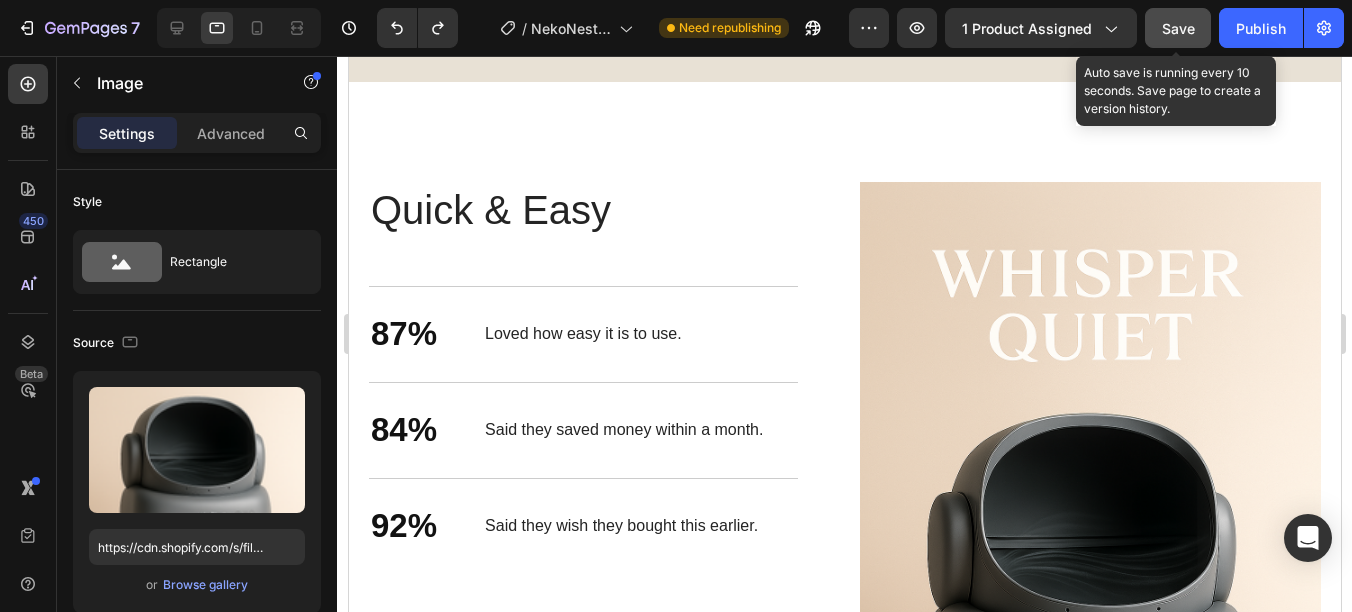 scroll, scrollTop: 3426, scrollLeft: 0, axis: vertical 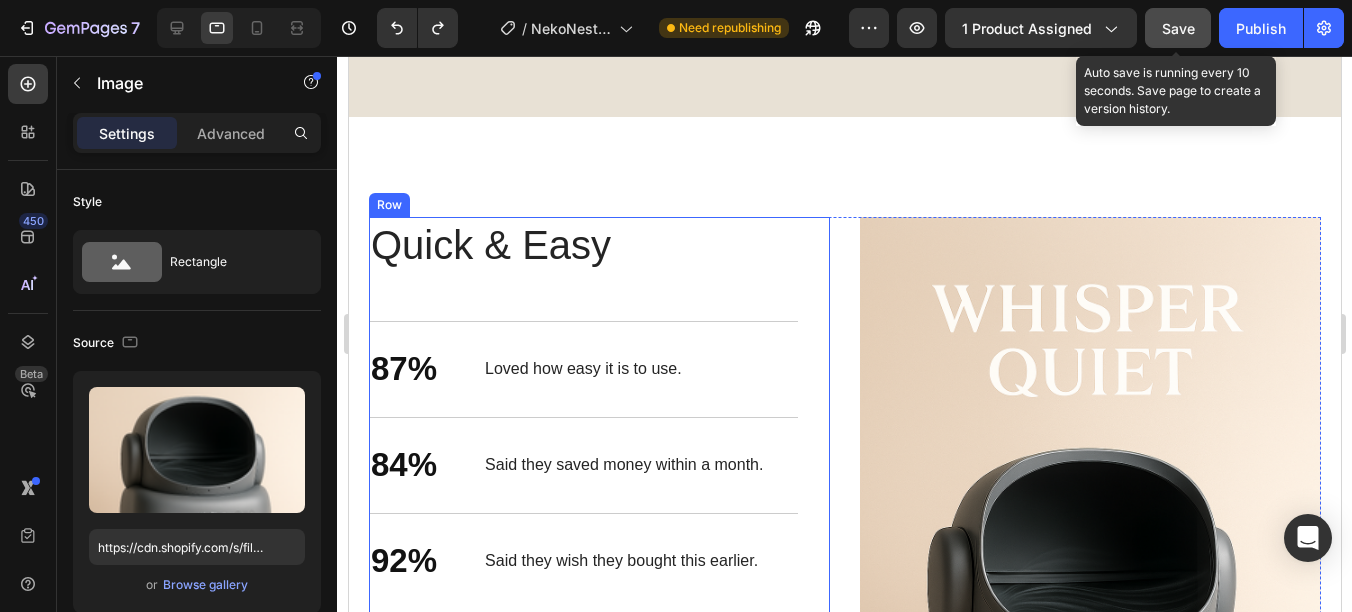 click on "Quick & Easy Heading 87% Text Block Loved how easy it is to use. Text Block Row 84% Text Block Said they saved money within a month. Text Block Row 92% Text Block Said they wish they bought this earlier. Text Block Row" at bounding box center (582, 425) 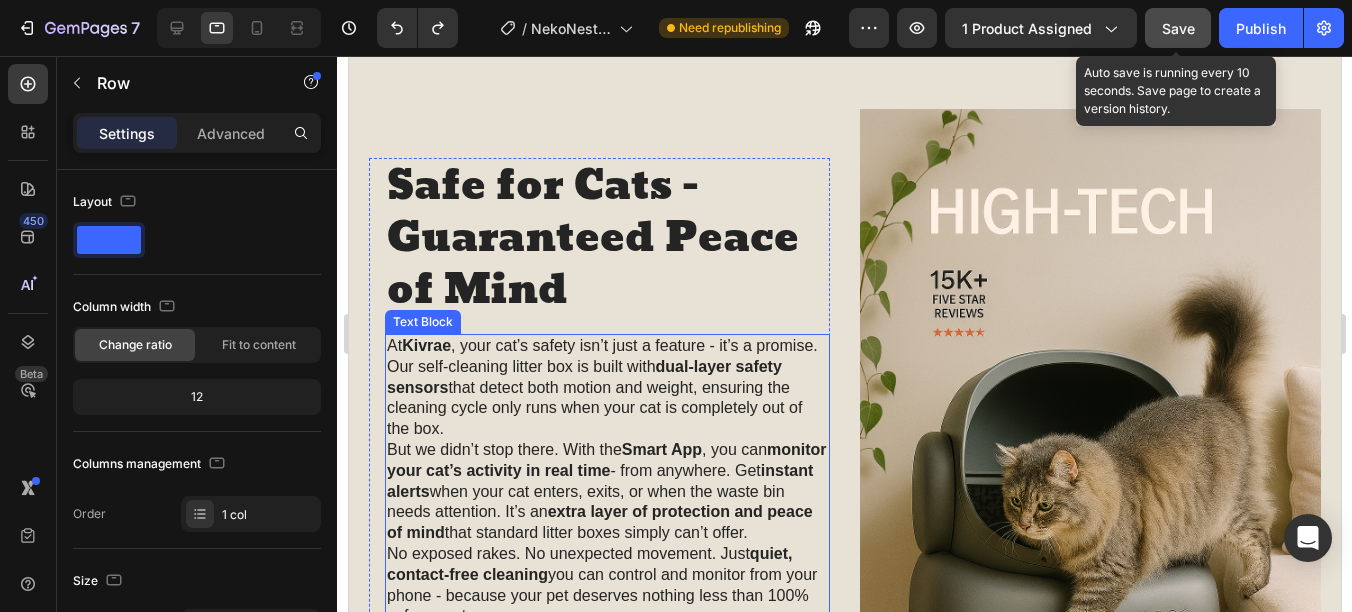 scroll, scrollTop: 2526, scrollLeft: 0, axis: vertical 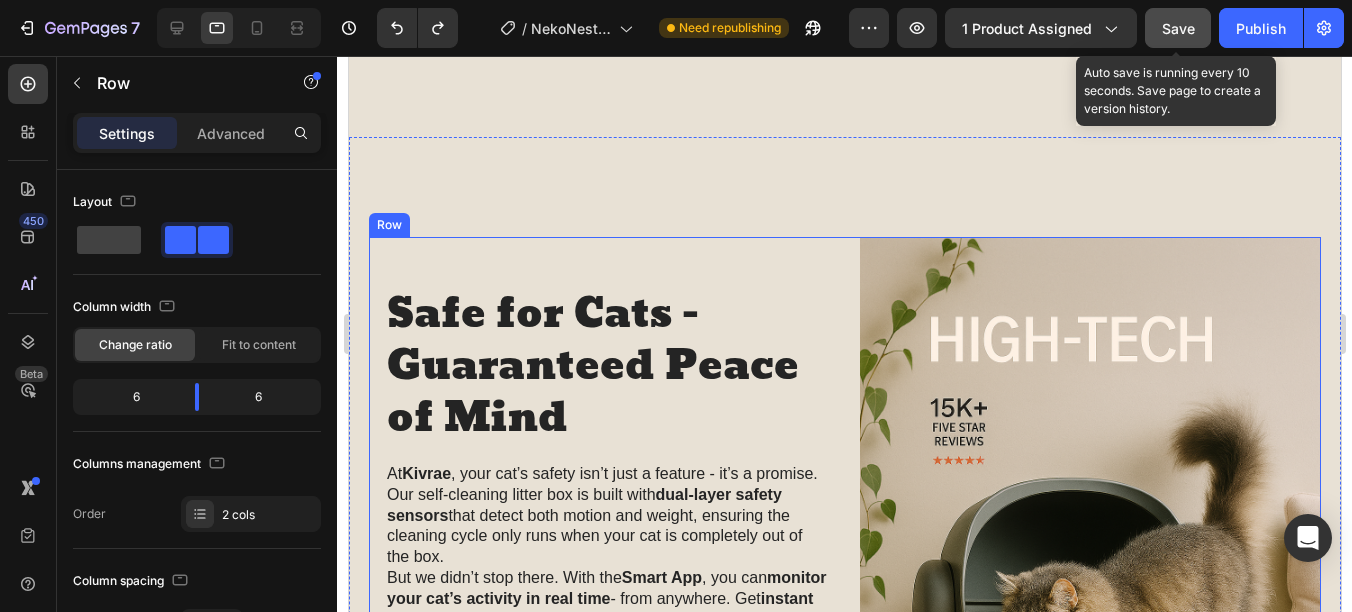 click on "Safe for Cats - Guaranteed Peace of Mind Heading At  Kivrae , your cat’s safety isn’t just a feature - it’s a promise. Our self-cleaning litter box is built with  dual-layer safety sensors  that detect both motion and weight, ensuring the cleaning cycle only runs when your cat is completely out of the box. But we didn’t stop there. With the  Smart App , you can  monitor your cat’s activity in real time  - from anywhere. Get  instant alerts  when your cat enters, exits, or when the waste bin needs attention. It’s an  extra layer of protection and peace of mind  that standard litter boxes simply can’t offer. No exposed rakes. No unexpected movement. Just  quiet, contact-free cleaning  you can control and monitor from your phone - because your pet deserves nothing less than 100% safe, smart care. Text Block Buy It Now Button
Icon Chat Us Anytime Text Block contact@kivrae.com Text Block Row Row Row" at bounding box center [598, 583] 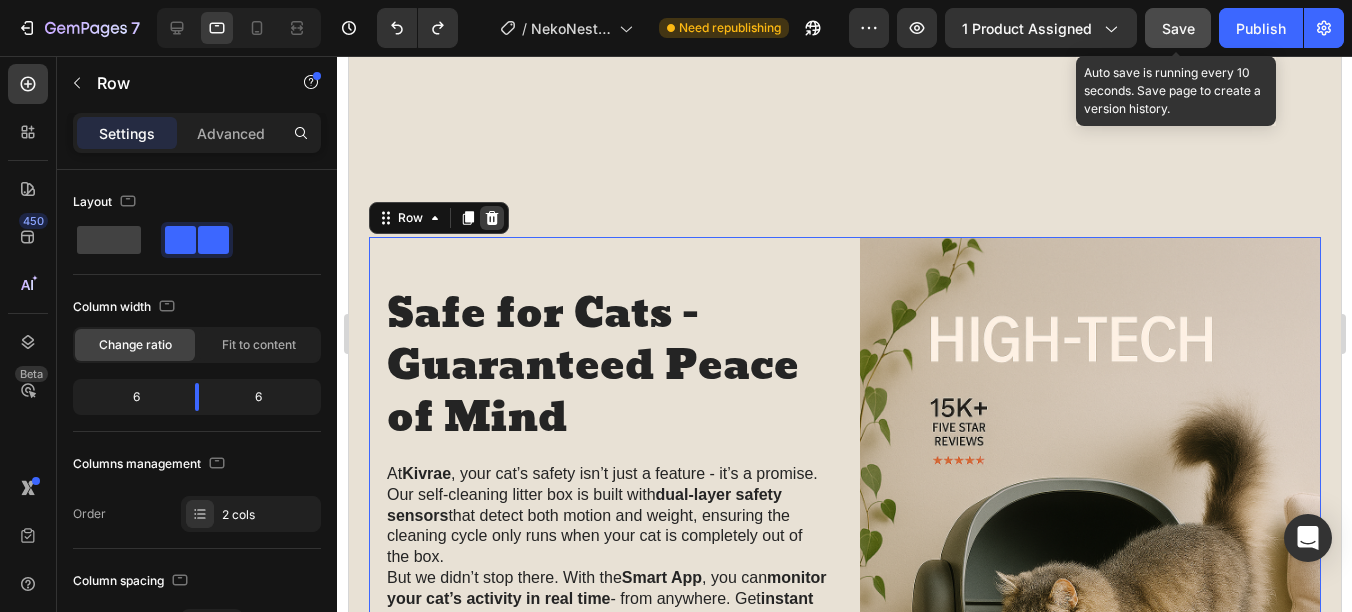 click 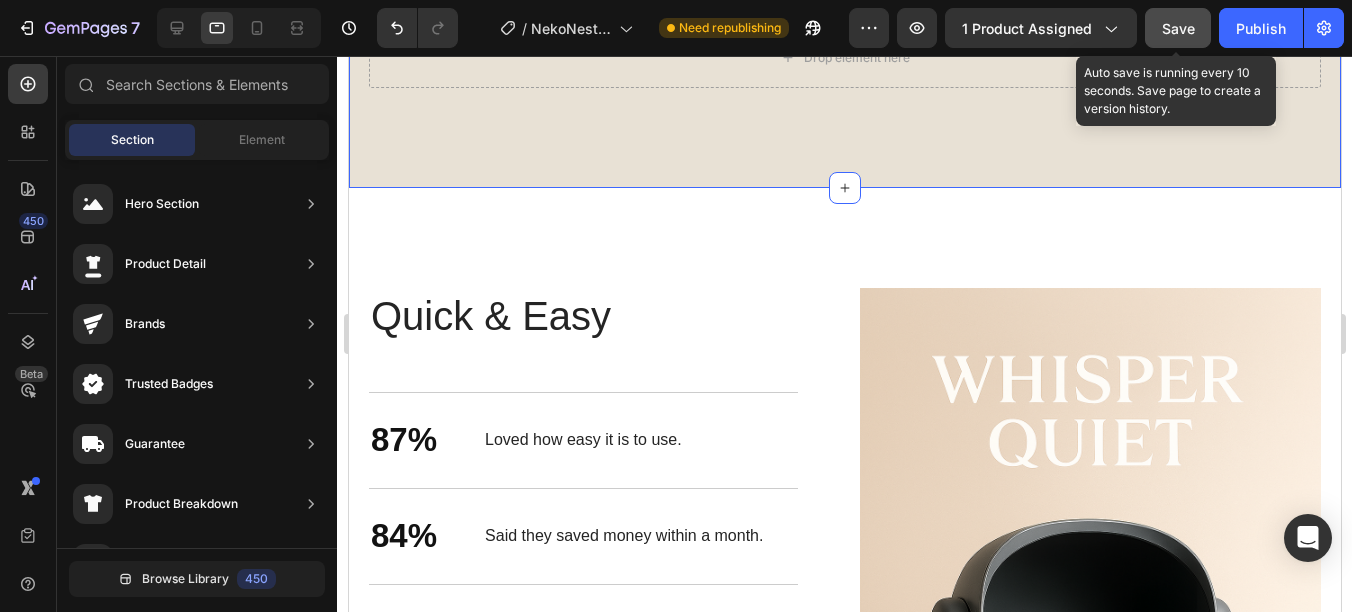 scroll, scrollTop: 2726, scrollLeft: 0, axis: vertical 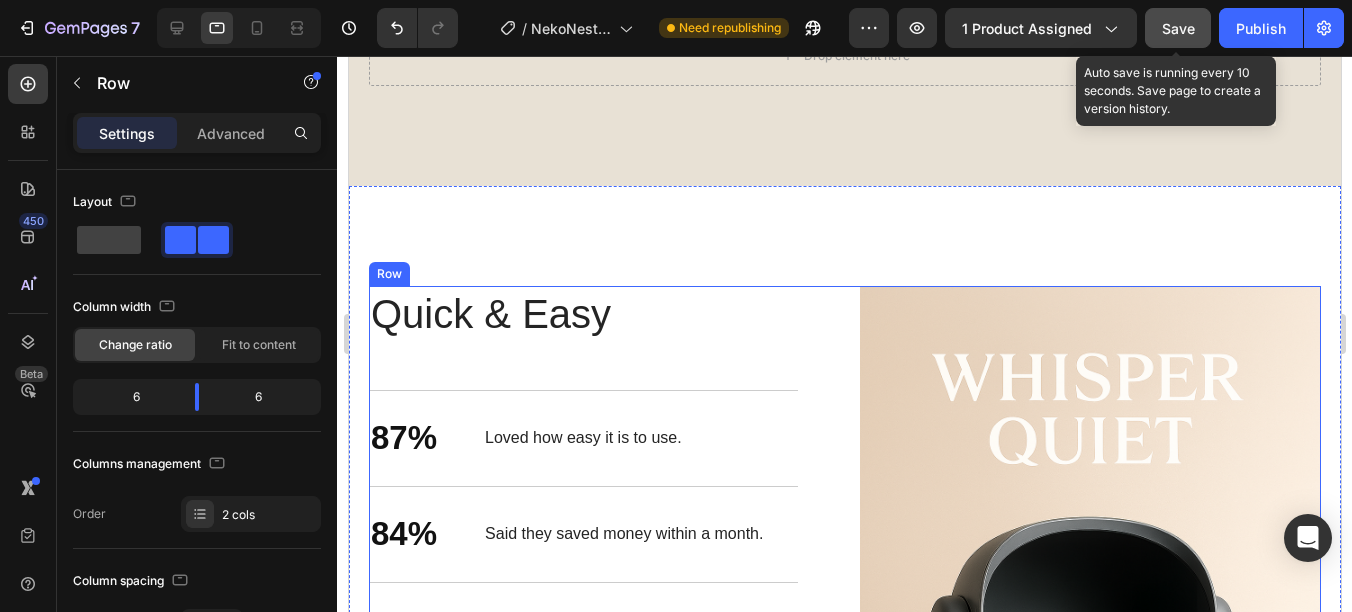 click on "Quick & Easy Heading 87% Text Block Loved how easy it is to use. Text Block Row 84% Text Block Said they saved money within a month. Text Block Row 92% Text Block Said they wish they bought this earlier. Text Block Row Row Image Row" at bounding box center (844, 632) 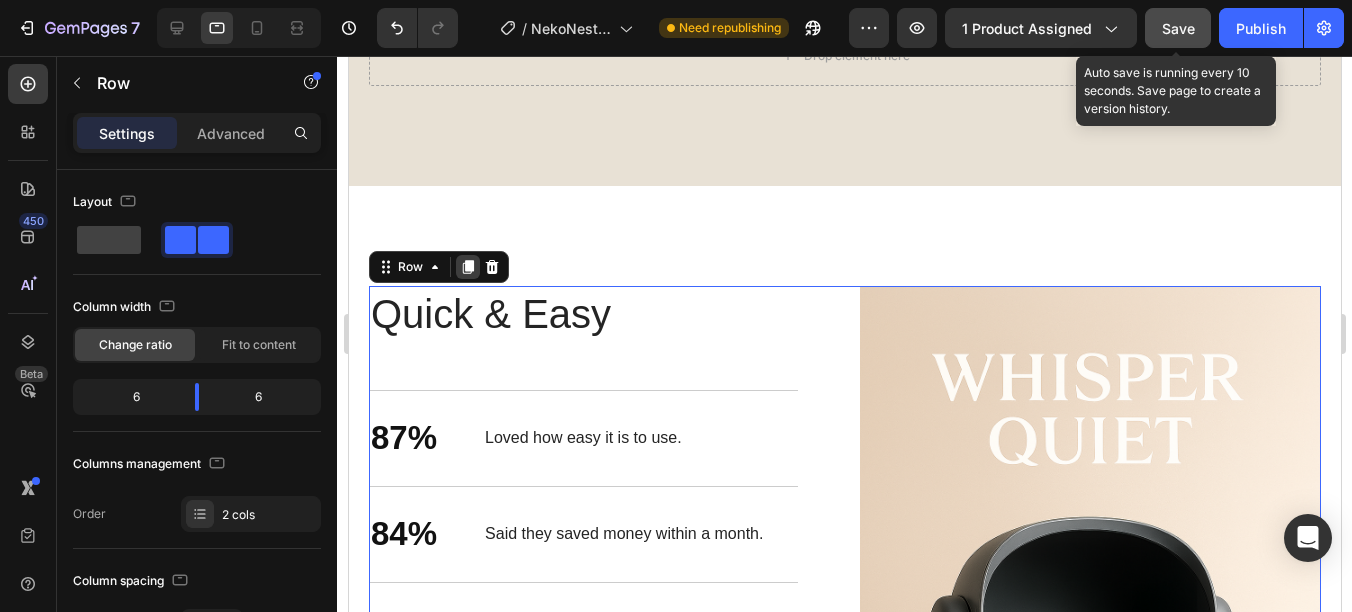 click 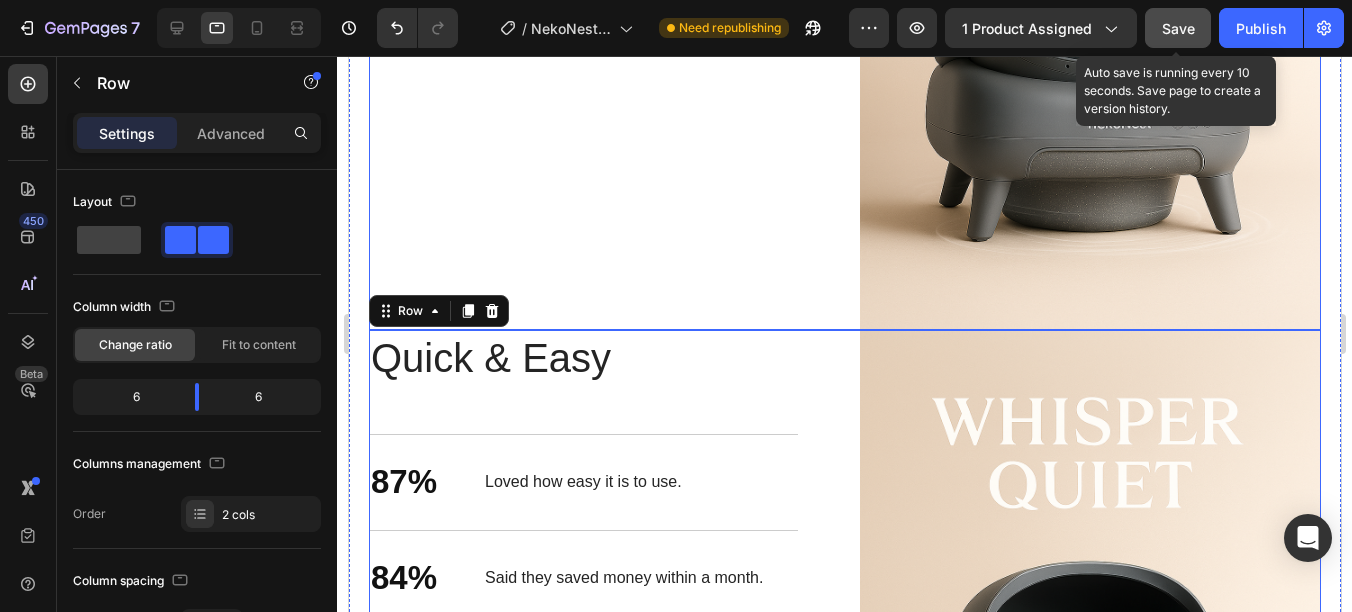 scroll, scrollTop: 3266, scrollLeft: 0, axis: vertical 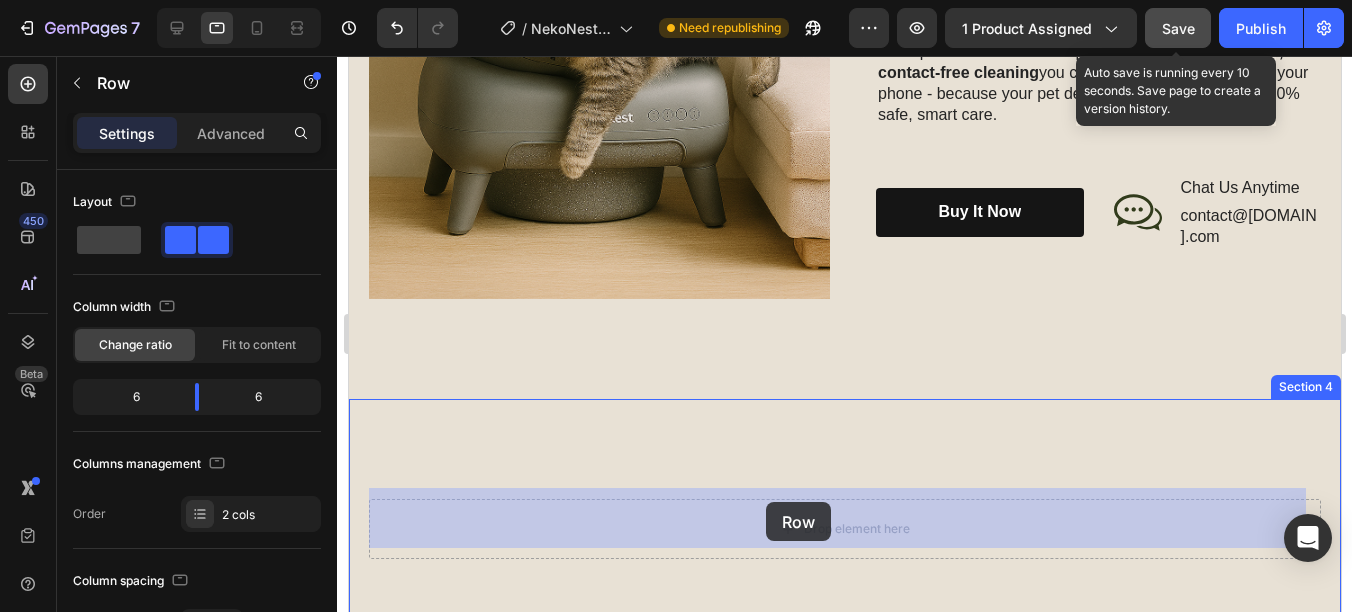 drag, startPoint x: 385, startPoint y: 403, endPoint x: 765, endPoint y: 504, distance: 393.19333 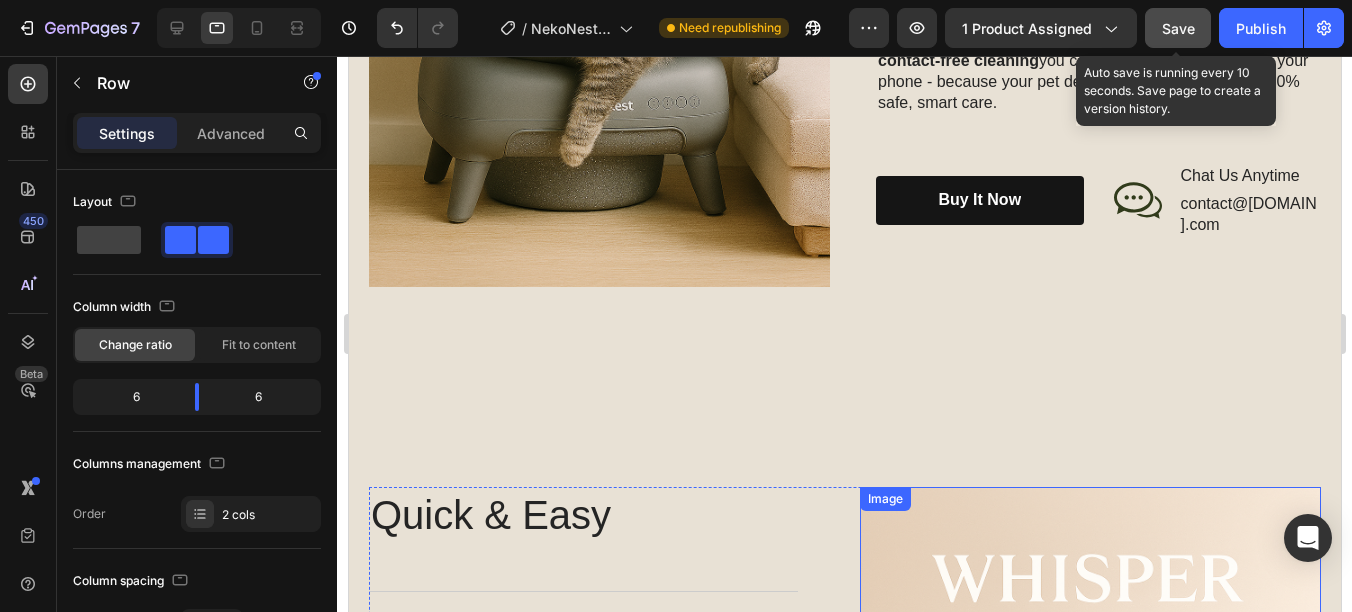 scroll, scrollTop: 2264, scrollLeft: 0, axis: vertical 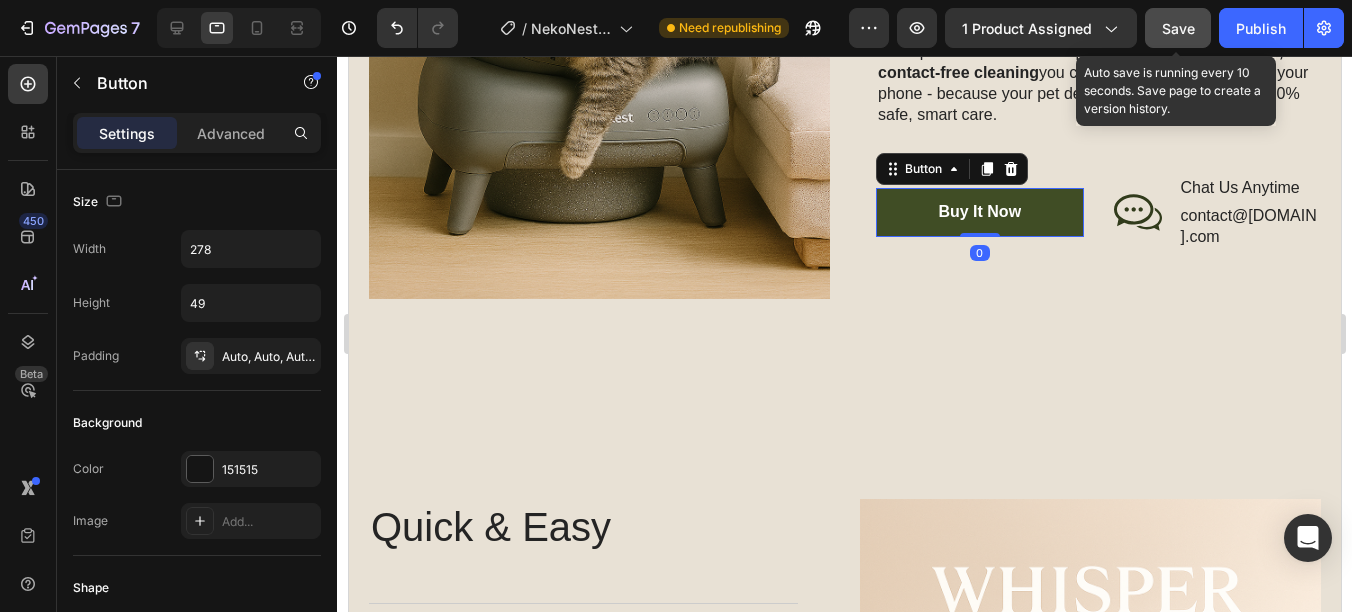 click on "Buy It Now" at bounding box center [979, 212] 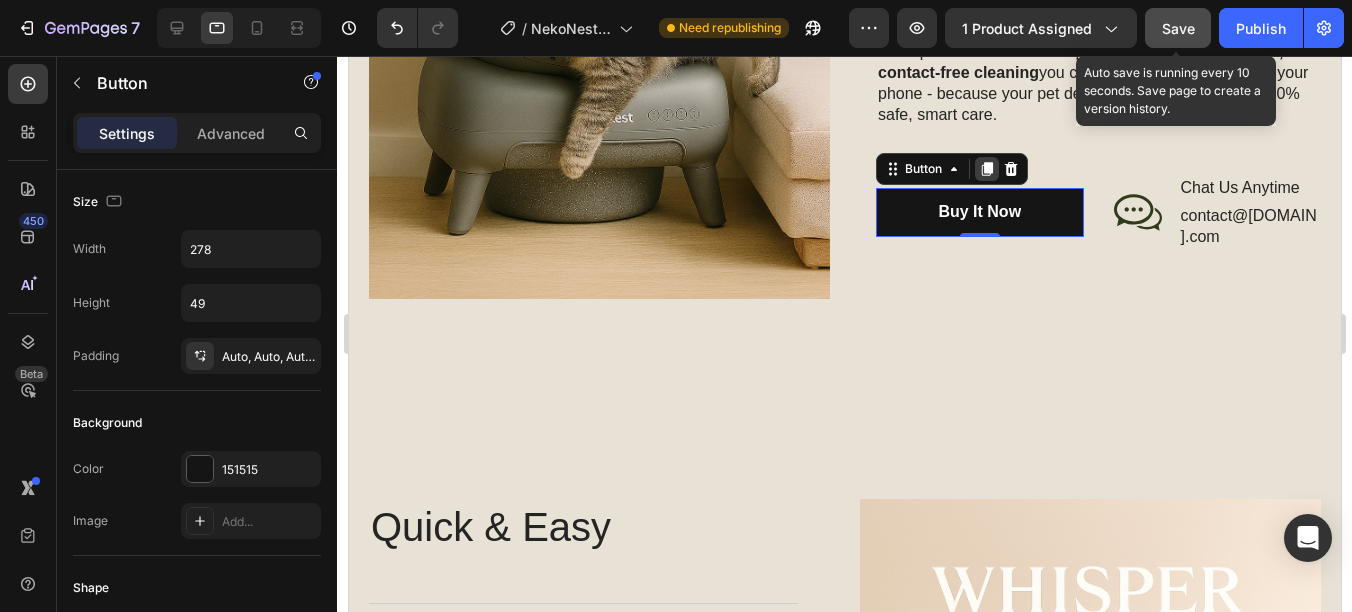click 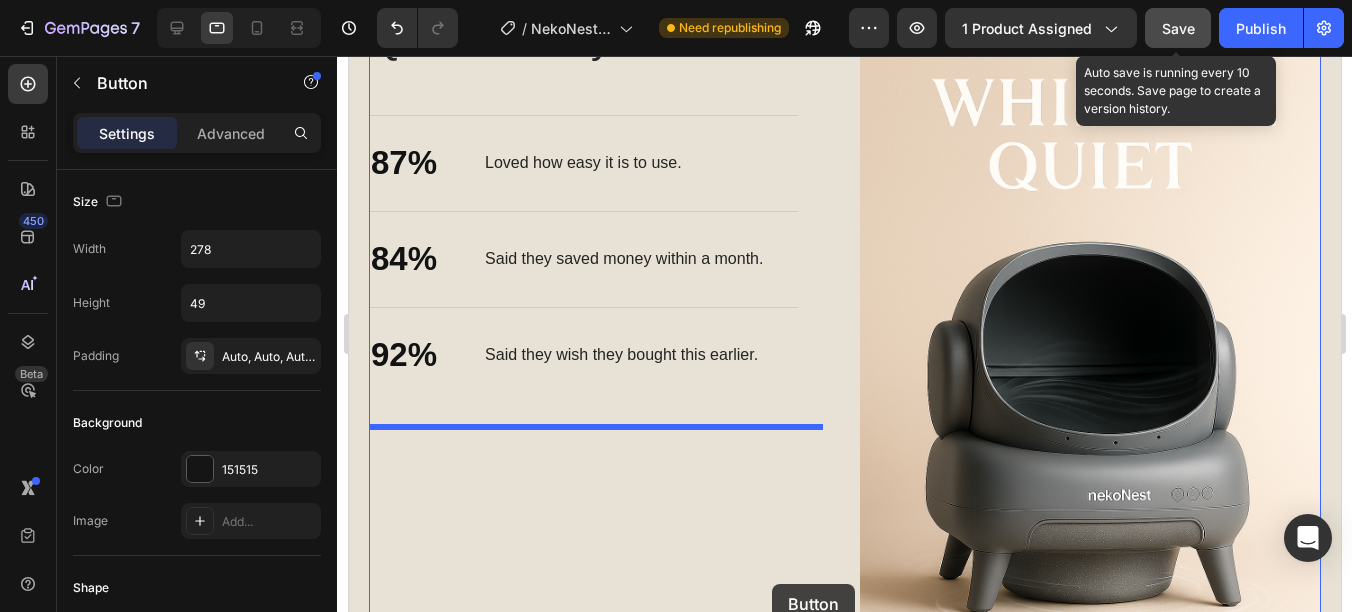 scroll, scrollTop: 2860, scrollLeft: 0, axis: vertical 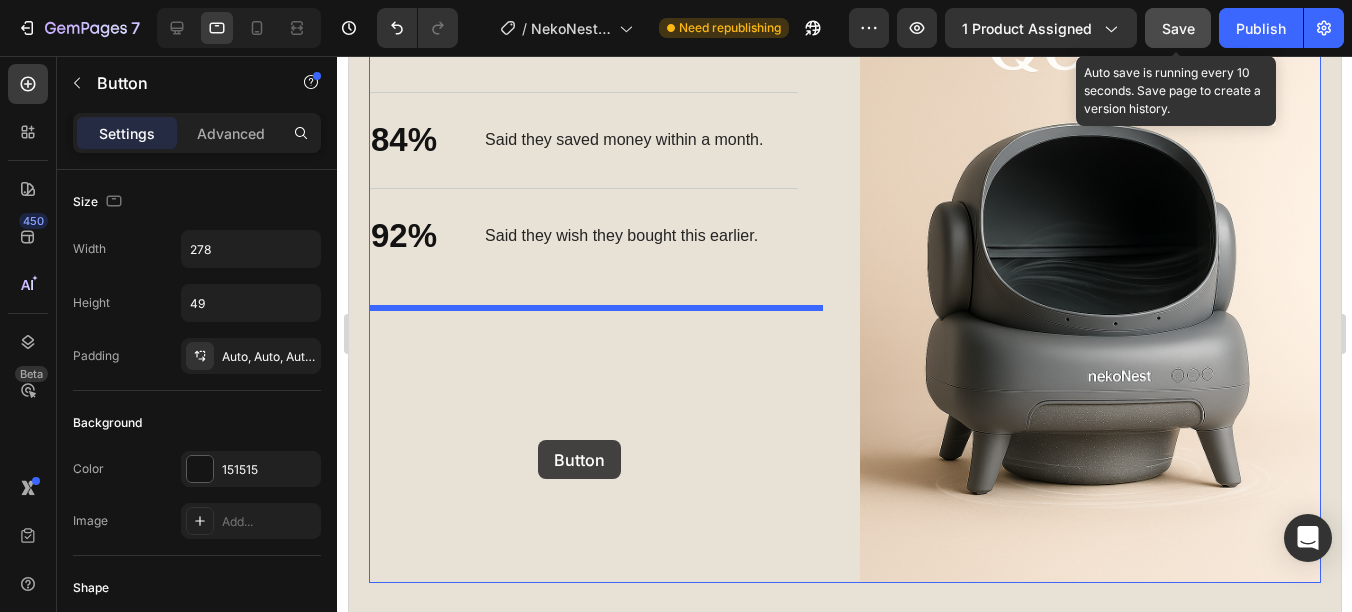 drag, startPoint x: 884, startPoint y: 239, endPoint x: 537, endPoint y: 440, distance: 401.01123 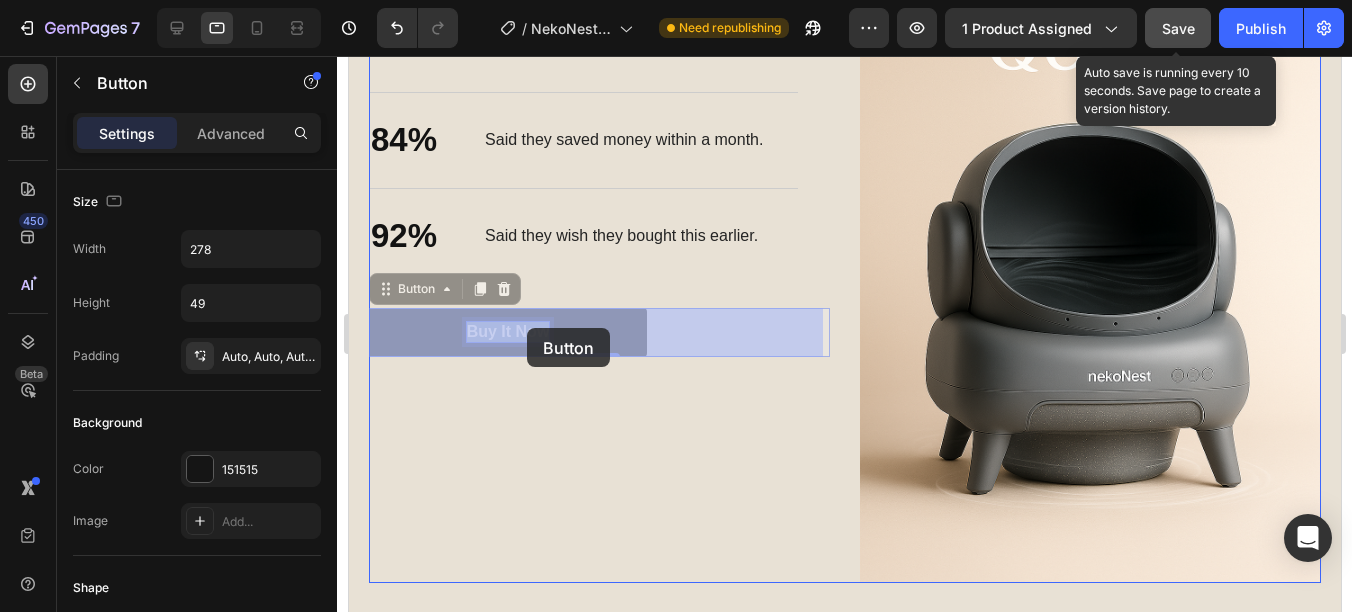 drag, startPoint x: 494, startPoint y: 328, endPoint x: 525, endPoint y: 329, distance: 31.016125 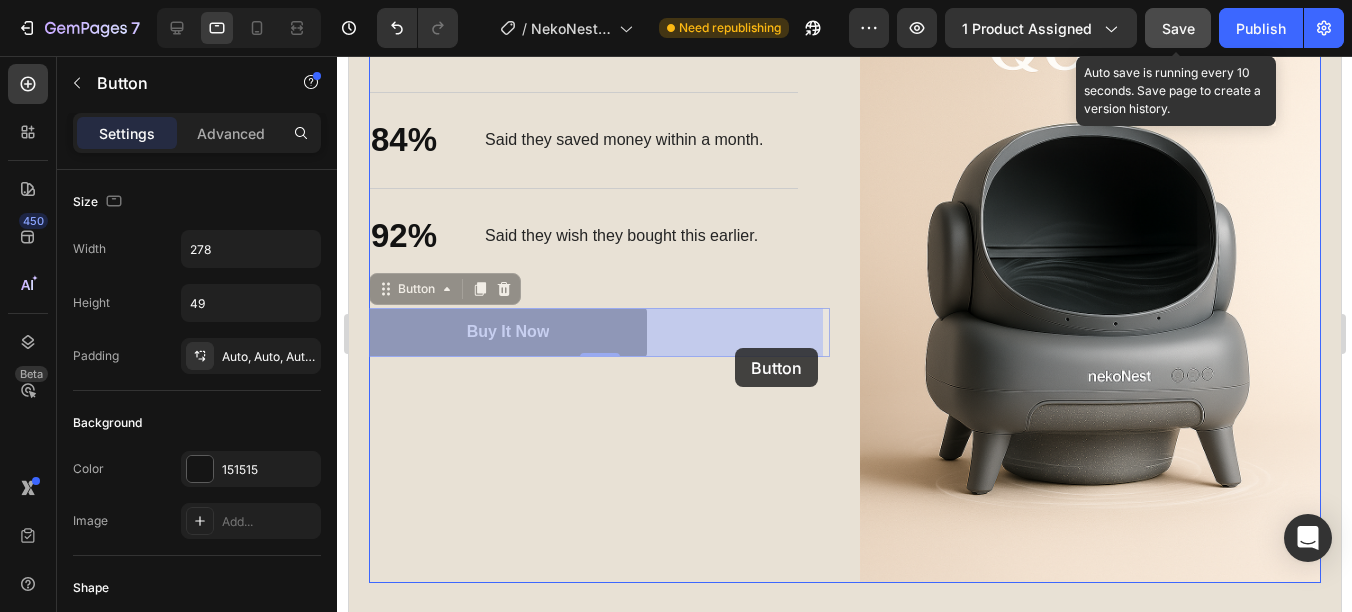 drag, startPoint x: 594, startPoint y: 325, endPoint x: 729, endPoint y: 343, distance: 136.19472 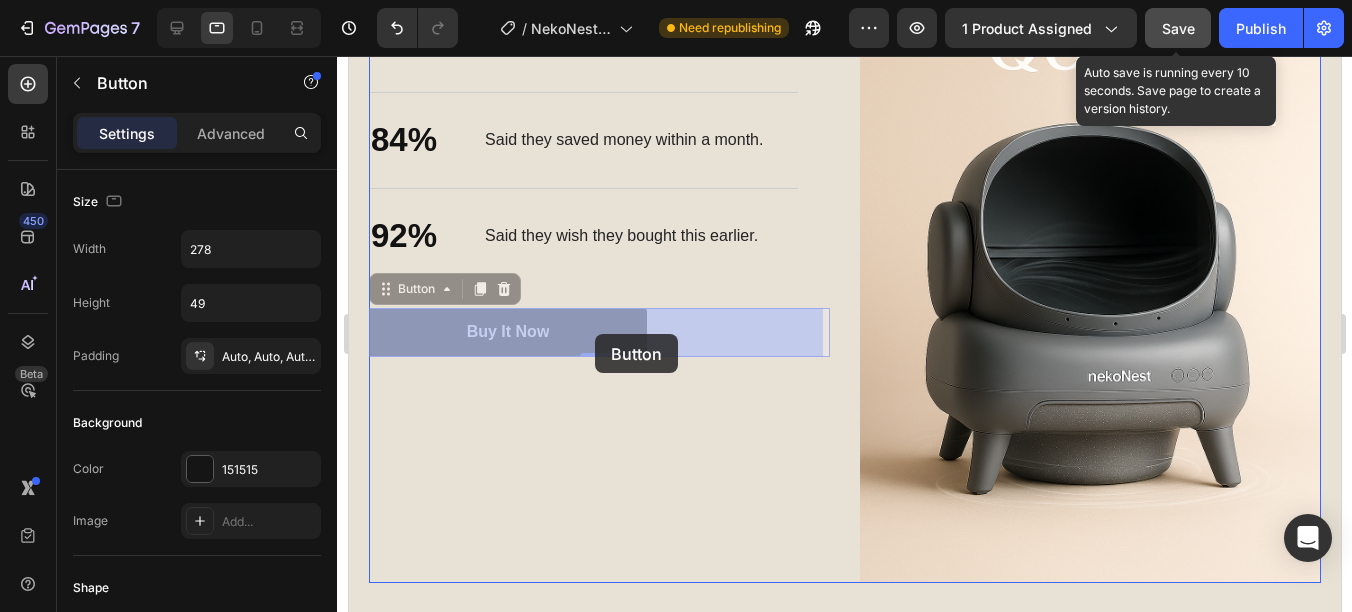 drag, startPoint x: 378, startPoint y: 298, endPoint x: 594, endPoint y: 334, distance: 218.97945 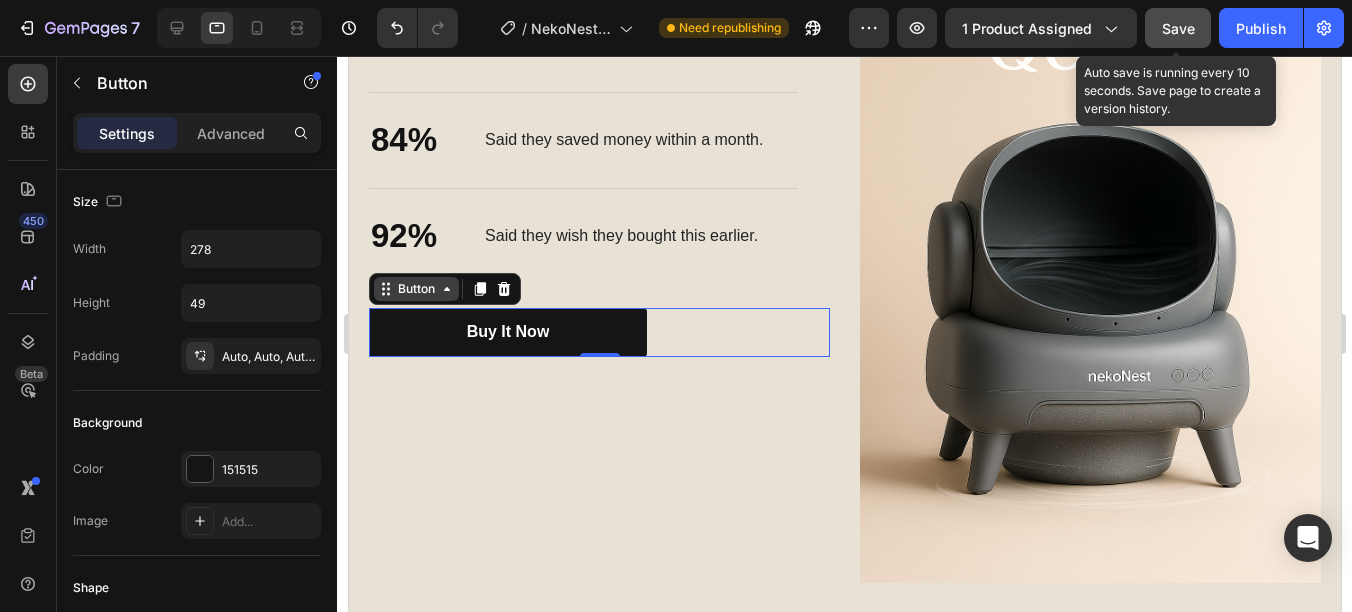 click 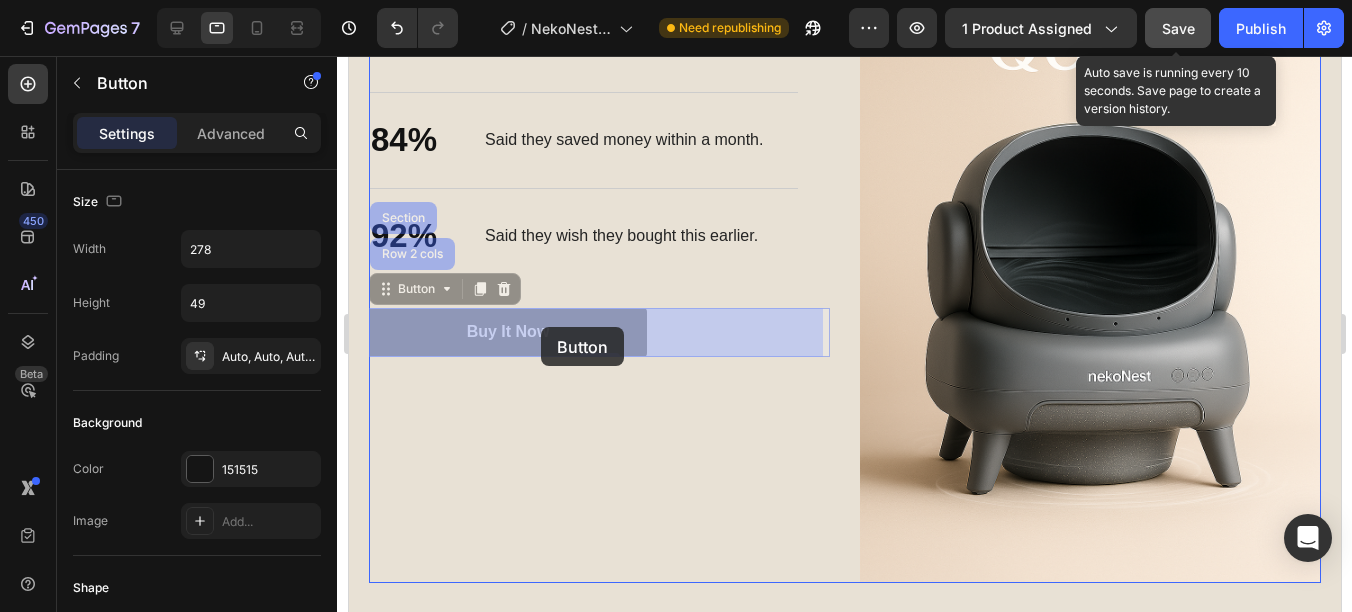 drag, startPoint x: 385, startPoint y: 296, endPoint x: 519, endPoint y: 324, distance: 136.89412 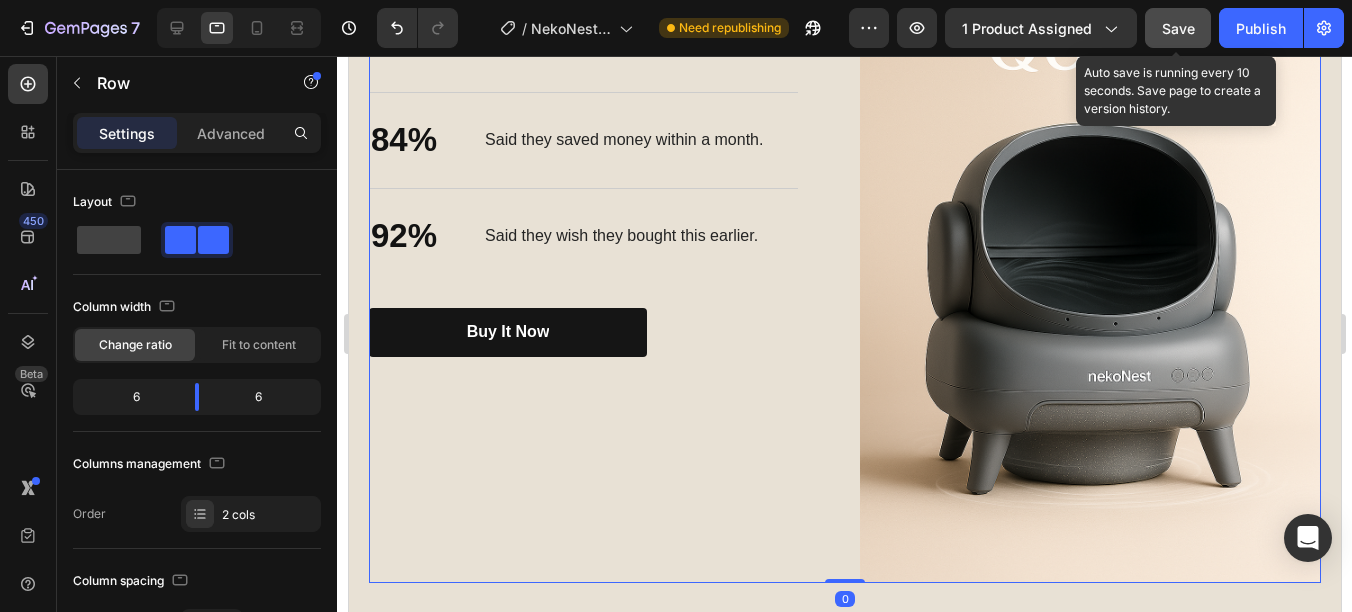 click on "Quick & Easy Heading 87% Text Block Loved how easy it is to use. Text Block Row 84% Text Block Said they saved money within a month. Text Block Row 92% Text Block Said they wish they bought this earlier. Text Block Row Row Buy It Now Button" at bounding box center (598, 238) 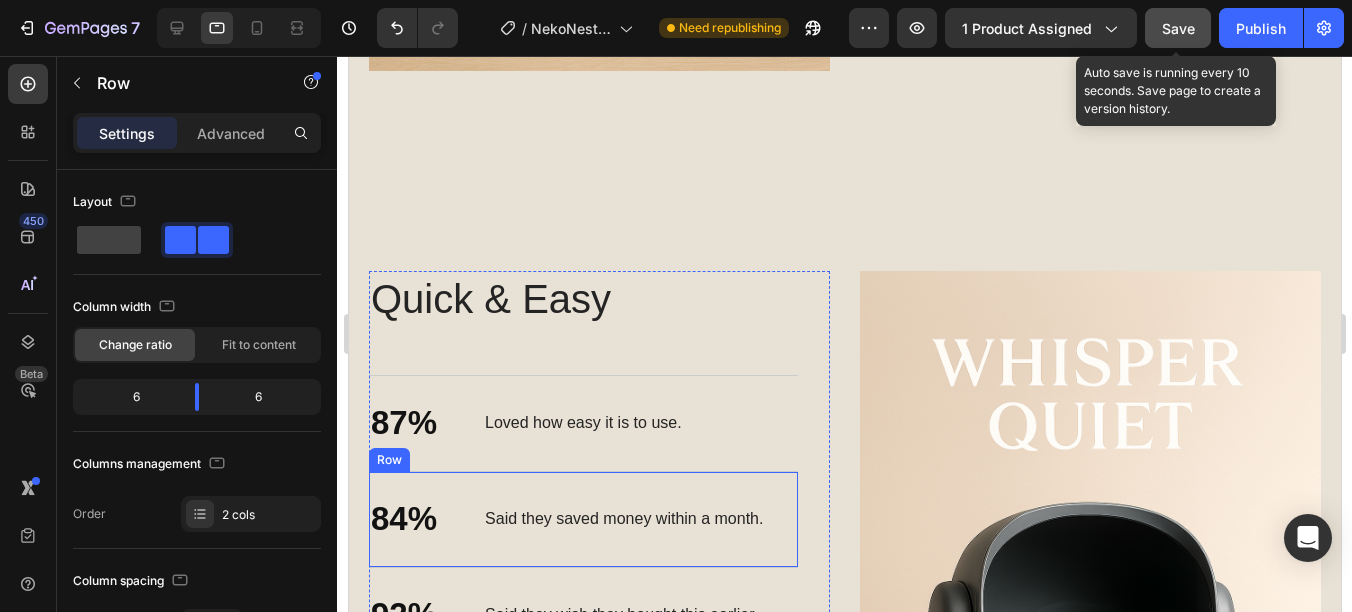scroll, scrollTop: 2760, scrollLeft: 0, axis: vertical 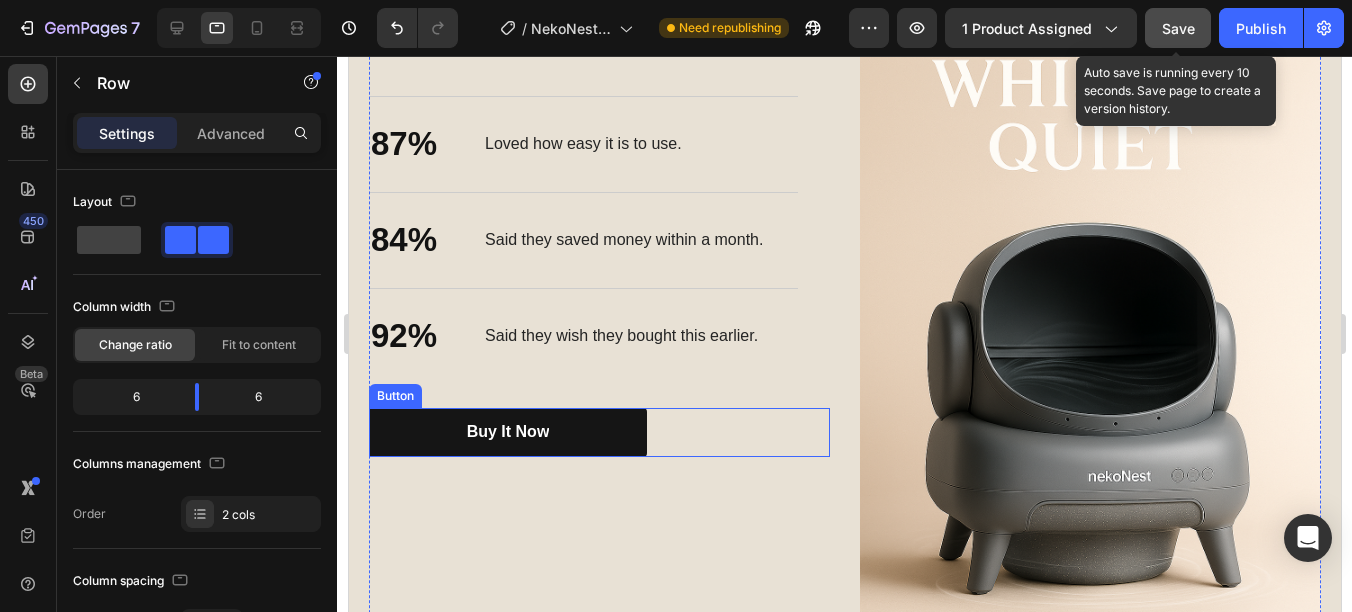 click on "Buy It Now Button" at bounding box center [598, 432] 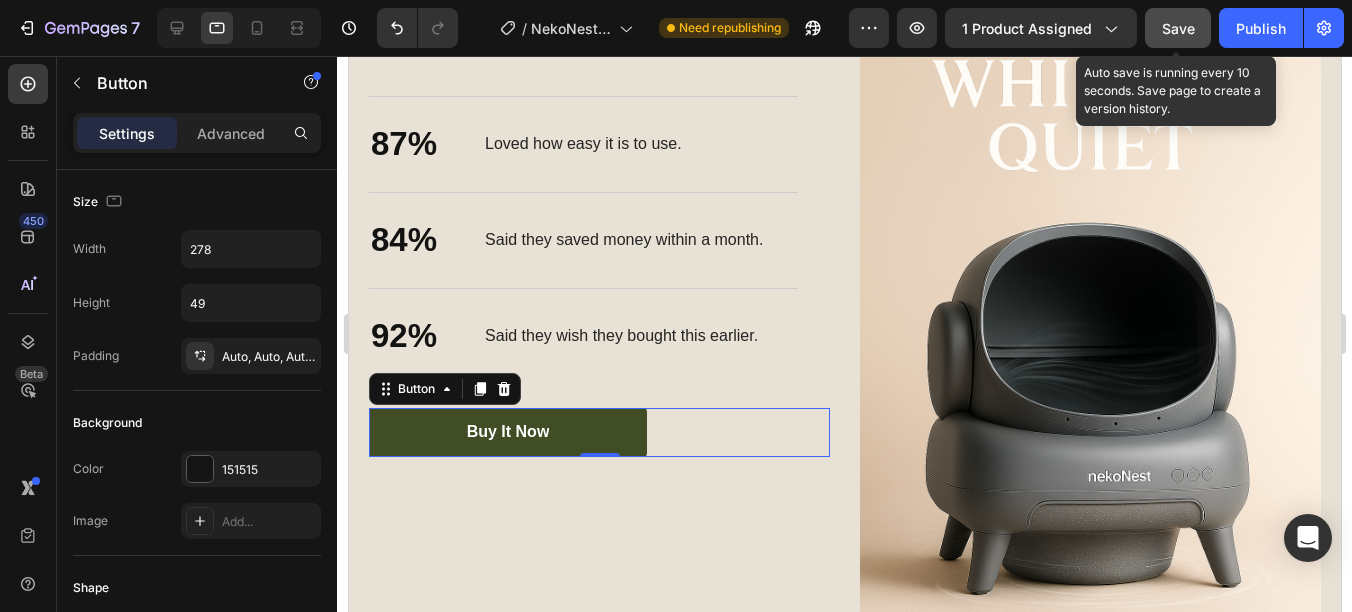 click on "Buy It Now" at bounding box center (507, 432) 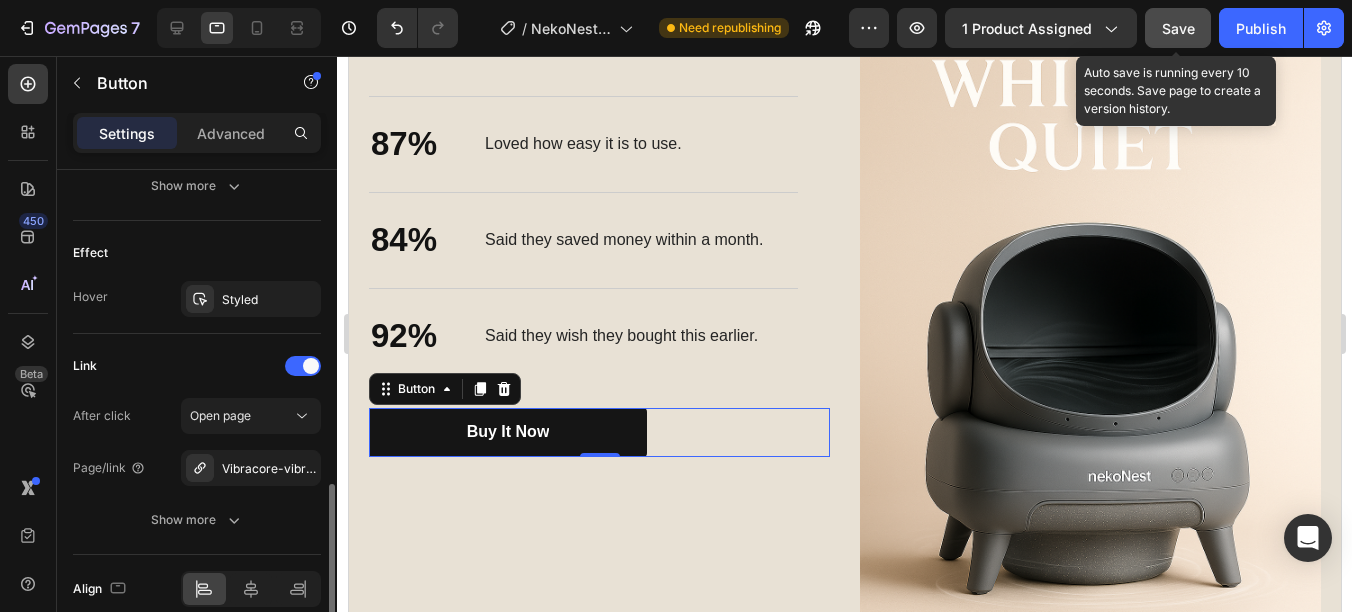 scroll, scrollTop: 1091, scrollLeft: 0, axis: vertical 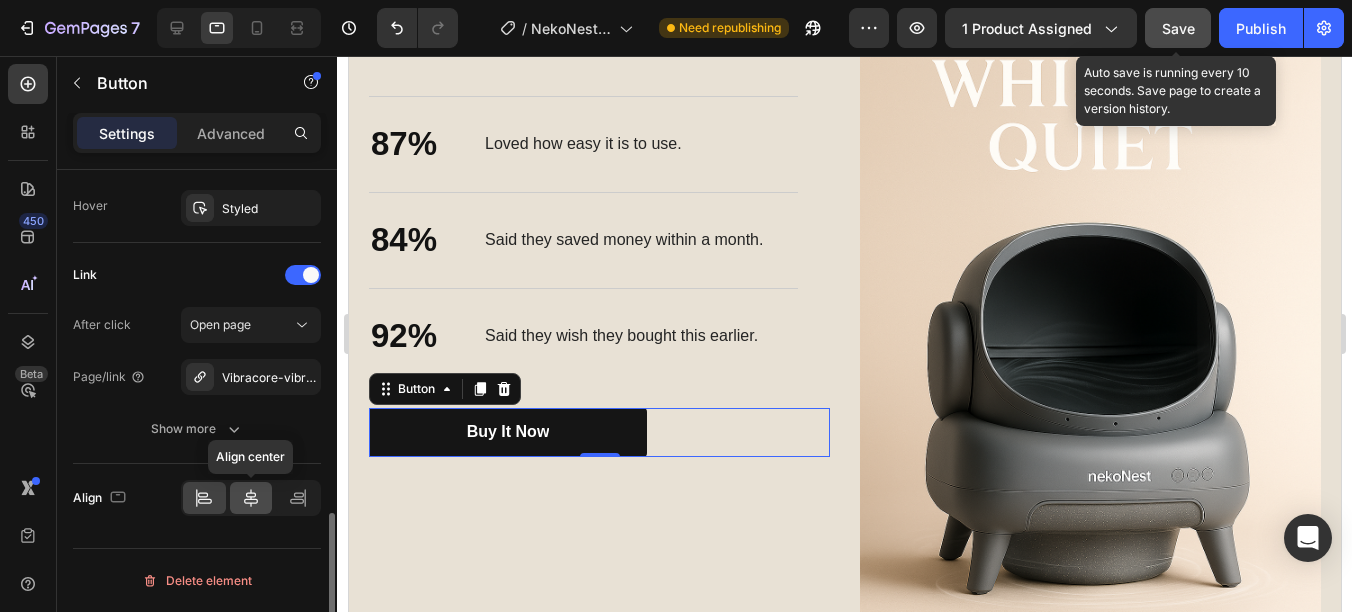 click 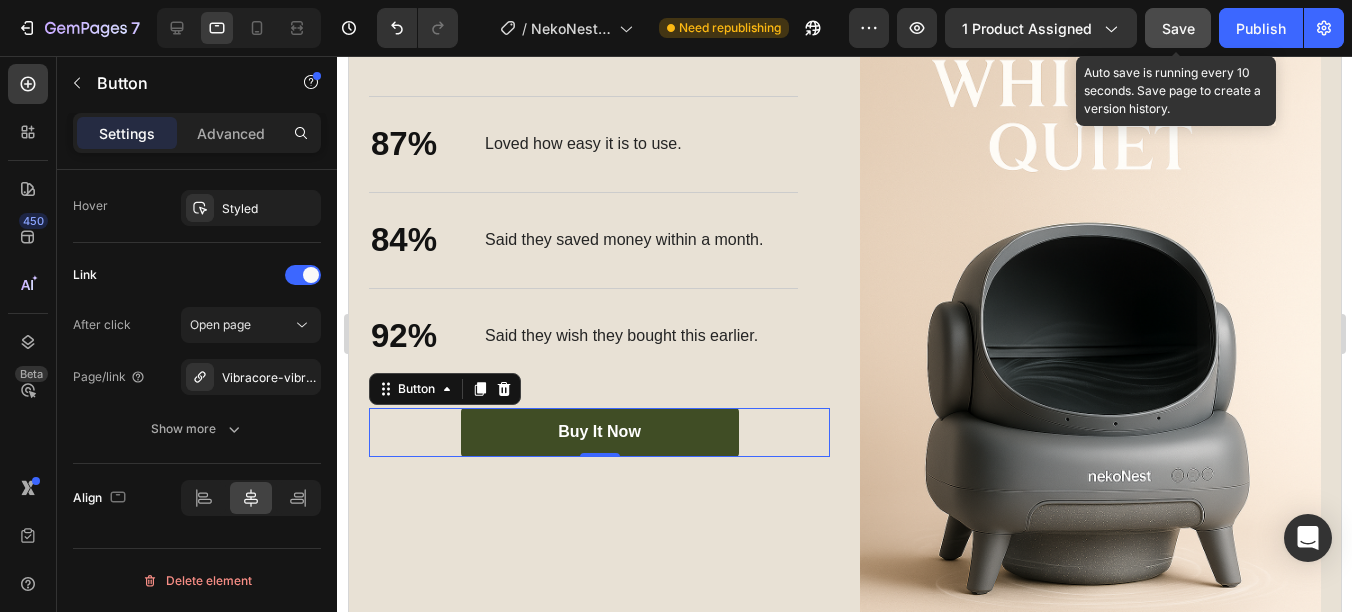 scroll, scrollTop: 2660, scrollLeft: 0, axis: vertical 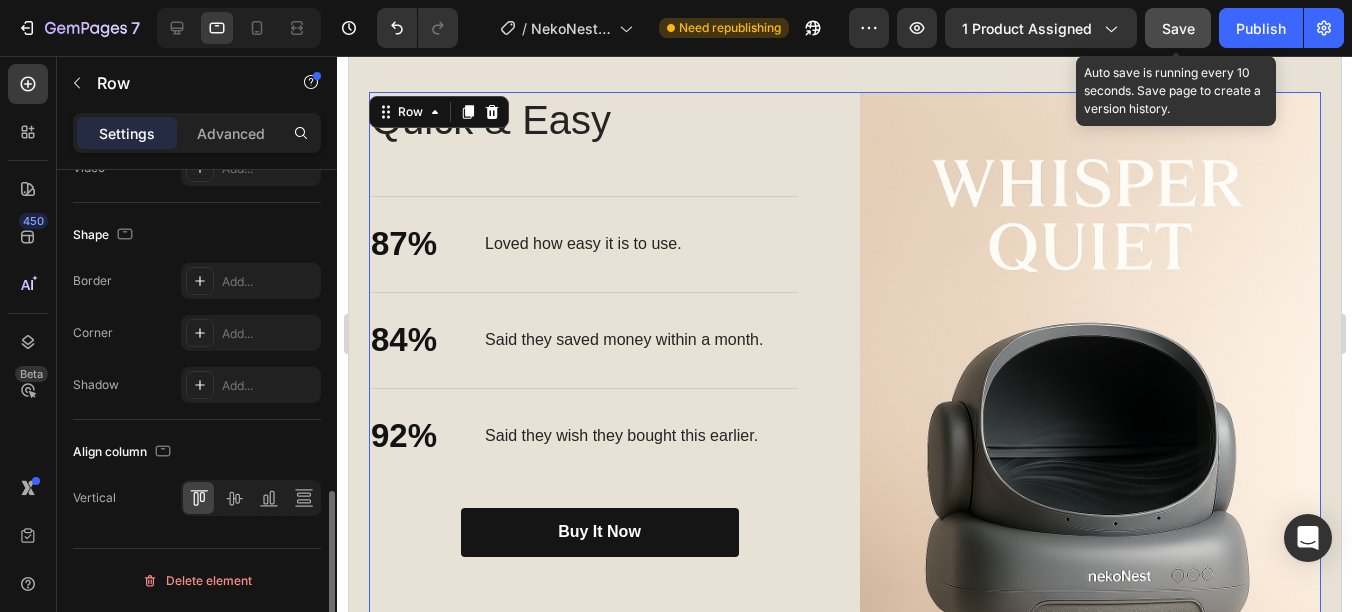 click on "Quick & Easy Heading 87% Text Block Loved how easy it is to use. Text Block Row 84% Text Block Said they saved money within a month. Text Block Row 92% Text Block Said they wish they bought this earlier. Text Block Row Row Buy It Now Button Image Row   0" at bounding box center (844, 438) 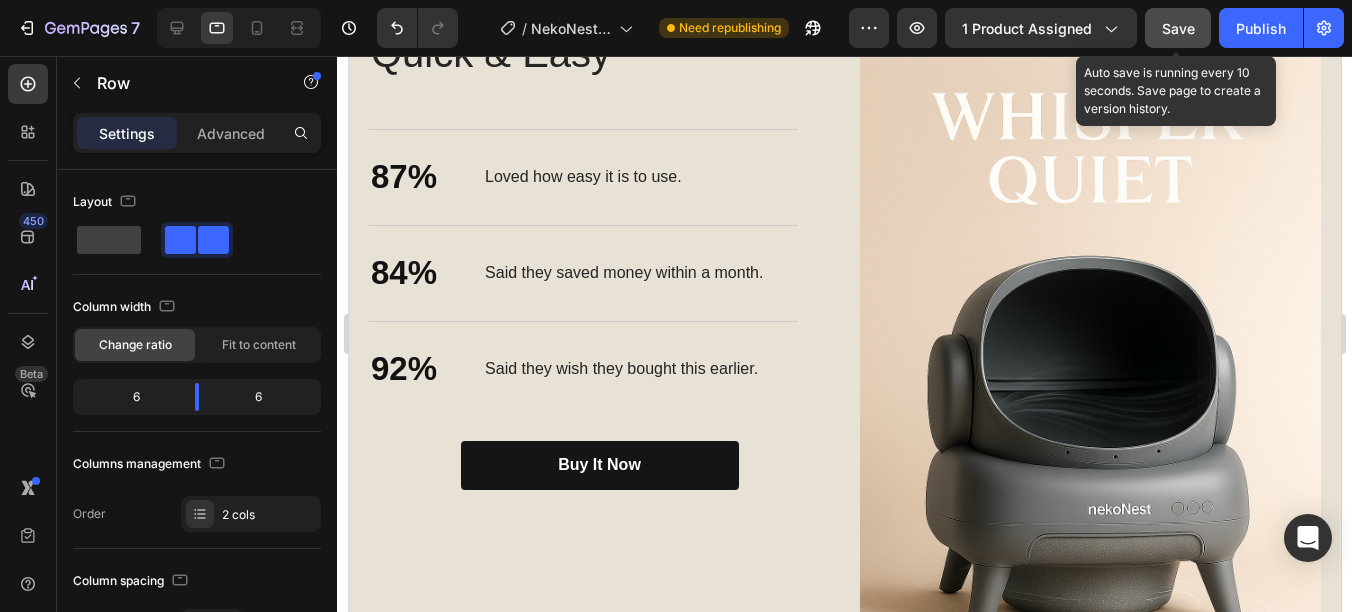scroll, scrollTop: 2760, scrollLeft: 0, axis: vertical 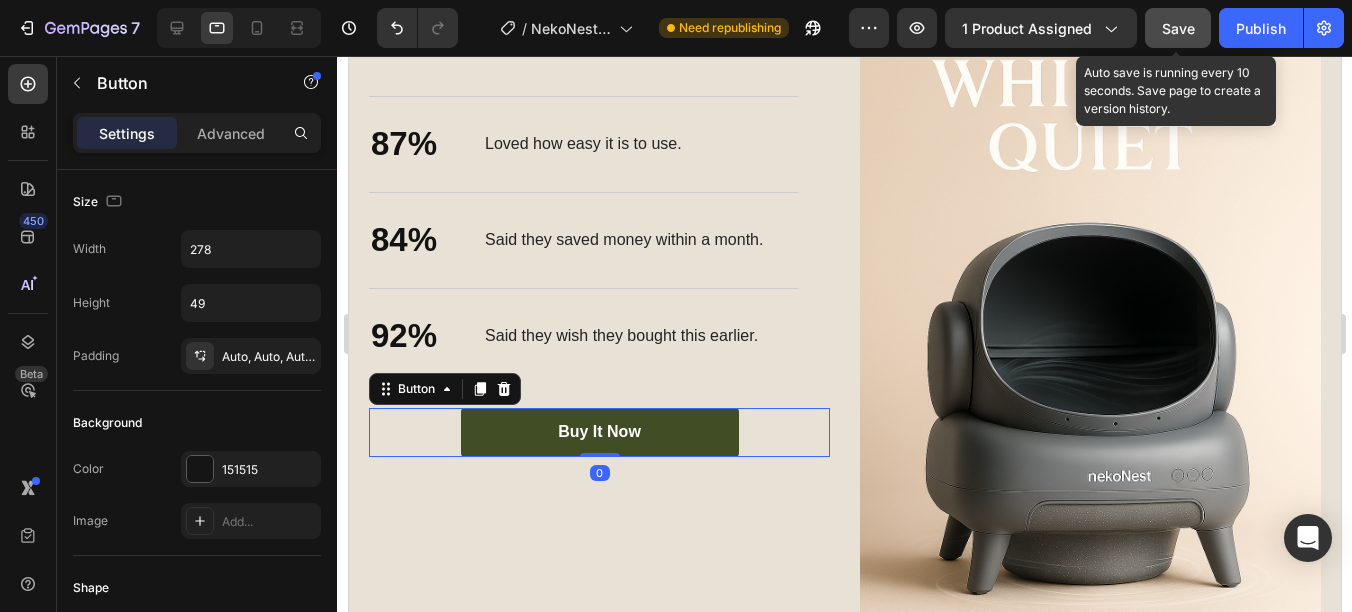 click on "Buy It Now" at bounding box center (599, 432) 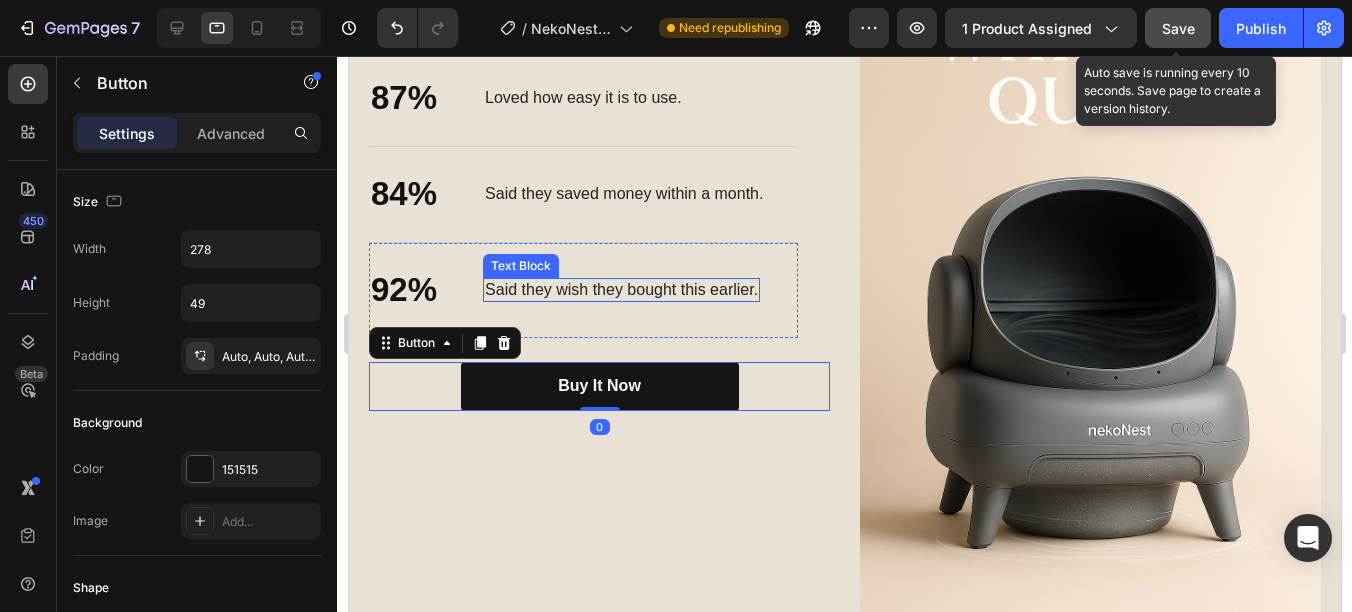 scroll, scrollTop: 2760, scrollLeft: 0, axis: vertical 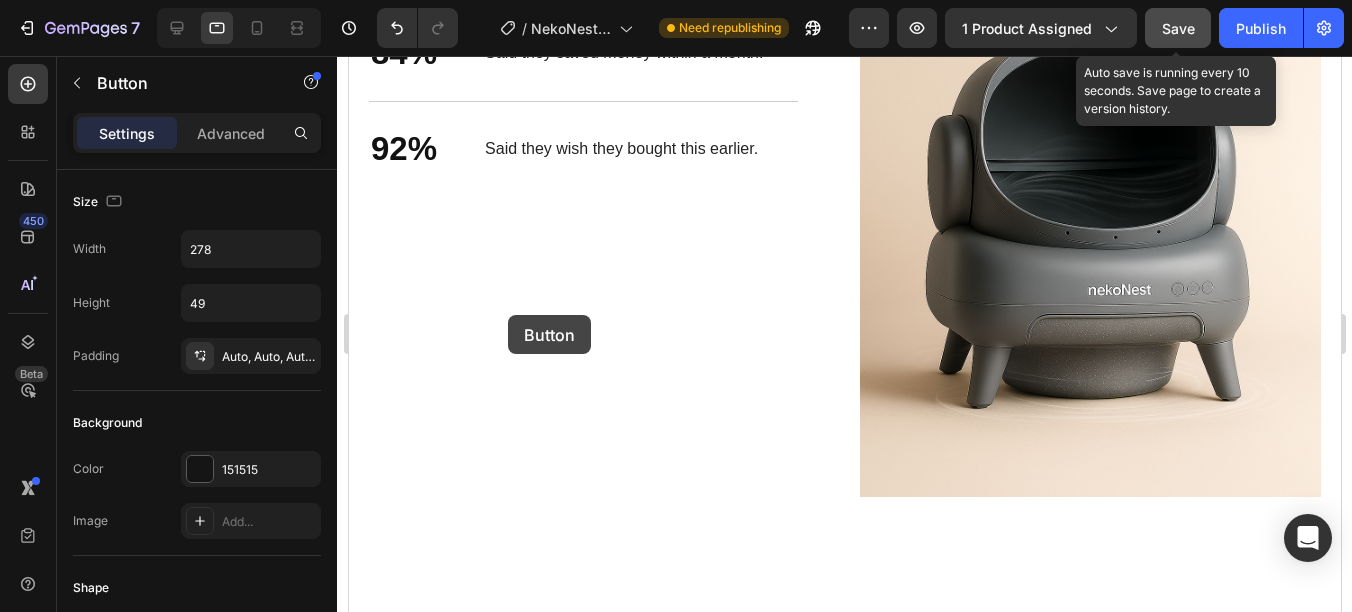 drag, startPoint x: 385, startPoint y: 387, endPoint x: 524, endPoint y: 312, distance: 157.94302 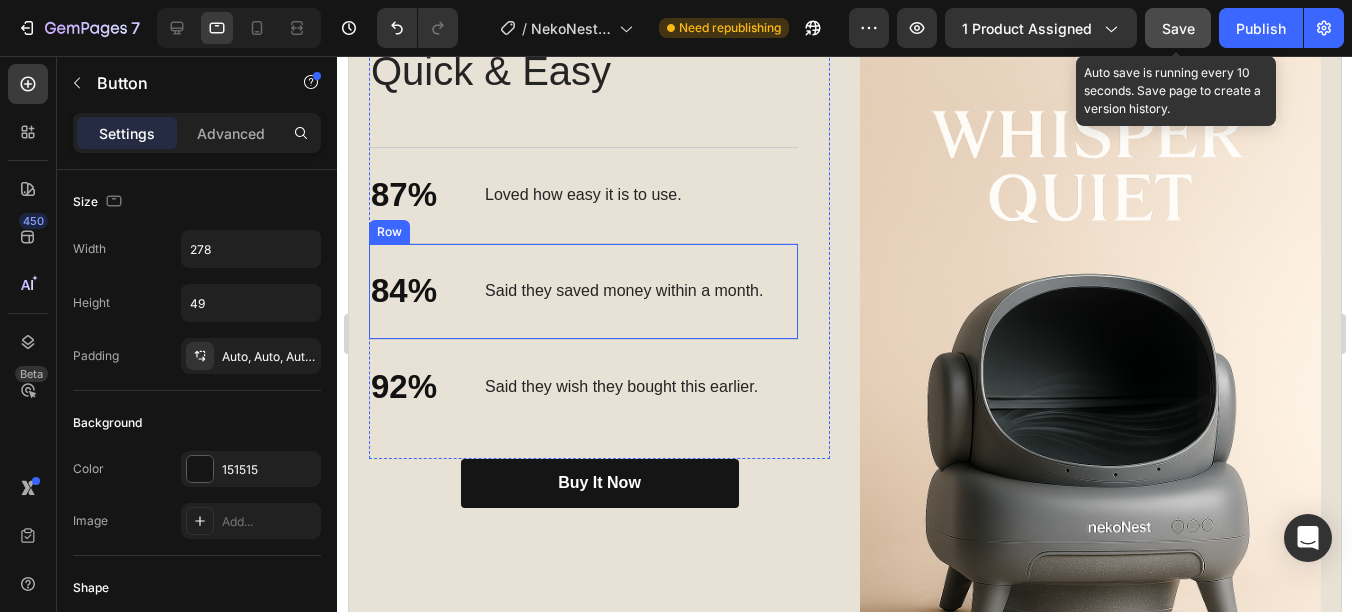 scroll, scrollTop: 2927, scrollLeft: 0, axis: vertical 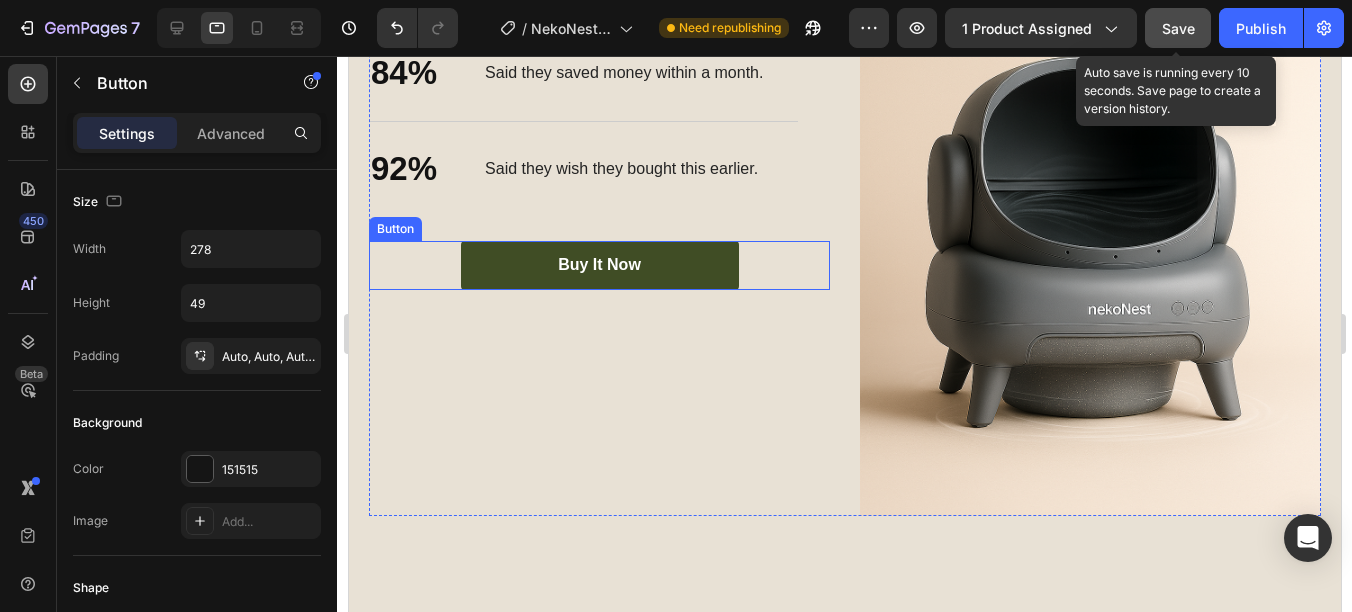 click on "Buy It Now" at bounding box center (599, 265) 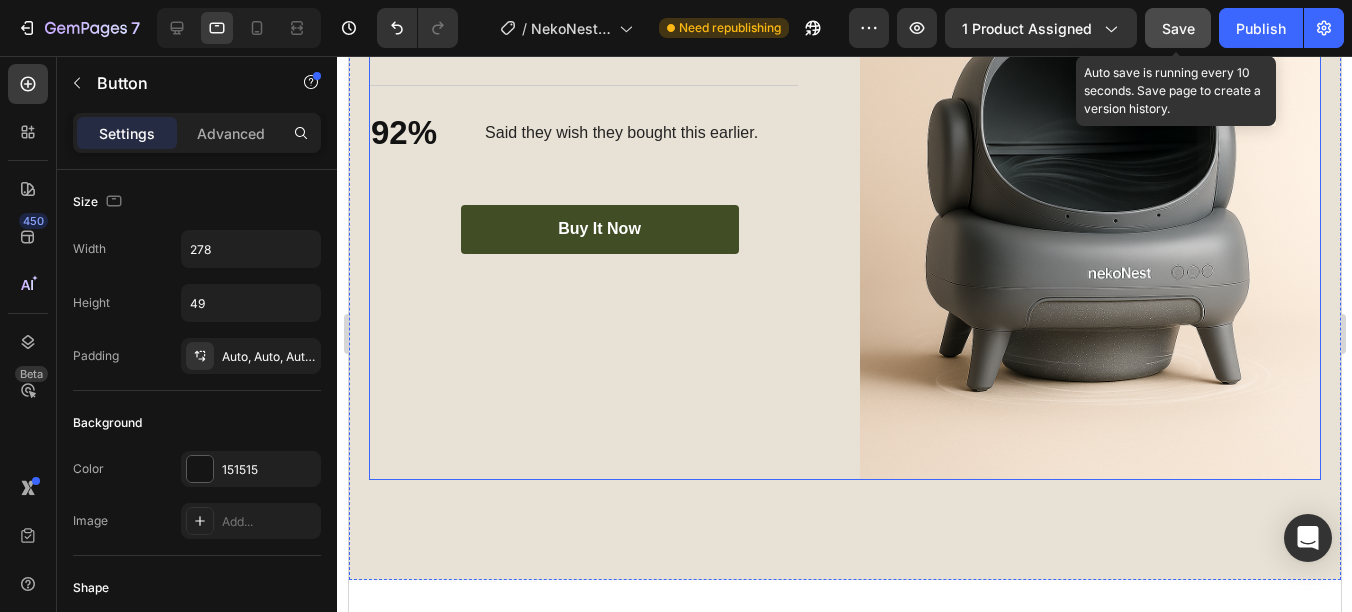 scroll, scrollTop: 2927, scrollLeft: 0, axis: vertical 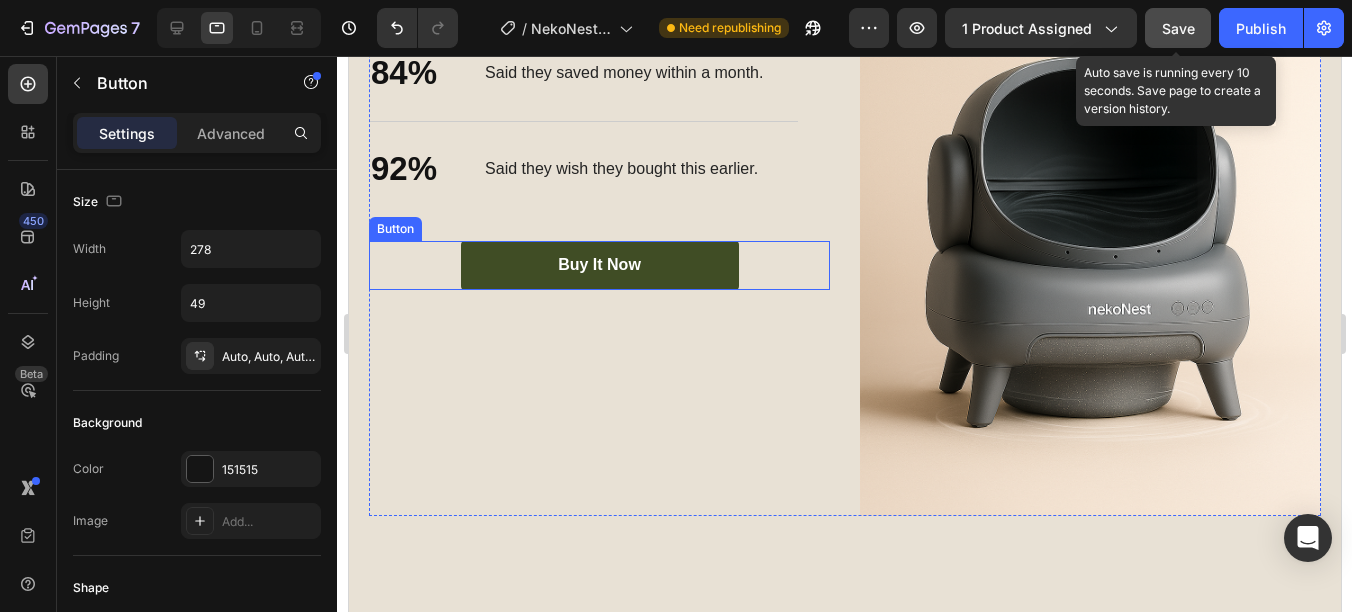click on "Buy It Now" at bounding box center (599, 265) 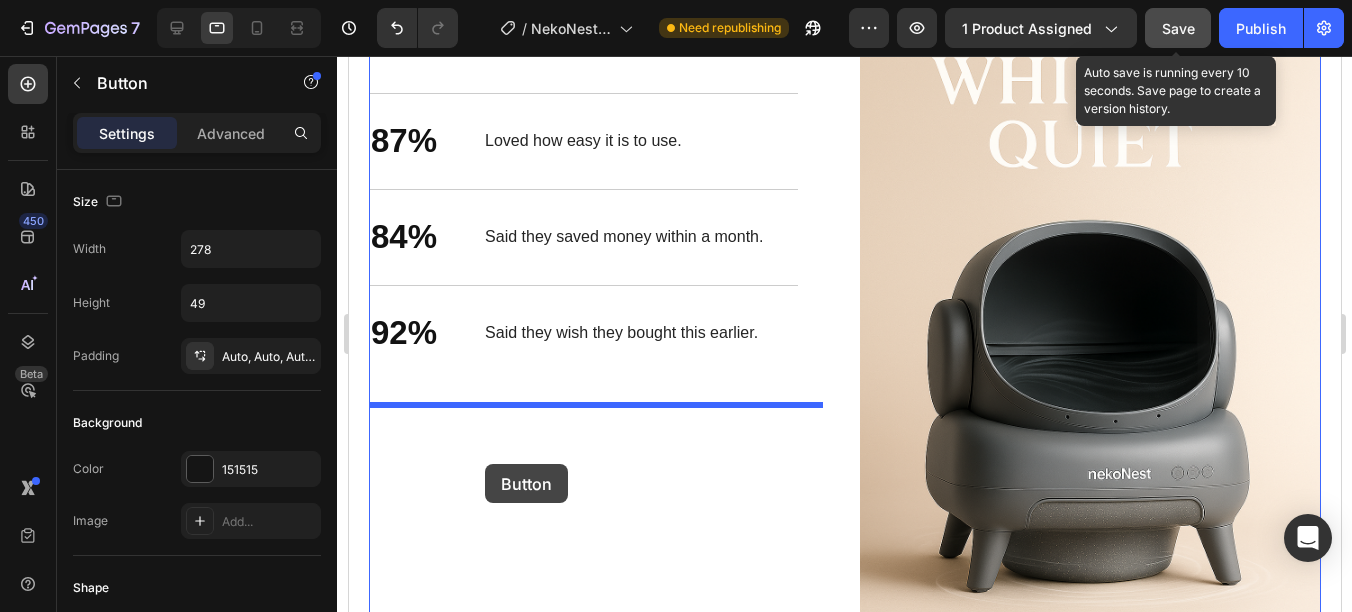 scroll, scrollTop: 3646, scrollLeft: 0, axis: vertical 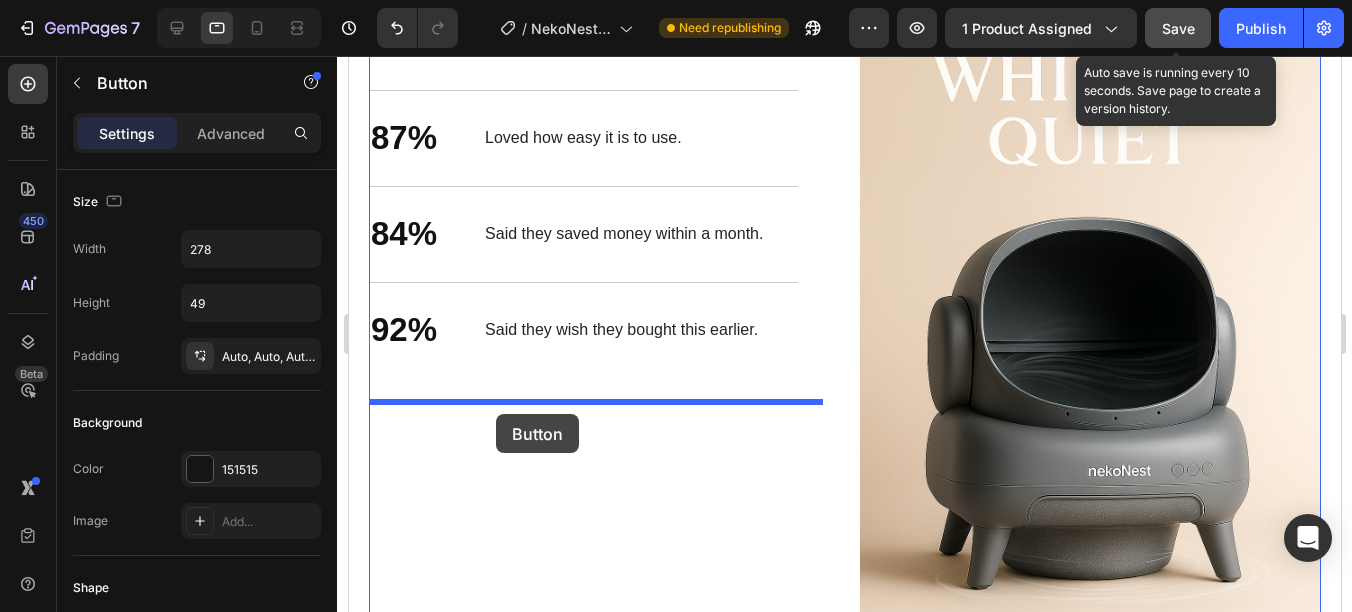 drag, startPoint x: 396, startPoint y: 233, endPoint x: 495, endPoint y: 414, distance: 206.3056 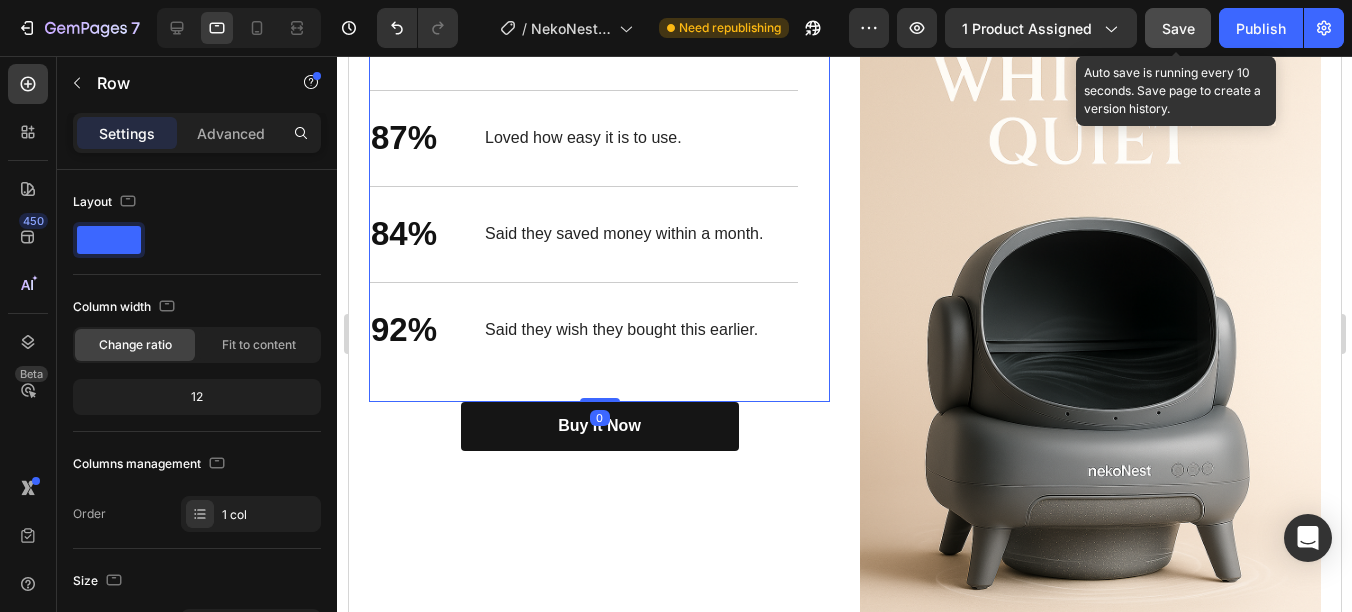 click on "Quick & Easy Heading 87% Text Block Loved how easy it is to use. Text Block Row 84% Text Block Said they saved money within a month. Text Block Row 92% Text Block Said they wish they bought this earlier. Text Block Row Row   0" at bounding box center [598, 194] 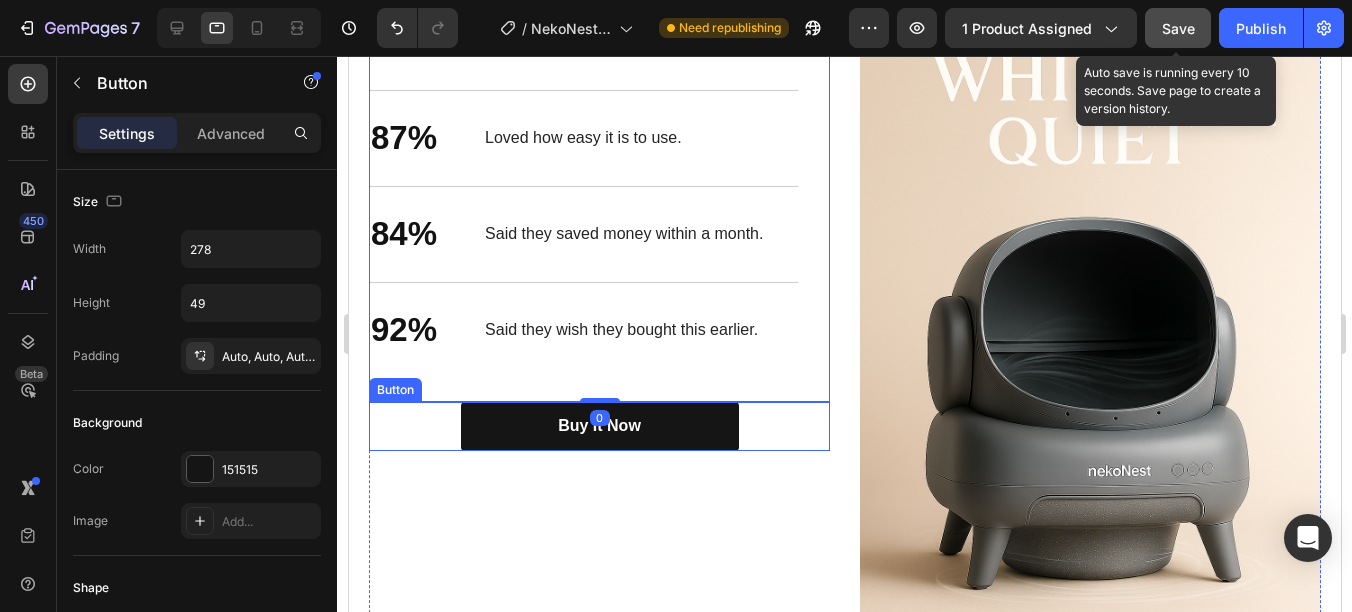 click on "Buy It Now Button" at bounding box center [598, 426] 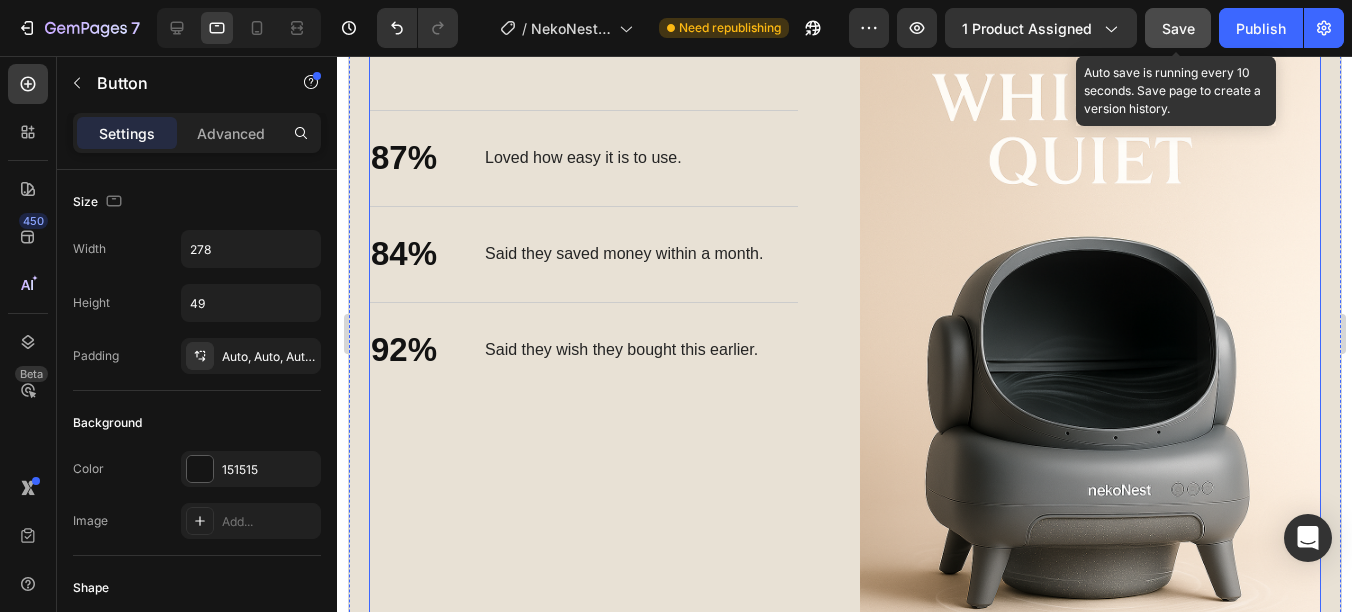 scroll, scrollTop: 2446, scrollLeft: 0, axis: vertical 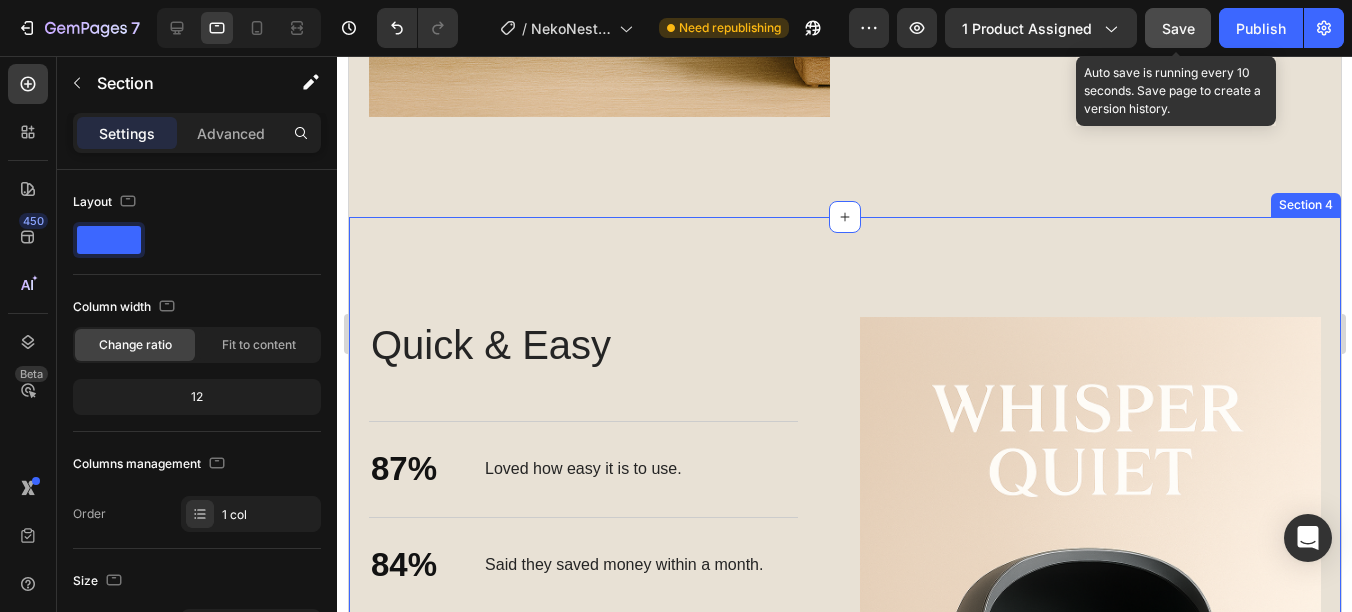 click on "Quick & Easy Heading 87% Text Block Loved how easy it is to use. Text Block Row 84% Text Block Said they saved money within a month. Text Block Row 92% Text Block Said they wish they bought this earlier. Text Block Row Row Image Row Section 4" at bounding box center [844, 663] 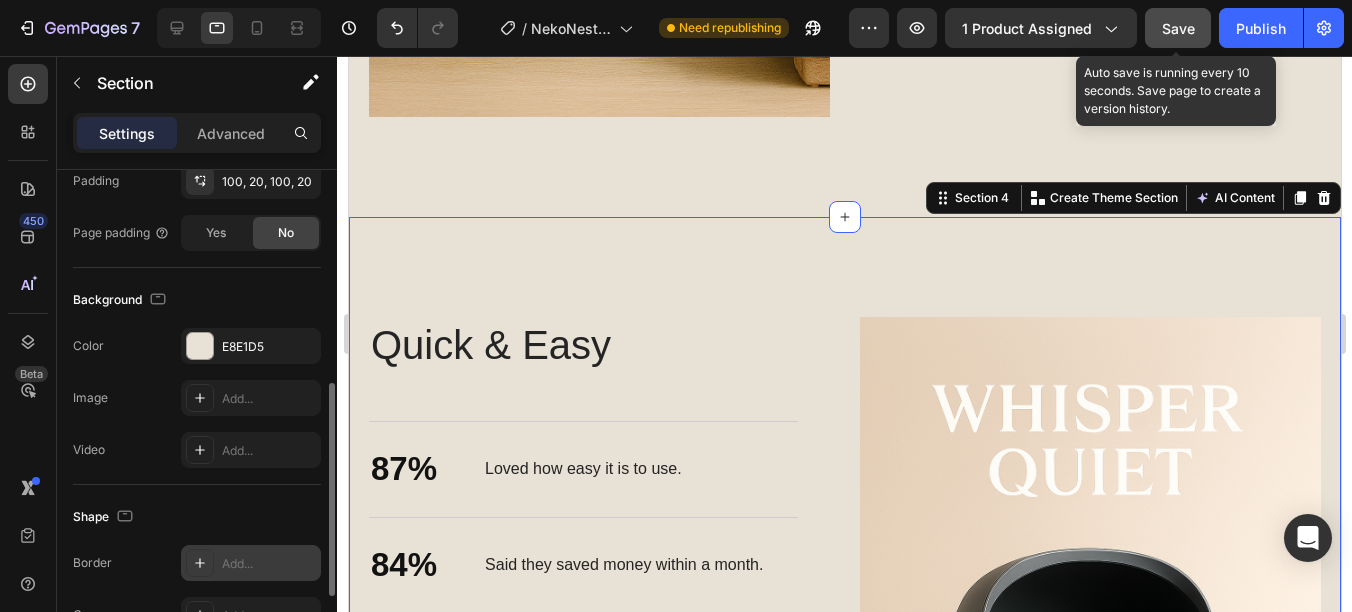 scroll, scrollTop: 669, scrollLeft: 0, axis: vertical 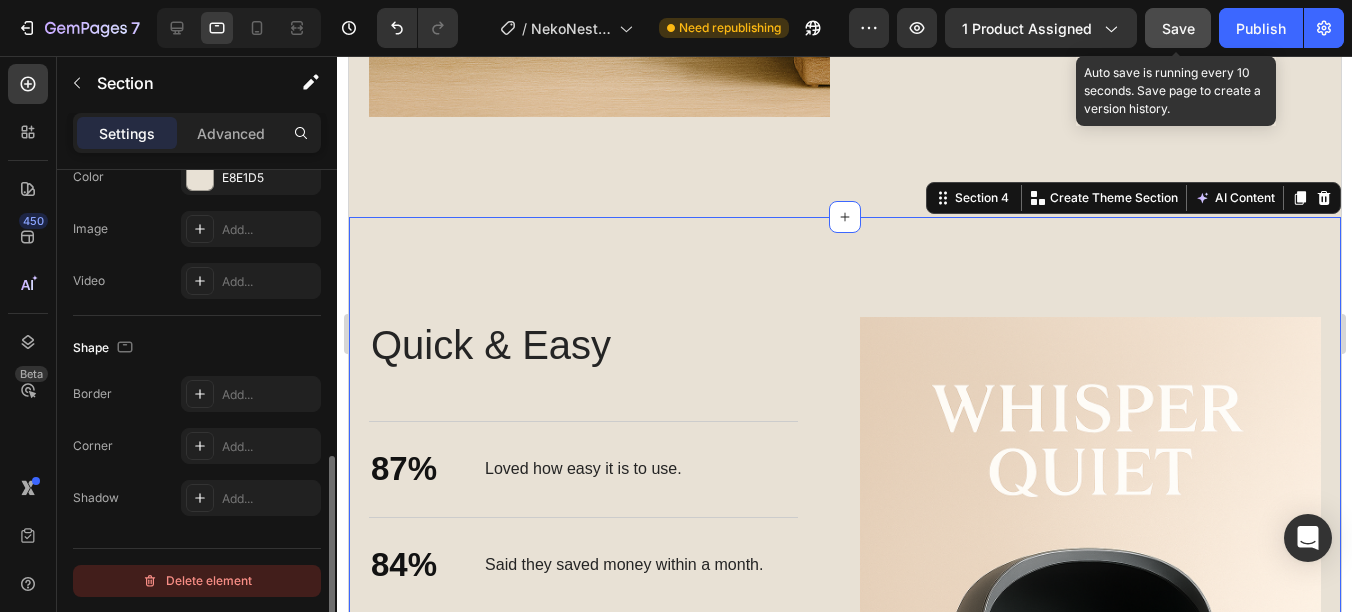 click on "Delete element" at bounding box center (197, 581) 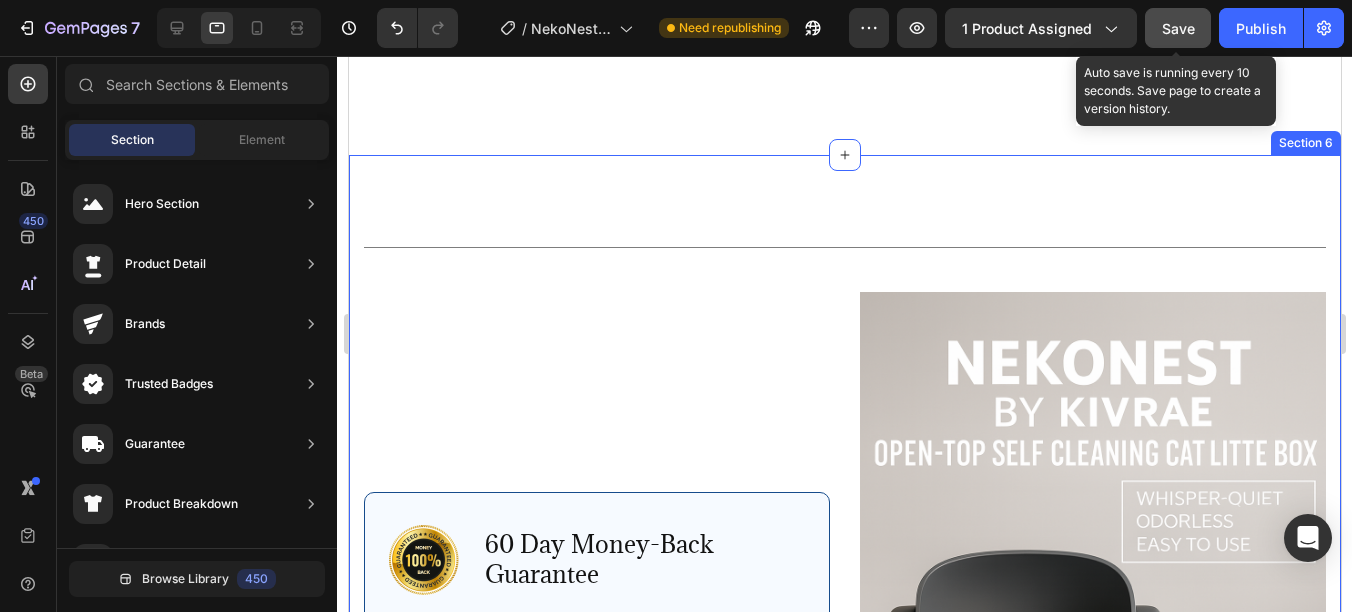 scroll, scrollTop: 4446, scrollLeft: 0, axis: vertical 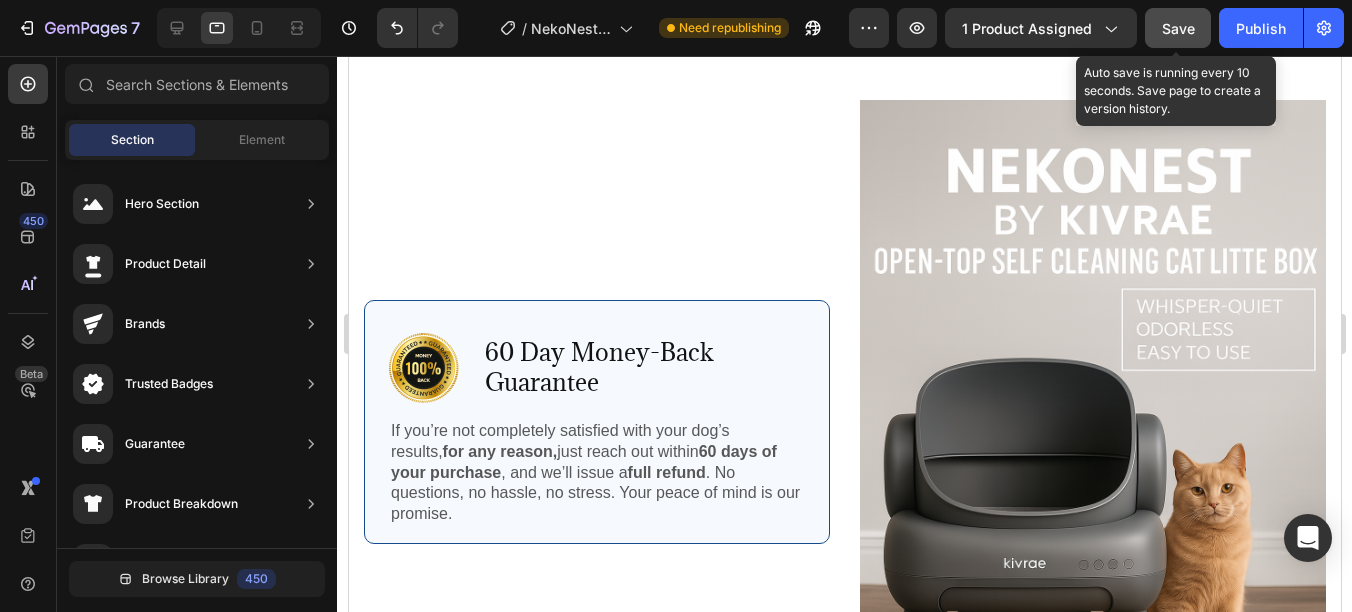 click on "Save" at bounding box center [1178, 28] 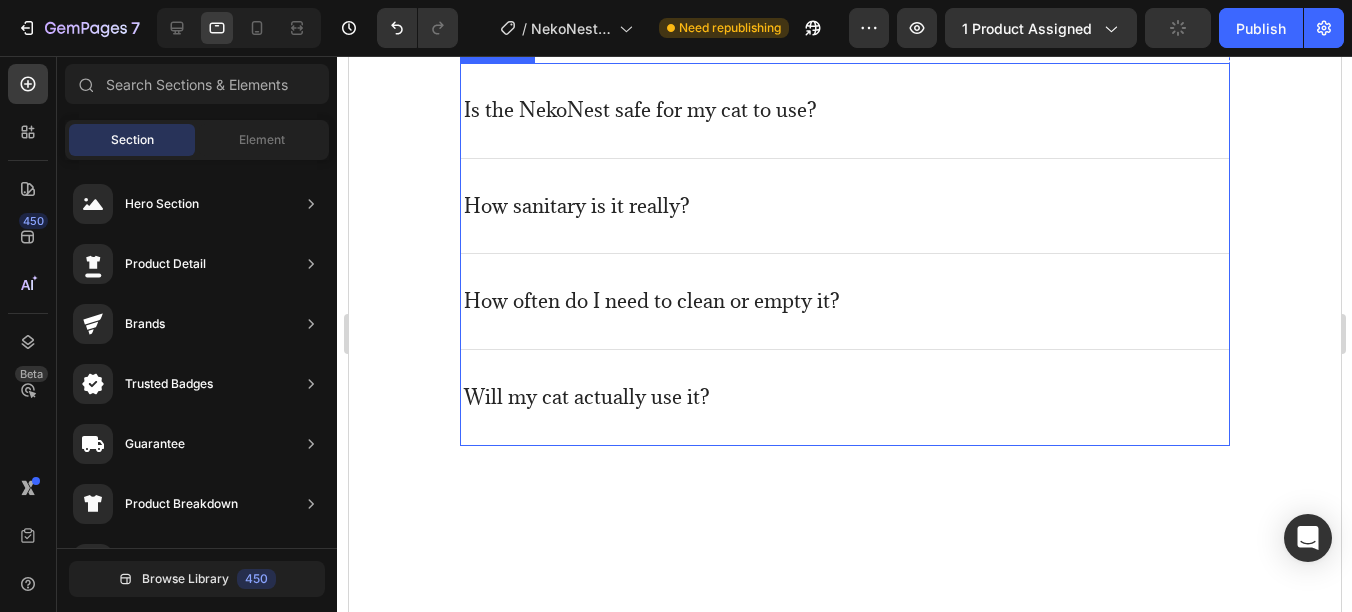 scroll, scrollTop: 5646, scrollLeft: 0, axis: vertical 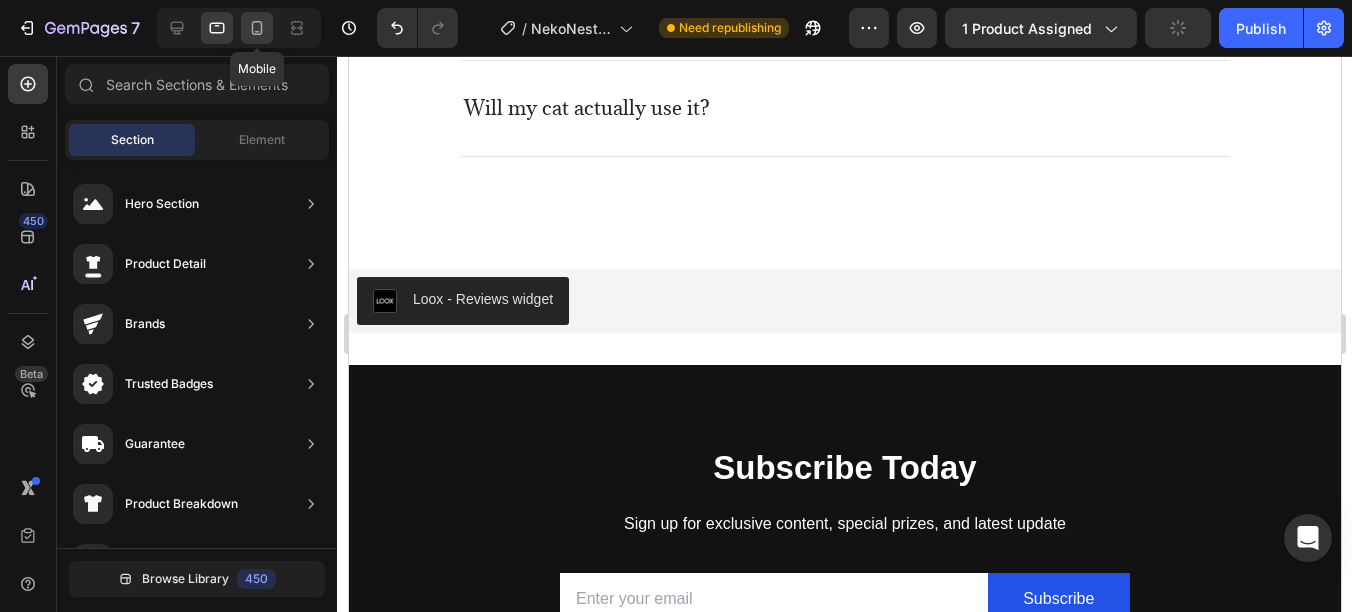 click 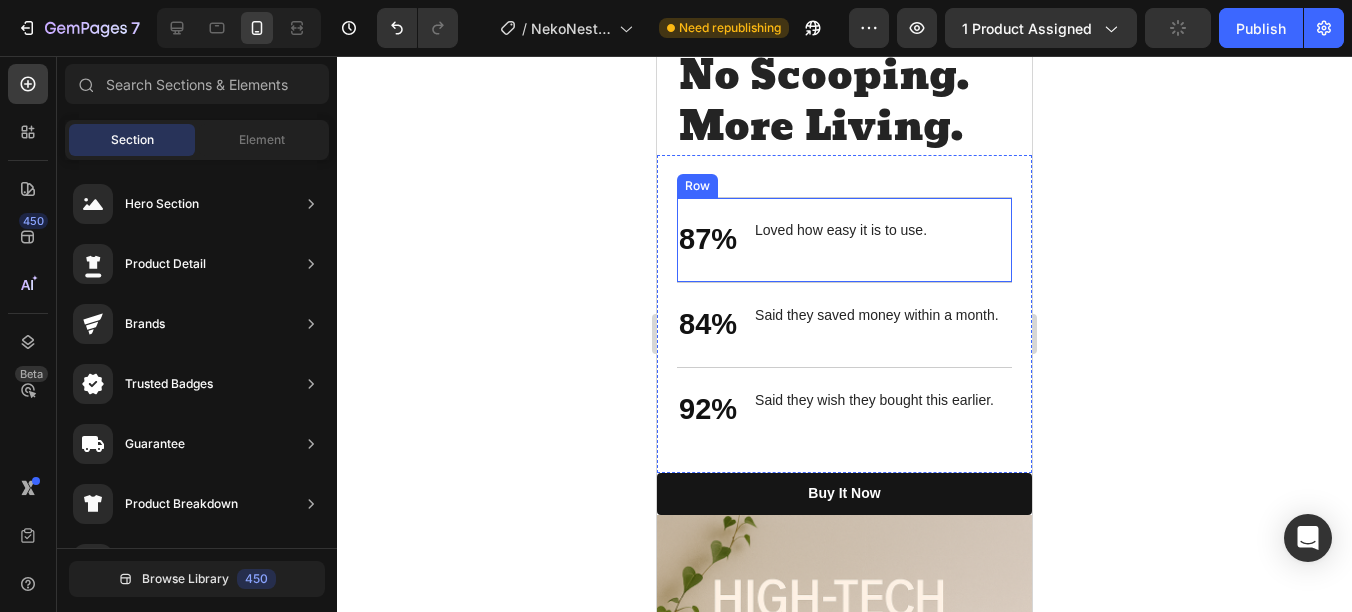 scroll, scrollTop: 2797, scrollLeft: 0, axis: vertical 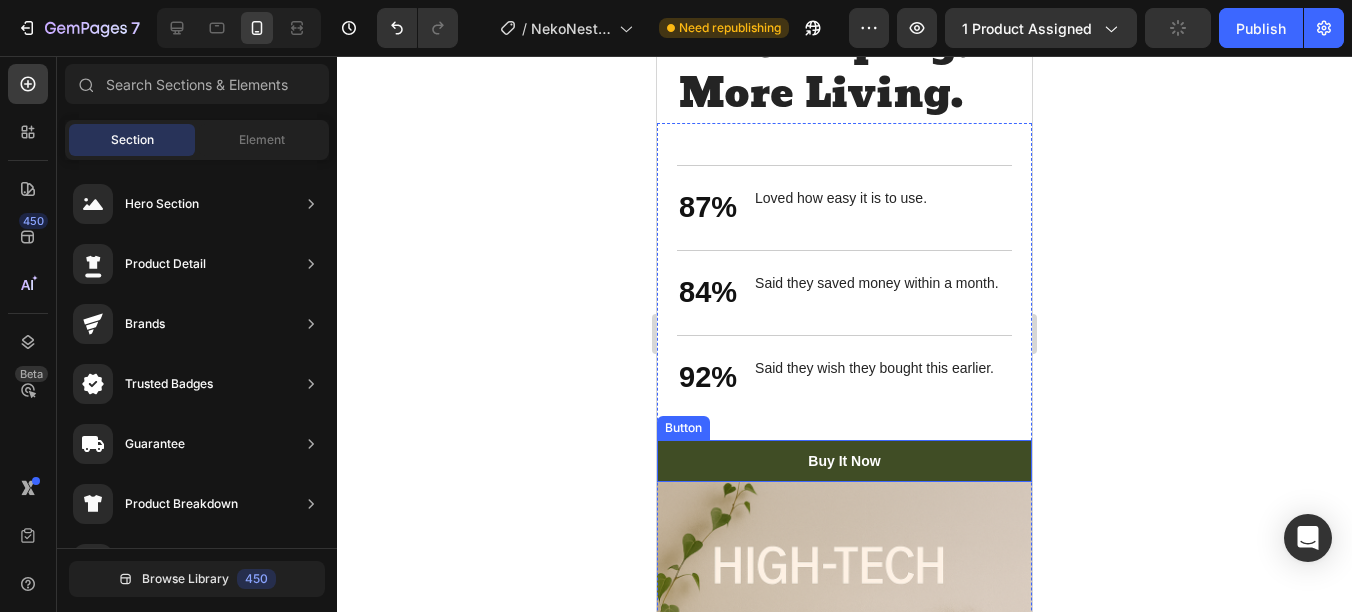 click on "Buy It Now" at bounding box center (844, 461) 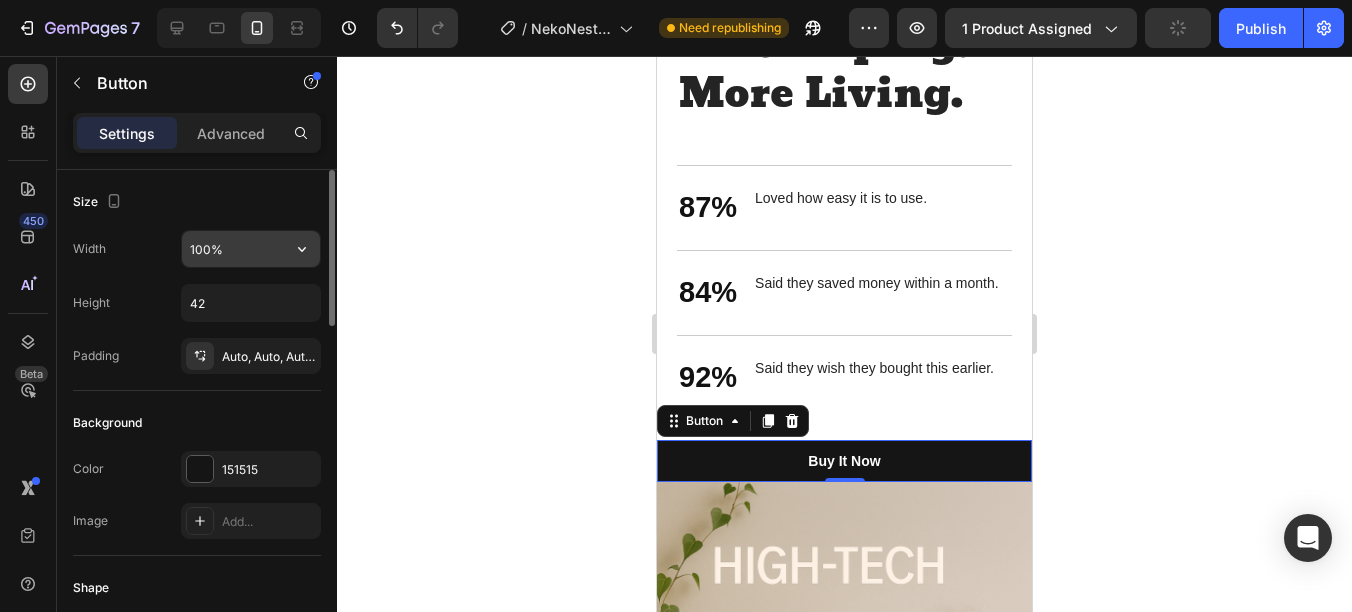 click on "100%" at bounding box center [251, 249] 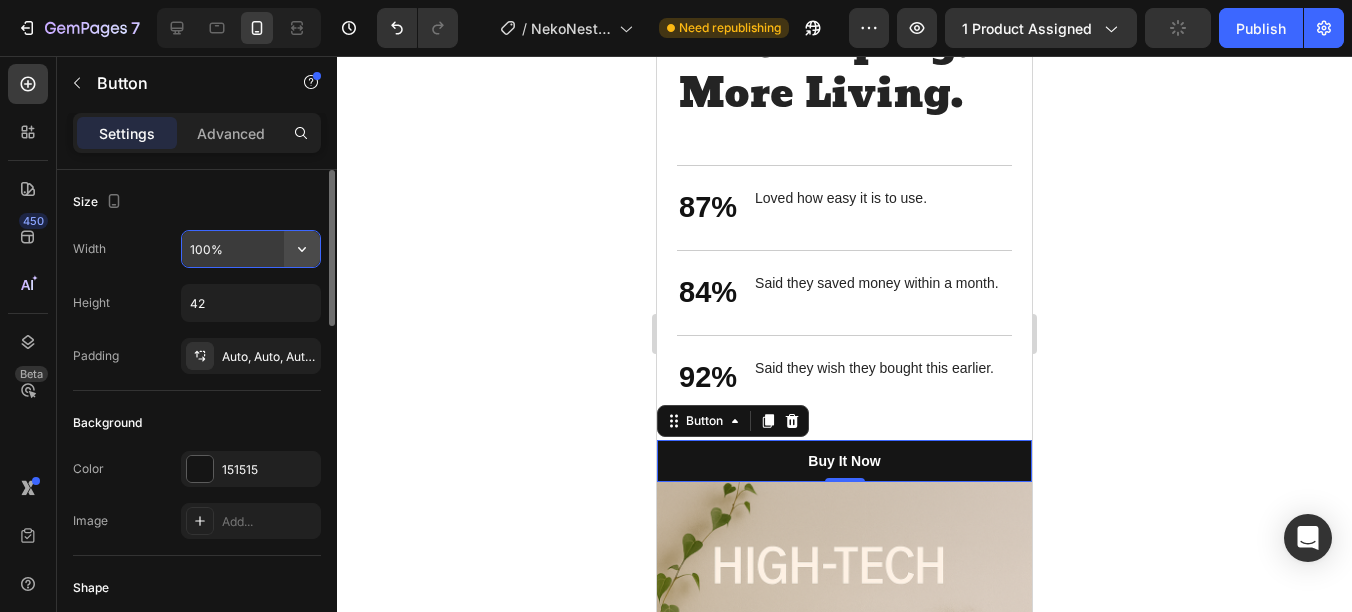 click 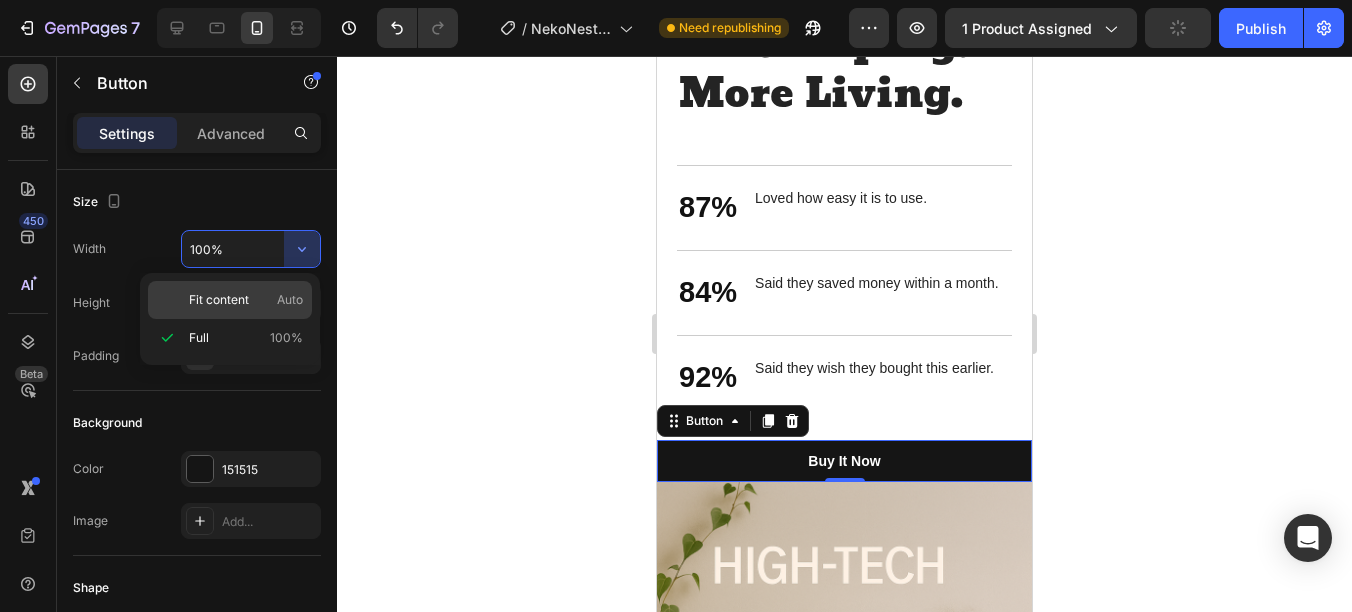 click on "Fit content" at bounding box center (219, 300) 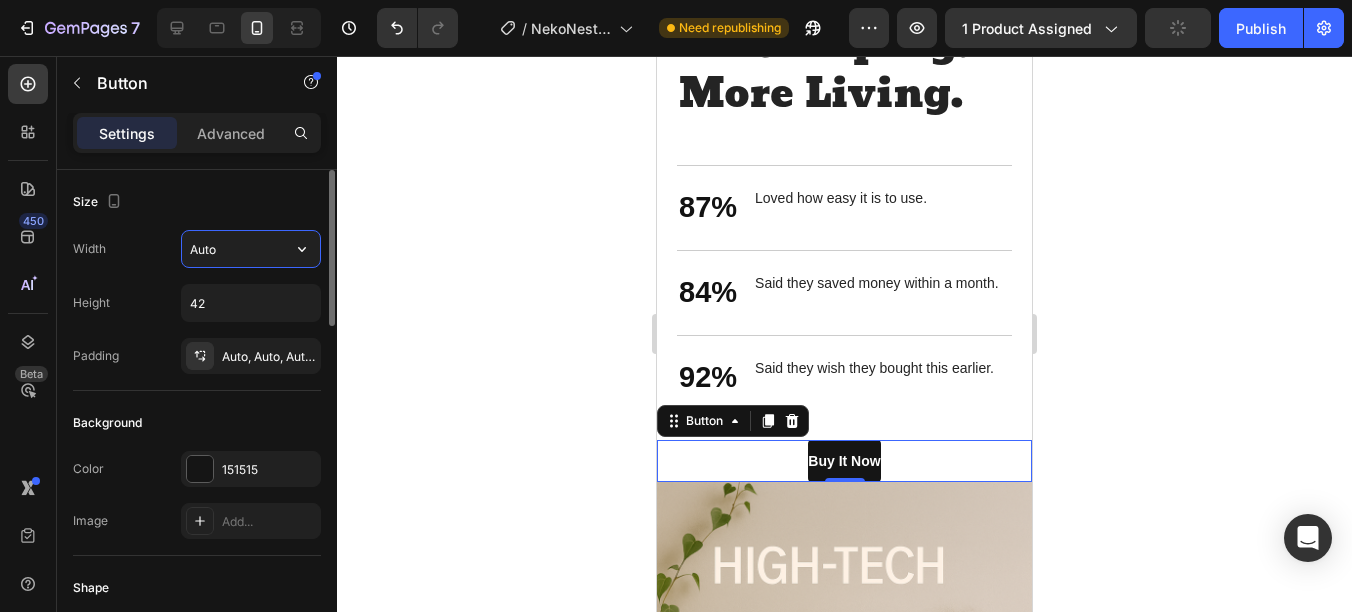 click on "Auto" at bounding box center [251, 249] 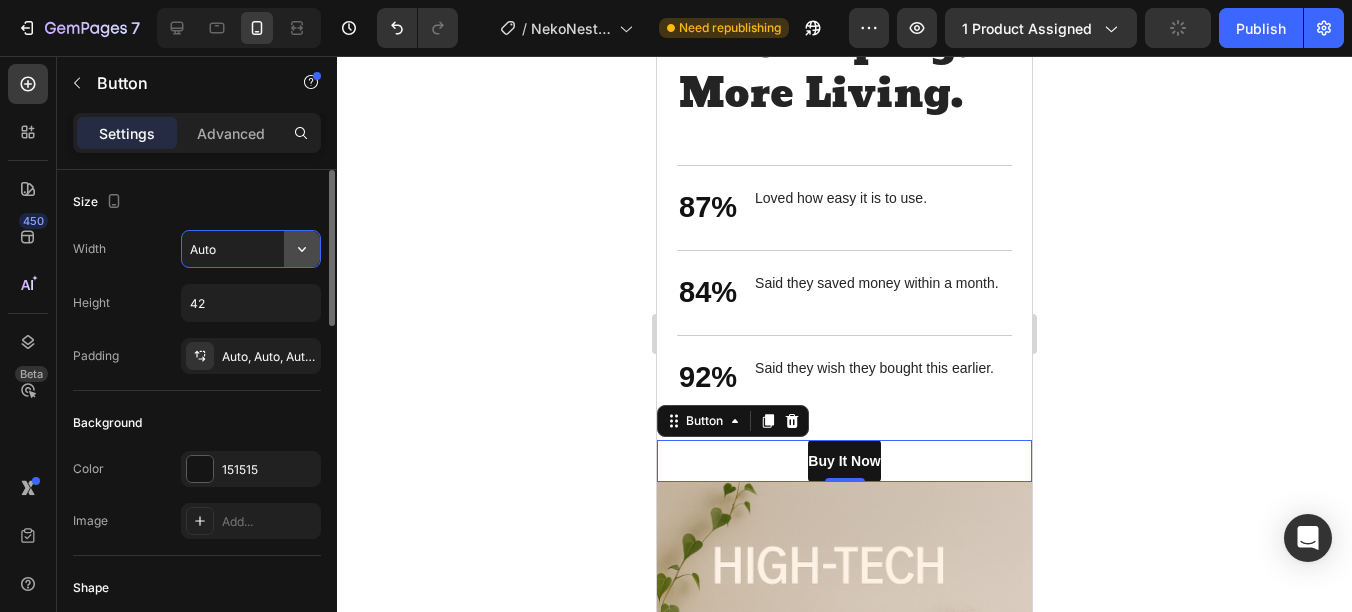 click 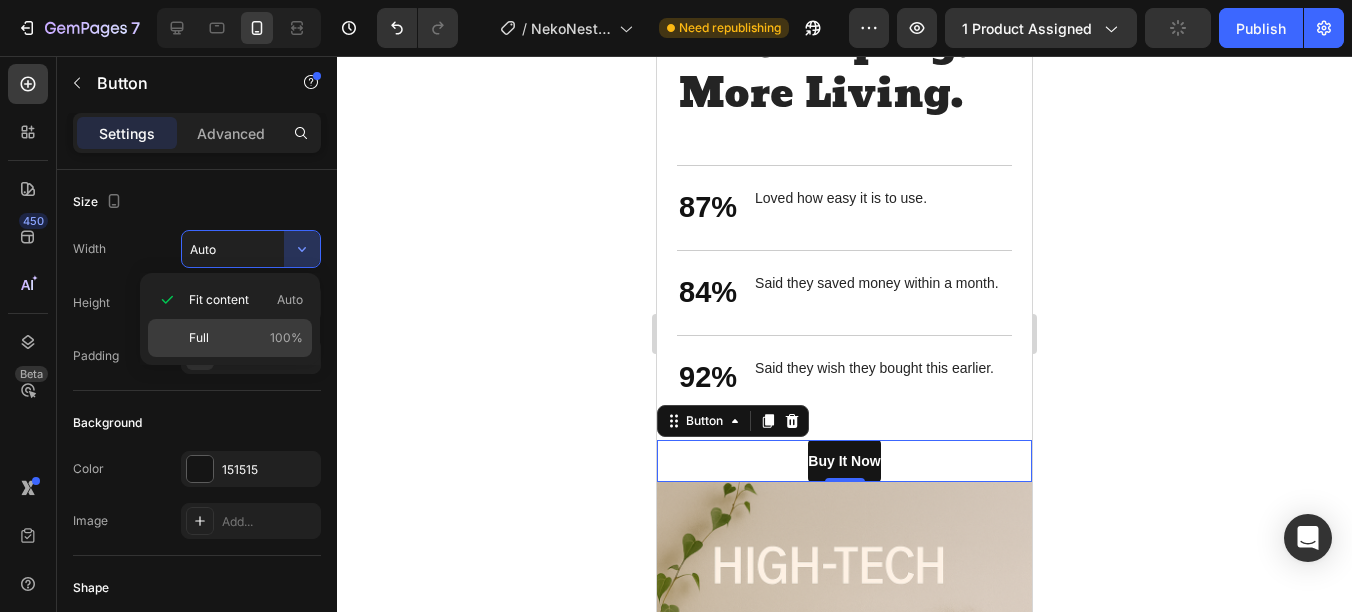 click on "Full 100%" at bounding box center [246, 338] 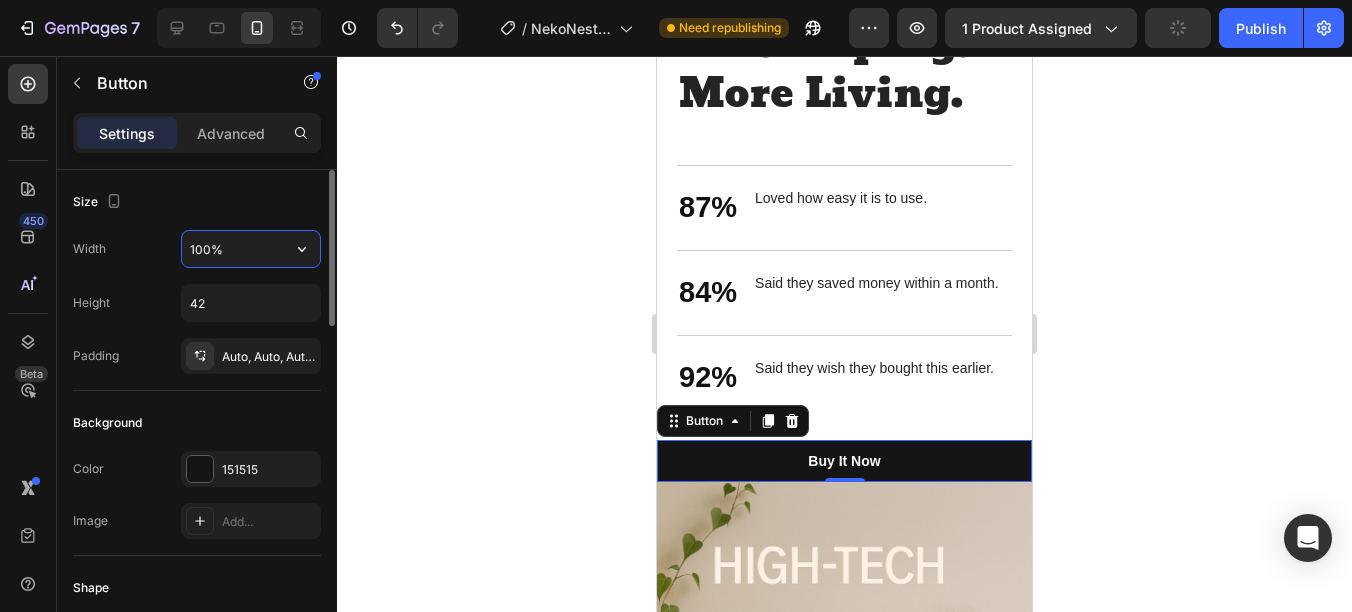 click on "100%" at bounding box center (251, 249) 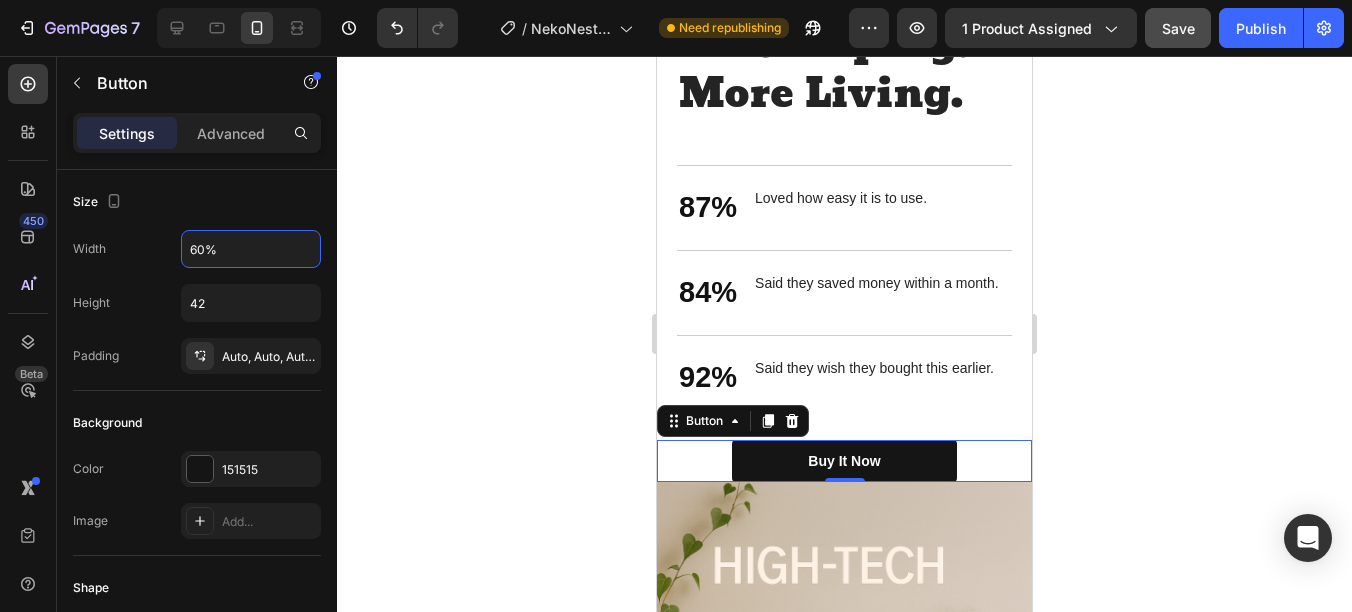type on "60%" 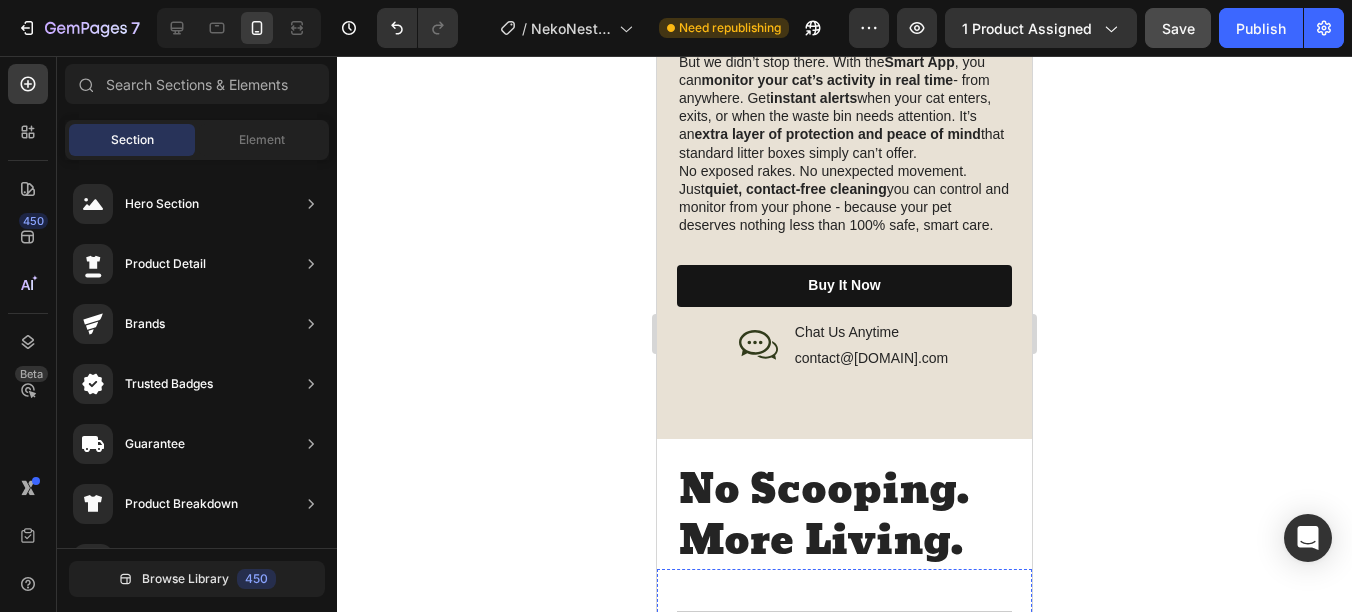 scroll, scrollTop: 2297, scrollLeft: 0, axis: vertical 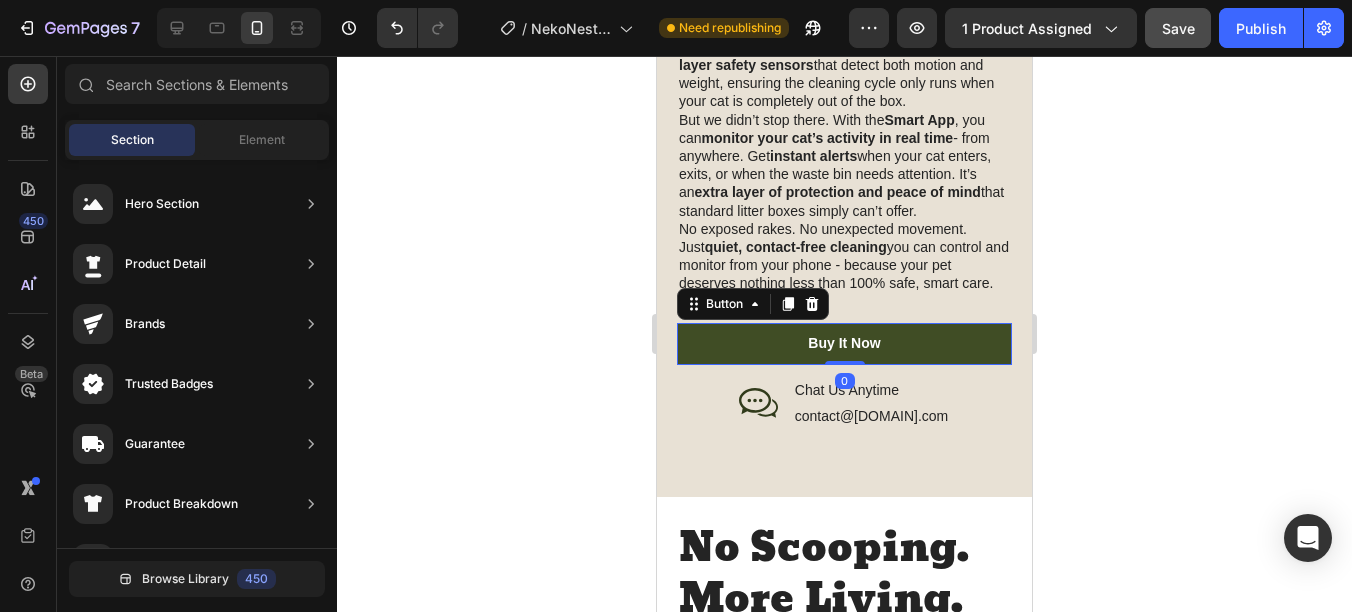 click on "Buy It Now" at bounding box center [844, 344] 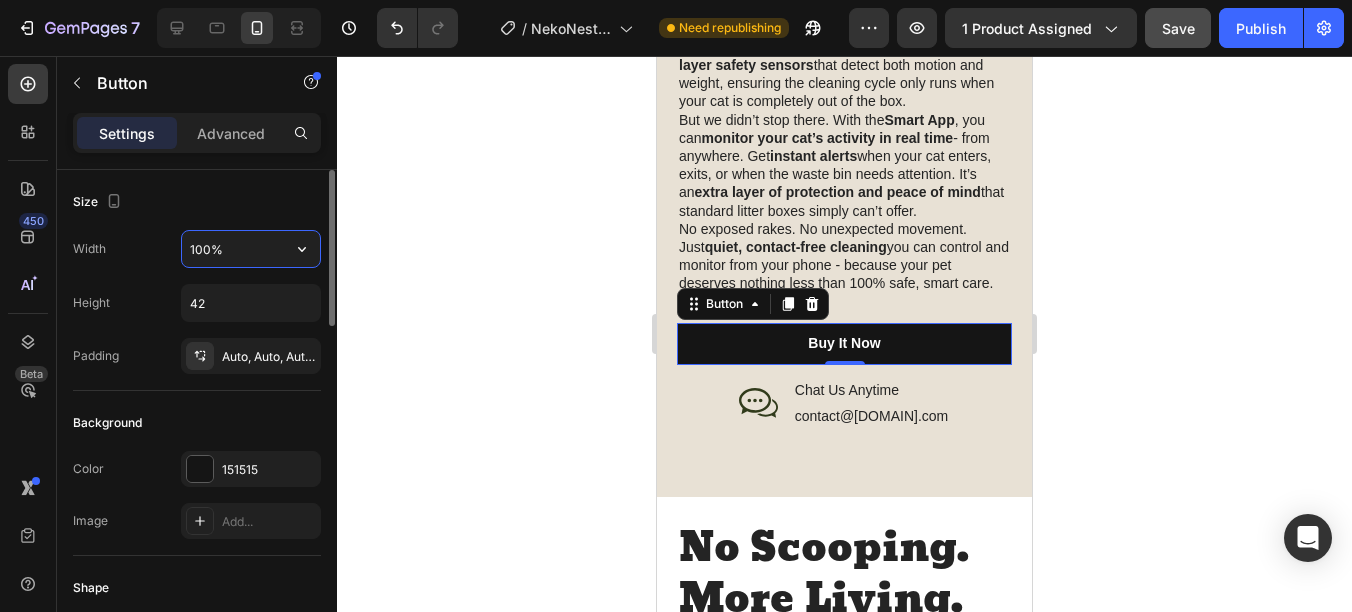 click on "100%" at bounding box center (251, 249) 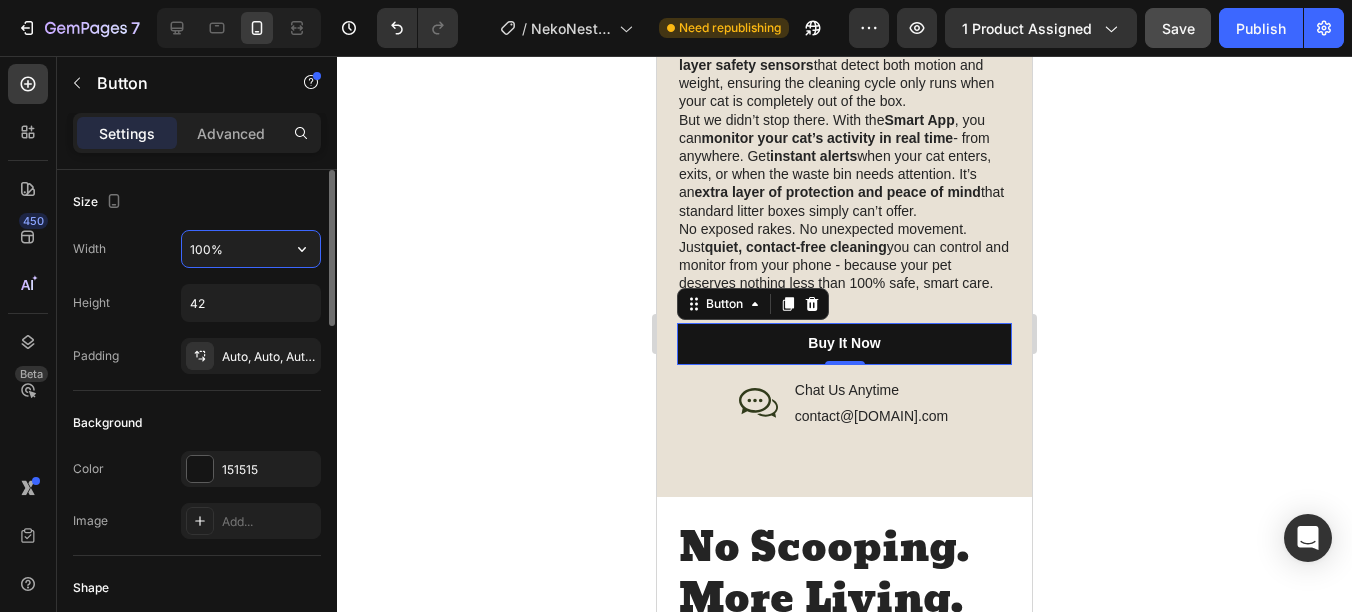 click on "100%" at bounding box center (251, 249) 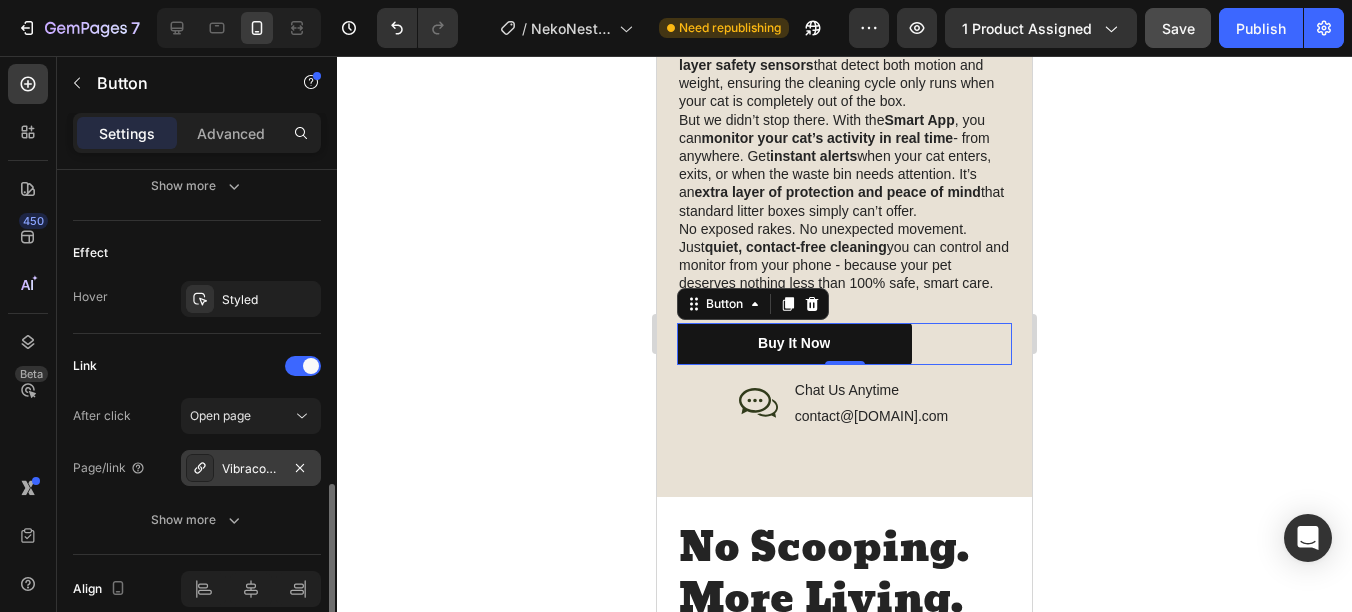 scroll, scrollTop: 1091, scrollLeft: 0, axis: vertical 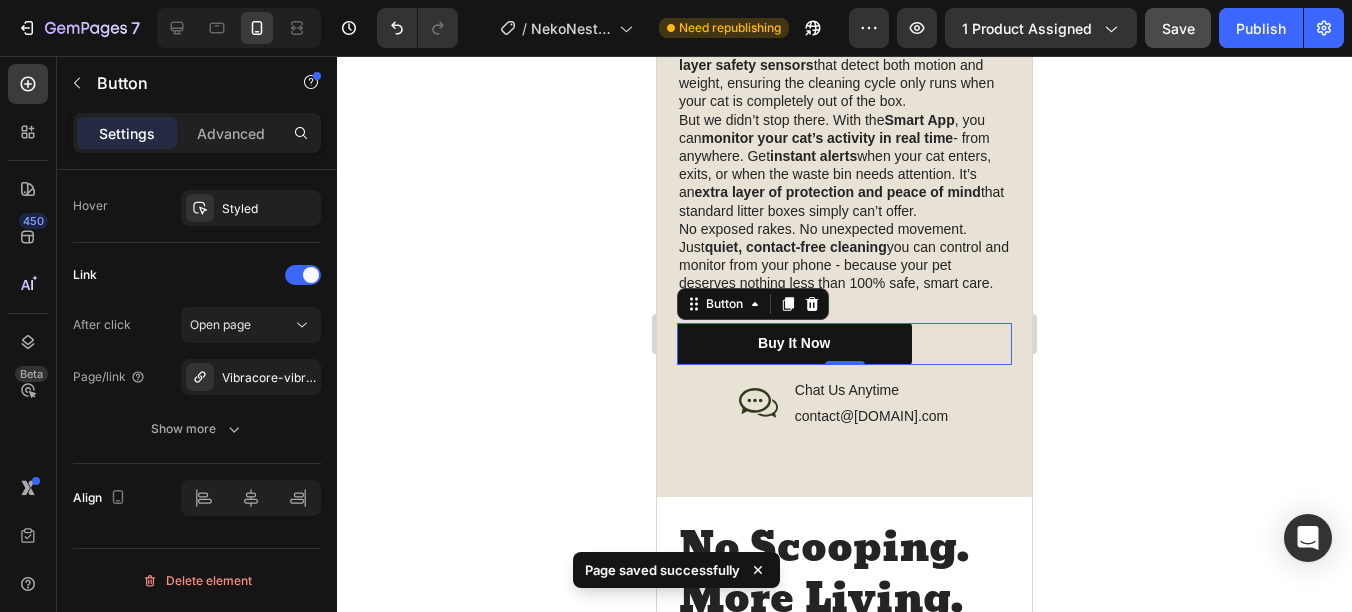 type on "70%" 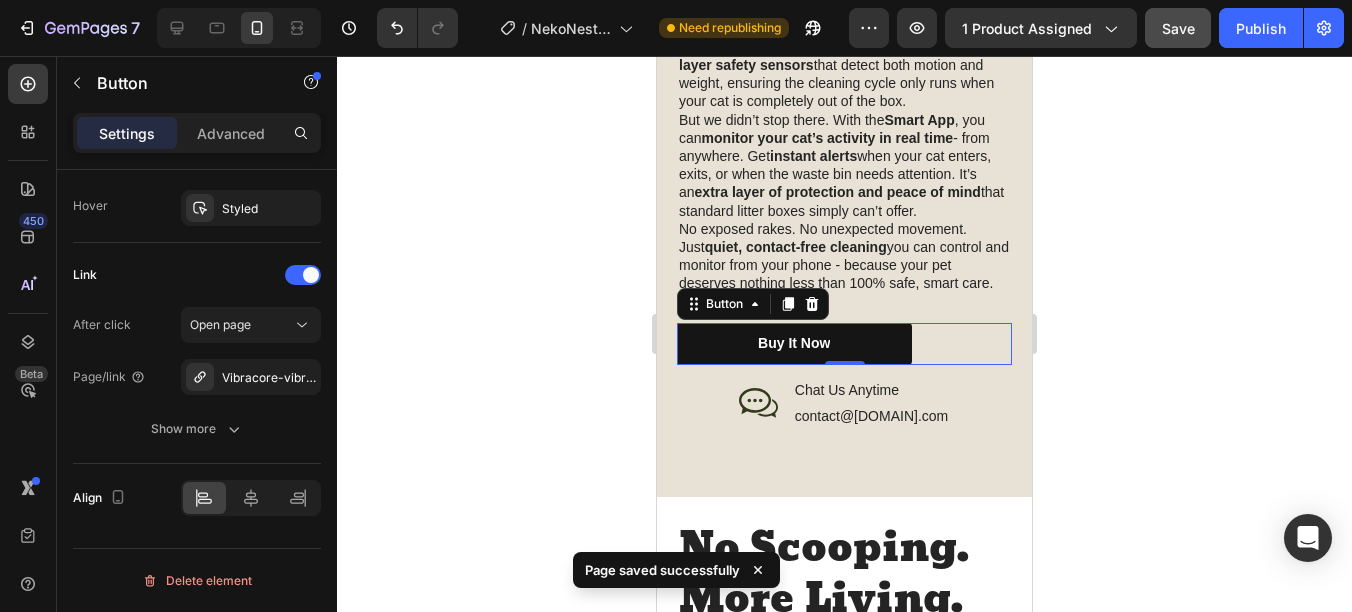 click on "Buy It Now Button   0" at bounding box center [844, 344] 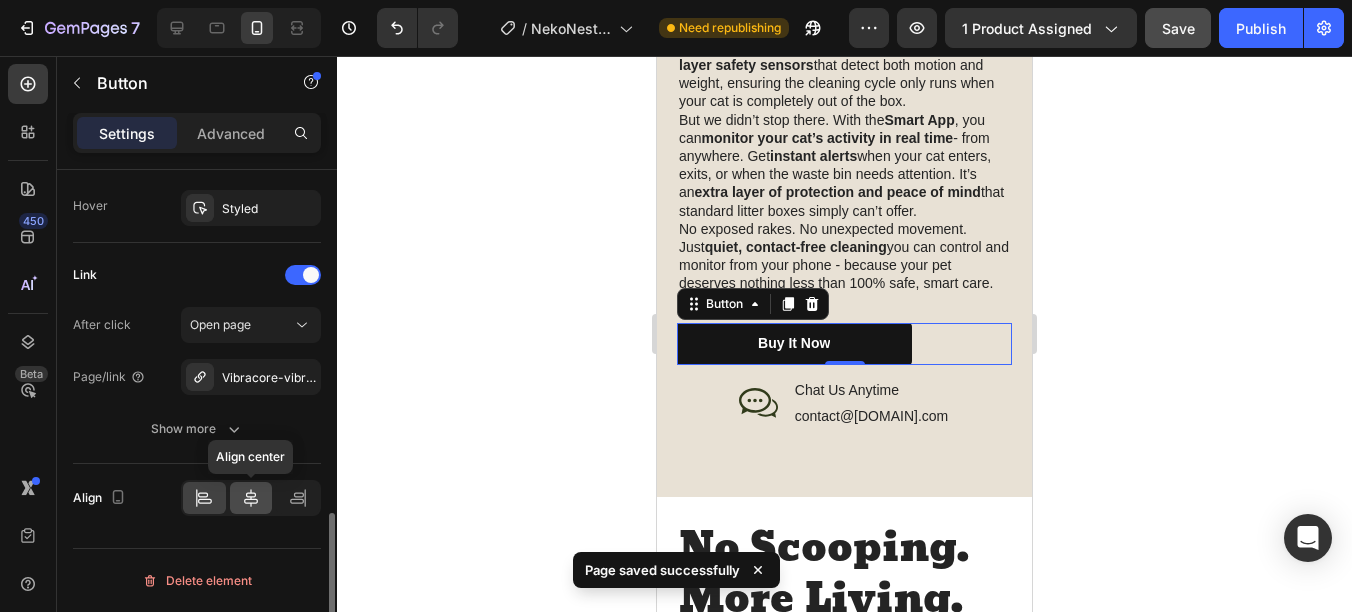 click 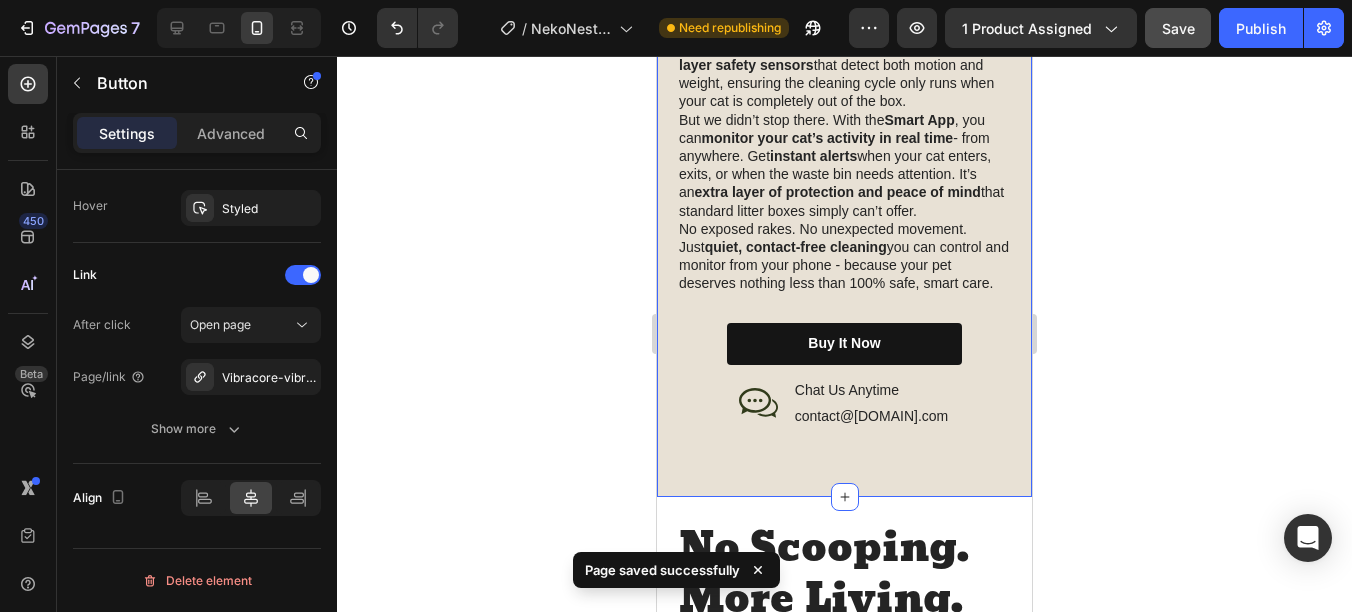 click on "Image Safe for Cats - Guaranteed Peace of Mind Heading At  Kivrae , your cat’s safety isn’t just a feature - it’s a promise. Our self-cleaning litter box is built with  dual-layer safety sensors  that detect both motion and weight, ensuring the cleaning cycle only runs when your cat is completely out of the box. But we didn’t stop there. With the  Smart App , you can  monitor your cat’s activity in real time  - from anywhere. Get  instant alerts  when your cat enters, exits, or when the waste bin needs attention. It’s an  extra layer of protection and peace of mind  that standard litter boxes simply can’t offer. No exposed rakes. No unexpected movement. Just  quiet, contact-free cleaning  you can control and monitor from your phone - because your pet deserves nothing less than 100% safe, smart care. Text Block Buy It Now Button
Icon Chat Us Anytime Text Block contact@kivrae.com Text Block Row Row Row Row Section 3   You can create reusable sections Create Theme Section" at bounding box center (844, -121) 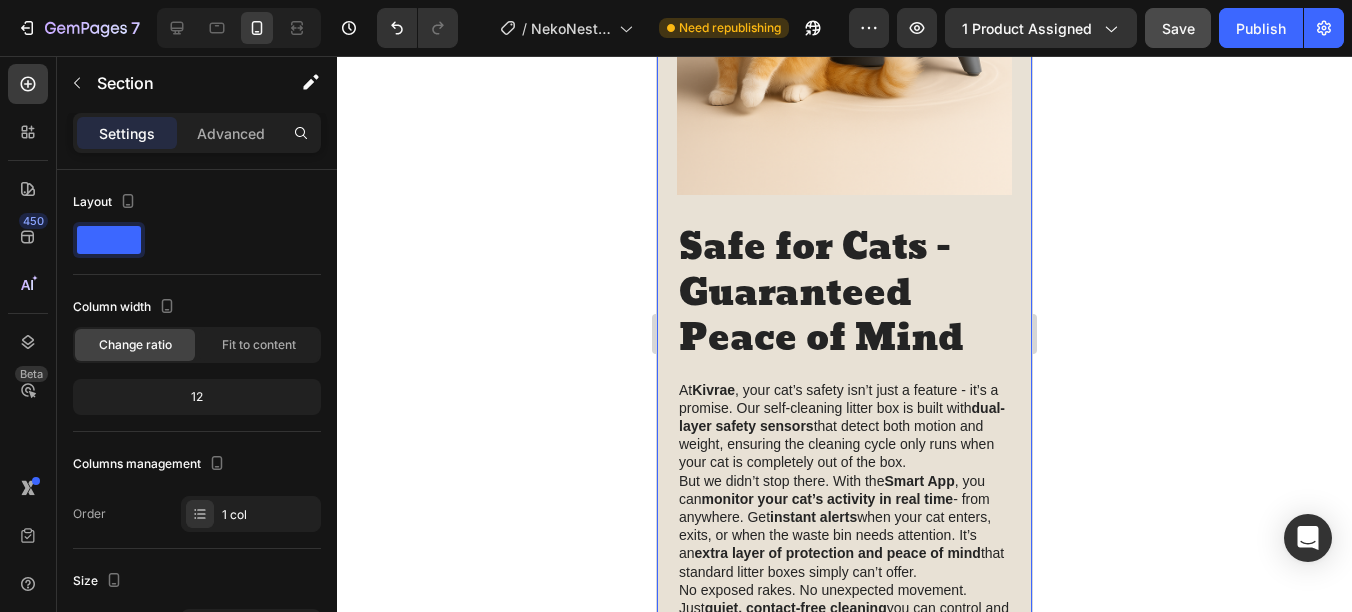 scroll, scrollTop: 1997, scrollLeft: 0, axis: vertical 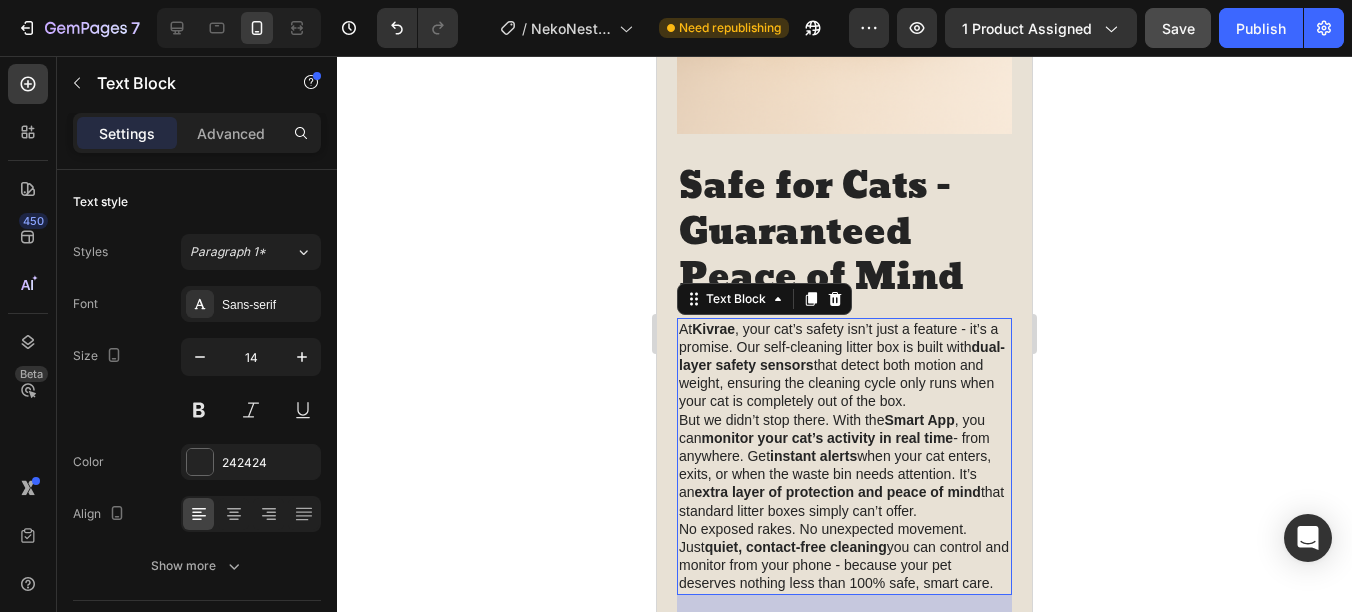 click on "At  Kivrae , your cat’s safety isn’t just a feature - it’s a promise. Our self-cleaning litter box is built with  dual-layer safety sensors  that detect both motion and weight, ensuring the cleaning cycle only runs when your cat is completely out of the box." at bounding box center [844, 365] 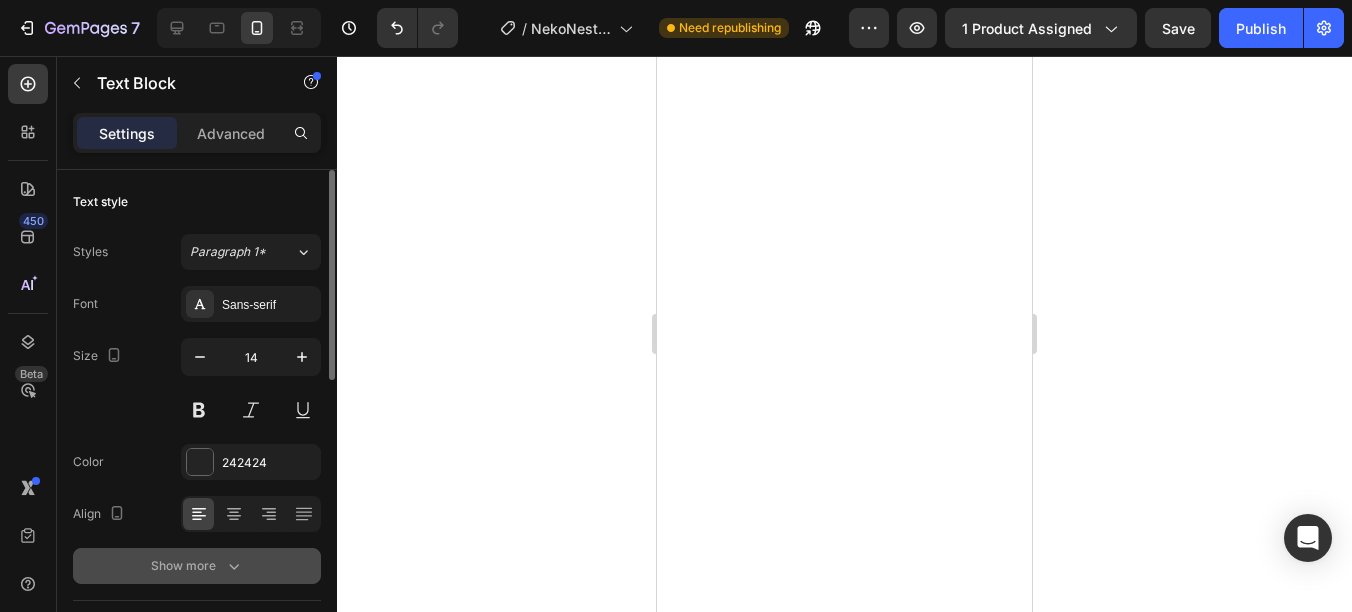 scroll, scrollTop: 0, scrollLeft: 0, axis: both 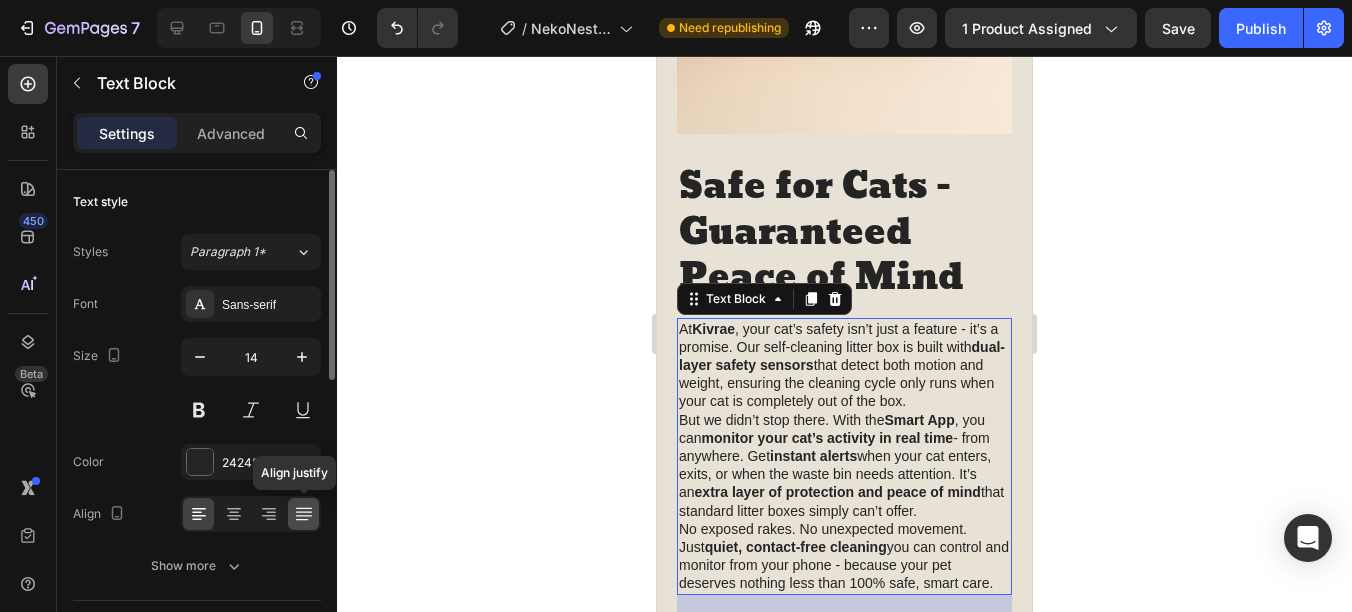 click 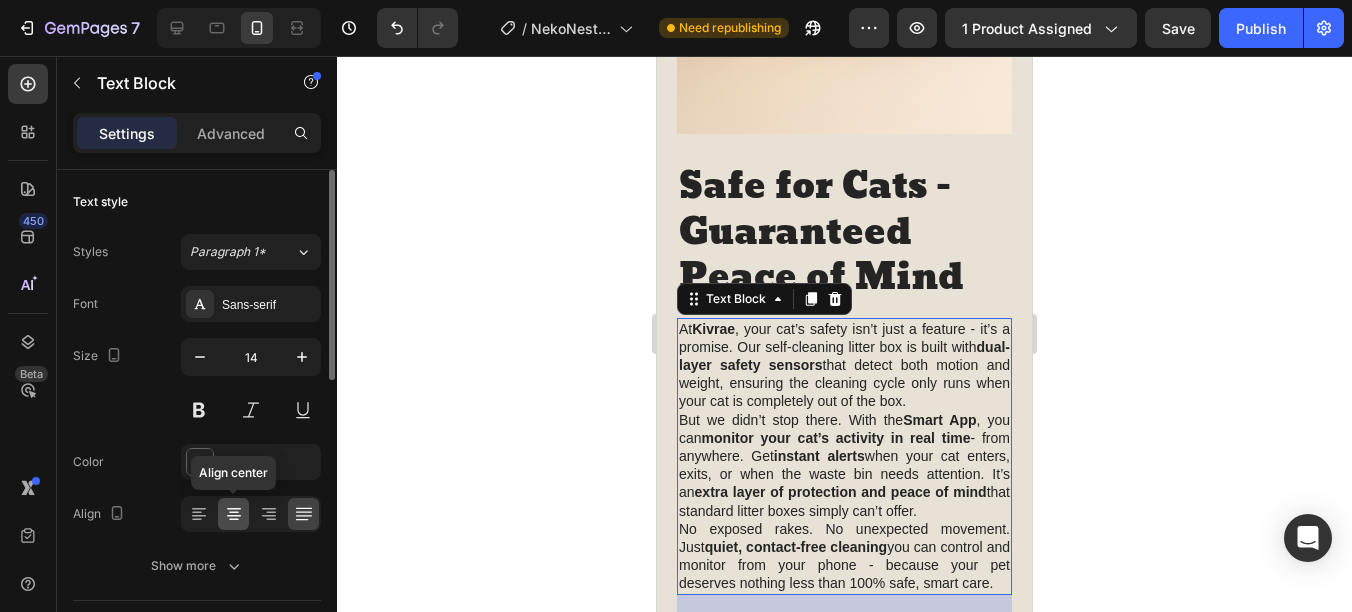 click 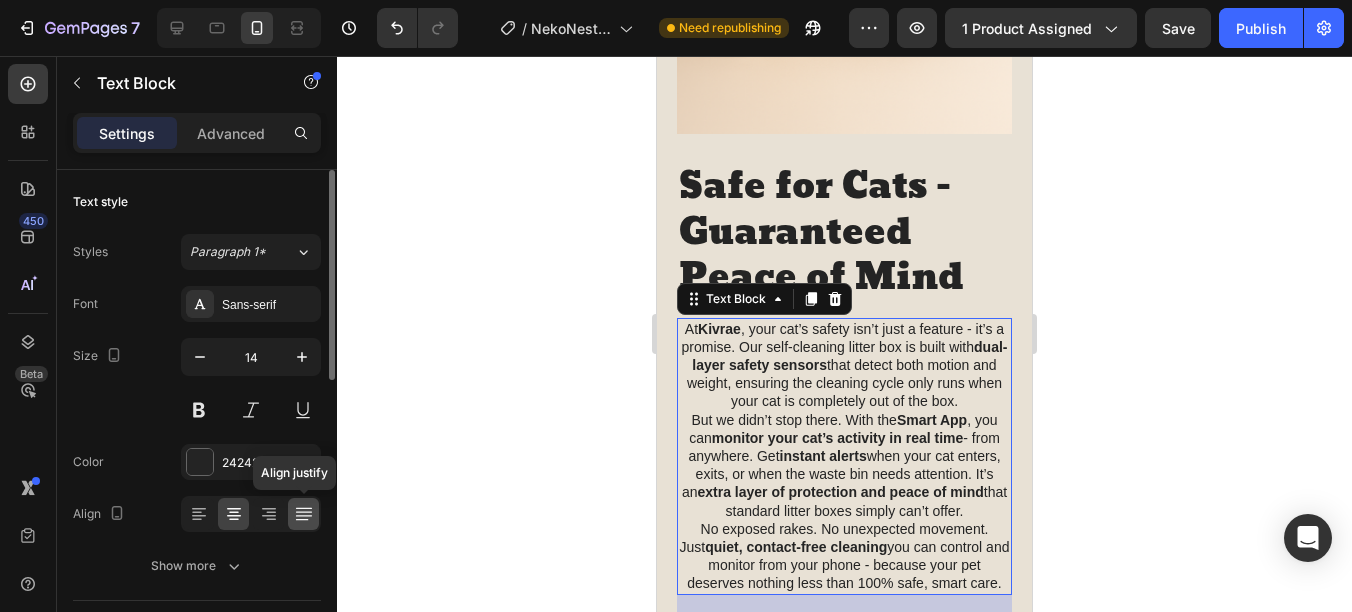 click 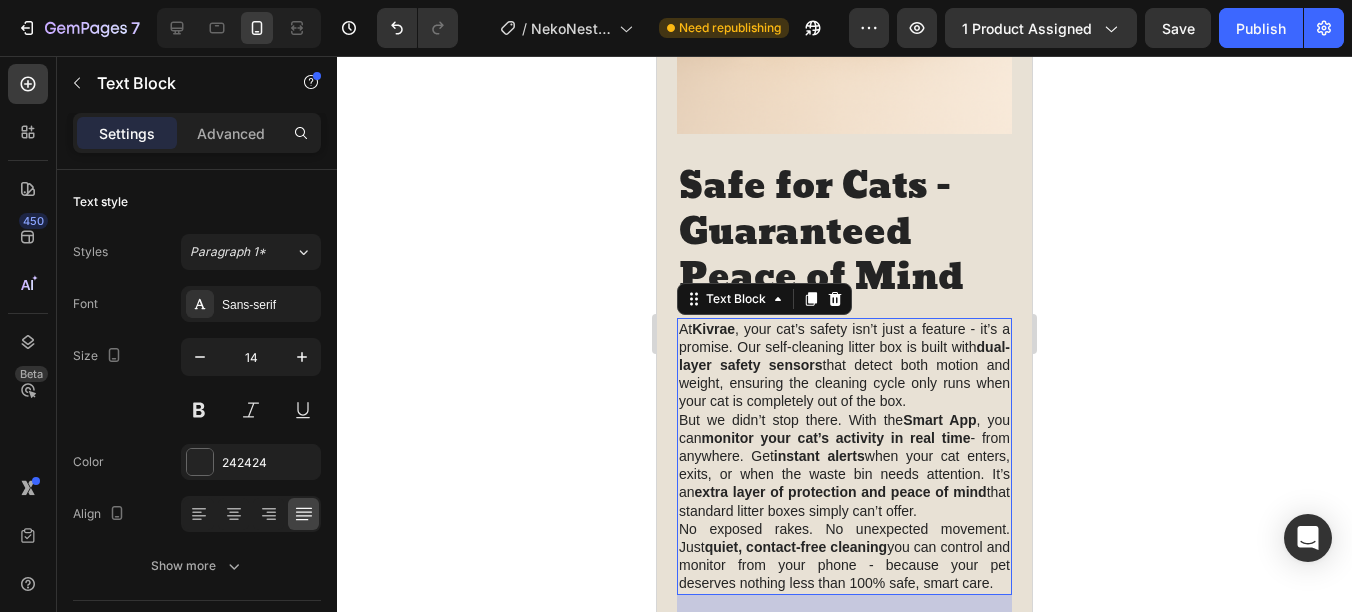 scroll, scrollTop: 2097, scrollLeft: 0, axis: vertical 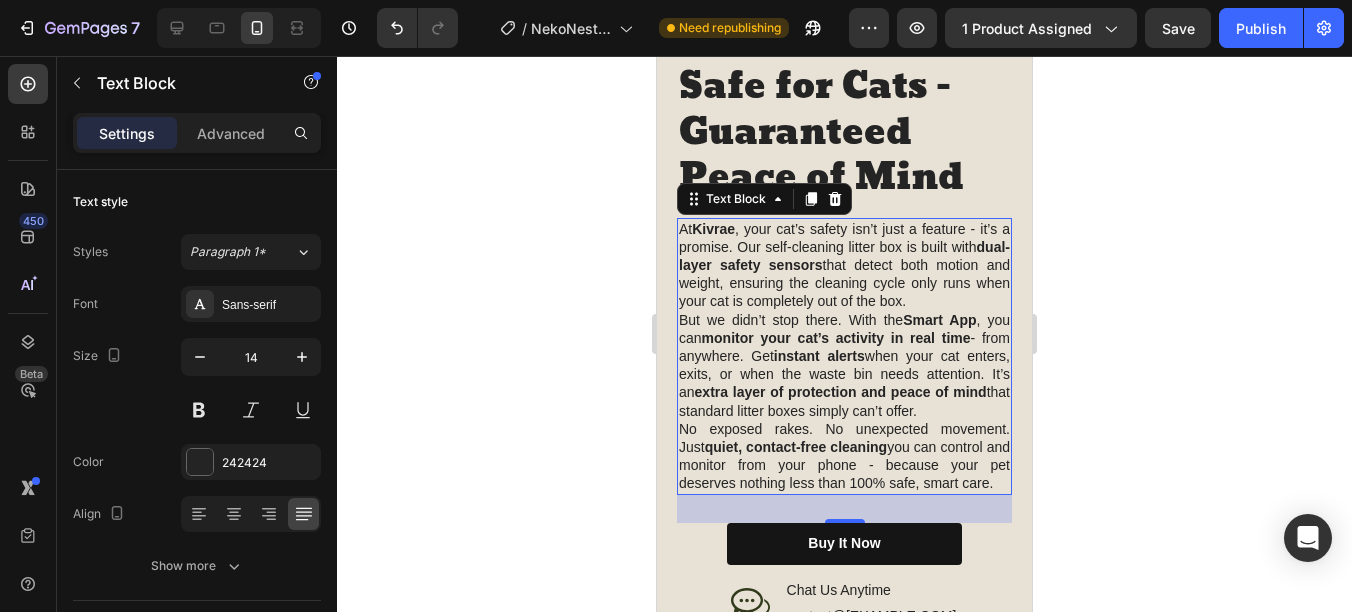 click 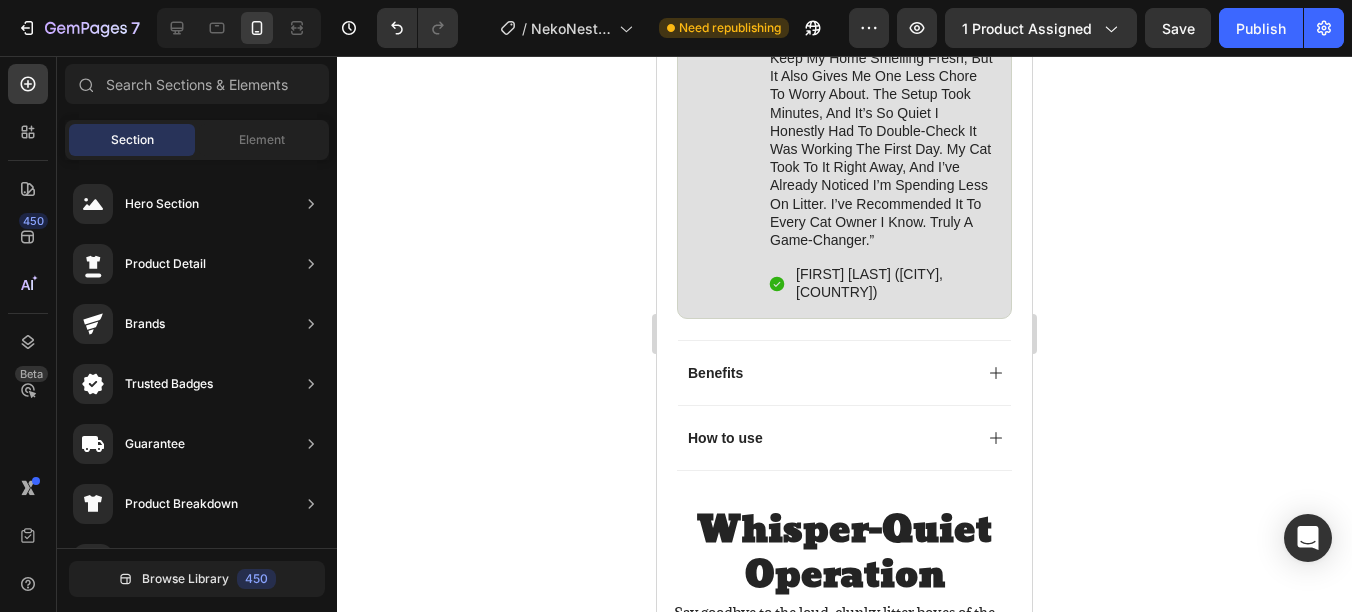 scroll, scrollTop: 1297, scrollLeft: 0, axis: vertical 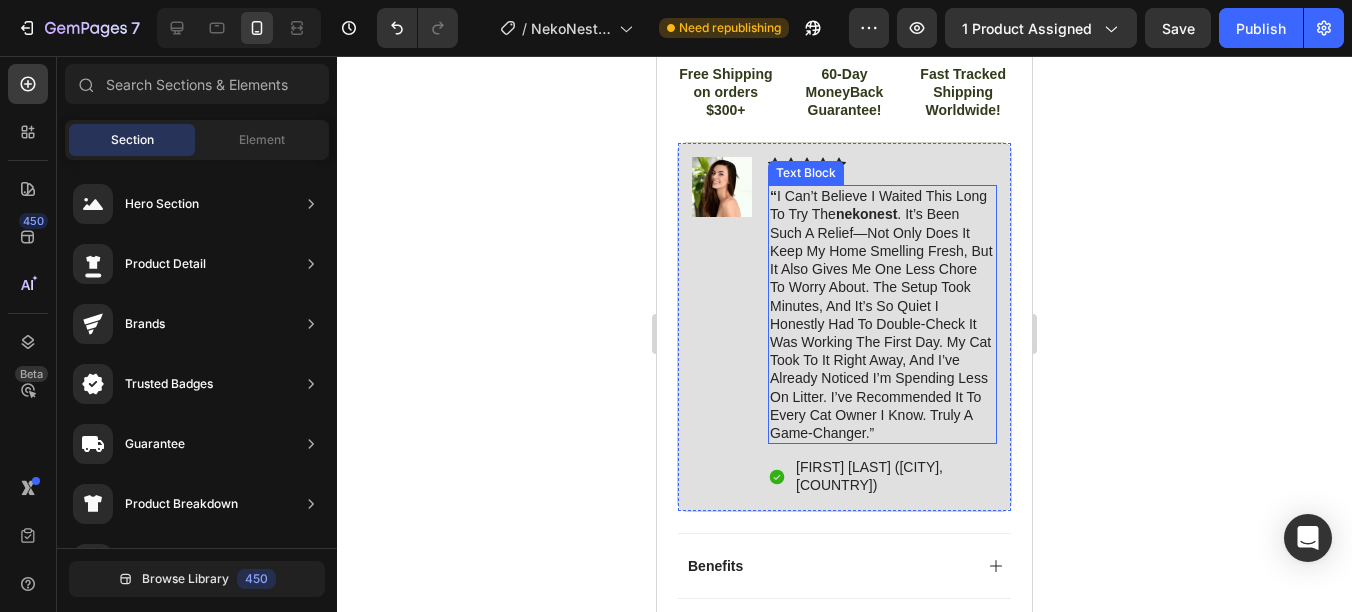 click on "“ i can’t believe i waited this long to try the  nekonest . it’s been such a relief—not only does it keep my home smelling fresh, but it also gives me one less chore to worry about. the setup took minutes, and it’s so quiet i honestly had to double-check it was working the first day. my cat took to it right away, and i’ve already noticed i’m spending less on litter. i’ve recommended it to every cat owner i know. truly a game-changer.”" at bounding box center (882, 314) 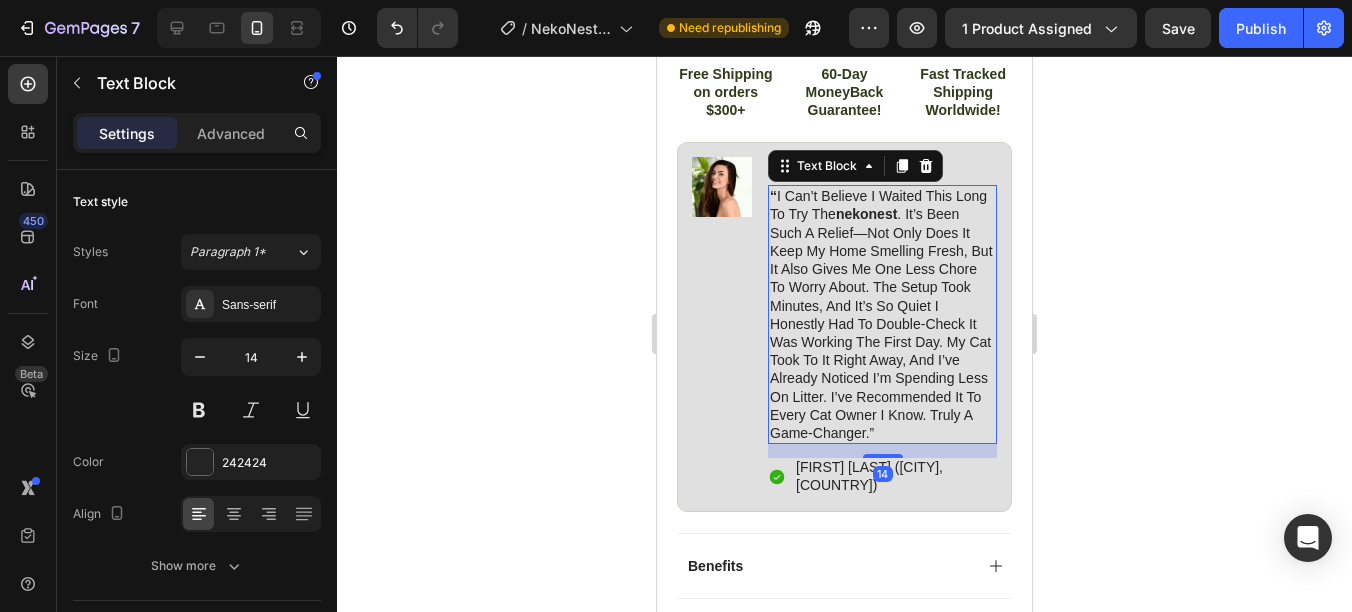 click on "“ i can’t believe i waited this long to try the  nekonest . it’s been such a relief—not only does it keep my home smelling fresh, but it also gives me one less chore to worry about. the setup took minutes, and it’s so quiet i honestly had to double-check it was working the first day. my cat took to it right away, and i’ve already noticed i’m spending less on litter. i’ve recommended it to every cat owner i know. truly a game-changer.”" at bounding box center [882, 314] 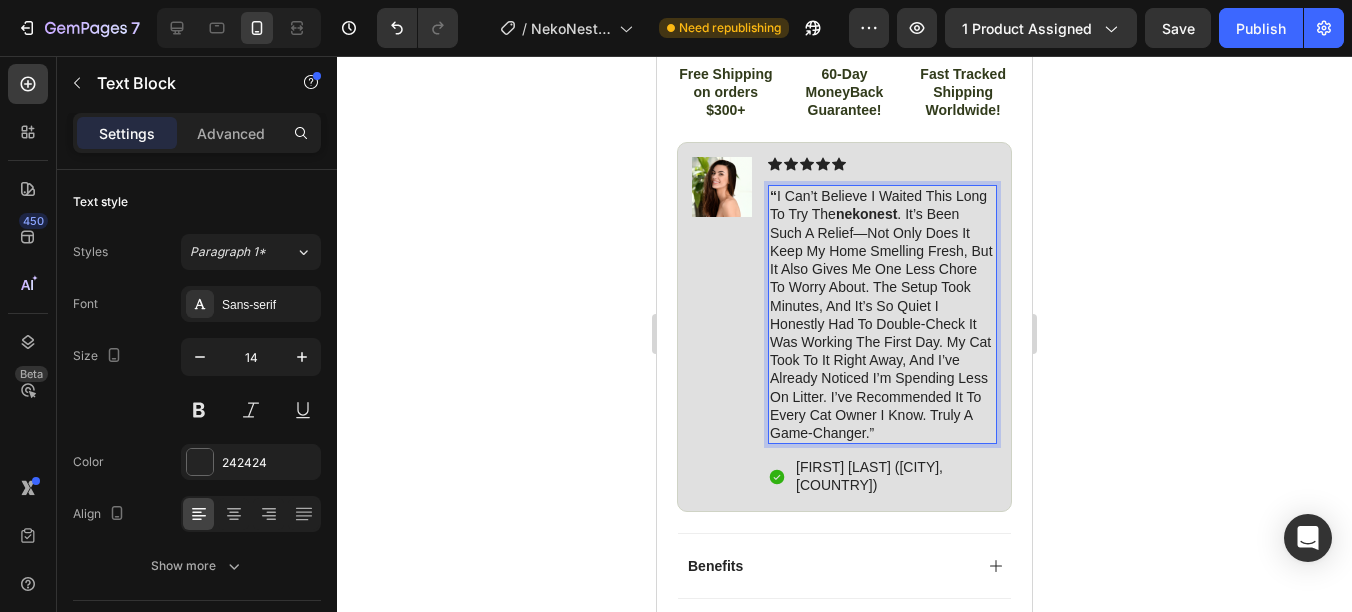 click on "“ i can’t believe i waited this long to try the  nekonest . it’s been such a relief—not only does it keep my home smelling fresh, but it also gives me one less chore to worry about. the setup took minutes, and it’s so quiet i honestly had to double-check it was working the first day. my cat took to it right away, and i’ve already noticed i’m spending less on litter. i’ve recommended it to every cat owner i know. truly a game-changer.”" at bounding box center [882, 314] 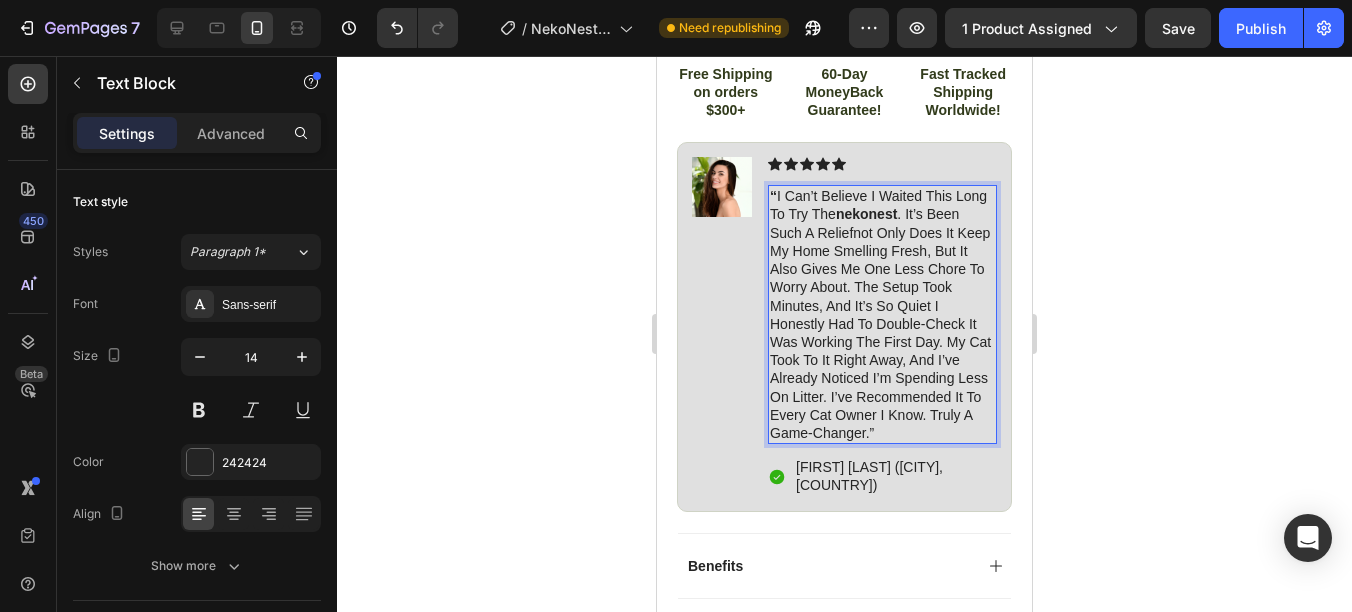 click on "“ i can’t believe i waited this long to try the  nekonest . it’s been such a reliefnot only does it keep my home smelling fresh, but it also gives me one less chore to worry about. the setup took minutes, and it’s so quiet i honestly had to double-check it was working the first day. my cat took to it right away, and i’ve already noticed i’m spending less on litter. i’ve recommended it to every cat owner i know. truly a game-changer.”" at bounding box center (882, 314) 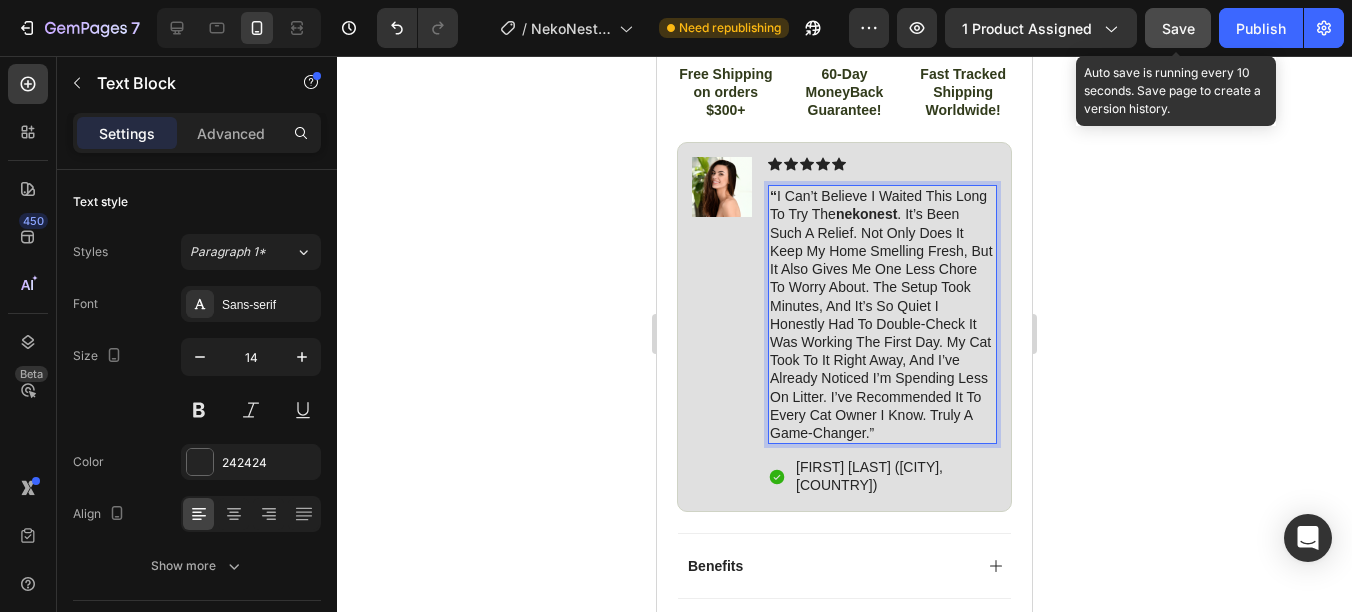 click on "Save" at bounding box center [1178, 28] 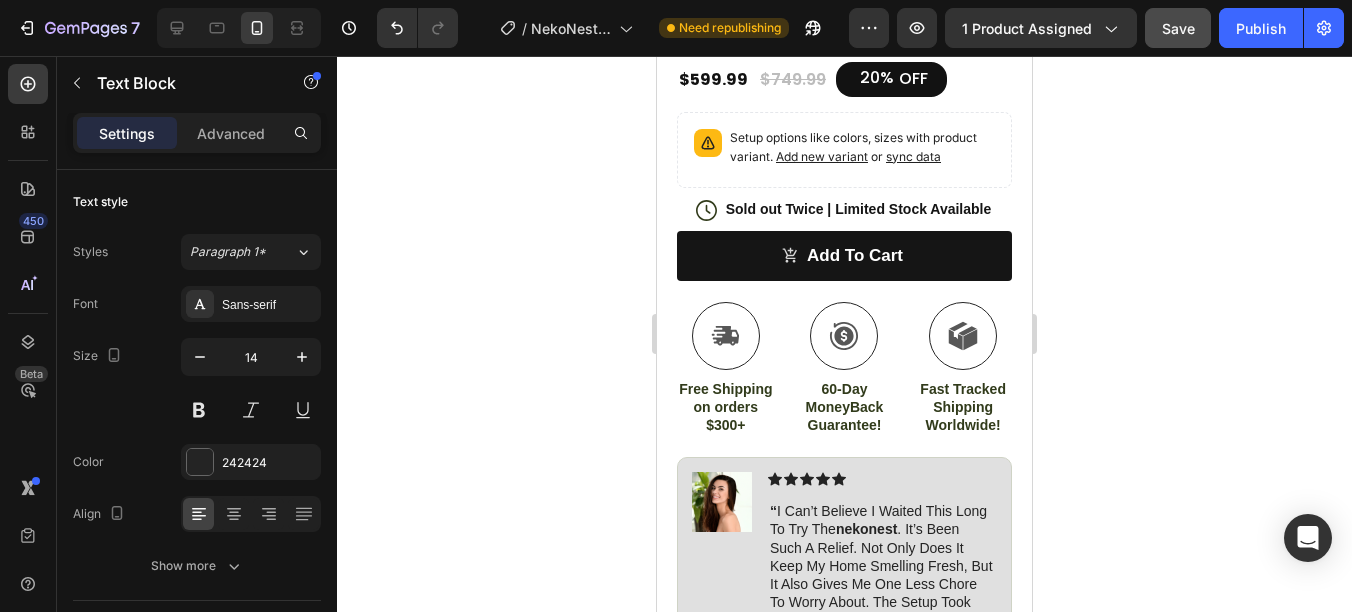 scroll, scrollTop: 997, scrollLeft: 0, axis: vertical 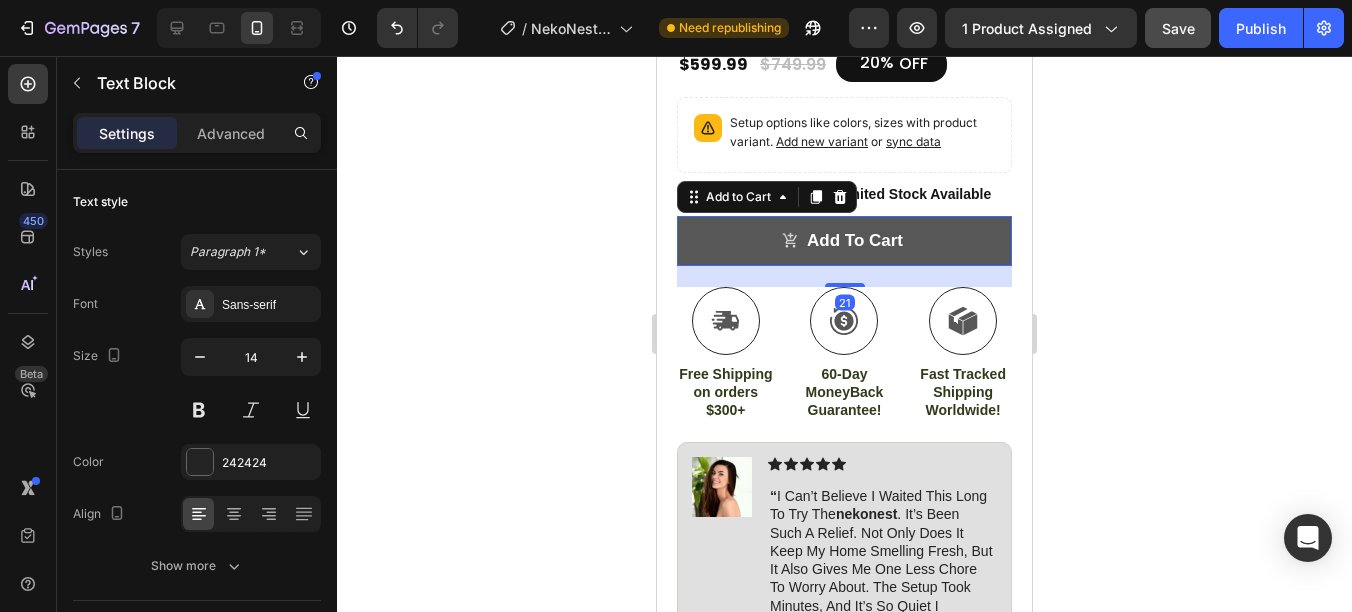 click on "Add to cart" at bounding box center (844, 241) 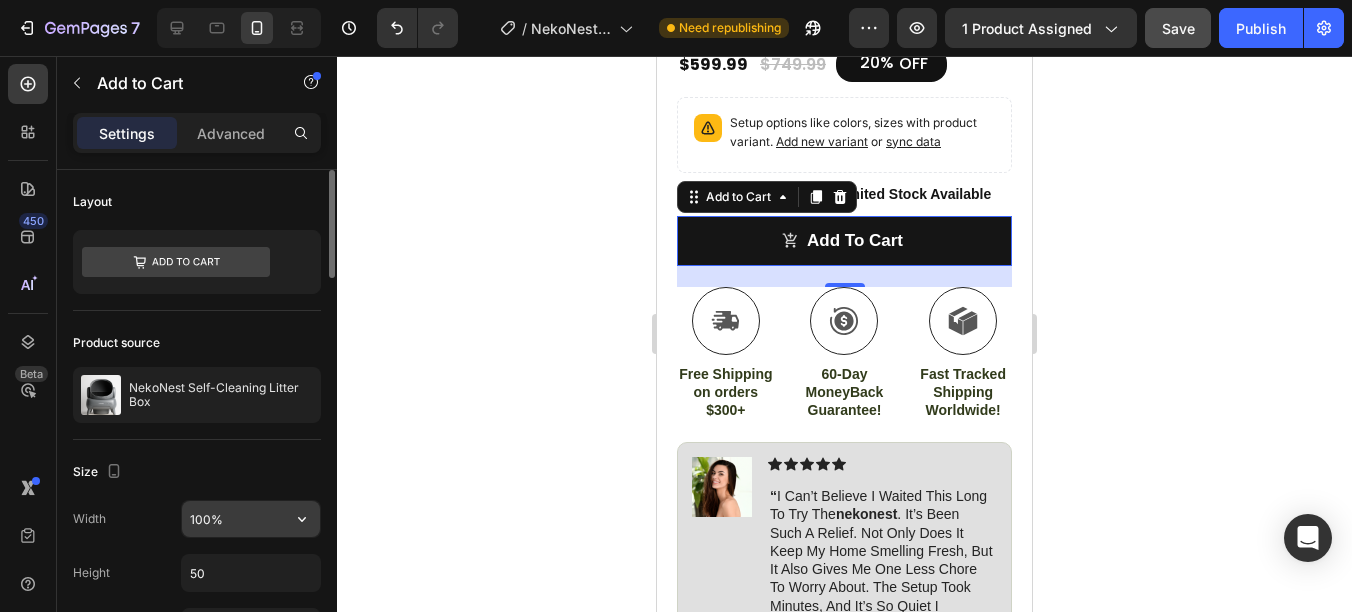 click on "100%" at bounding box center [251, 519] 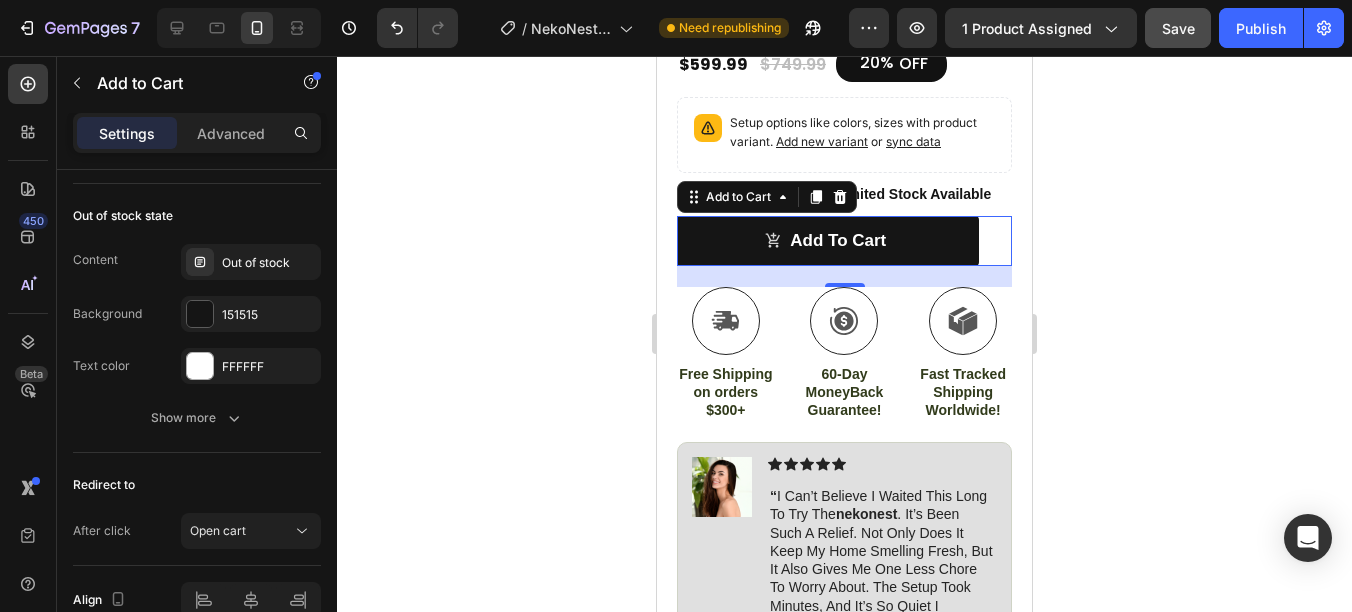 scroll, scrollTop: 1802, scrollLeft: 0, axis: vertical 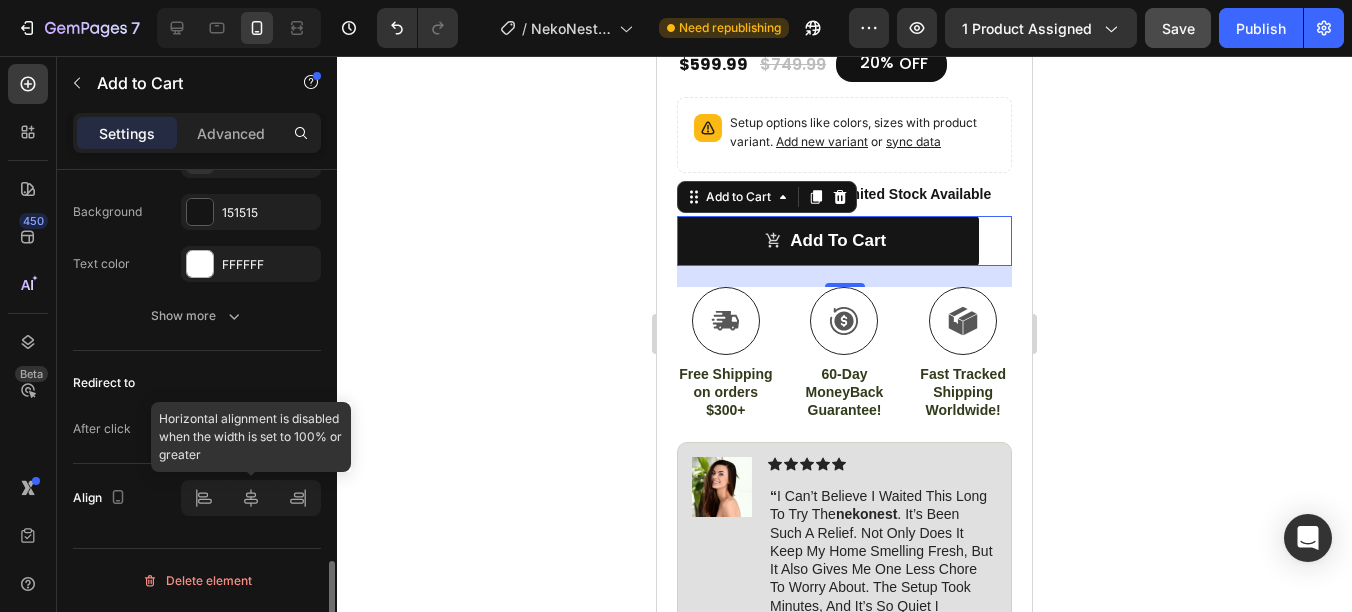 type on "90%" 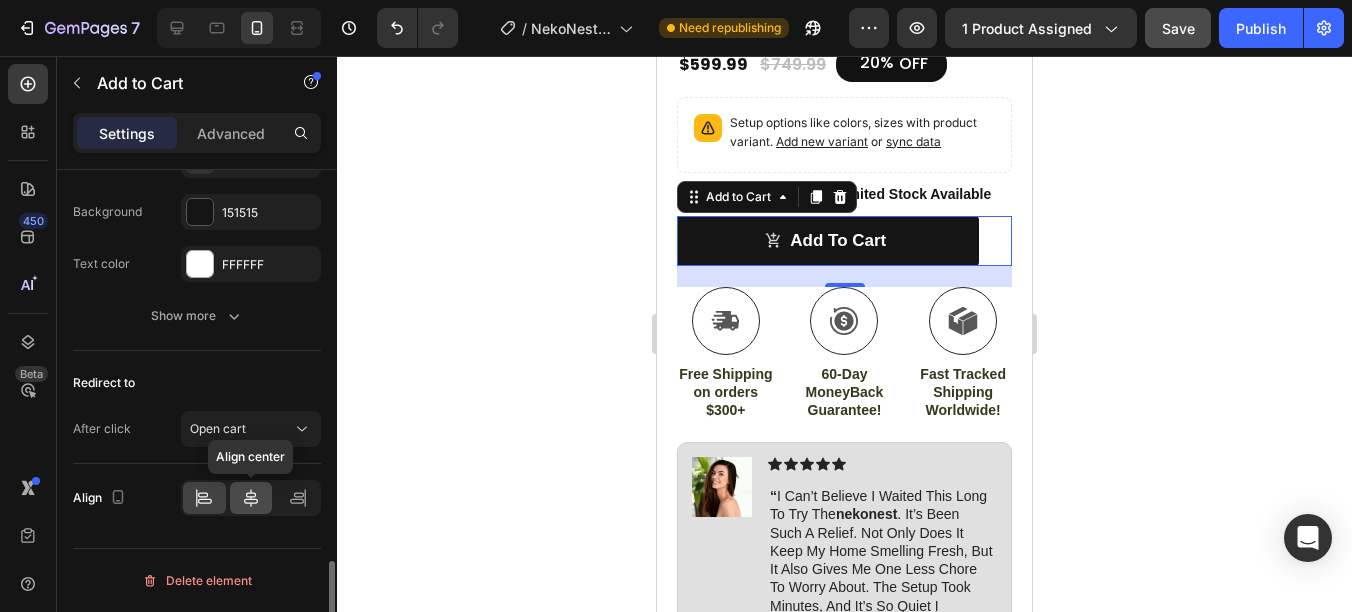click 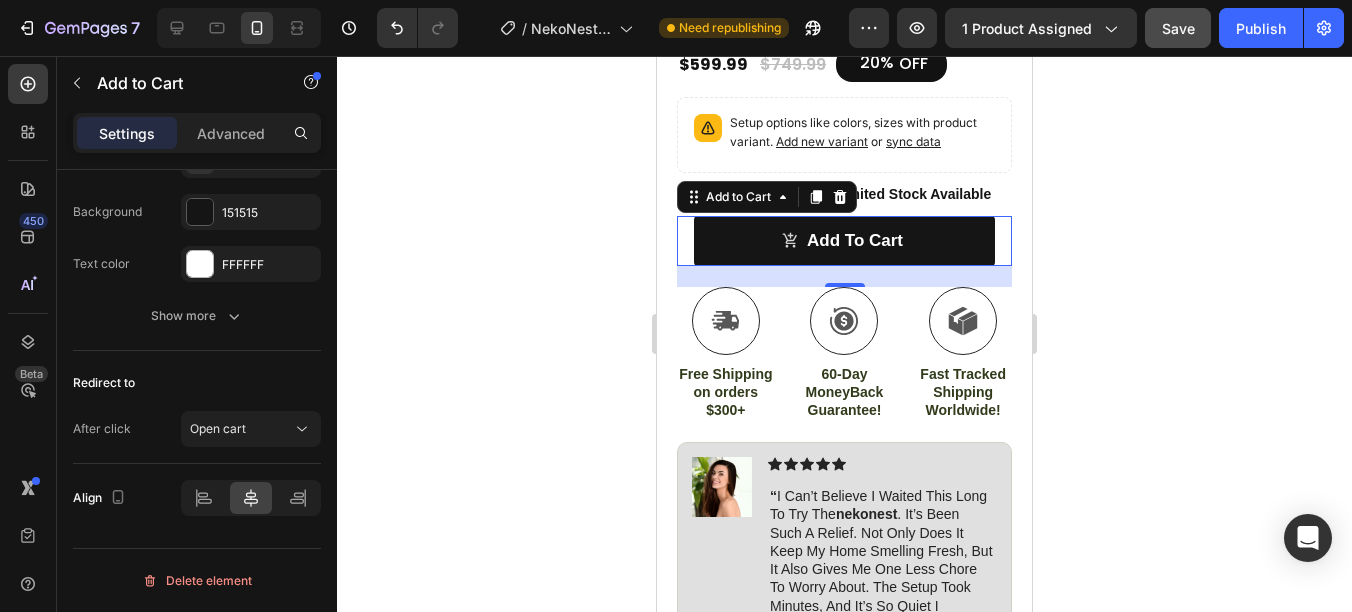 click 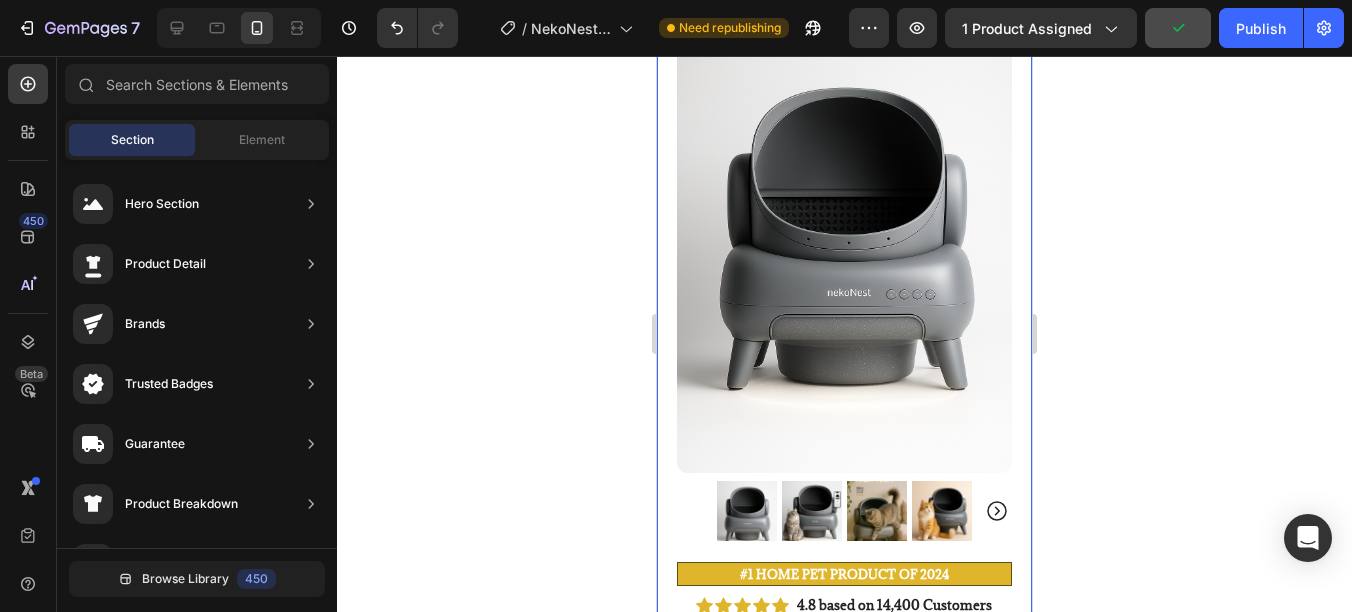 scroll, scrollTop: 0, scrollLeft: 0, axis: both 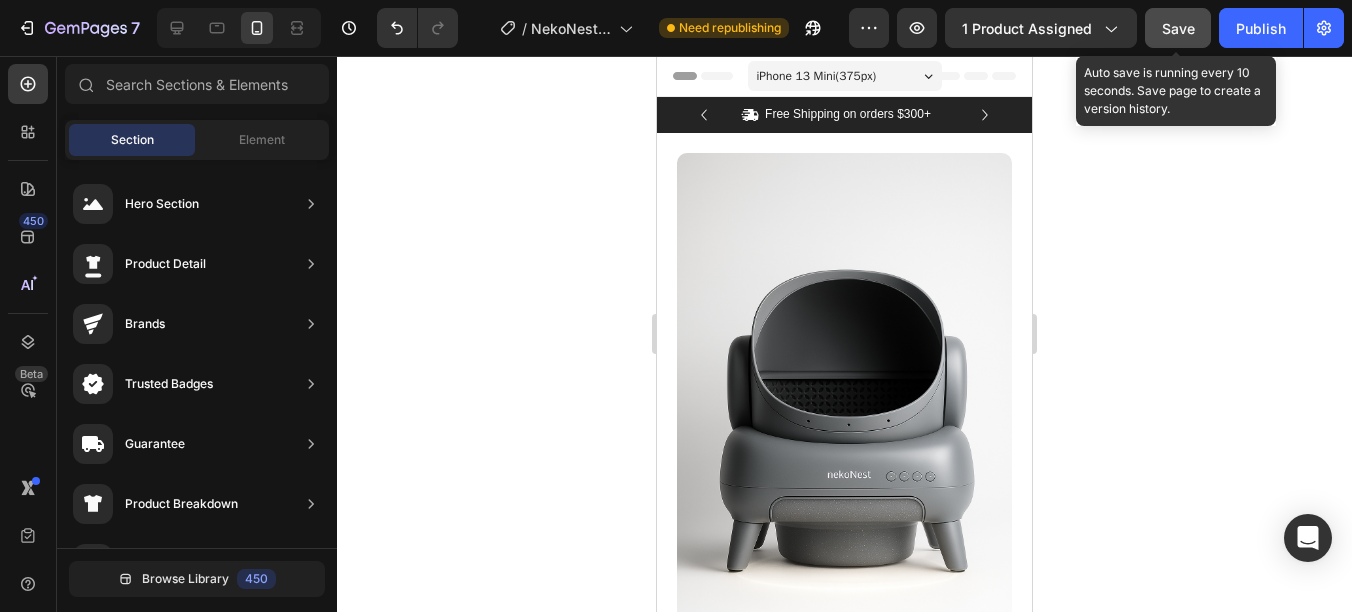 click on "Save" at bounding box center [1178, 28] 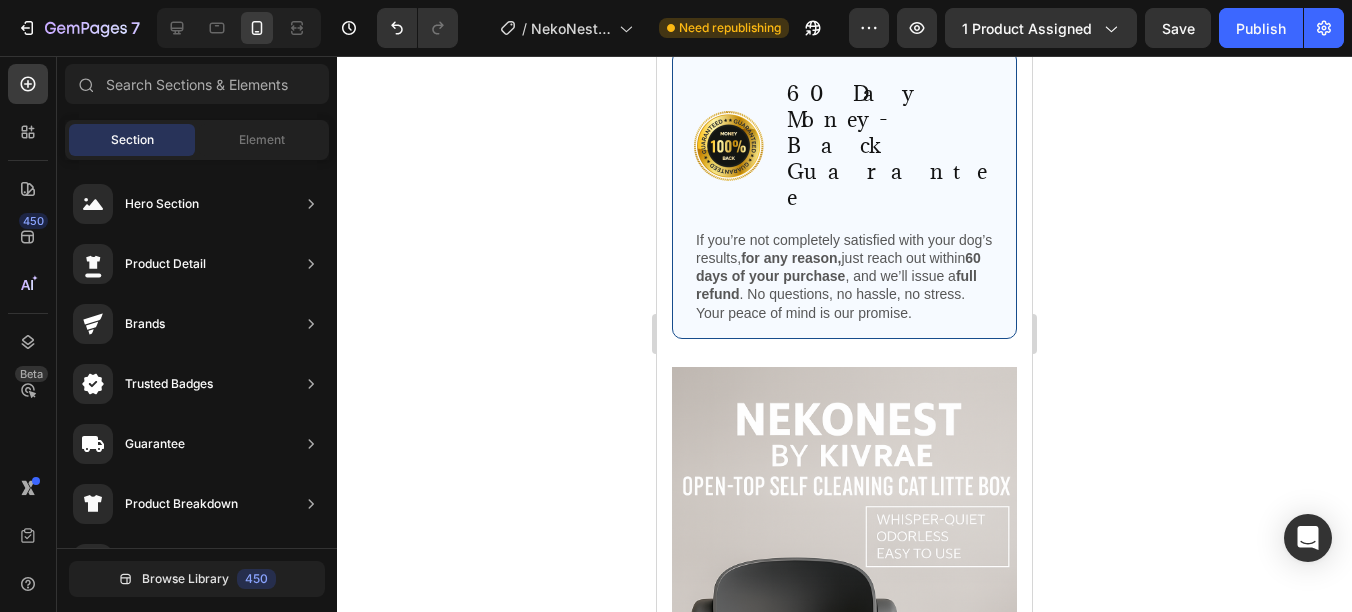 scroll, scrollTop: 5800, scrollLeft: 0, axis: vertical 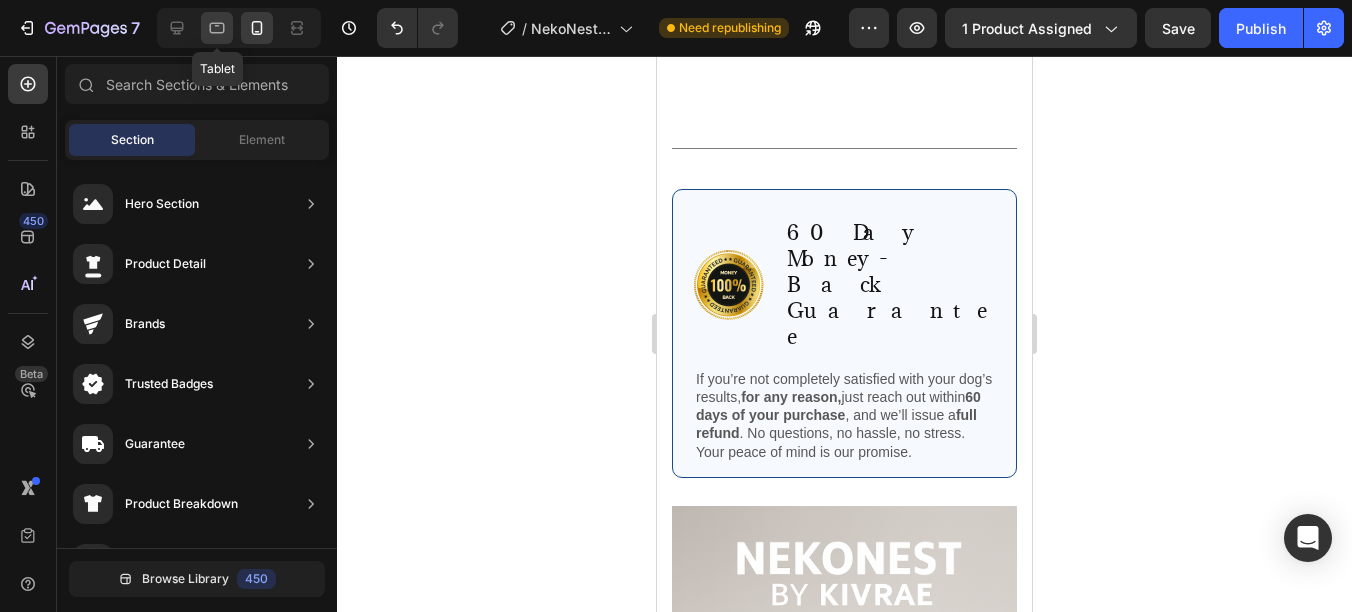 click 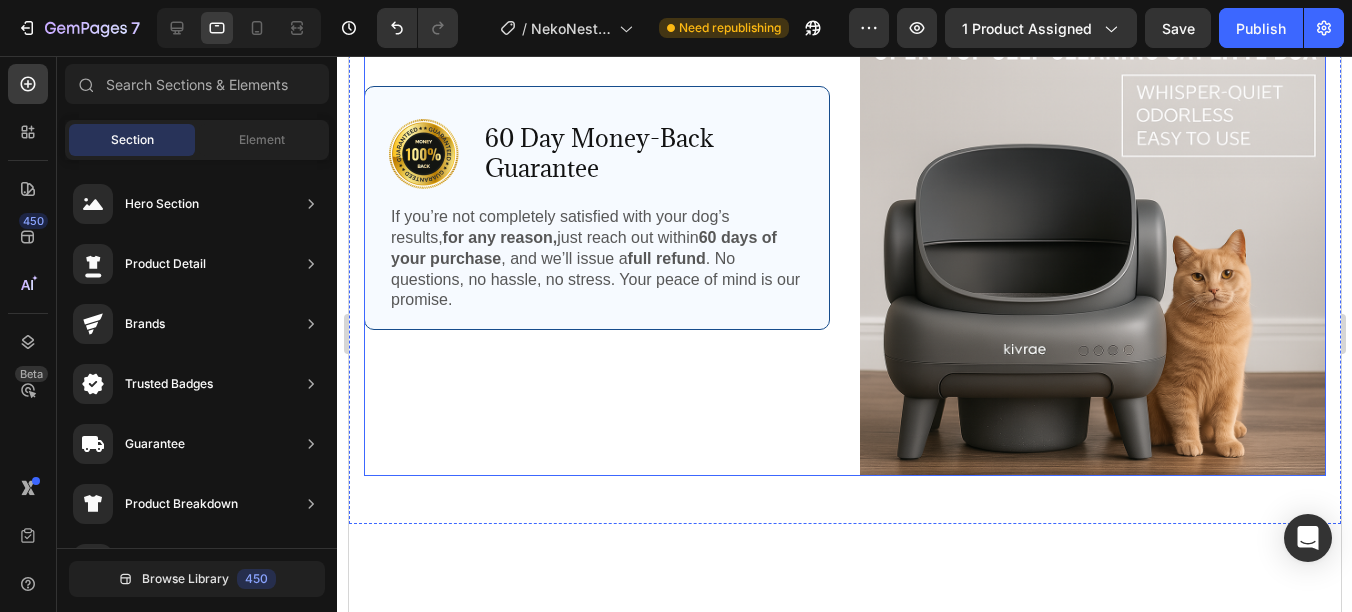scroll, scrollTop: 6243, scrollLeft: 0, axis: vertical 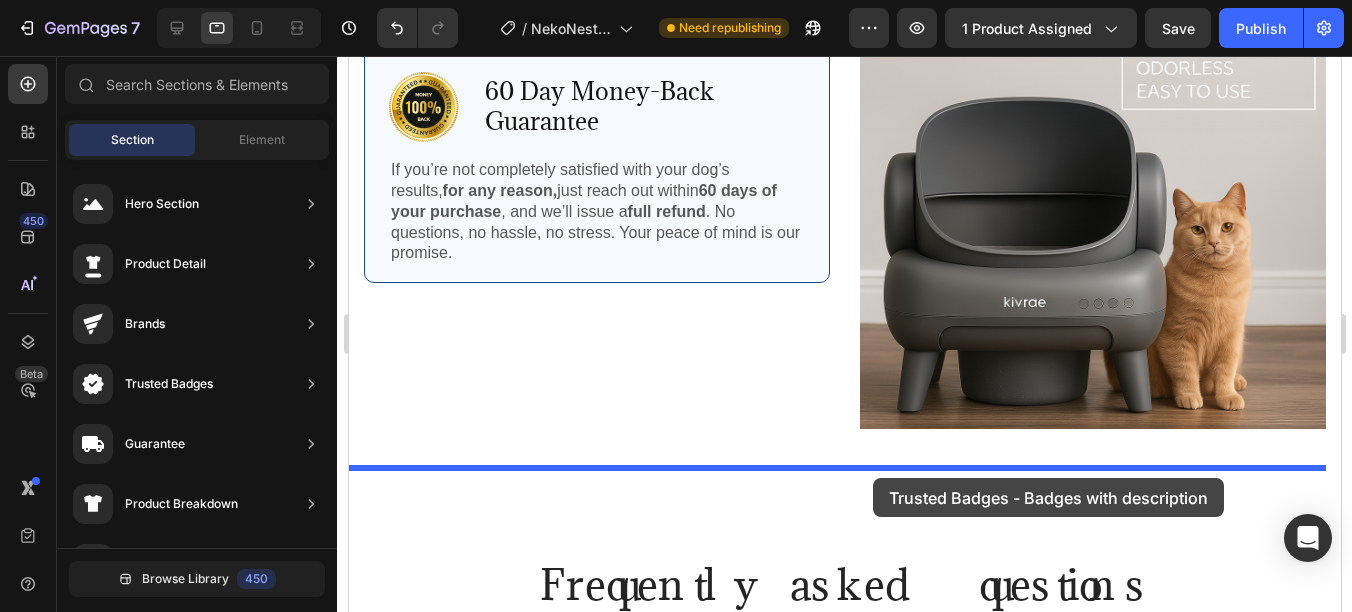 drag, startPoint x: 804, startPoint y: 425, endPoint x: 872, endPoint y: 478, distance: 86.21485 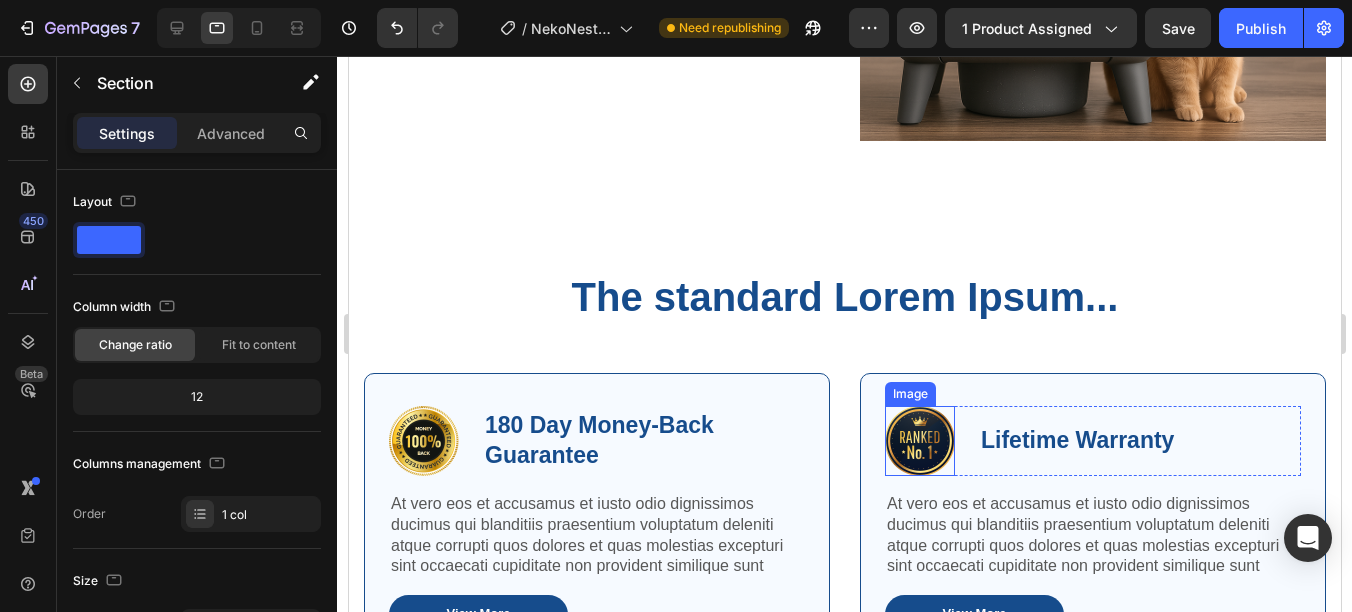 scroll, scrollTop: 6485, scrollLeft: 0, axis: vertical 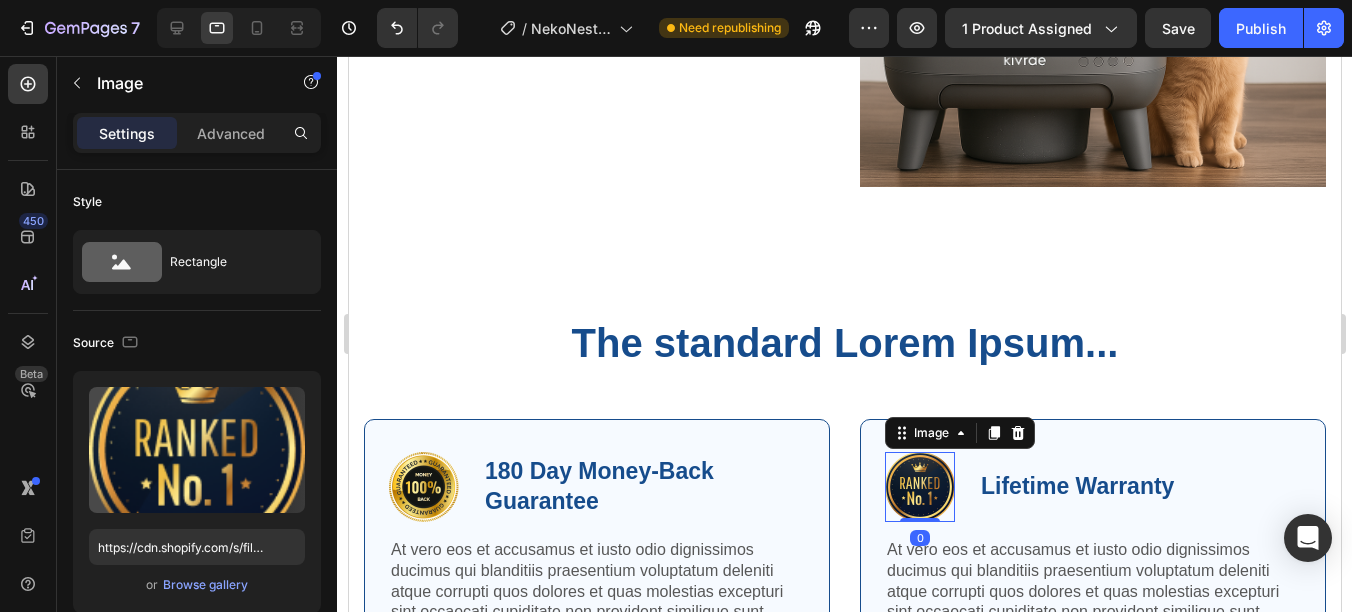 click at bounding box center (919, 487) 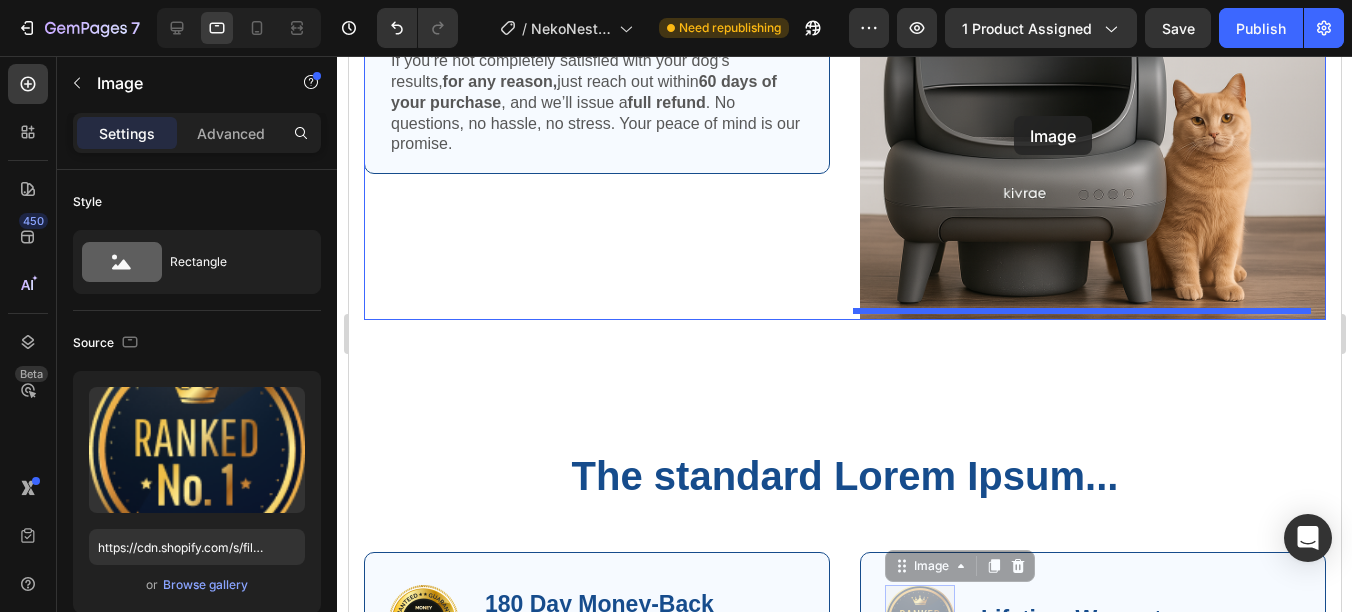 scroll, scrollTop: 6321, scrollLeft: 0, axis: vertical 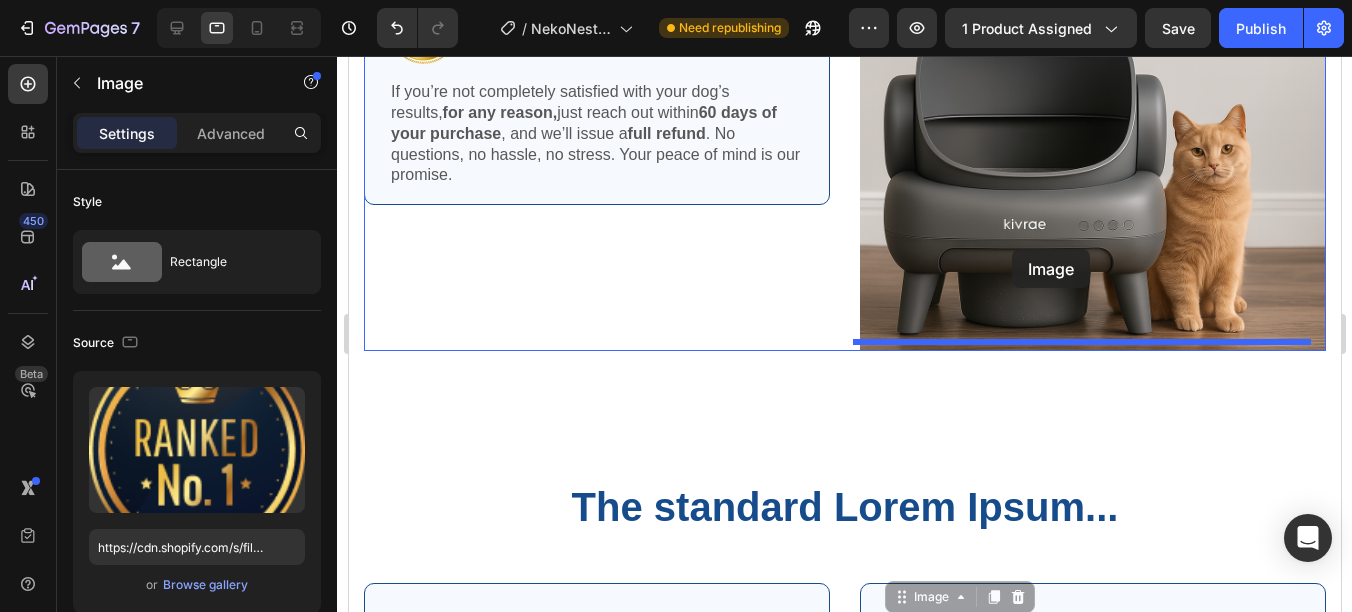 drag, startPoint x: 913, startPoint y: 475, endPoint x: 1012, endPoint y: 249, distance: 246.73265 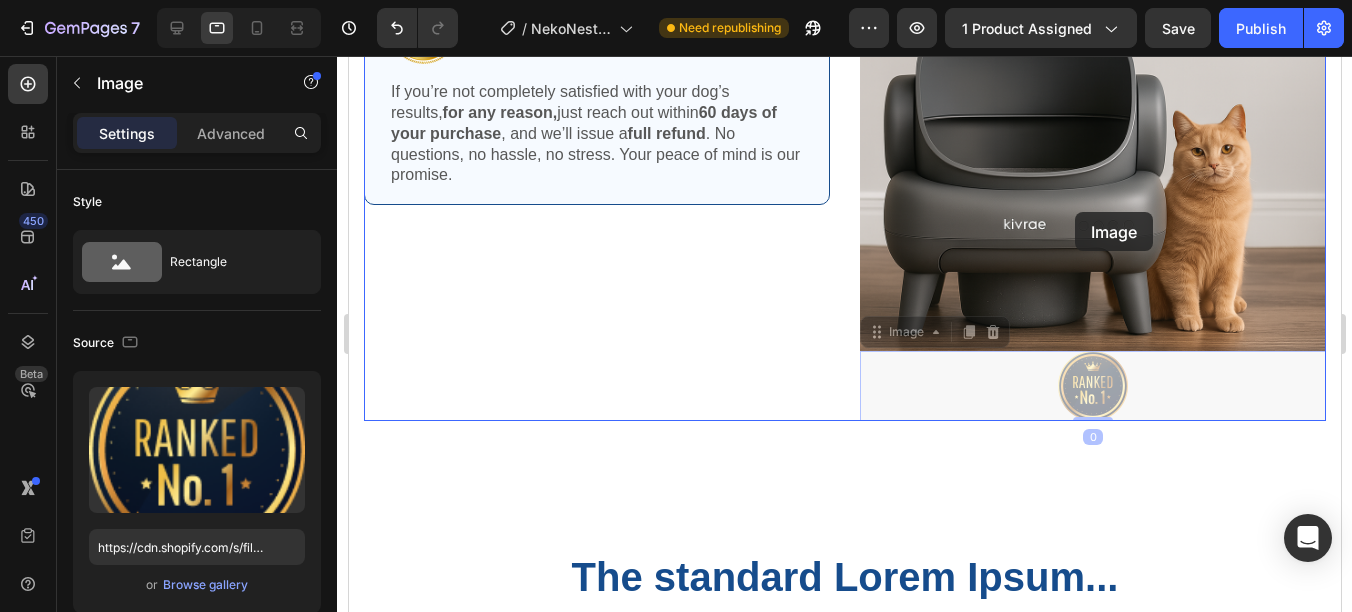 drag, startPoint x: 1081, startPoint y: 361, endPoint x: 1073, endPoint y: 209, distance: 152.21039 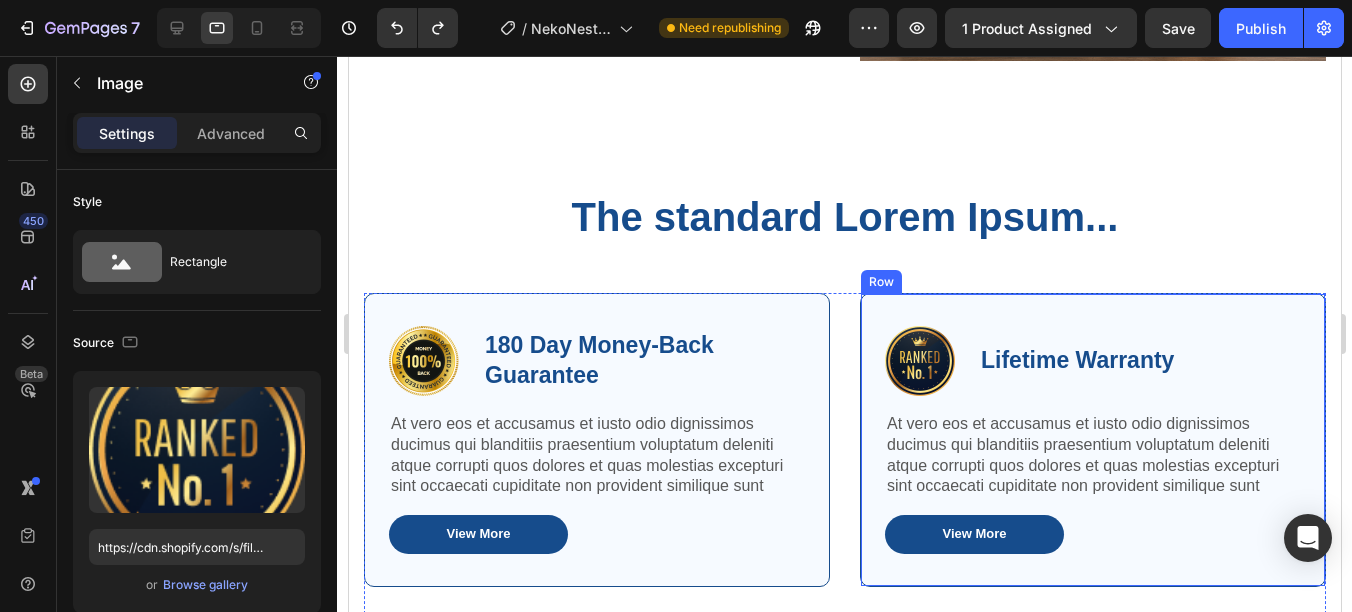 scroll, scrollTop: 6621, scrollLeft: 0, axis: vertical 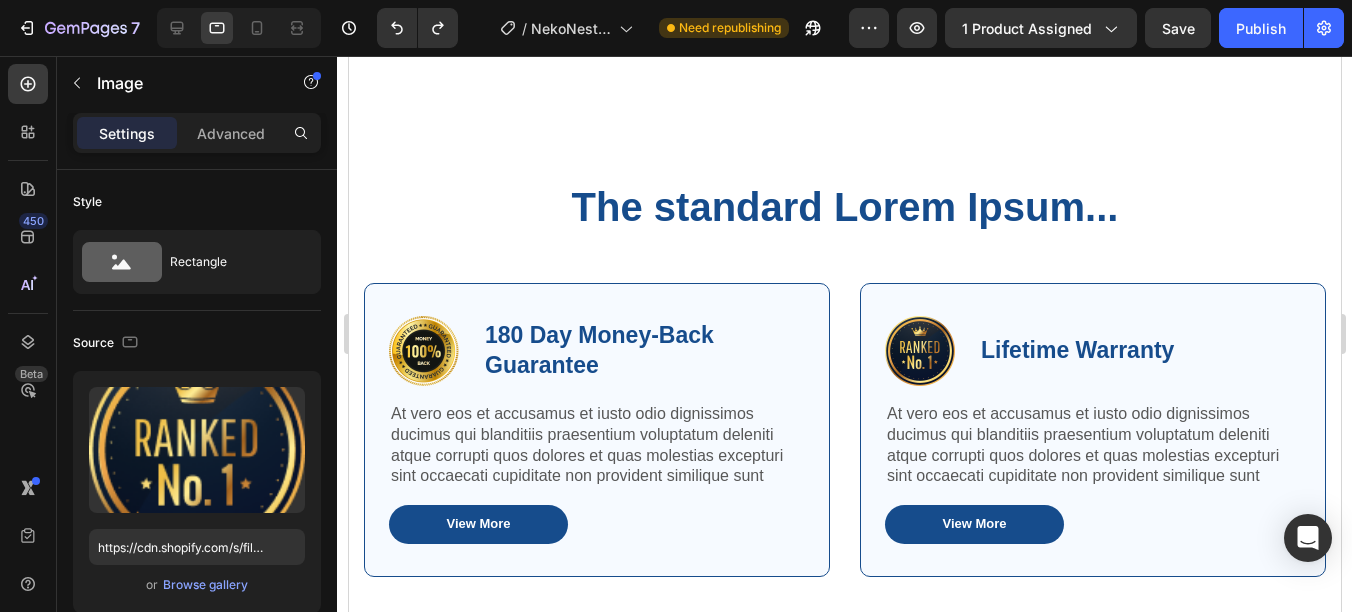 click at bounding box center [919, 351] 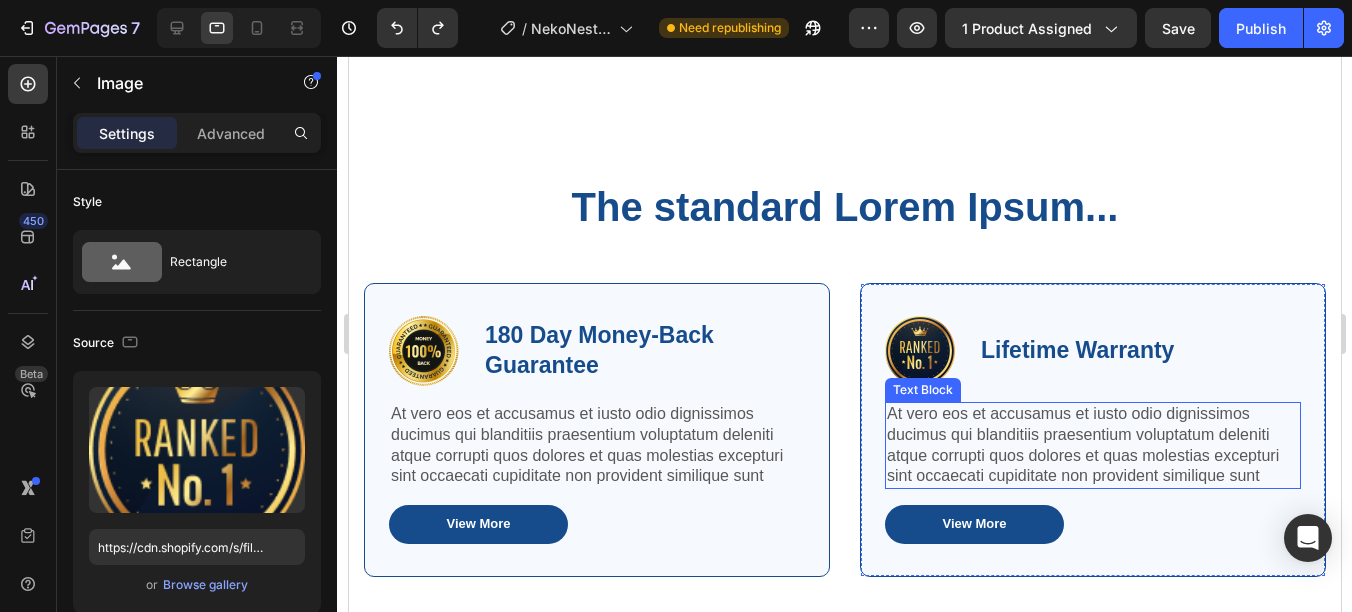 click on "At vero eos et accusamus et iusto odio dignissimos ducimus qui blanditiis praesentium voluptatum deleniti atque corrupti quos dolores et quas molestias excepturi sint occaecati cupiditate non provident similique sunt" at bounding box center (1092, 445) 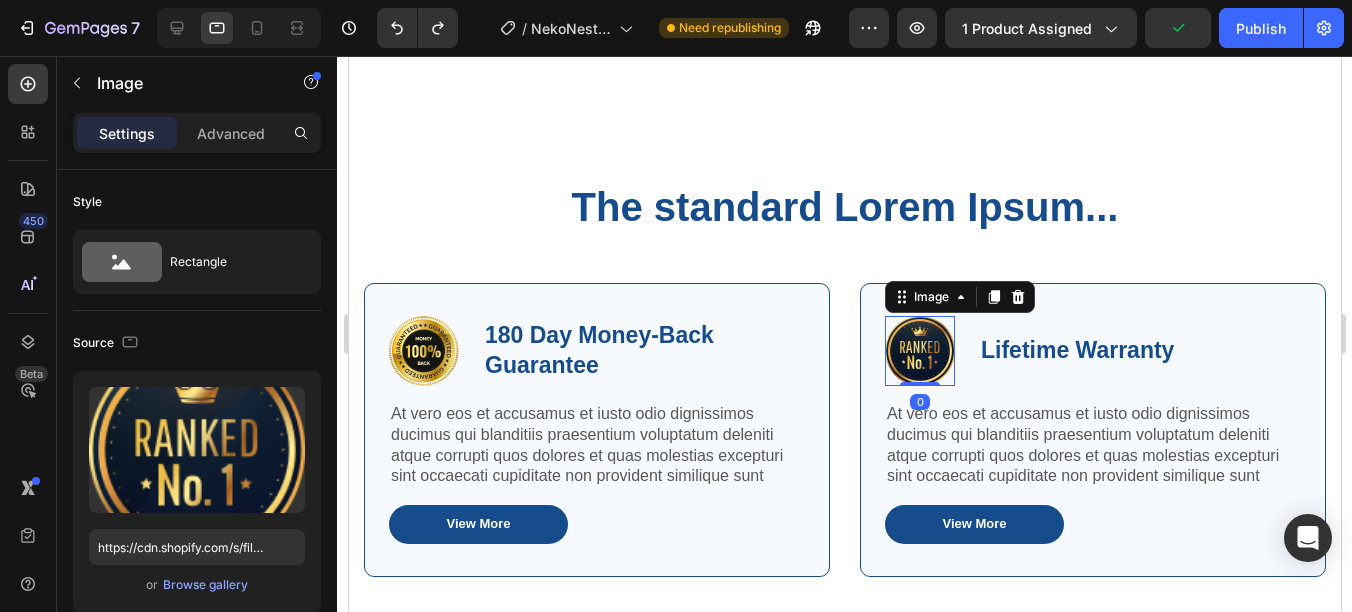 click at bounding box center [919, 351] 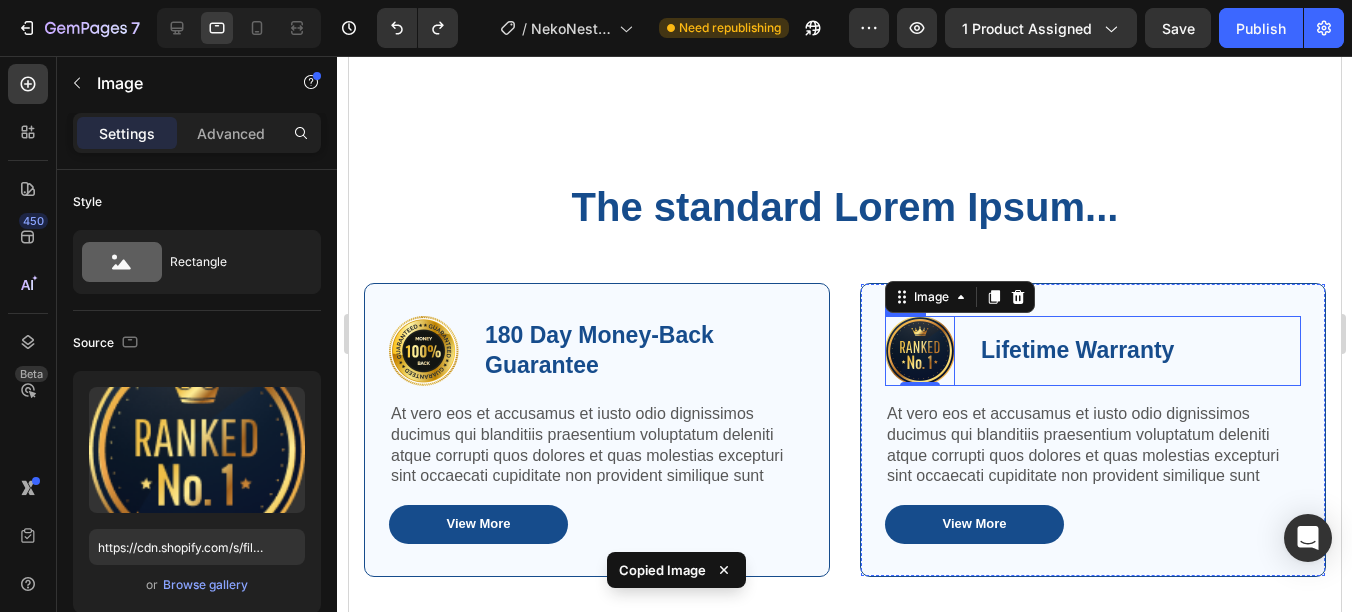 scroll, scrollTop: 6221, scrollLeft: 0, axis: vertical 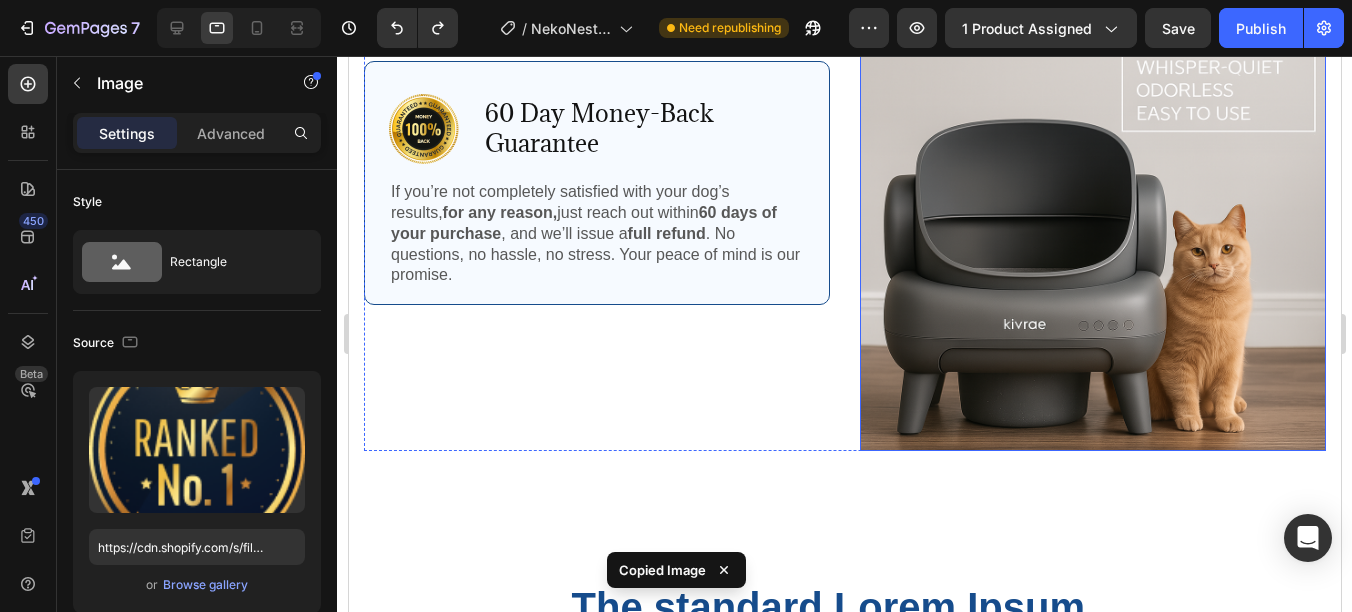 click at bounding box center [1092, 156] 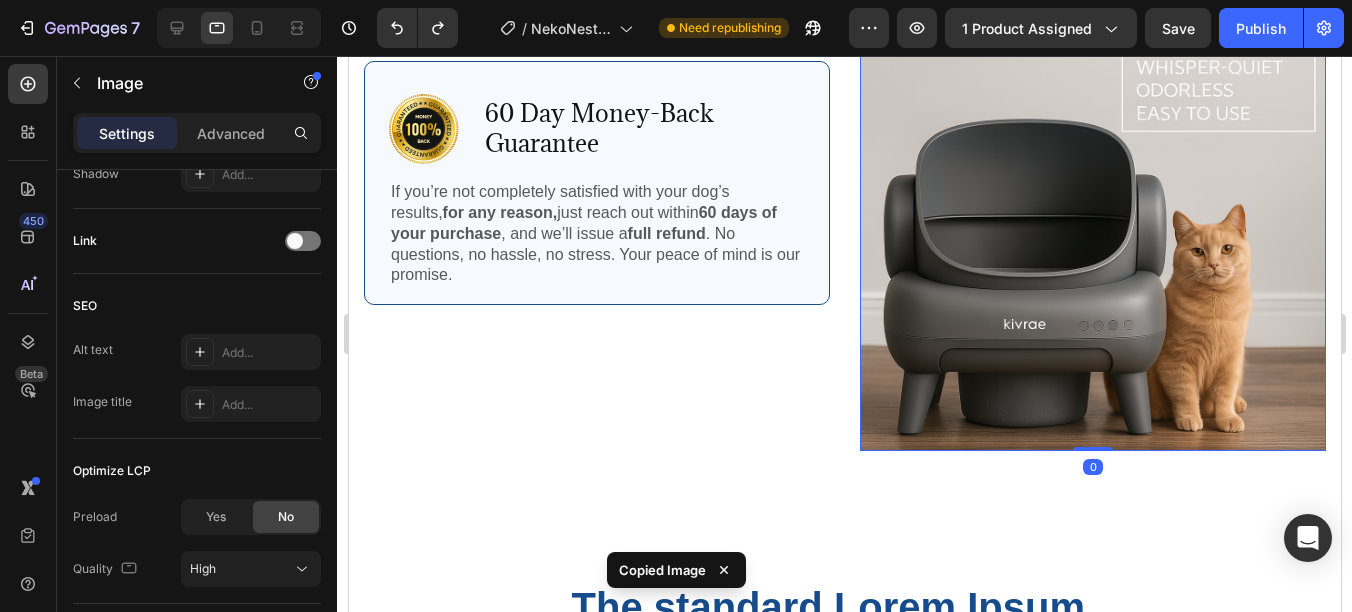 scroll, scrollTop: 1011, scrollLeft: 0, axis: vertical 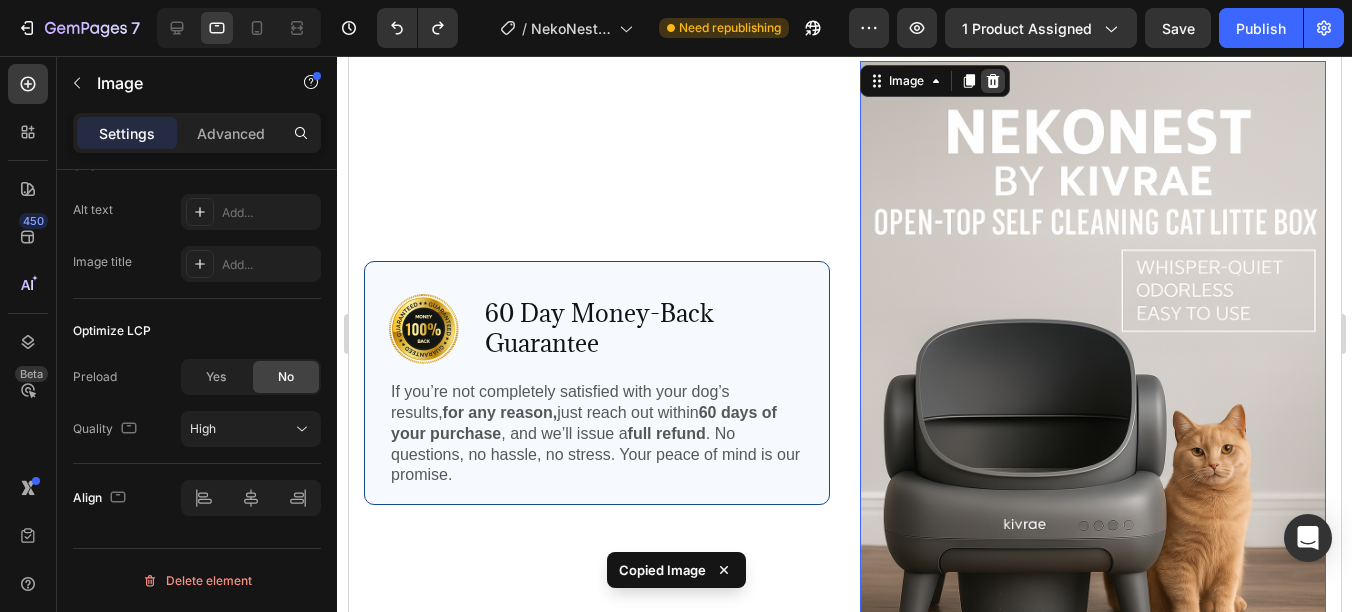 click 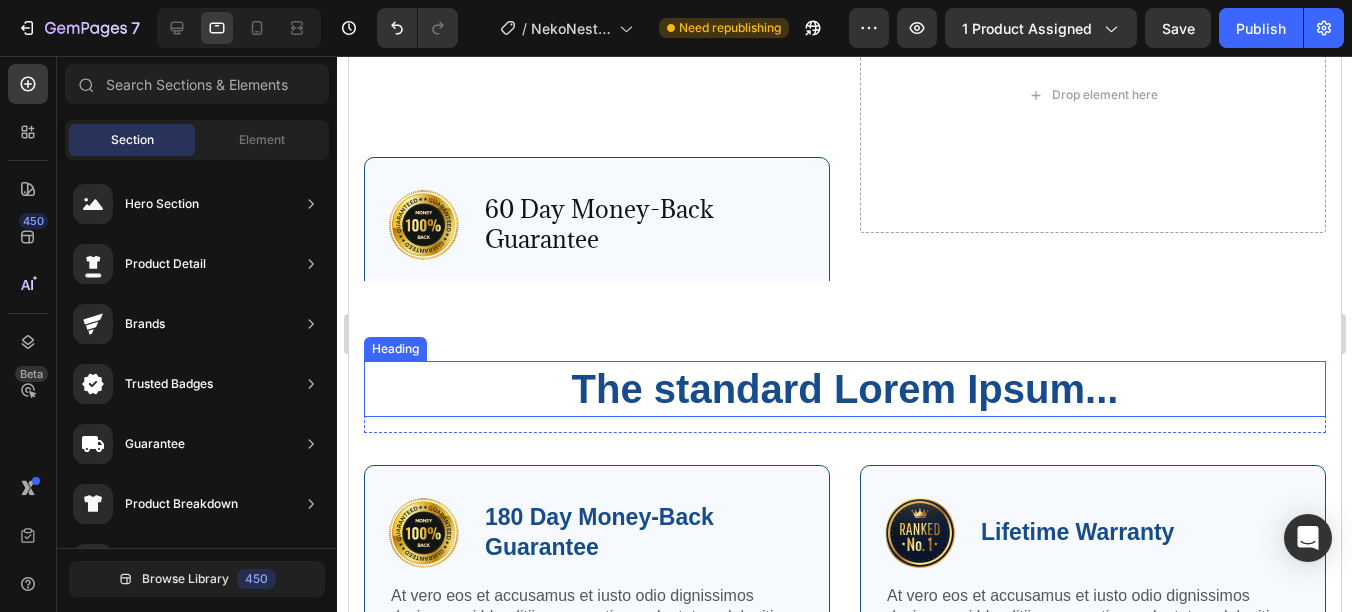 scroll, scrollTop: 6121, scrollLeft: 0, axis: vertical 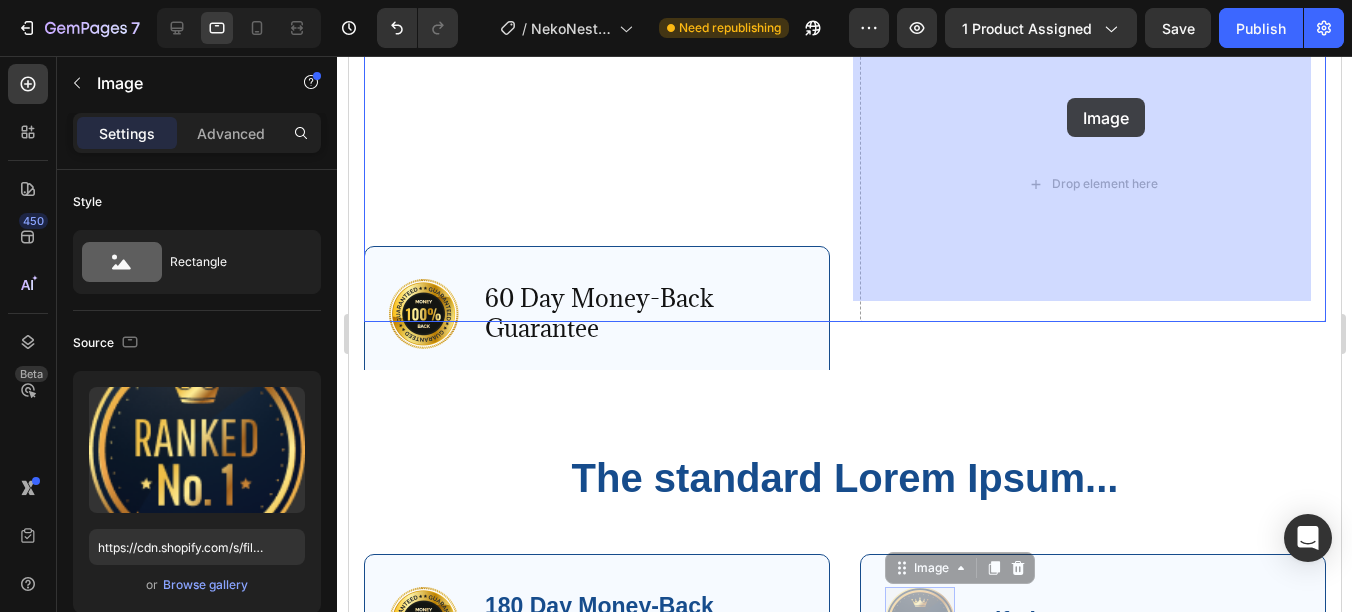 drag, startPoint x: 912, startPoint y: 524, endPoint x: 1066, endPoint y: 99, distance: 452.04092 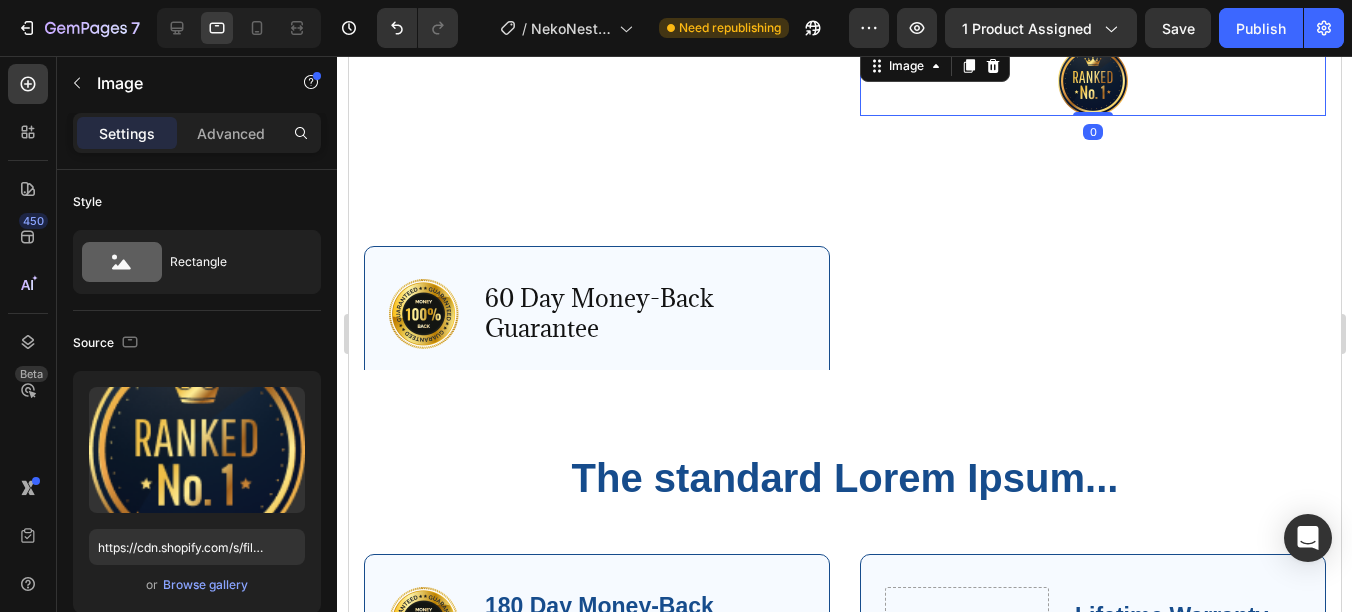 scroll, scrollTop: 6006, scrollLeft: 0, axis: vertical 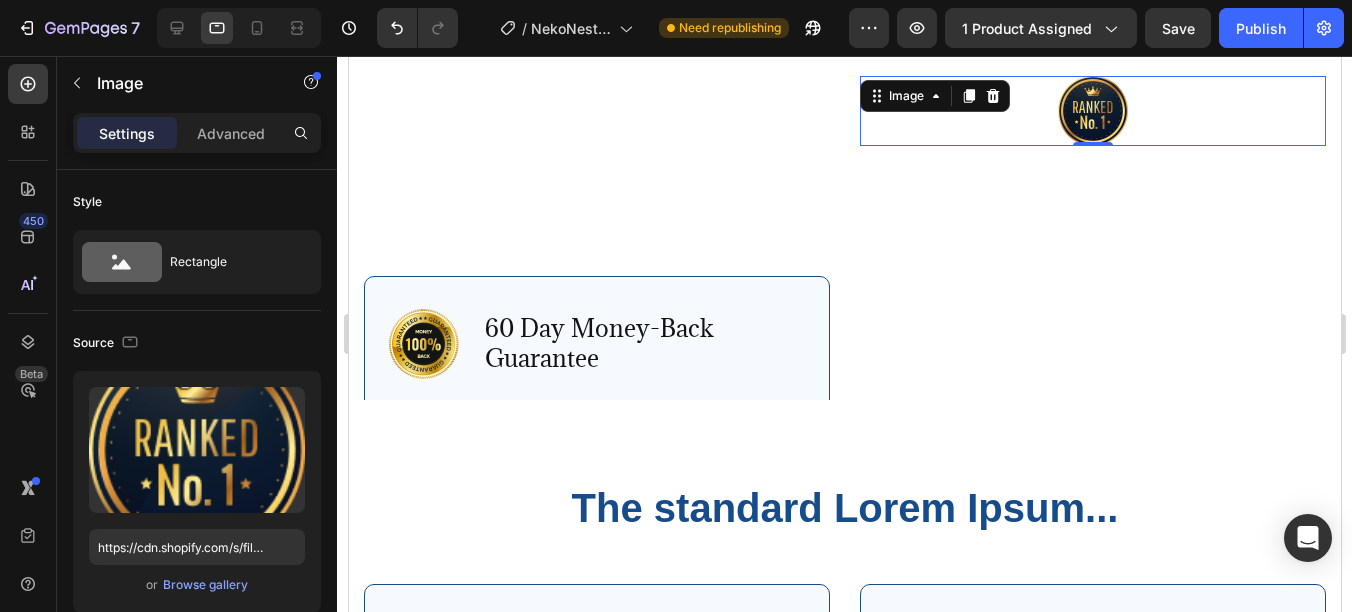click at bounding box center (1092, 111) 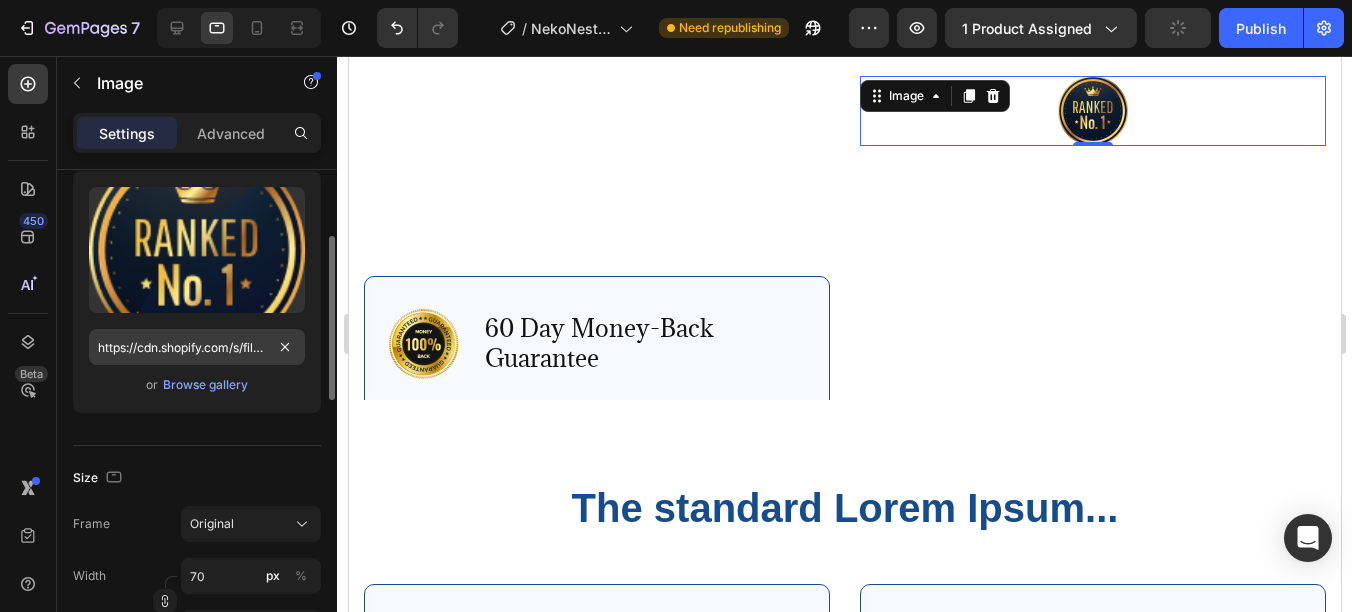 scroll, scrollTop: 300, scrollLeft: 0, axis: vertical 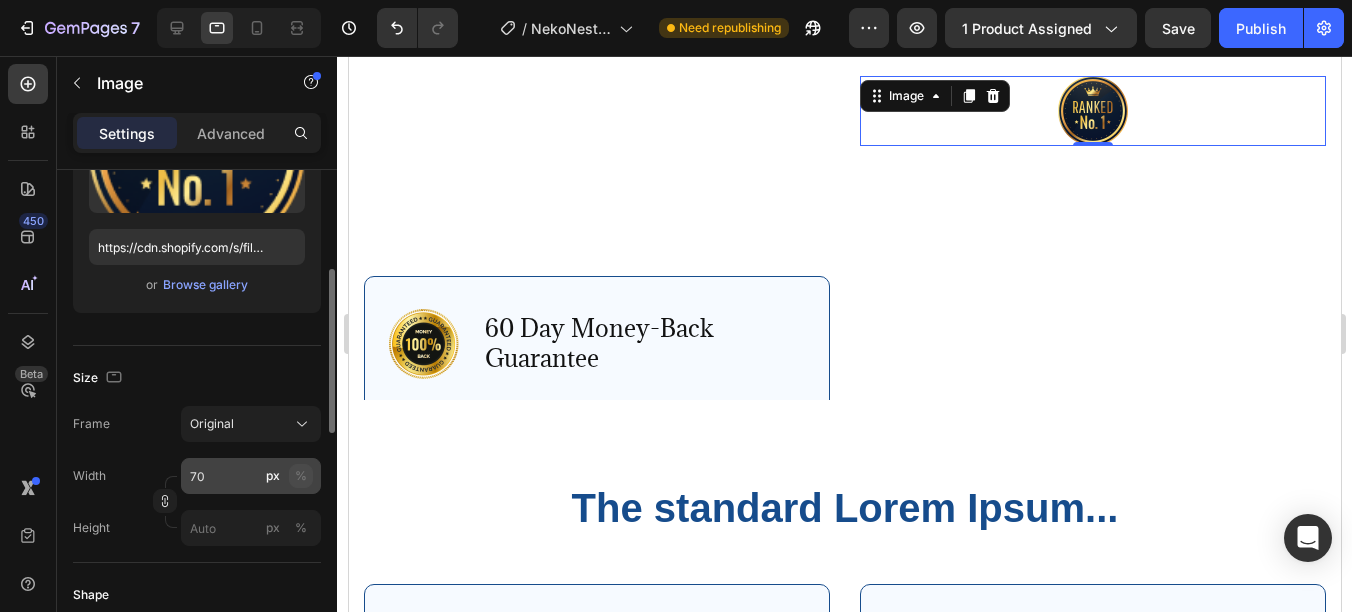 click on "%" at bounding box center [301, 476] 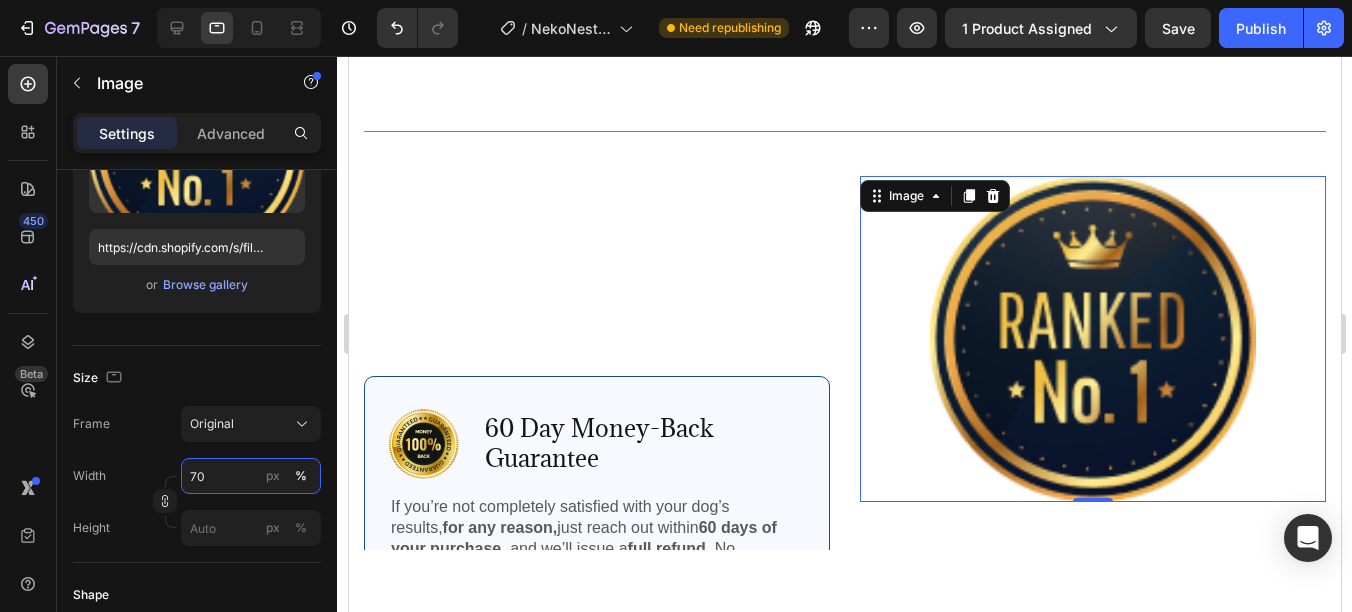 scroll, scrollTop: 6006, scrollLeft: 0, axis: vertical 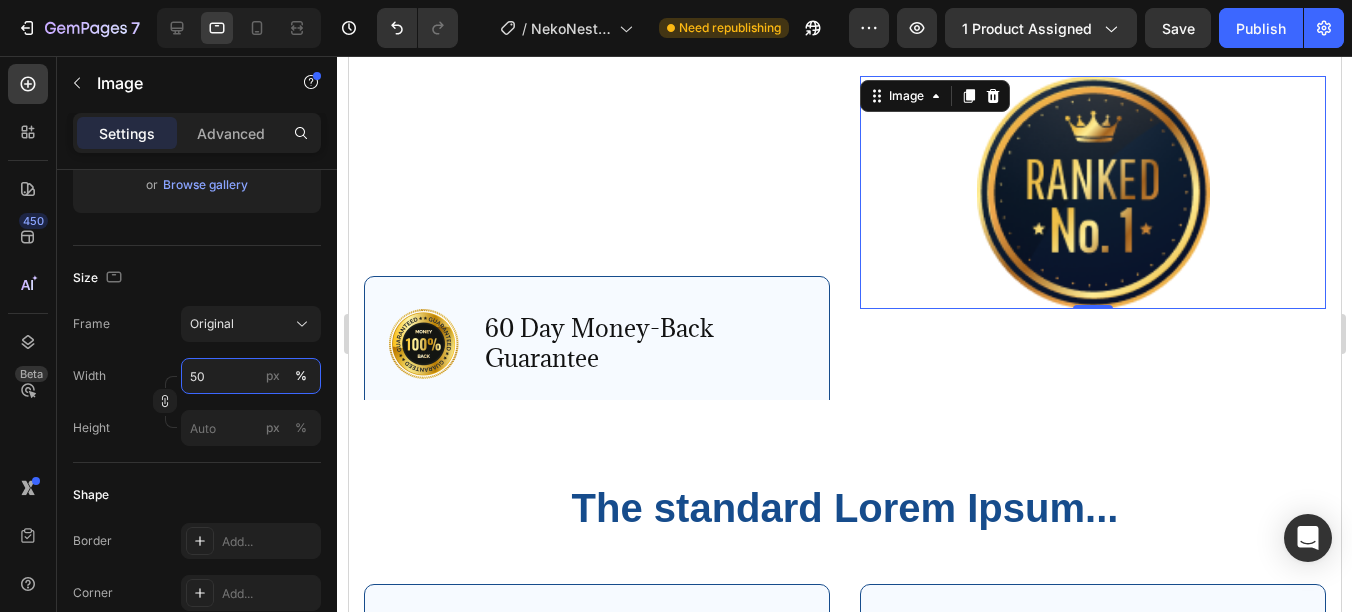 type on "70" 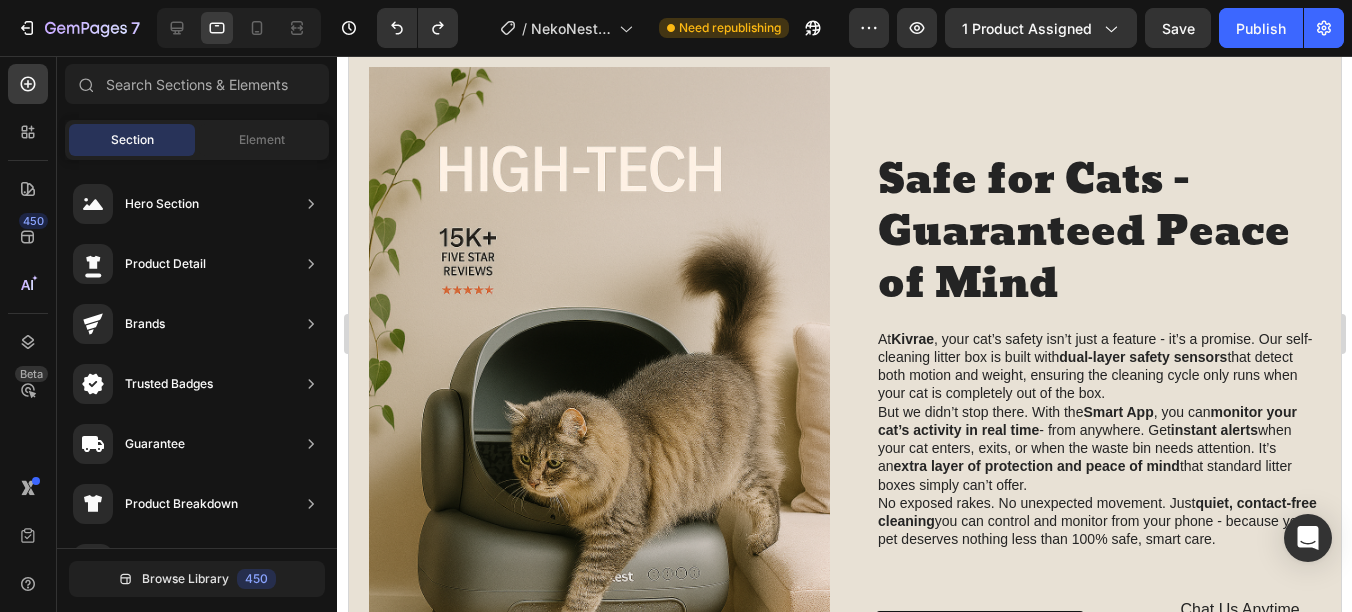 scroll, scrollTop: 1806, scrollLeft: 0, axis: vertical 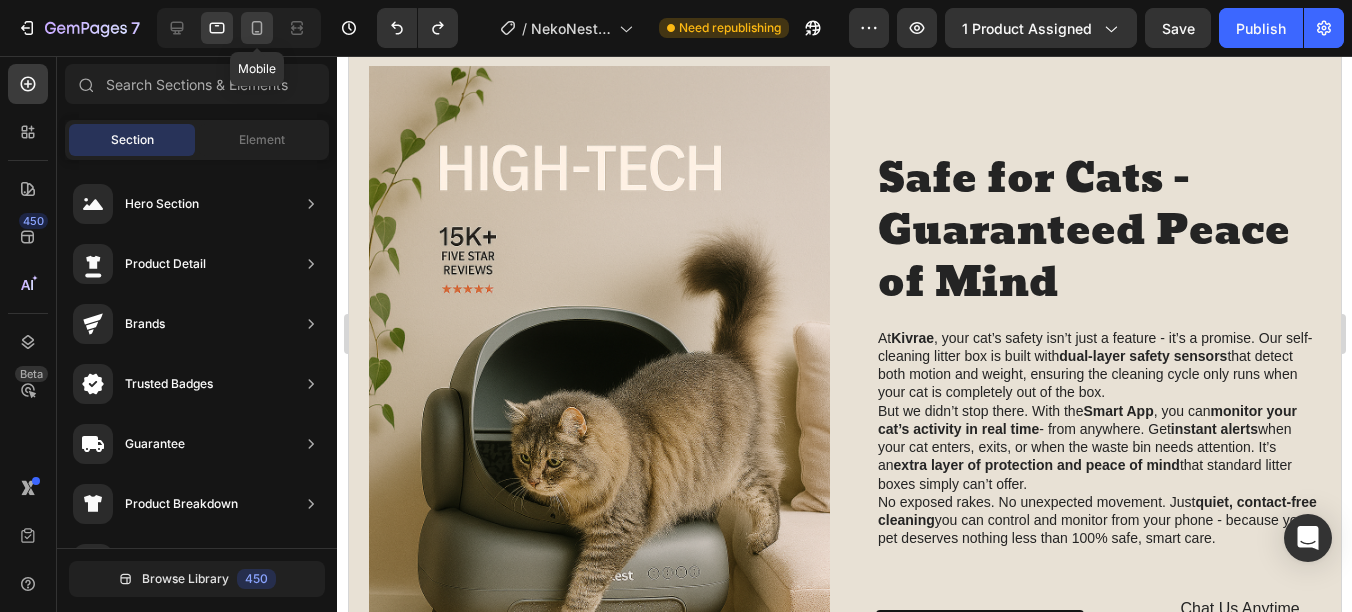 click 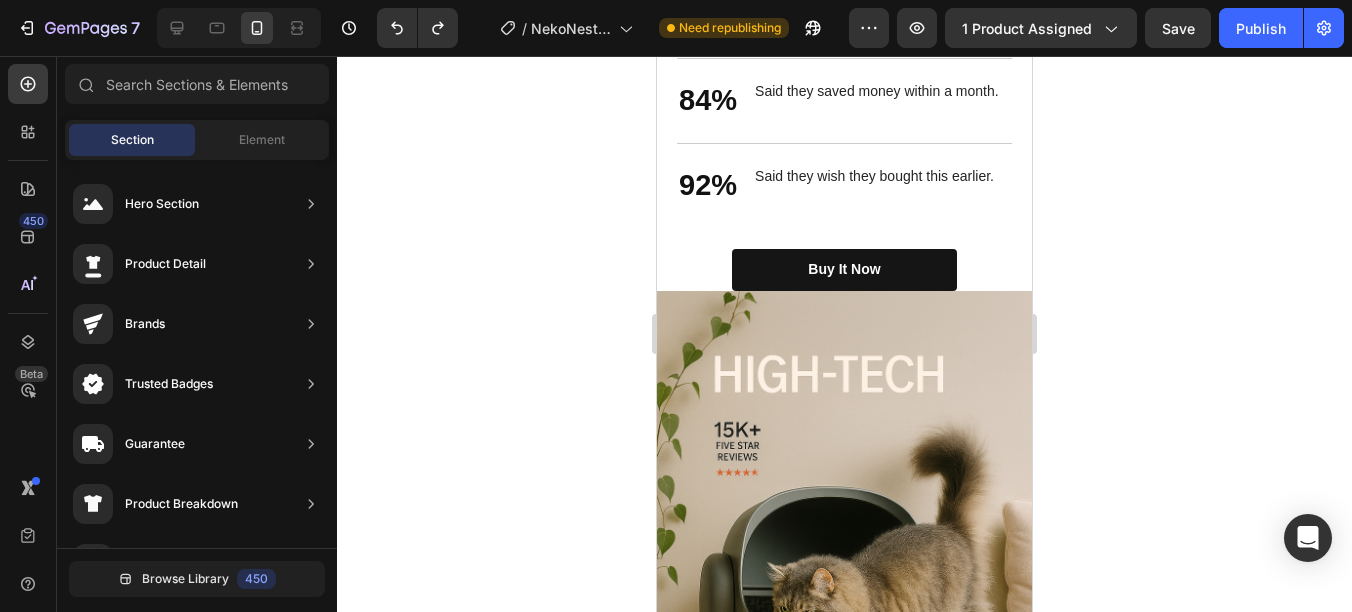 scroll, scrollTop: 4115, scrollLeft: 0, axis: vertical 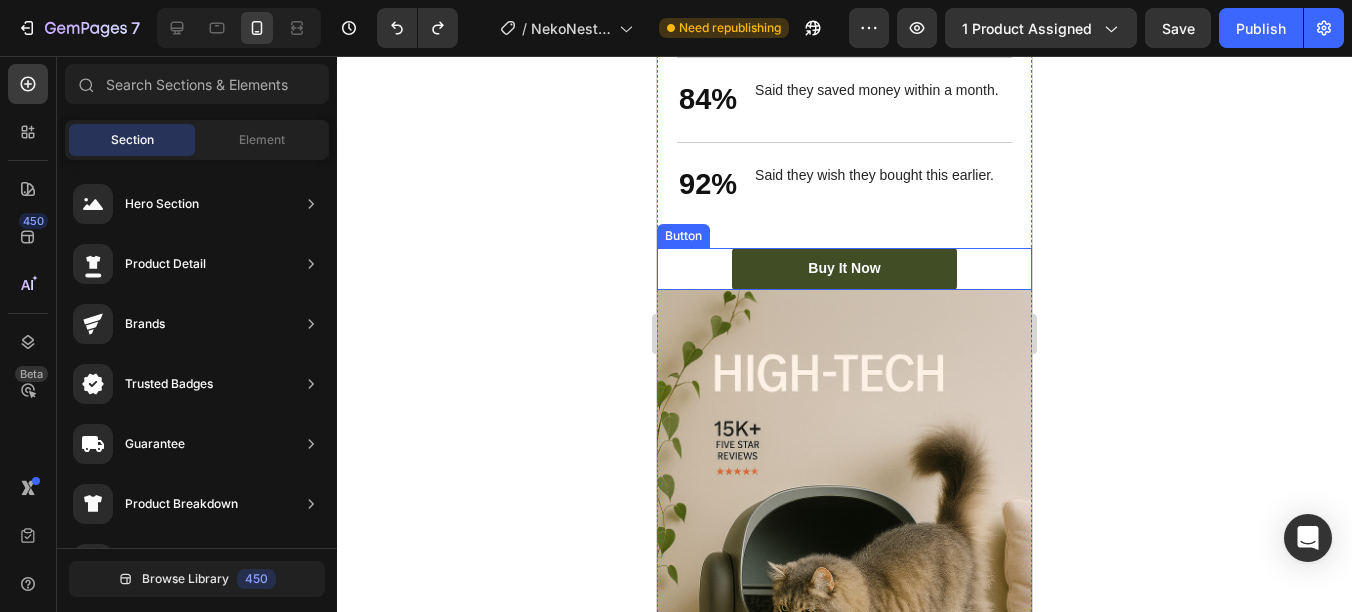 click on "Buy It Now" at bounding box center (844, 269) 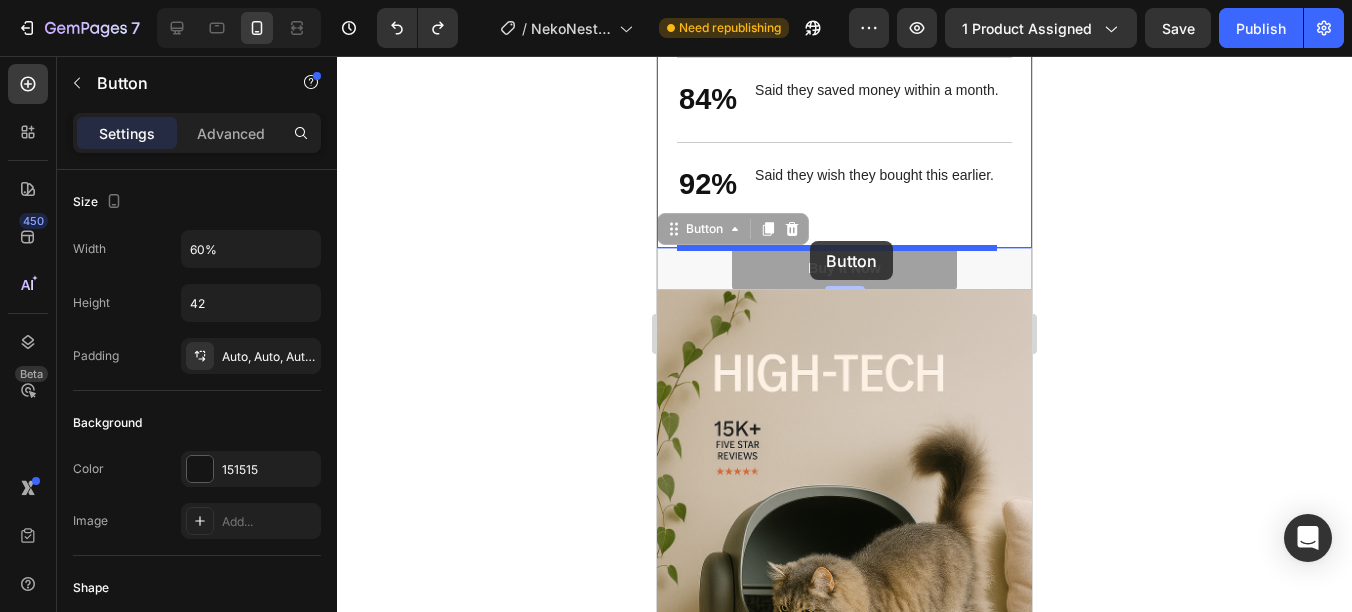drag, startPoint x: 677, startPoint y: 230, endPoint x: 810, endPoint y: 241, distance: 133.45412 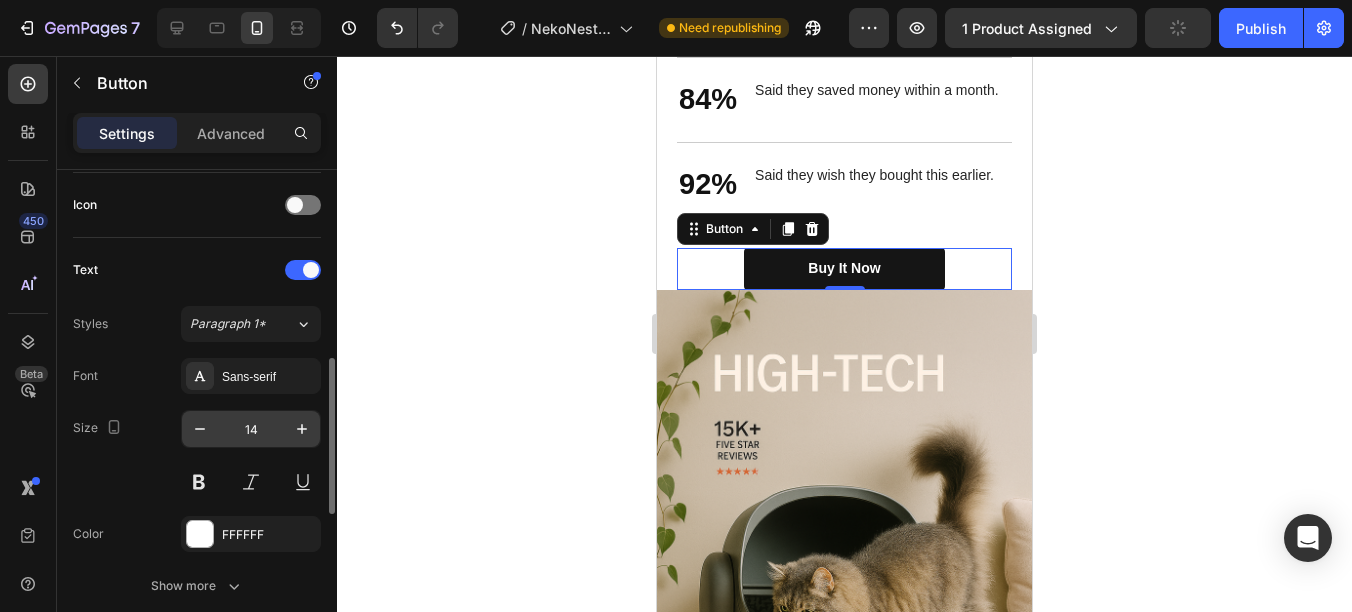 scroll, scrollTop: 1091, scrollLeft: 0, axis: vertical 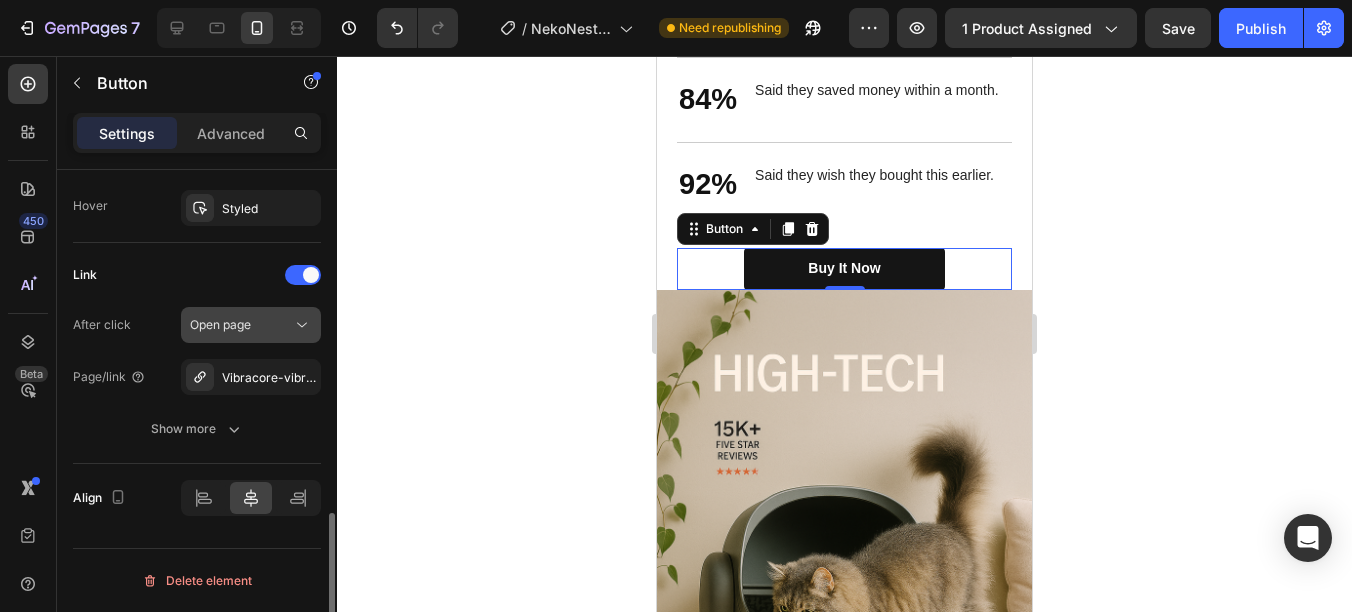 click 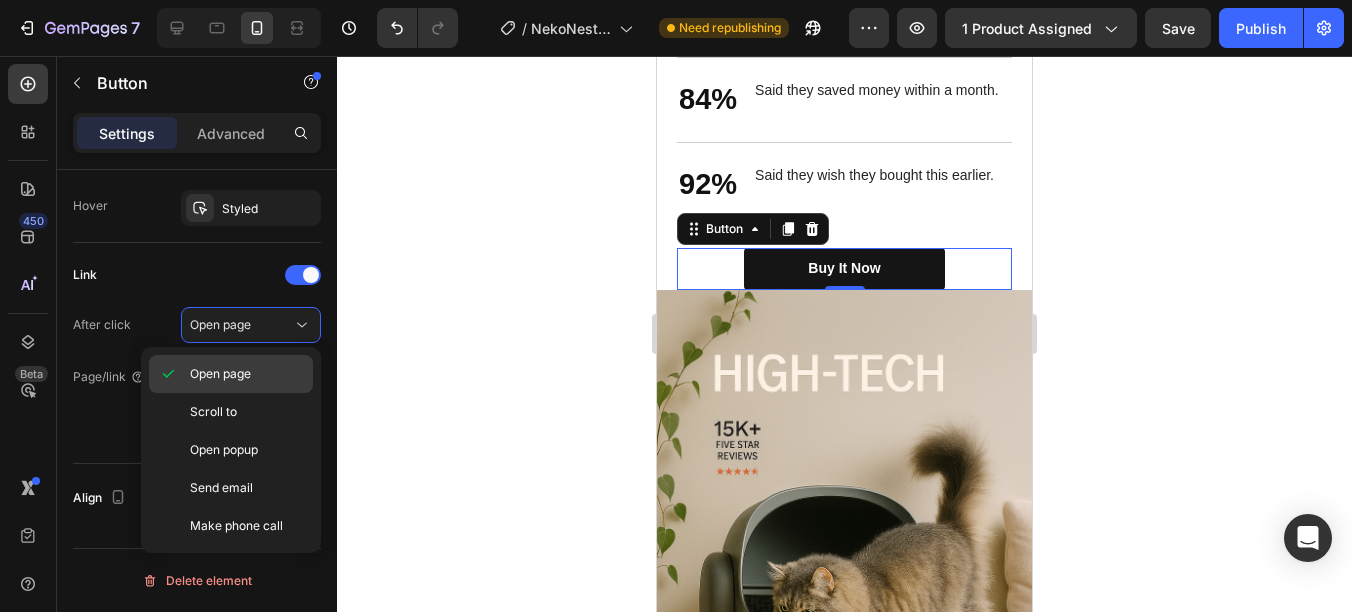 click on "Open page" at bounding box center [247, 374] 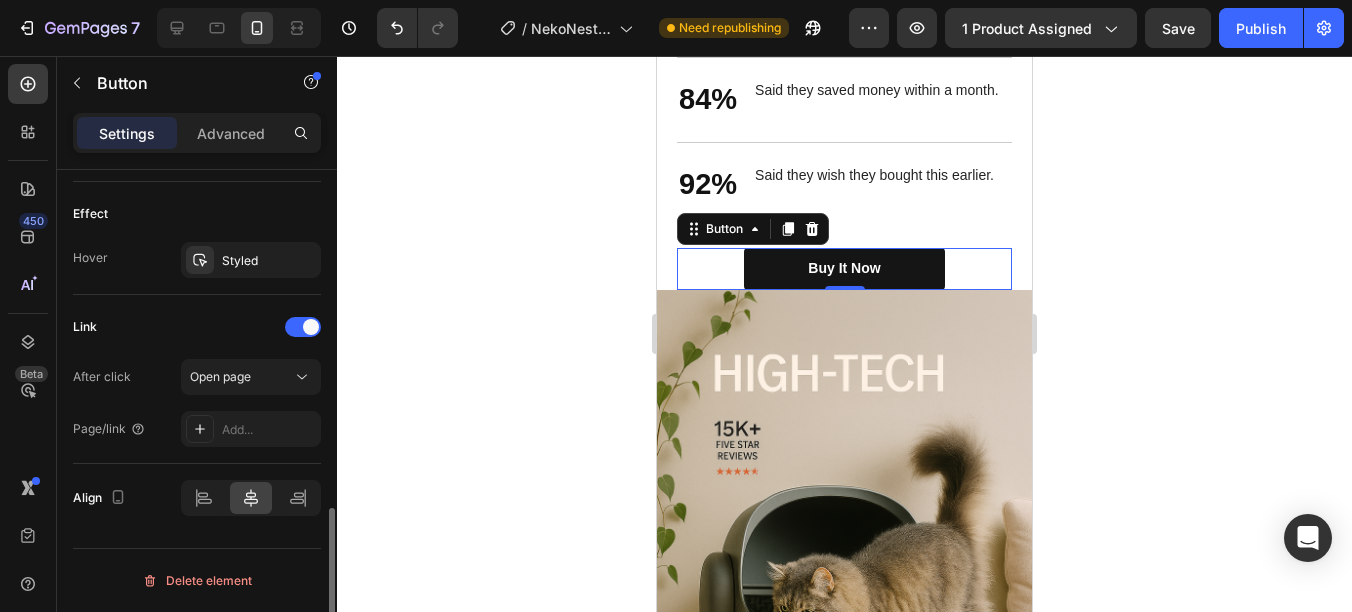 scroll, scrollTop: 1039, scrollLeft: 0, axis: vertical 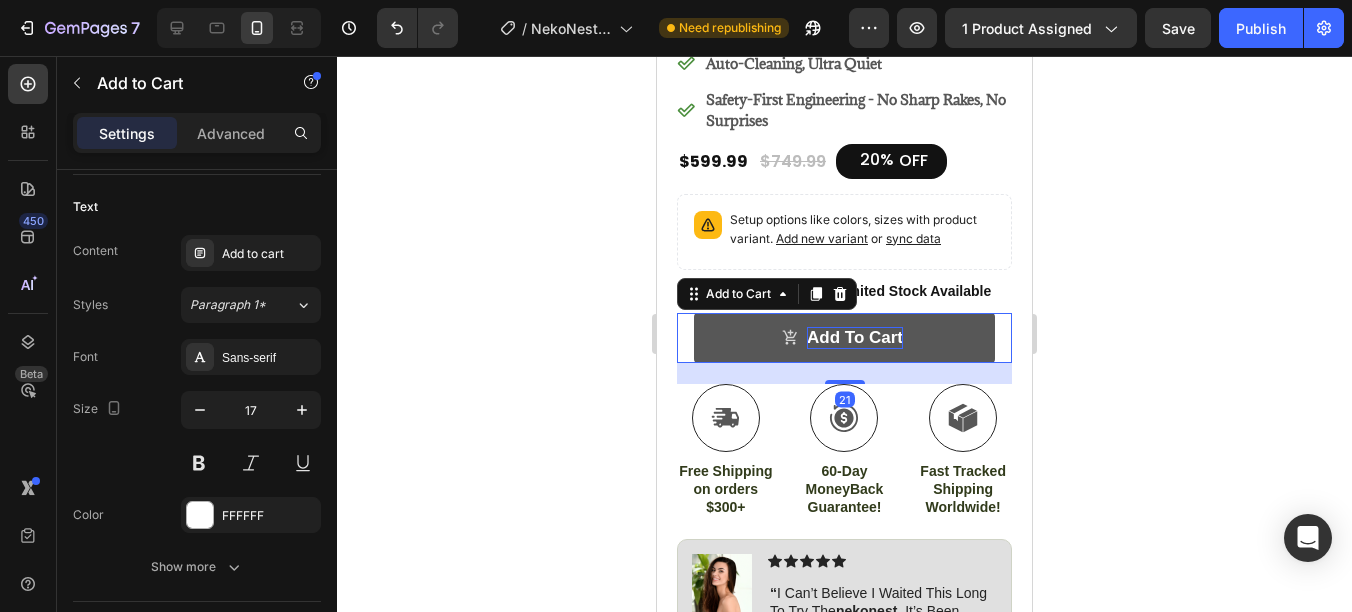 click on "Add to cart" at bounding box center [855, 338] 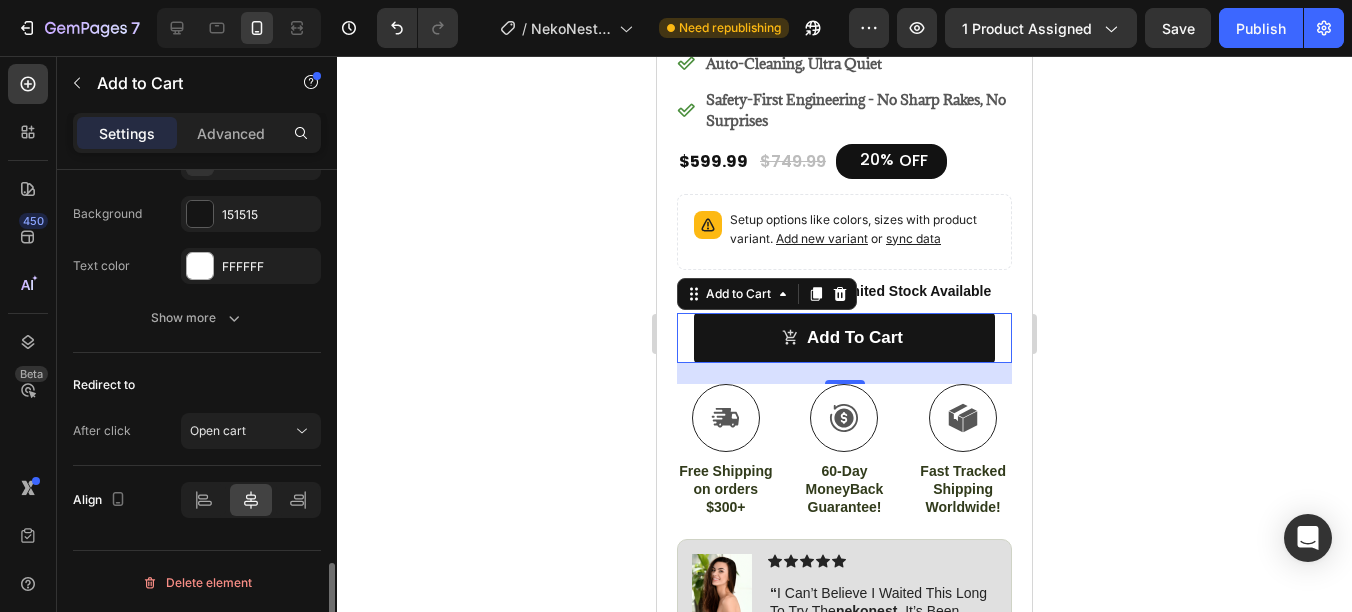 scroll, scrollTop: 1802, scrollLeft: 0, axis: vertical 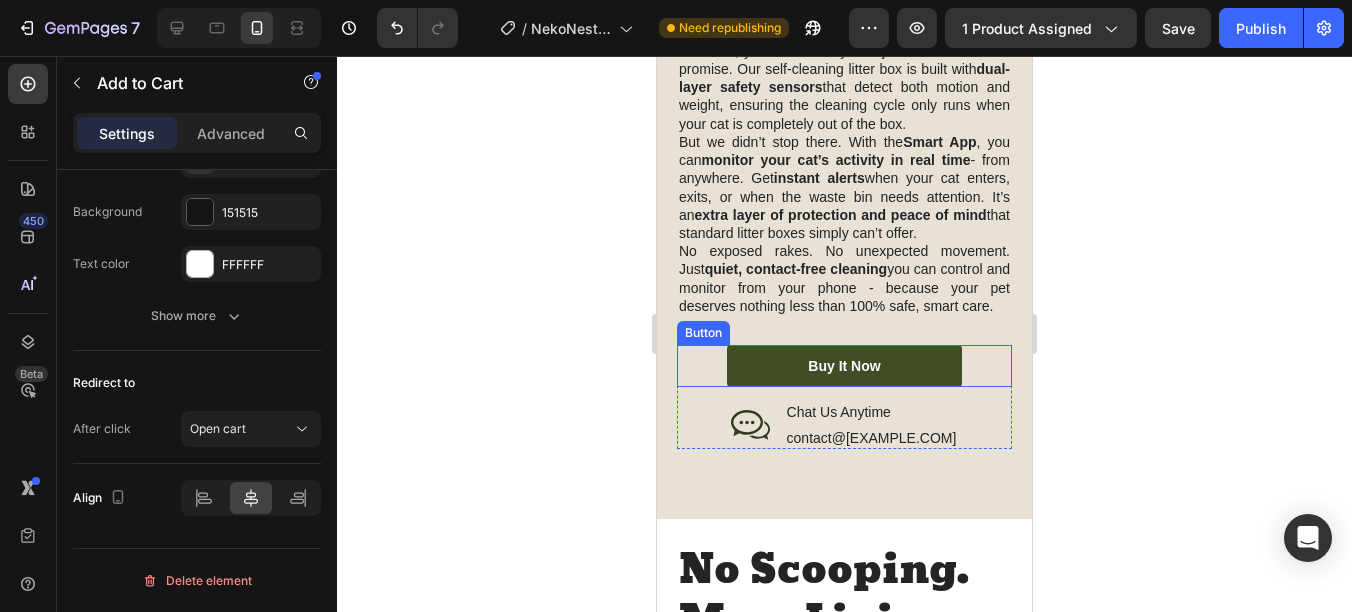 click on "Buy It Now" at bounding box center [844, 366] 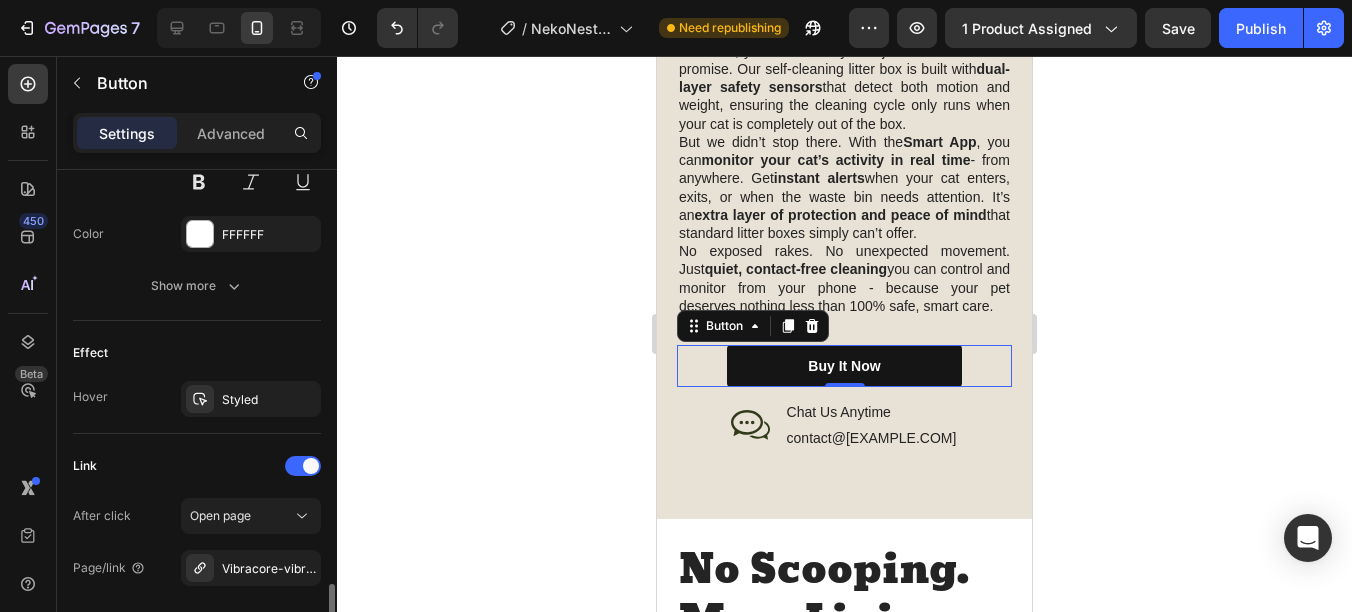 scroll, scrollTop: 1000, scrollLeft: 0, axis: vertical 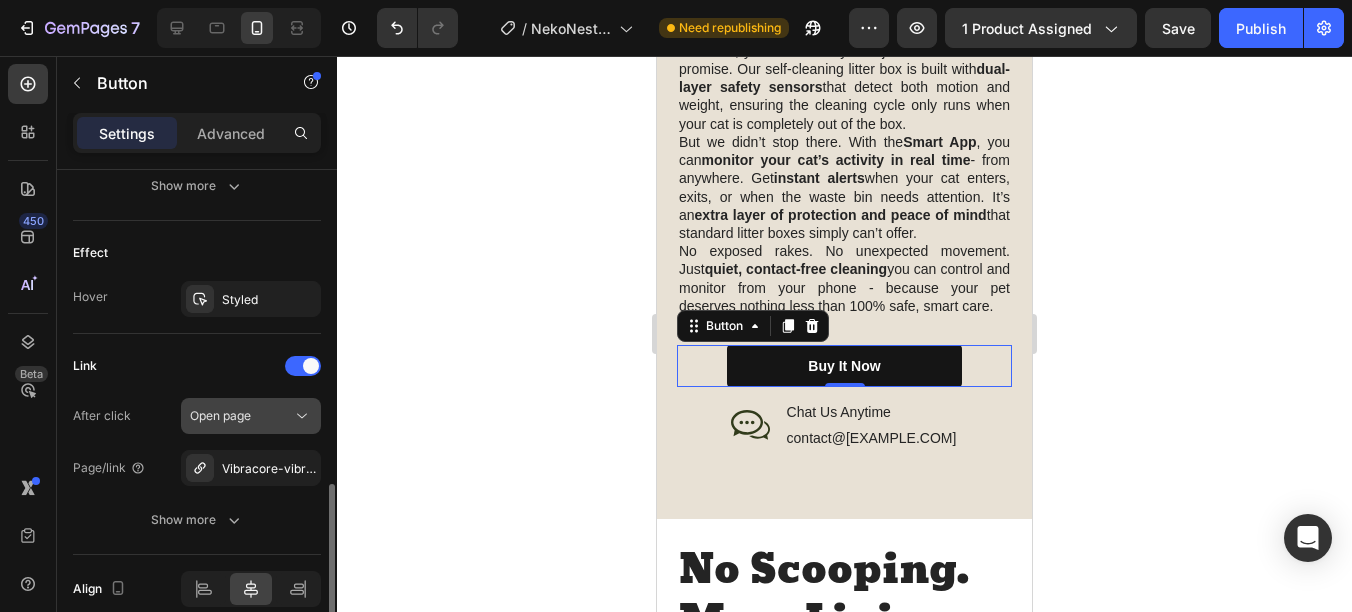 click on "Open page" at bounding box center (241, 416) 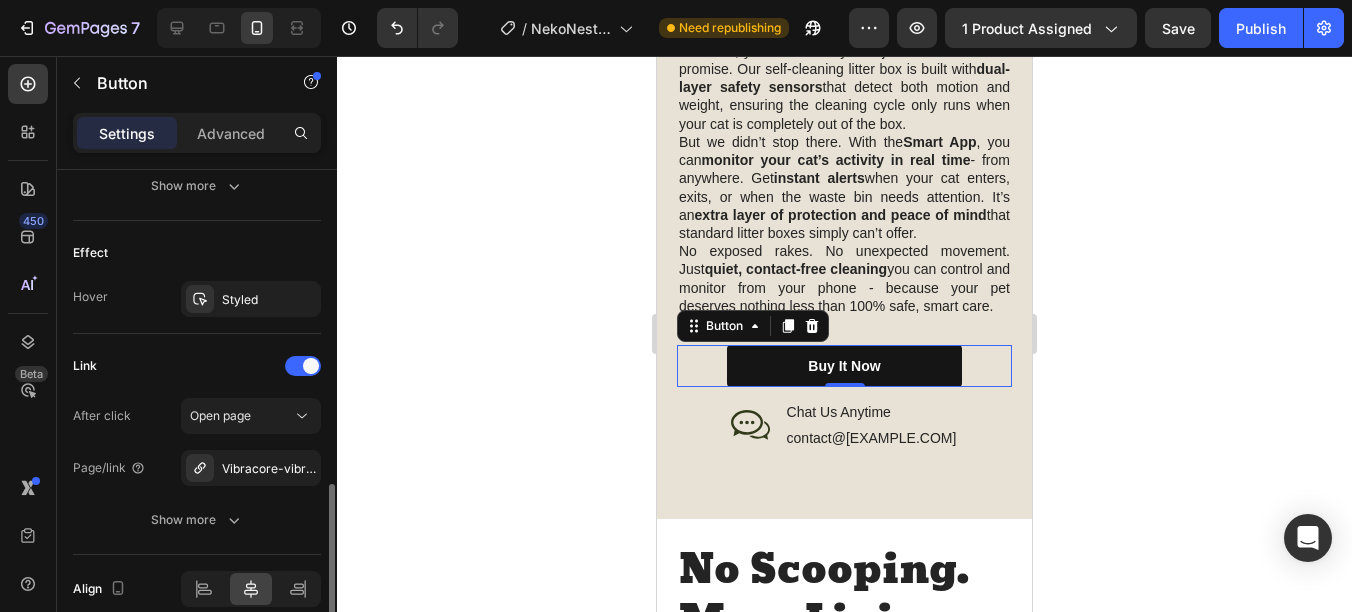 click on "After click" at bounding box center [102, 416] 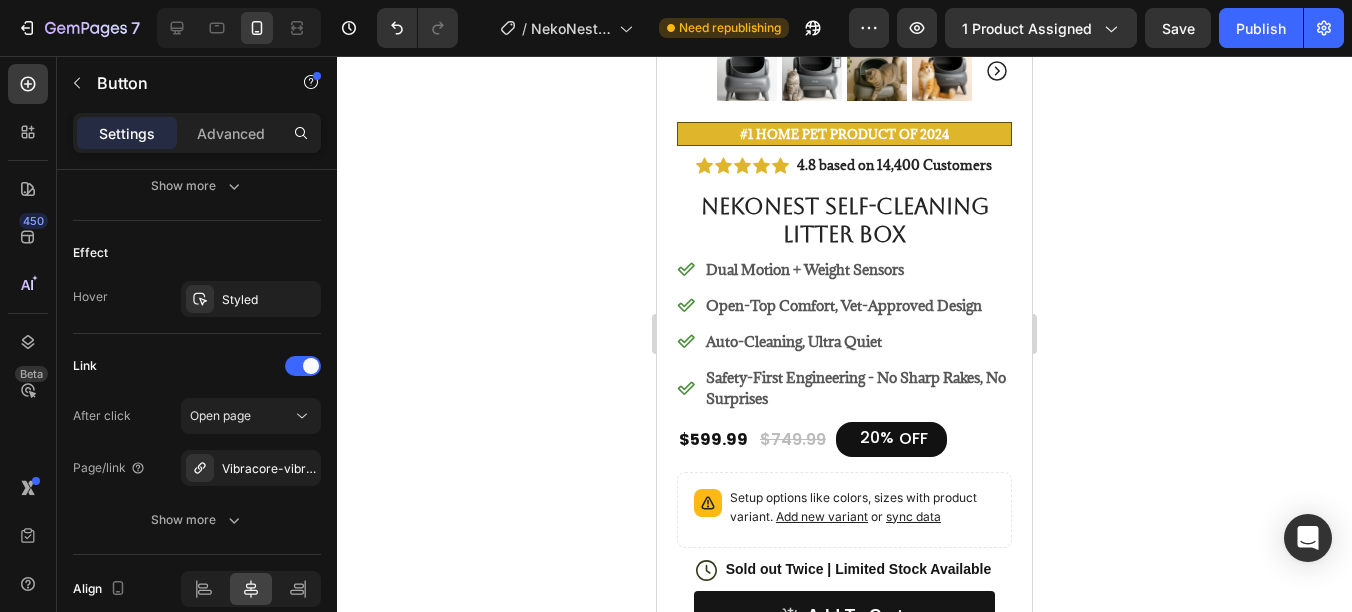scroll, scrollTop: 900, scrollLeft: 0, axis: vertical 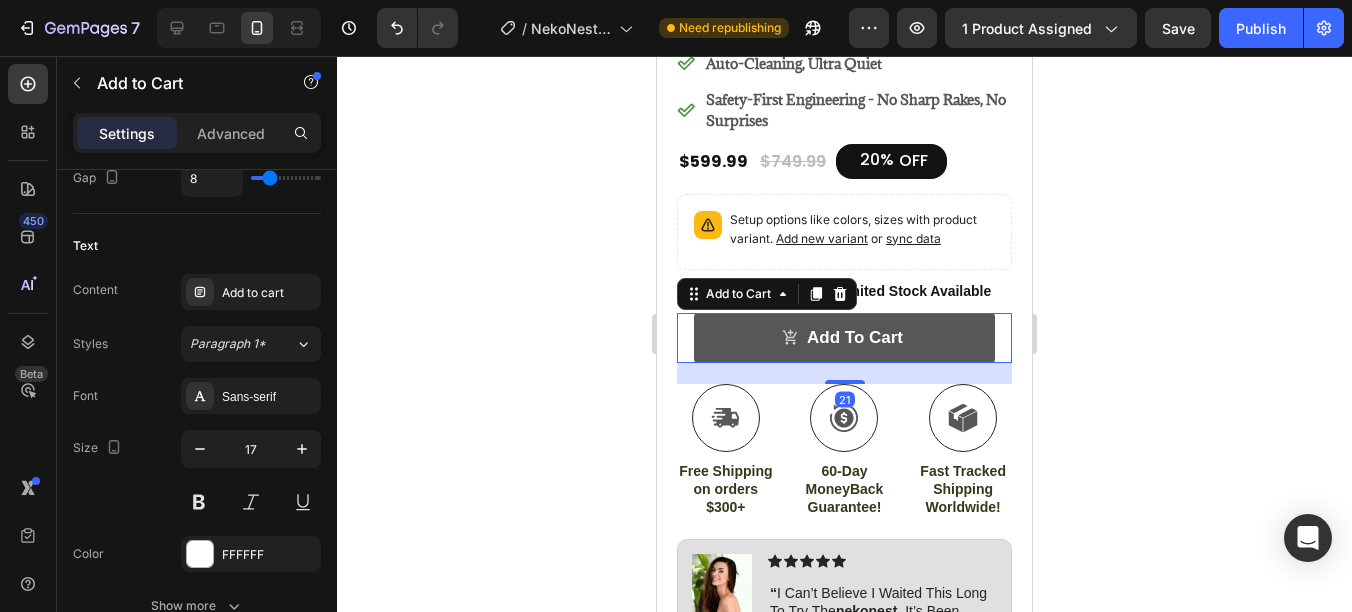click on "Add to cart" at bounding box center (845, 338) 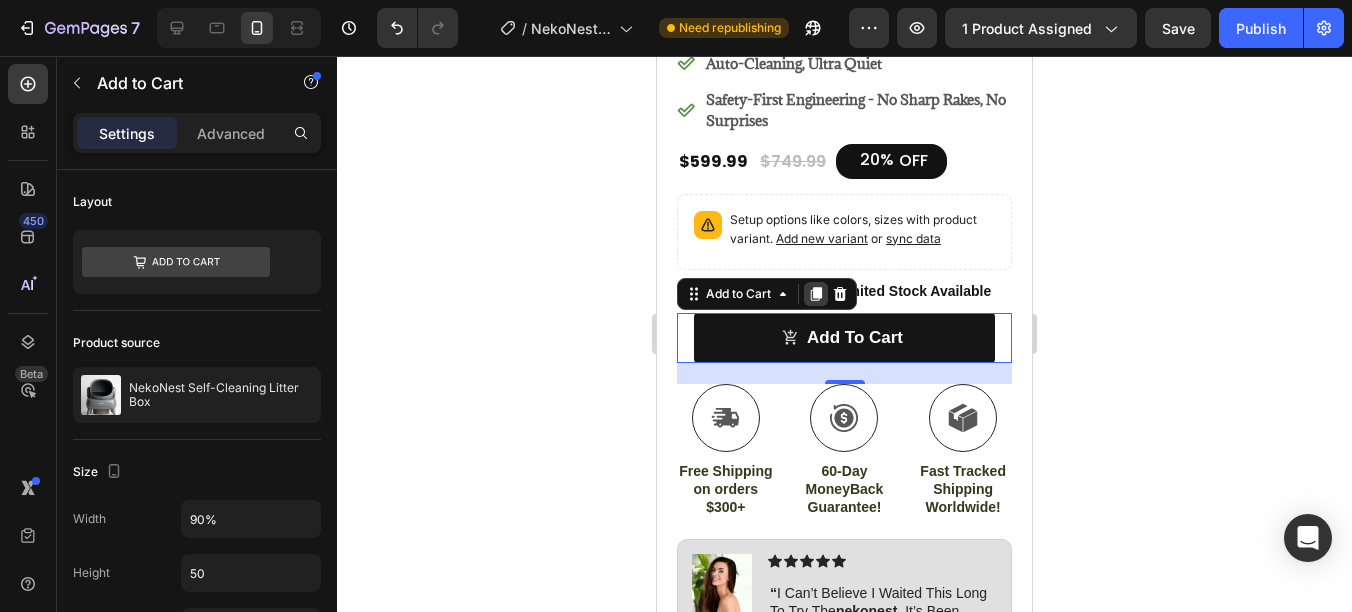 click 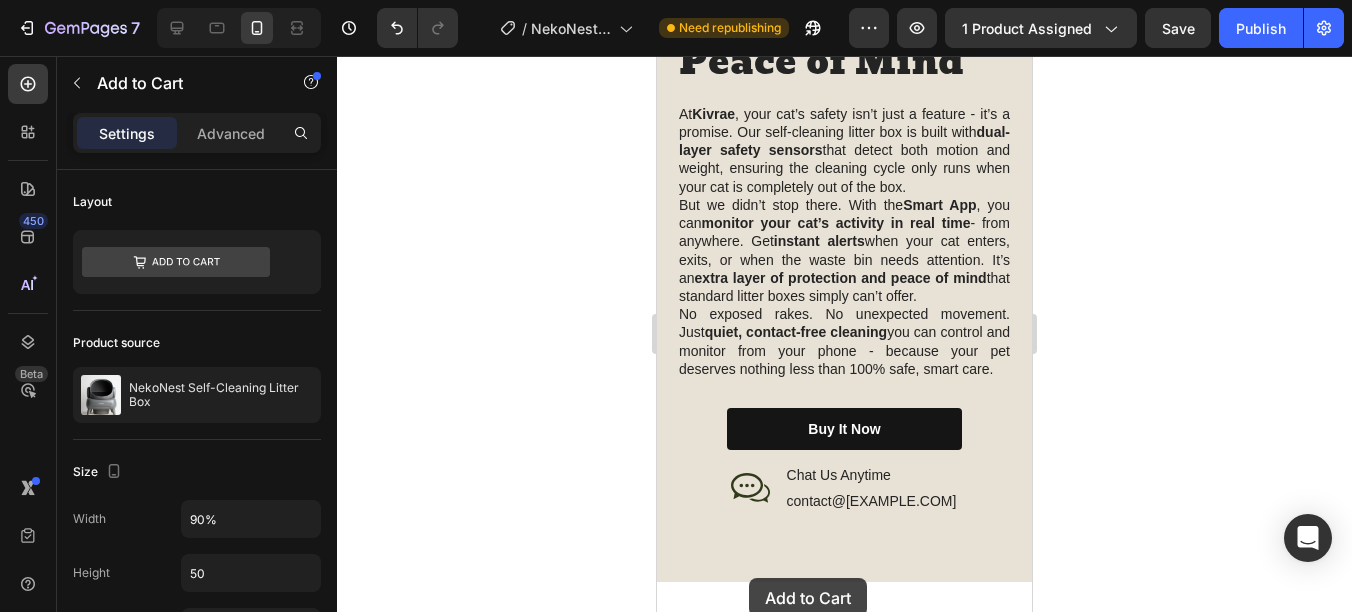 scroll, scrollTop: 3488, scrollLeft: 0, axis: vertical 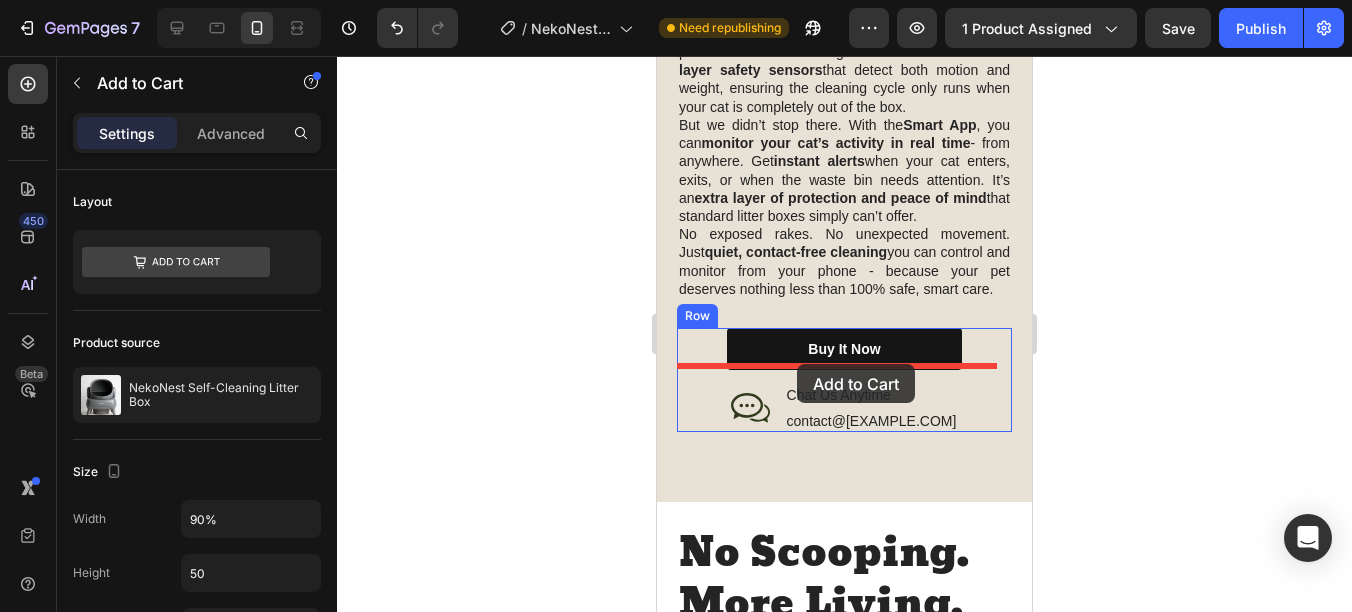 drag, startPoint x: 697, startPoint y: 343, endPoint x: 797, endPoint y: 364, distance: 102.18121 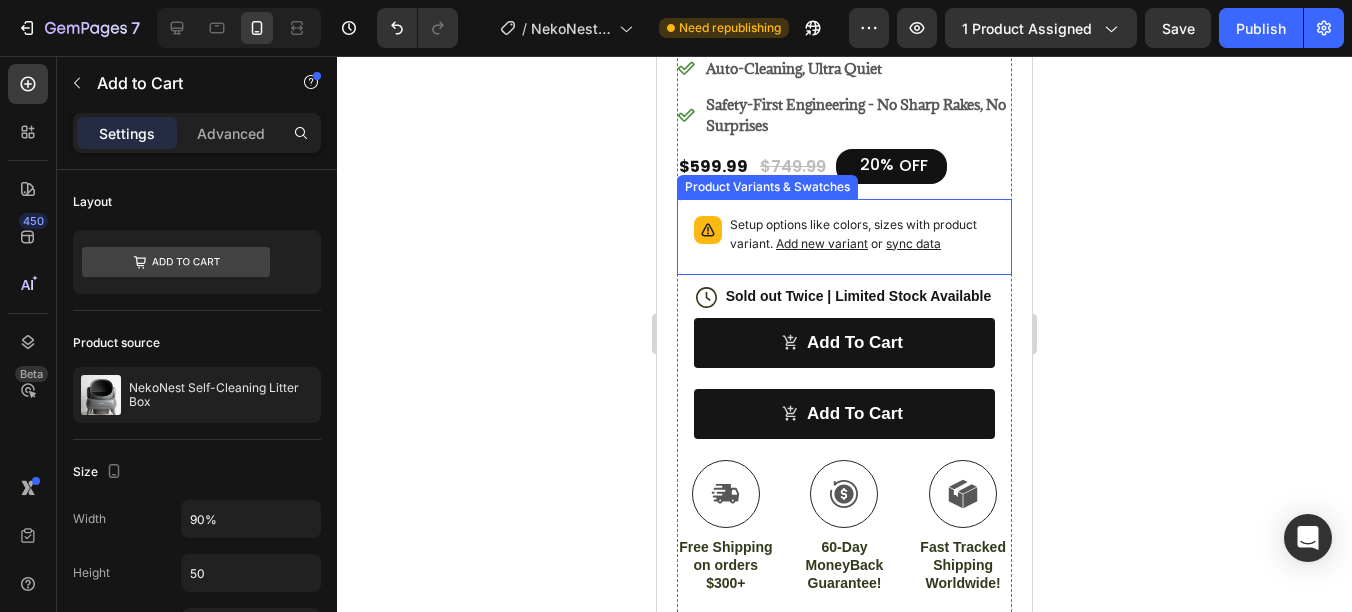scroll, scrollTop: 988, scrollLeft: 0, axis: vertical 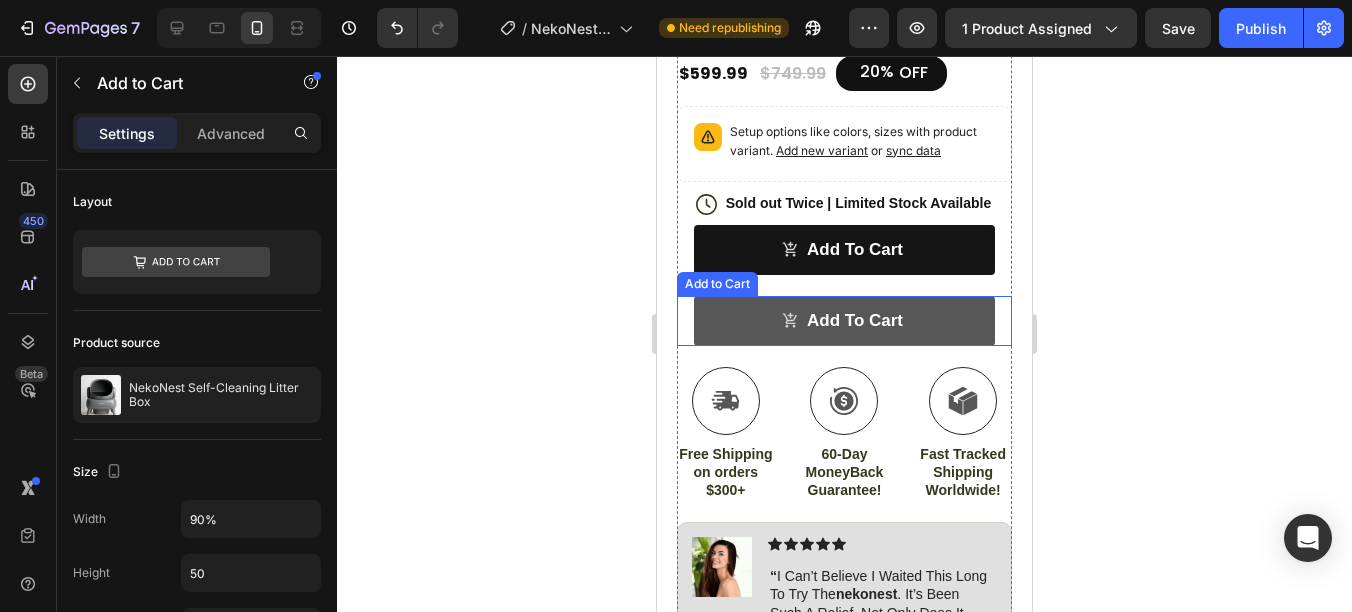 click on "Add to cart" at bounding box center (845, 321) 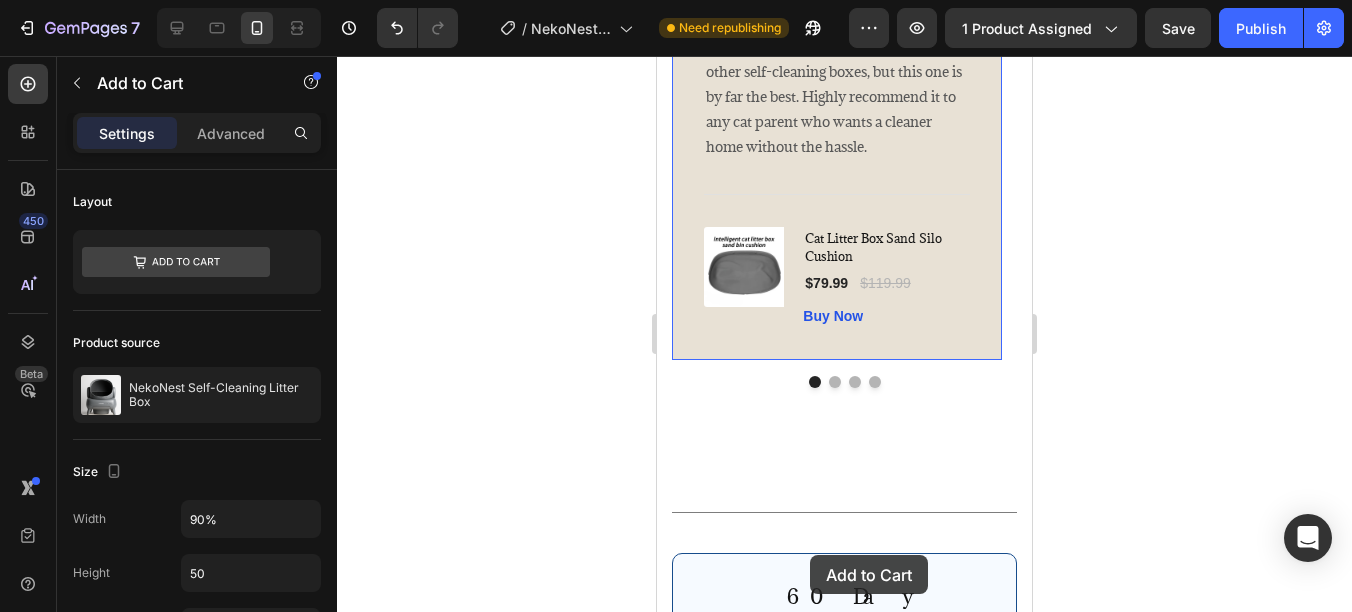 scroll, scrollTop: 5609, scrollLeft: 0, axis: vertical 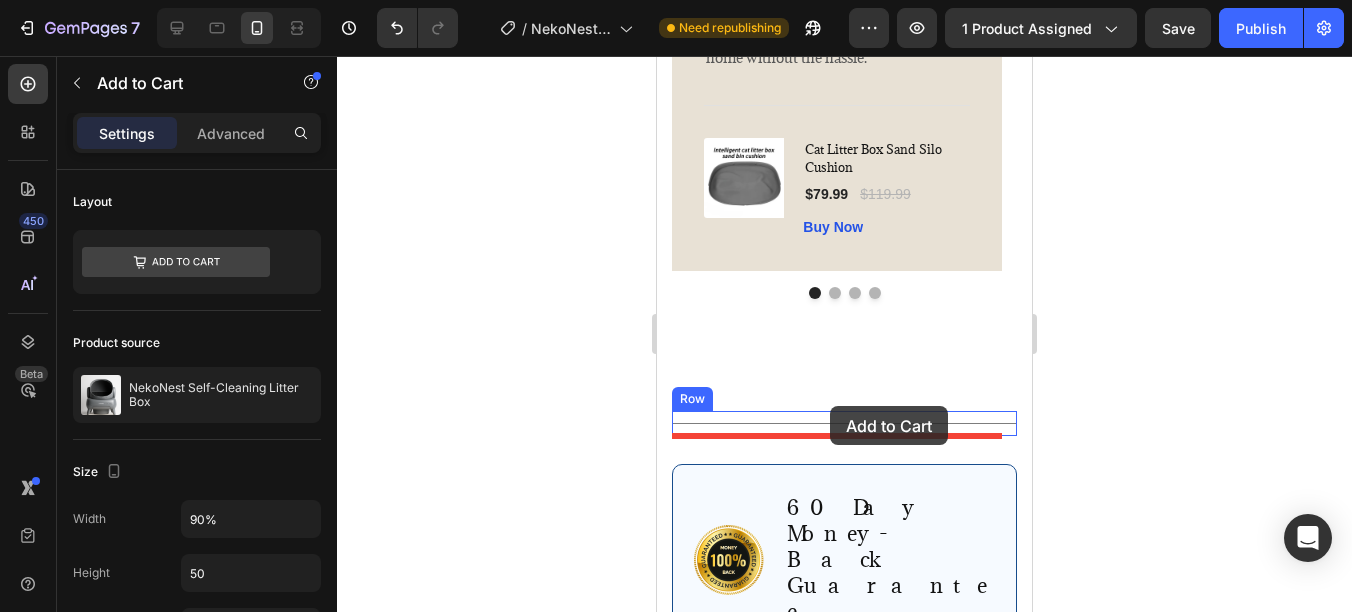 drag, startPoint x: 697, startPoint y: 266, endPoint x: 830, endPoint y: 406, distance: 193.10359 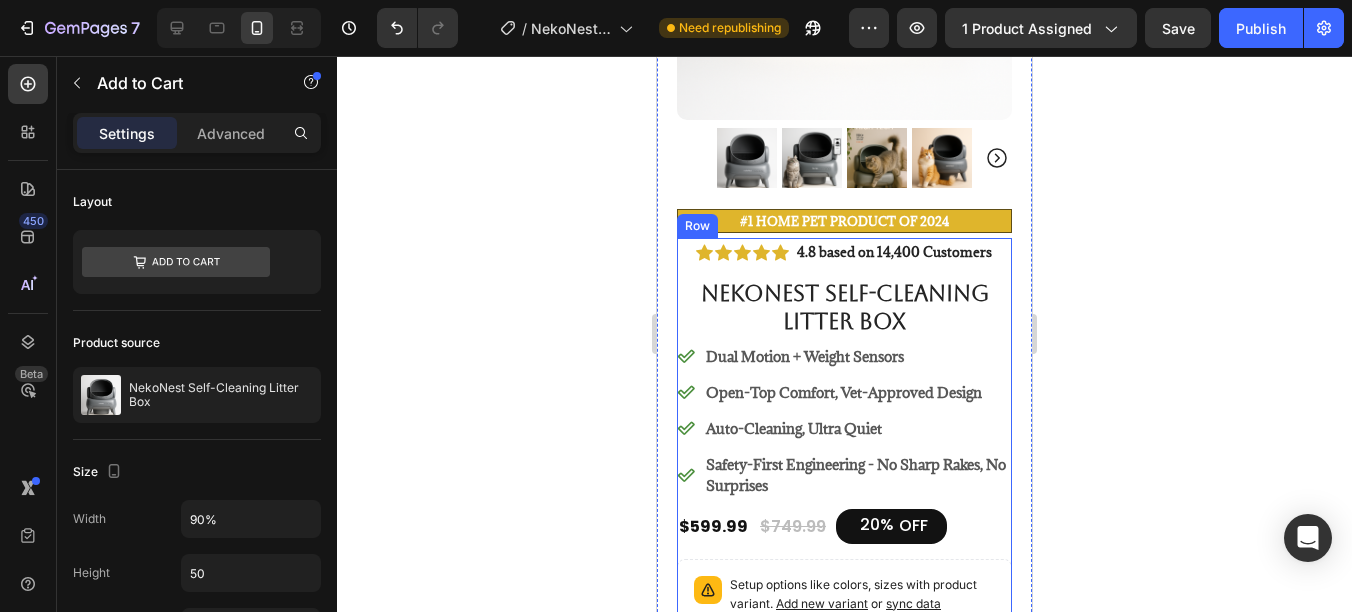 scroll, scrollTop: 909, scrollLeft: 0, axis: vertical 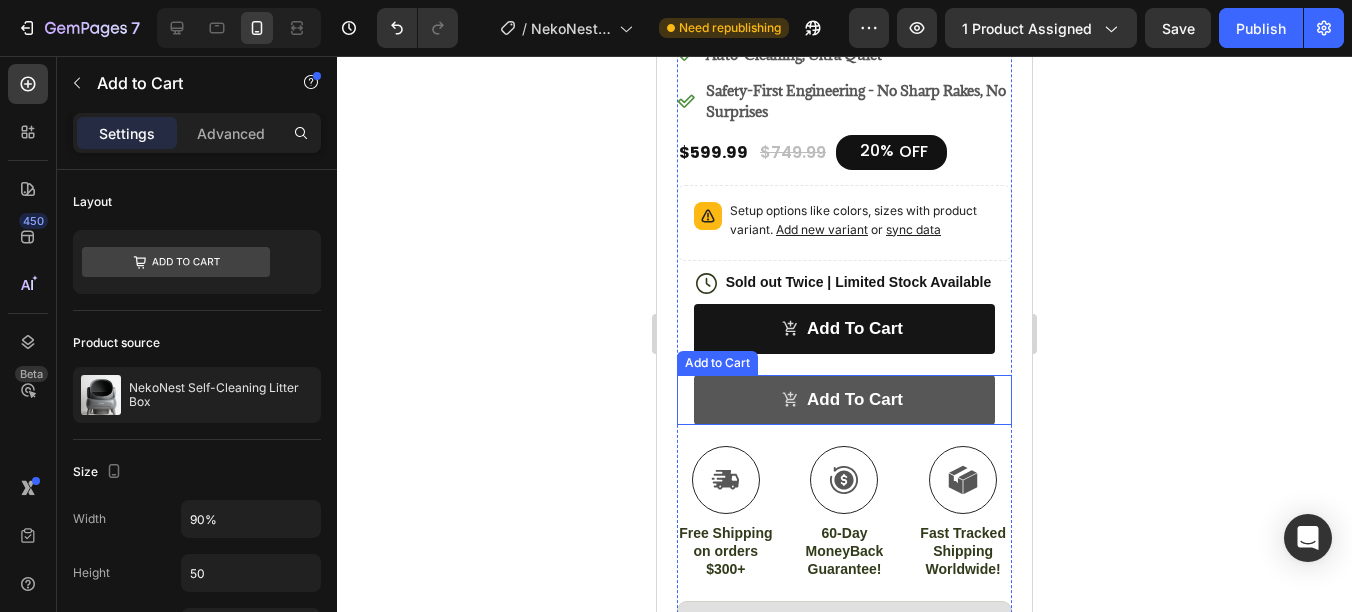 click on "Add to cart" at bounding box center (845, 400) 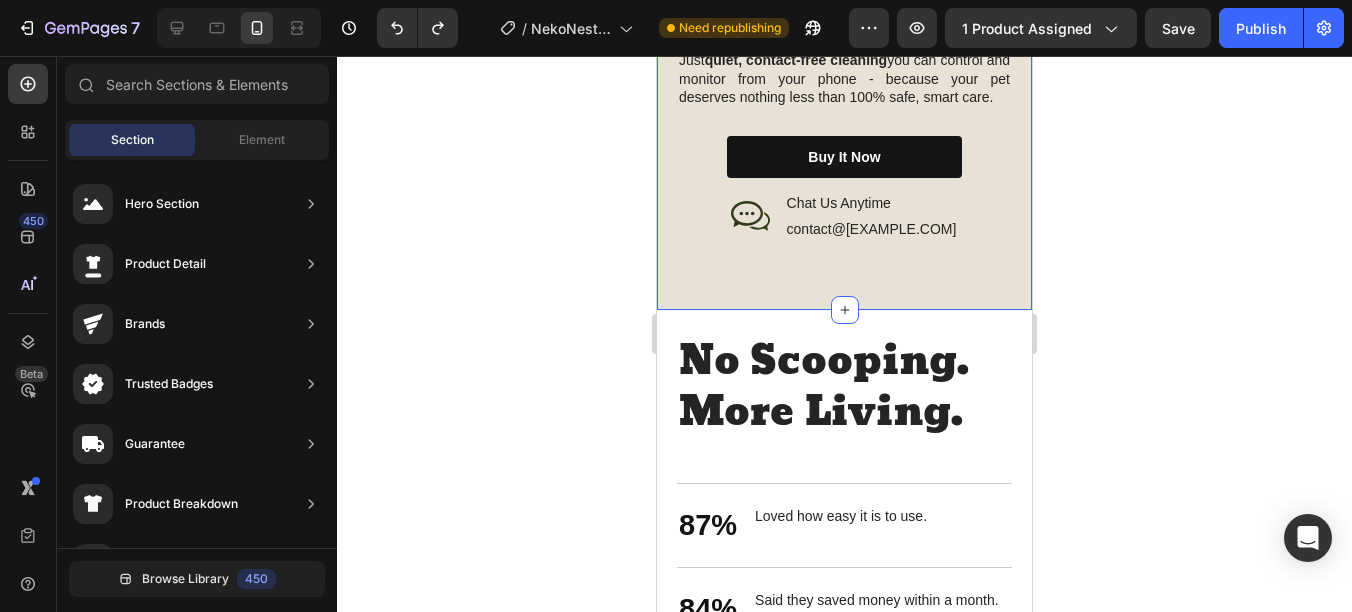 scroll, scrollTop: 3409, scrollLeft: 0, axis: vertical 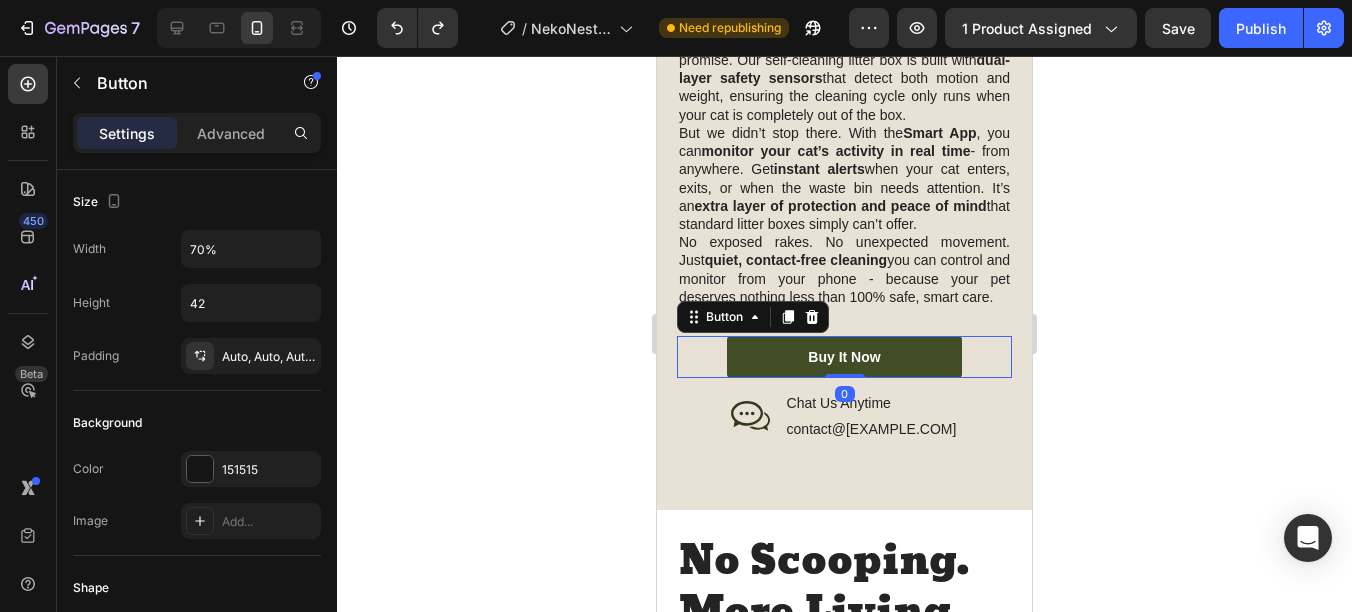 click on "Buy It Now" at bounding box center (844, 357) 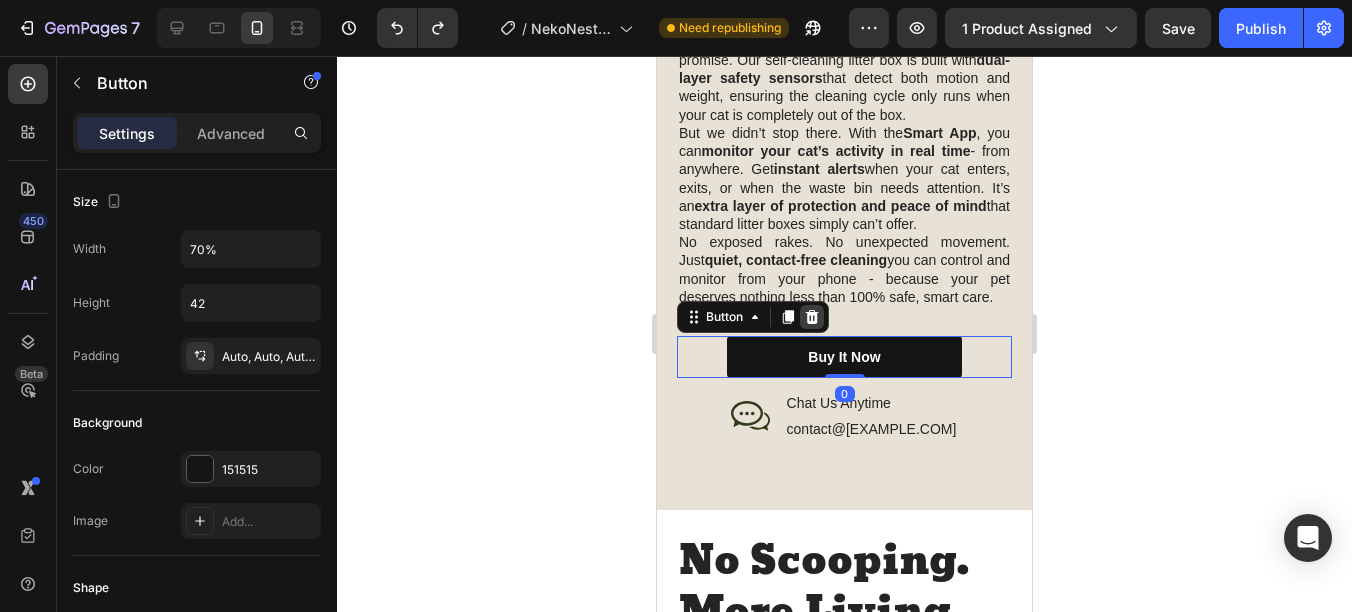 click at bounding box center (812, 317) 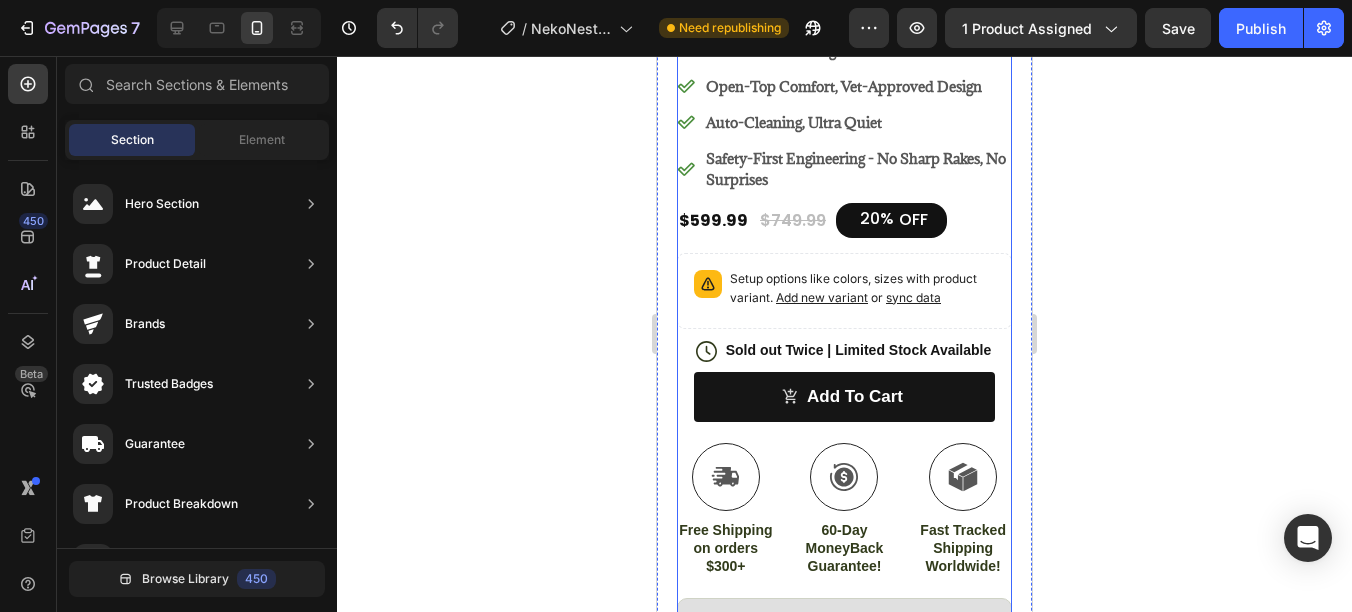 scroll, scrollTop: 709, scrollLeft: 0, axis: vertical 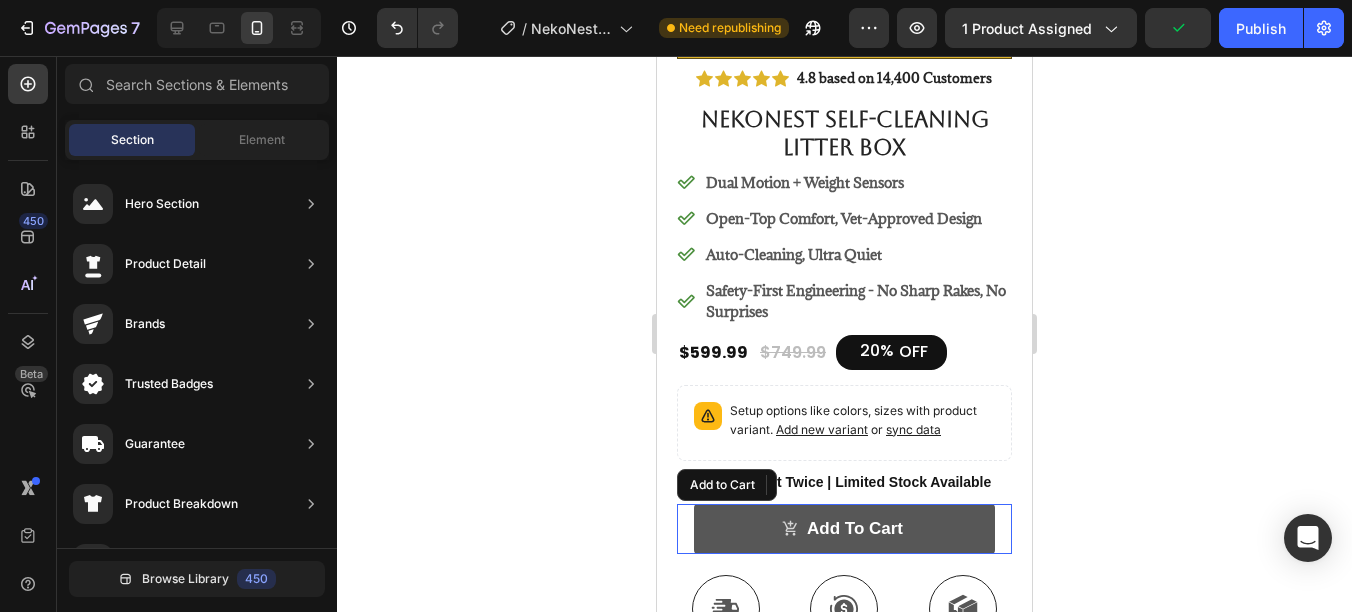 click on "Add to cart" at bounding box center (845, 529) 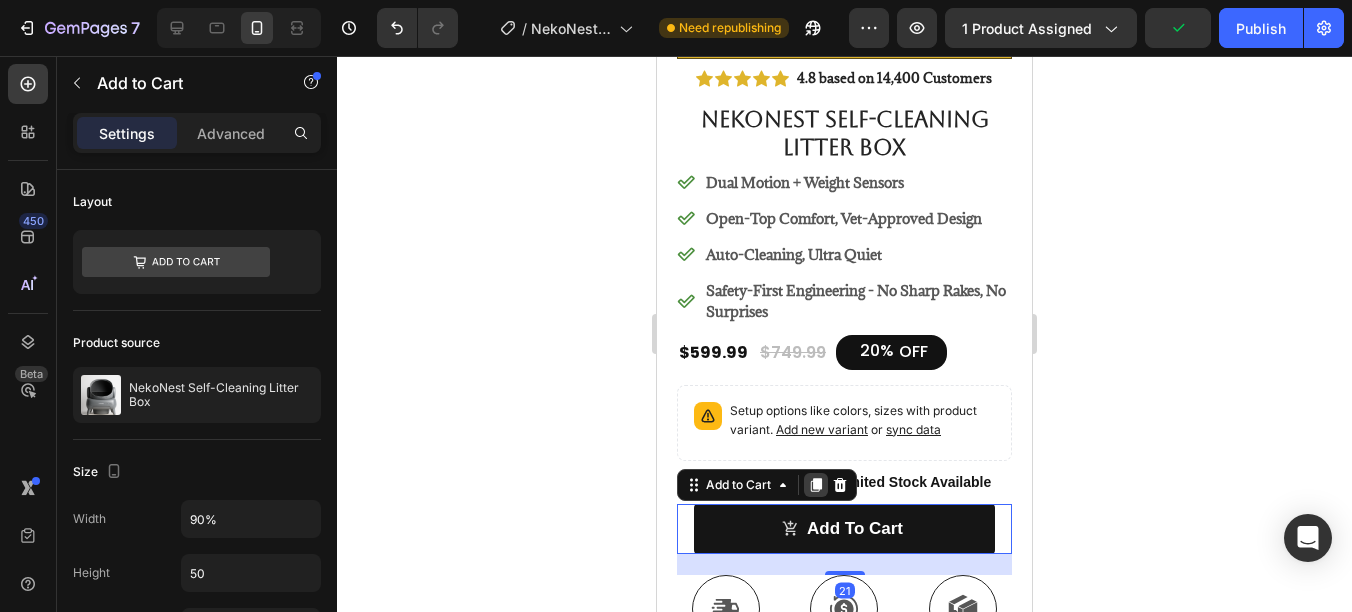 click 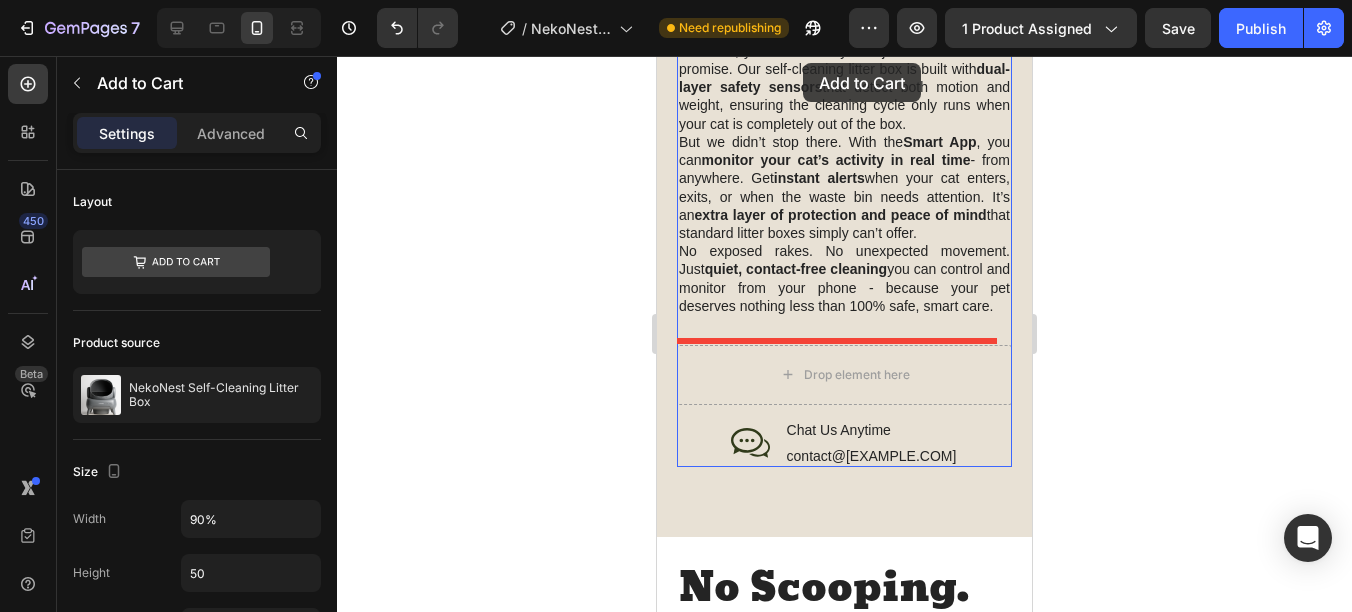 scroll, scrollTop: 3402, scrollLeft: 0, axis: vertical 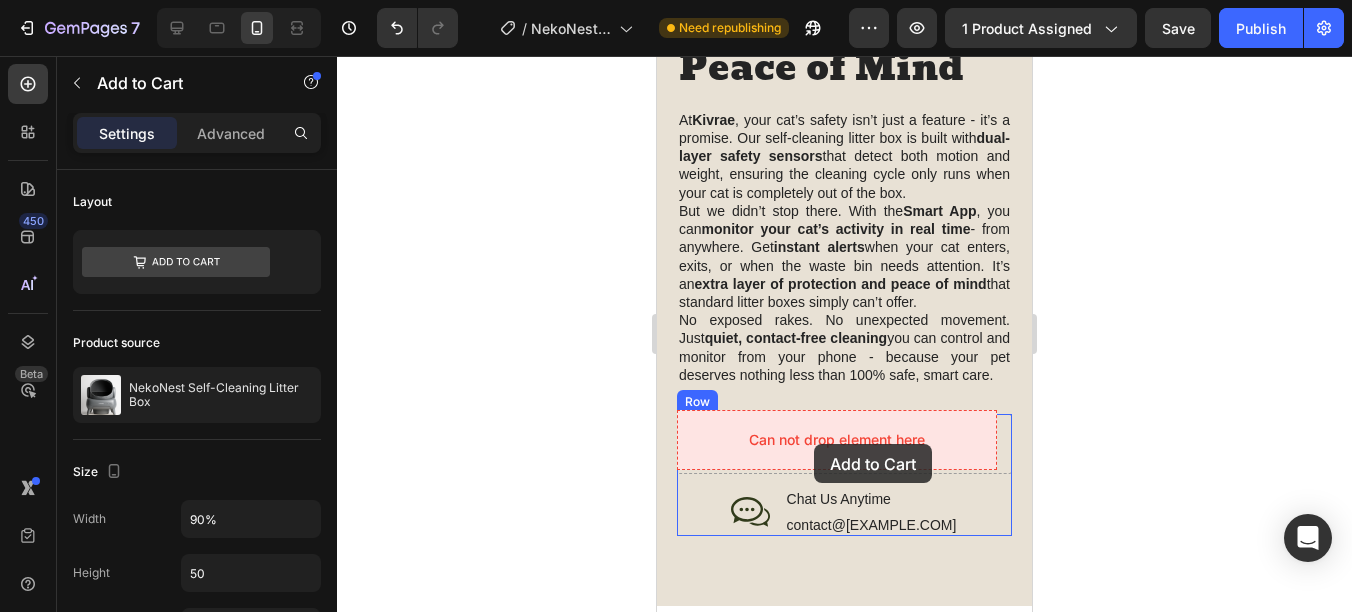 drag, startPoint x: 697, startPoint y: 531, endPoint x: 814, endPoint y: 444, distance: 145.80124 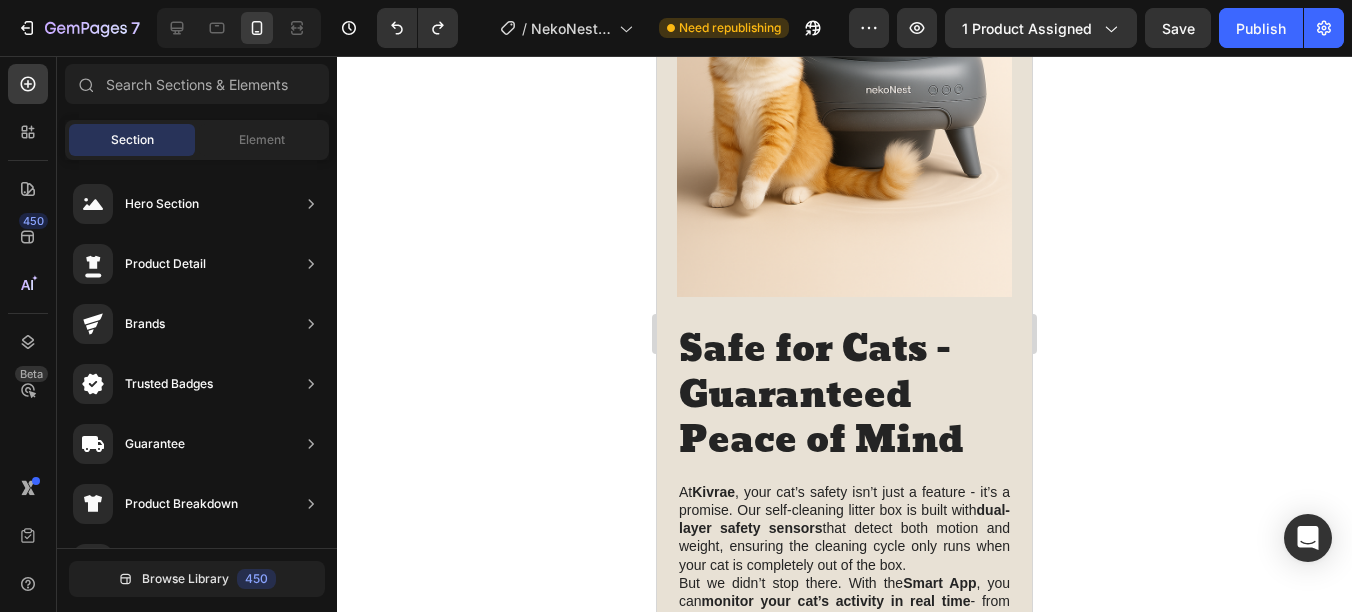 scroll, scrollTop: 3402, scrollLeft: 0, axis: vertical 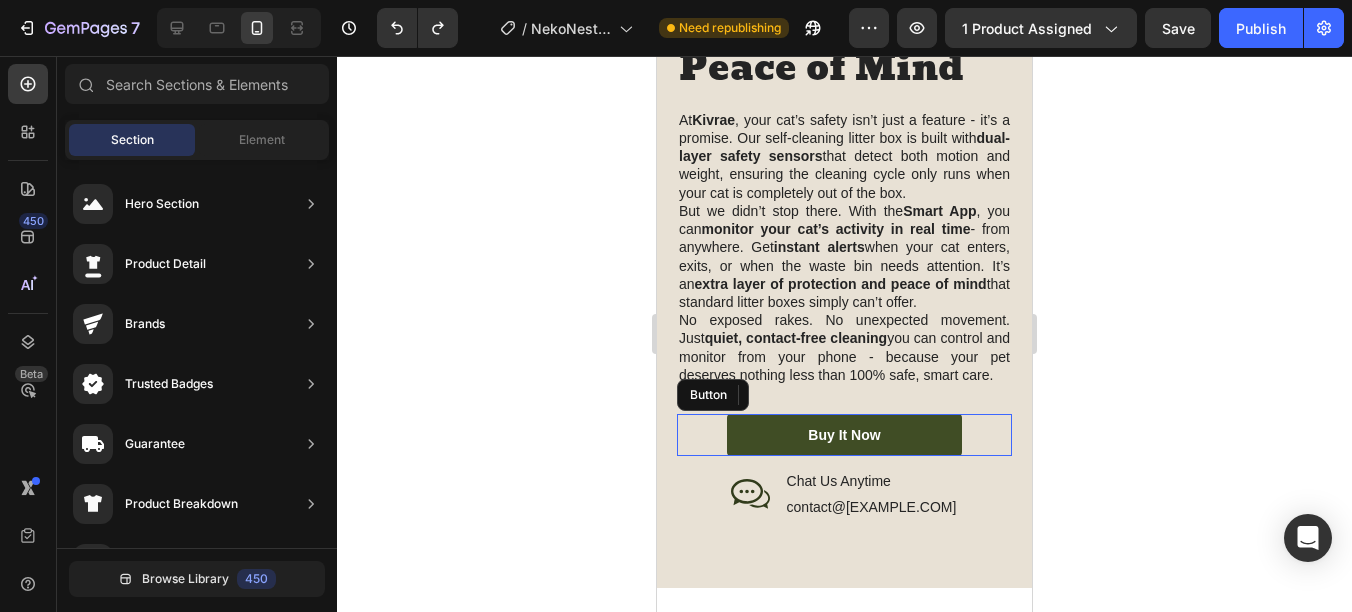 click on "Buy It Now" at bounding box center (844, 435) 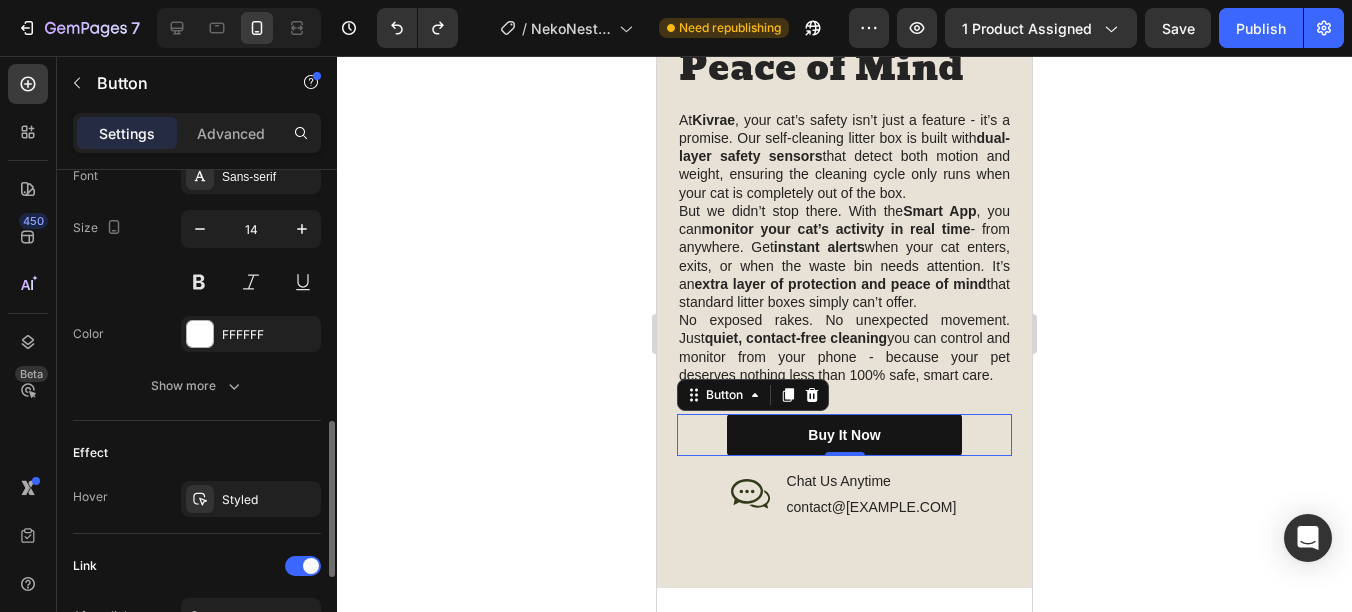 scroll, scrollTop: 1091, scrollLeft: 0, axis: vertical 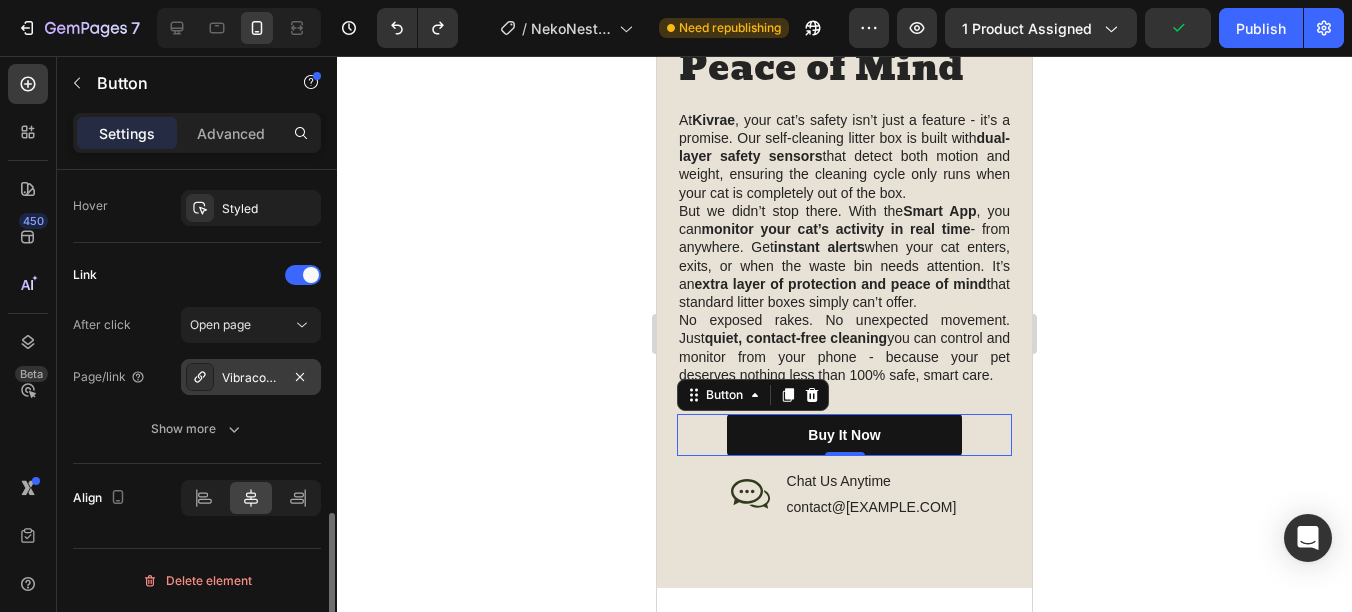 click on "Vibracore-vibration-plate" at bounding box center (251, 378) 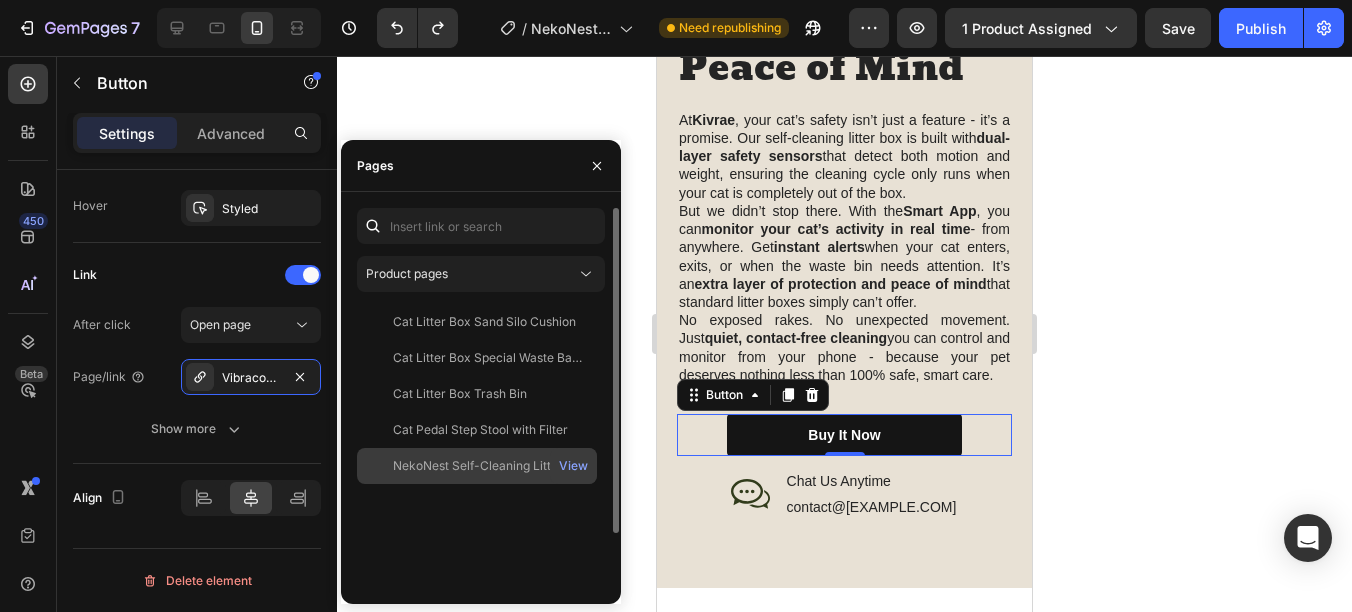 click on "NekoNest Self-Cleaning Litter Box" 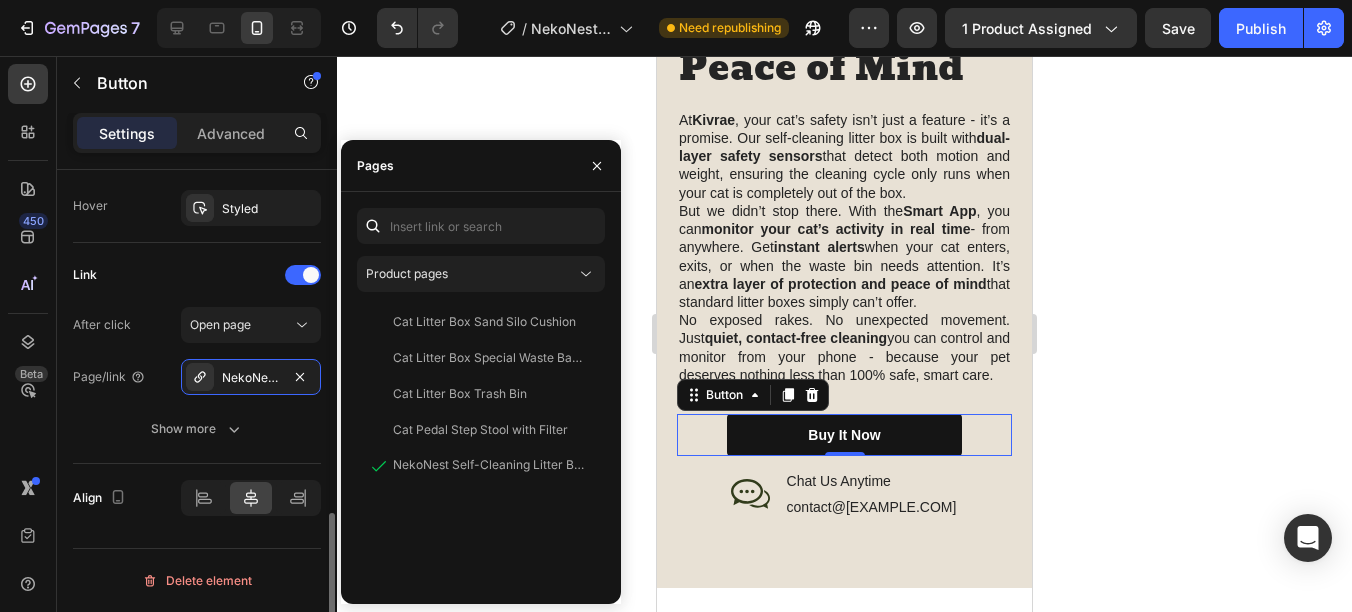 click on "Link After click Open page Page/link NekoNest Self-Cleaning Litter Box Show more" 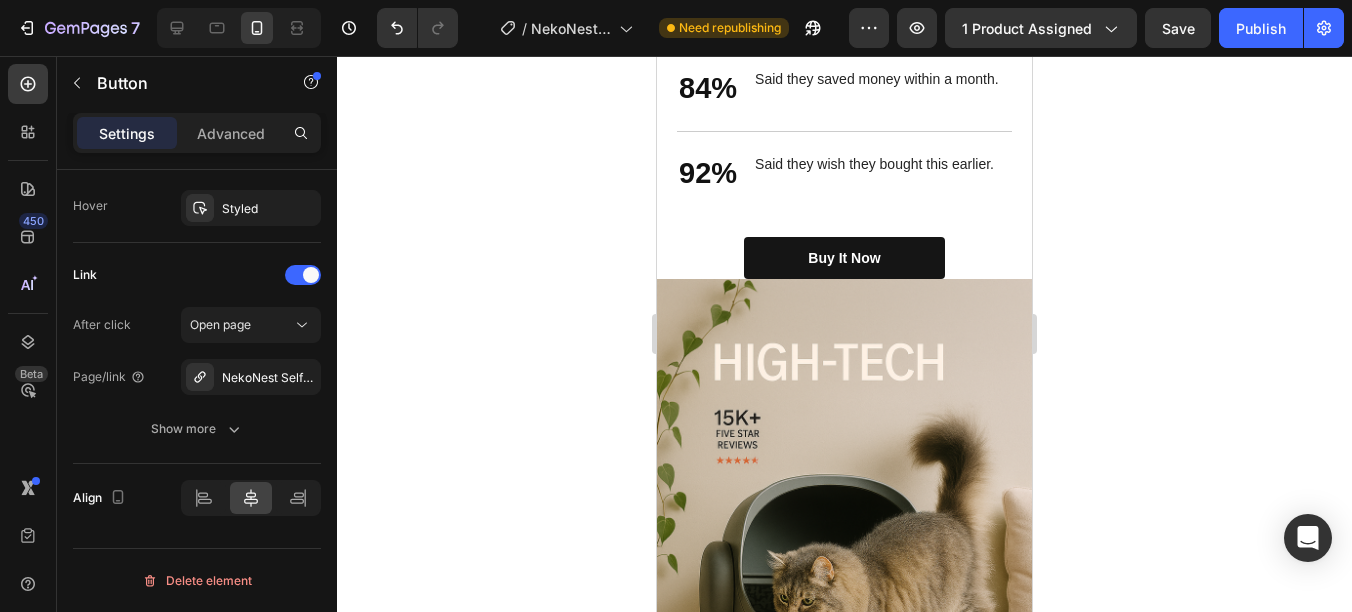 scroll, scrollTop: 4202, scrollLeft: 0, axis: vertical 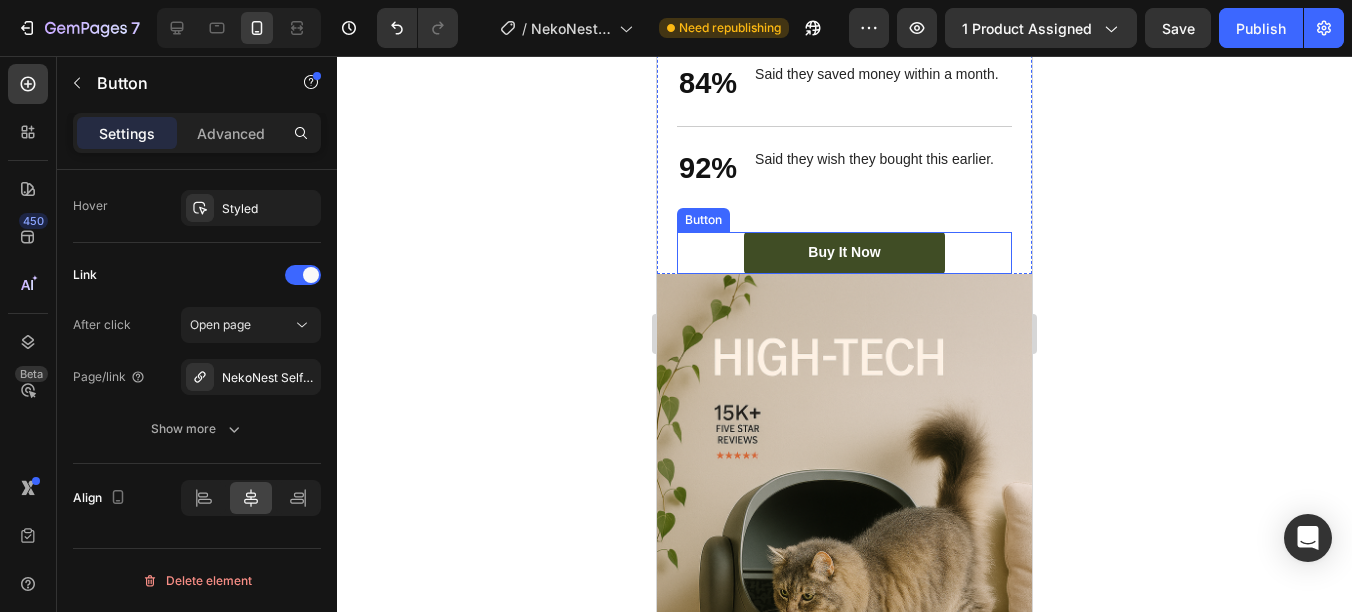 click on "Buy It Now" at bounding box center [844, 253] 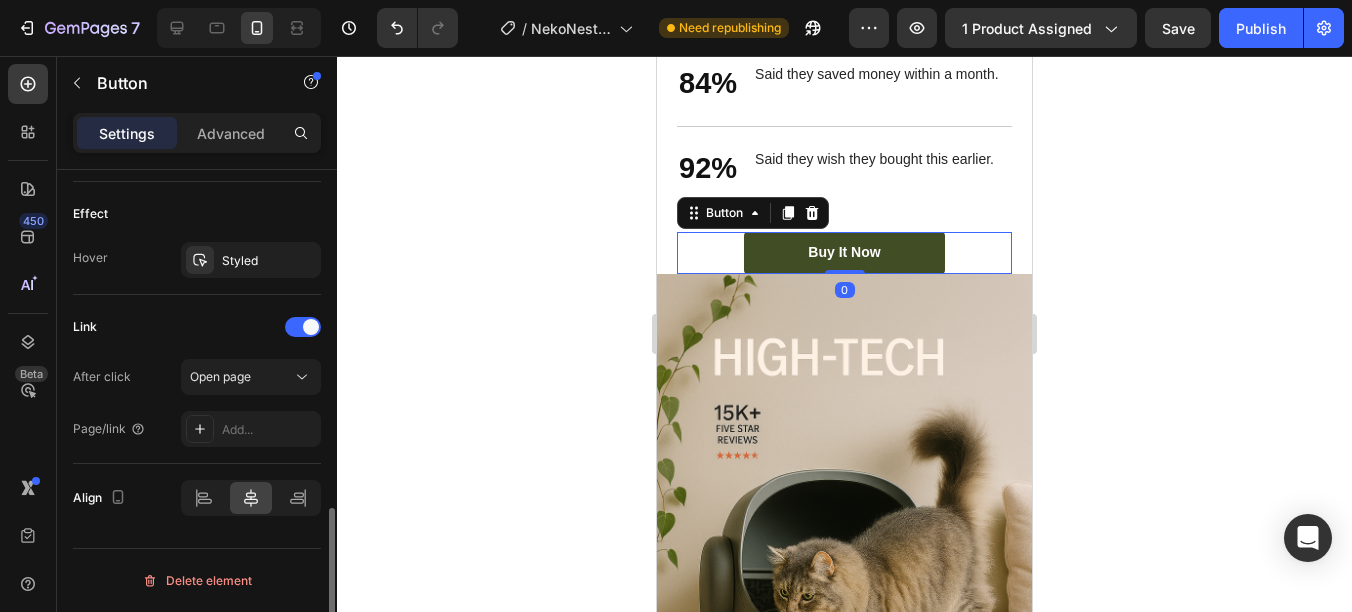 scroll, scrollTop: 1039, scrollLeft: 0, axis: vertical 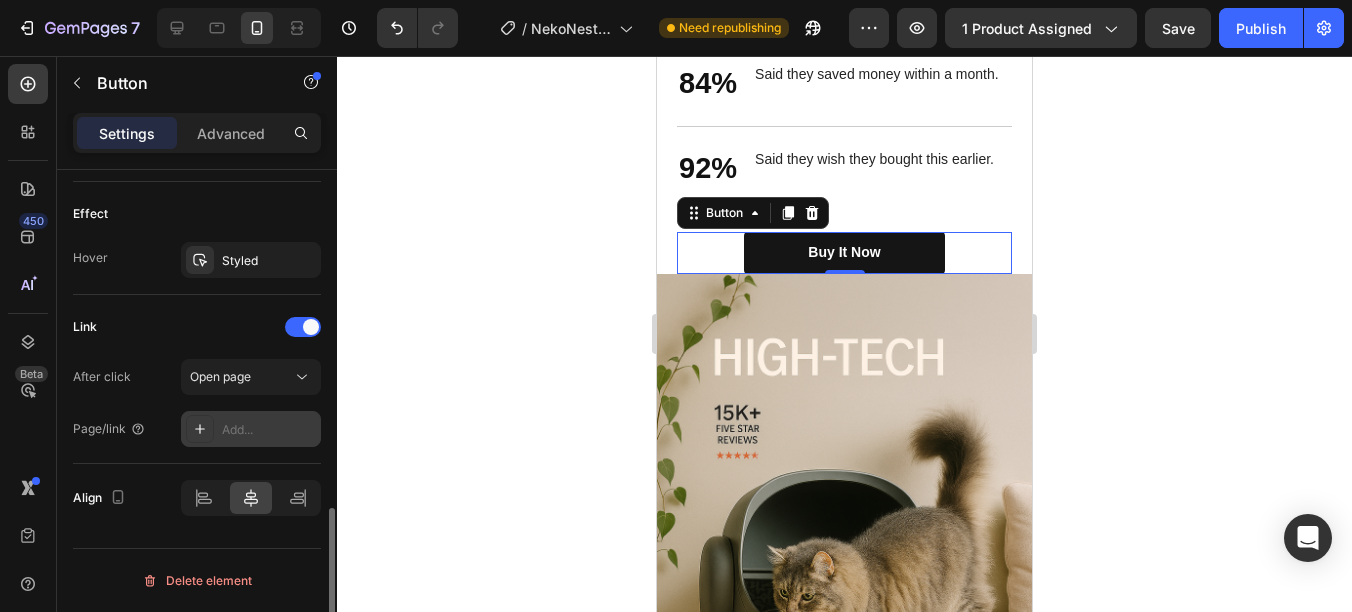 click on "Add..." at bounding box center [269, 430] 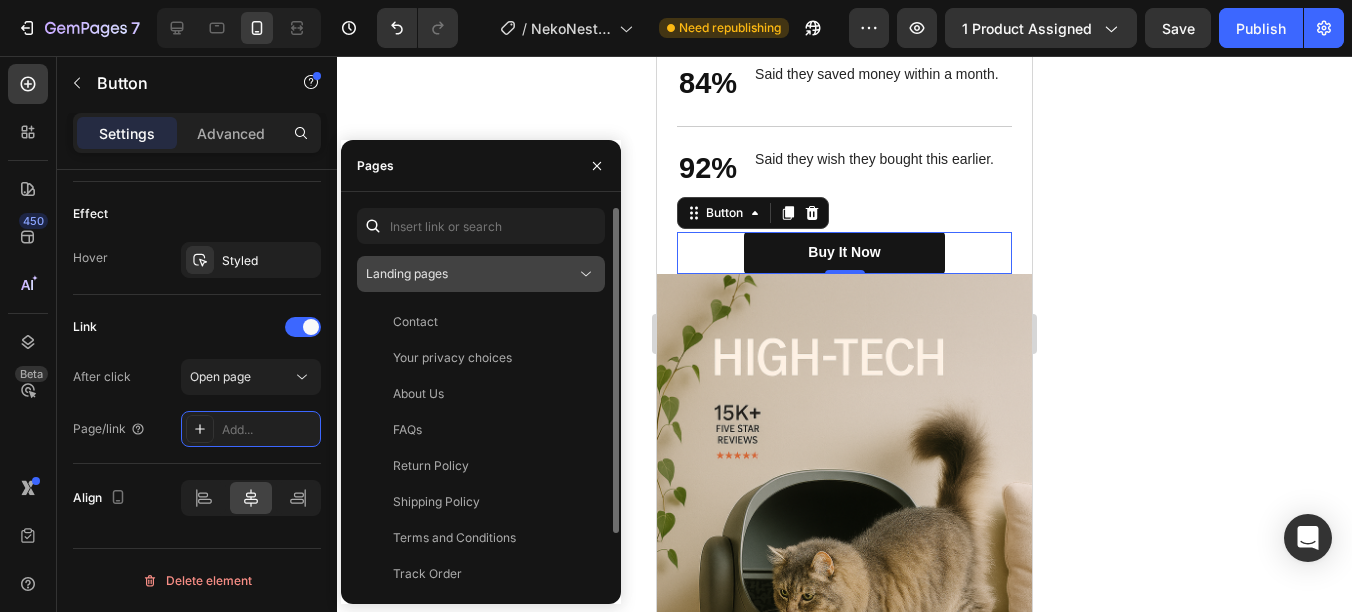 click on "Landing pages" at bounding box center [471, 274] 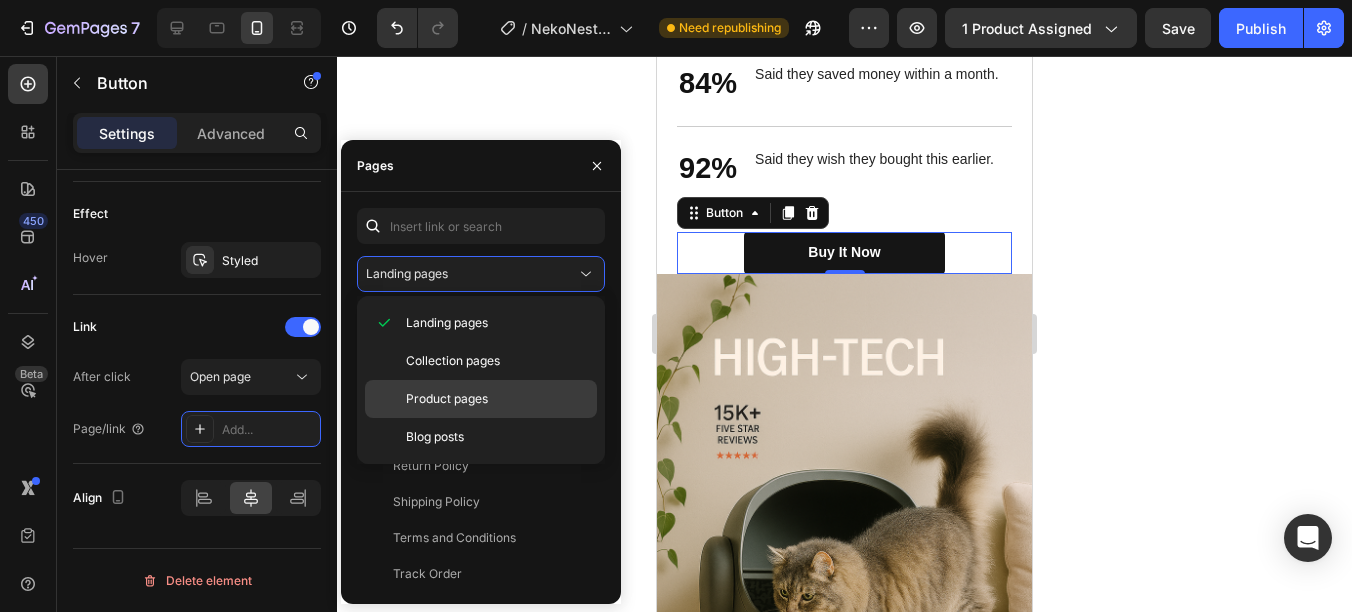 click on "Product pages" 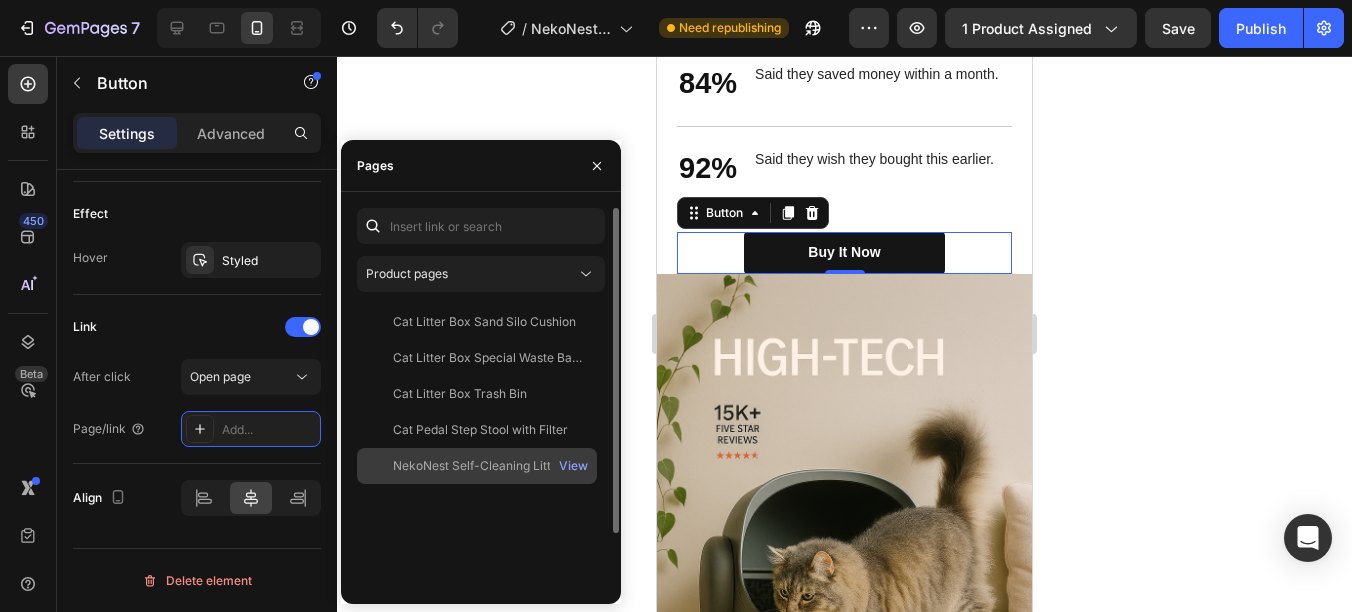 click on "NekoNest Self-Cleaning Litter Box" 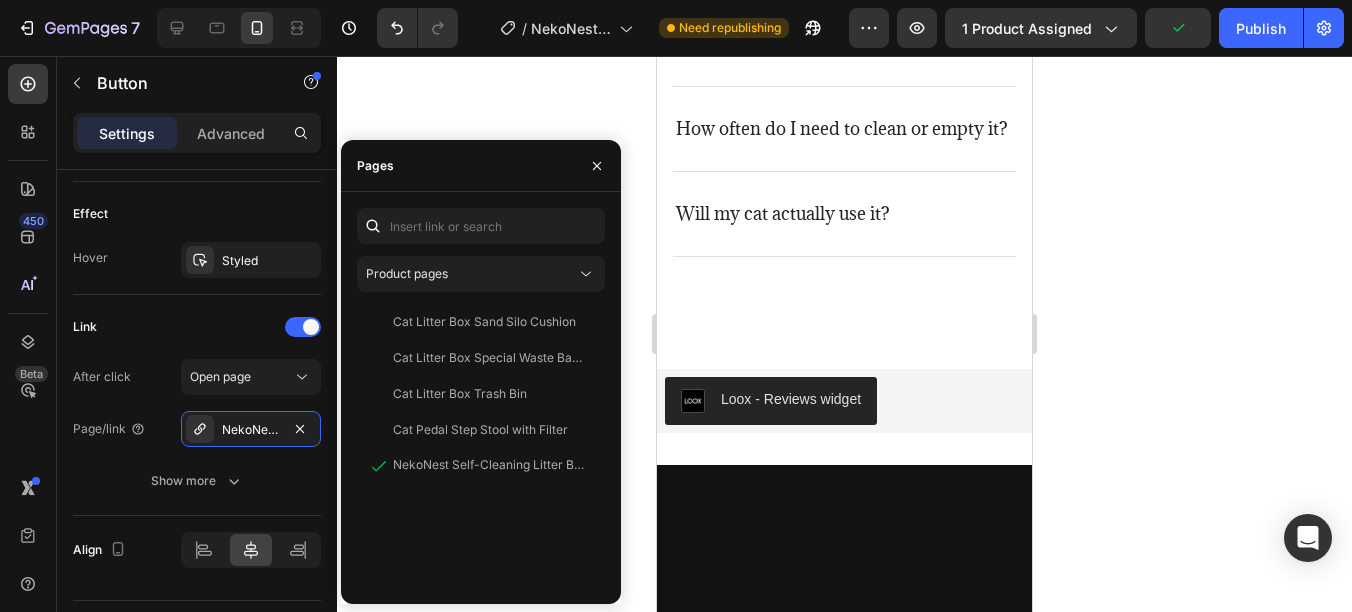 scroll, scrollTop: 6902, scrollLeft: 0, axis: vertical 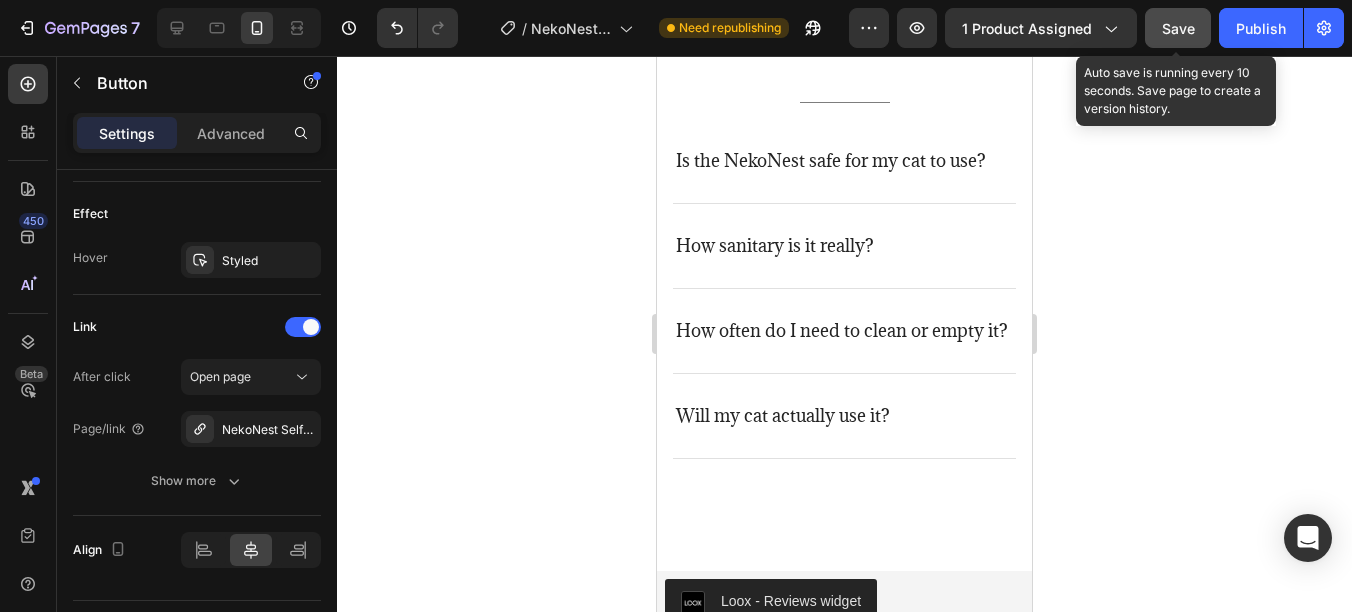 click on "Save" at bounding box center (1178, 28) 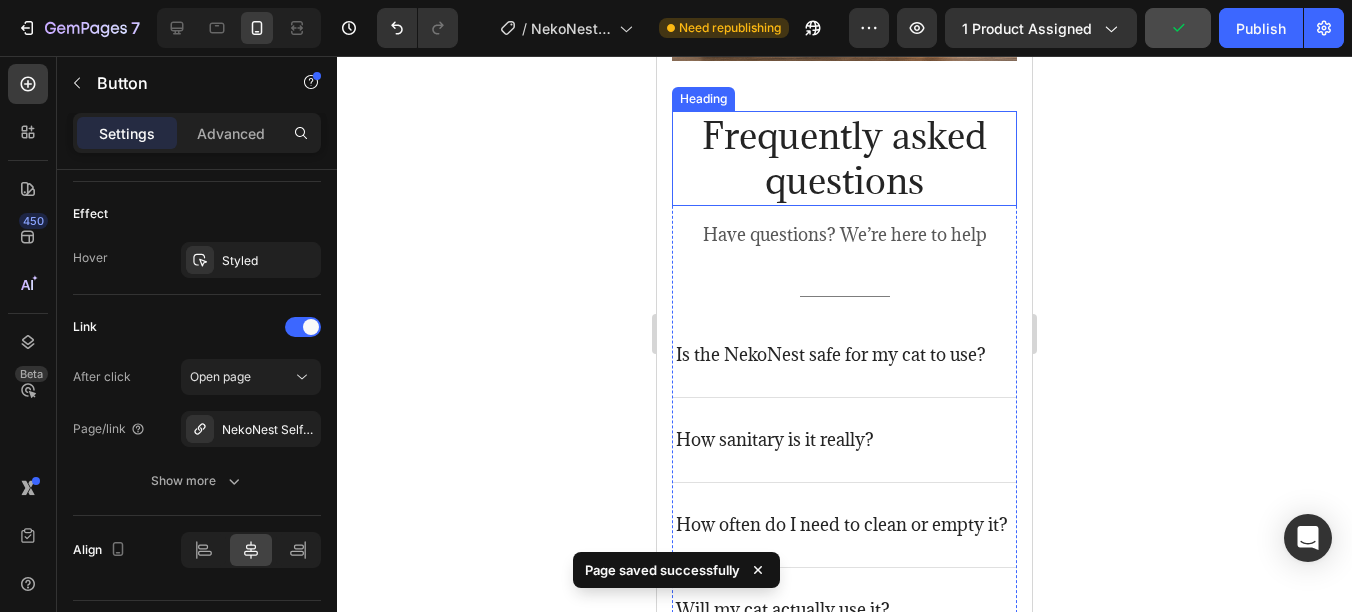 scroll, scrollTop: 6502, scrollLeft: 0, axis: vertical 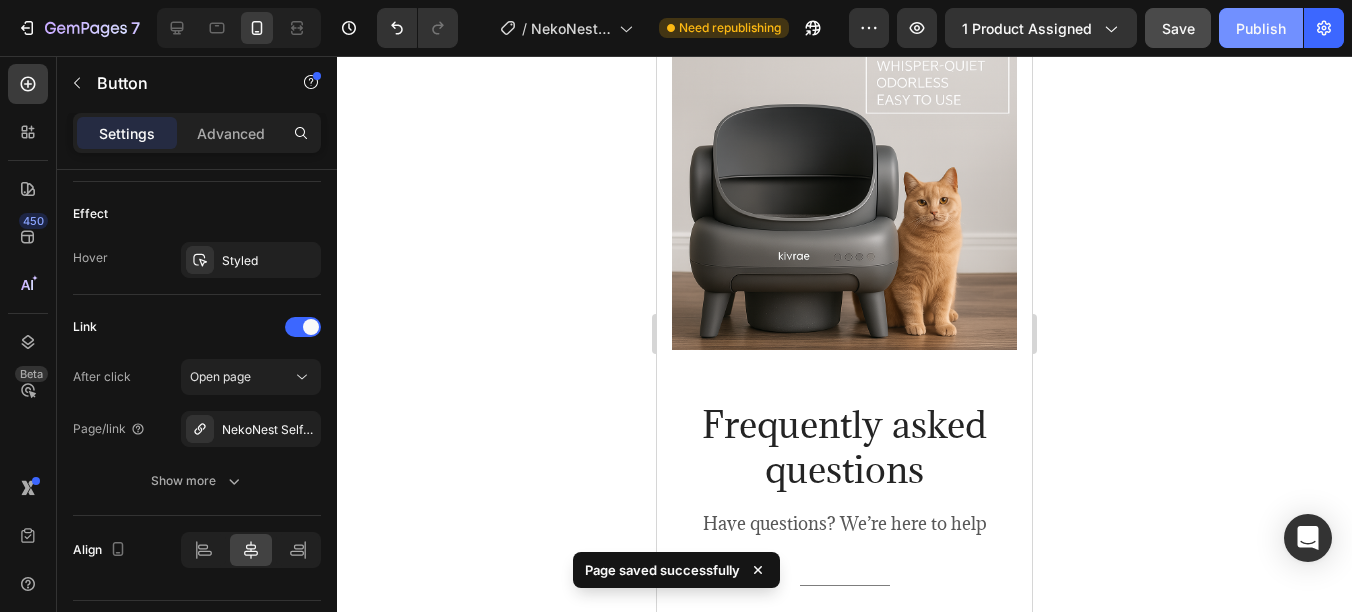 click on "Publish" at bounding box center (1261, 28) 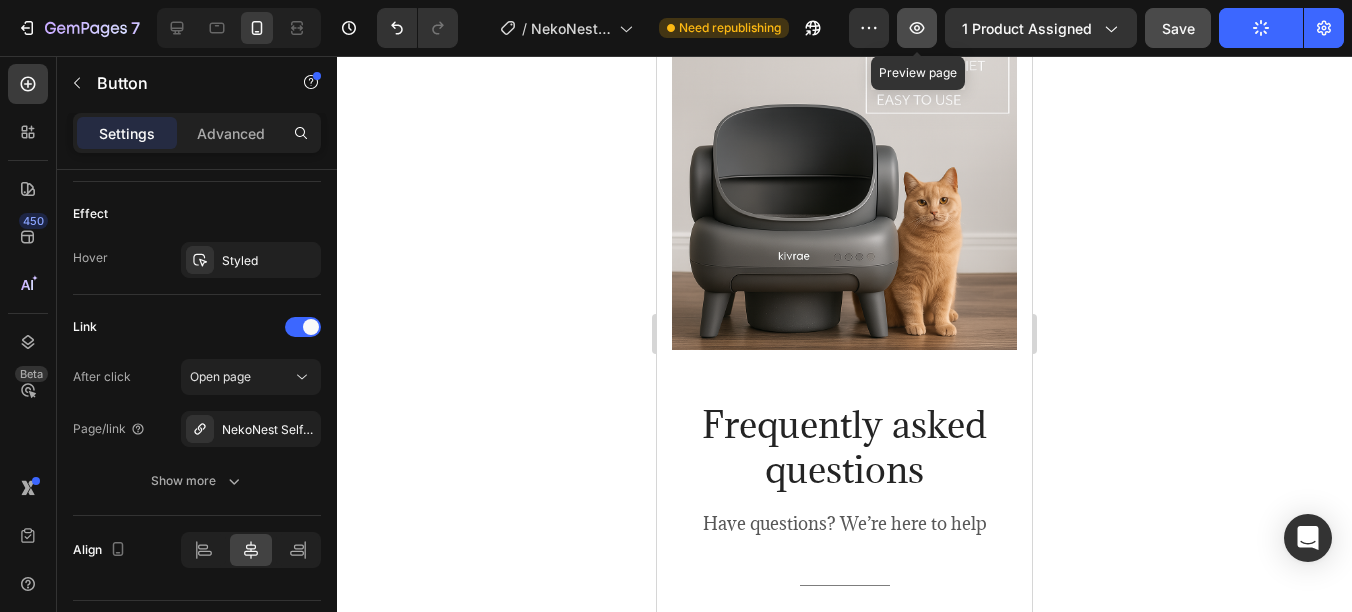 click 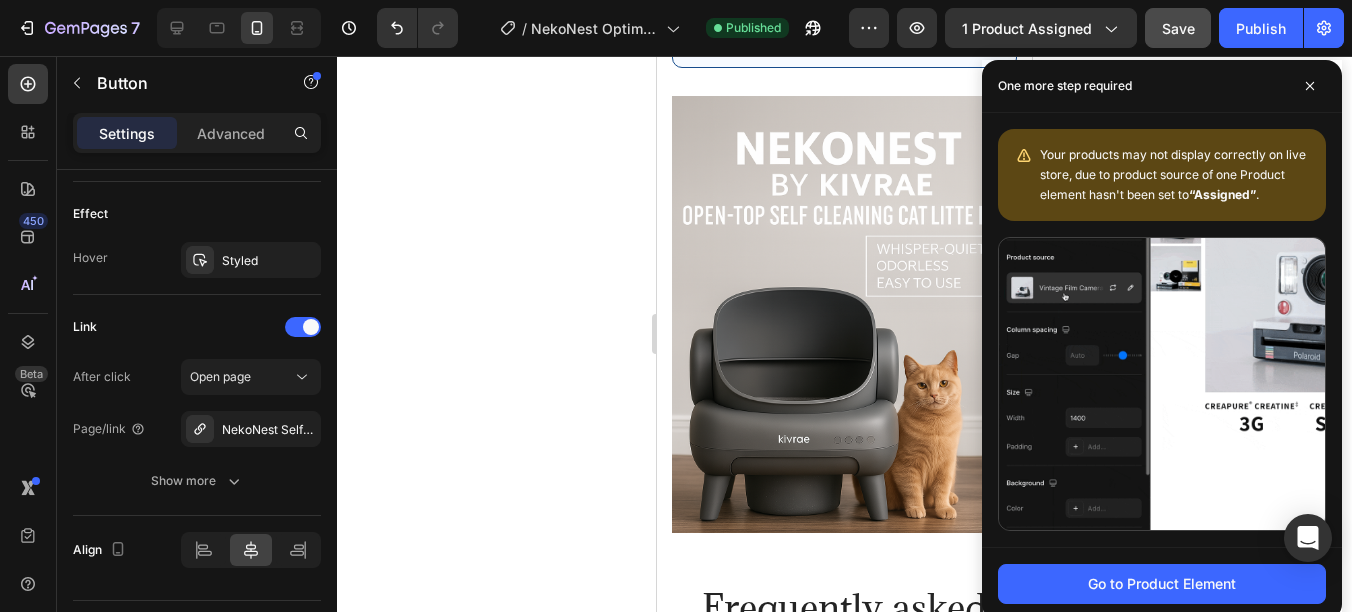 scroll, scrollTop: 6302, scrollLeft: 0, axis: vertical 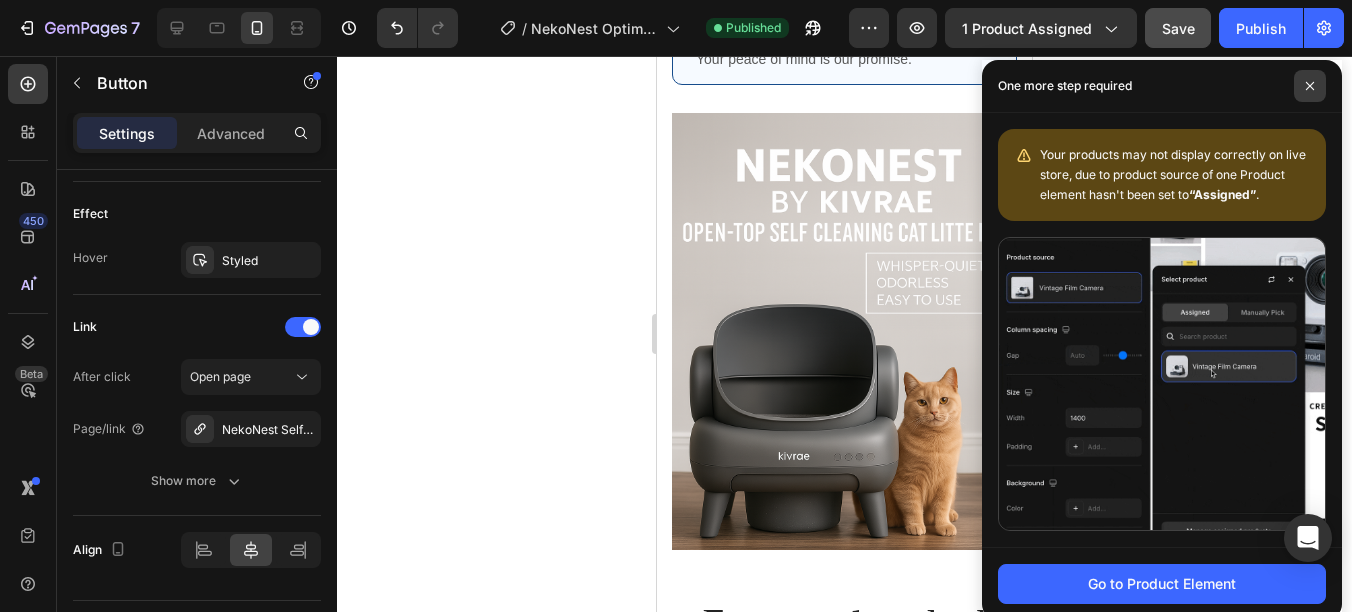 click 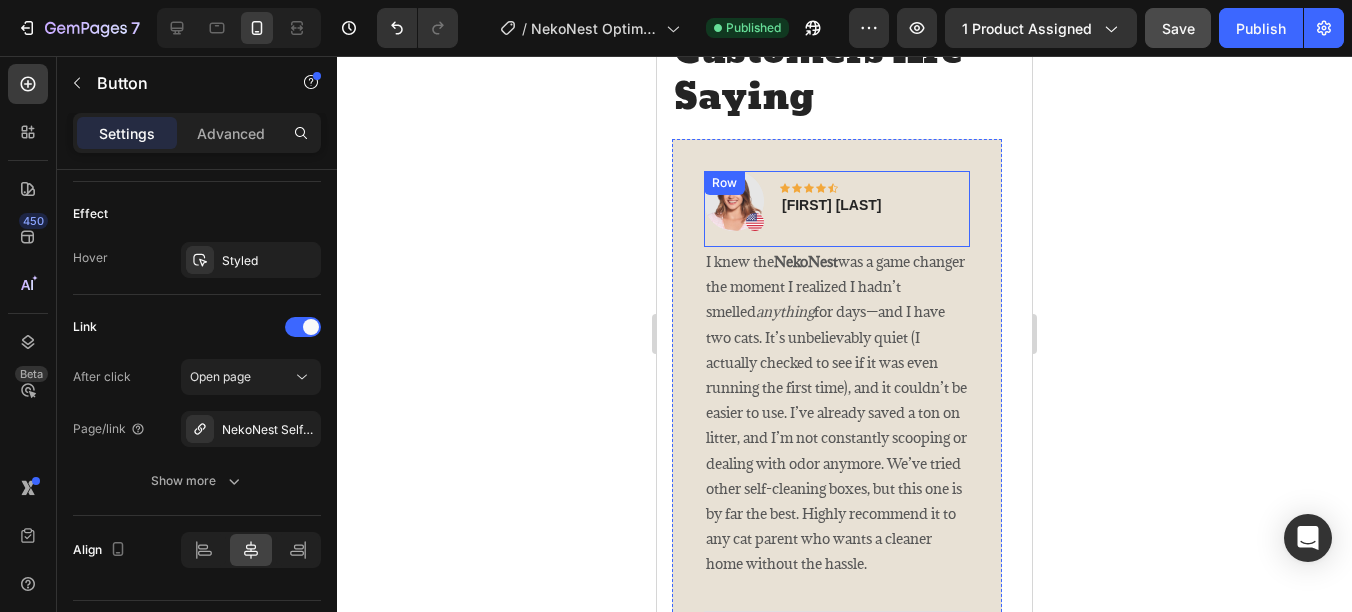 scroll, scrollTop: 5102, scrollLeft: 0, axis: vertical 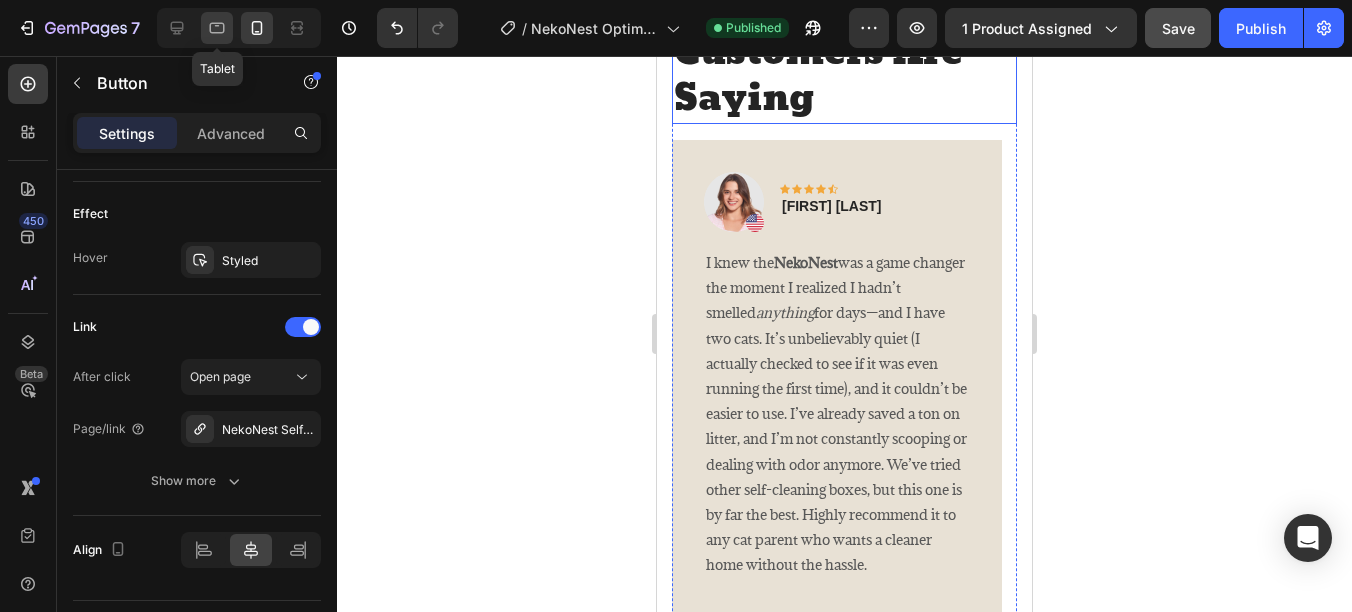 click 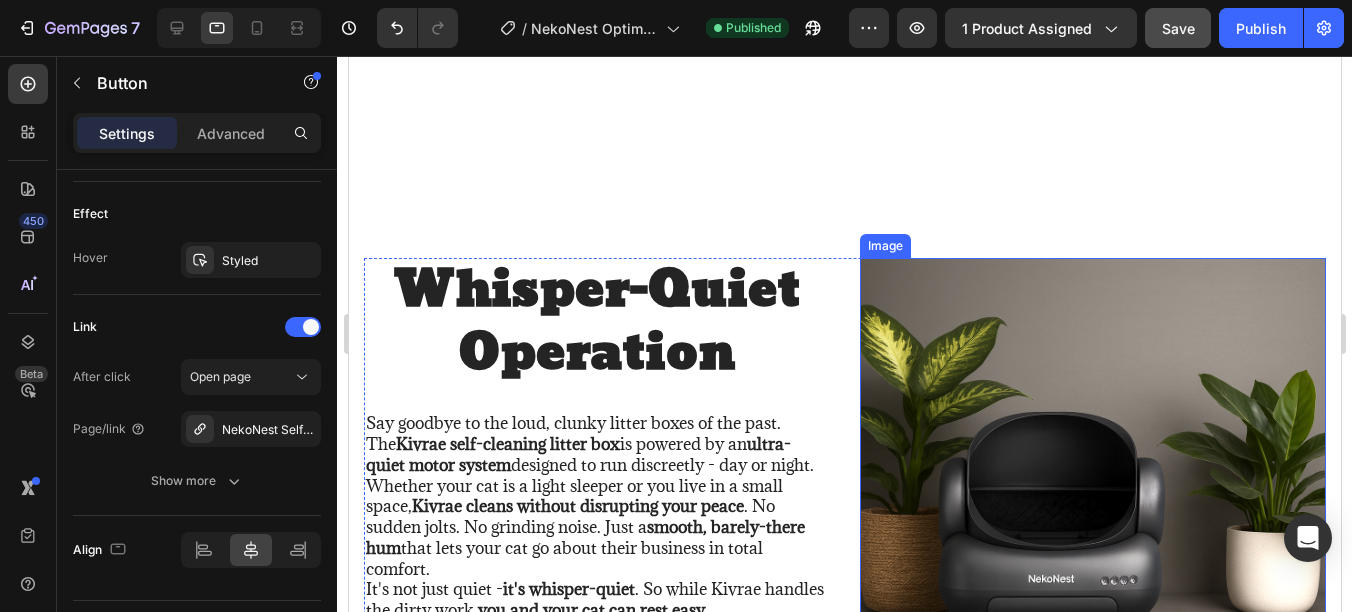 scroll, scrollTop: 1102, scrollLeft: 0, axis: vertical 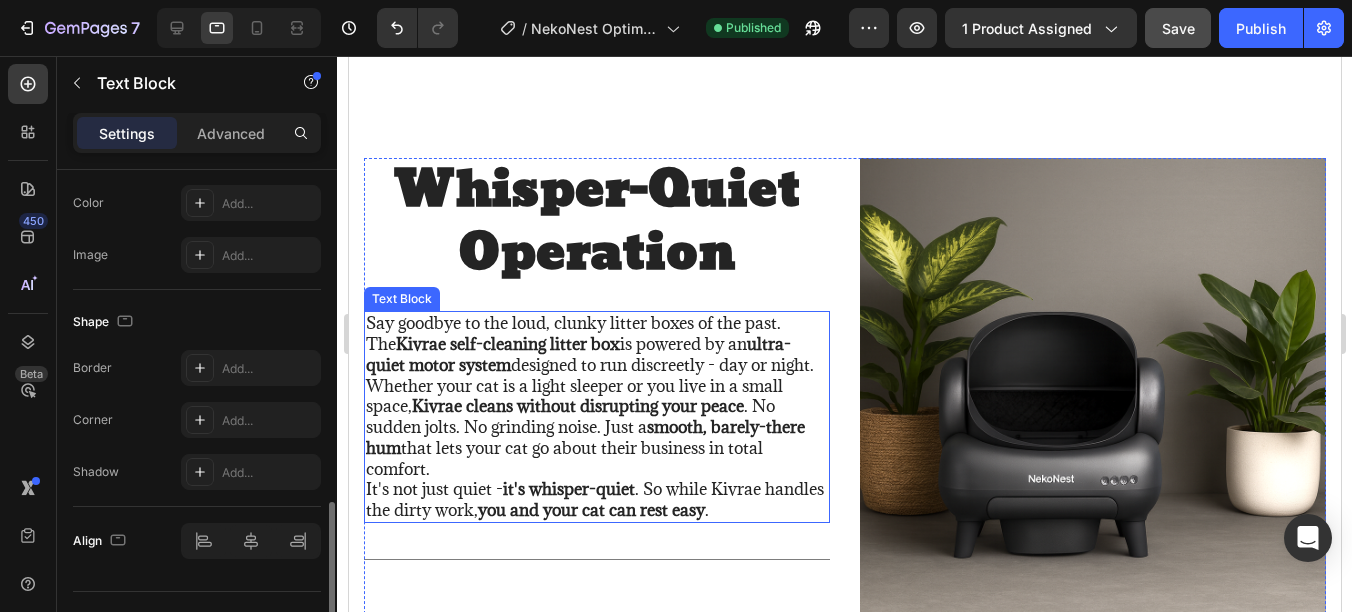 click on "Say goodbye to the loud, clunky litter boxes of the past. The  Kivrae self-cleaning litter box  is powered by an  ultra-quiet motor system  designed to run discreetly - day or night." at bounding box center (596, 344) 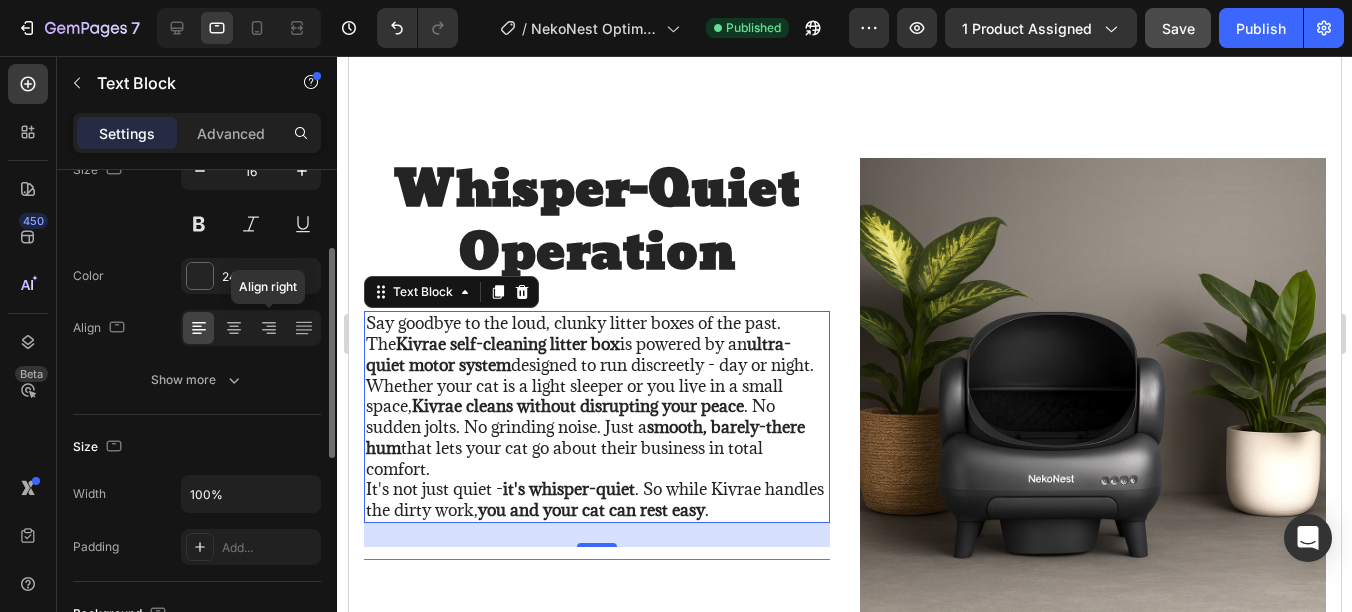 scroll, scrollTop: 0, scrollLeft: 0, axis: both 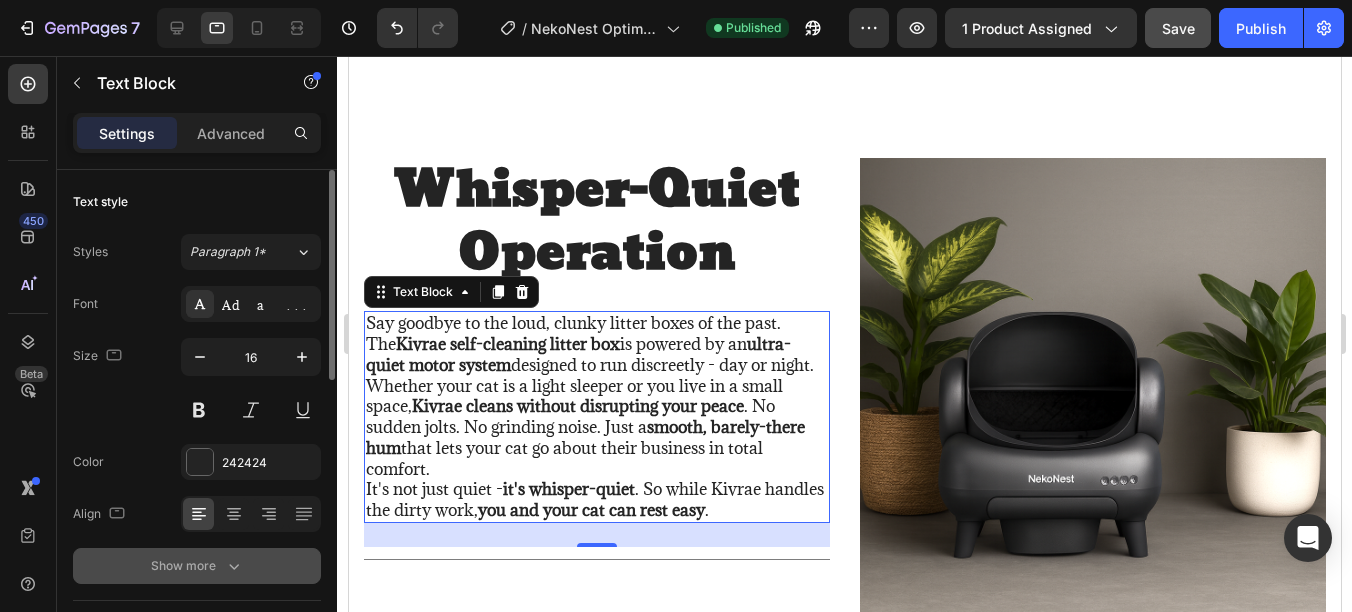 click 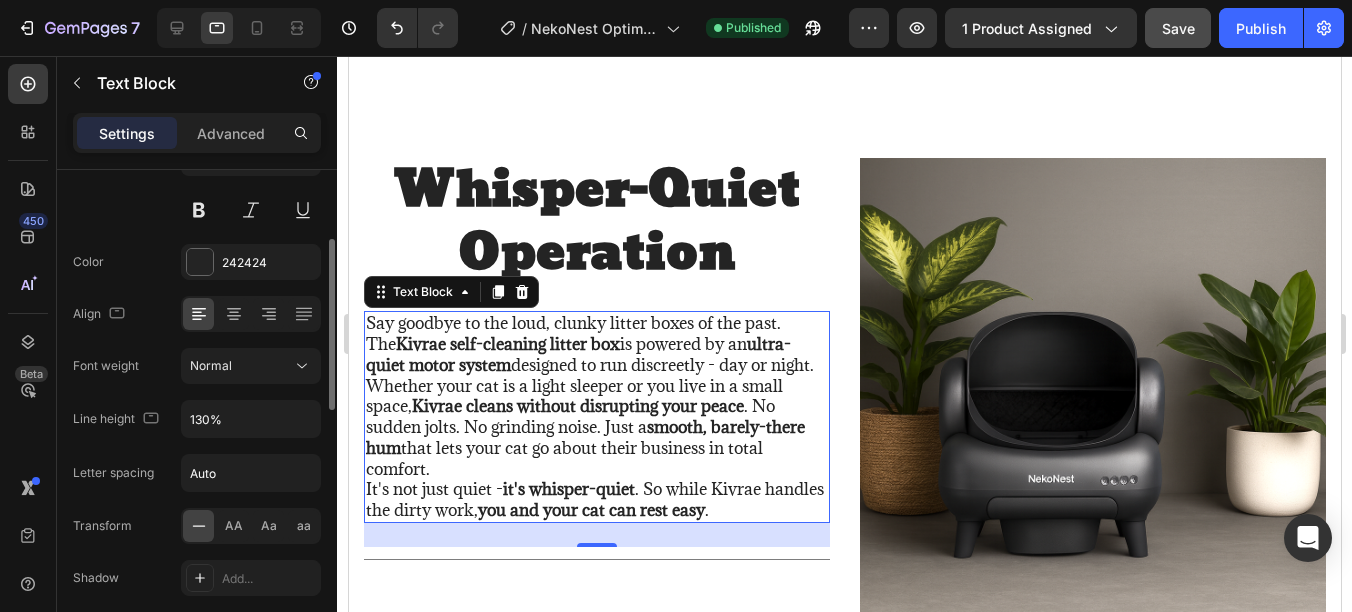 scroll, scrollTop: 300, scrollLeft: 0, axis: vertical 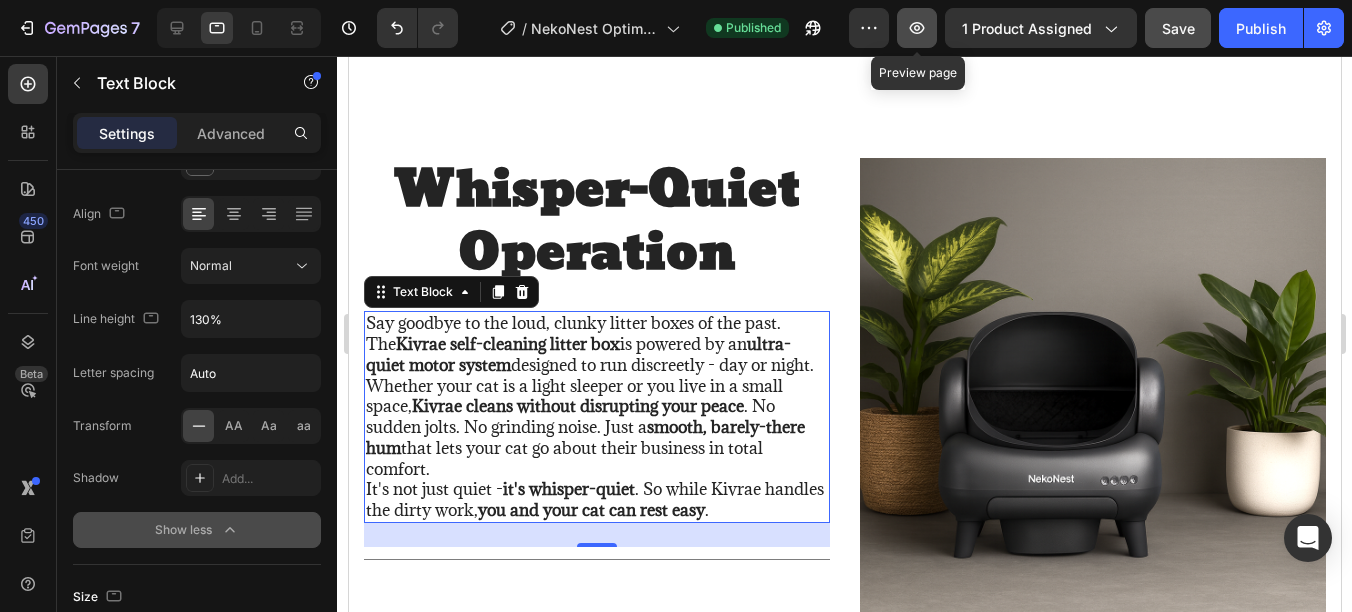 click 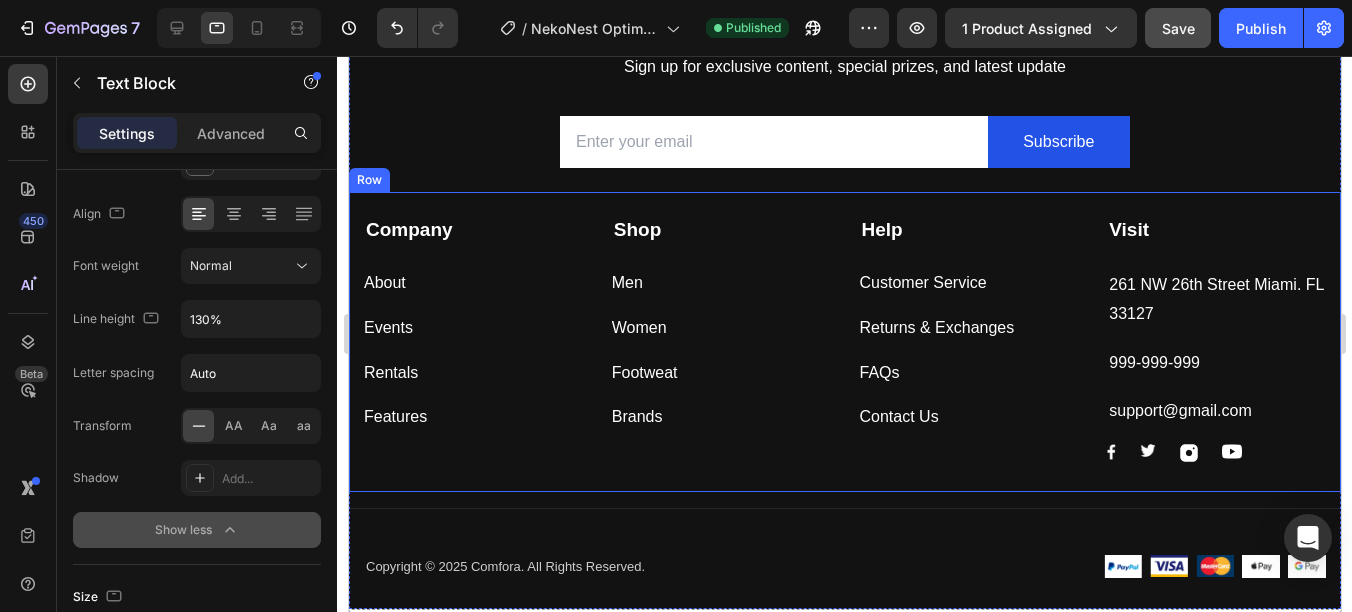 scroll, scrollTop: 6102, scrollLeft: 0, axis: vertical 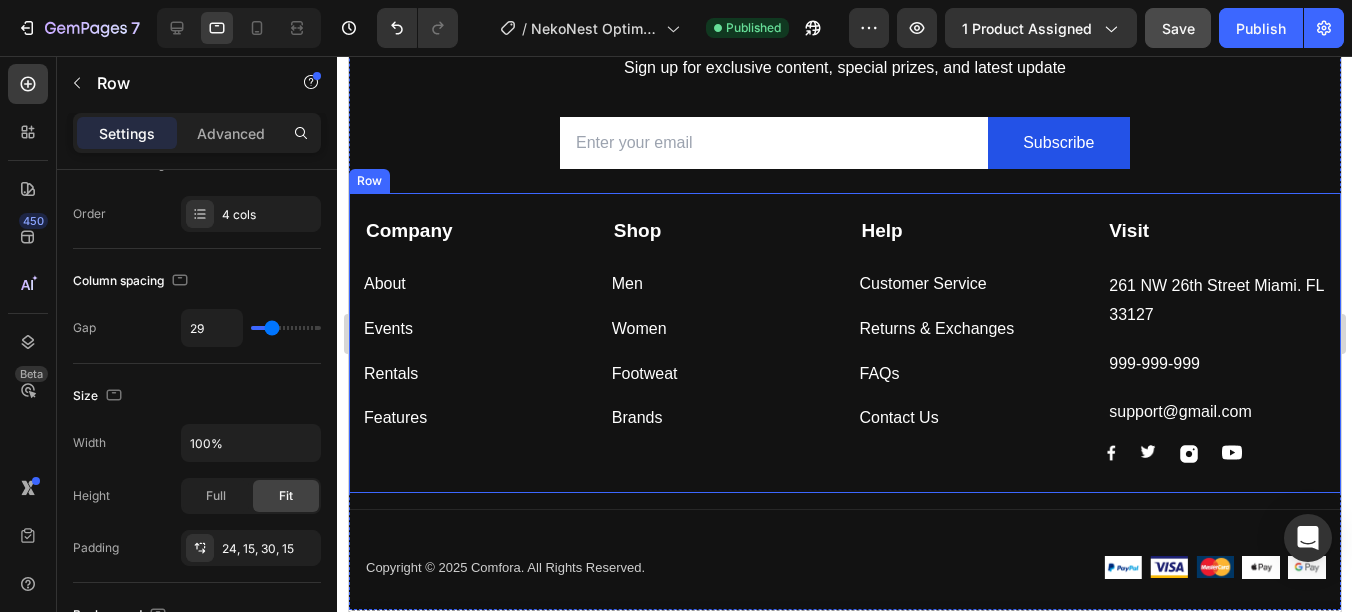click on "Company Text block About Button Events Button Rentals Button Features Button Shop Text block Men Button Women Button Footweat Button Brands Button Help Text block Customer Service Button Returns & Exchanges Button FAQs Button Contact Us Button Visit Text block 261 NW 26th Street Miami. FL 33127 Text block 999-999-999 Text block support@gmail.com Text block Image Image Image Image Row Row" at bounding box center (844, 343) 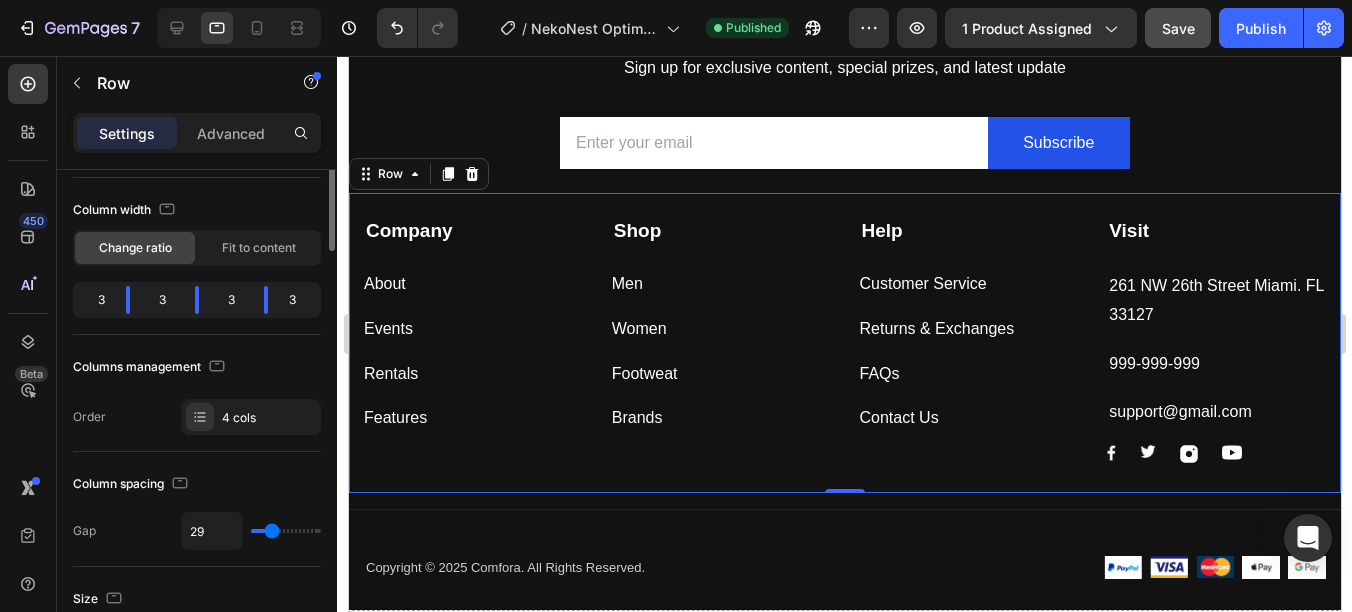 scroll, scrollTop: 0, scrollLeft: 0, axis: both 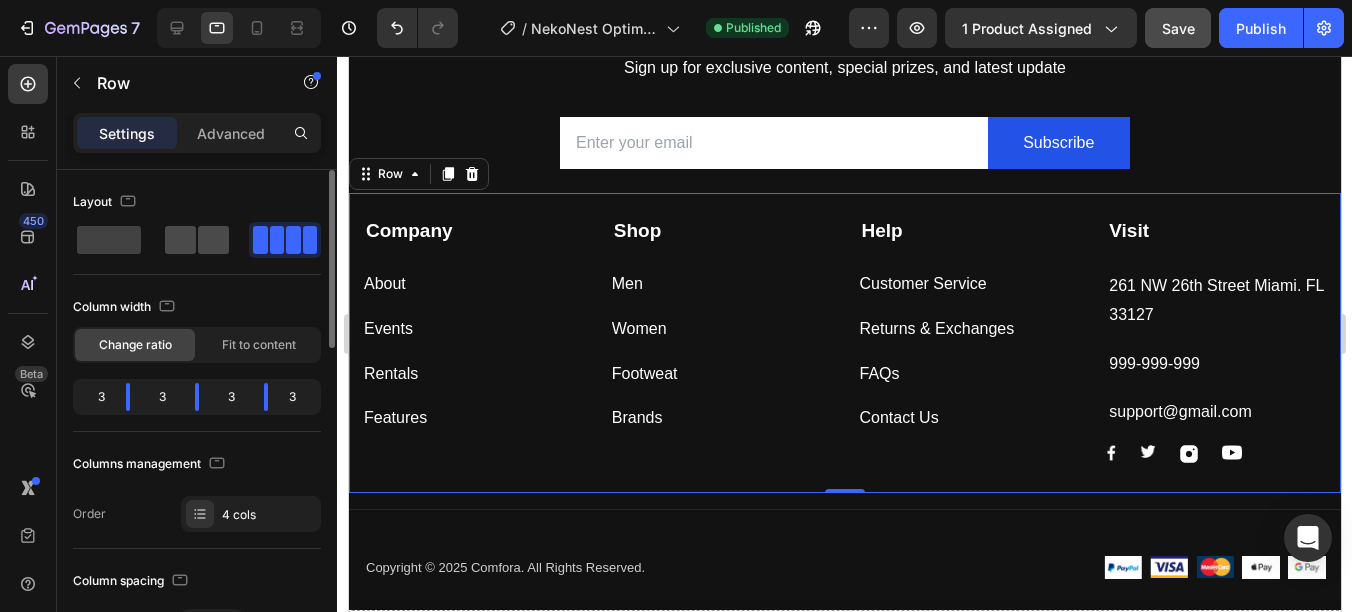 click 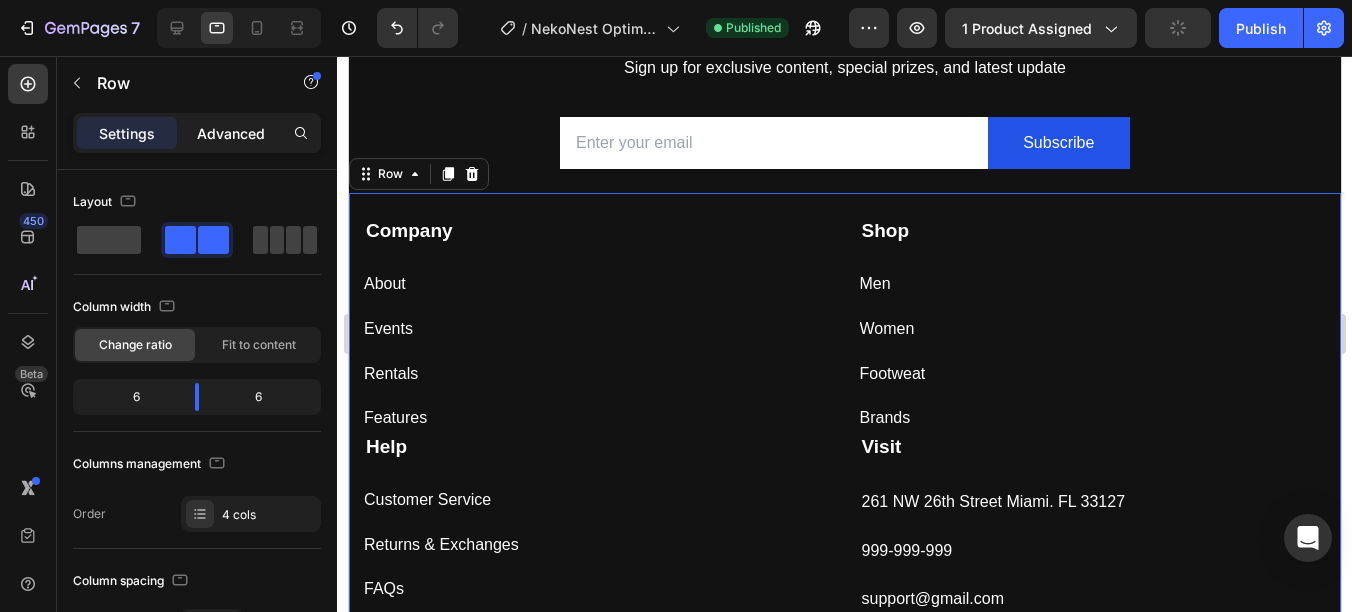 click on "Advanced" at bounding box center [231, 133] 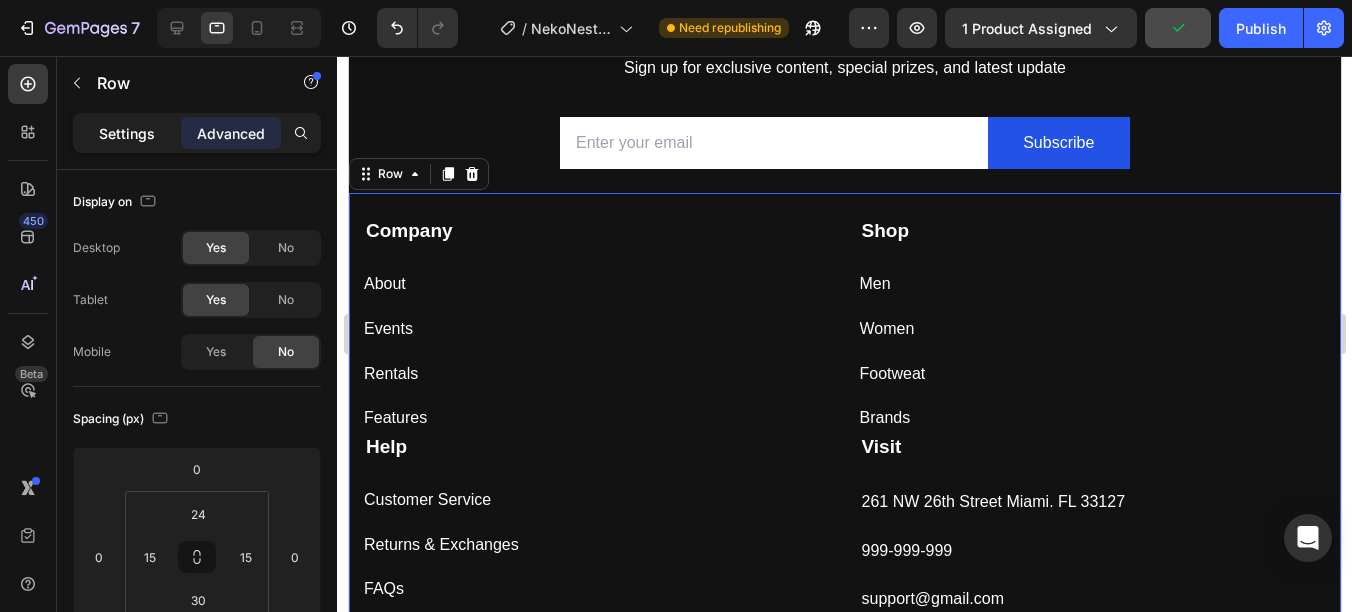 click on "Settings" at bounding box center (127, 133) 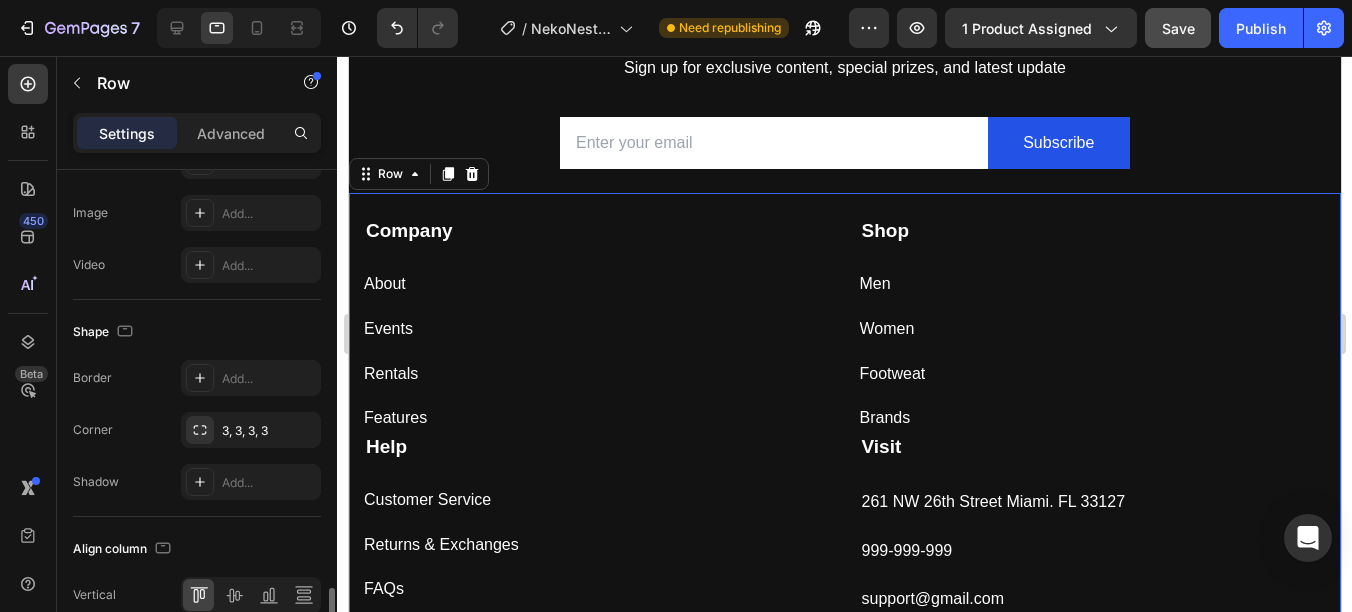 scroll, scrollTop: 897, scrollLeft: 0, axis: vertical 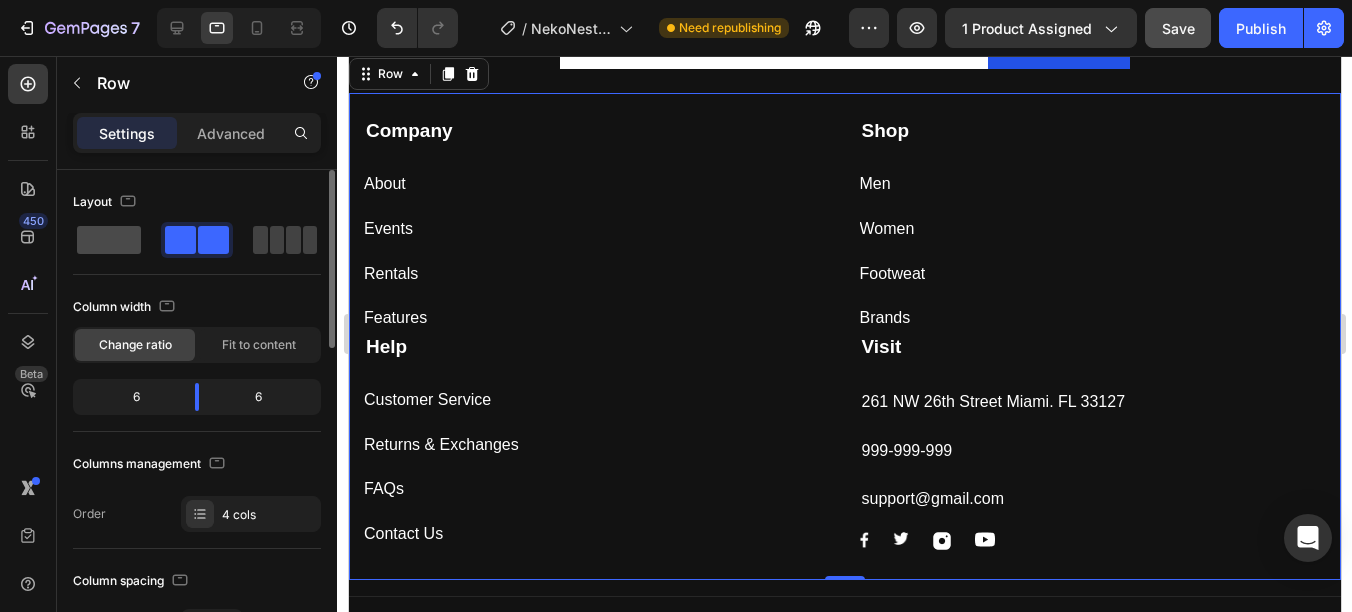 click 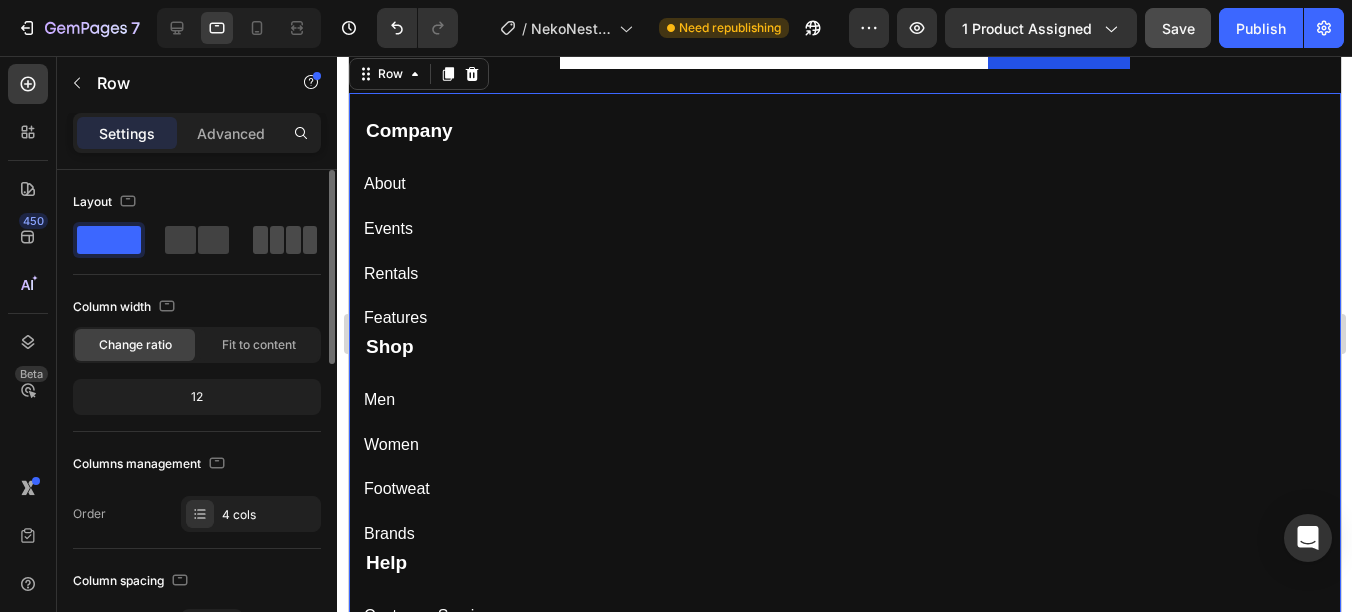 click 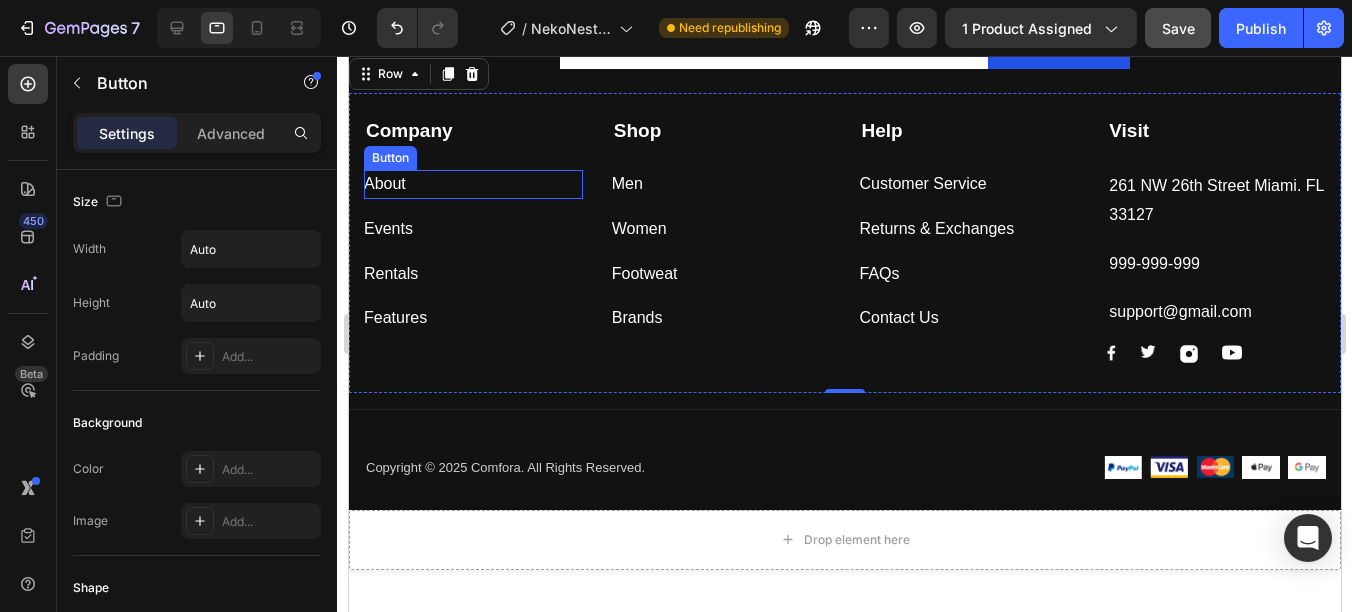 click on "About Button" at bounding box center (472, 184) 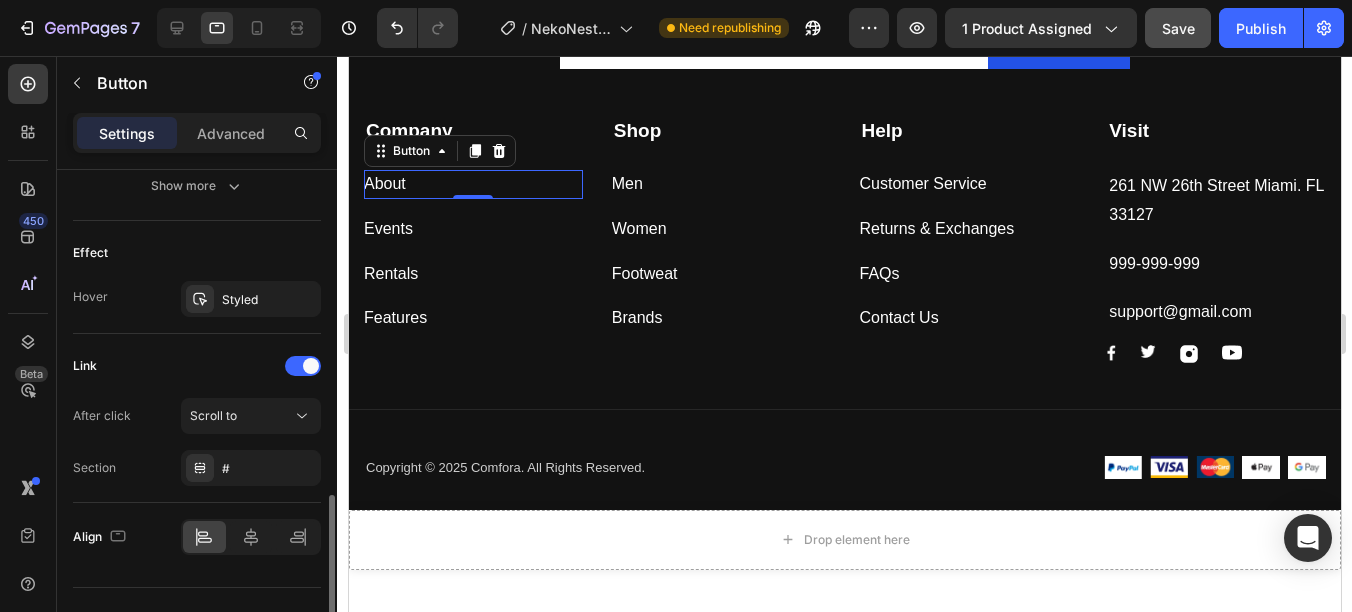 scroll, scrollTop: 1039, scrollLeft: 0, axis: vertical 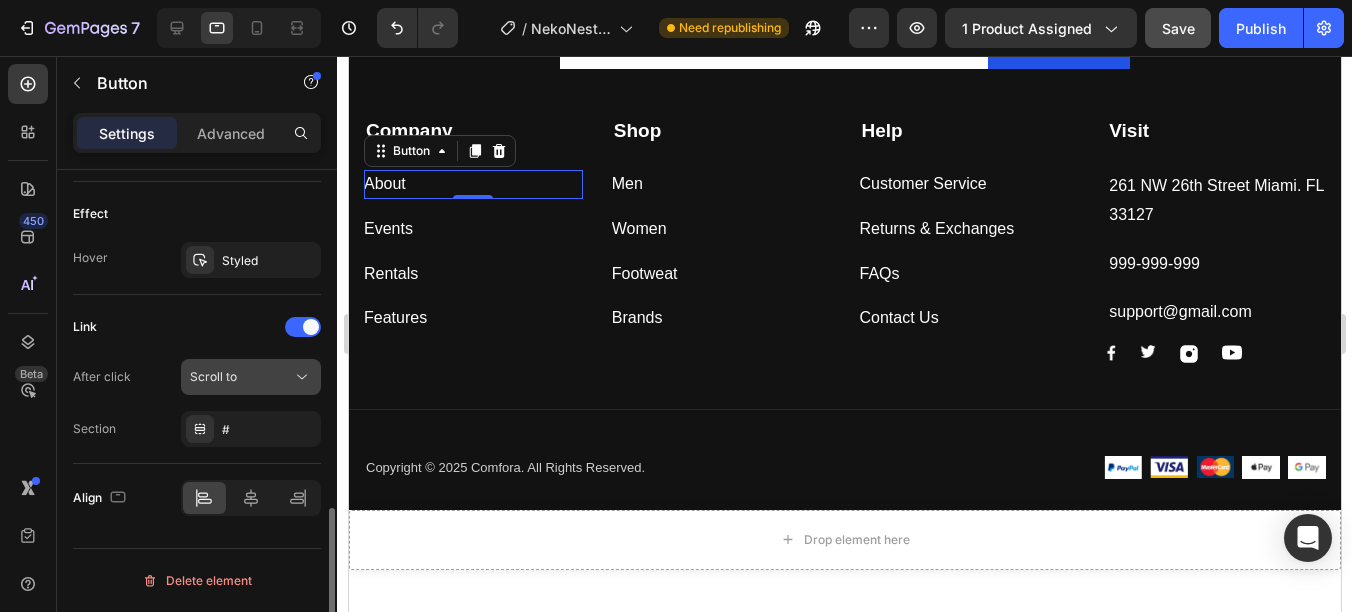 click on "Scroll to" at bounding box center (241, 377) 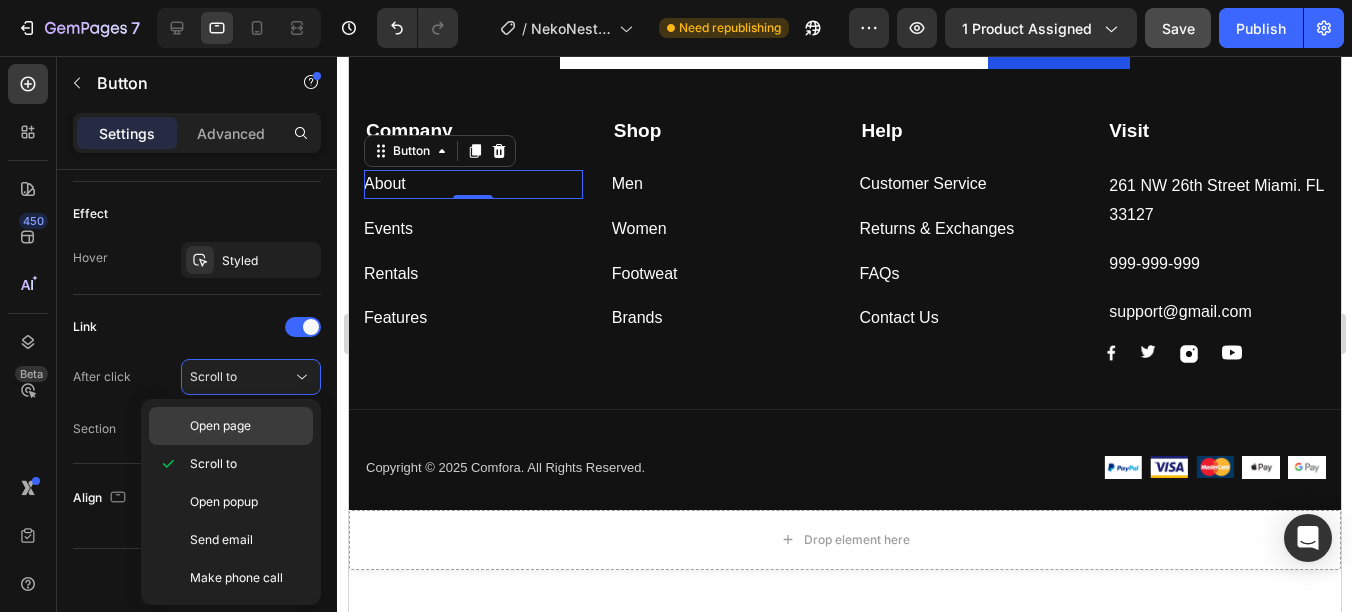 click on "Open page" at bounding box center (247, 426) 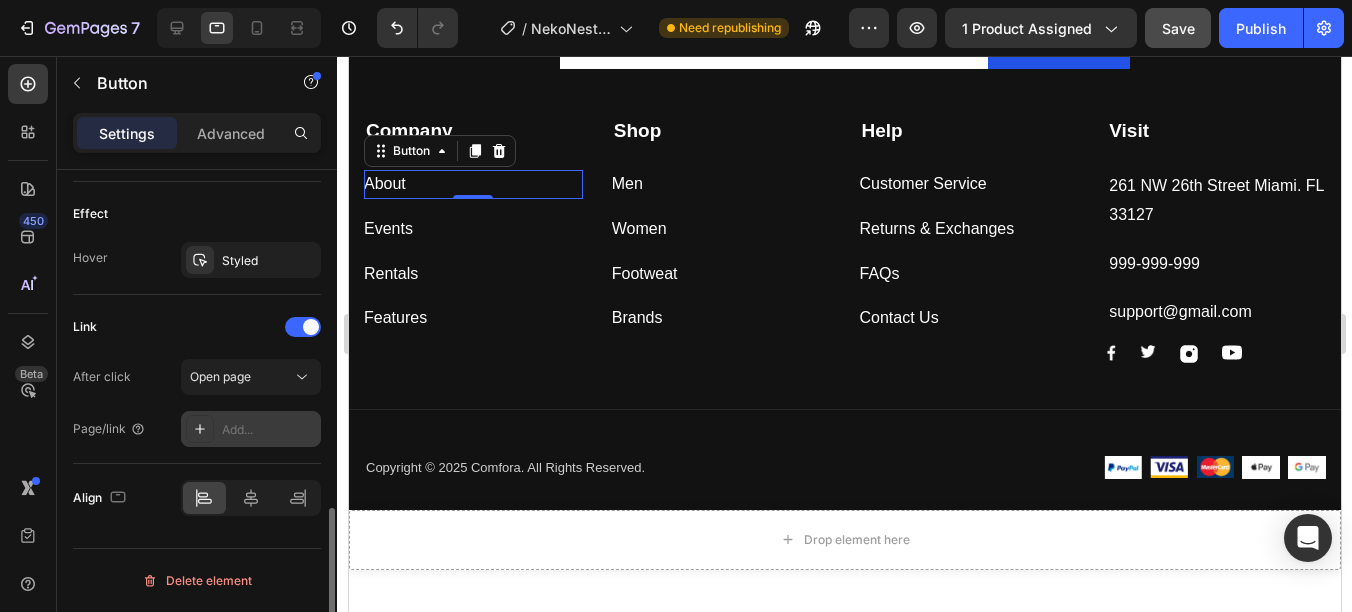 click on "Add..." at bounding box center (269, 430) 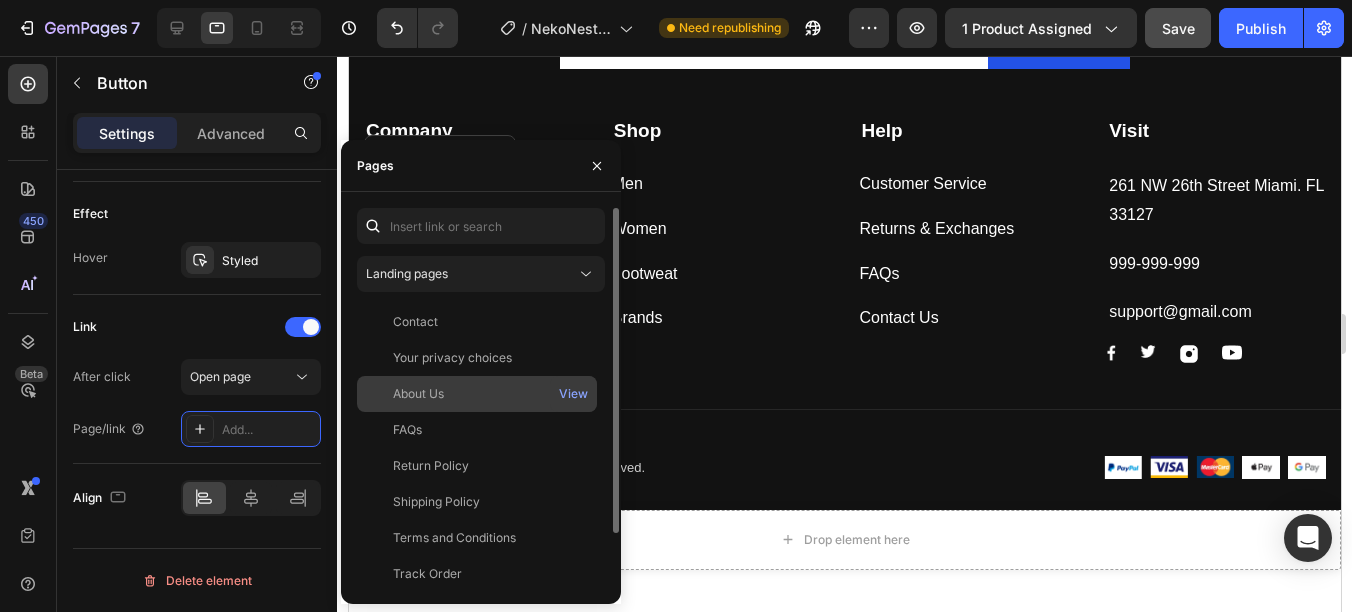 click on "About Us" at bounding box center (477, 394) 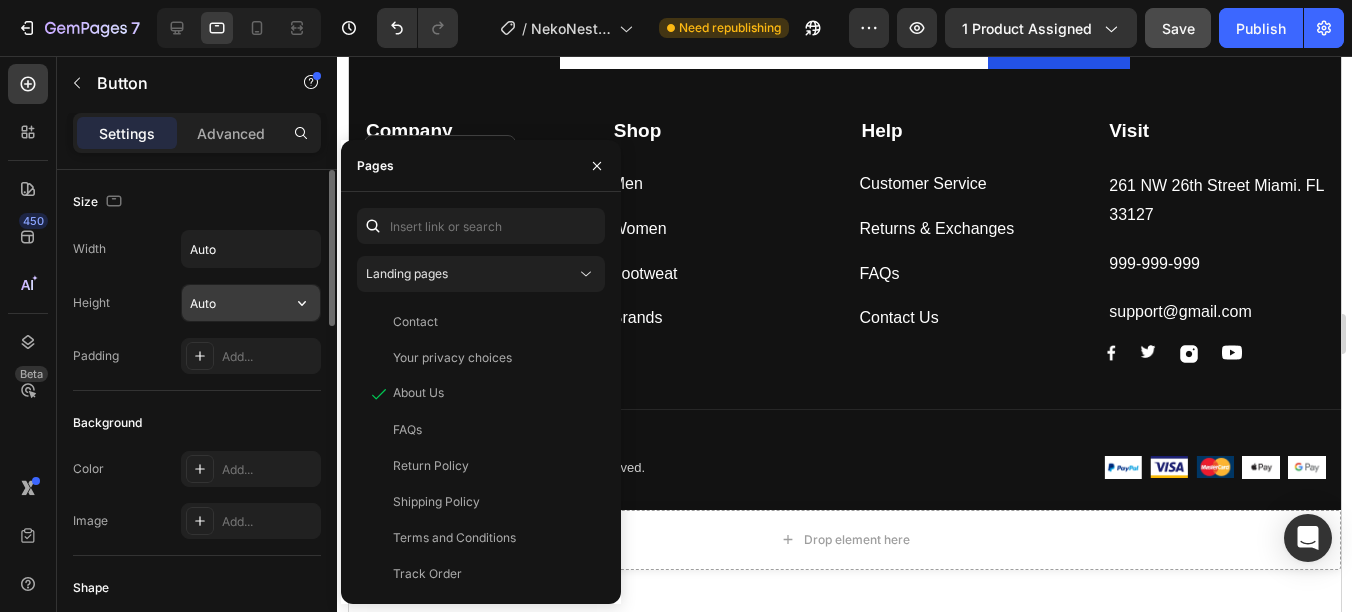 scroll, scrollTop: 300, scrollLeft: 0, axis: vertical 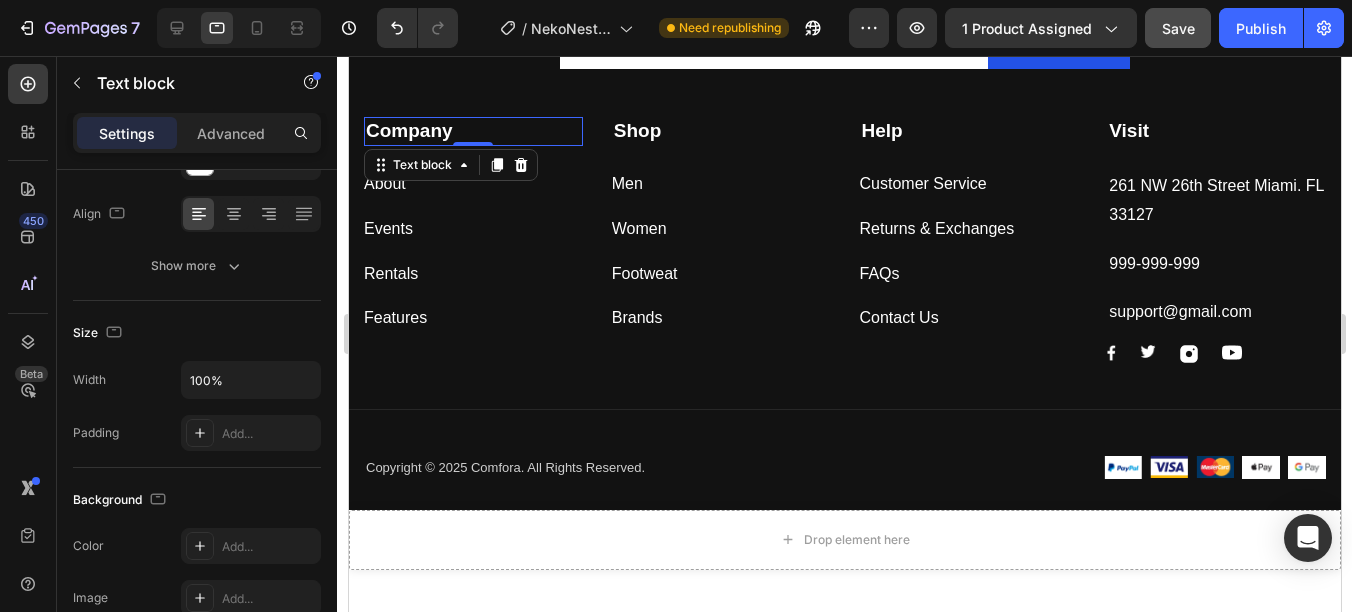 click on "Company" at bounding box center [472, 131] 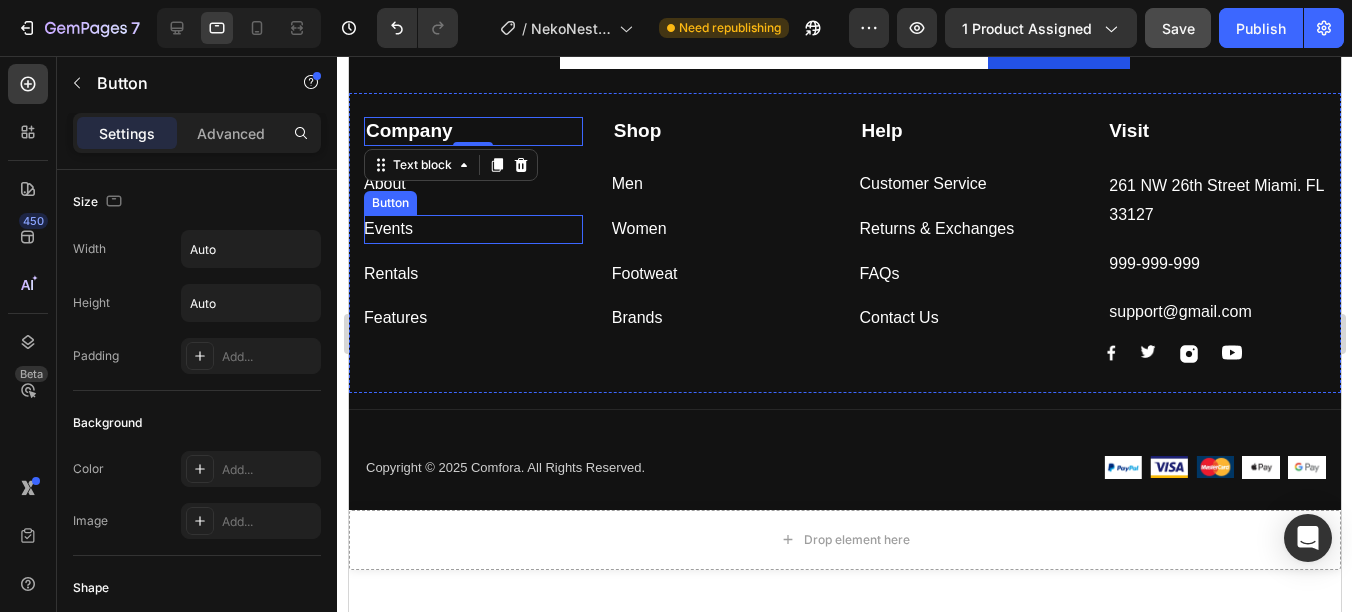 click on "Events Button" at bounding box center [472, 229] 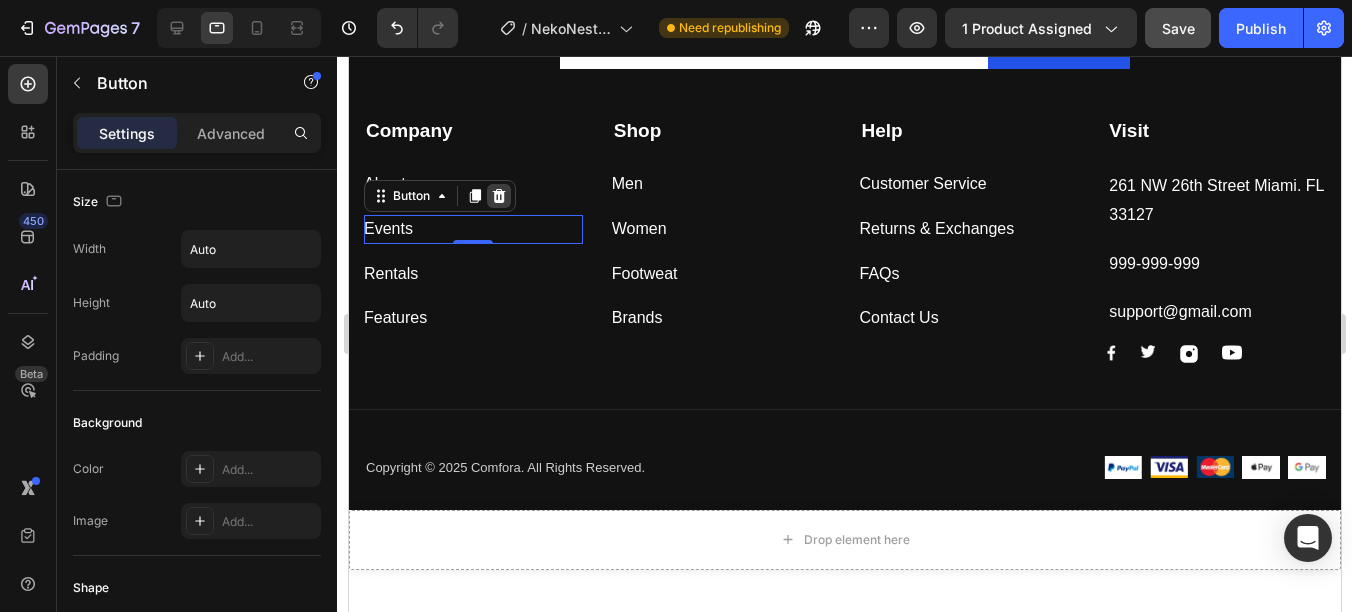 click 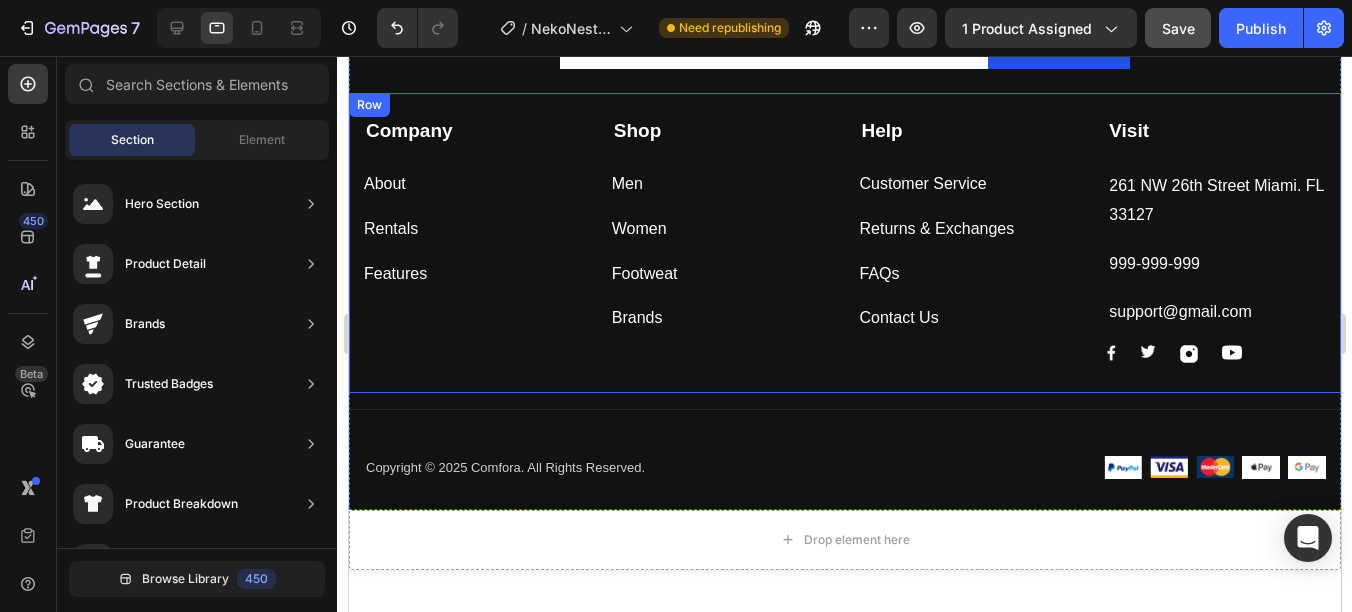 click on "Company Text block About Button Rentals Button Features Button Shop Text block Men Button Women Button Footweat Button Brands Button Help Text block Customer Service Button Returns & Exchanges Button FAQs Button Contact Us Button Visit Text block 261 NW 26th Street Miami. FL 33127 Text block 999-999-999 Text block support@gmail.com Text block Image Image Image Image Row Row" at bounding box center [844, 243] 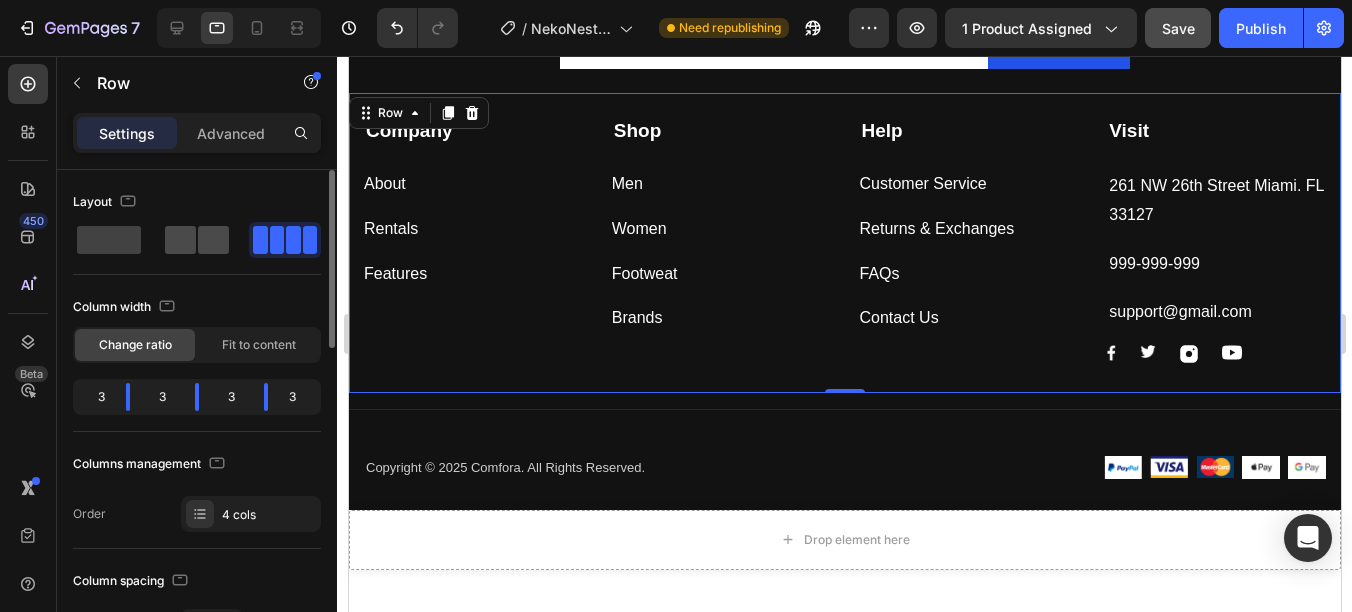 click 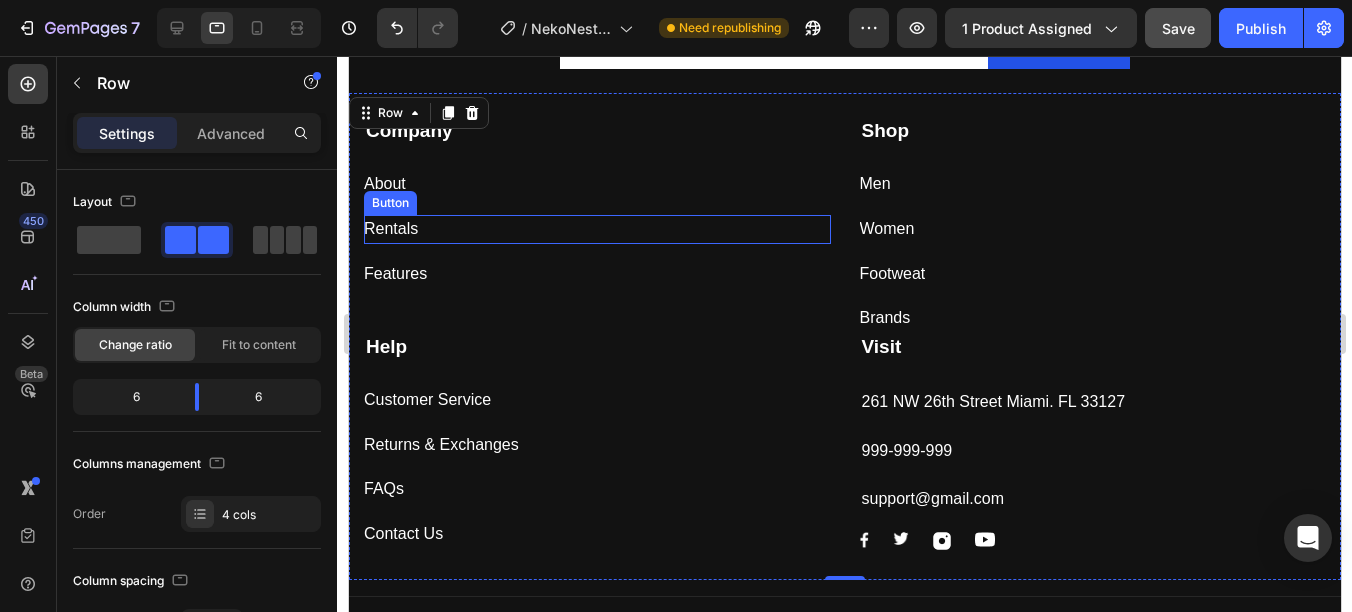 click on "Rentals Button" at bounding box center (596, 229) 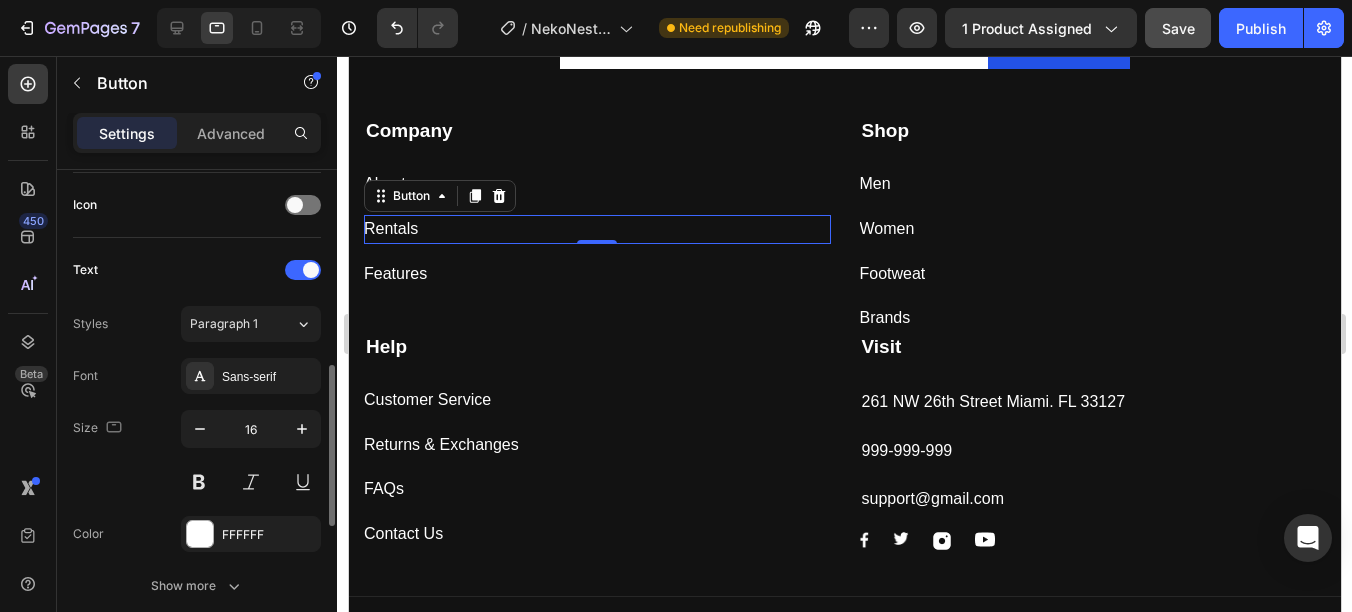 scroll, scrollTop: 1039, scrollLeft: 0, axis: vertical 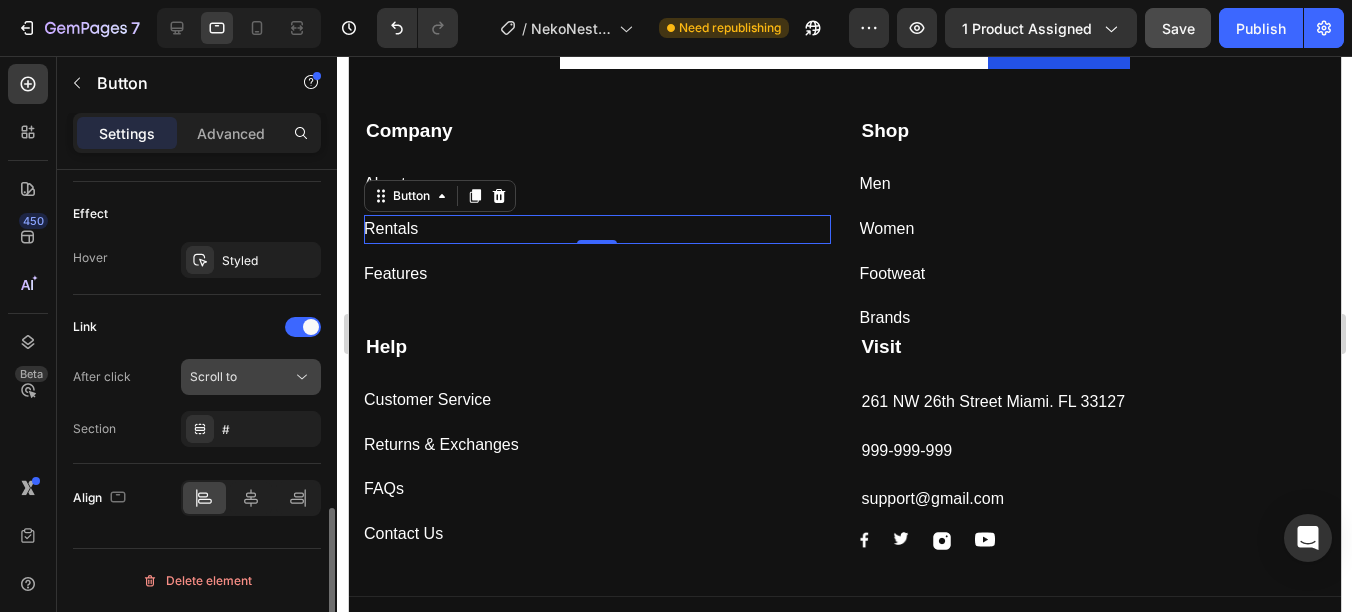 click on "Scroll to" at bounding box center (241, 377) 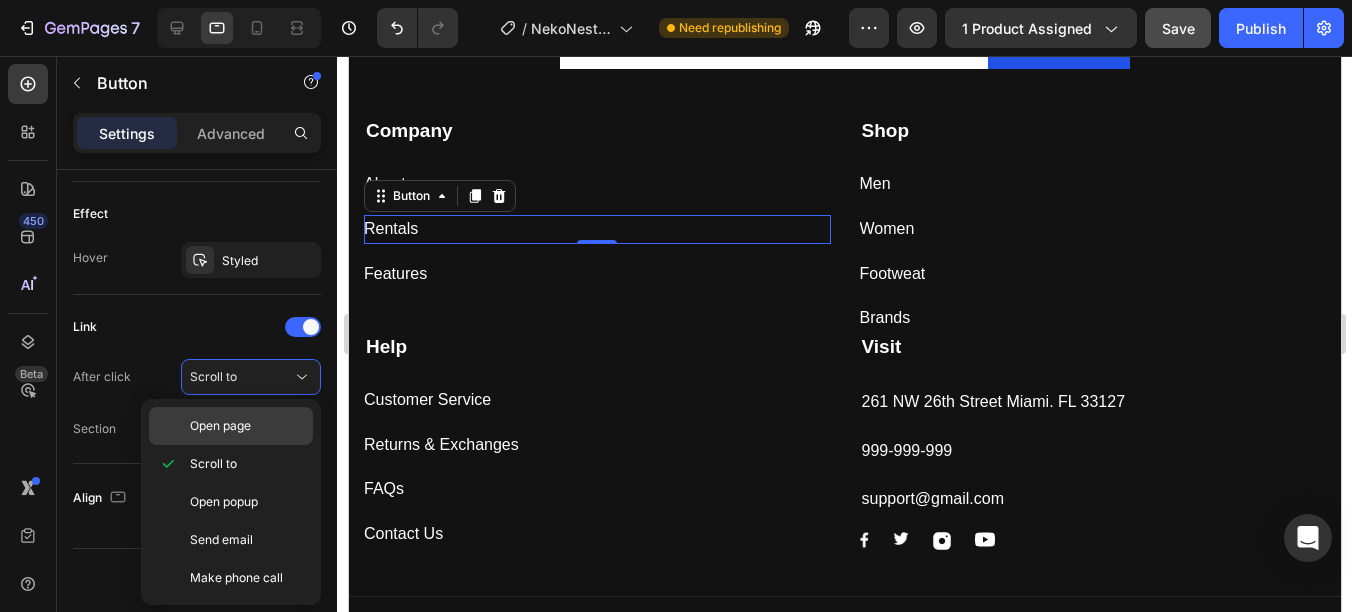 click on "Open page" at bounding box center [247, 426] 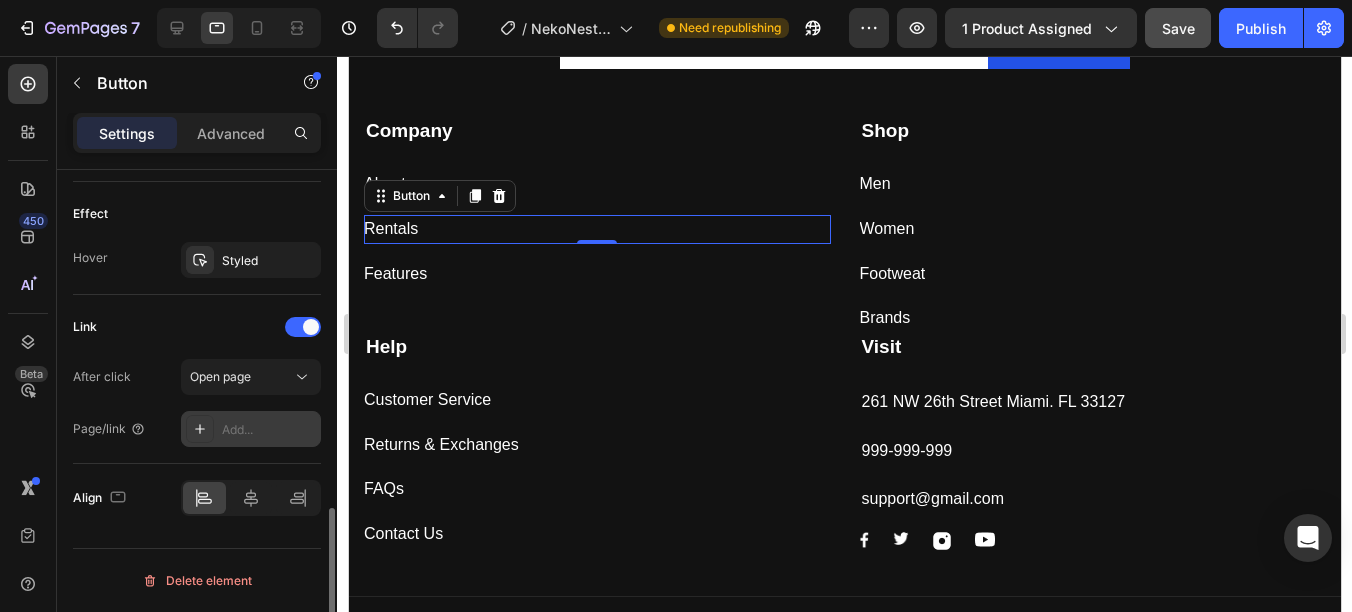 click on "Add..." at bounding box center (251, 429) 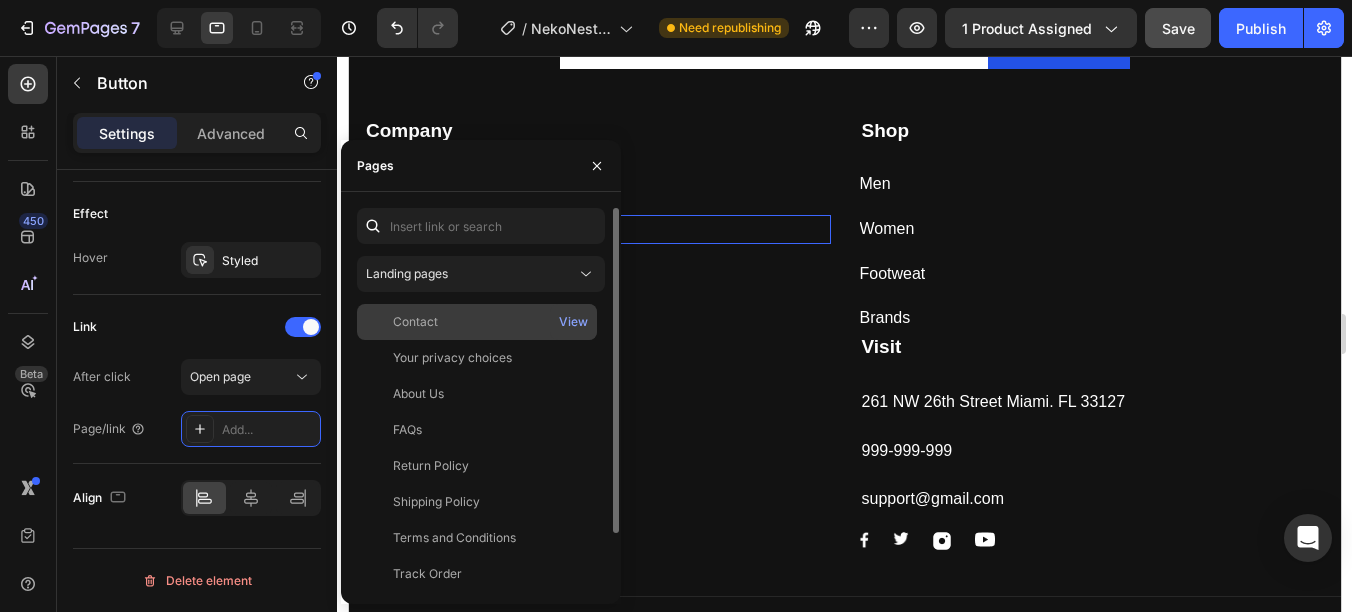 click on "Contact" at bounding box center (477, 322) 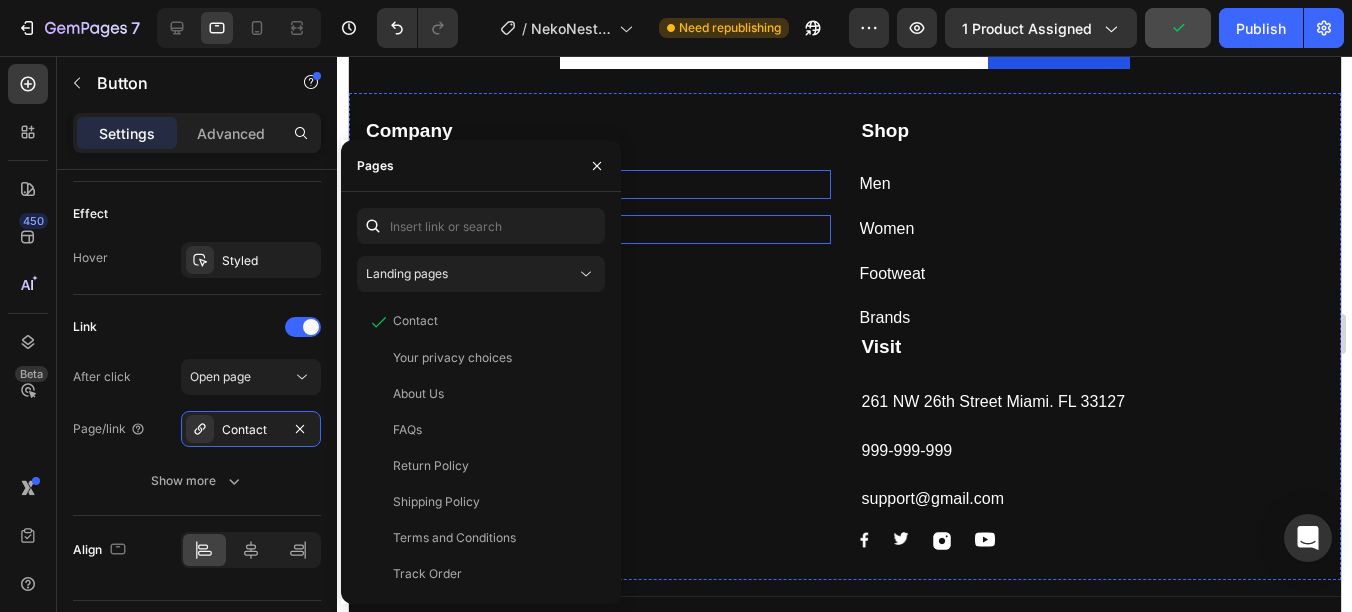 click on "About Button" at bounding box center (596, 184) 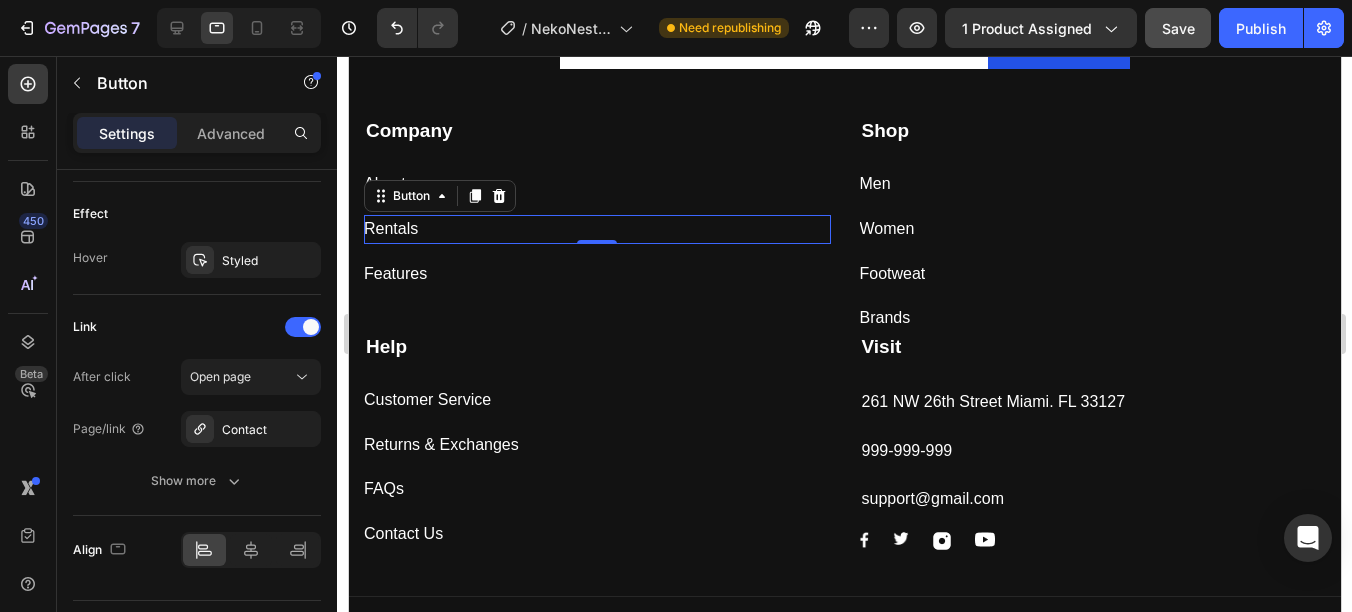 click on "Rentals Button   0" at bounding box center (596, 229) 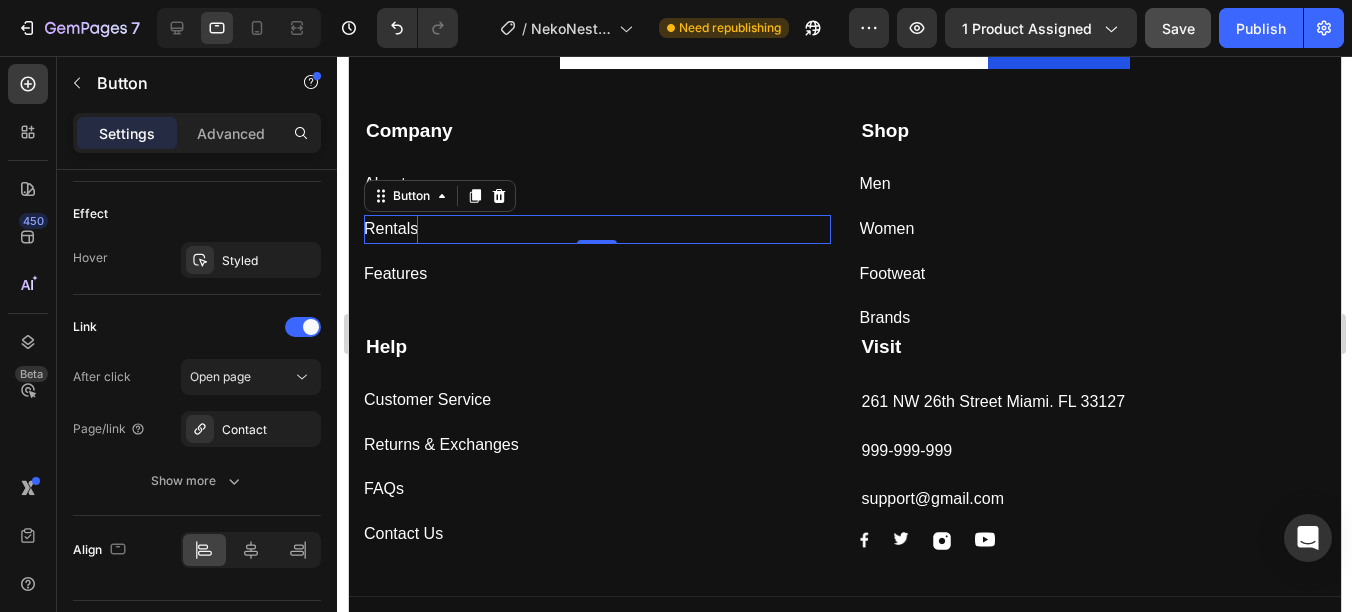 click on "Rentals" at bounding box center (390, 229) 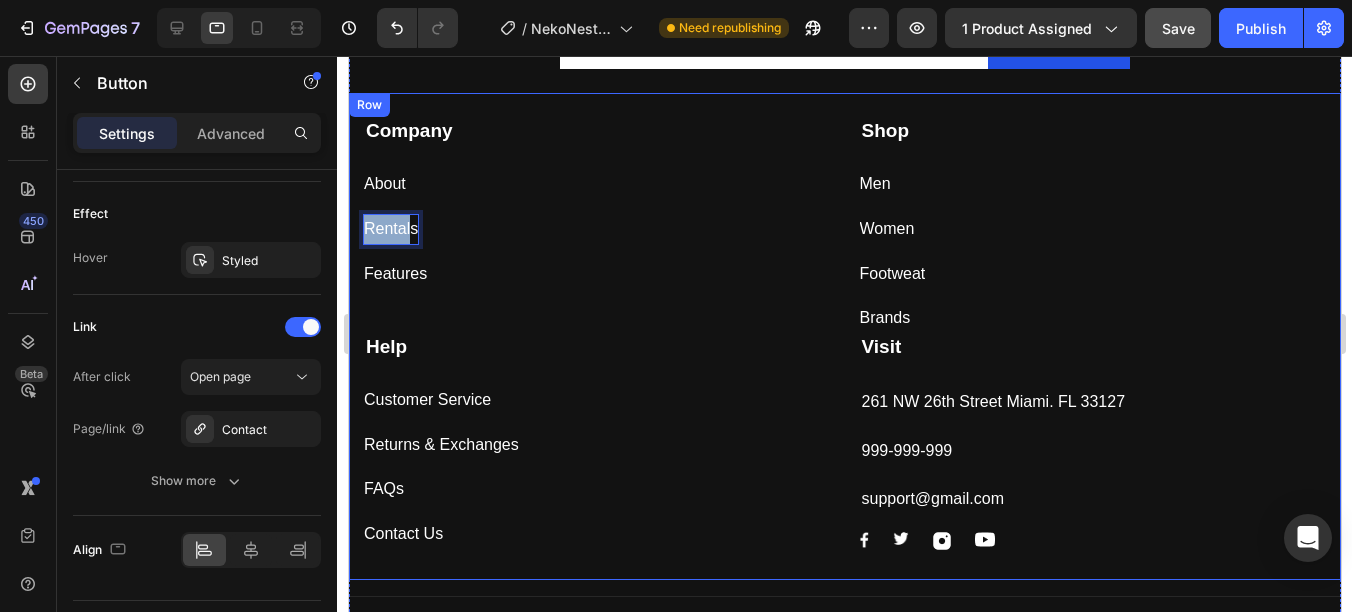 drag, startPoint x: 412, startPoint y: 231, endPoint x: 356, endPoint y: 230, distance: 56.008926 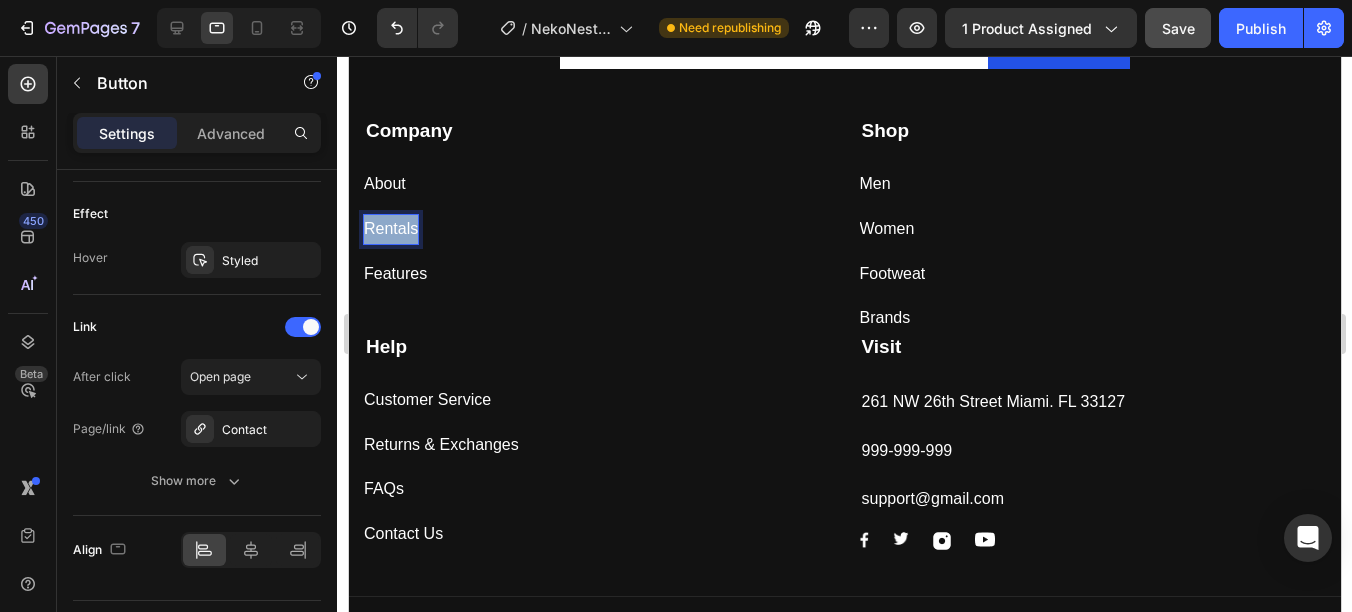 drag, startPoint x: 415, startPoint y: 229, endPoint x: 357, endPoint y: 224, distance: 58.21512 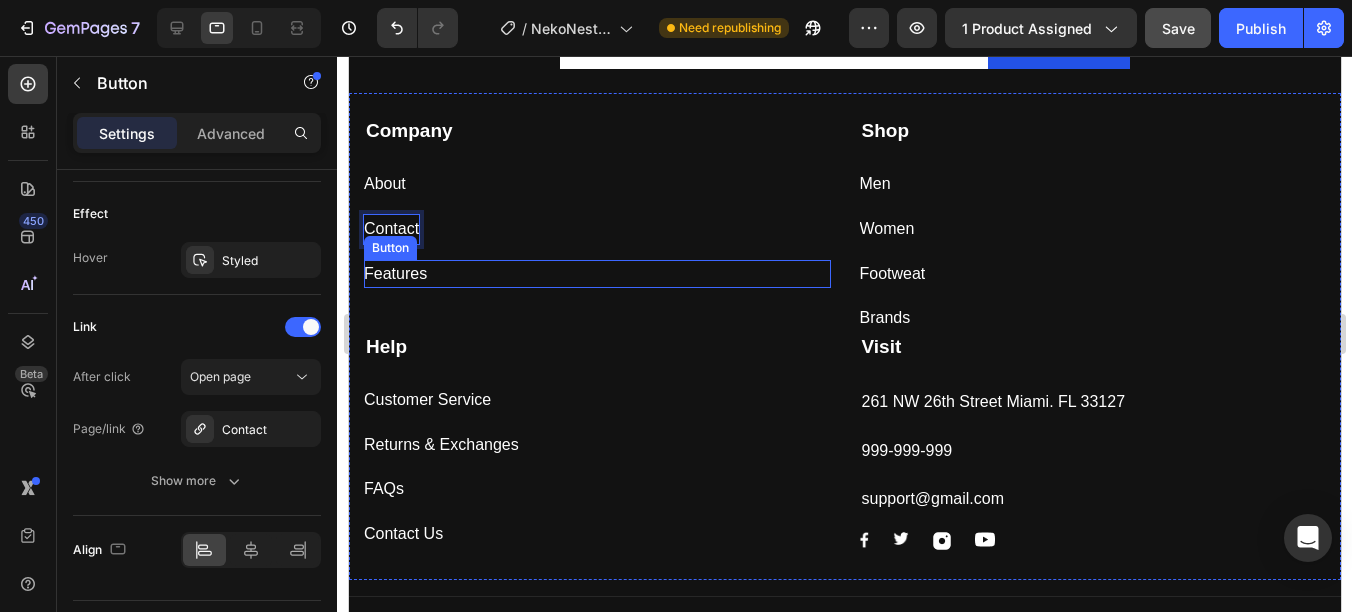 click on "Features Button" at bounding box center (596, 274) 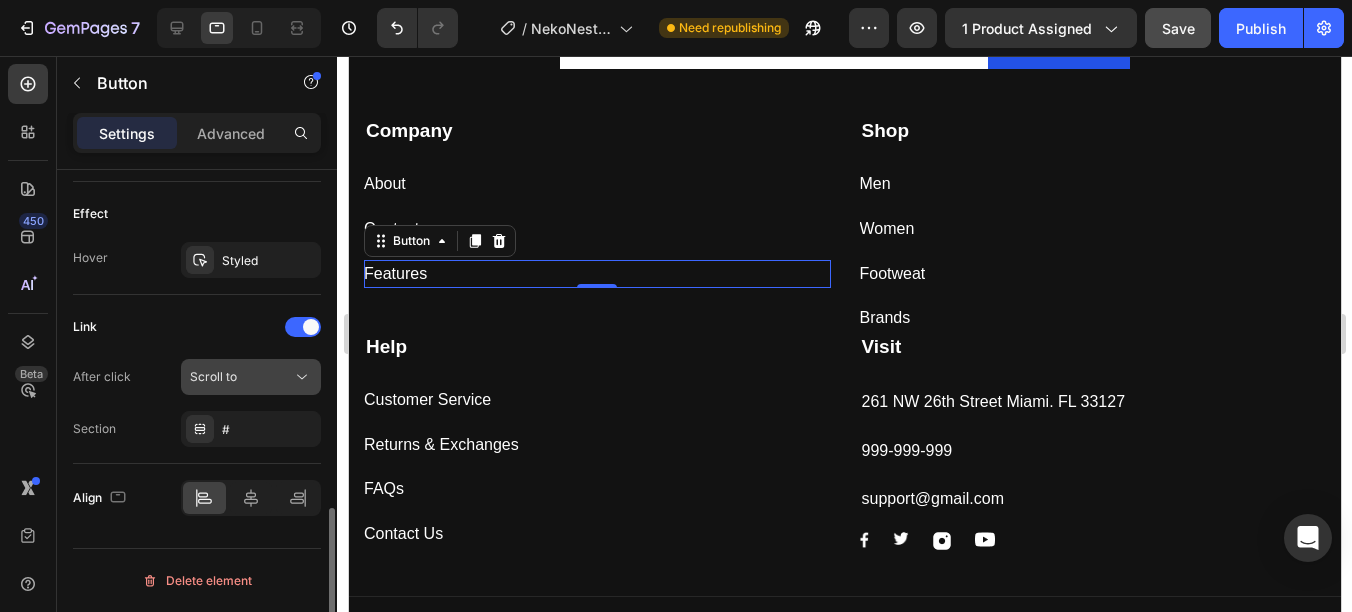 click on "Scroll to" at bounding box center [241, 377] 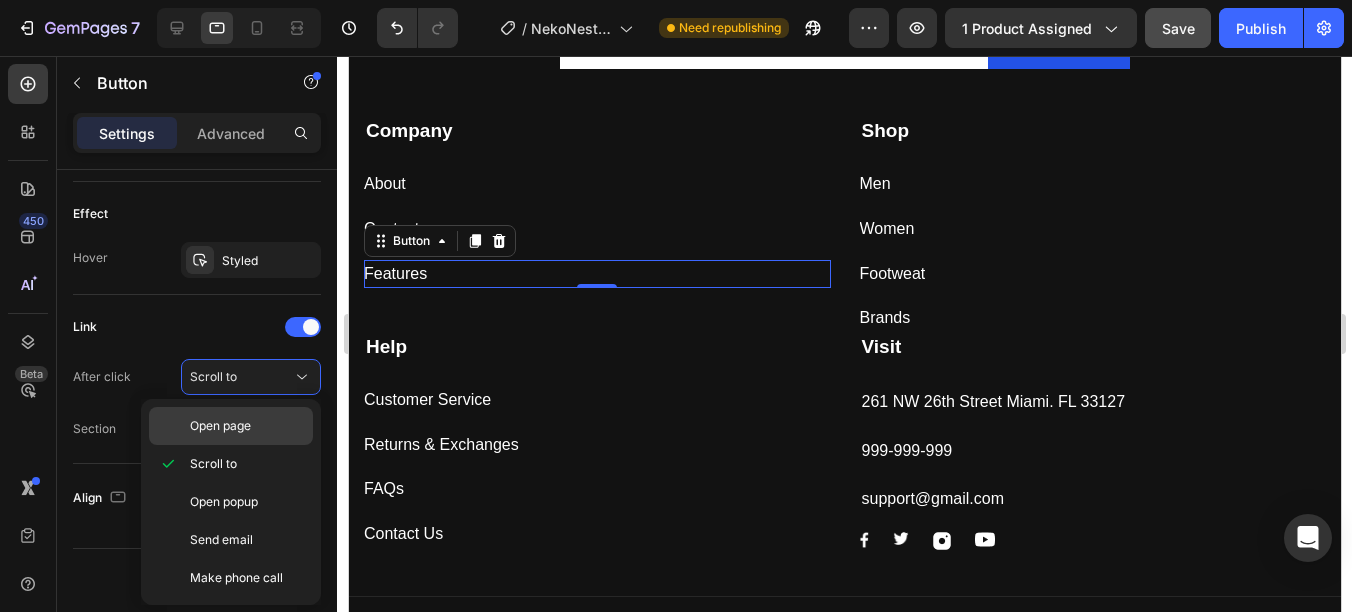 click on "Open page" at bounding box center (220, 426) 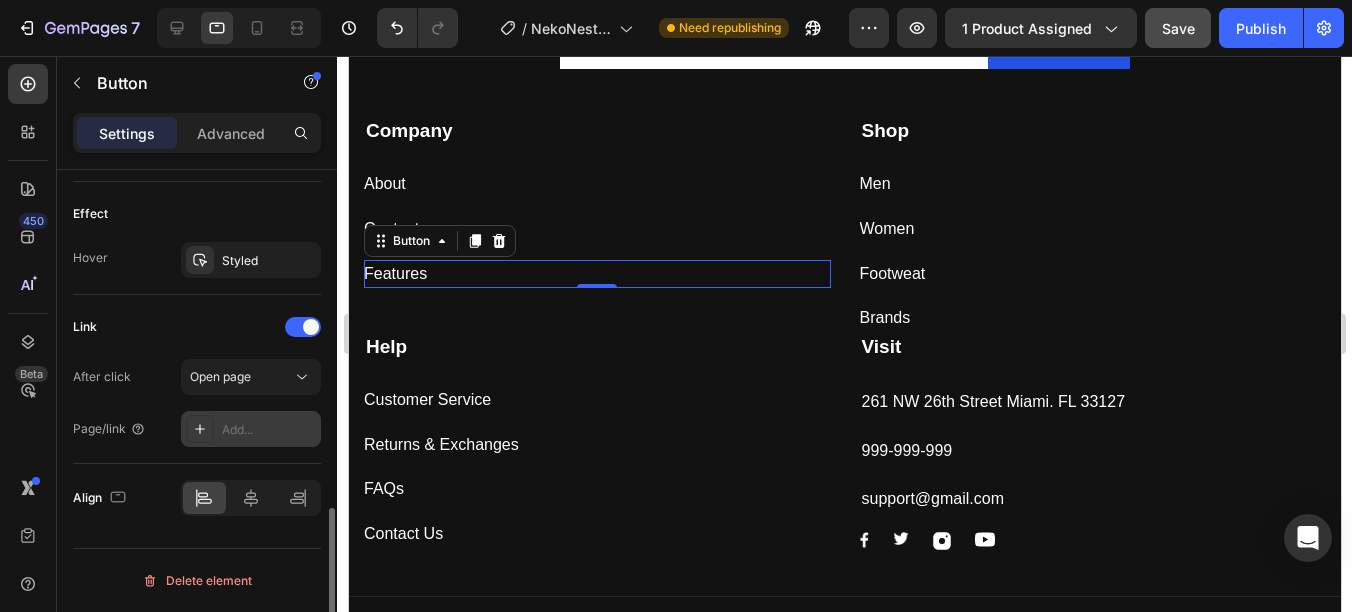 click on "Add..." at bounding box center (269, 430) 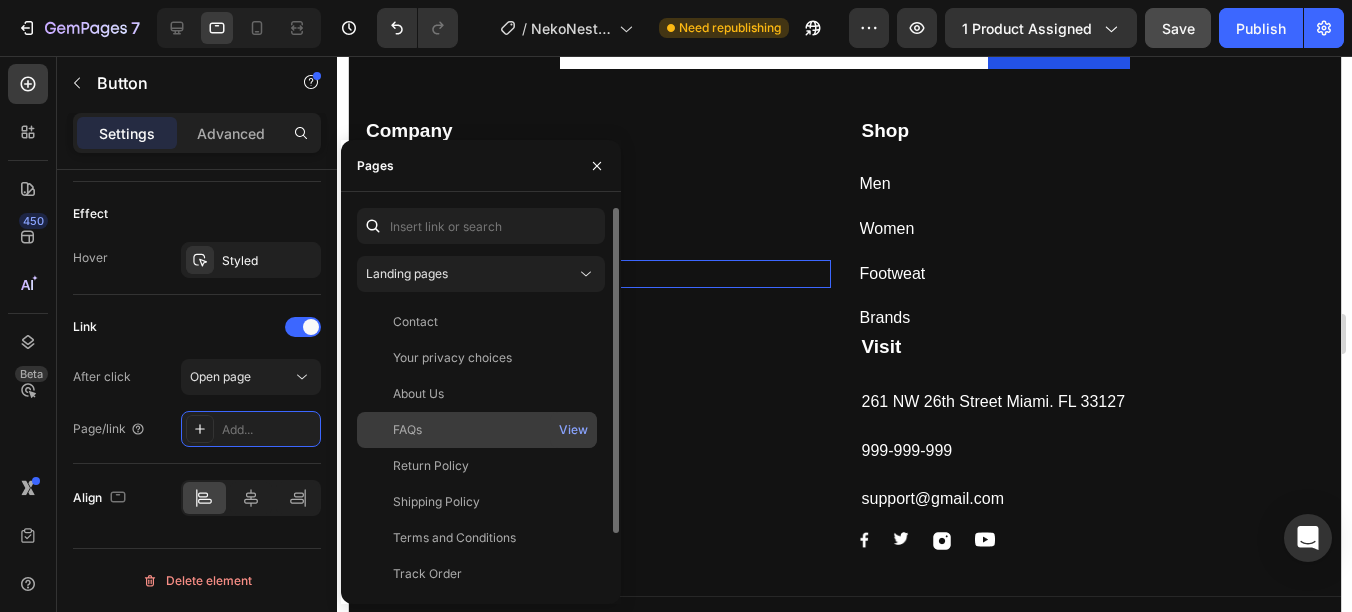 click on "FAQs   View" 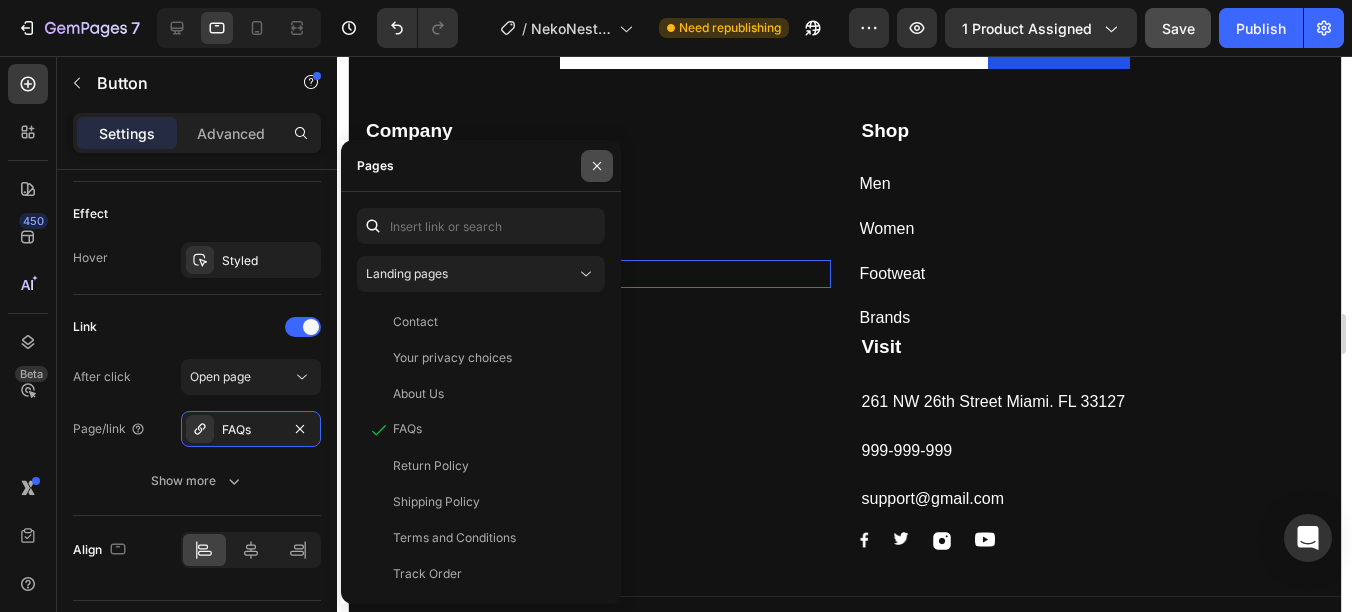 click 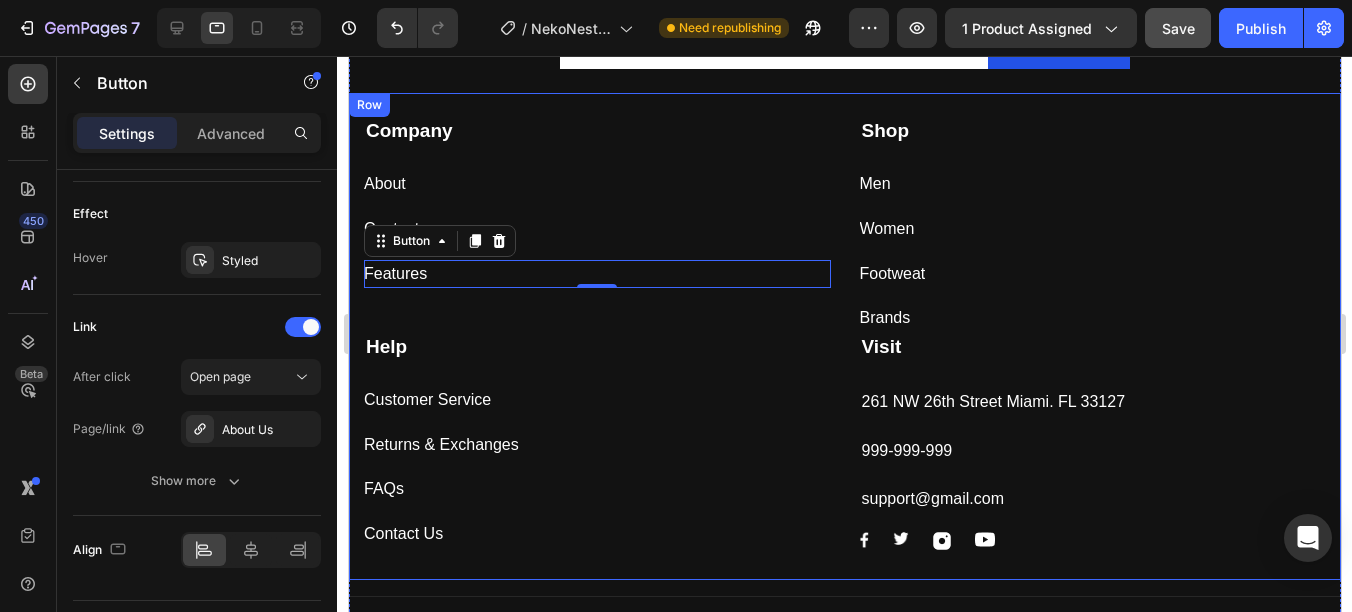 click on "About Button" at bounding box center (596, 184) 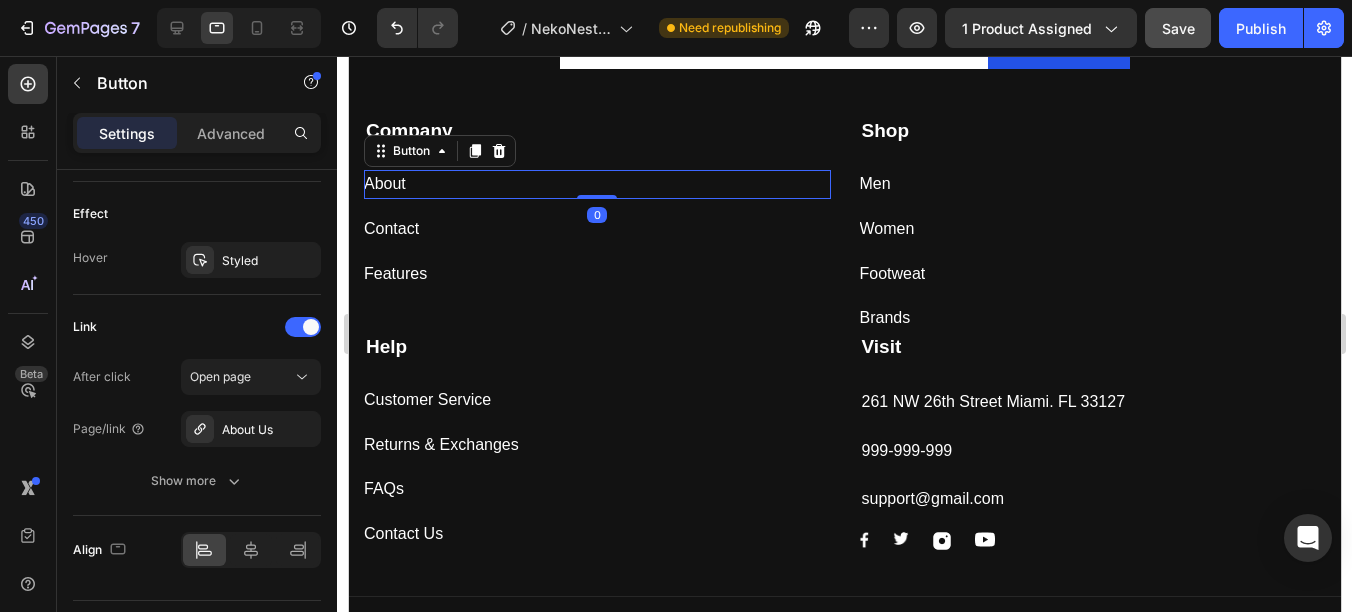 scroll, scrollTop: 889, scrollLeft: 0, axis: vertical 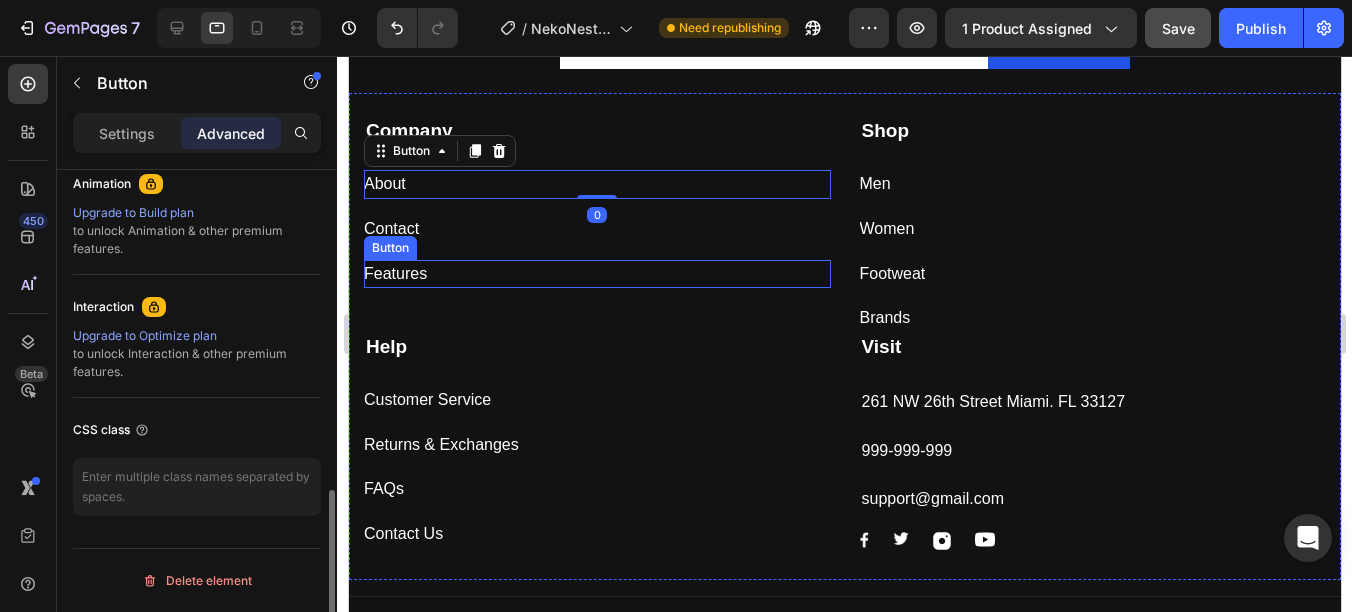 click on "Features Button" at bounding box center [596, 274] 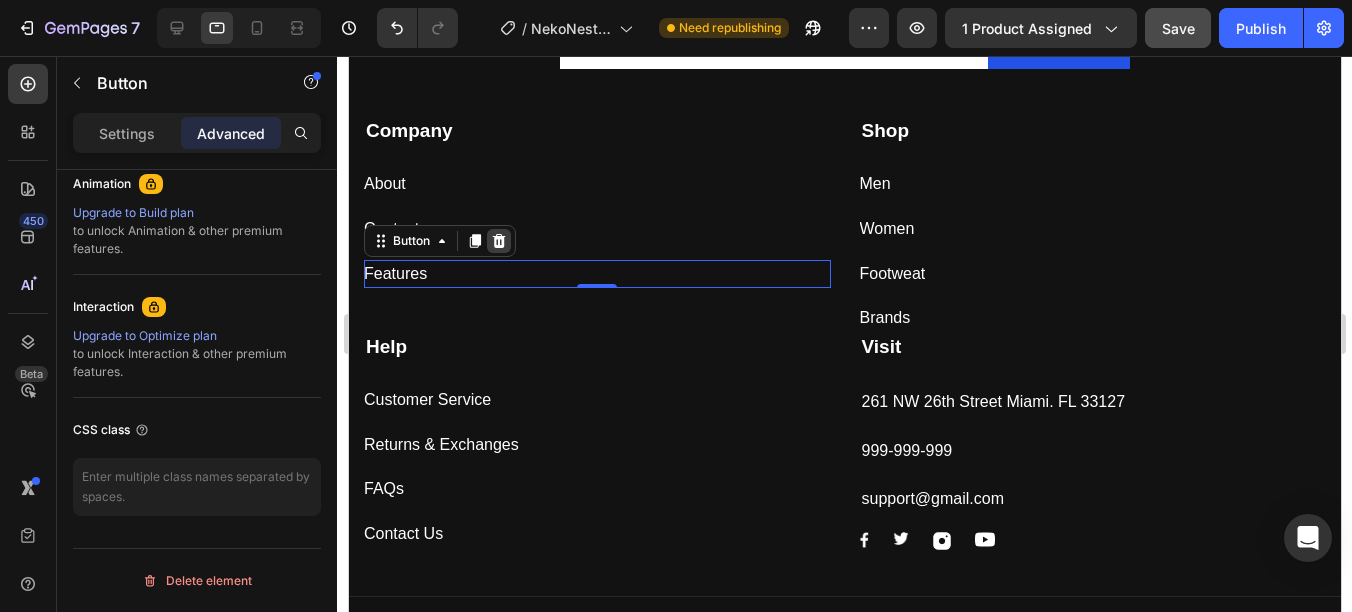 click 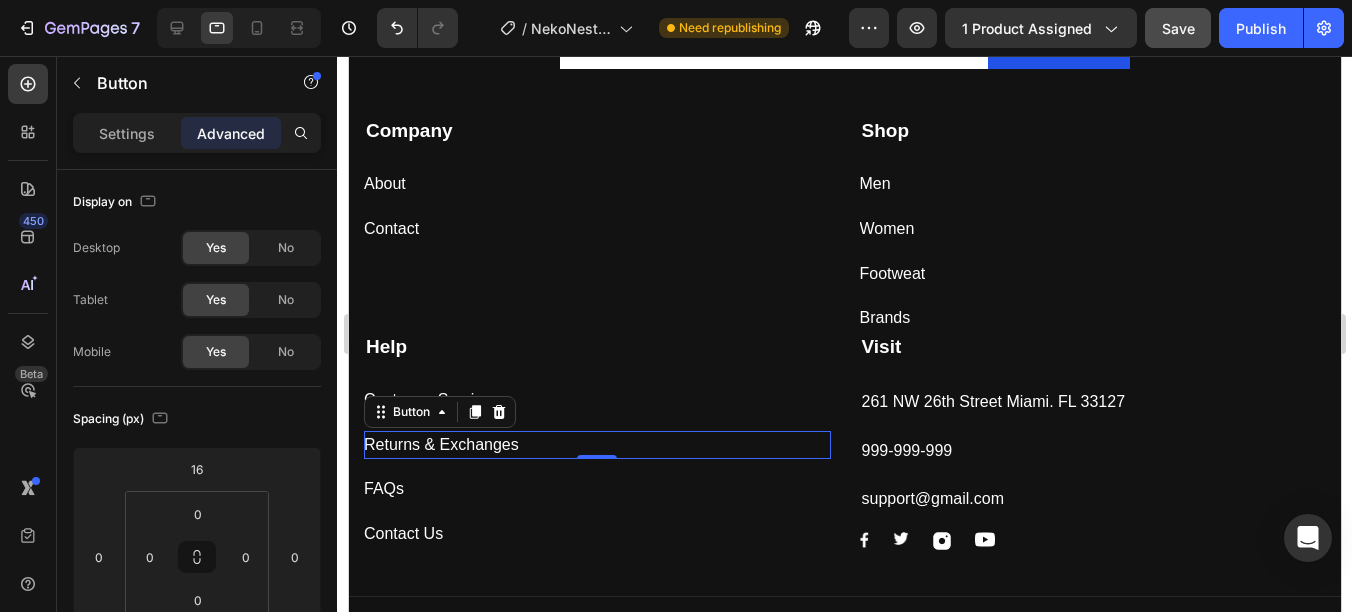 click on "Returns & Exchanges Button   0" at bounding box center [596, 445] 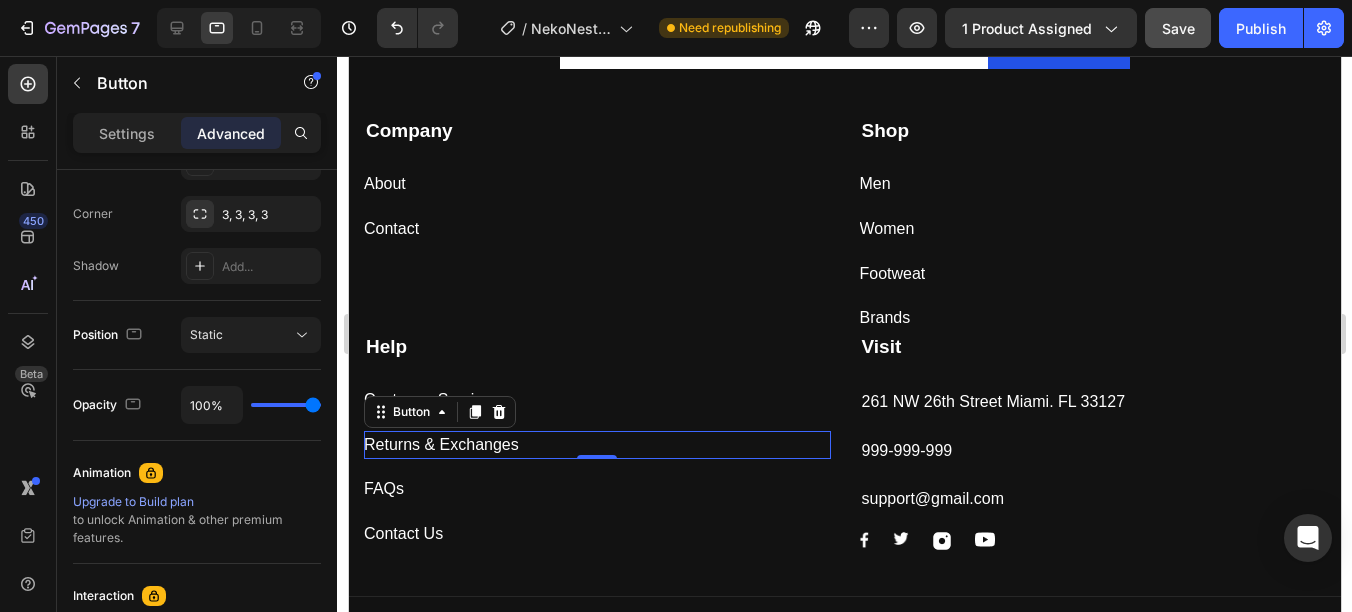 scroll, scrollTop: 889, scrollLeft: 0, axis: vertical 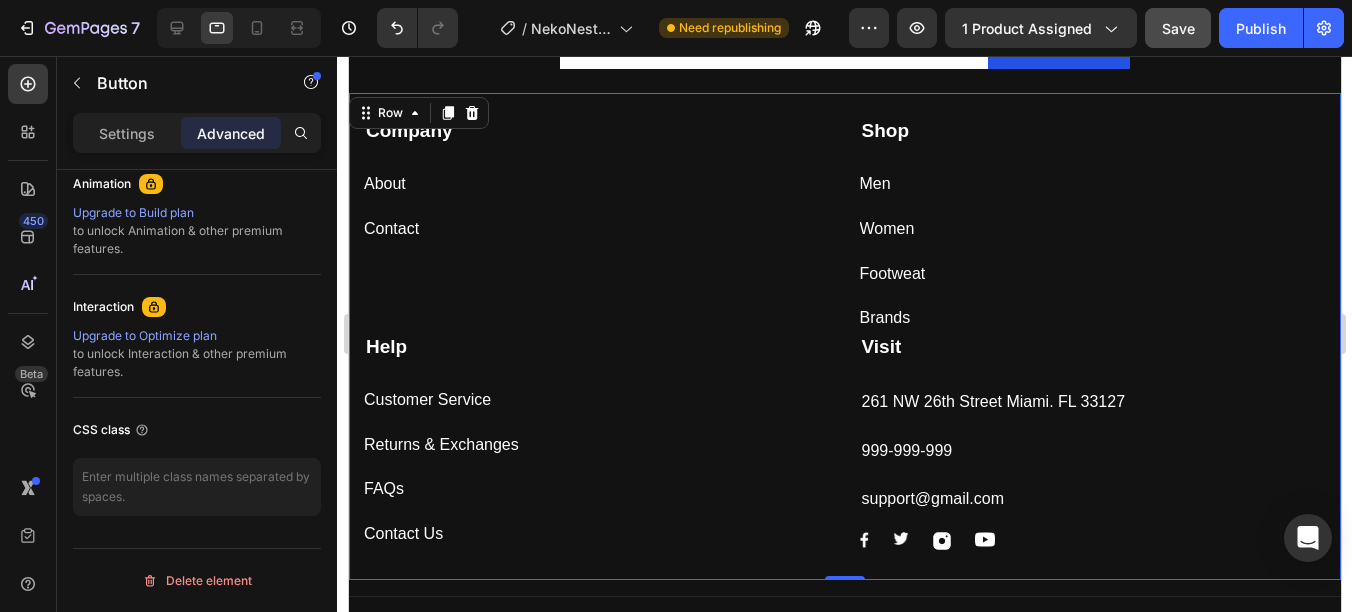 click on "Customer Service Button" at bounding box center [596, 388] 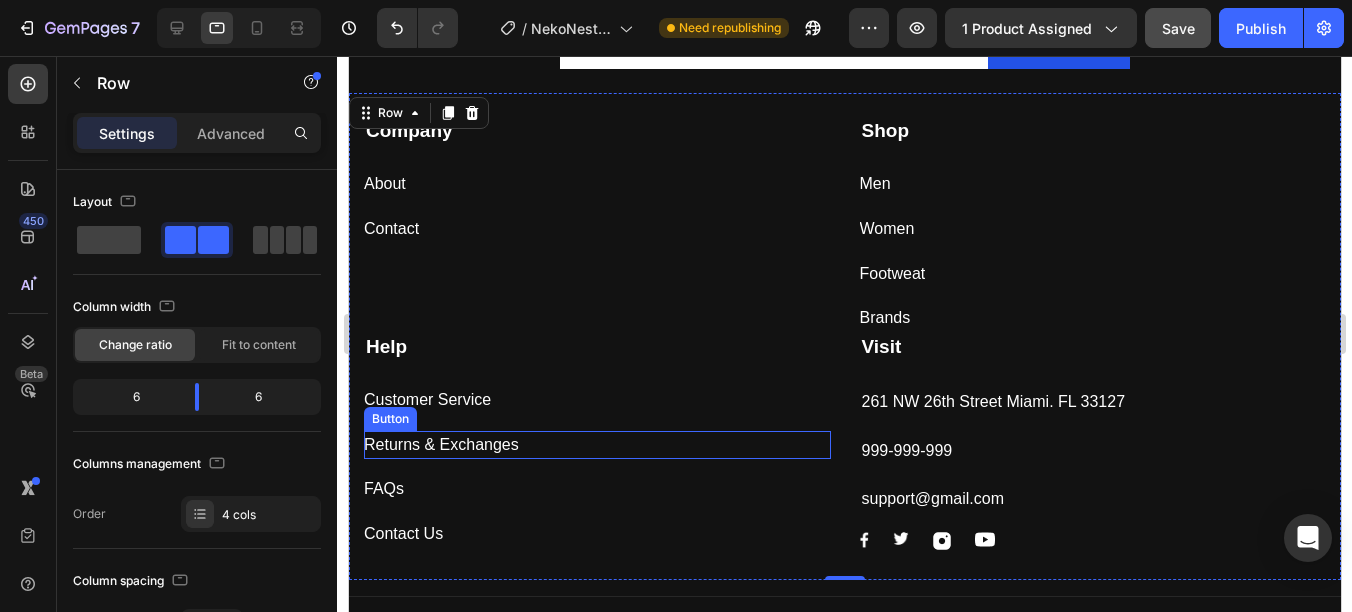 click on "Returns & Exchanges Button" at bounding box center [596, 445] 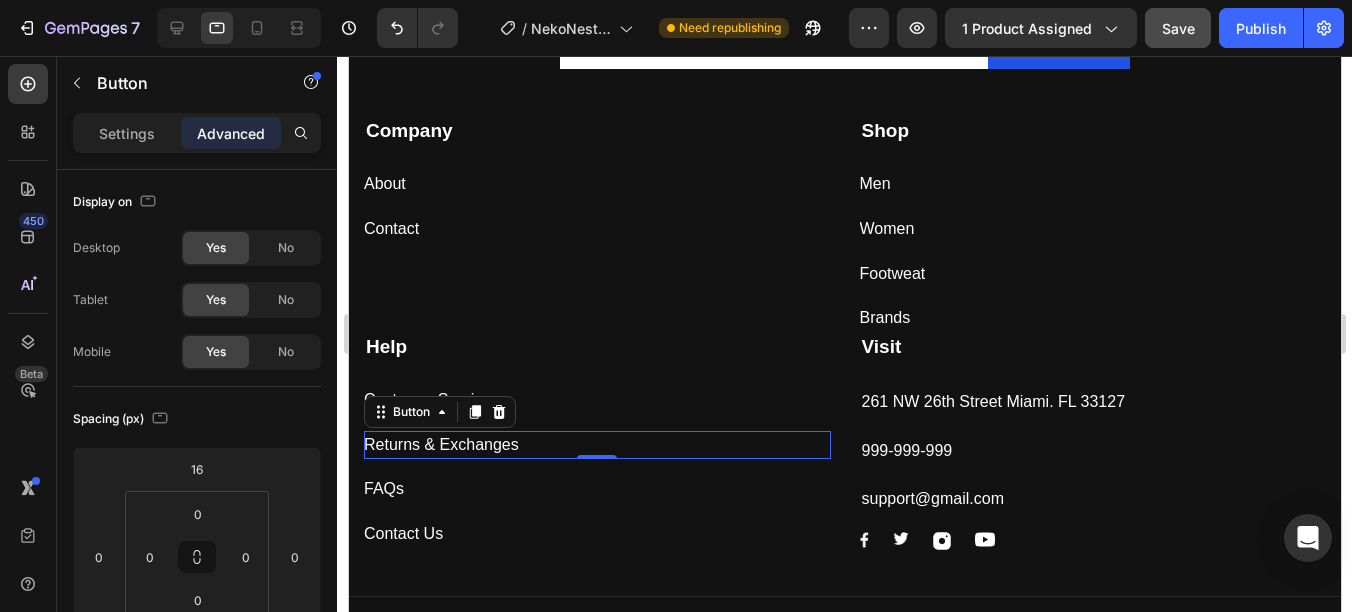 scroll, scrollTop: 600, scrollLeft: 0, axis: vertical 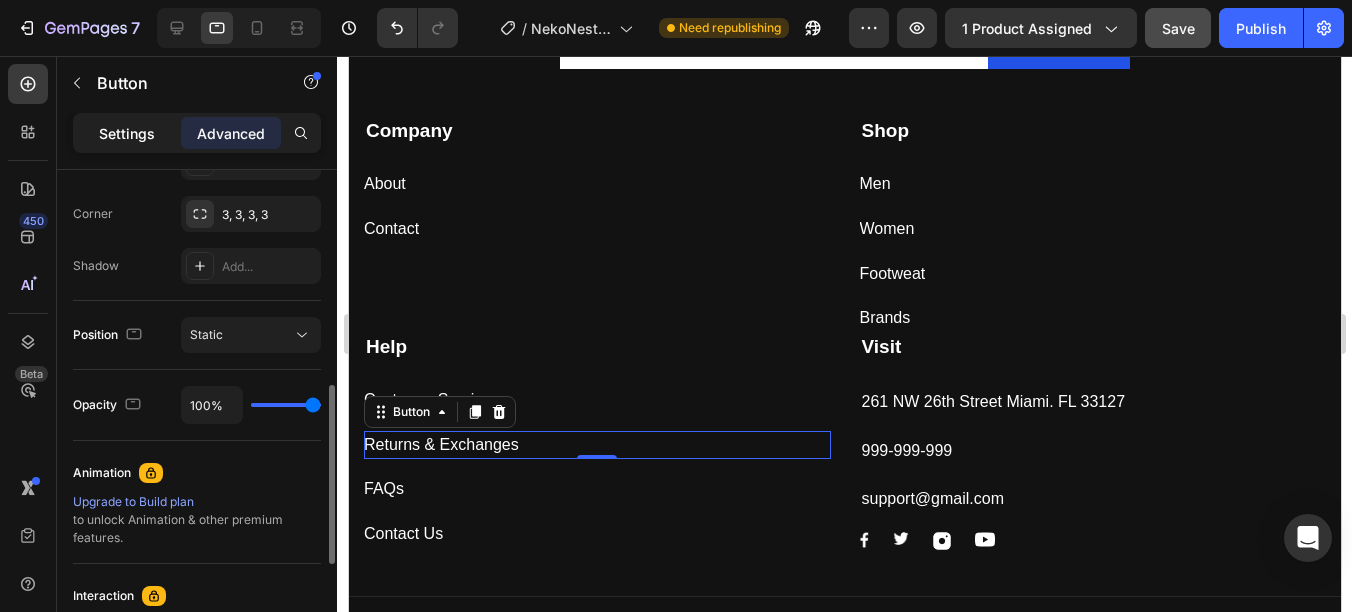 click on "Settings" at bounding box center (127, 133) 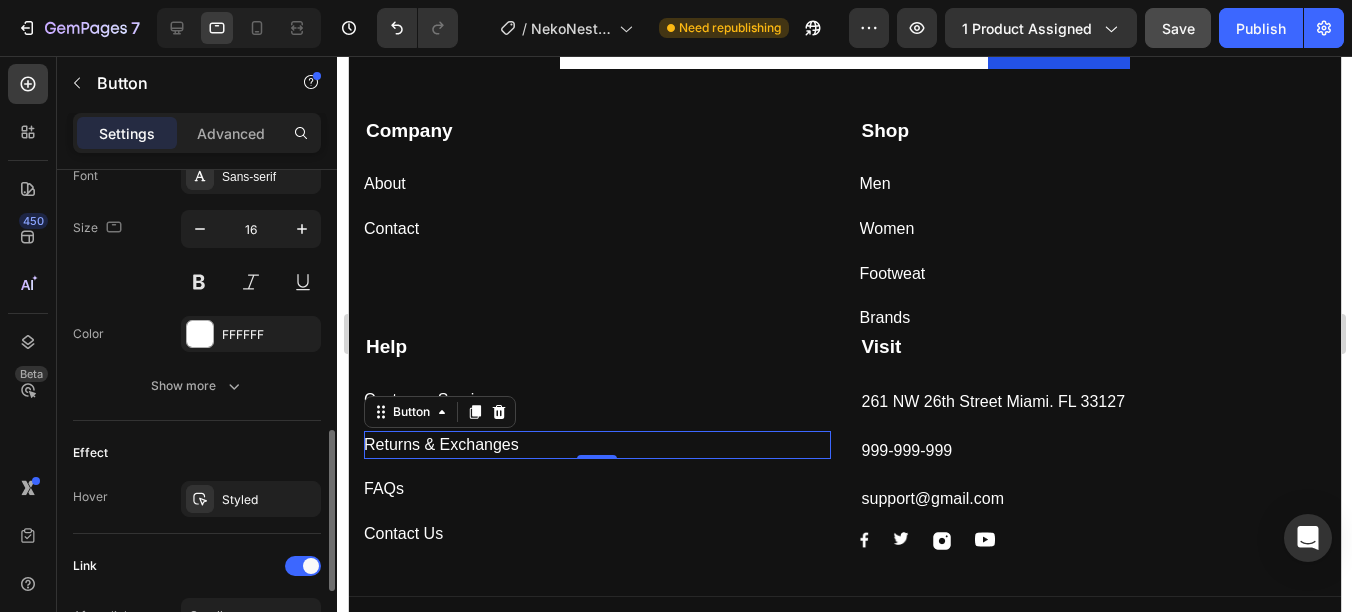 scroll, scrollTop: 1039, scrollLeft: 0, axis: vertical 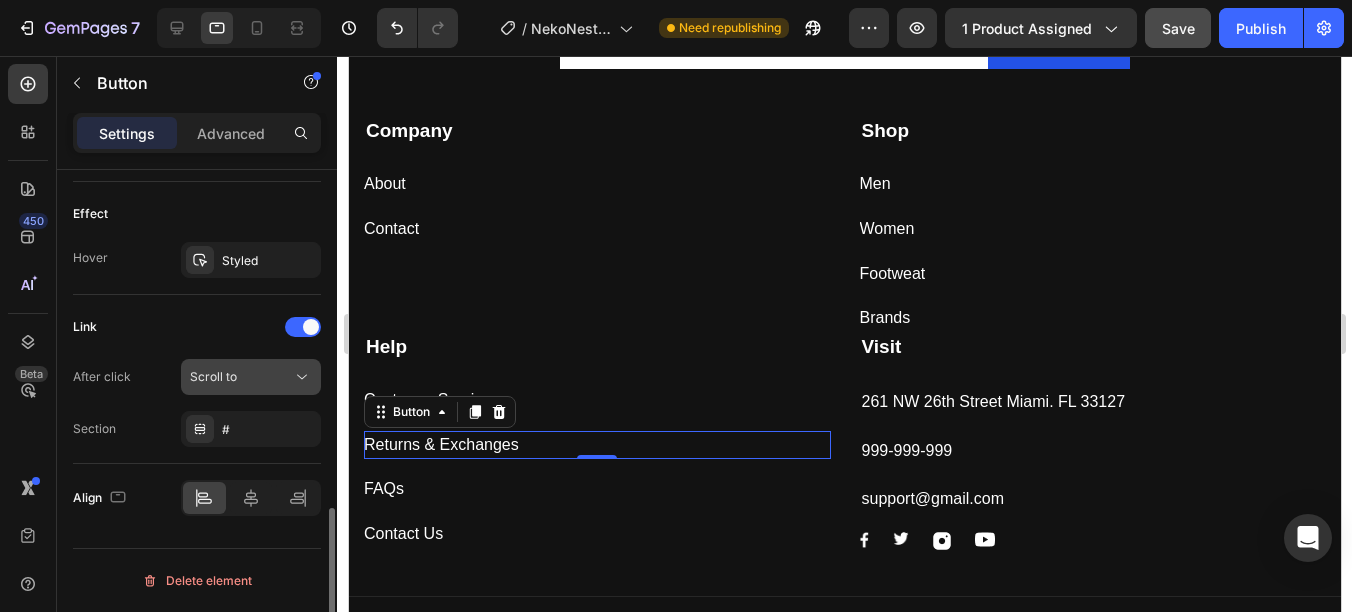 click on "Scroll to" at bounding box center [213, 376] 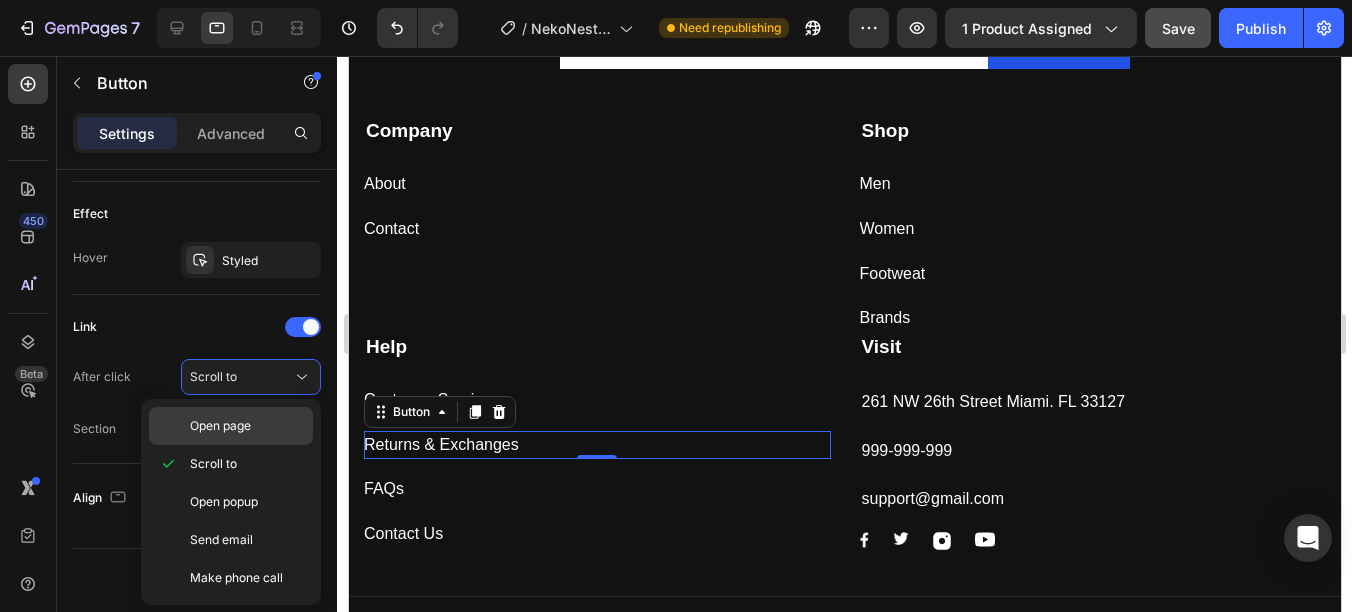 click on "Open page" 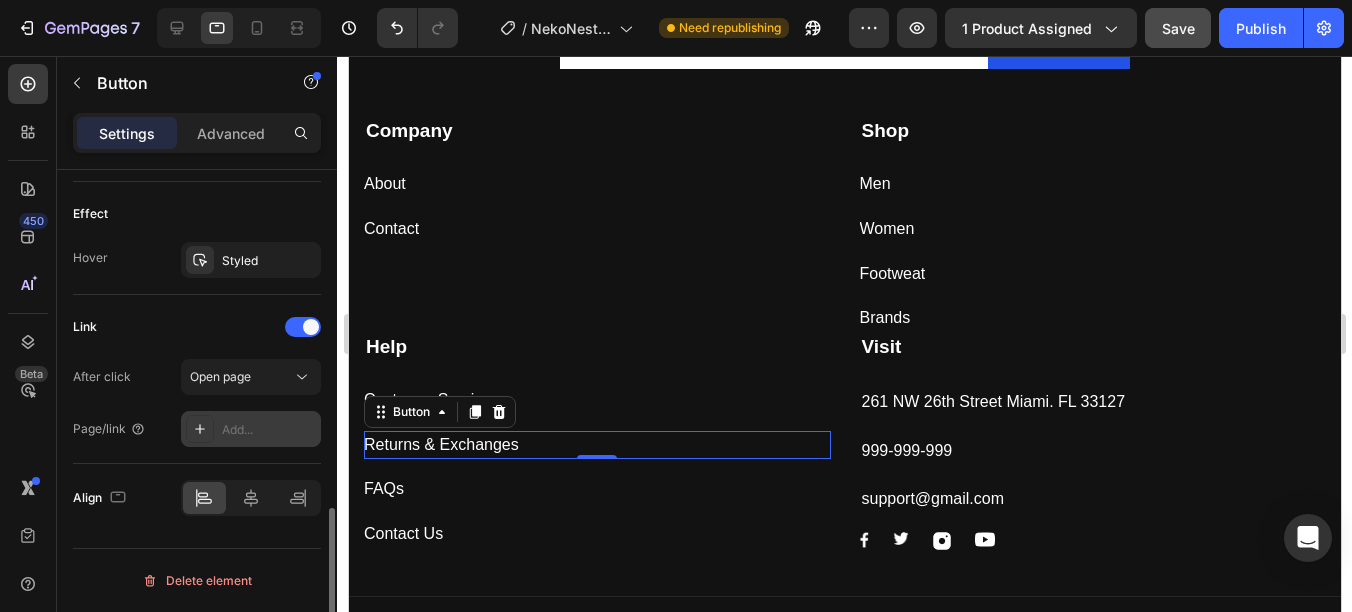 click on "Add..." at bounding box center (269, 430) 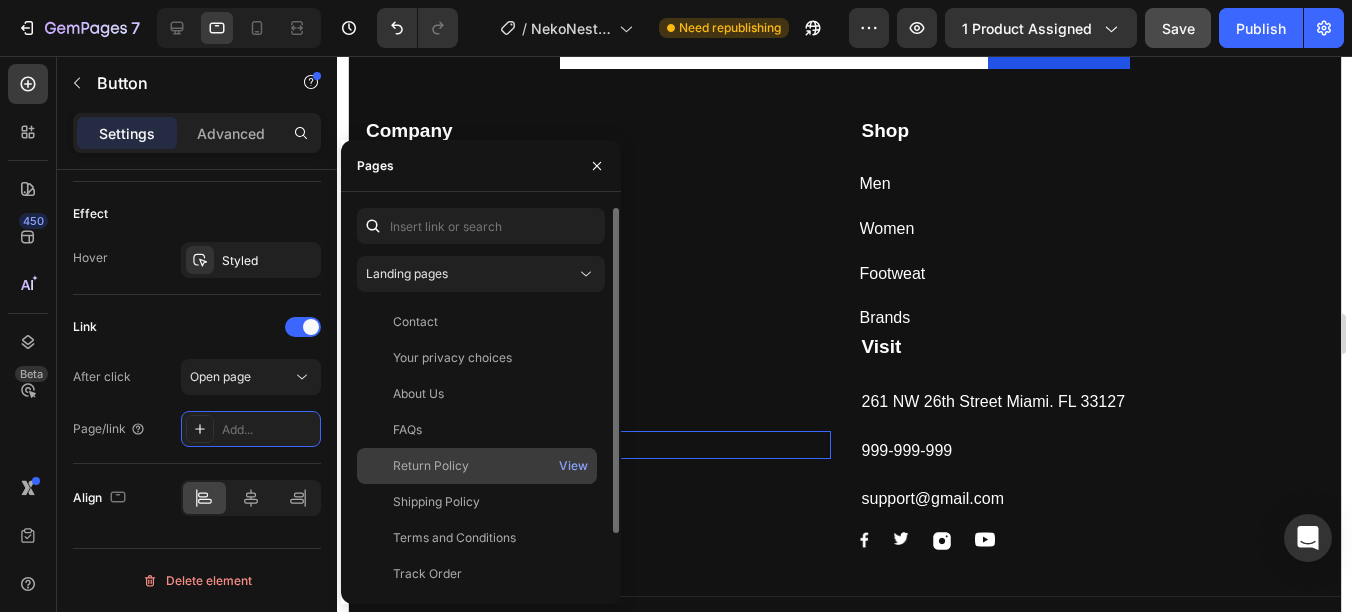 click on "Return Policy" at bounding box center (477, 466) 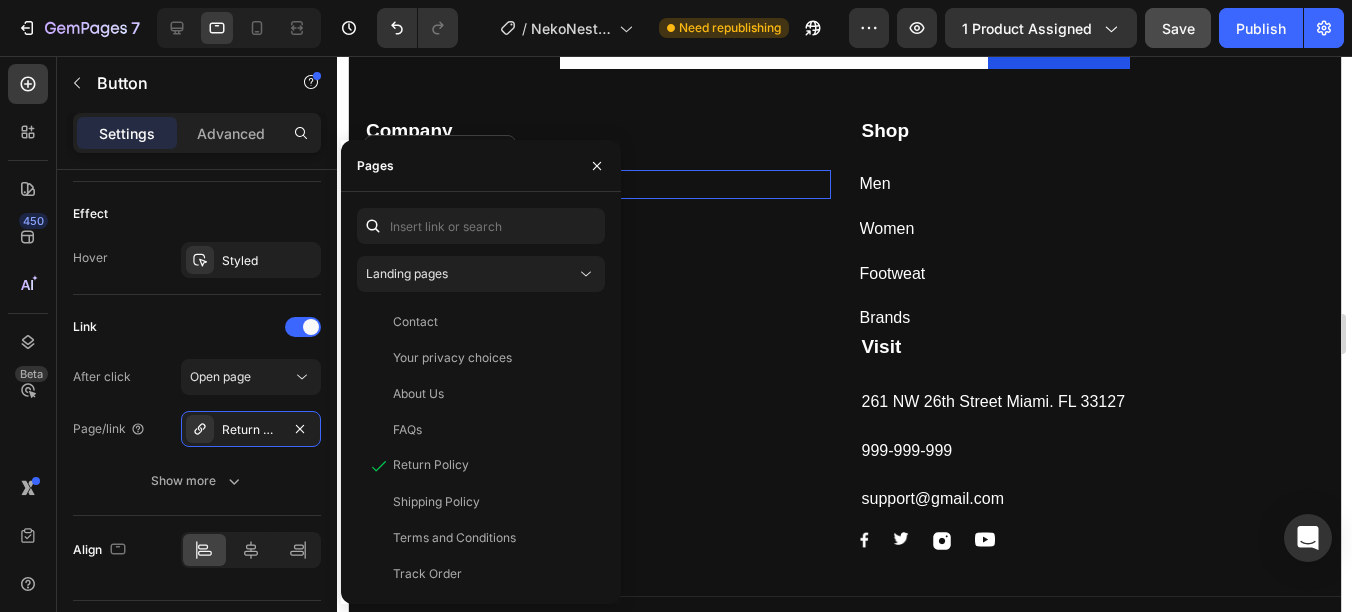 click on "About Button   0" at bounding box center (596, 184) 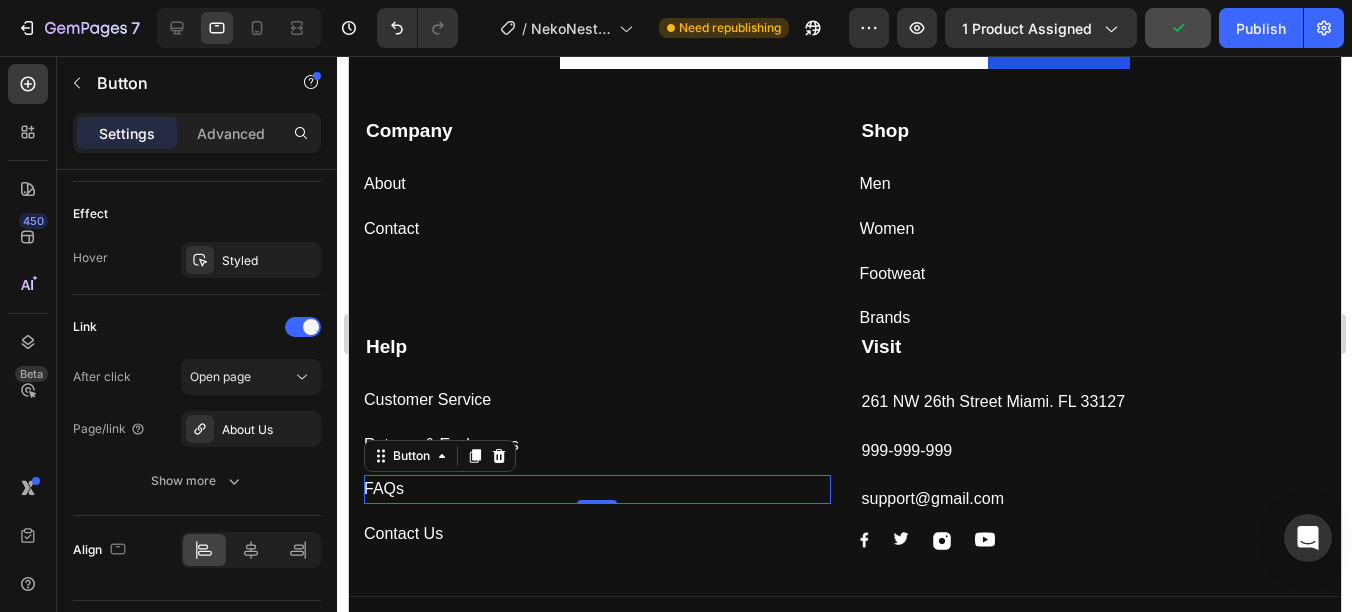 click on "FAQs Button   0" at bounding box center (596, 489) 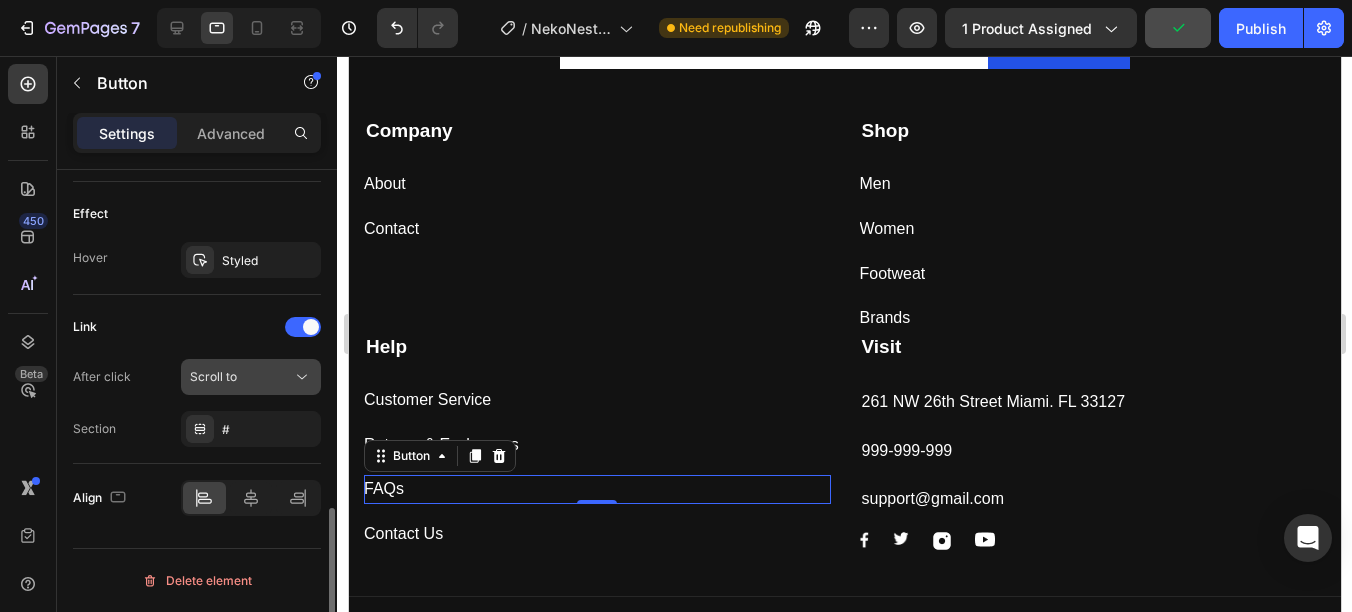 click on "Scroll to" at bounding box center [251, 377] 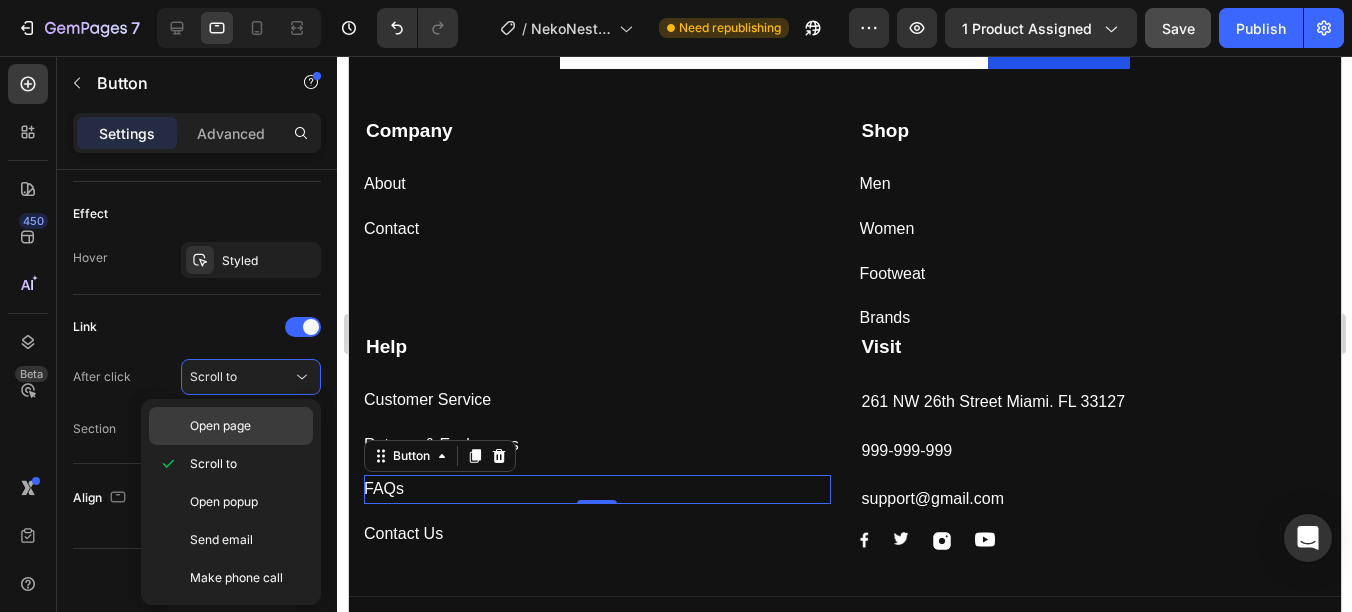 click on "Open page" at bounding box center (220, 426) 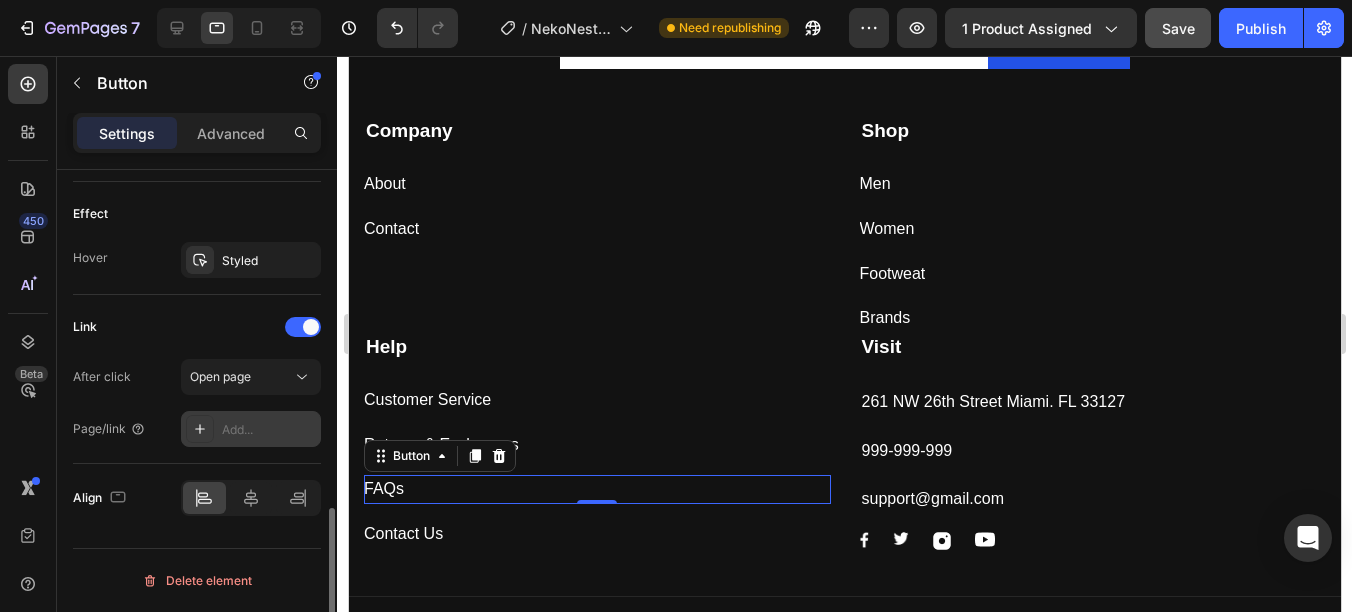 click on "Add..." at bounding box center [269, 430] 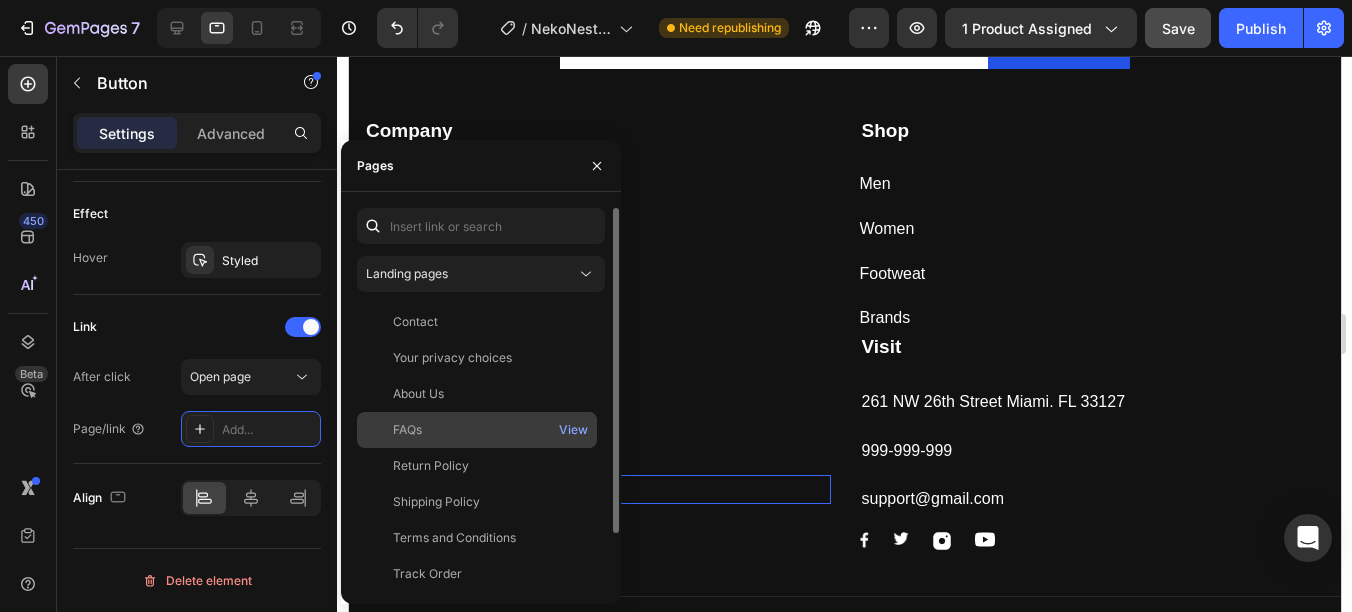 click on "FAQs" at bounding box center [477, 430] 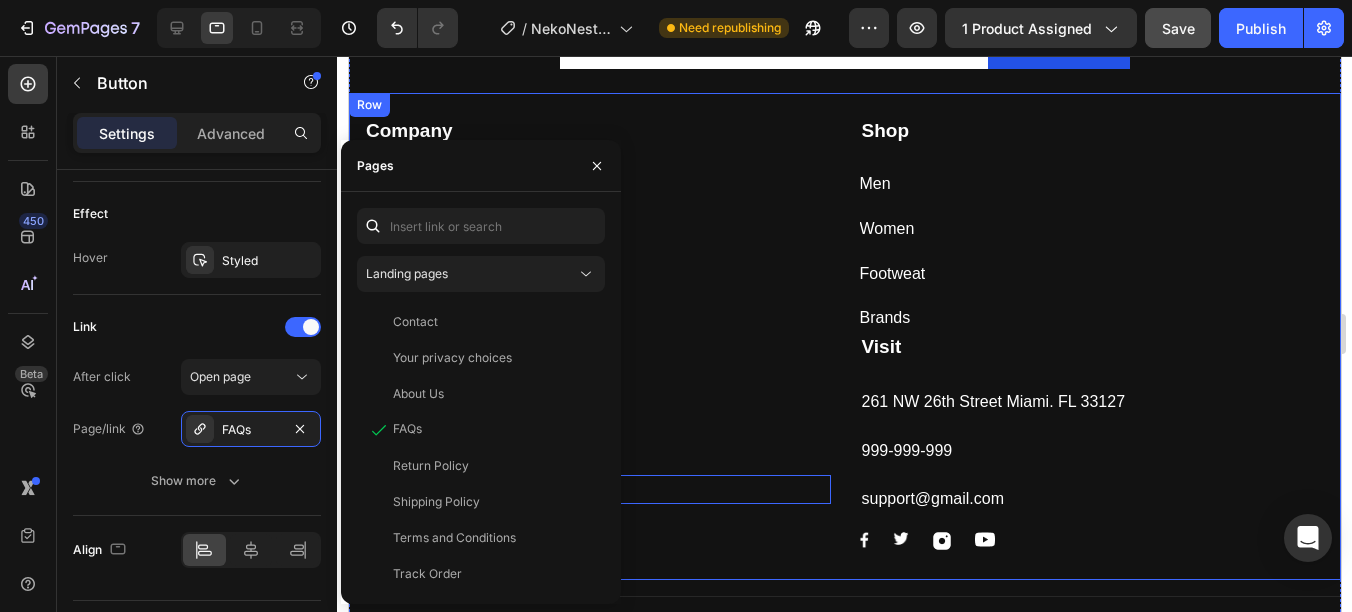 click on "Company Text block About Button Contact Button" at bounding box center (596, 225) 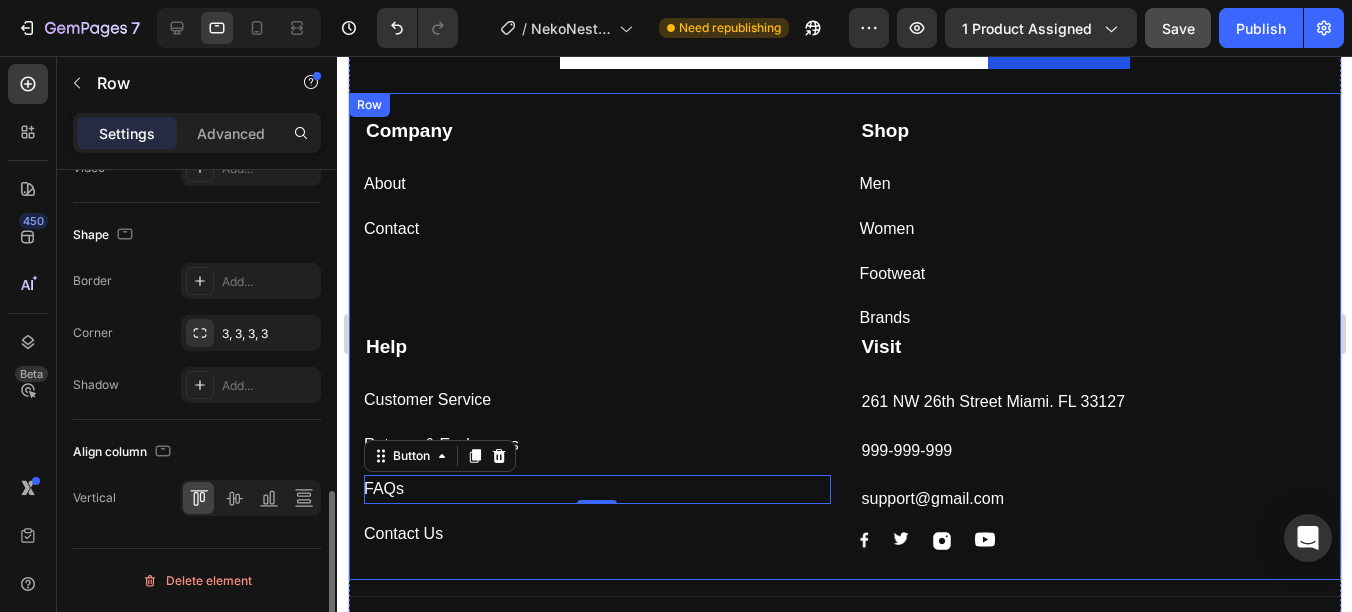 scroll, scrollTop: 0, scrollLeft: 0, axis: both 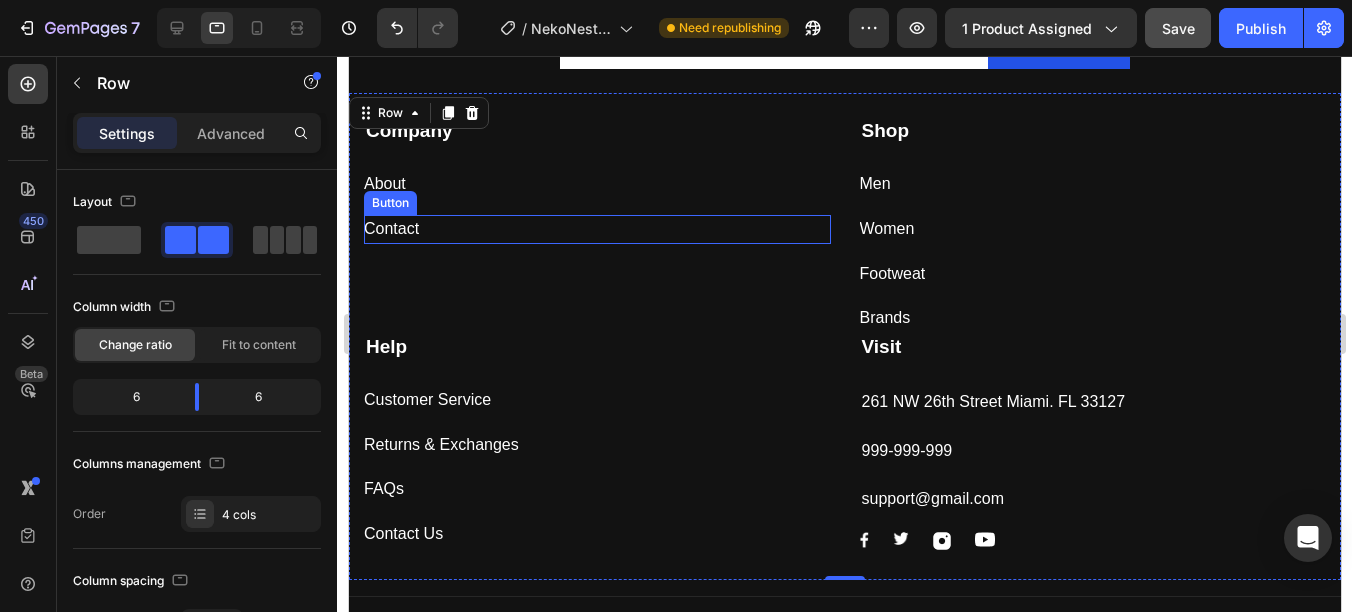 click on "Contact Button" at bounding box center [596, 229] 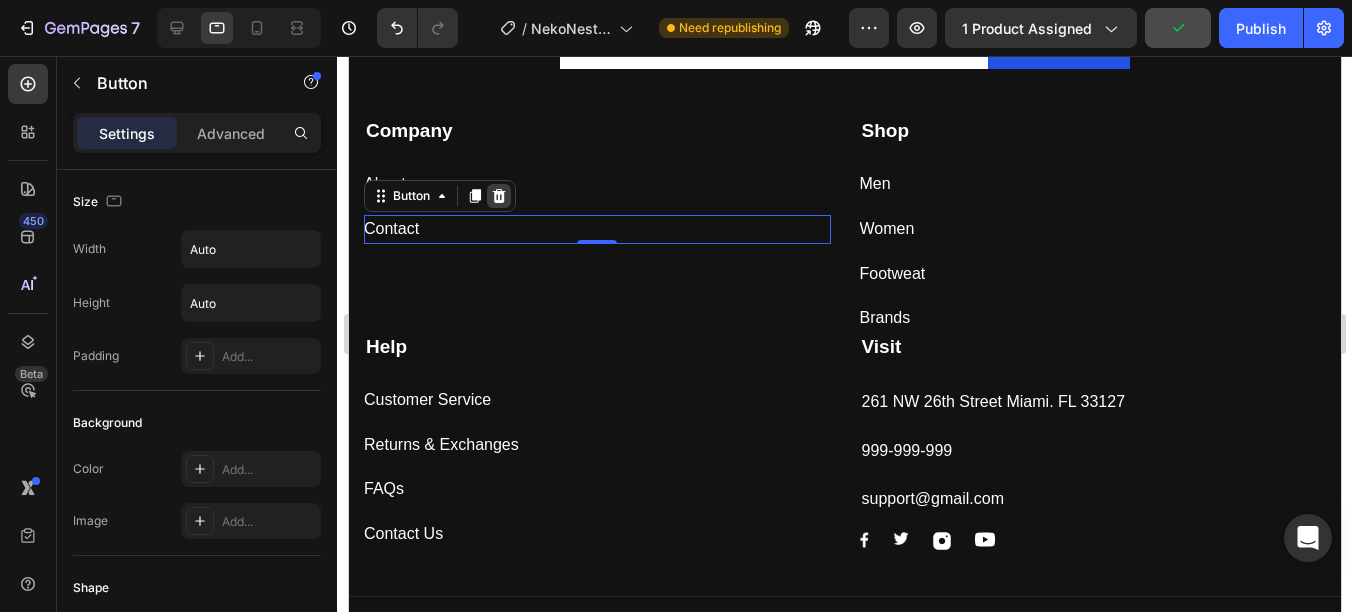 click 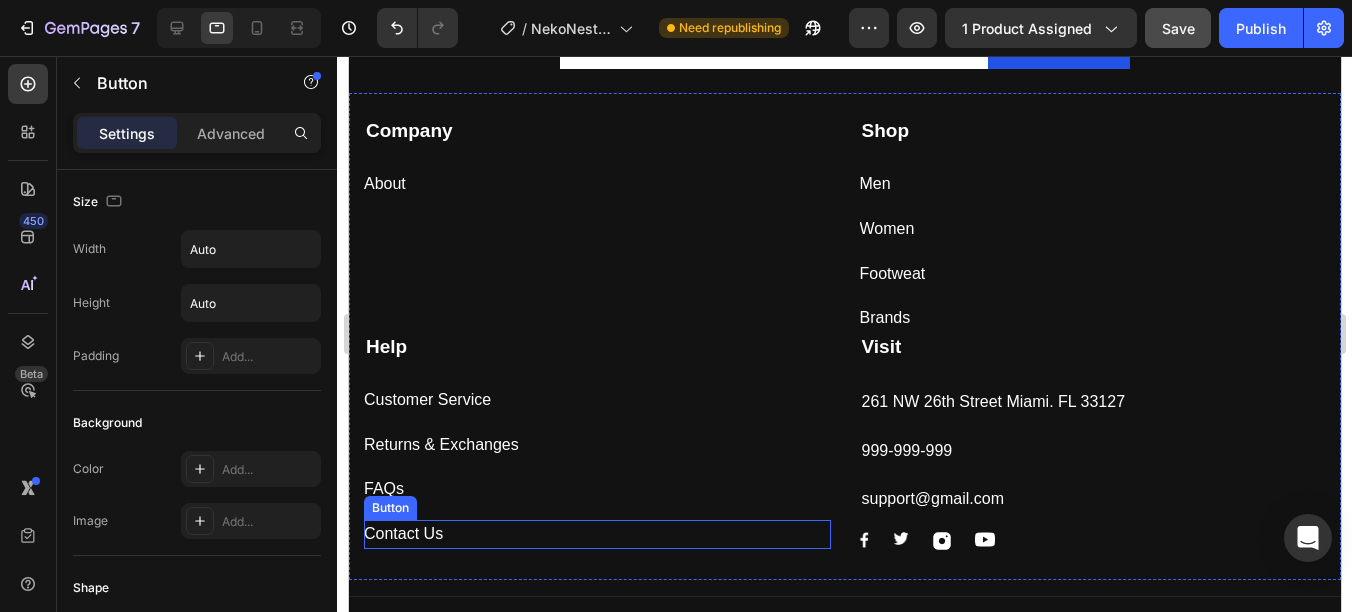 click on "Contact Us Button" at bounding box center (596, 534) 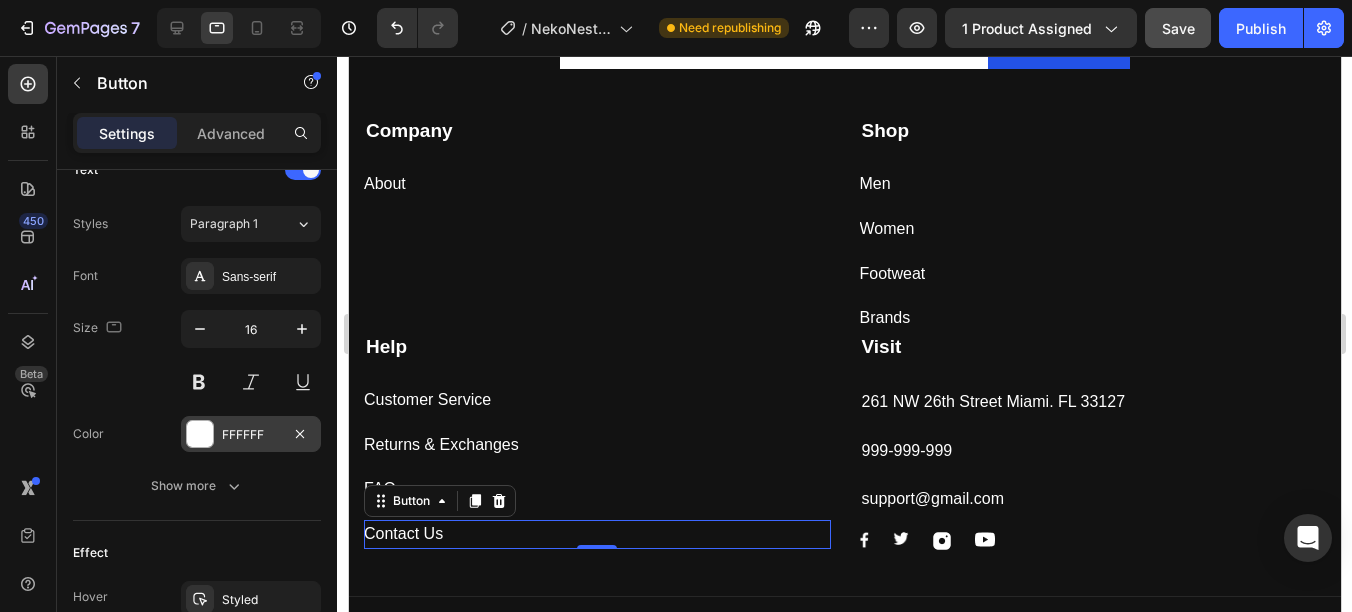 scroll, scrollTop: 1039, scrollLeft: 0, axis: vertical 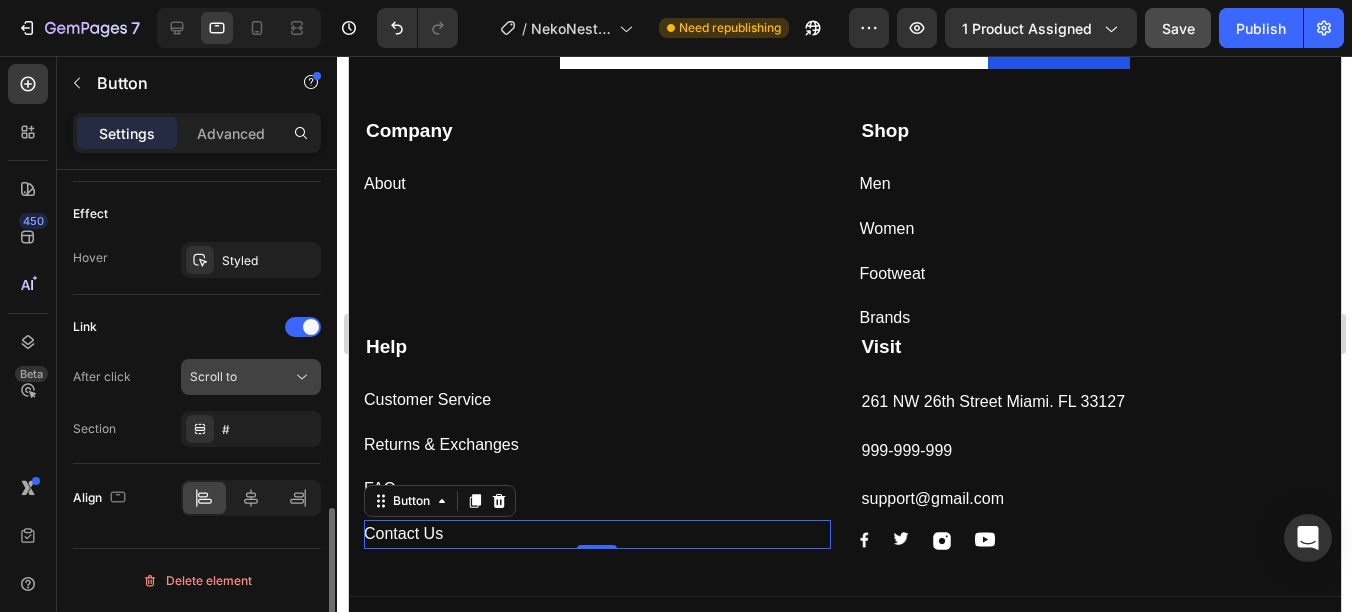 click on "Scroll to" at bounding box center (241, 377) 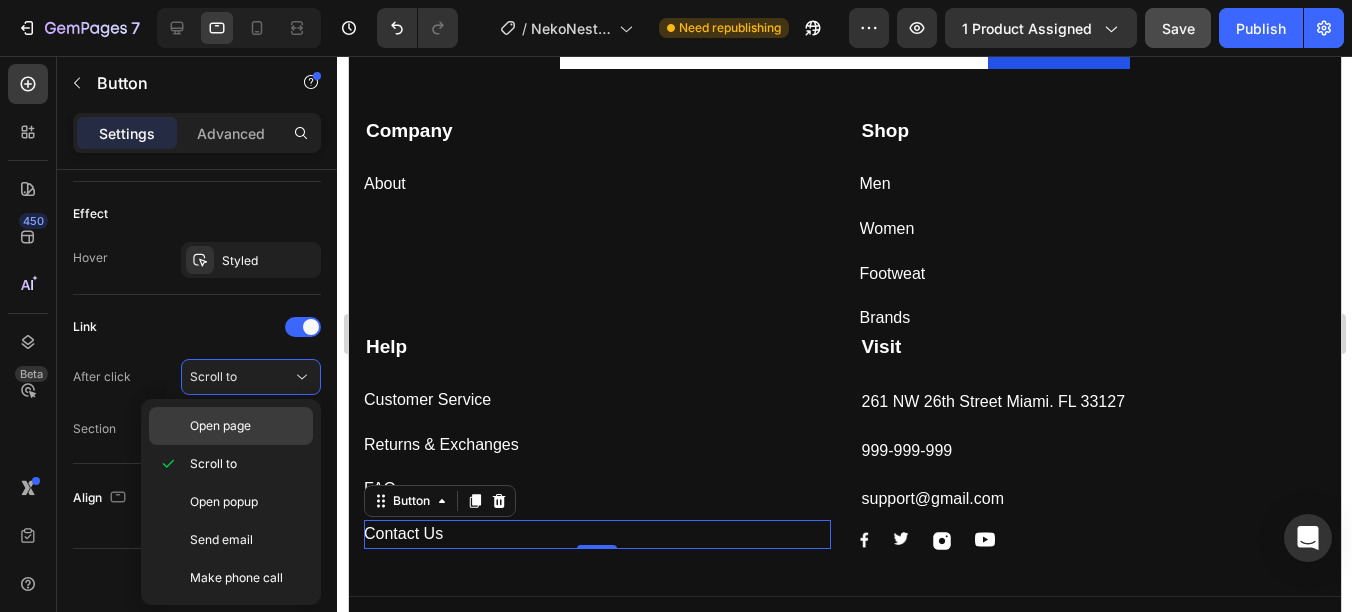 click on "Open page" at bounding box center (247, 426) 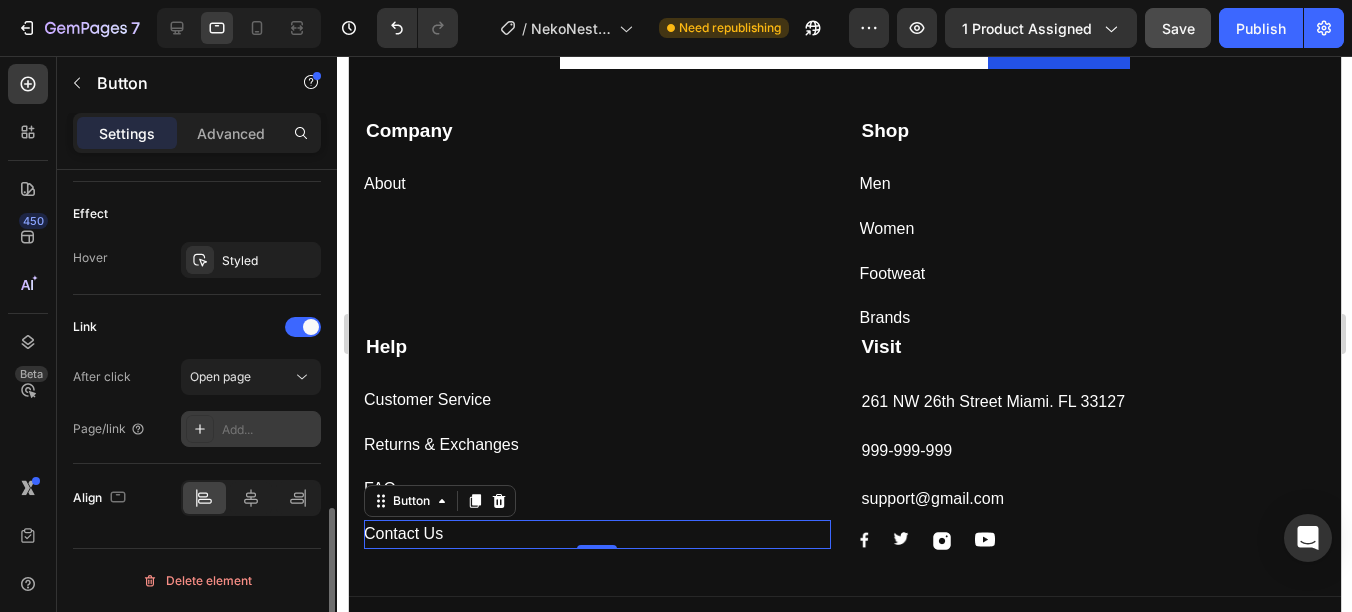 click on "Add..." at bounding box center [269, 430] 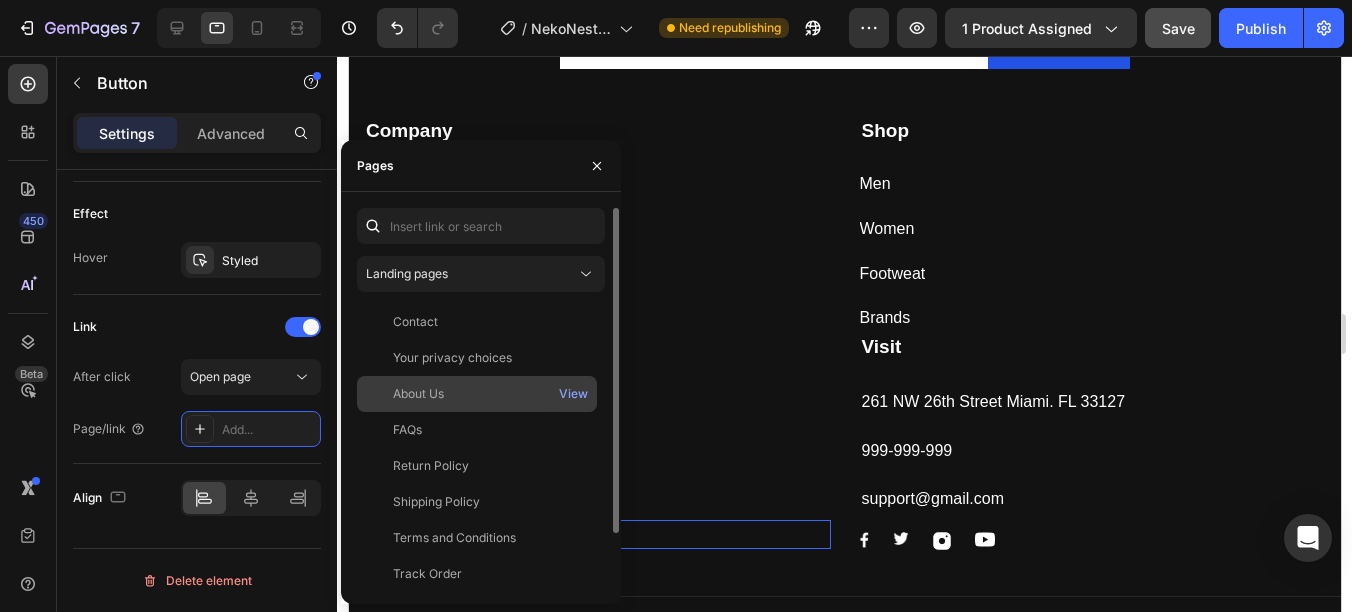 click on "About Us" 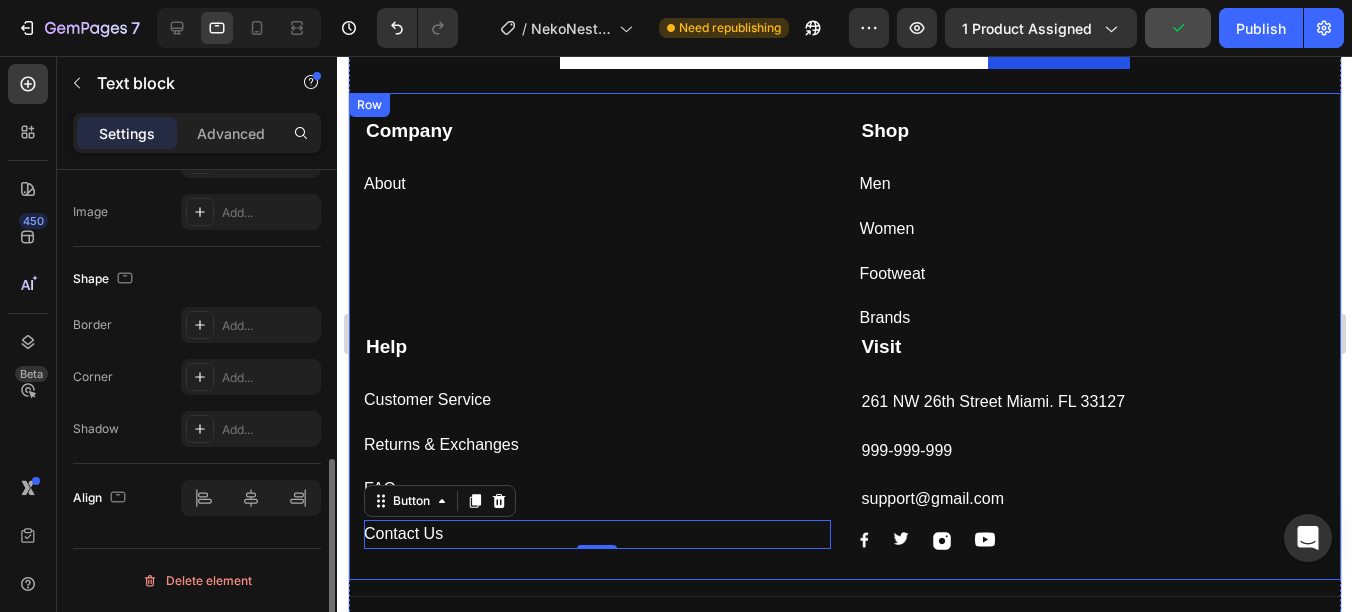 click on "Help" at bounding box center (596, 347) 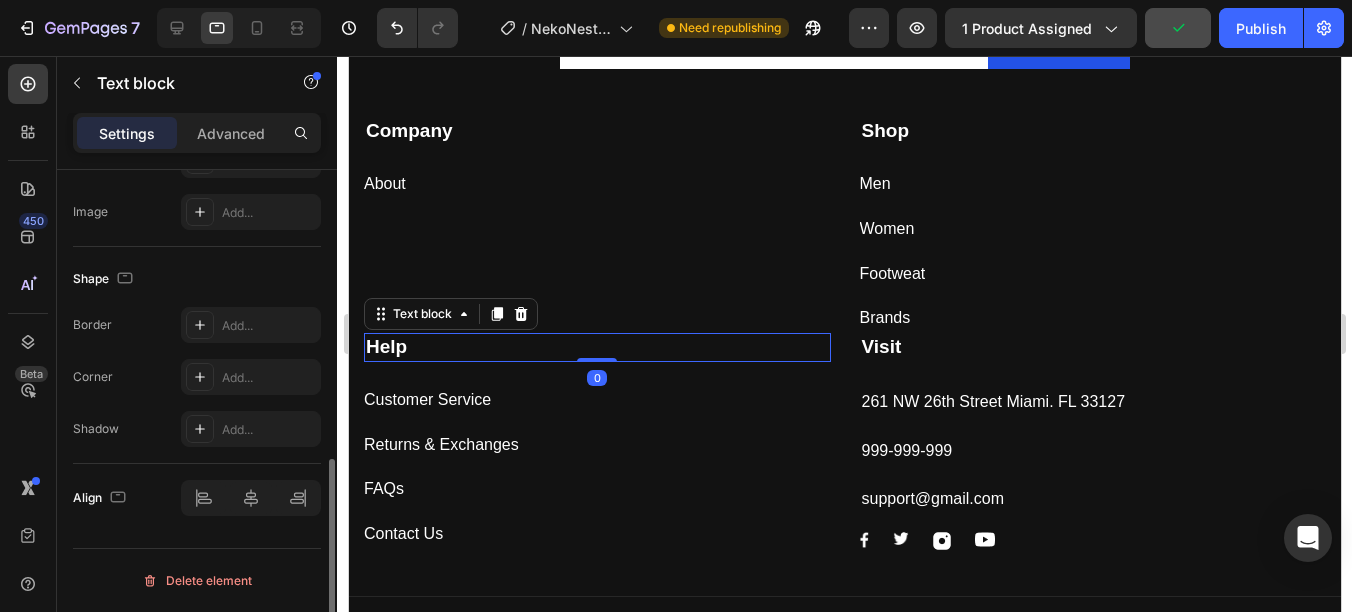 scroll, scrollTop: 0, scrollLeft: 0, axis: both 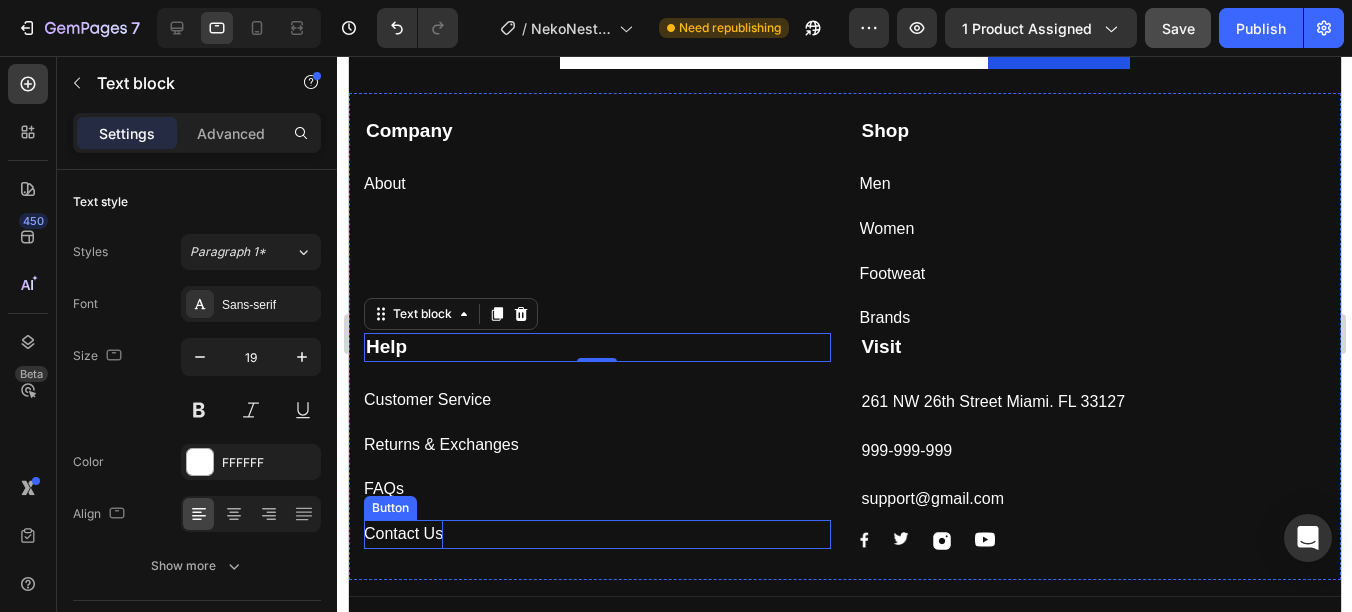 click on "Contact Us" at bounding box center (402, 534) 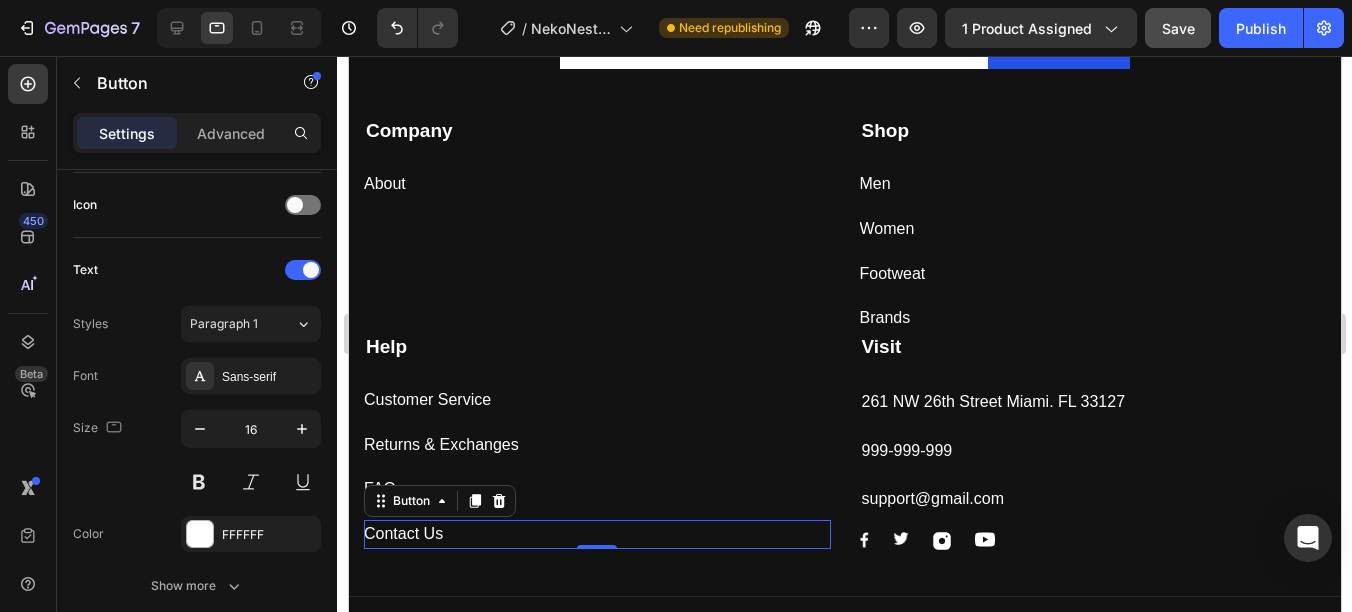 scroll, scrollTop: 1091, scrollLeft: 0, axis: vertical 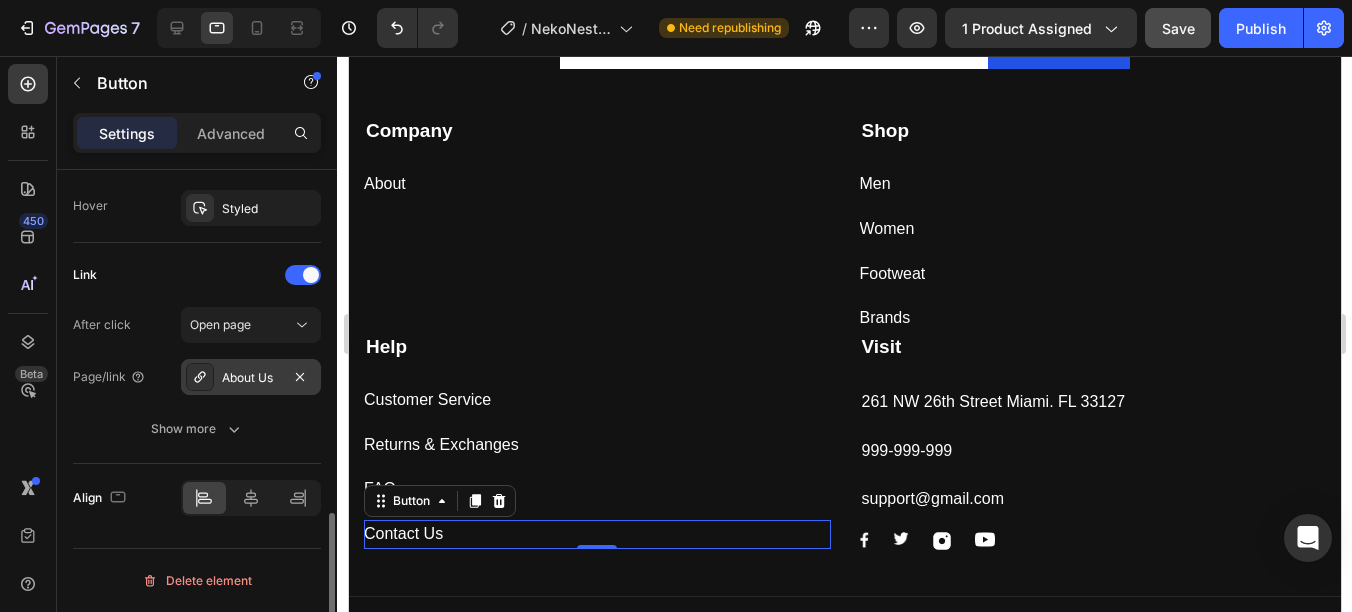 click on "About Us" at bounding box center [251, 378] 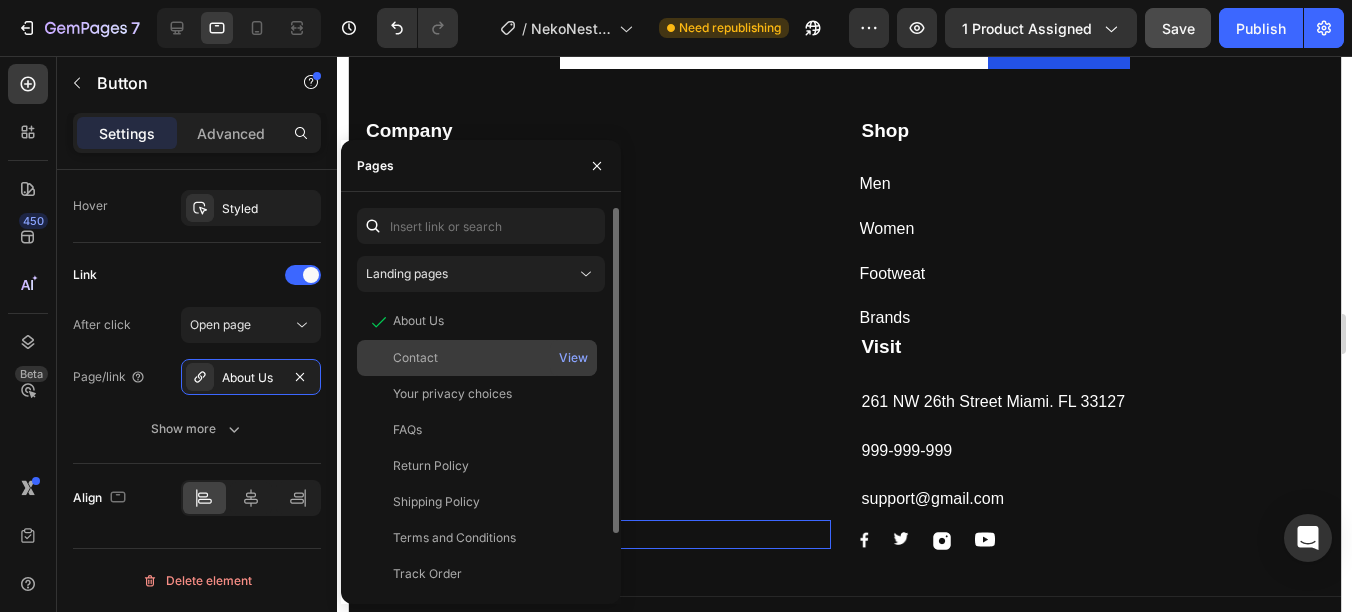 click on "Contact" at bounding box center (477, 358) 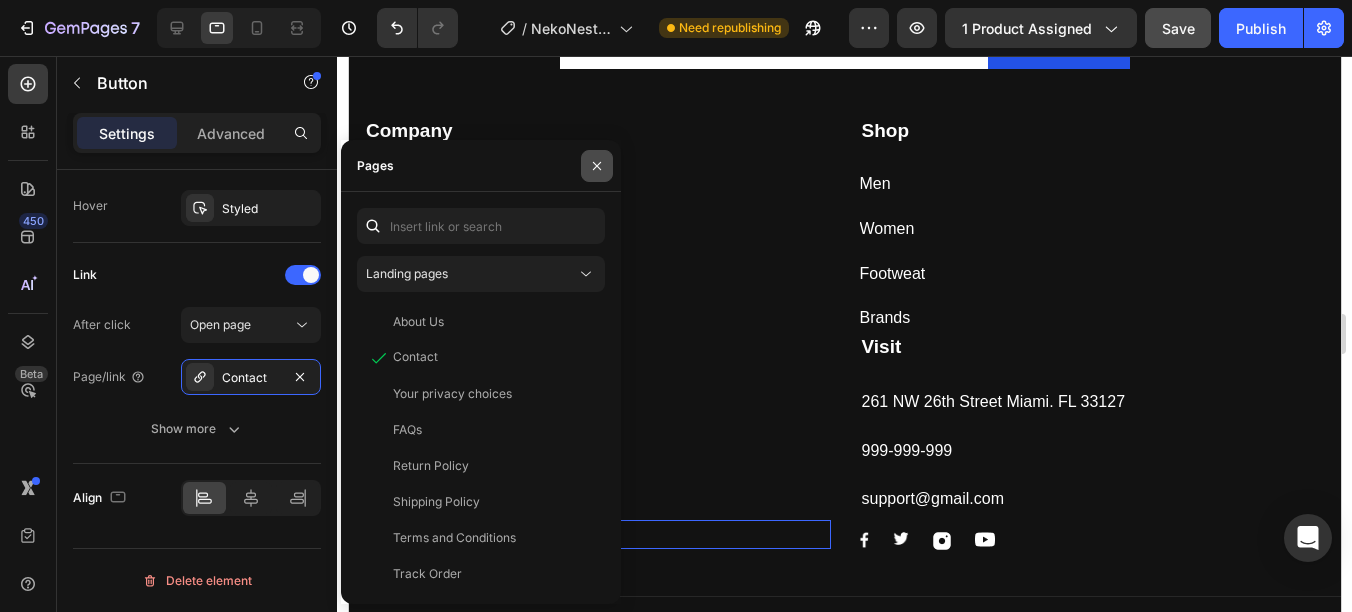 click 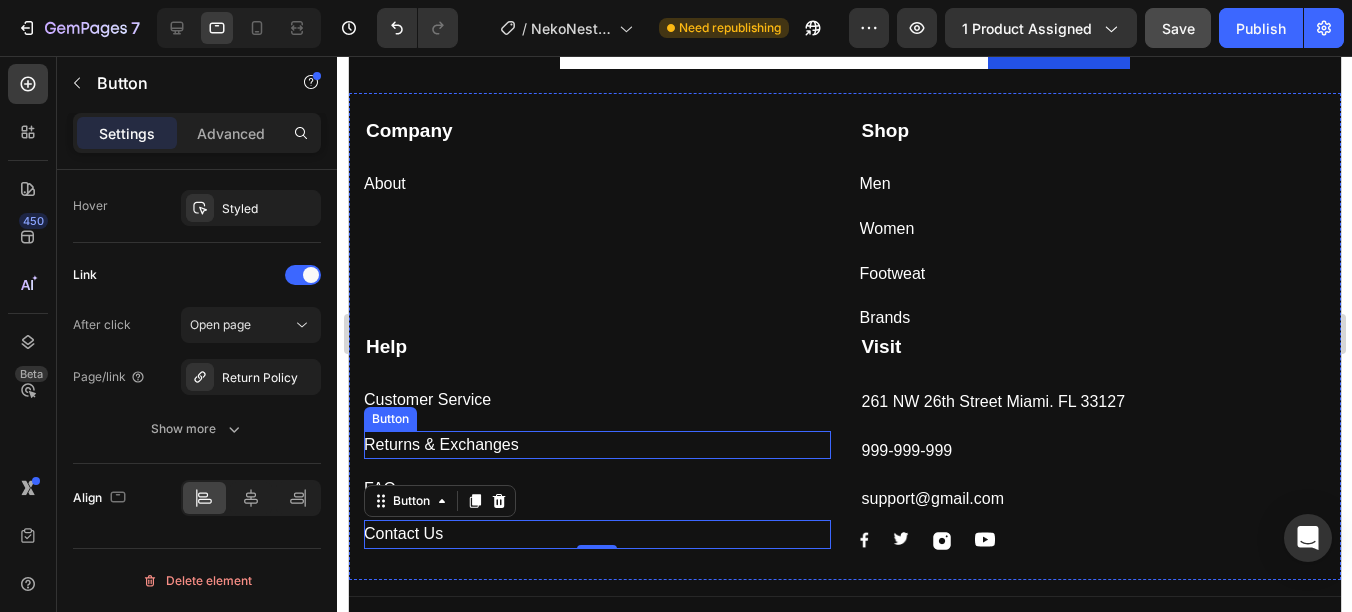 click on "Returns & Exchanges Button" at bounding box center [596, 445] 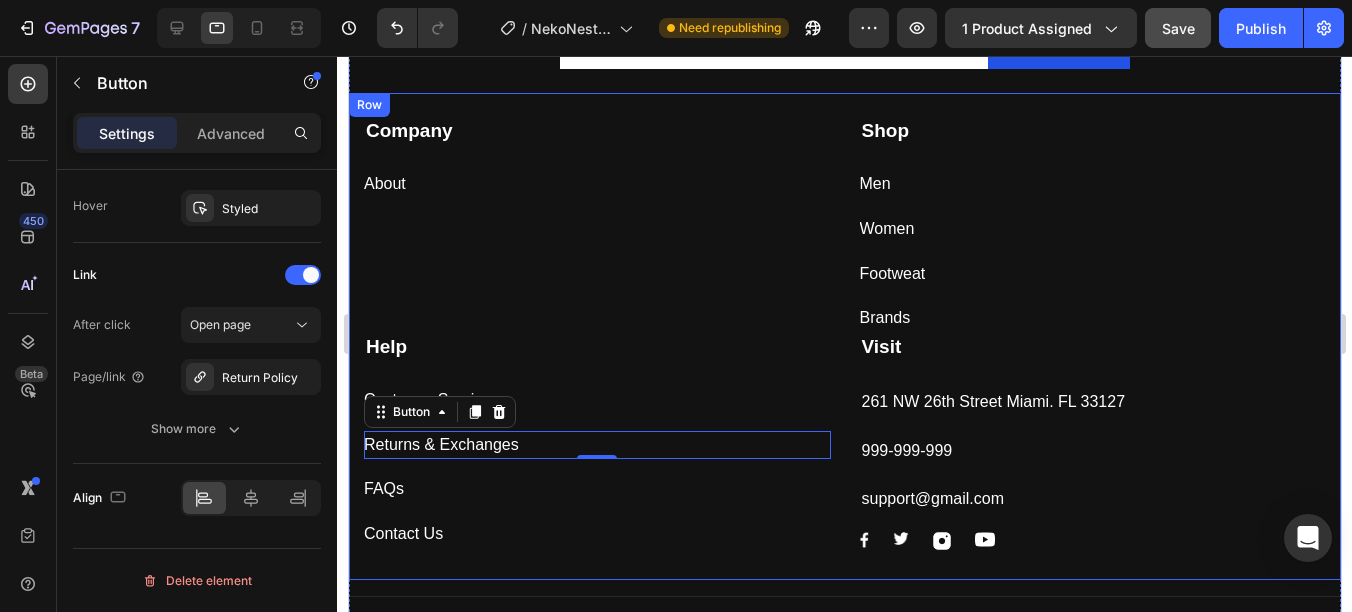 click on "Company Text block About Button" at bounding box center [596, 225] 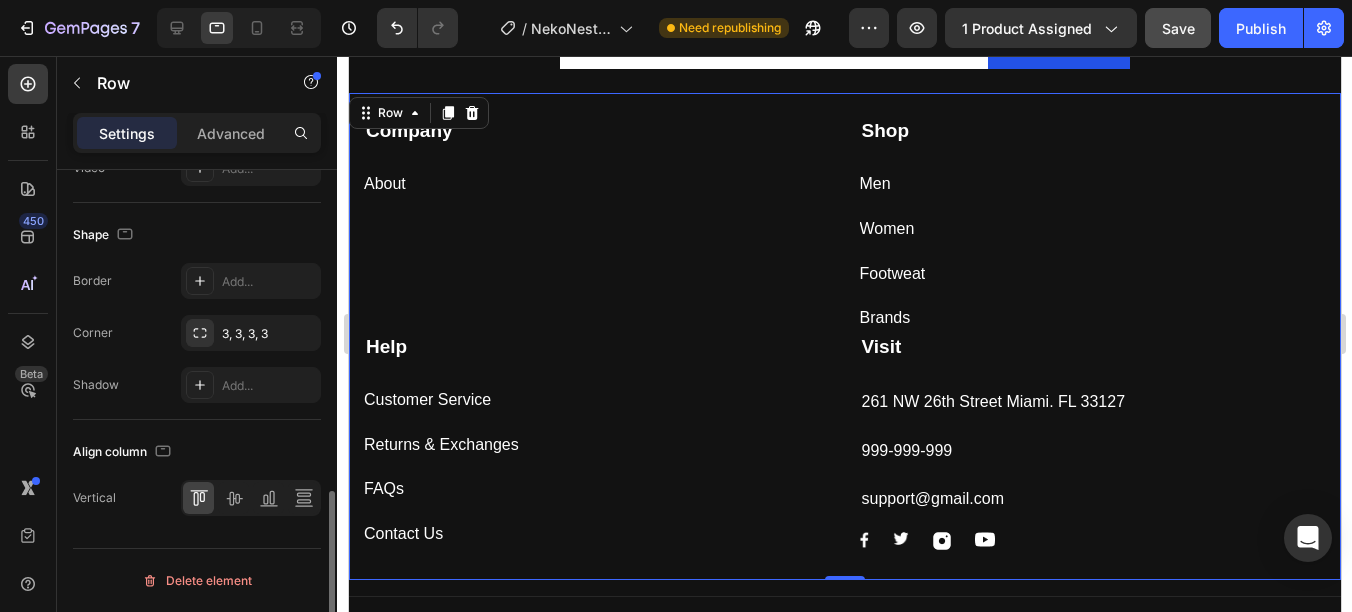 scroll, scrollTop: 0, scrollLeft: 0, axis: both 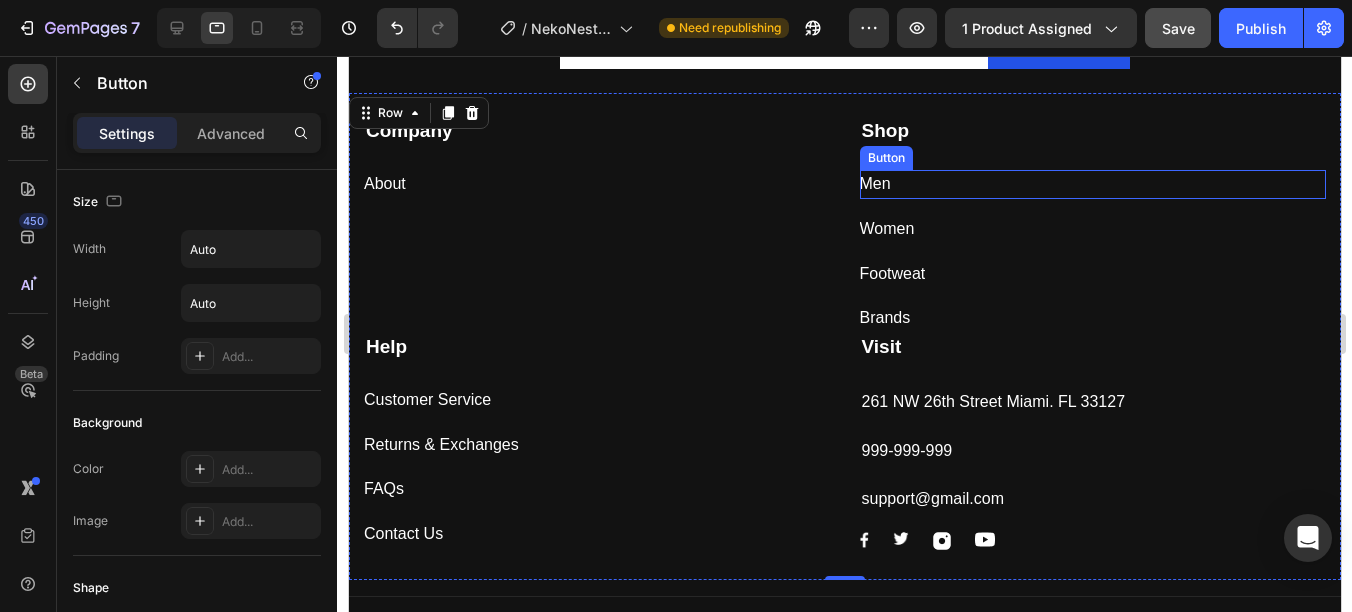 click on "Men Button" at bounding box center (1092, 184) 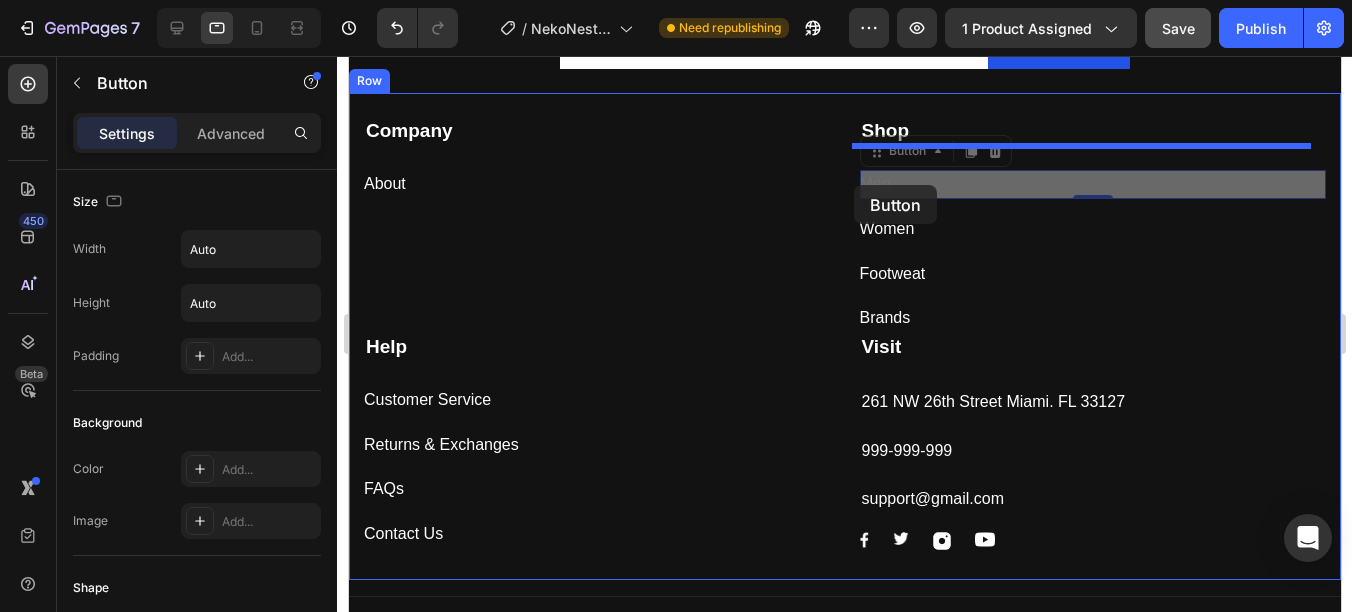 drag, startPoint x: 884, startPoint y: 184, endPoint x: 853, endPoint y: 185, distance: 31.016125 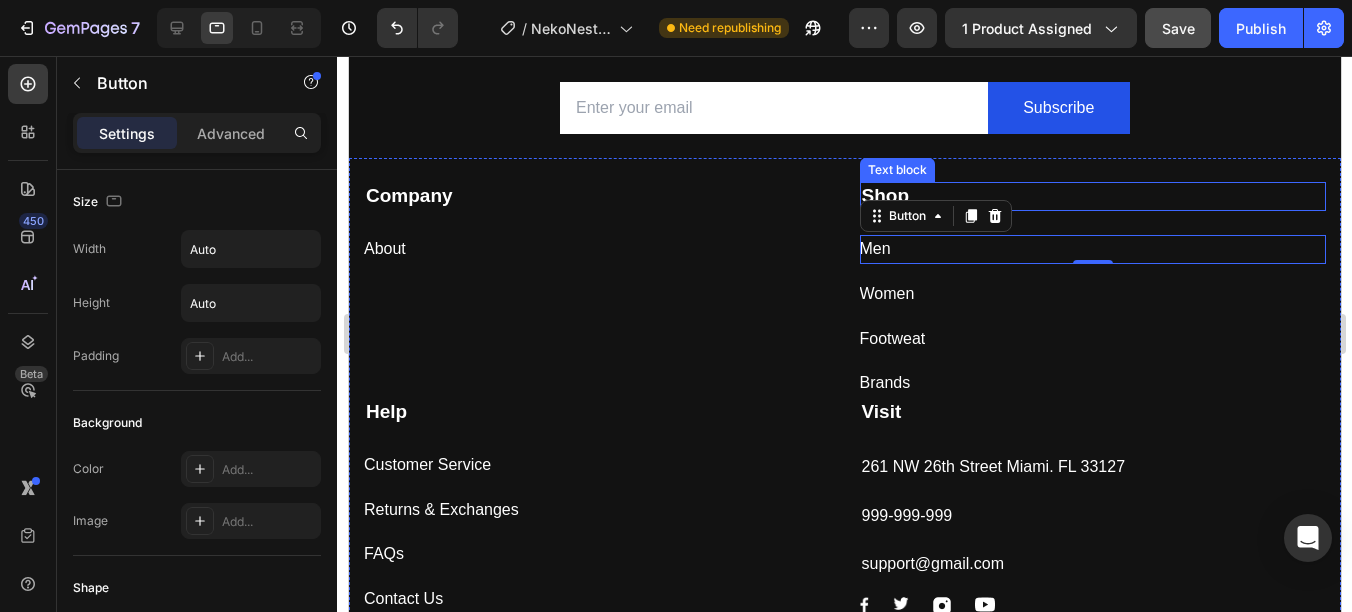 scroll, scrollTop: 6102, scrollLeft: 0, axis: vertical 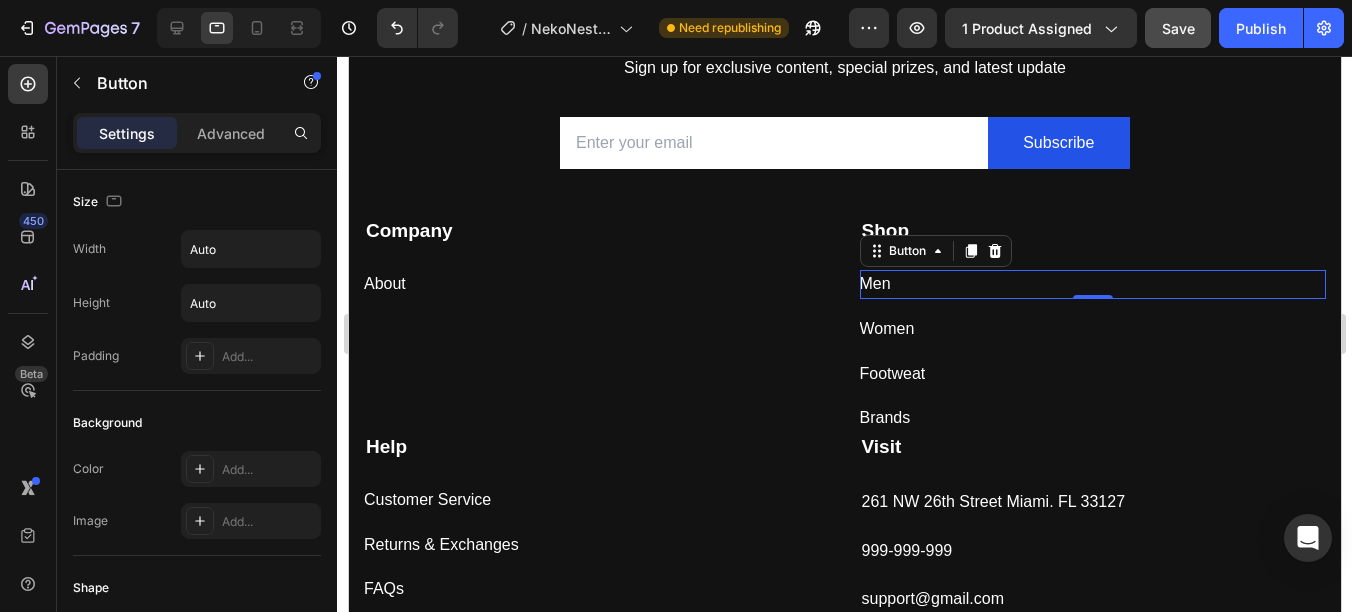 click on "Men Button   0" at bounding box center [1092, 284] 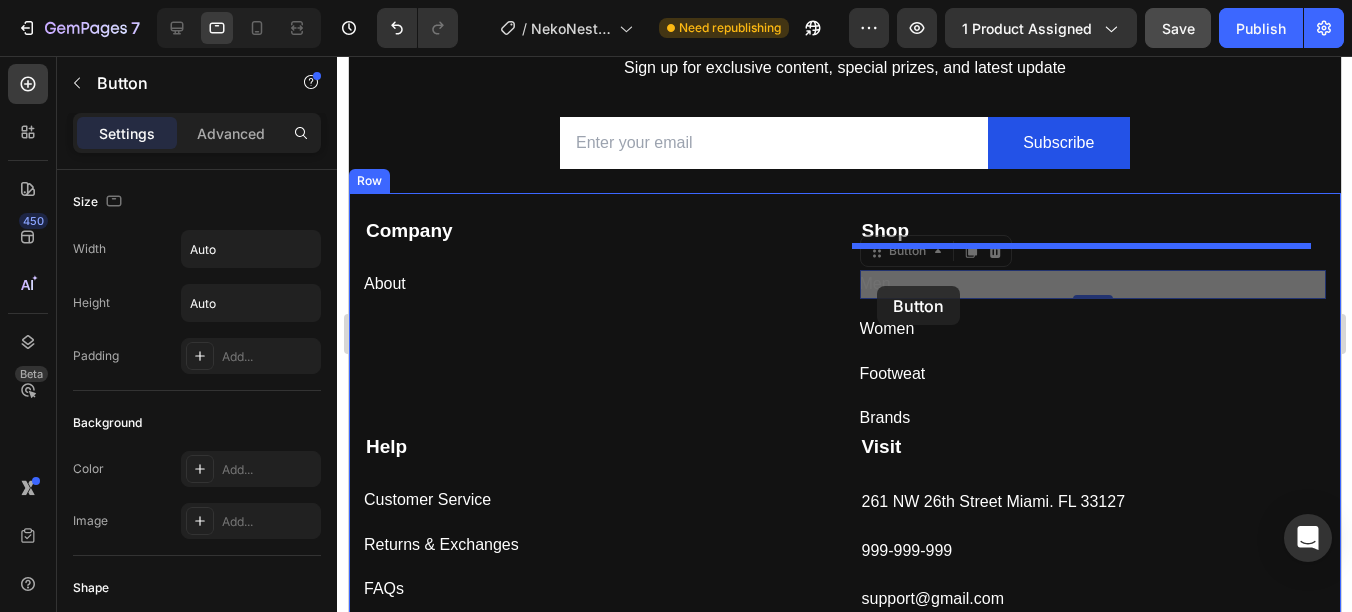 drag, startPoint x: 883, startPoint y: 286, endPoint x: 870, endPoint y: 285, distance: 13.038404 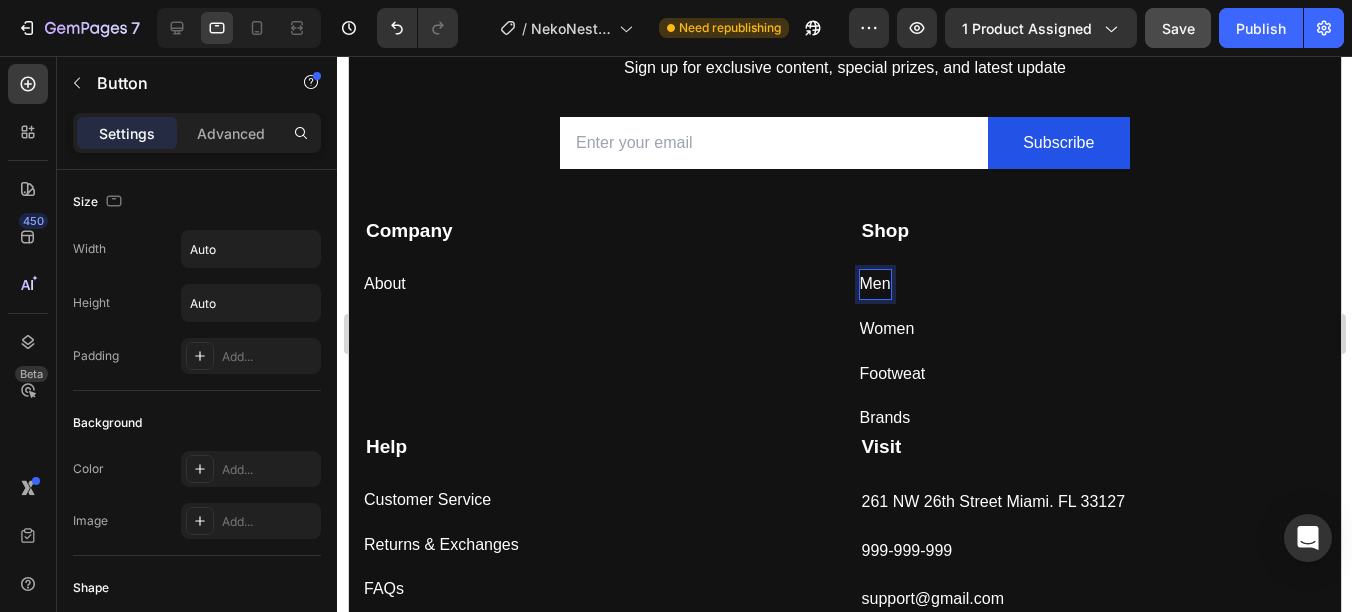 click on "Men" at bounding box center (874, 284) 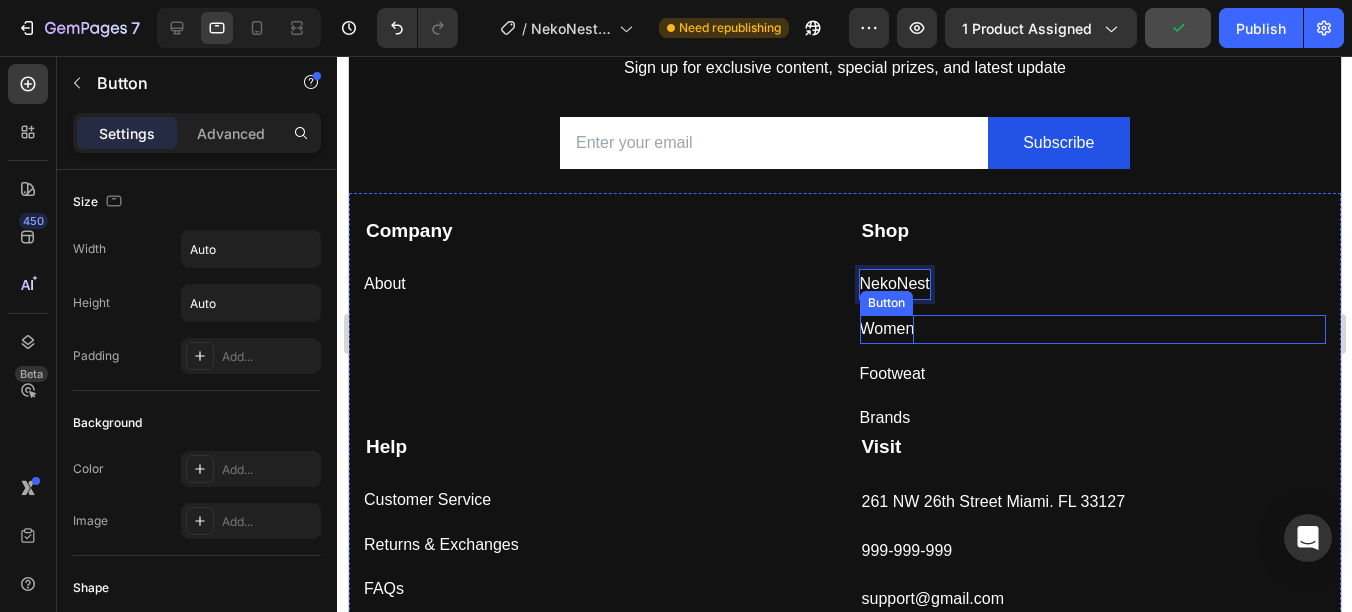 click on "Women" at bounding box center [886, 329] 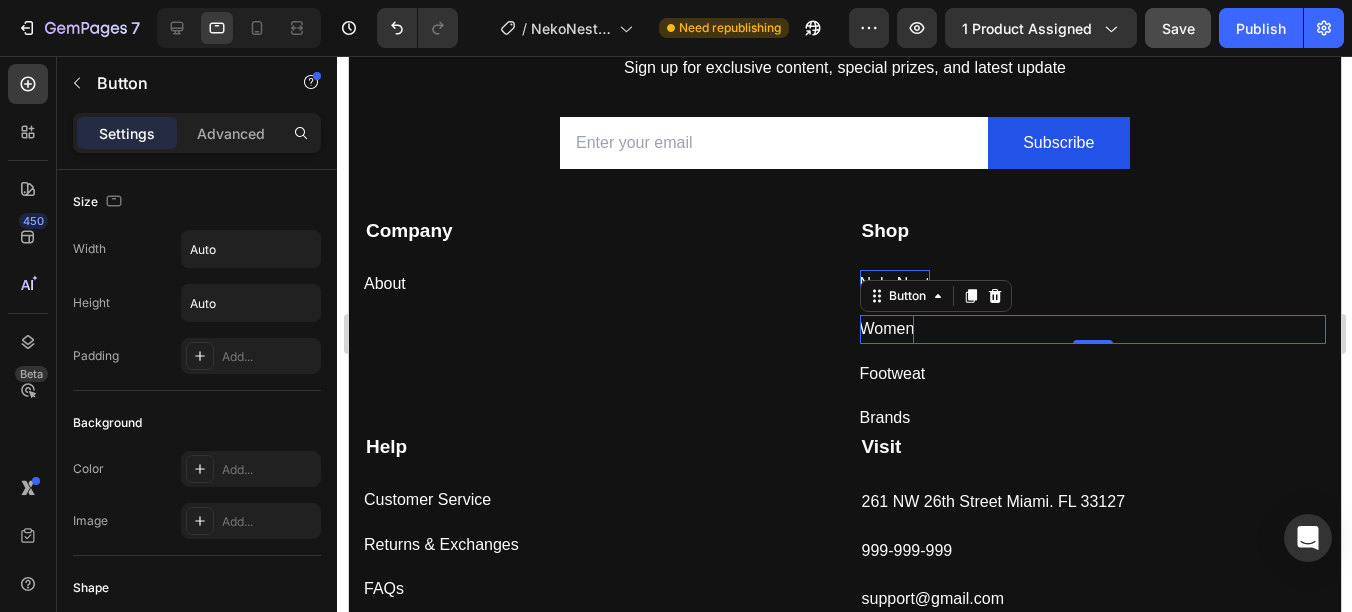 click on "Women" at bounding box center [886, 329] 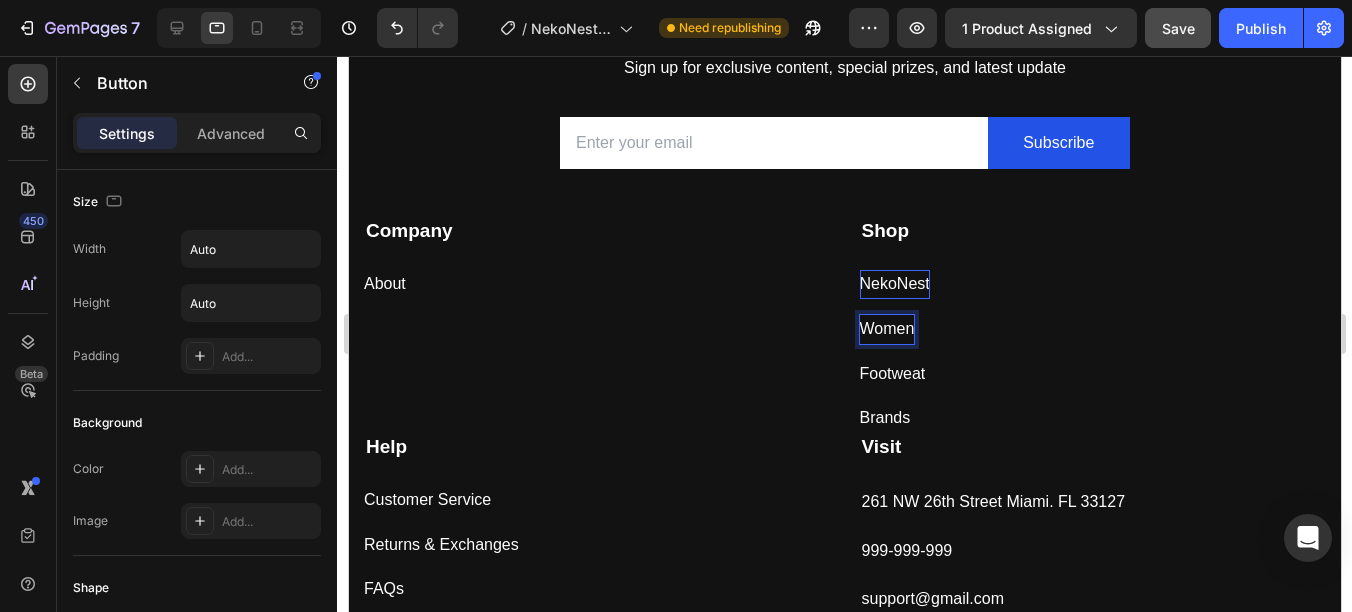 click on "Women" at bounding box center [886, 329] 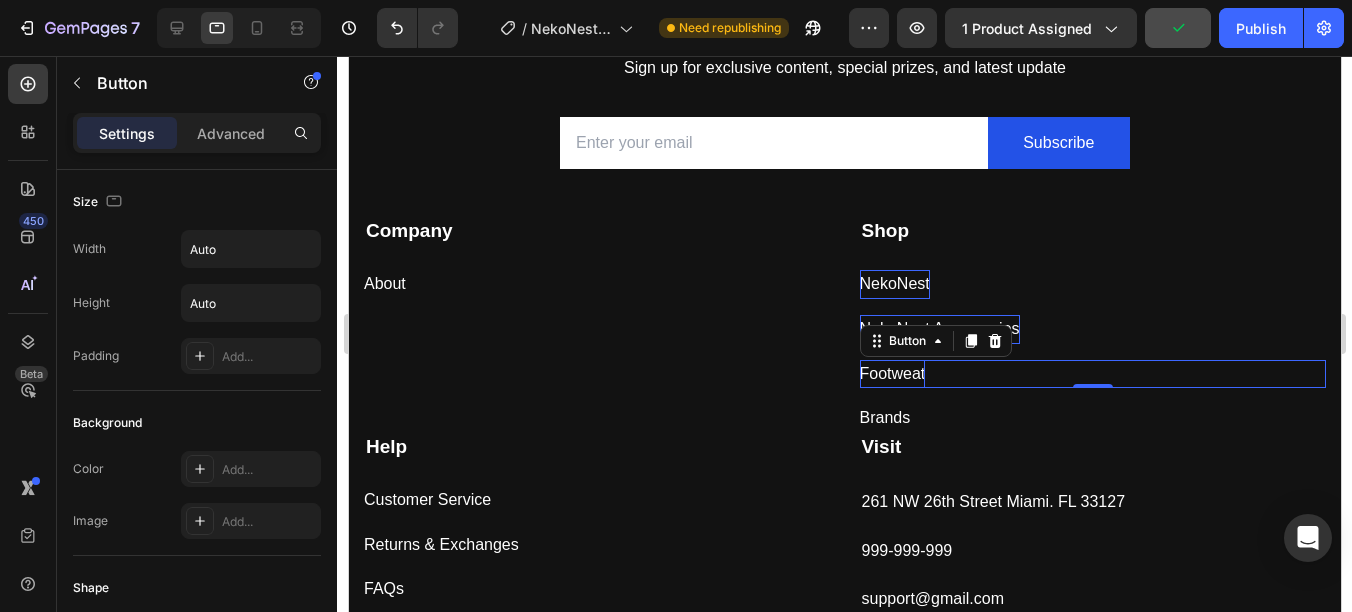 click on "Footweat" at bounding box center (892, 374) 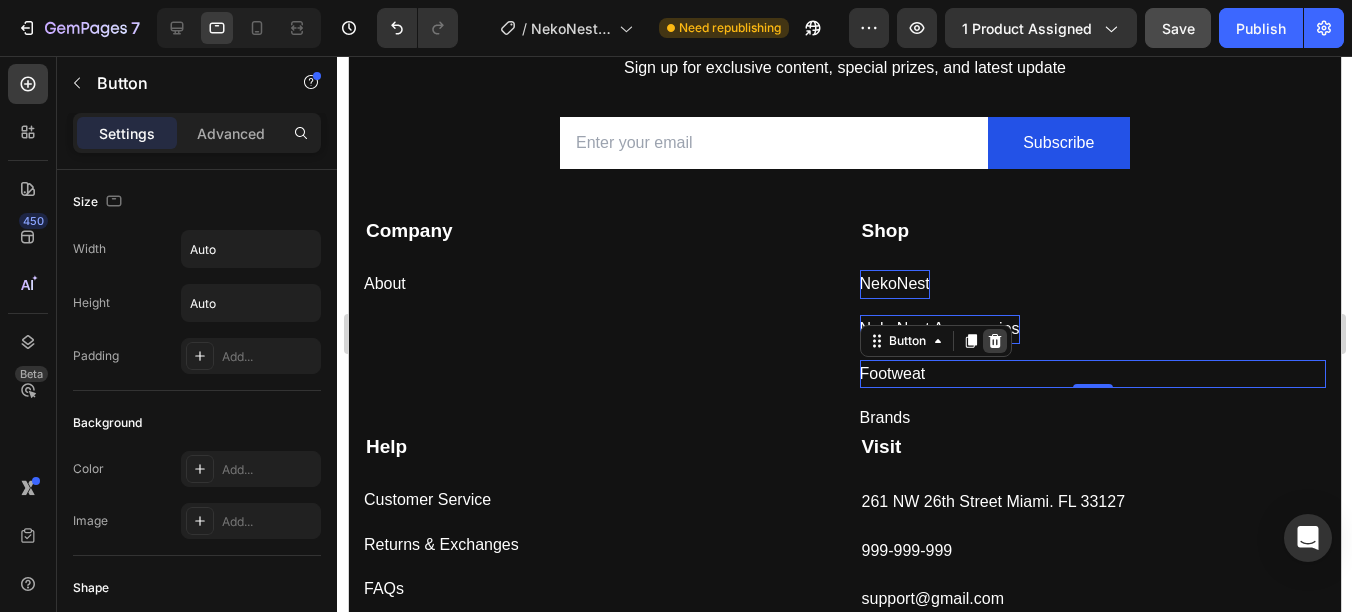 click 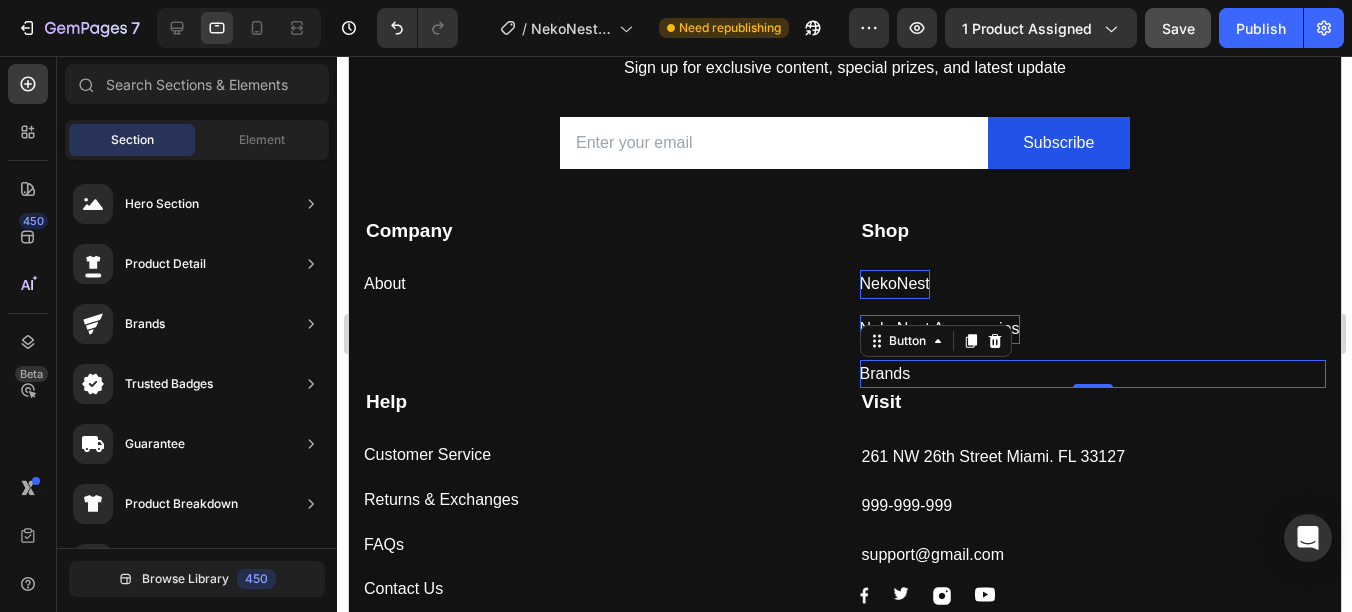 click on "Brands Button   0" at bounding box center (1092, 374) 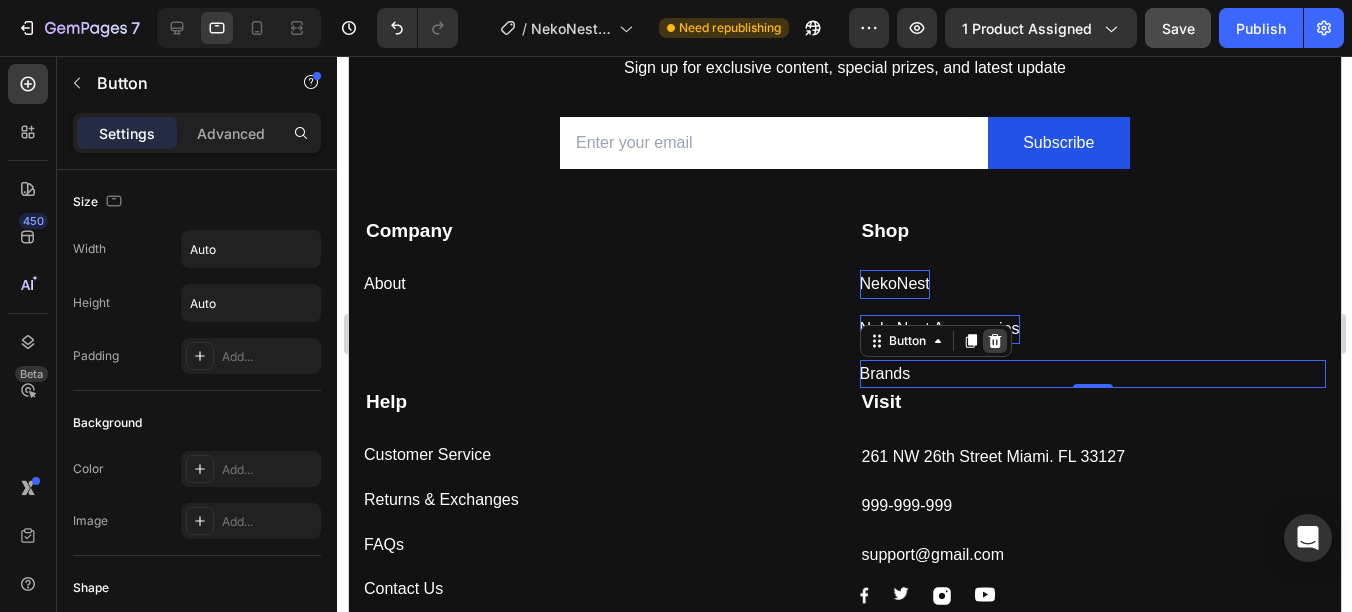 click 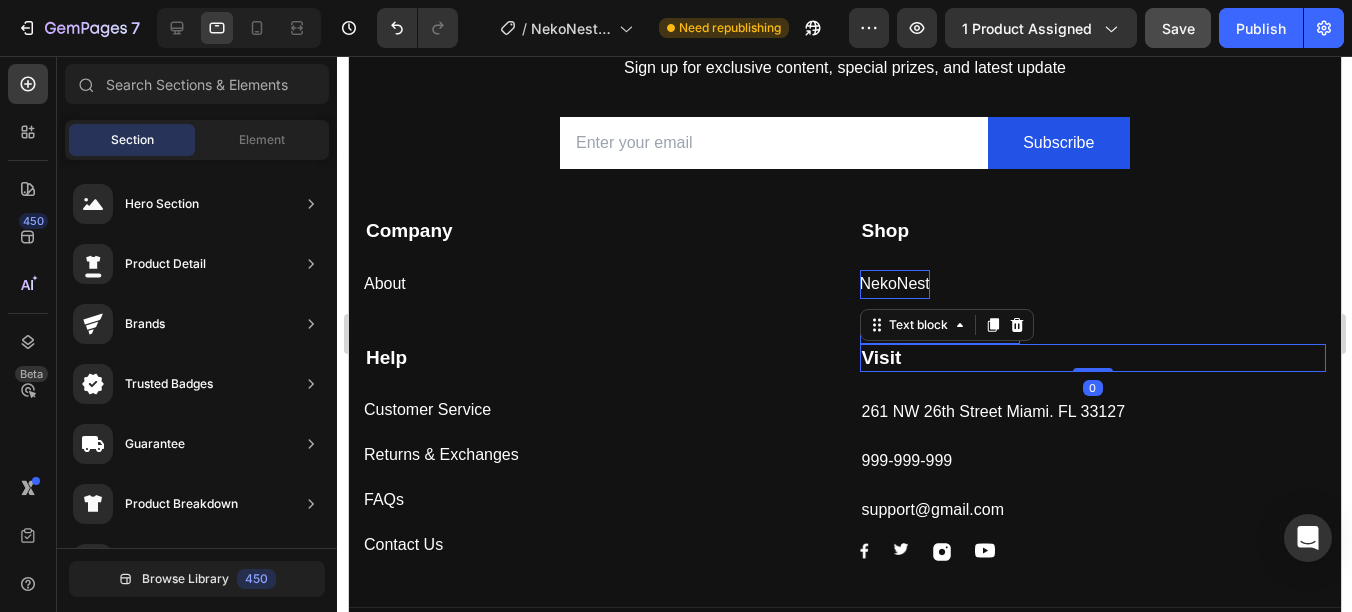 click on "Visit" at bounding box center [1092, 358] 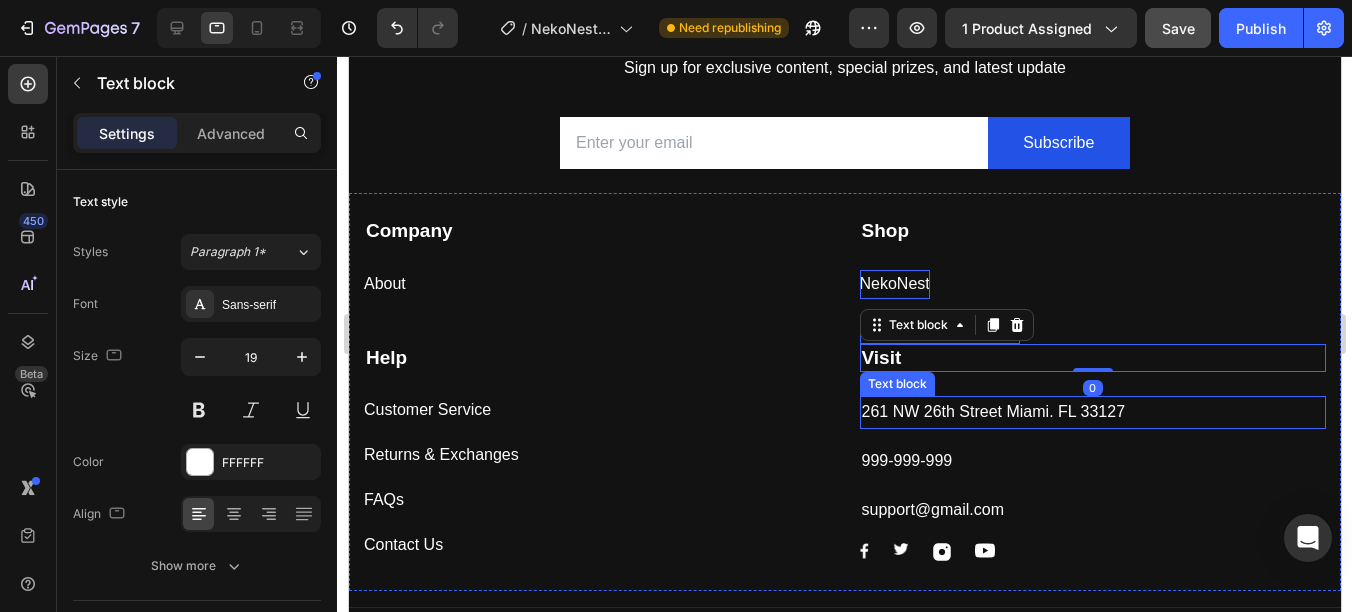 scroll, scrollTop: 6202, scrollLeft: 0, axis: vertical 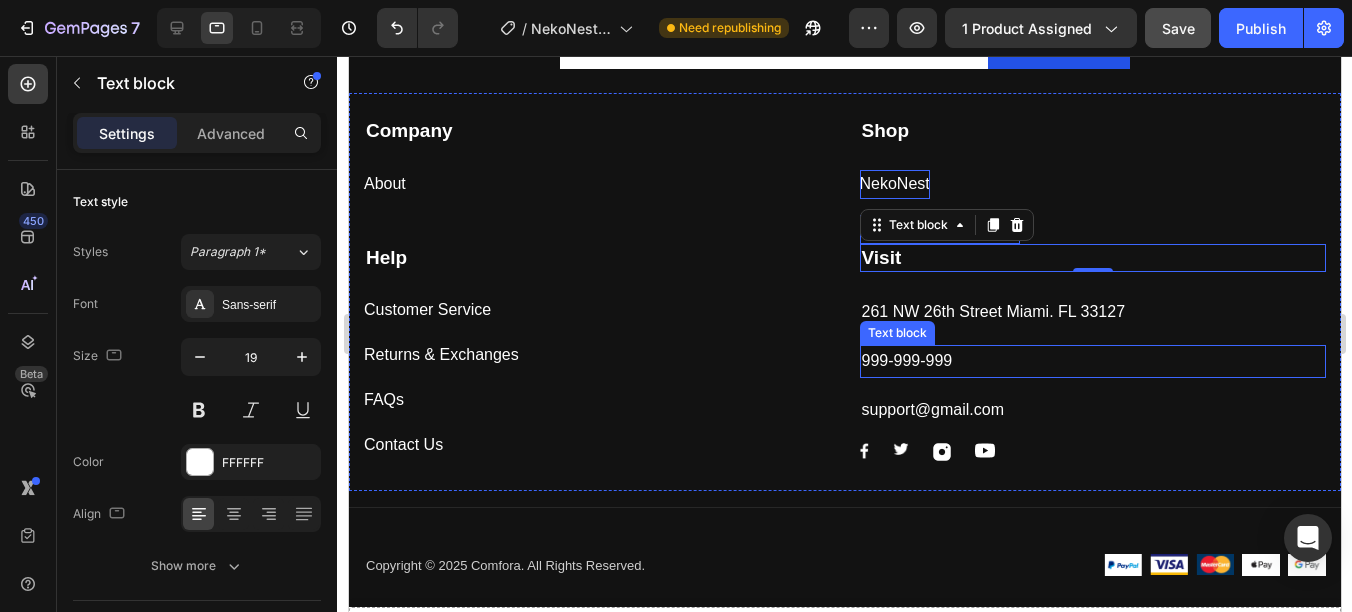 click on "999-999-999" at bounding box center (1092, 361) 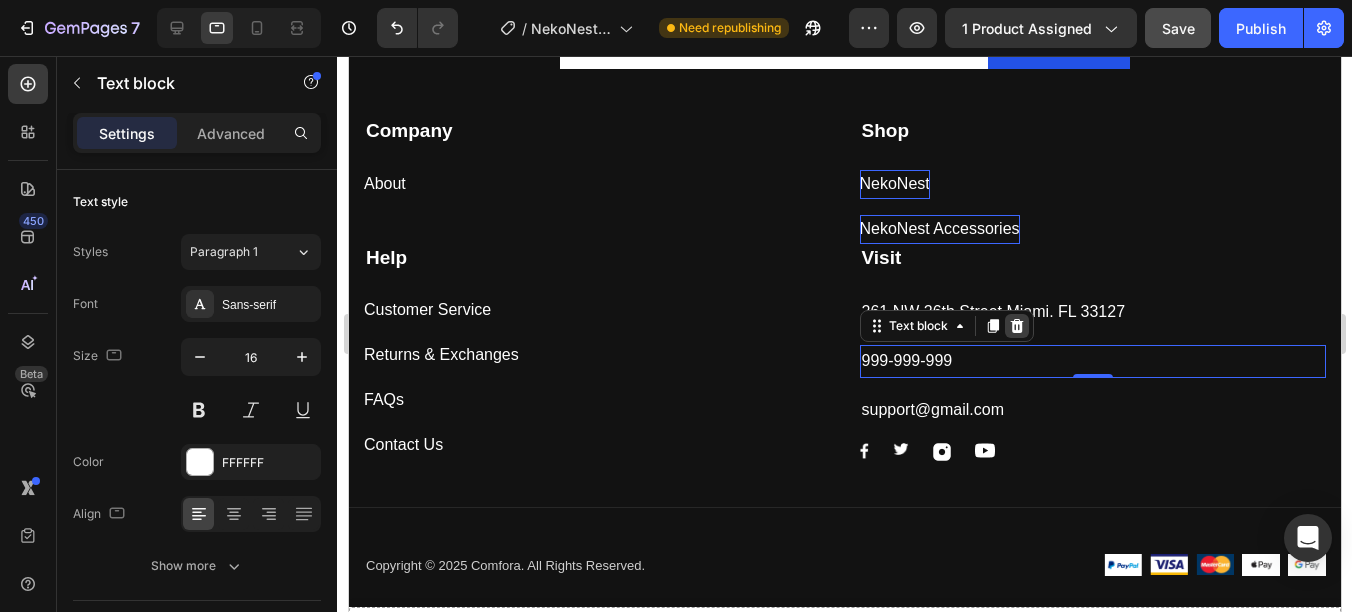 click 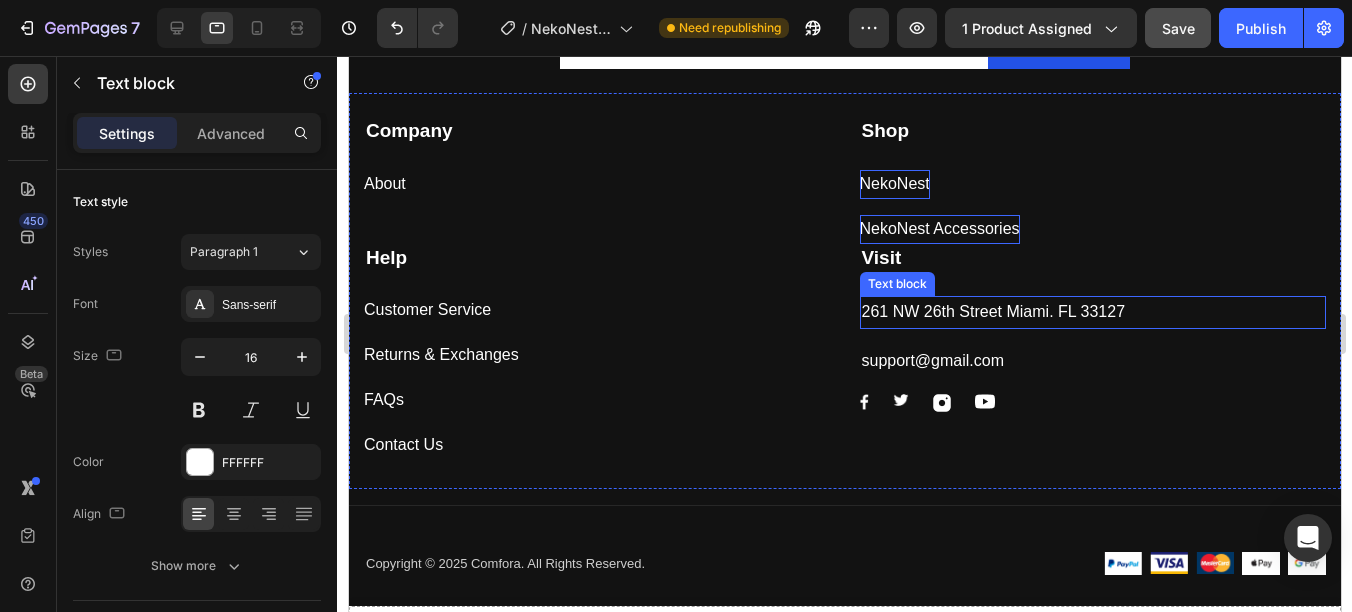 click on "261 NW 26th Street Miami. FL 33127" at bounding box center [1092, 312] 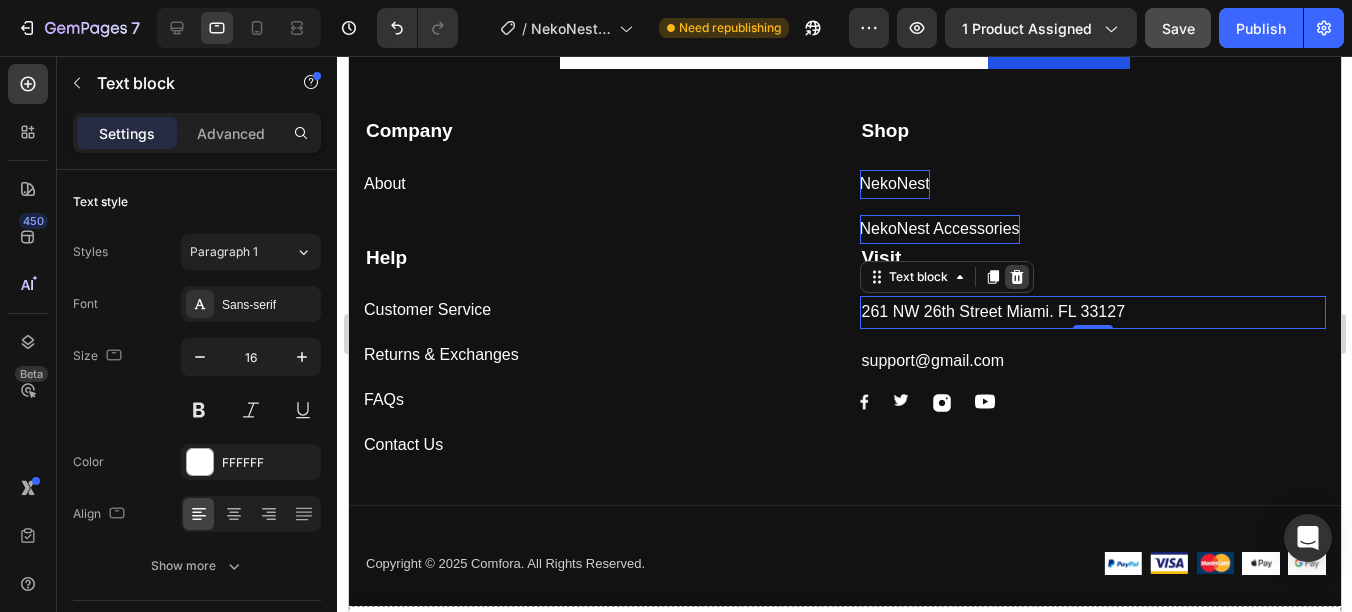 click 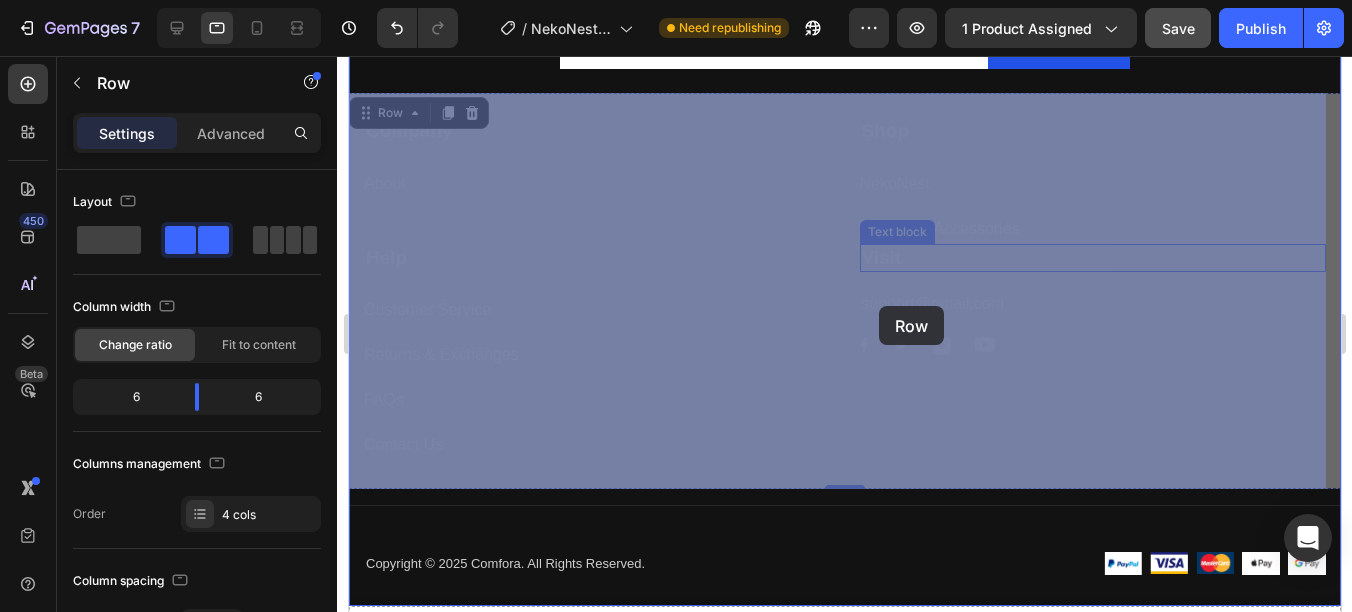 drag, startPoint x: 827, startPoint y: 243, endPoint x: 878, endPoint y: 306, distance: 81.055534 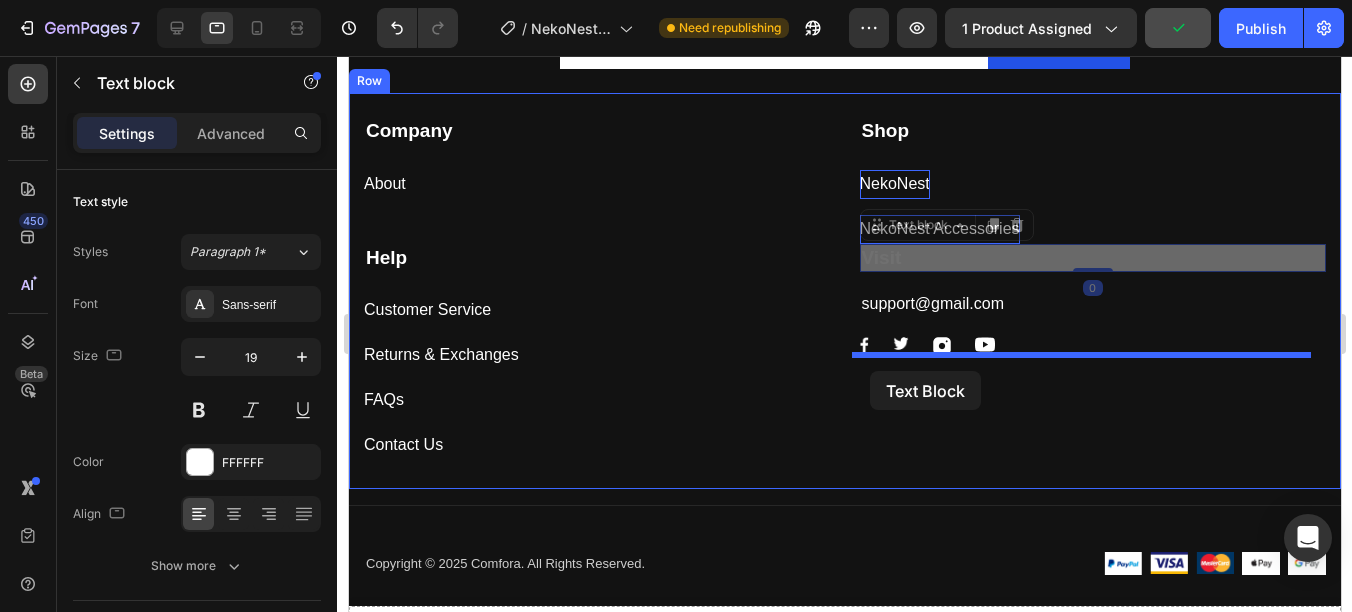 drag, startPoint x: 894, startPoint y: 263, endPoint x: 870, endPoint y: 372, distance: 111.61093 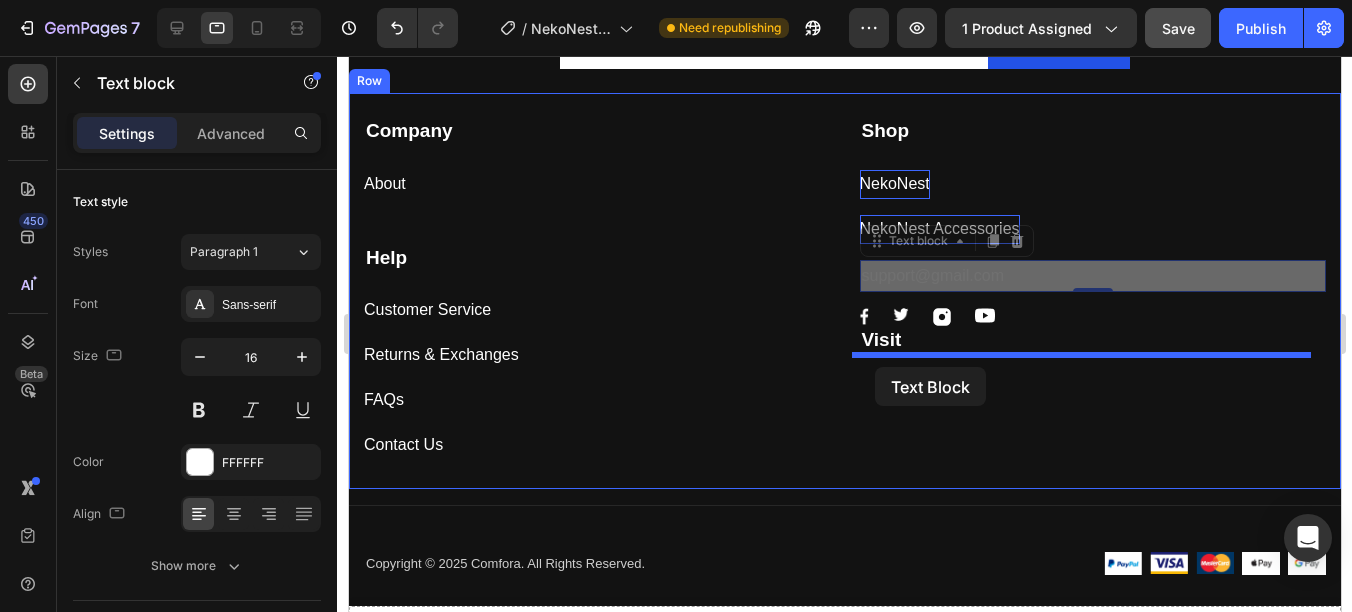 drag, startPoint x: 869, startPoint y: 247, endPoint x: 874, endPoint y: 367, distance: 120.10412 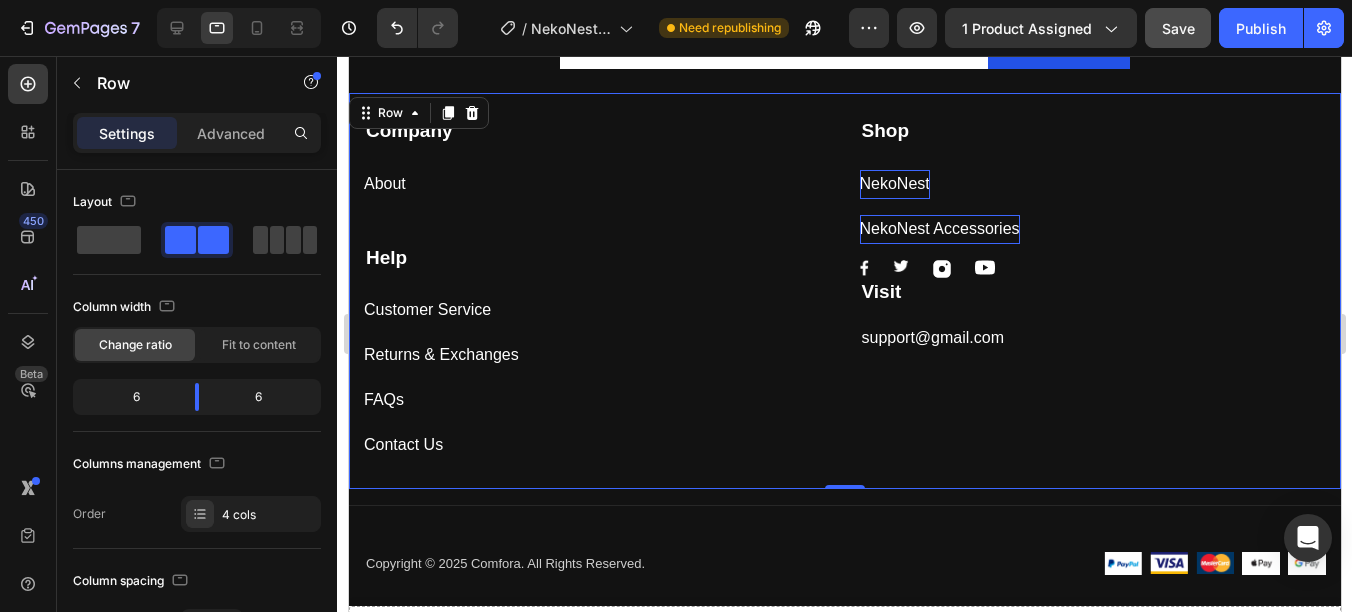 click on "FAQs Button" at bounding box center [596, 392] 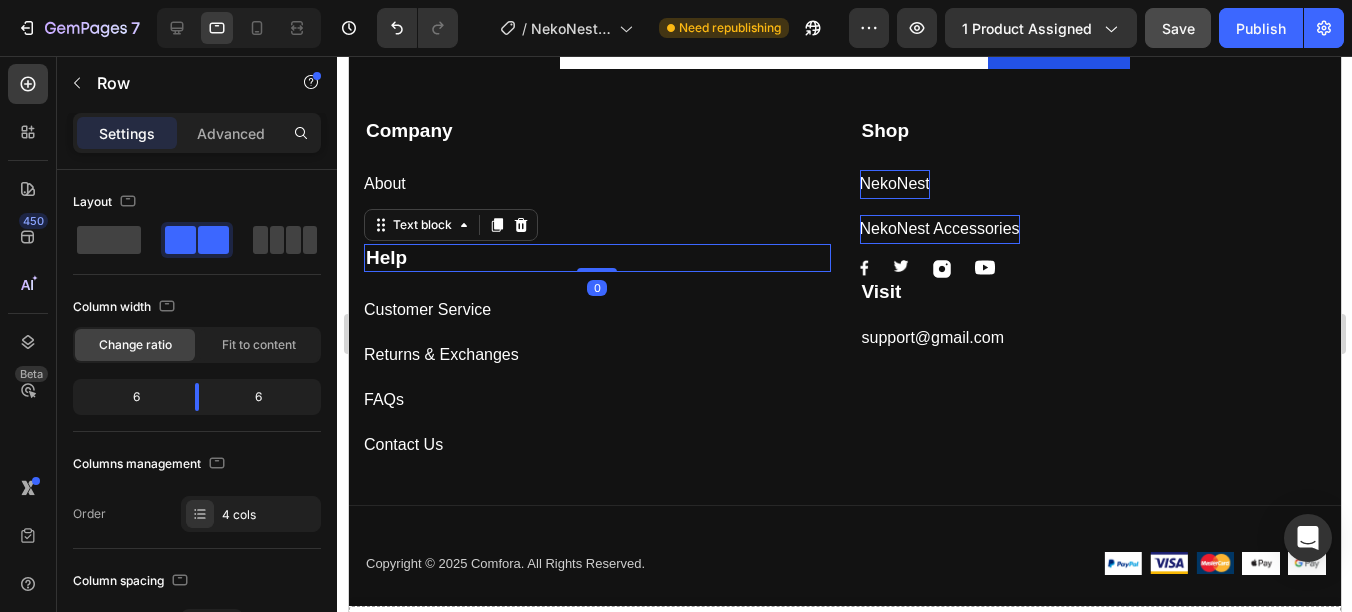 click on "Help" at bounding box center (596, 258) 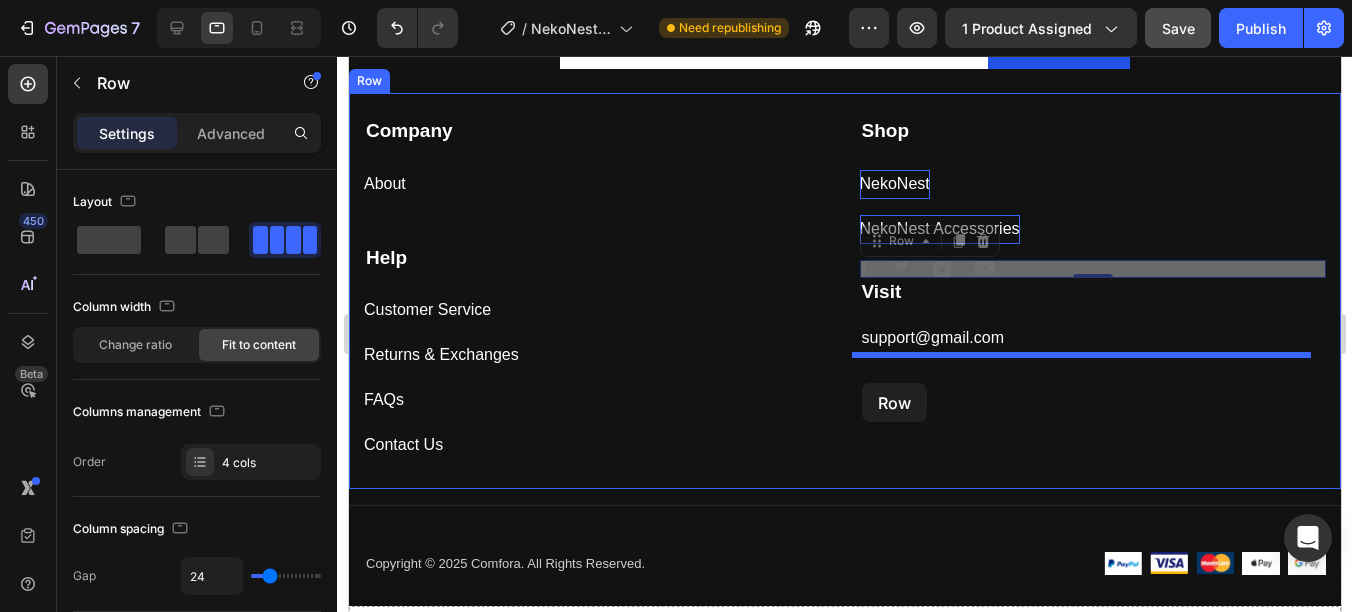 drag, startPoint x: 875, startPoint y: 249, endPoint x: 862, endPoint y: 384, distance: 135.62448 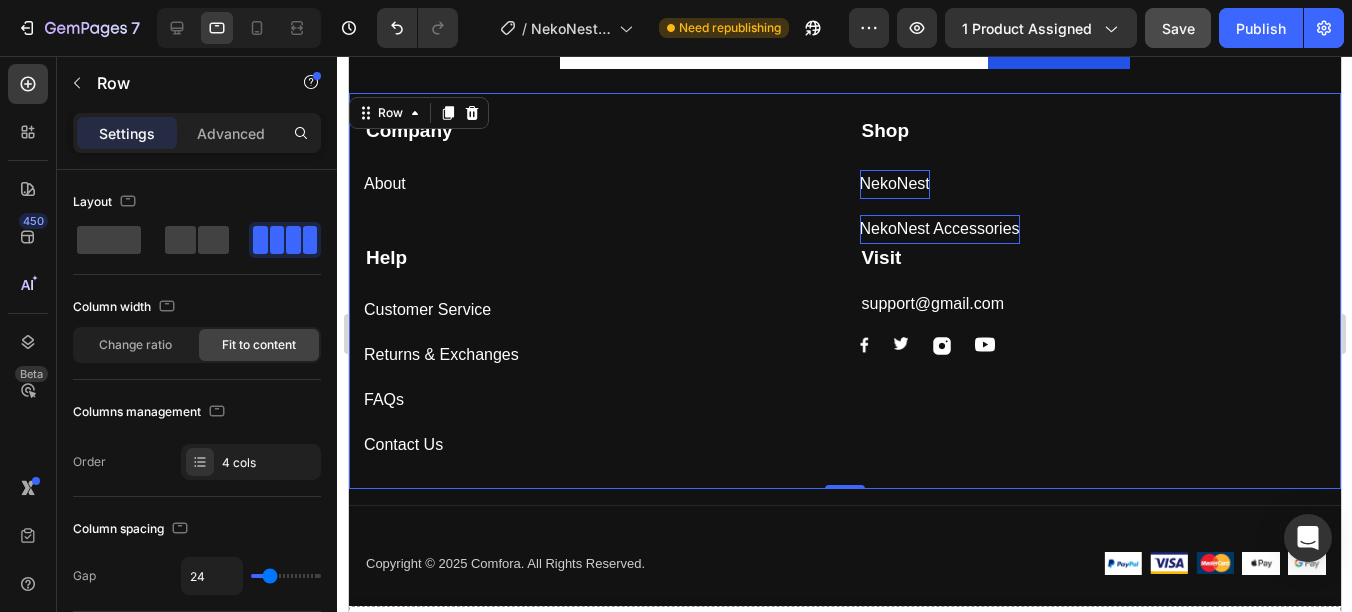 click on "Company Text block About Button Shop Text block NekoNest Button NekoNest Accessories Button Help Text block Customer Service Button Returns & Exchanges Button FAQs Button Contact Us Button Visit Text block support@gmail.com Text block Image Image Image Image Row Row   0" at bounding box center [844, 291] 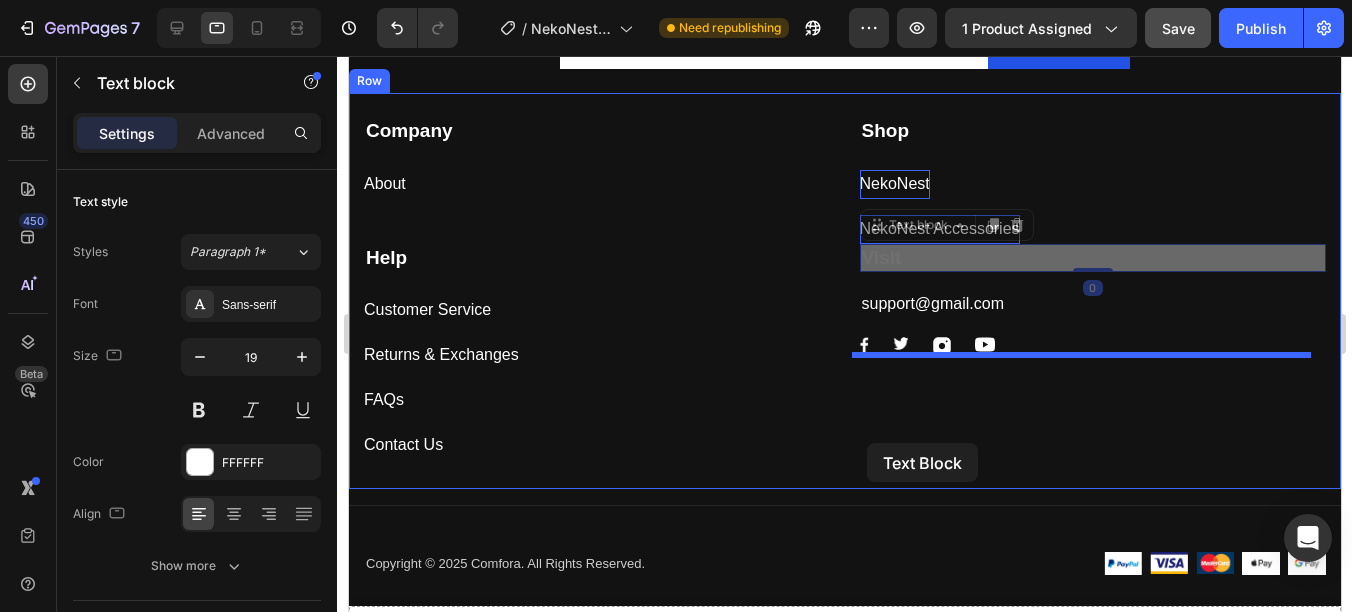 drag, startPoint x: 869, startPoint y: 258, endPoint x: 866, endPoint y: 443, distance: 185.02432 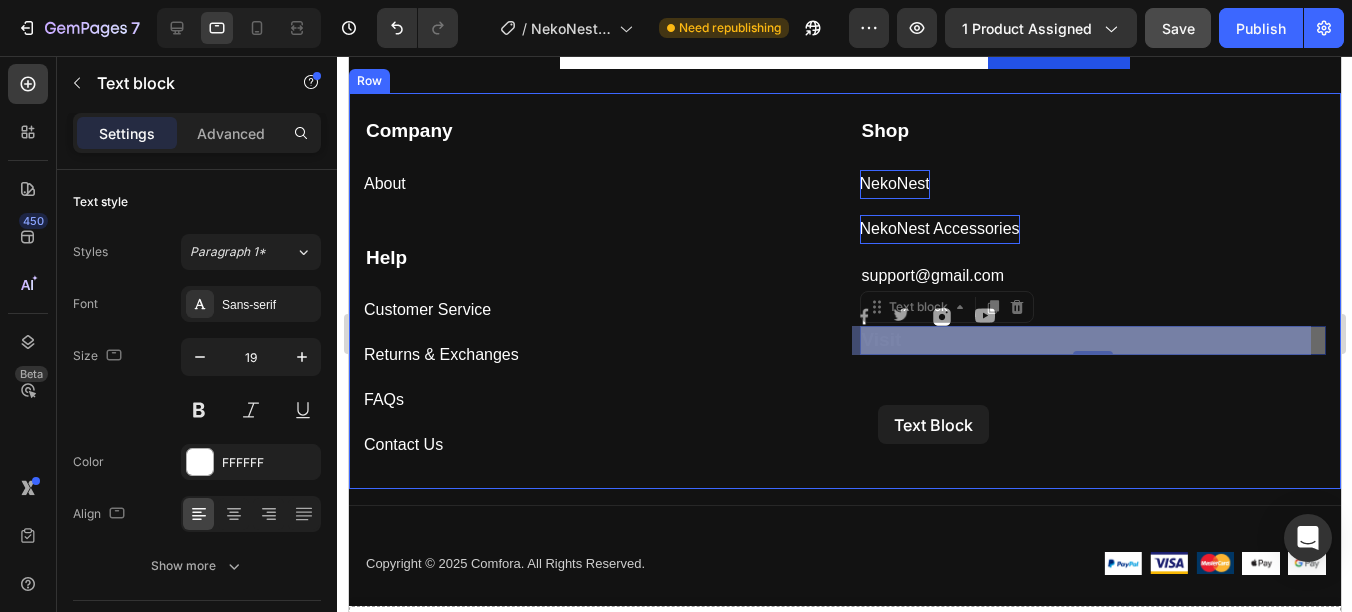drag, startPoint x: 870, startPoint y: 305, endPoint x: 877, endPoint y: 405, distance: 100.2447 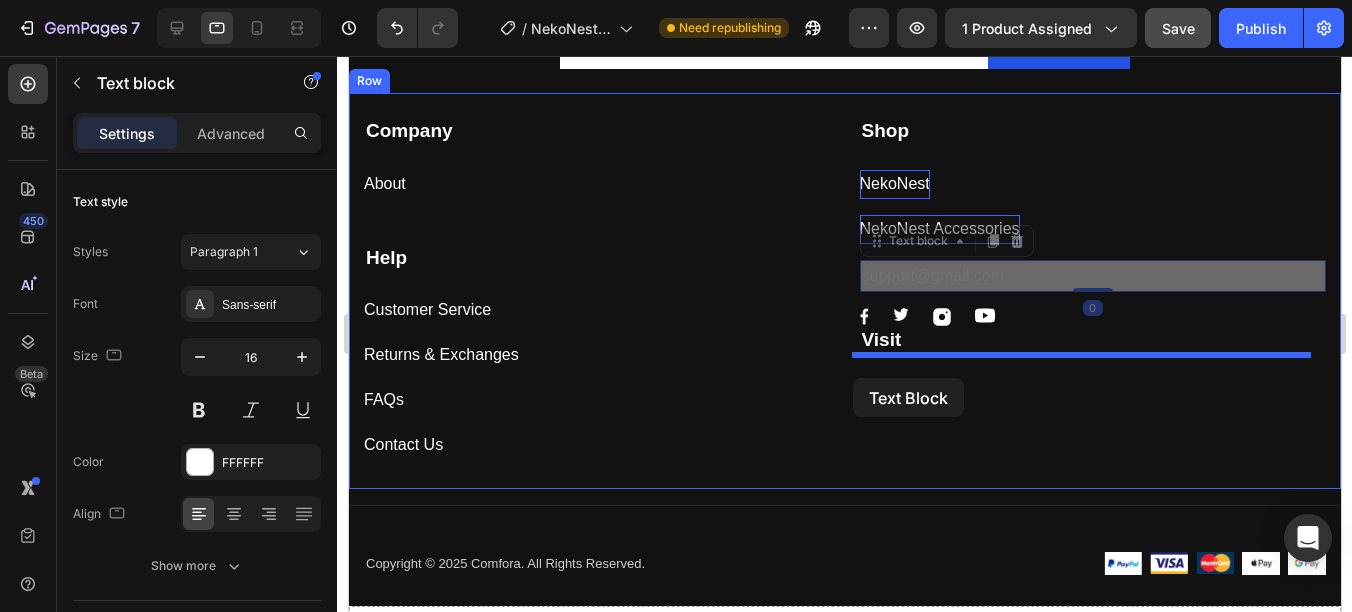 drag, startPoint x: 861, startPoint y: 247, endPoint x: 852, endPoint y: 377, distance: 130.31117 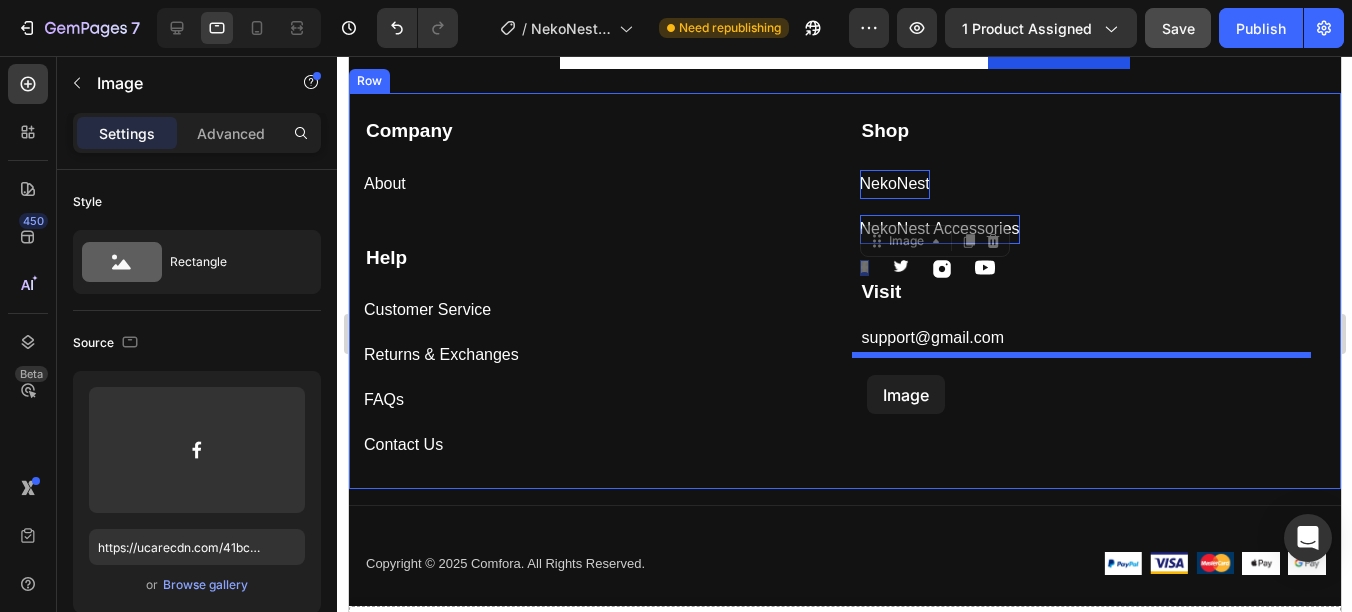 drag, startPoint x: 860, startPoint y: 245, endPoint x: 866, endPoint y: 375, distance: 130.13838 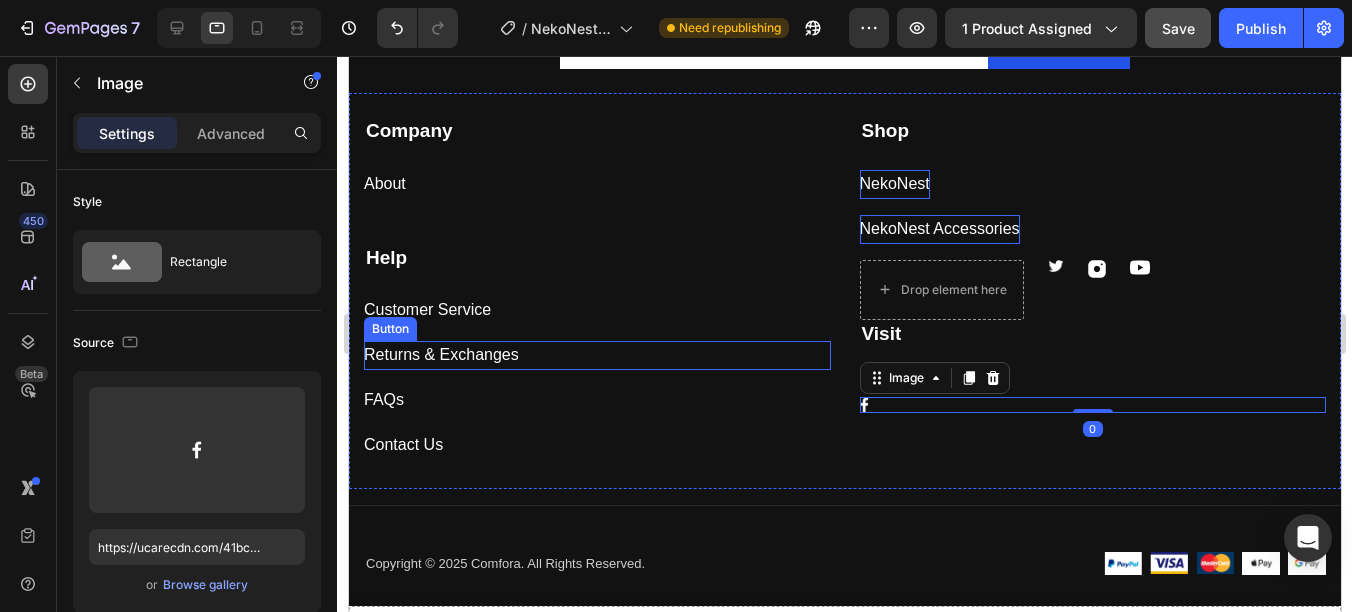 click on "Returns & Exchanges Button" at bounding box center (596, 355) 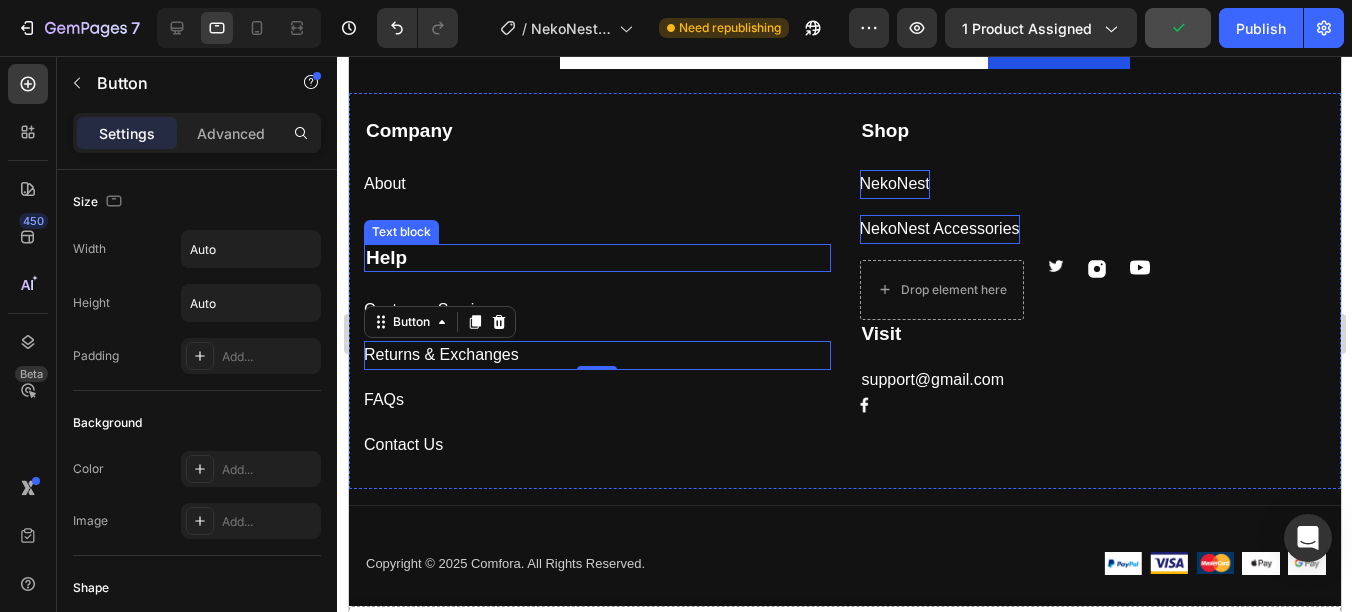 click on "Help" at bounding box center [596, 258] 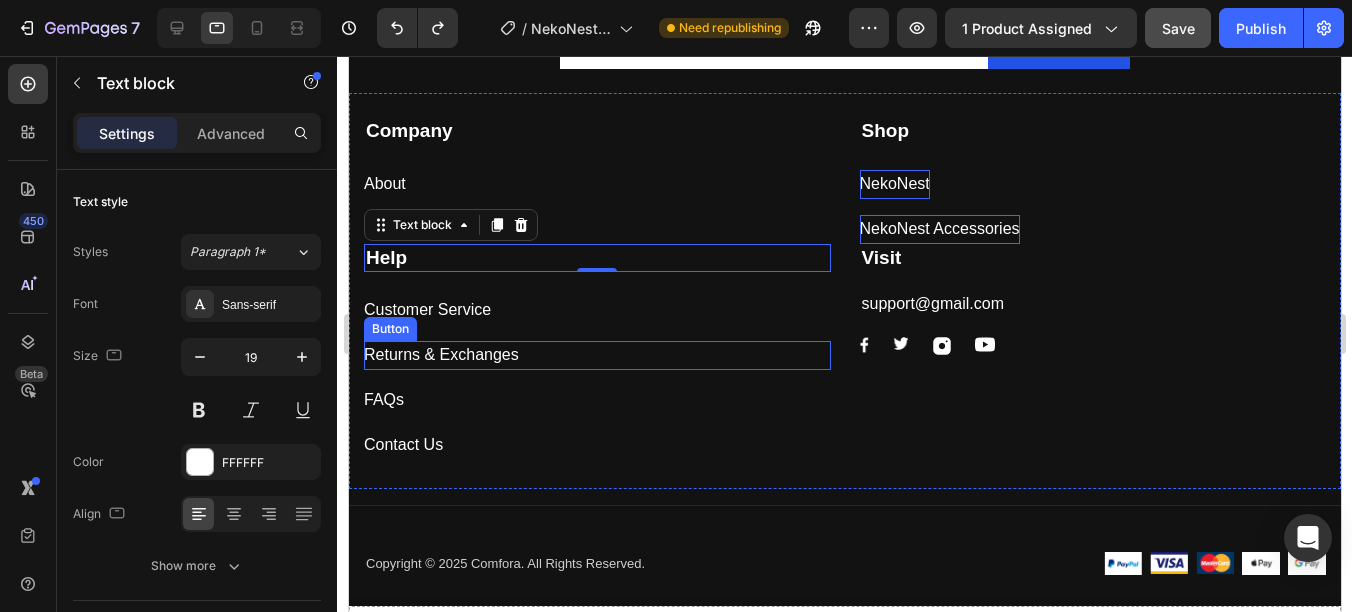 click on "Returns & Exchanges Button" at bounding box center (596, 355) 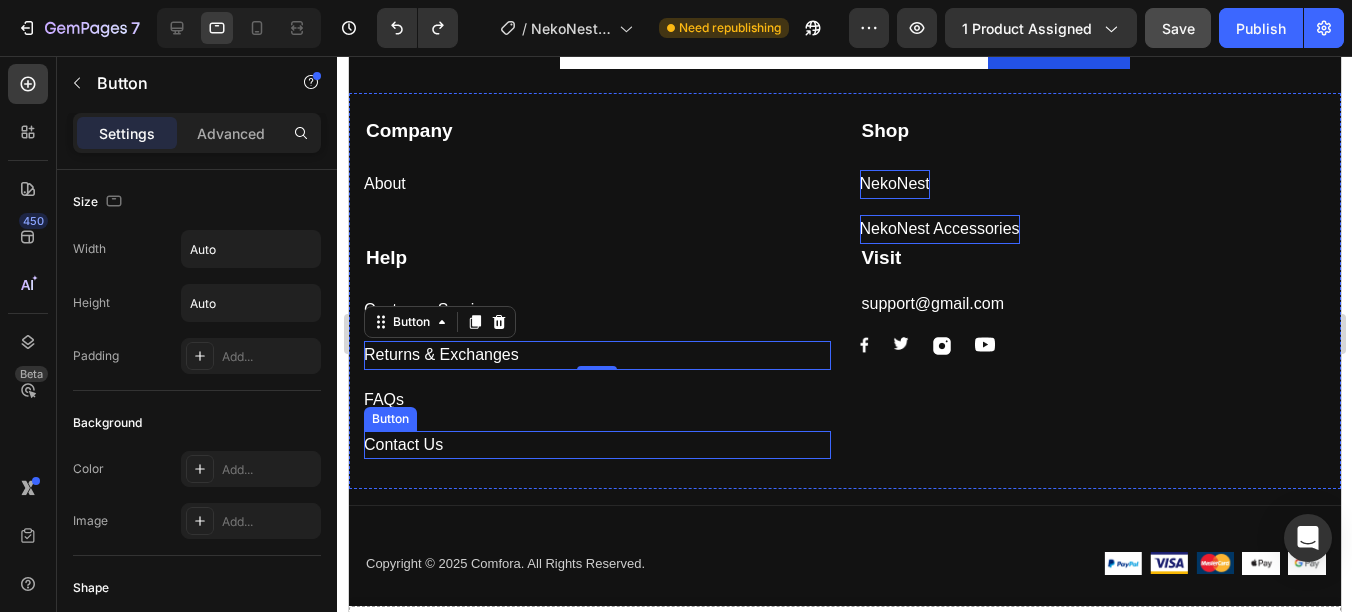 click on "Contact Us Button" at bounding box center [596, 445] 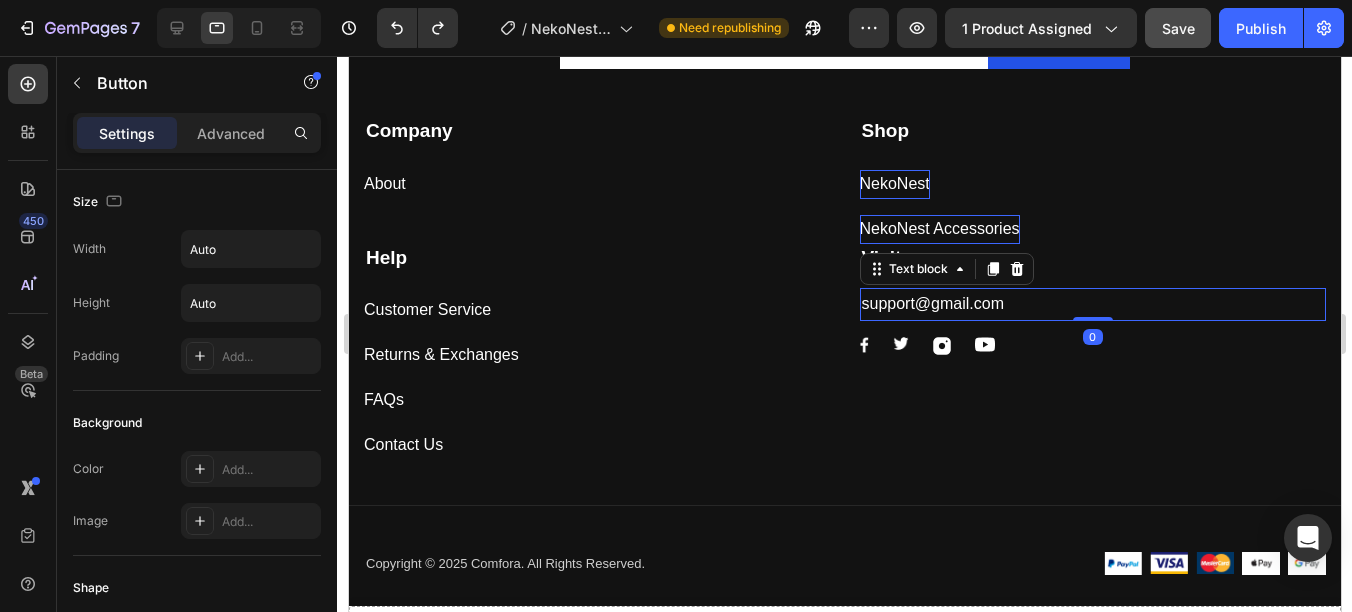 click on "support@gmail.com" at bounding box center [1092, 304] 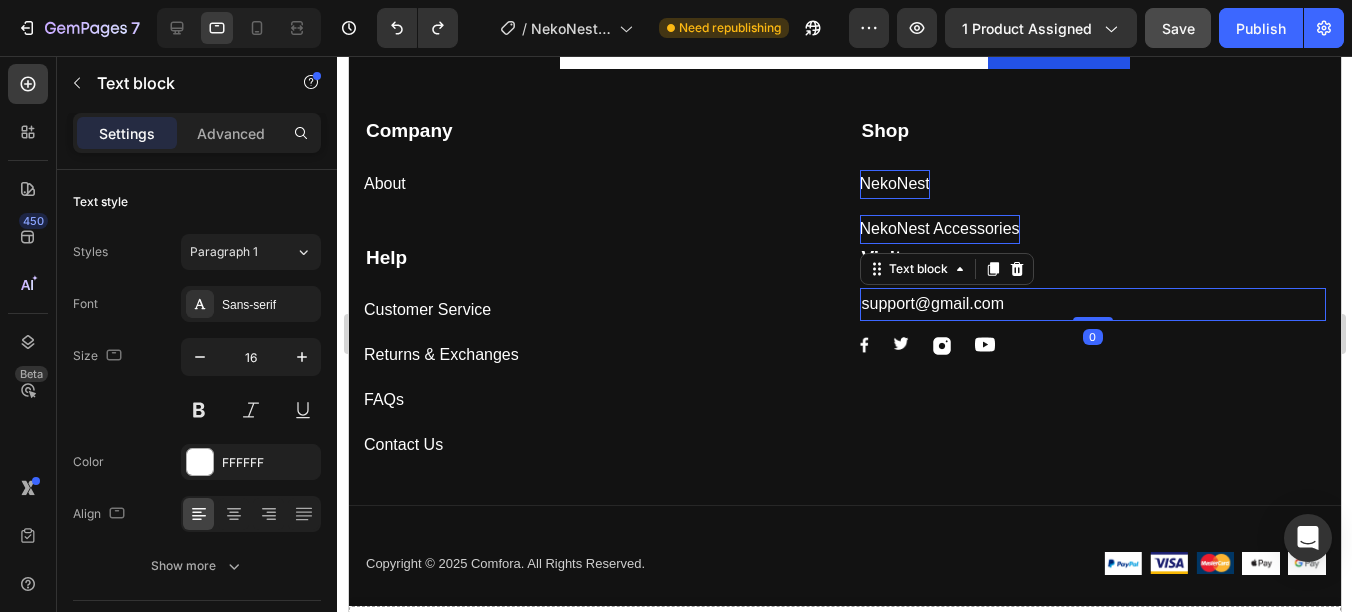 click on "support@gmail.com" at bounding box center (1092, 304) 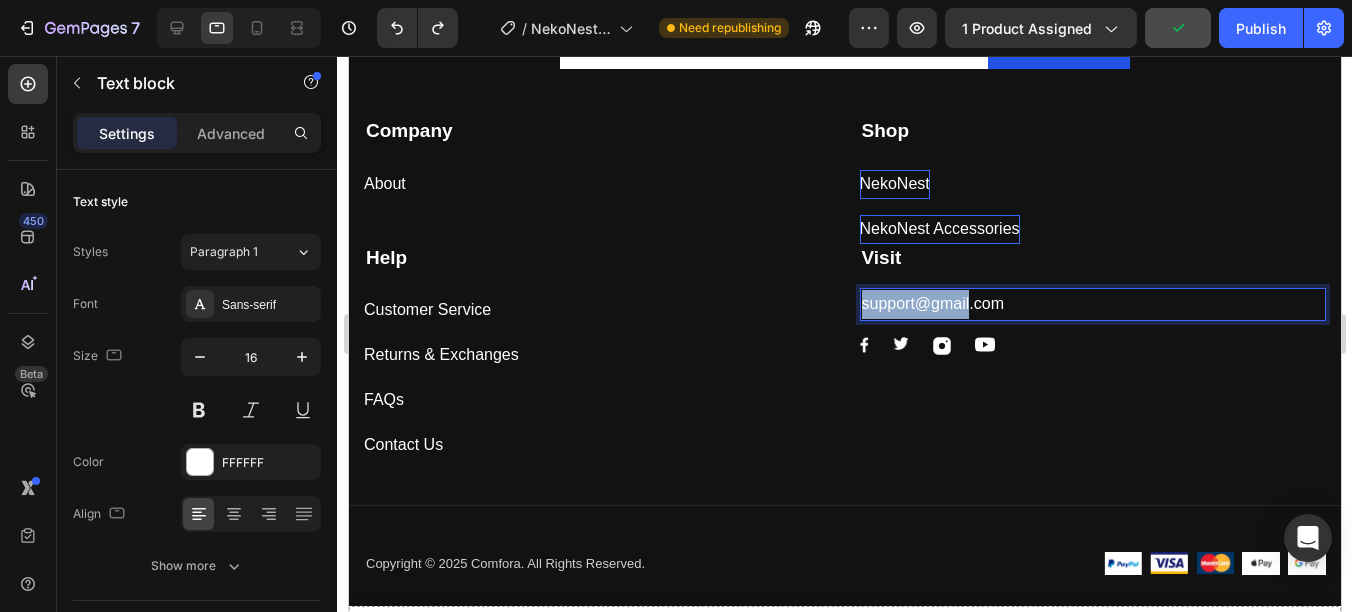 drag, startPoint x: 854, startPoint y: 304, endPoint x: 961, endPoint y: 300, distance: 107.07474 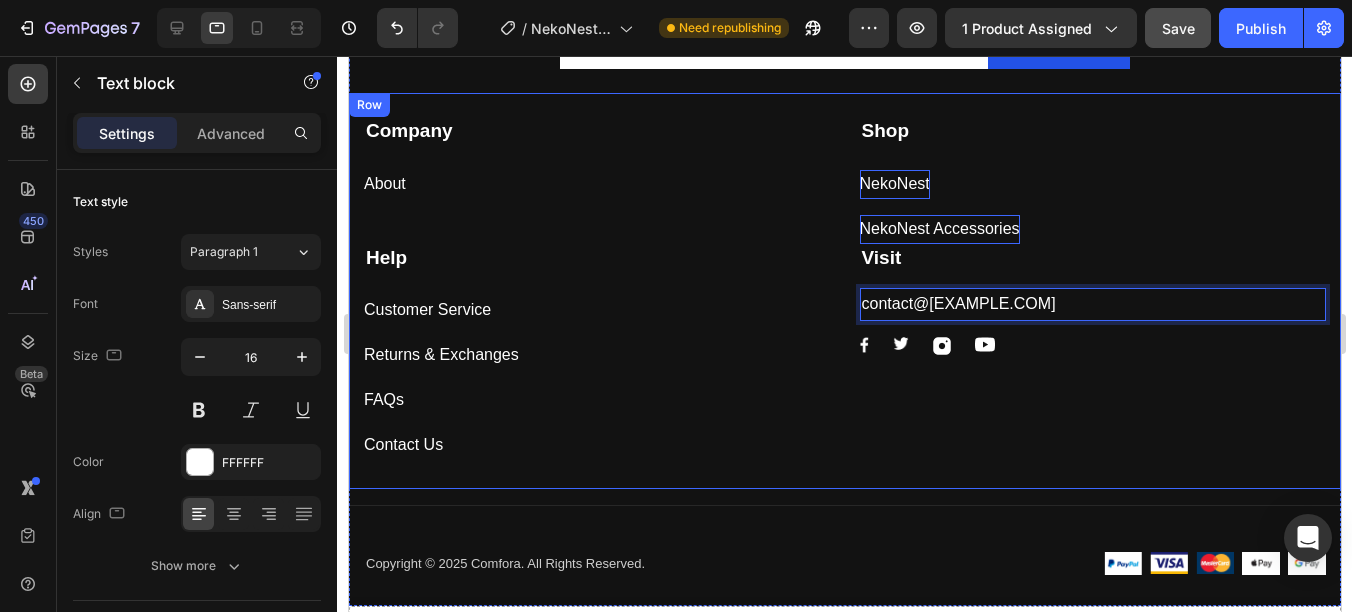 click on "Visit Text block contact@kivrae.com Text block   0 Image Image Image Image Row" at bounding box center (1092, 352) 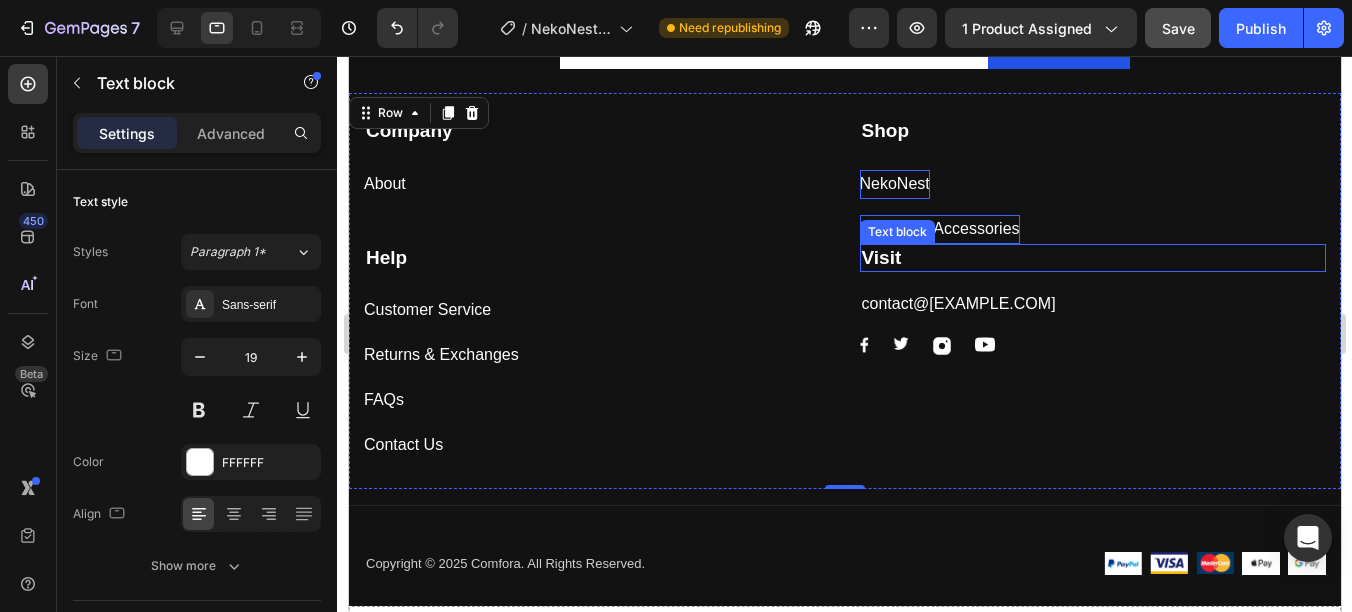 click on "Visit" at bounding box center [1092, 258] 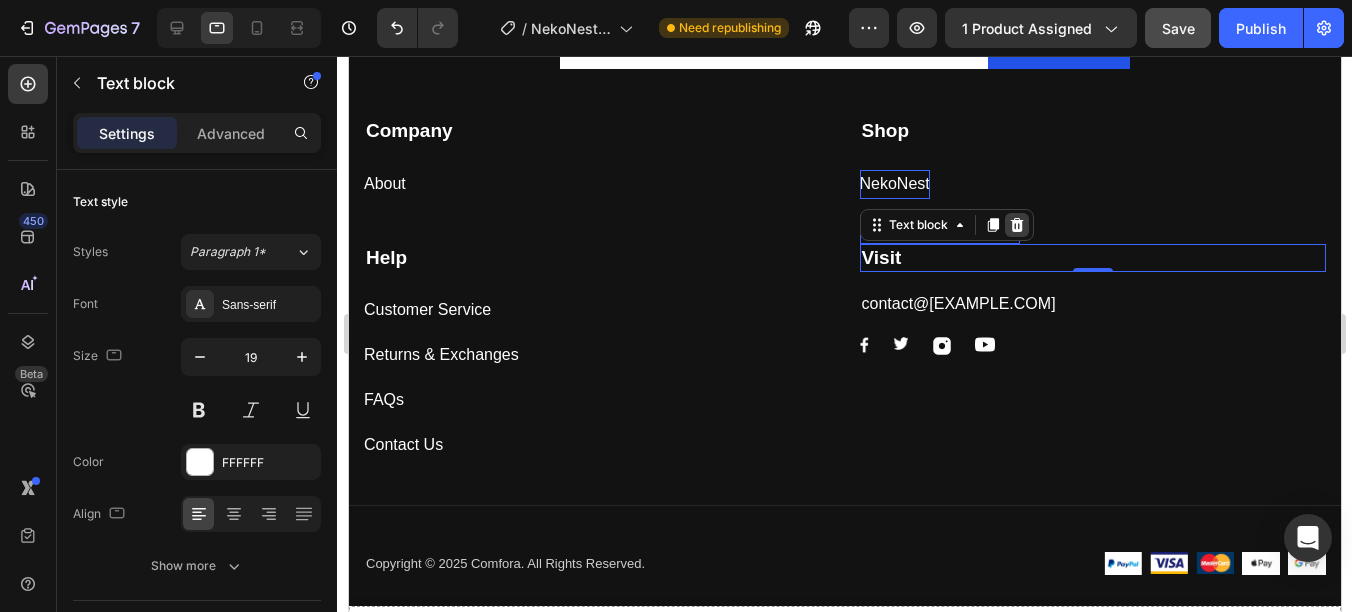 click 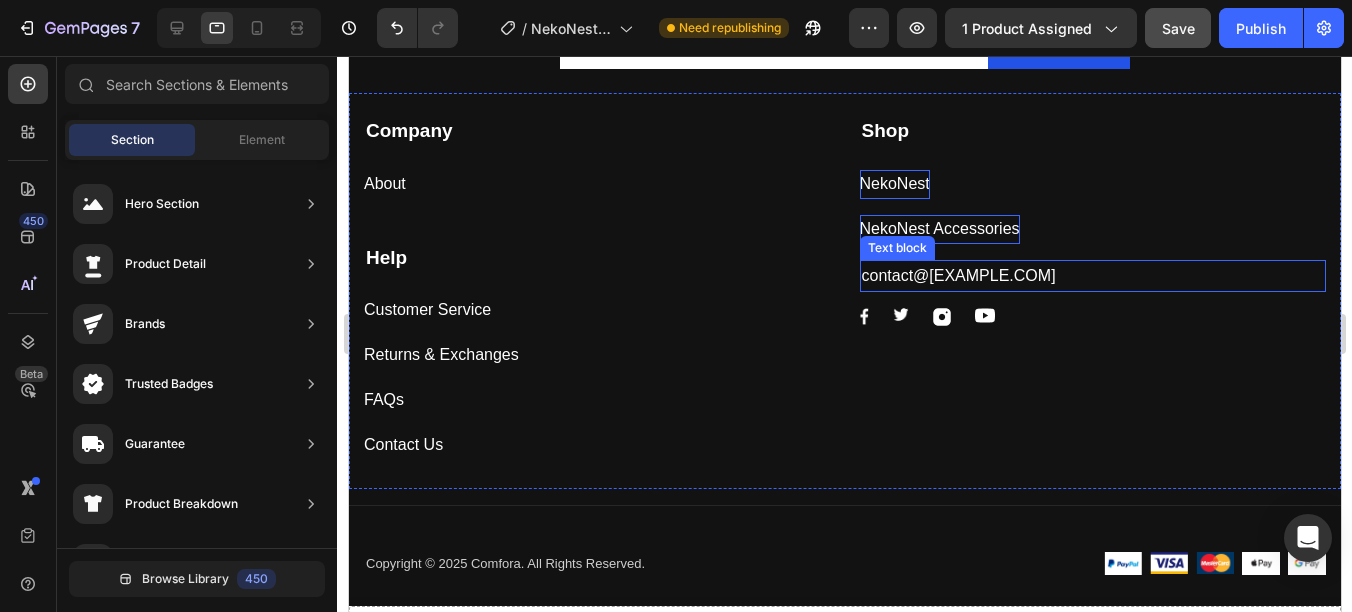 click on "contact@[example.com]" at bounding box center (1092, 276) 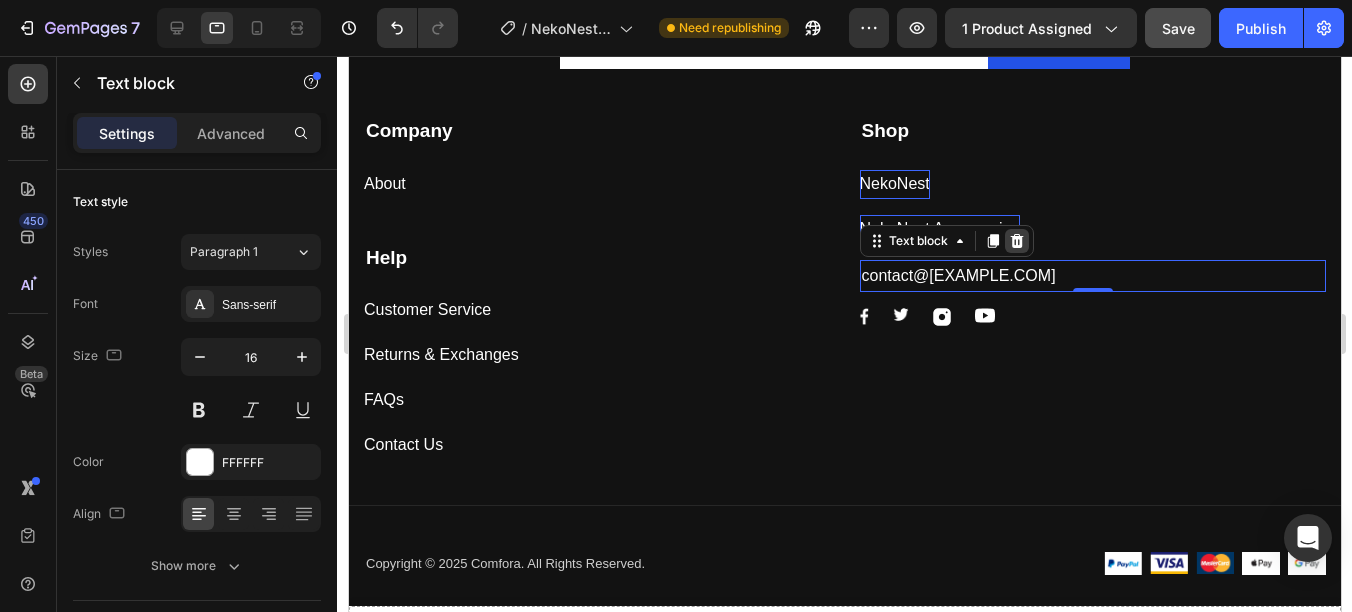 click 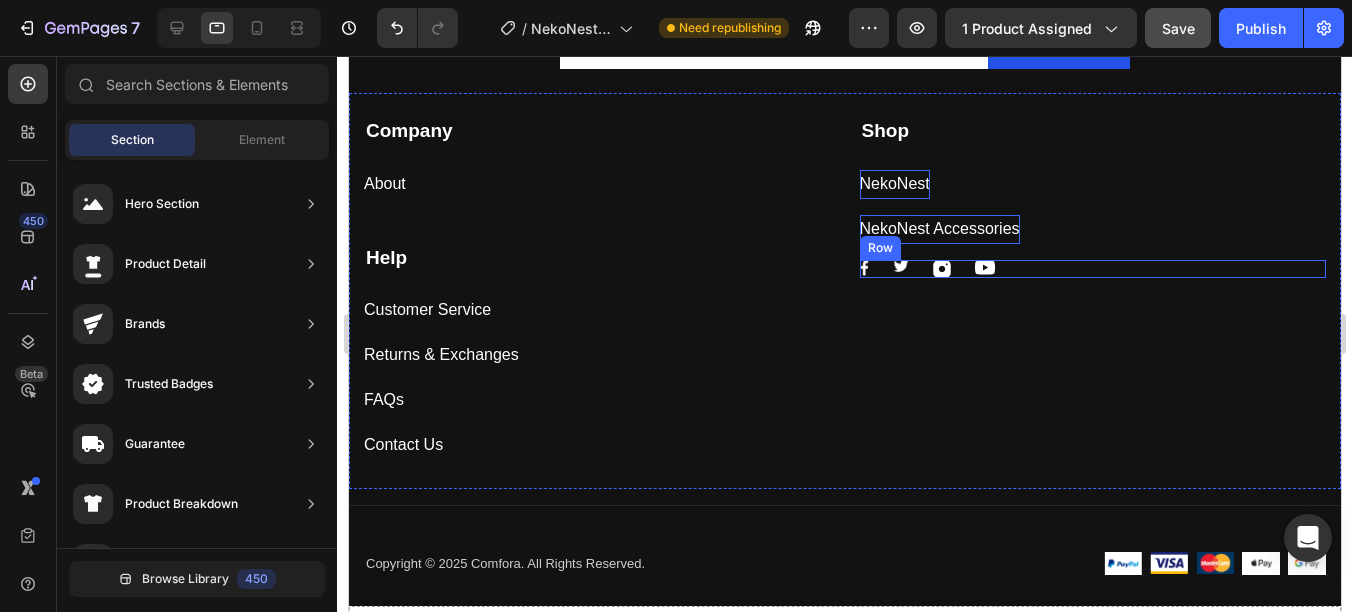 click on "Image Image Image Image Row" at bounding box center (1092, 269) 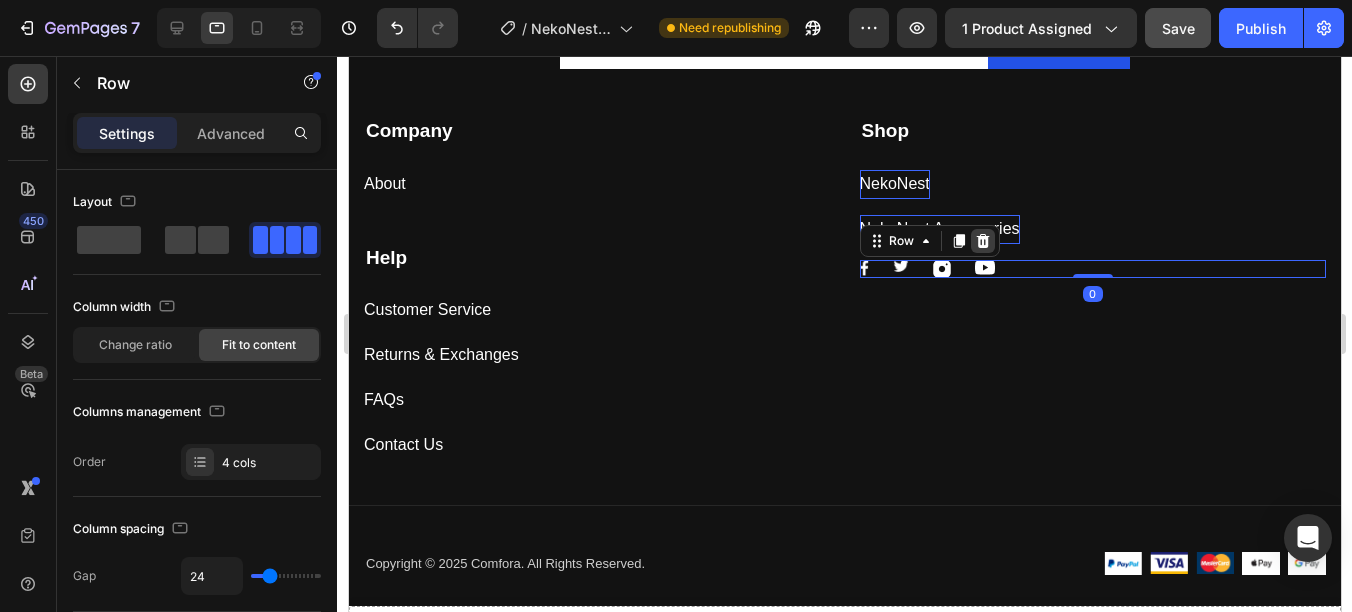 click at bounding box center [982, 241] 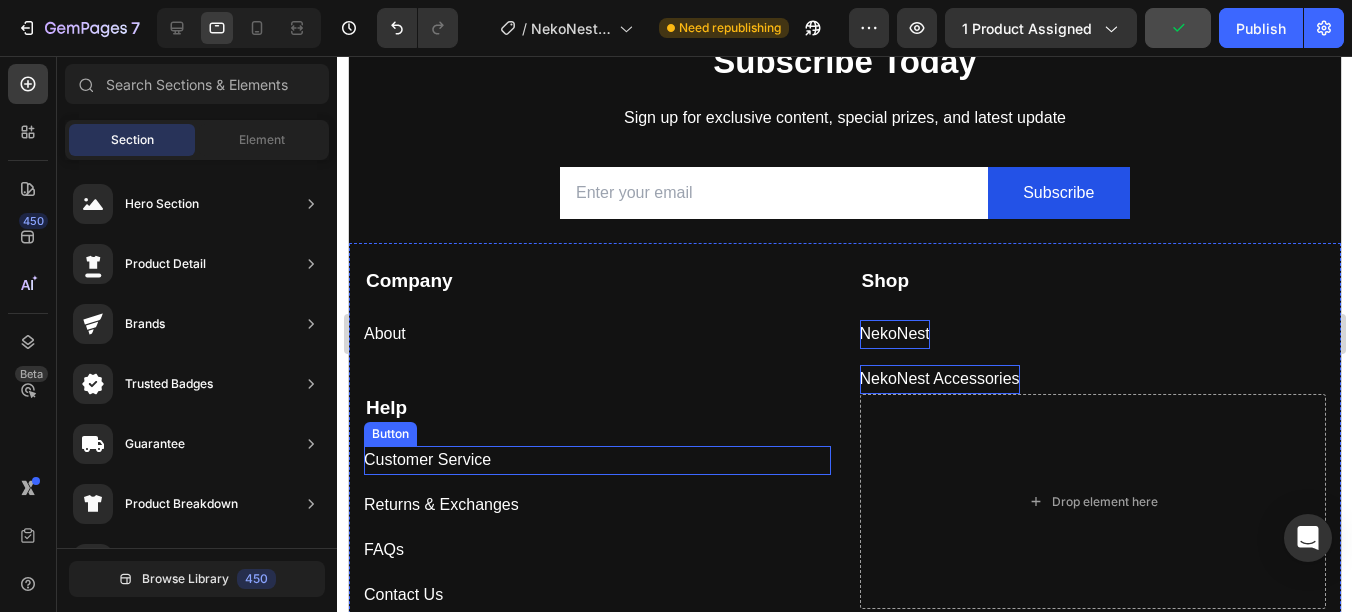 scroll, scrollTop: 6002, scrollLeft: 0, axis: vertical 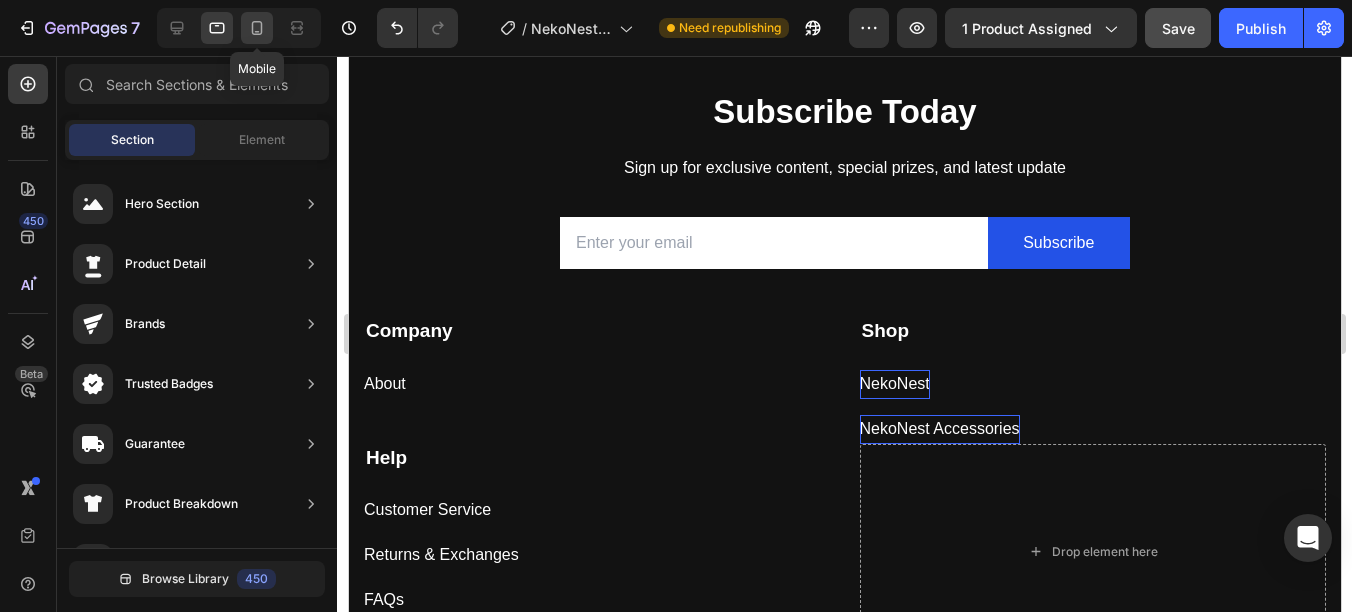click 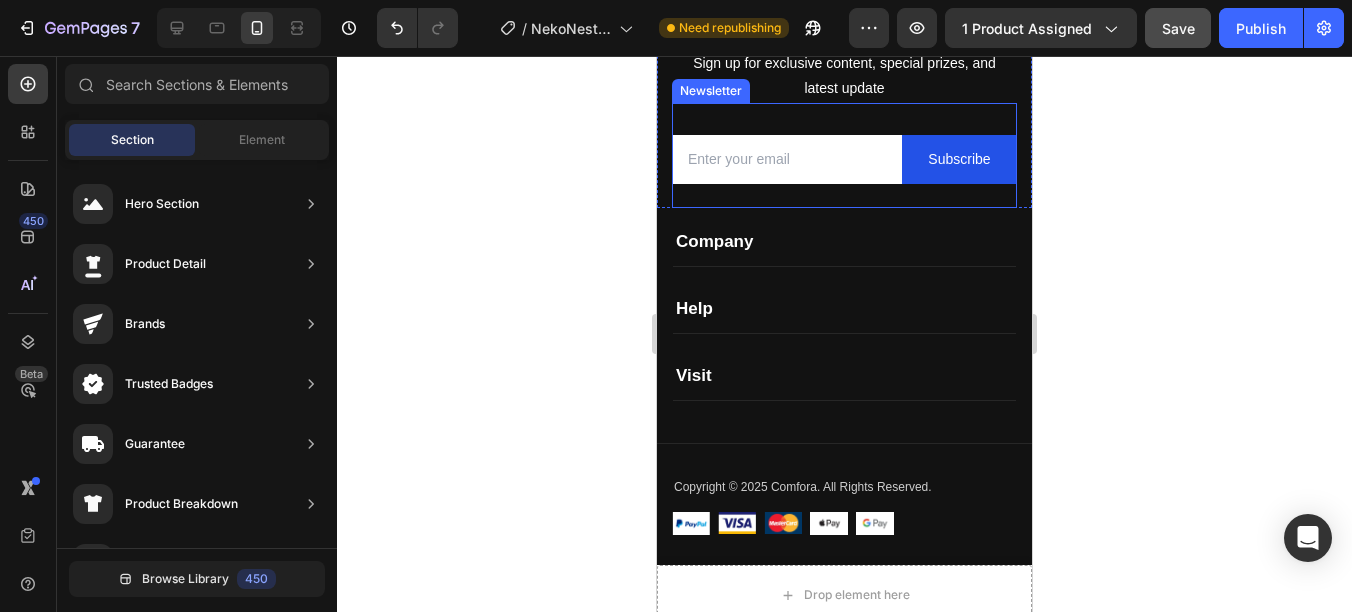 scroll, scrollTop: 5420, scrollLeft: 0, axis: vertical 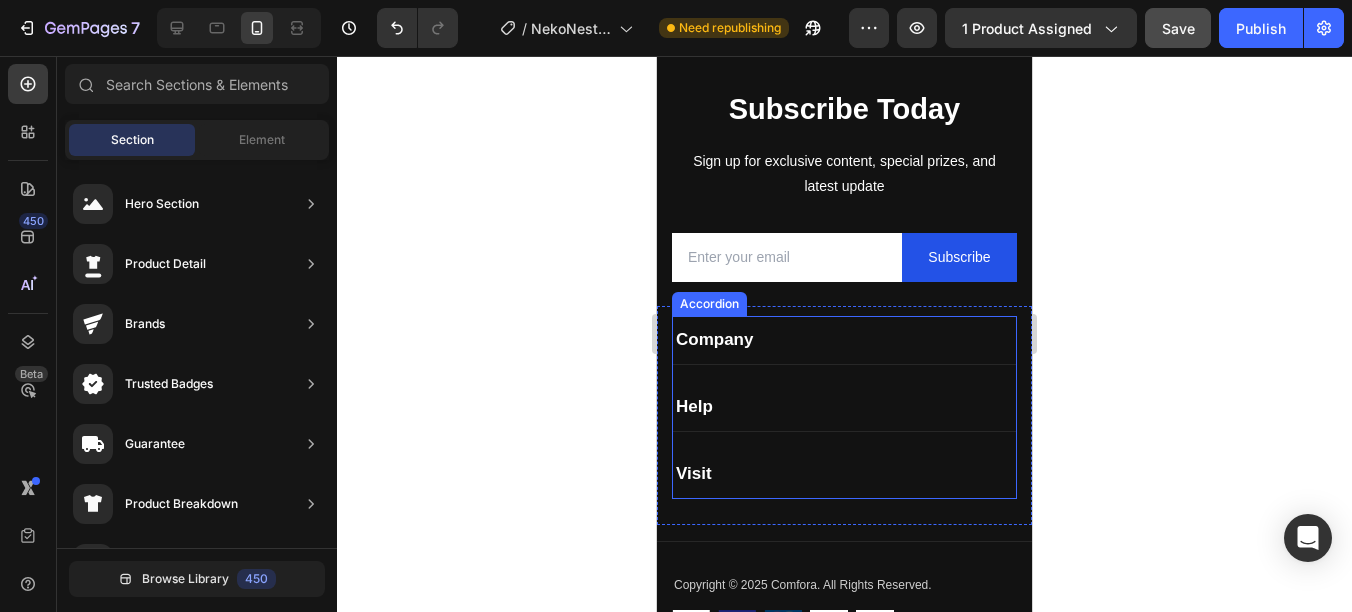click on "Company" at bounding box center [844, 340] 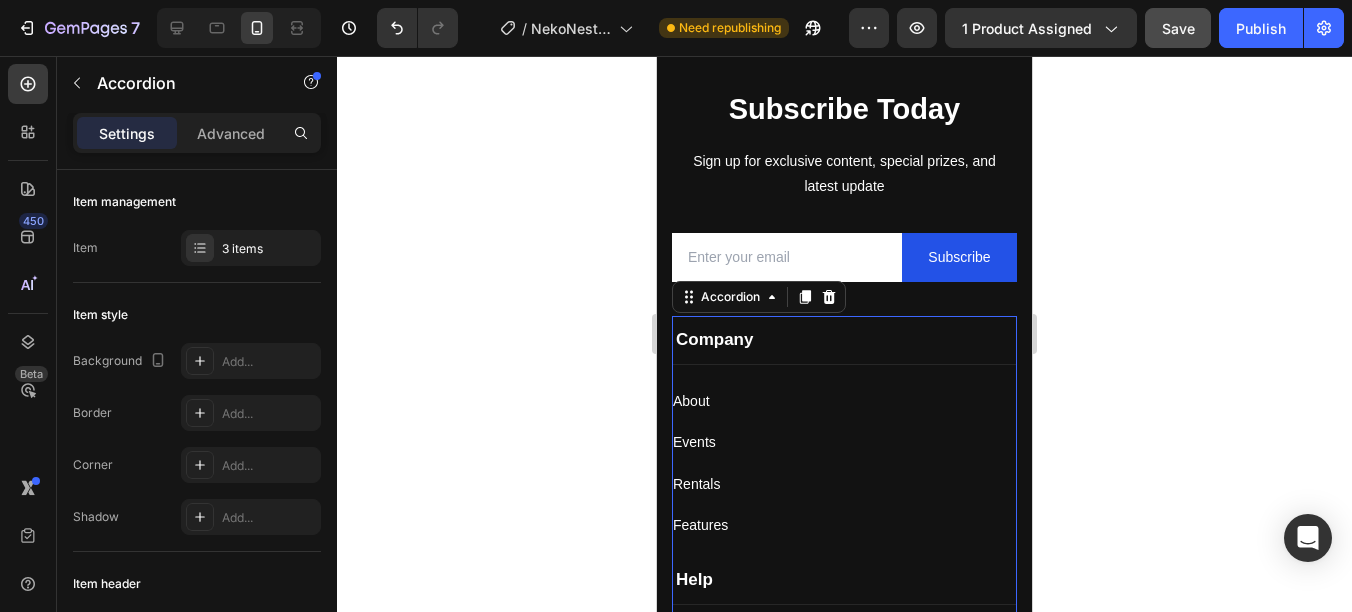 click on "Company" at bounding box center (844, 340) 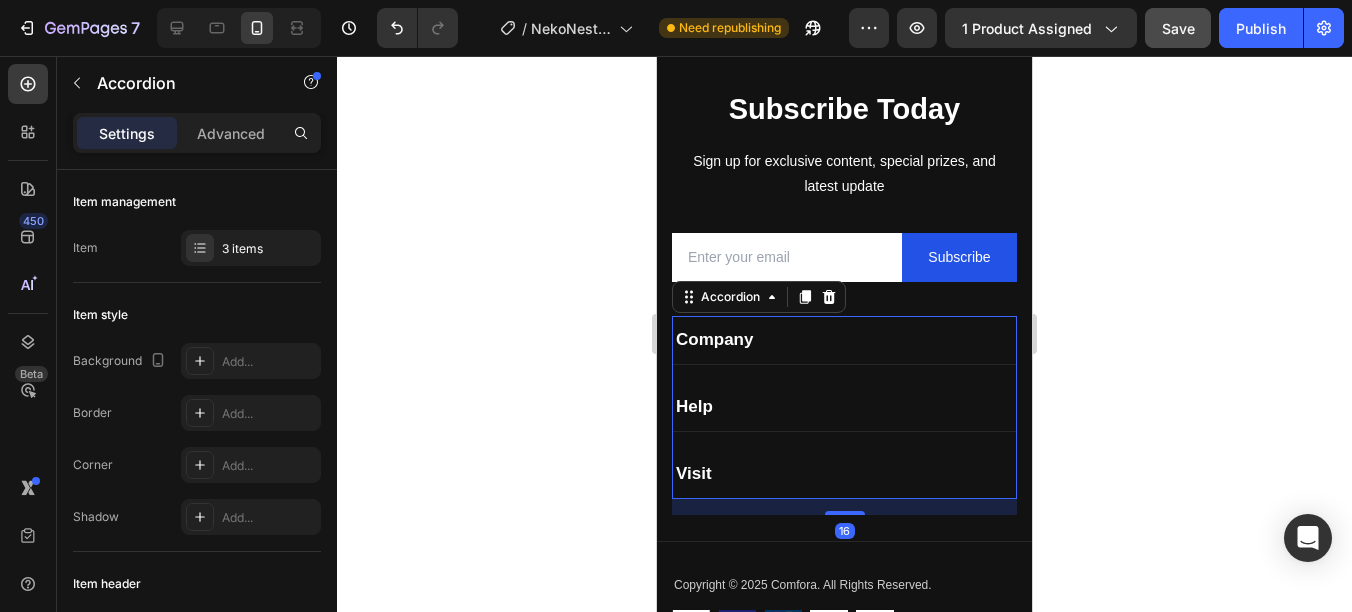 click on "Help" at bounding box center [844, 407] 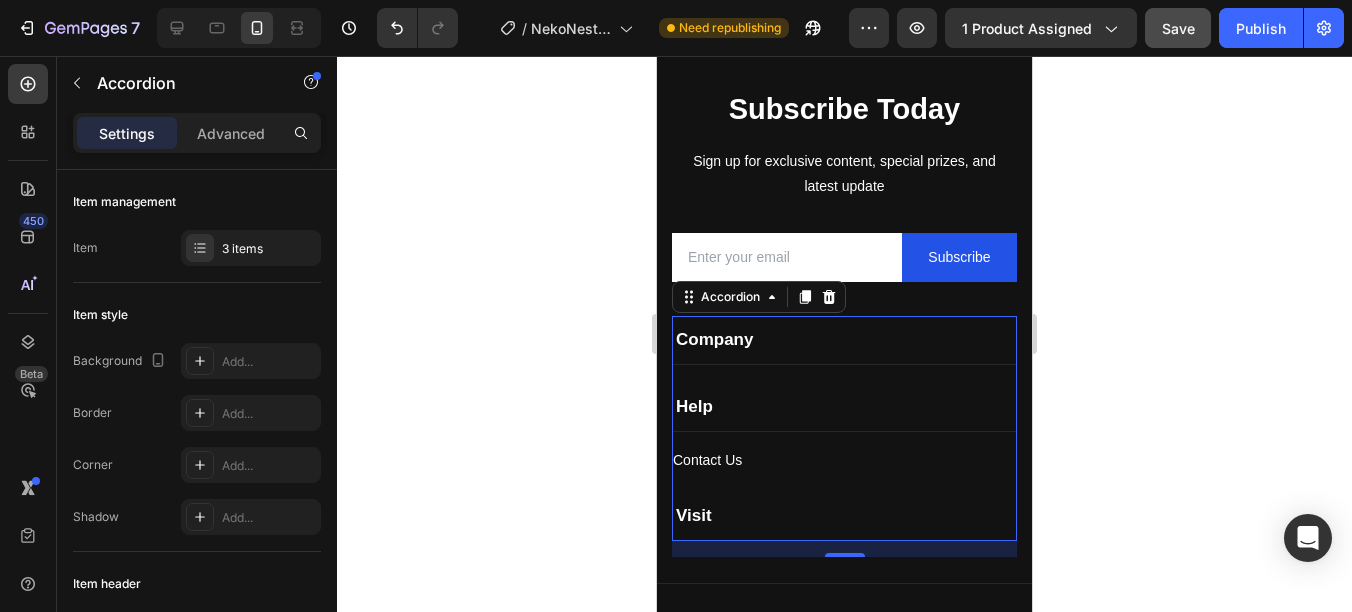 click on "Help" at bounding box center [844, 407] 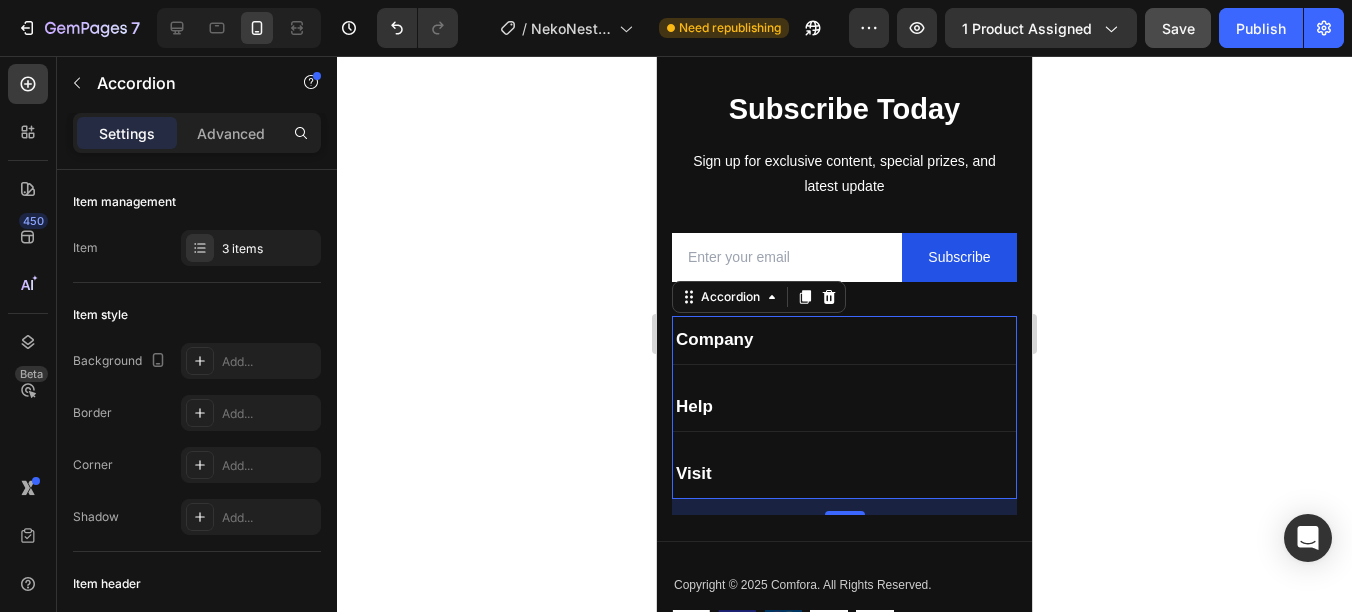 click on "Visit" at bounding box center [844, 474] 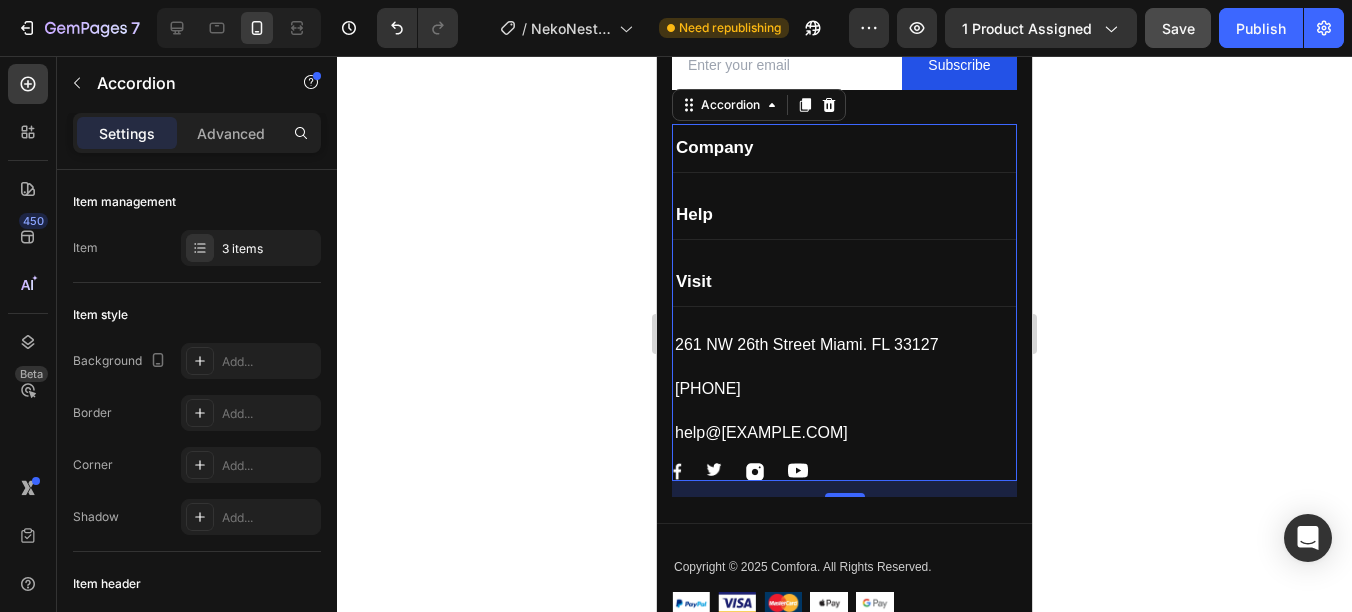 scroll, scrollTop: 5620, scrollLeft: 0, axis: vertical 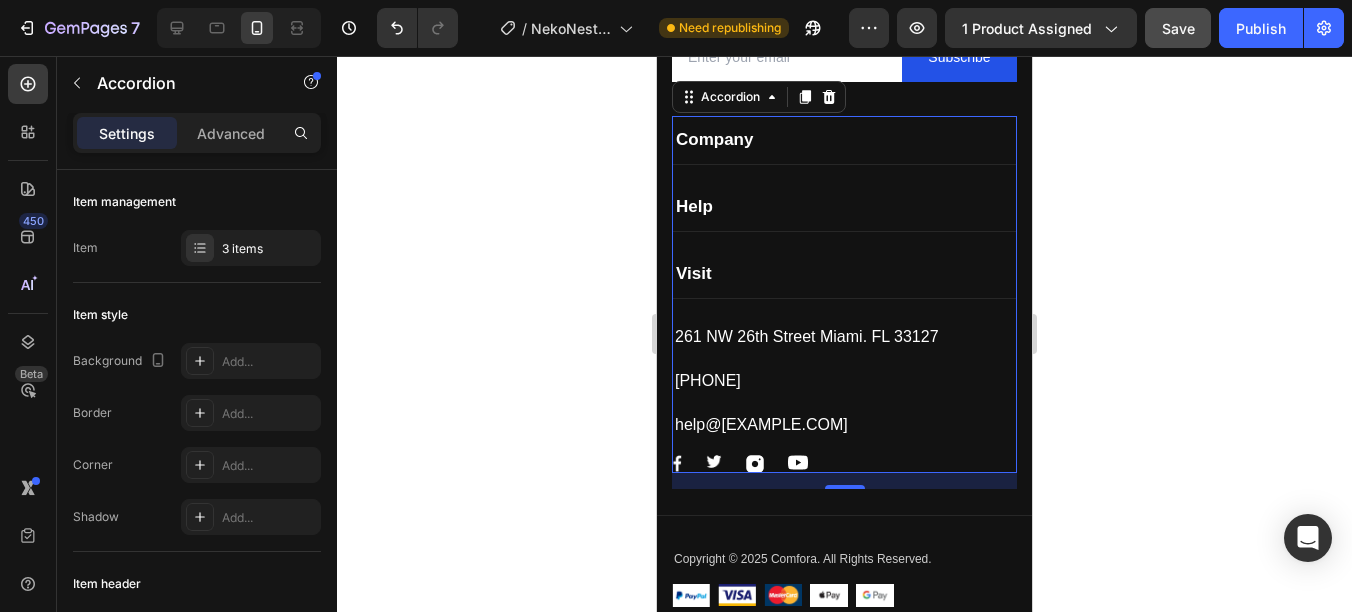 click on "Company Help Visit 261 NW 26th Street Miami. FL 33127 Text block 319-293-9029 Text block help@brevoral.com Text block Image Image Image Image Row" at bounding box center (844, 294) 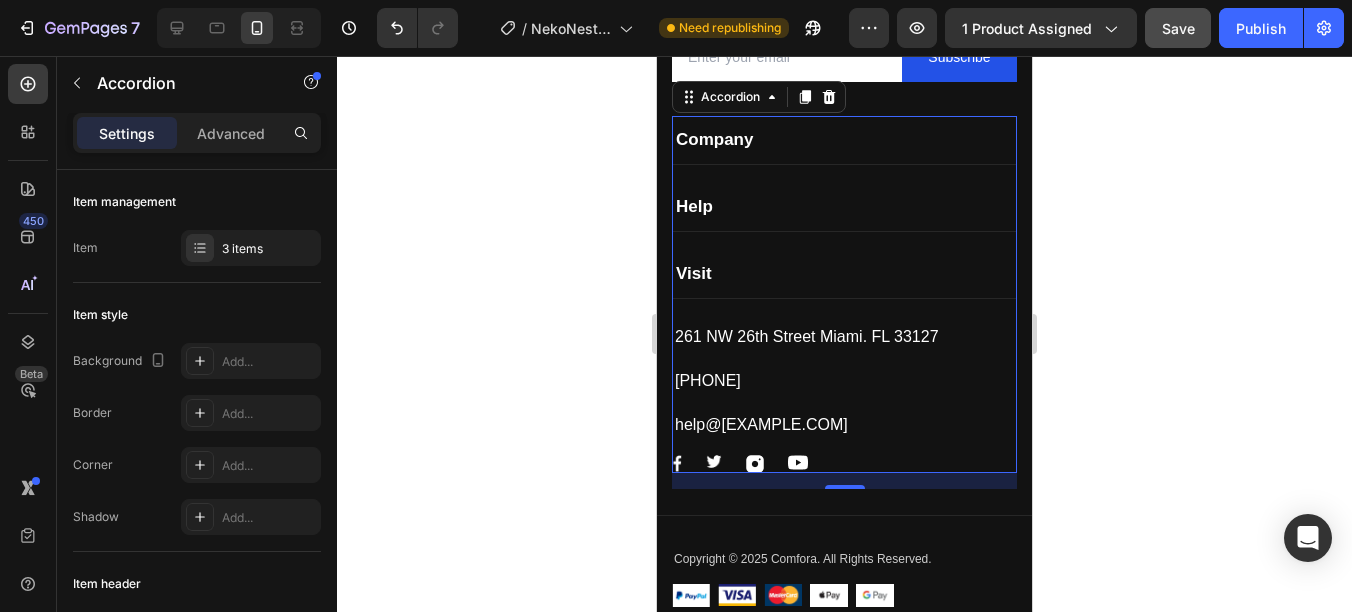 click on "Visit" at bounding box center (844, 274) 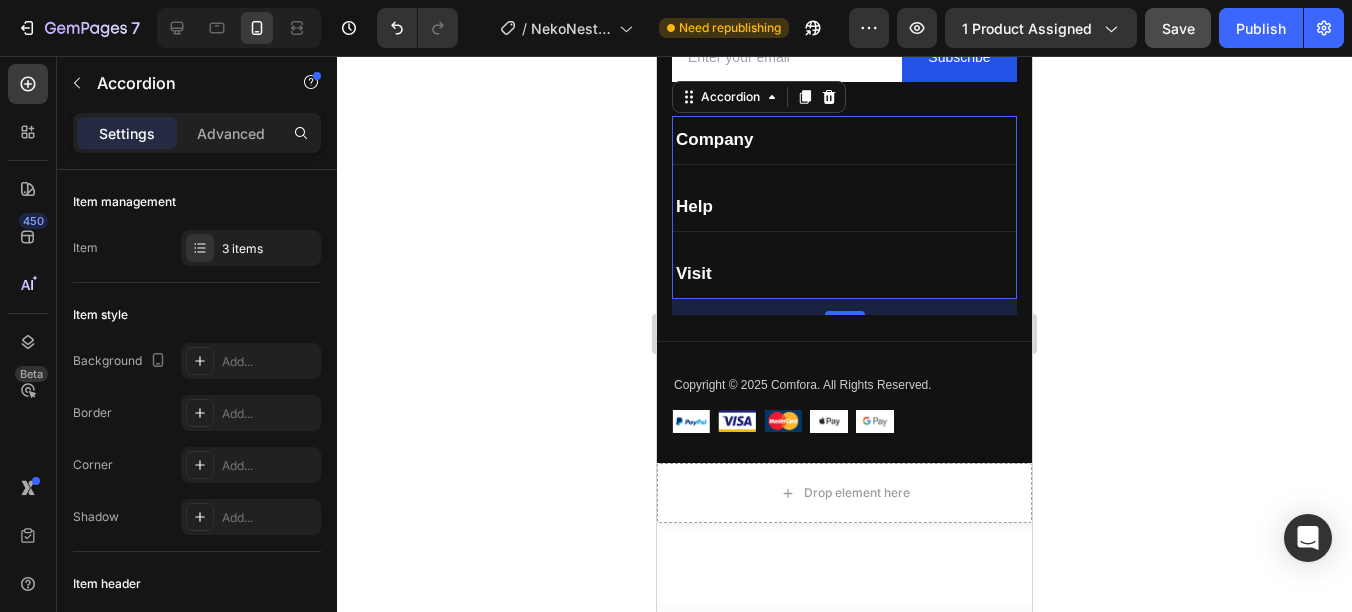 click on "Company Help Visit" at bounding box center (844, 207) 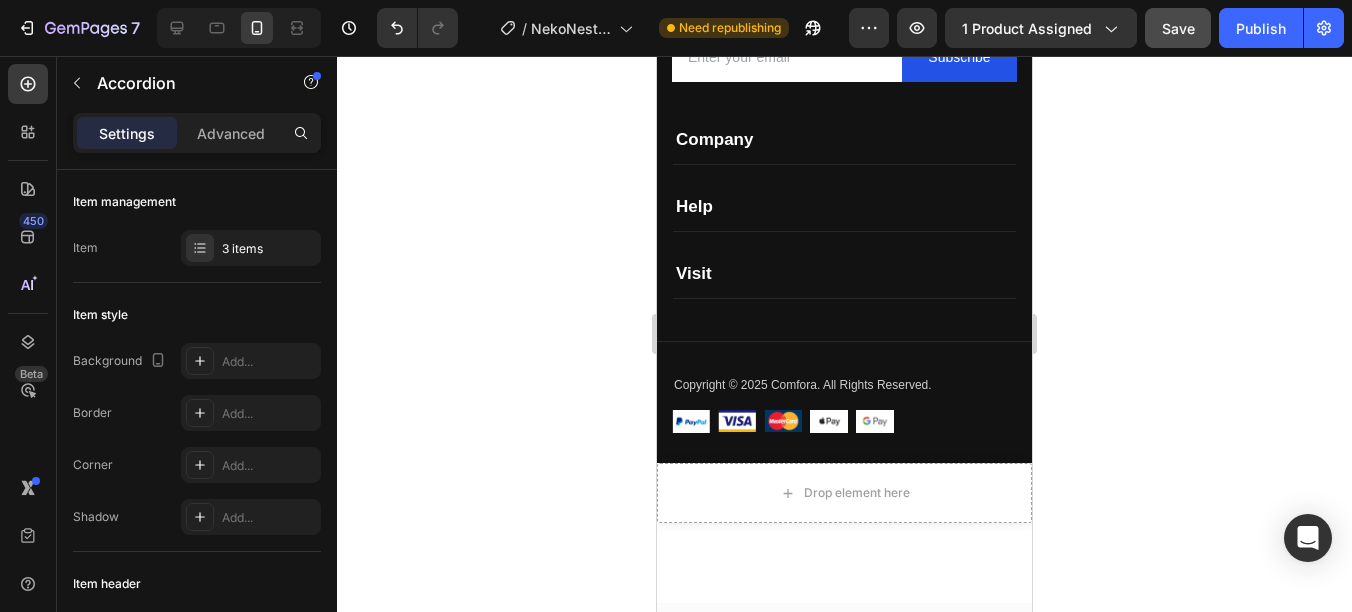 click on "Visit" at bounding box center [844, 274] 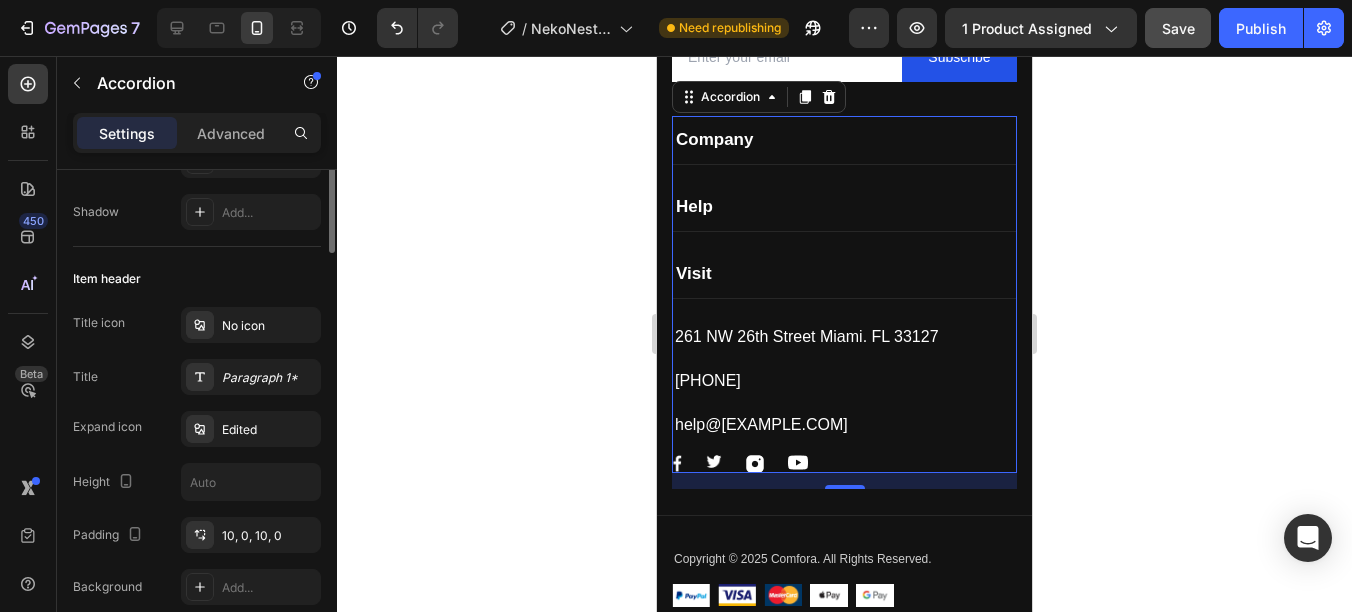 scroll, scrollTop: 0, scrollLeft: 0, axis: both 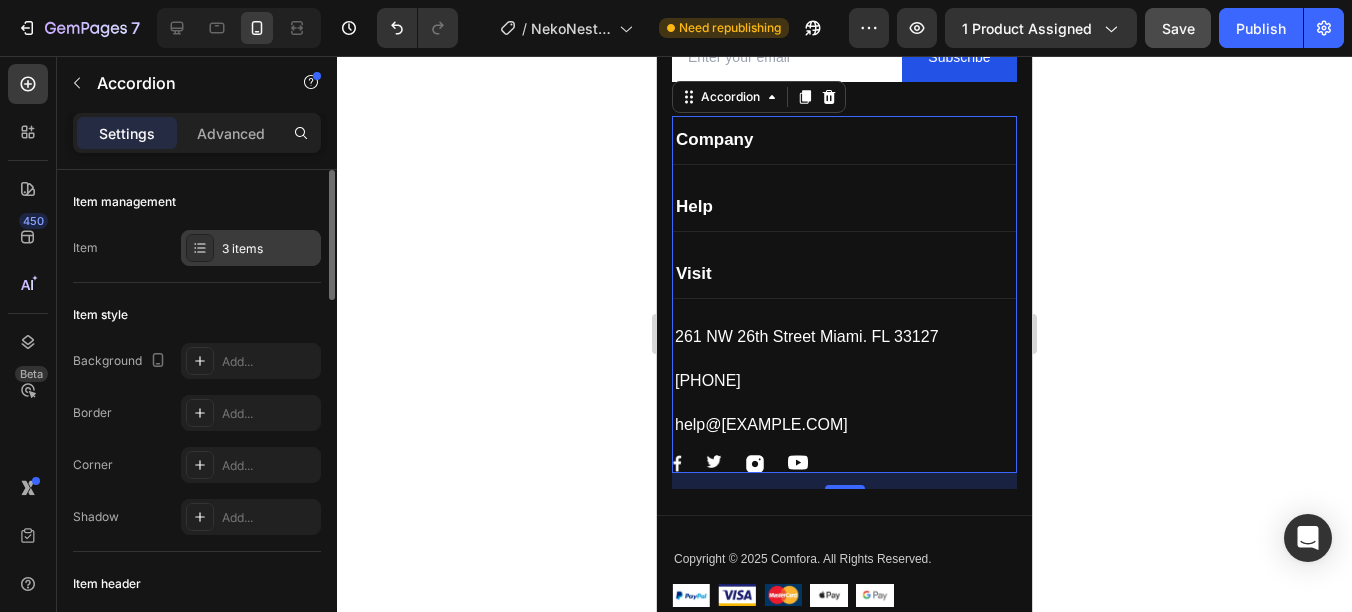 click 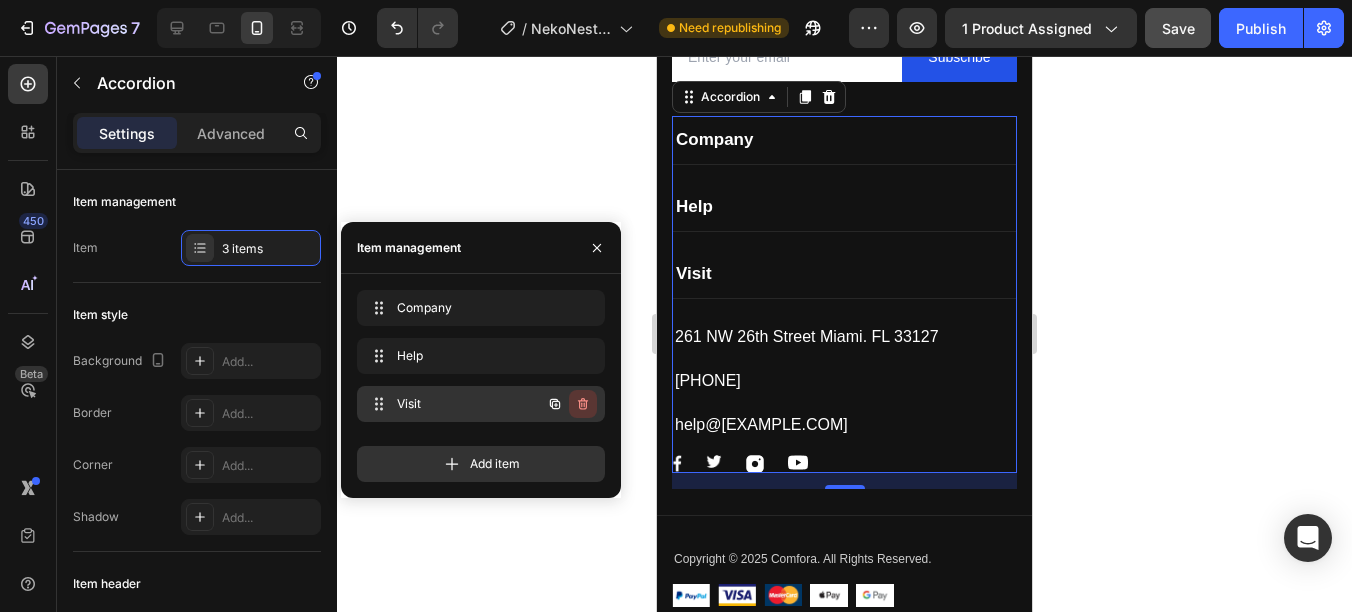 click 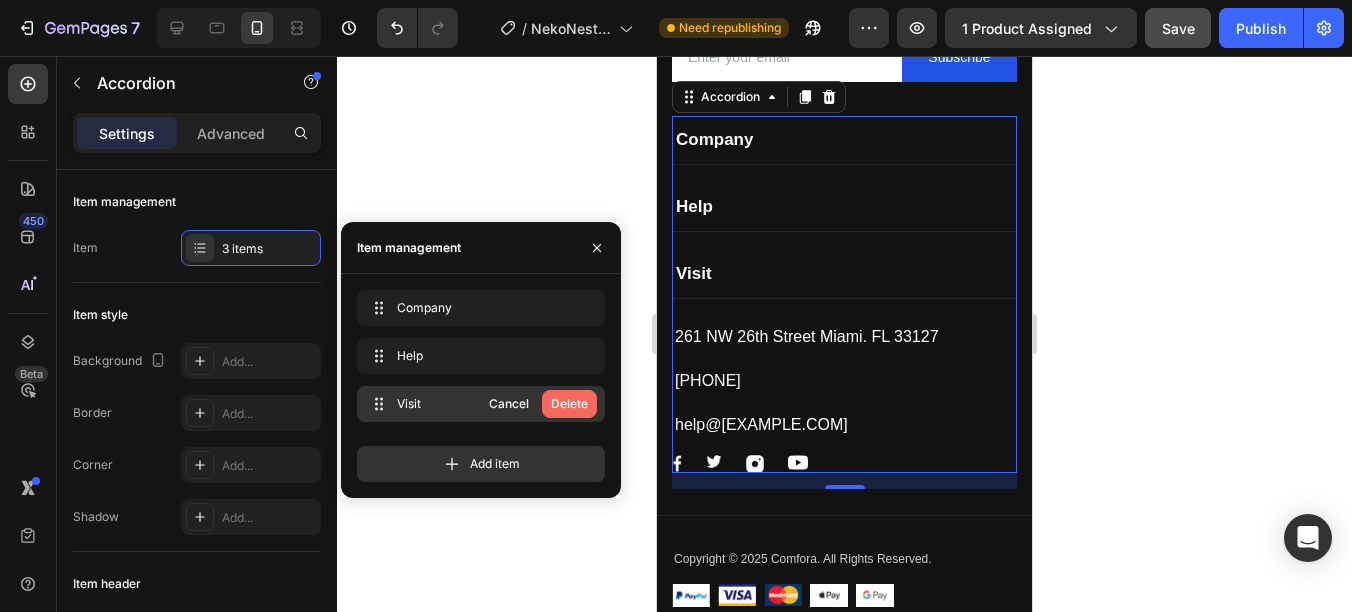 click on "Delete" at bounding box center (569, 404) 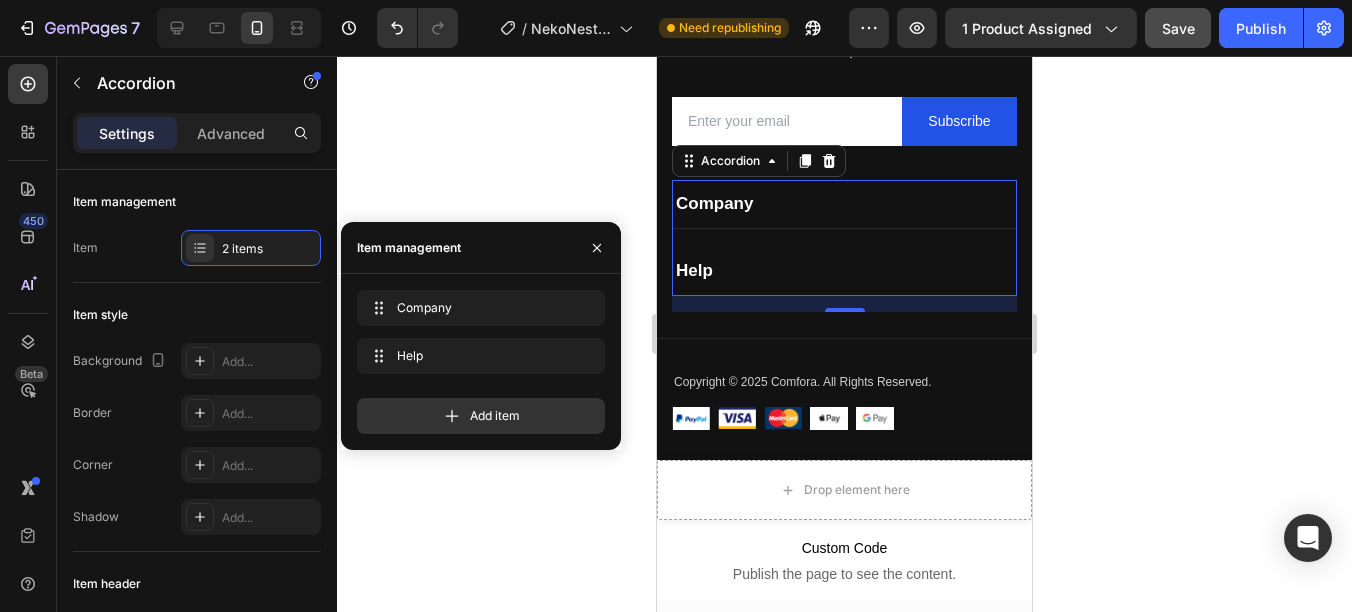 scroll, scrollTop: 5520, scrollLeft: 0, axis: vertical 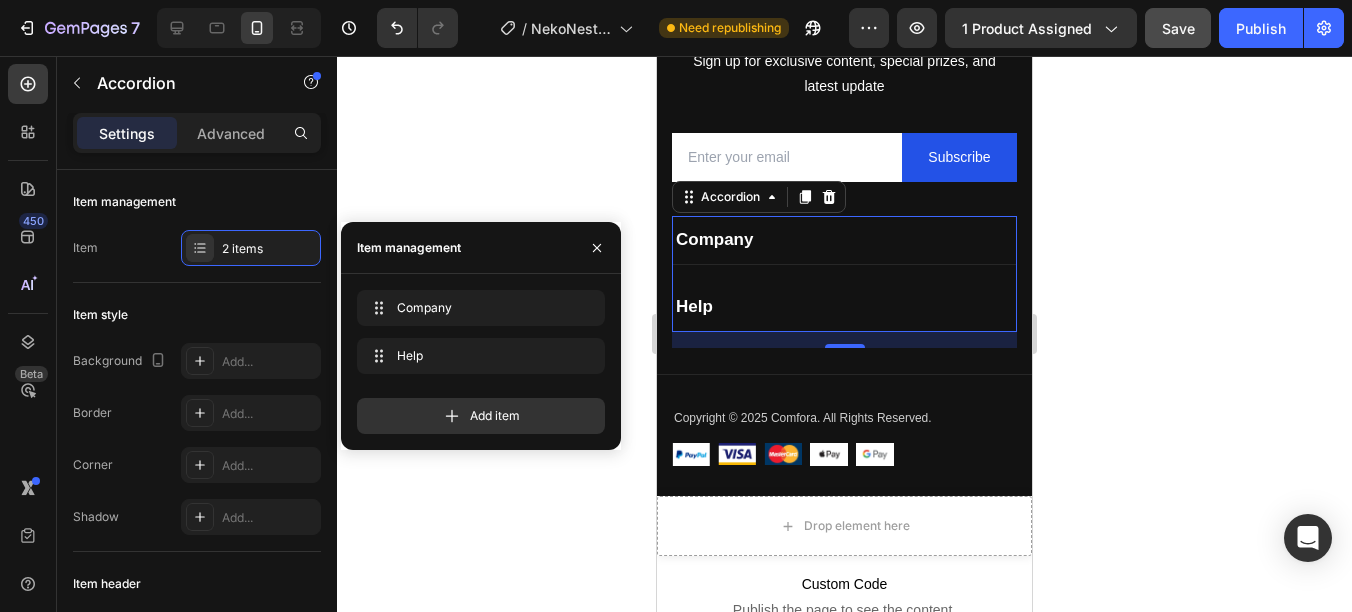 click on "Company" at bounding box center (844, 240) 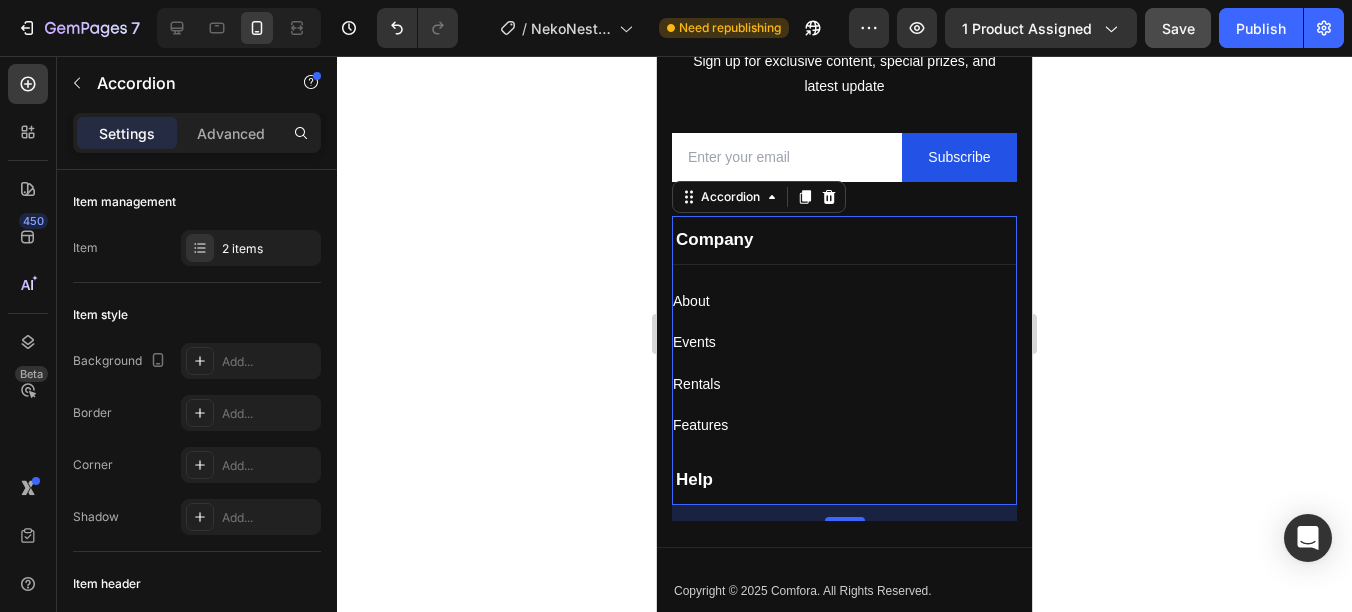 click on "Help" at bounding box center [844, 480] 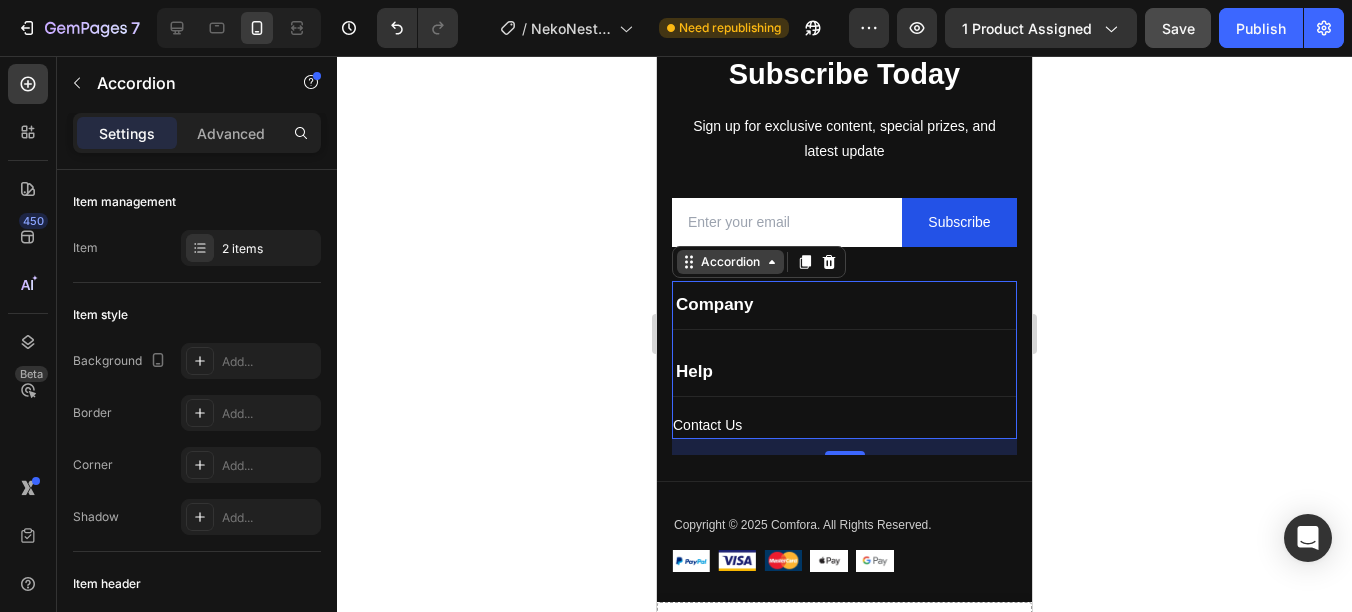 scroll, scrollTop: 5420, scrollLeft: 0, axis: vertical 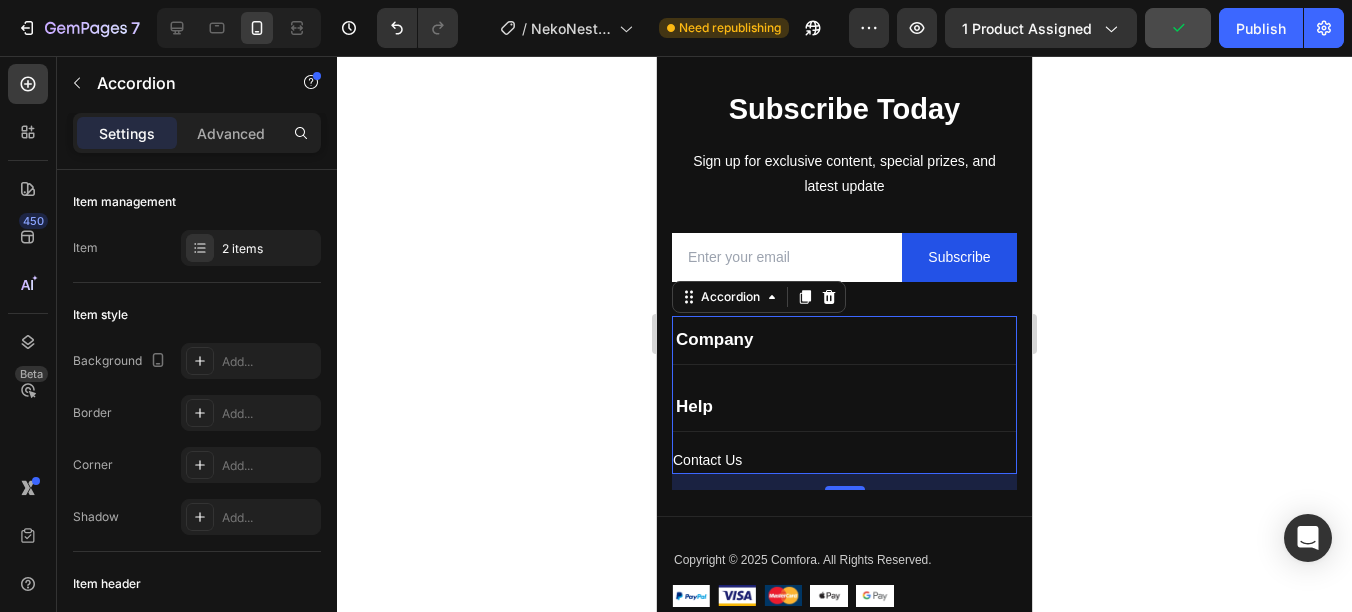 click on "Company" at bounding box center (844, 340) 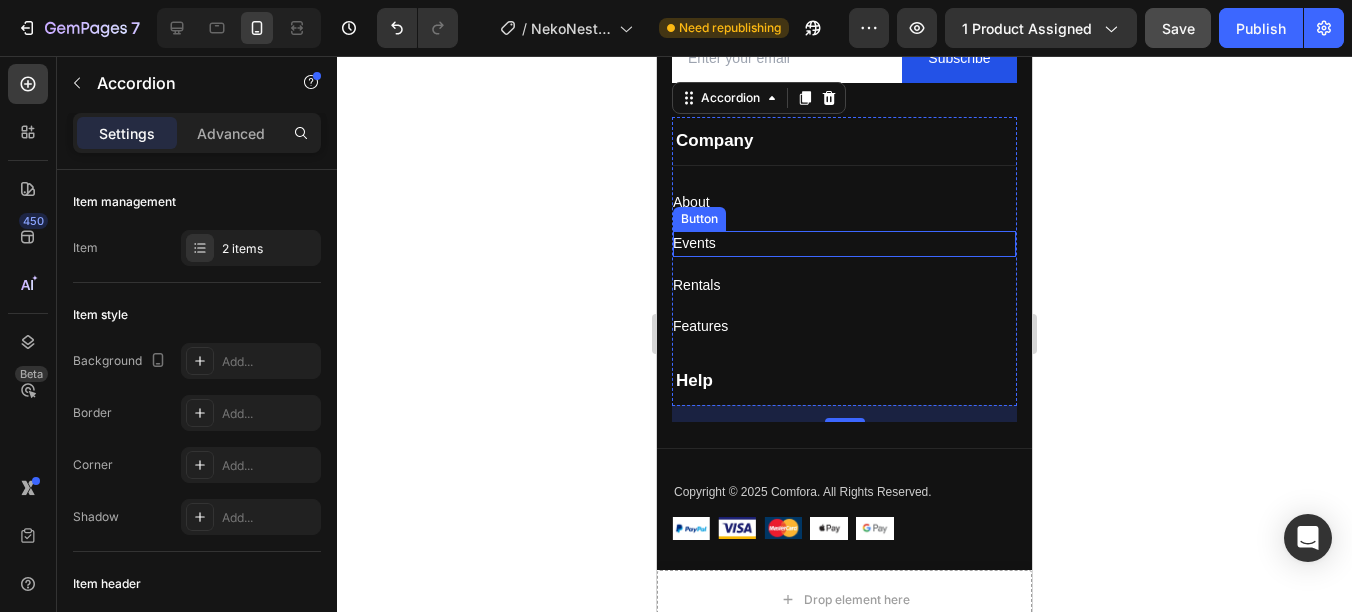 scroll, scrollTop: 5620, scrollLeft: 0, axis: vertical 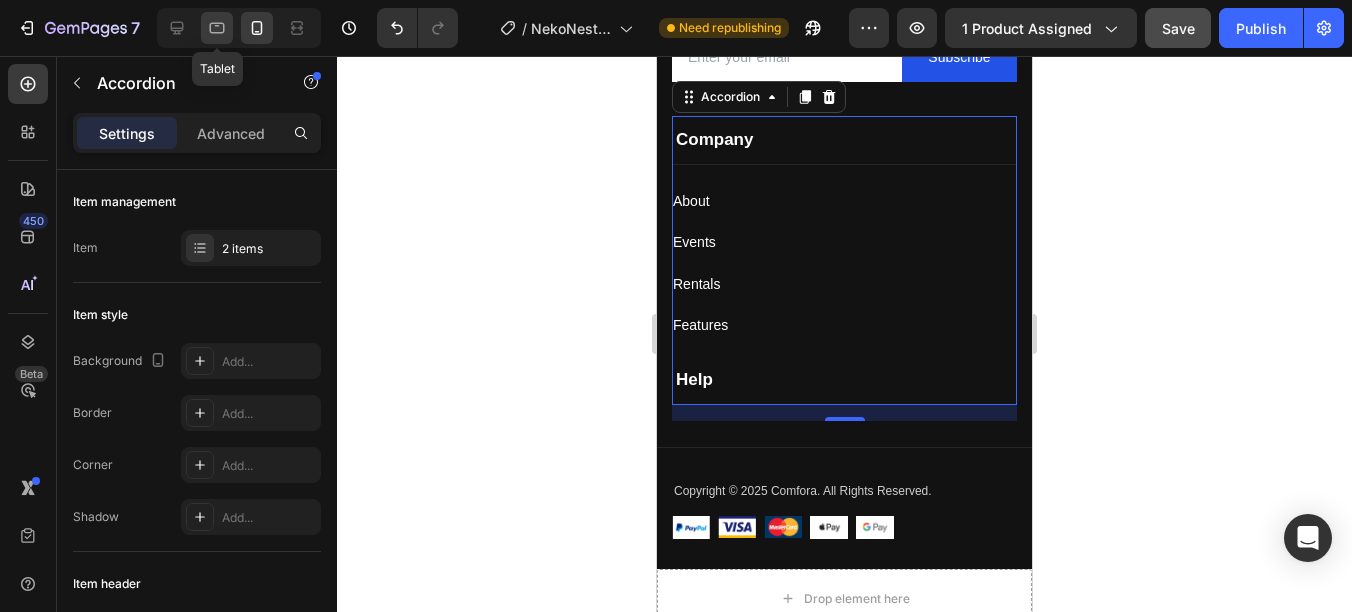 click 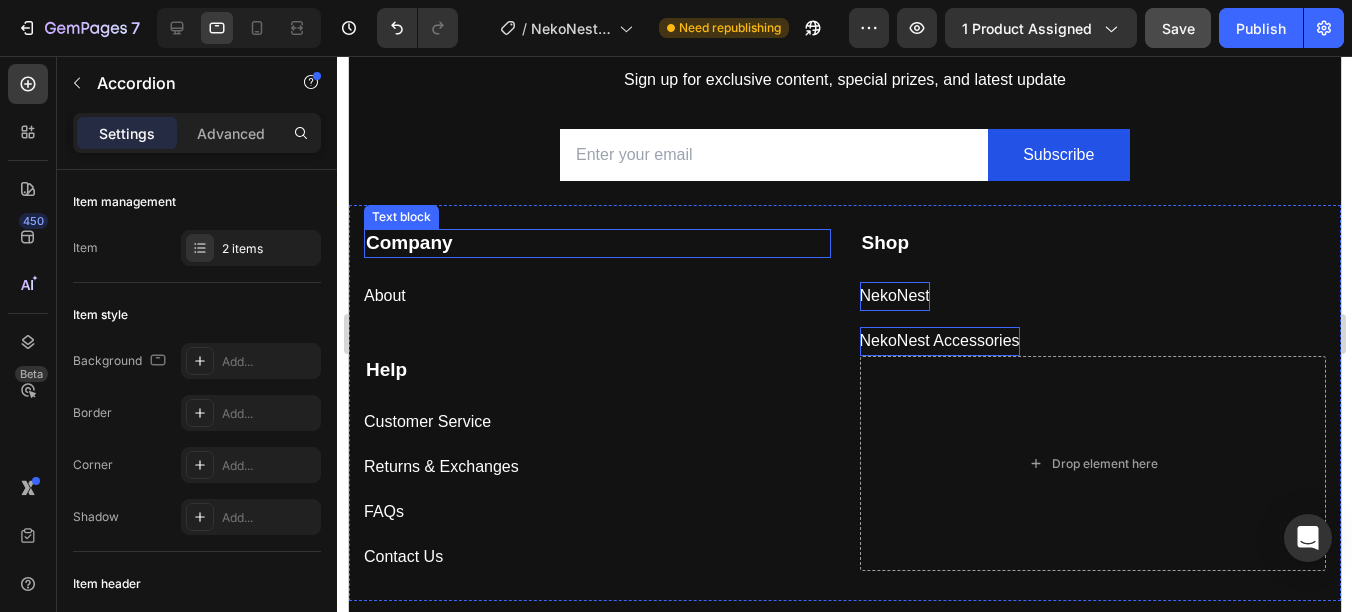 scroll, scrollTop: 6125, scrollLeft: 0, axis: vertical 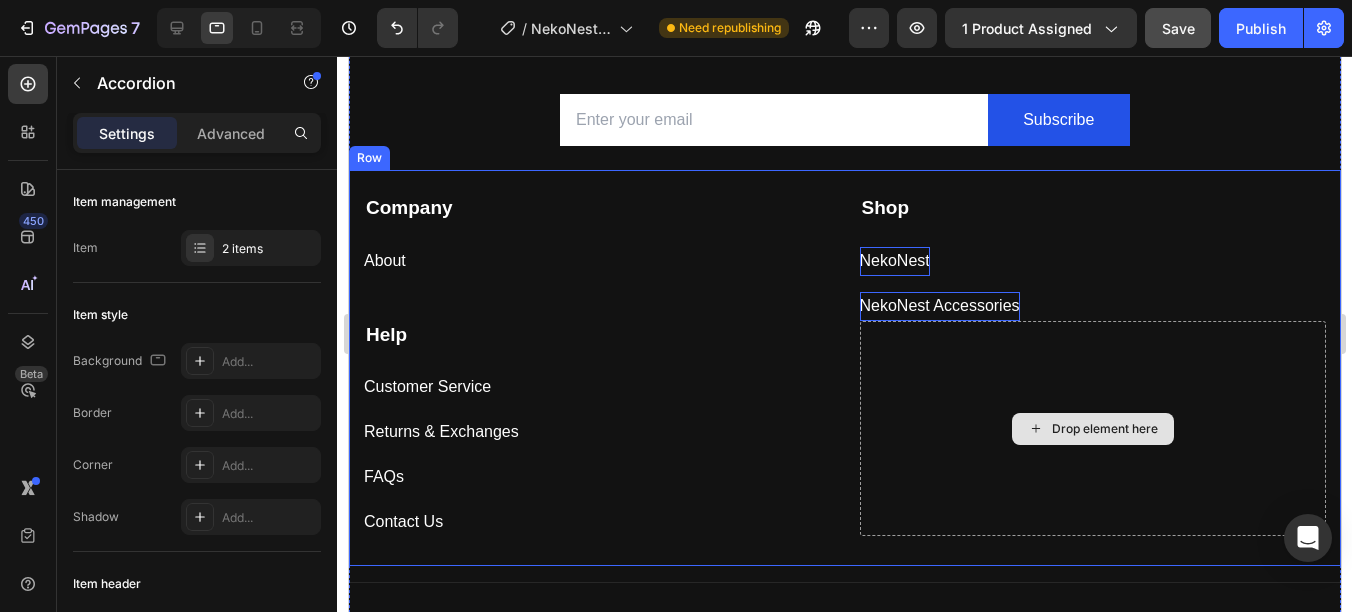 click on "Drop element here" at bounding box center (1092, 429) 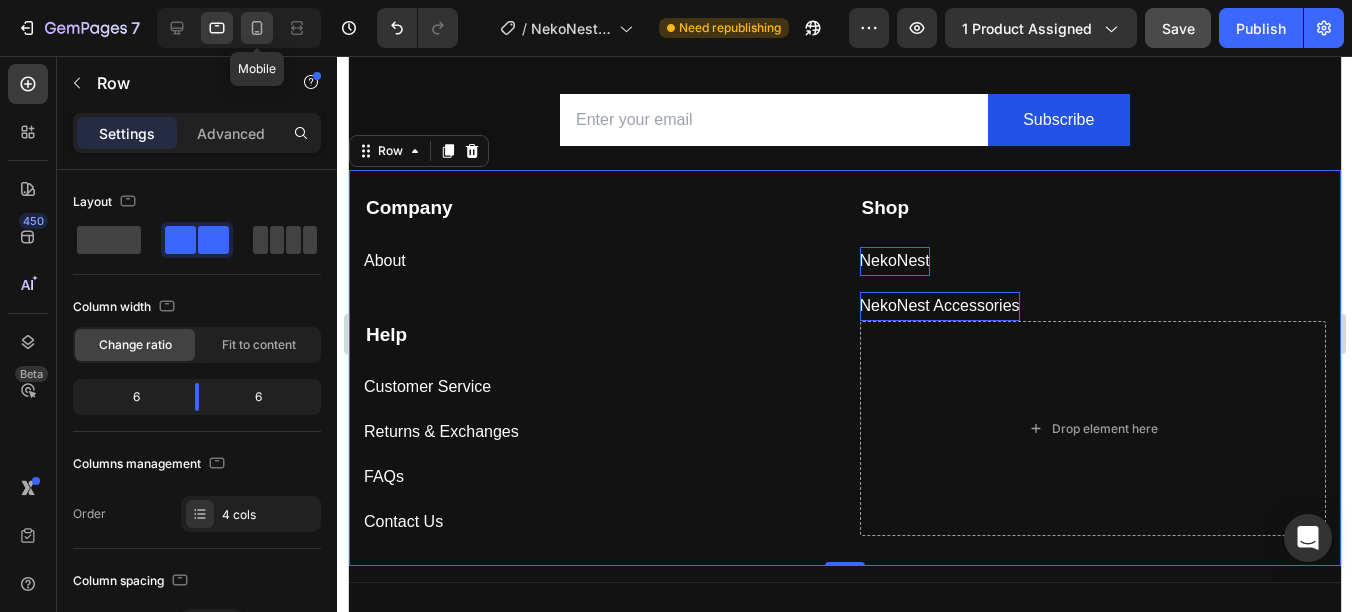 click 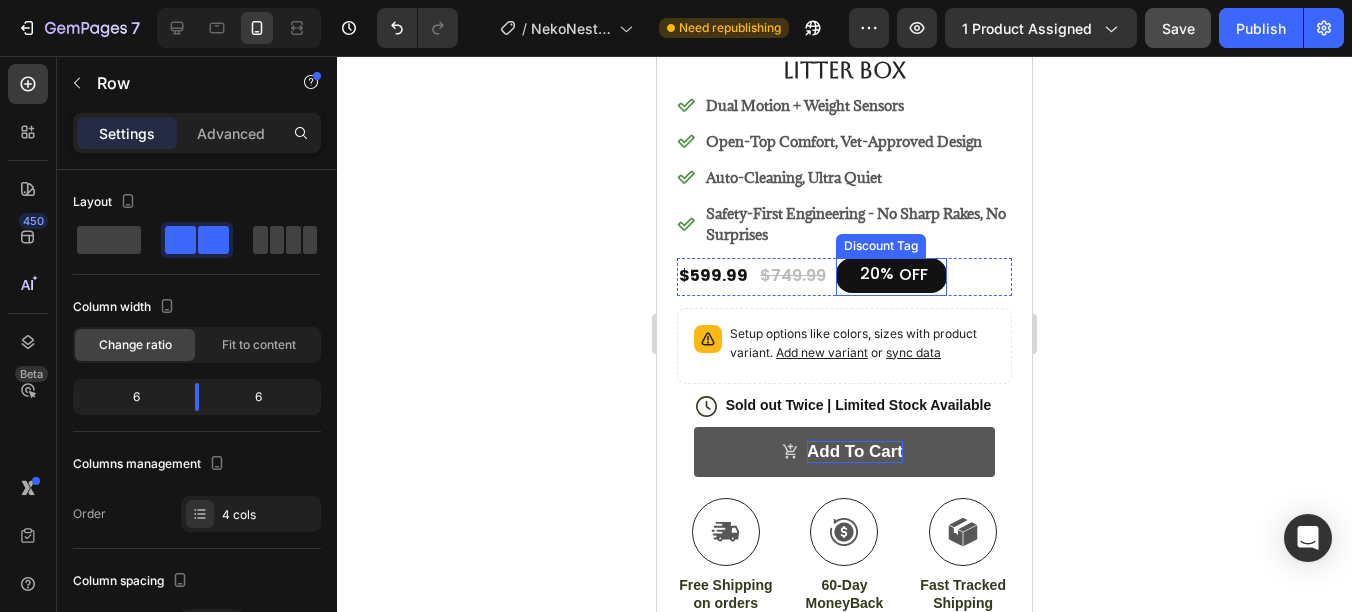 scroll, scrollTop: 800, scrollLeft: 0, axis: vertical 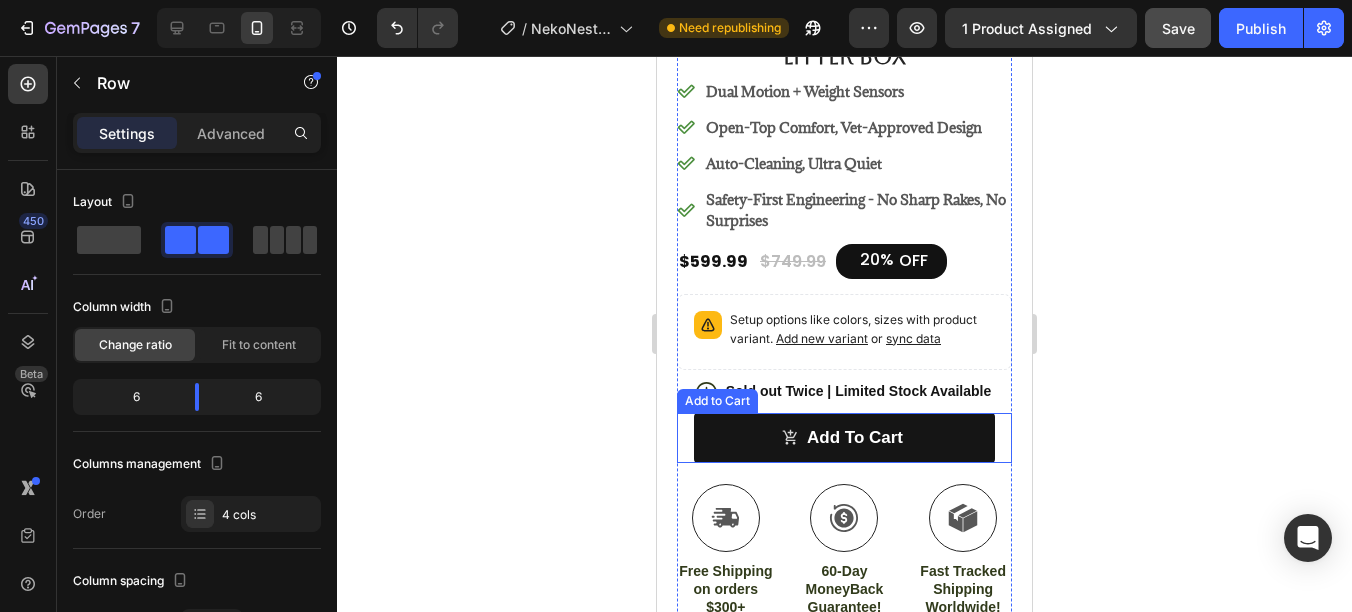 click on "Add to Cart" at bounding box center (717, 401) 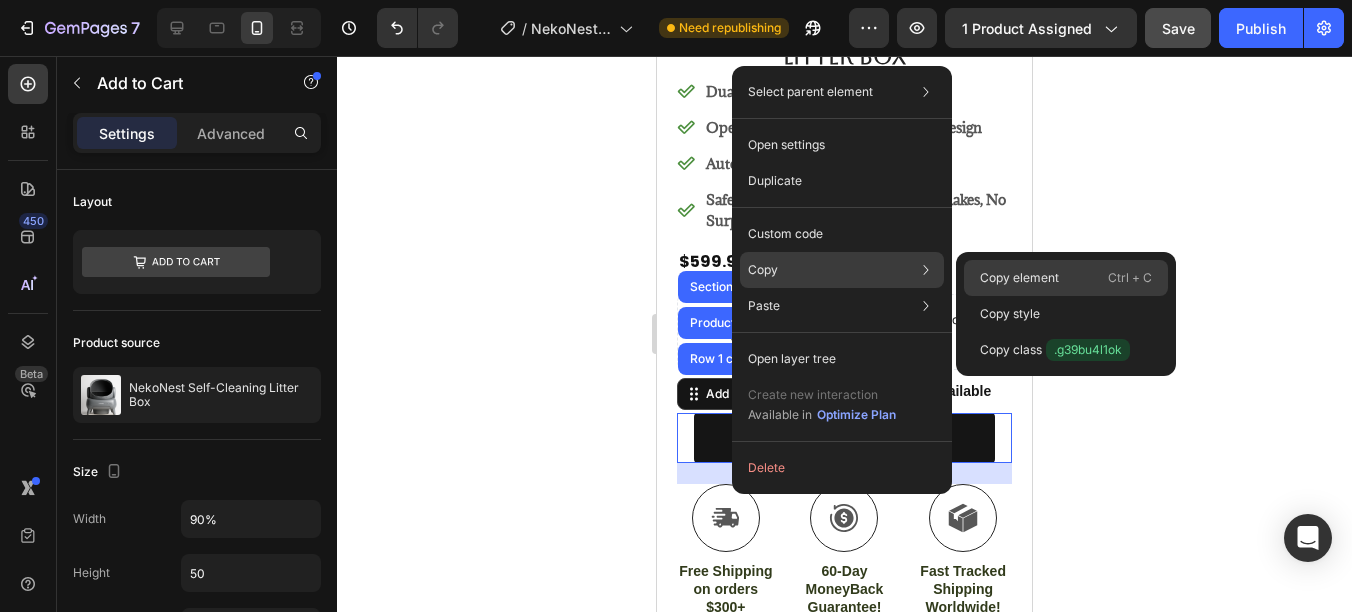click on "Copy element" at bounding box center [1019, 278] 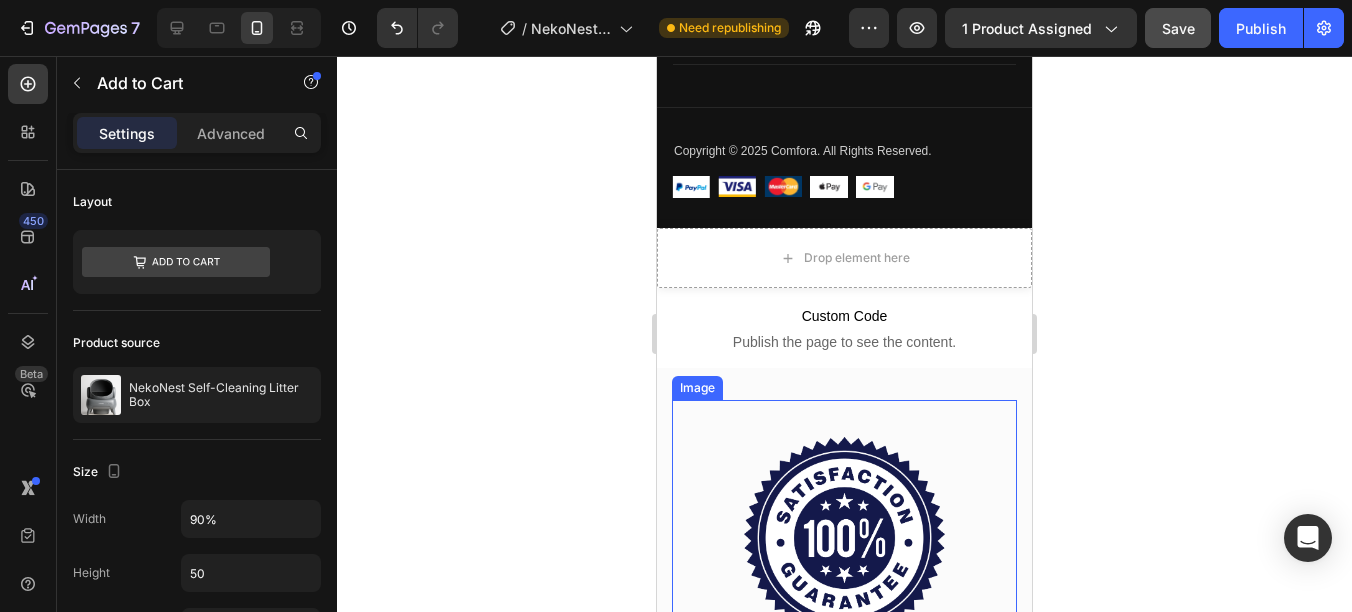 scroll, scrollTop: 7700, scrollLeft: 0, axis: vertical 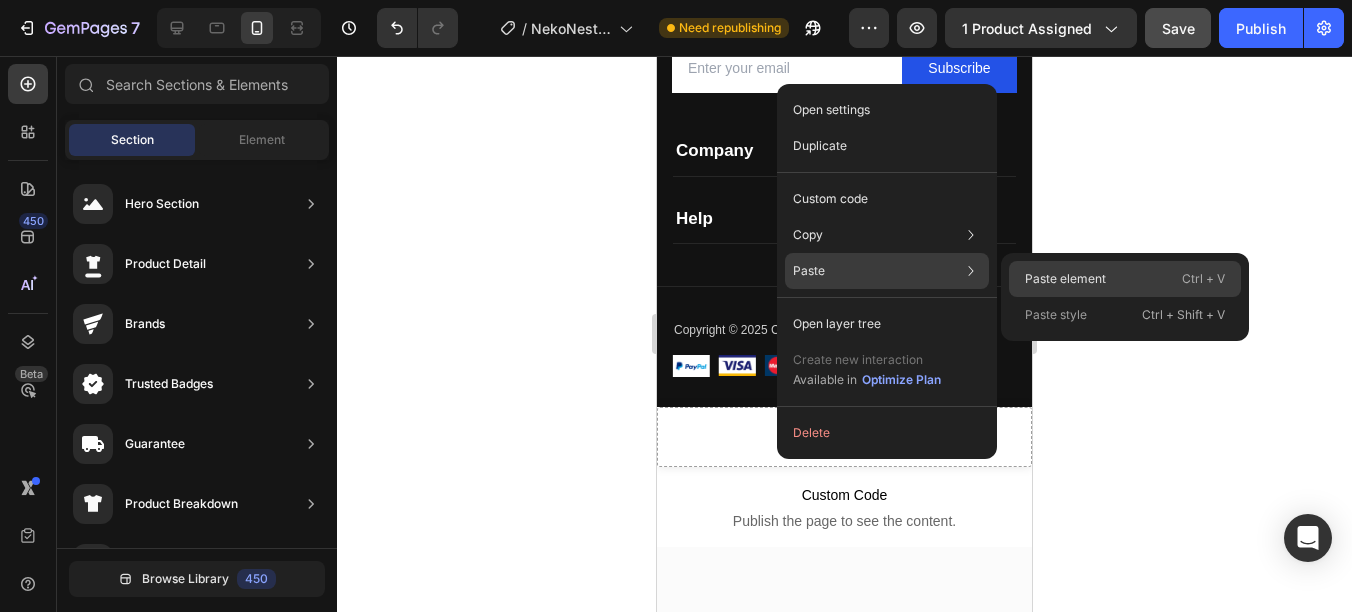 click on "Paste element" at bounding box center [1065, 279] 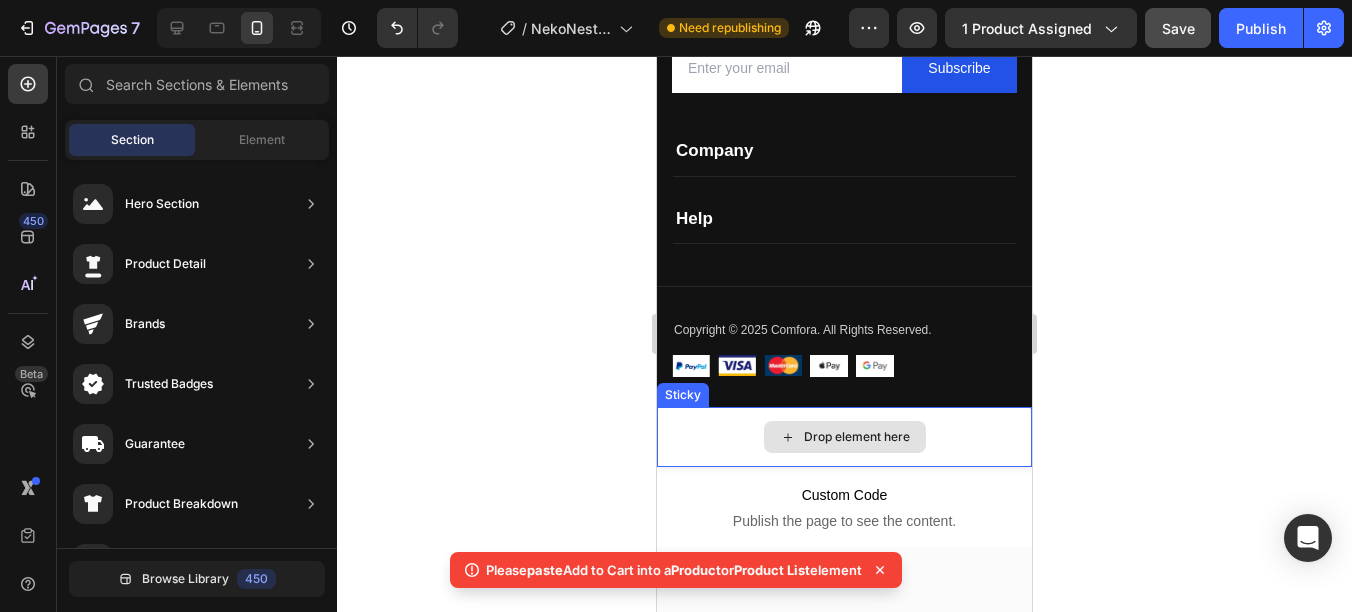 click on "Drop element here" at bounding box center (844, 437) 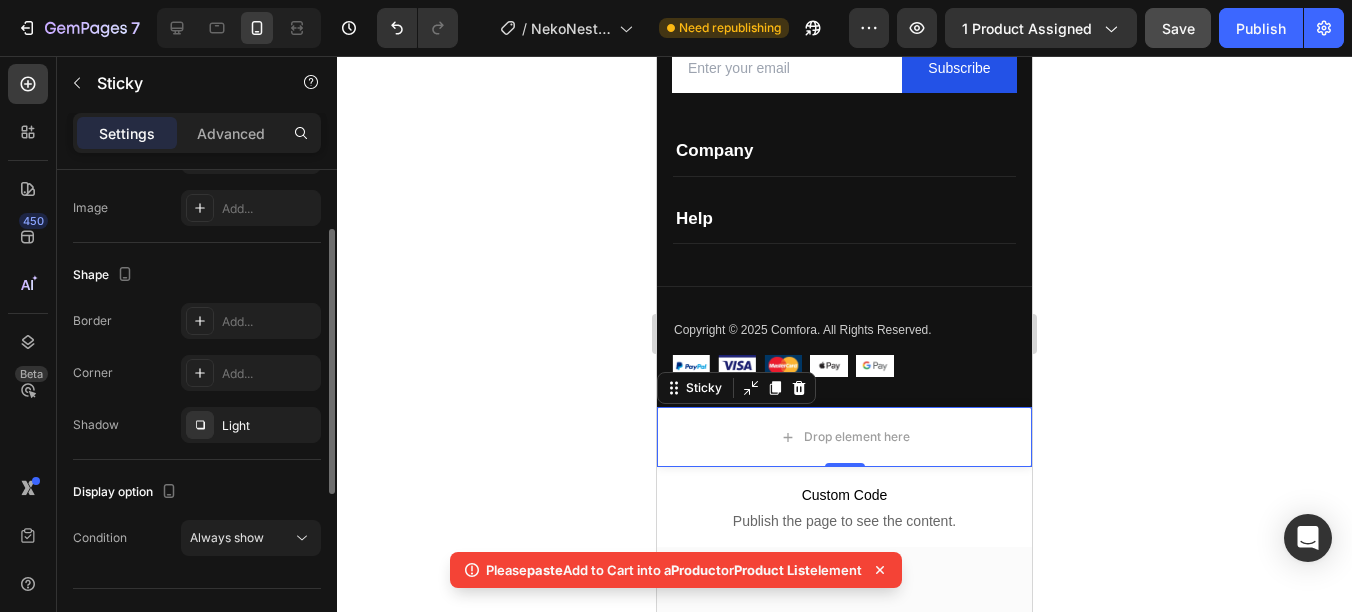 scroll, scrollTop: 440, scrollLeft: 0, axis: vertical 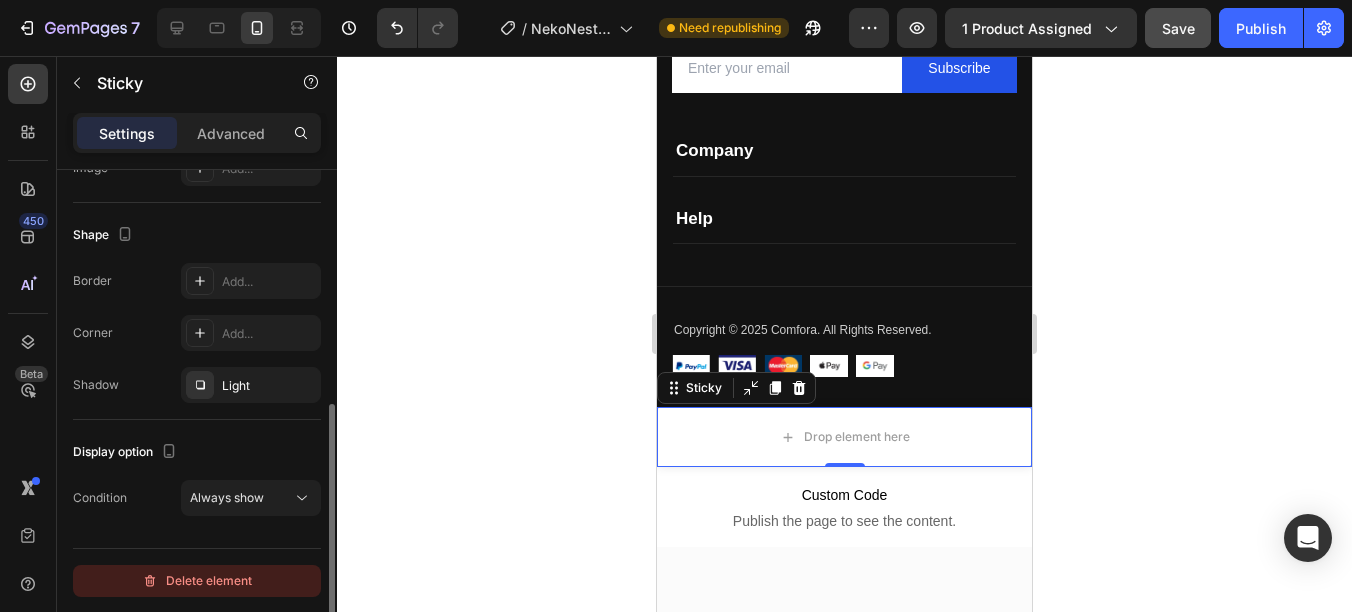 click on "Delete element" at bounding box center [197, 581] 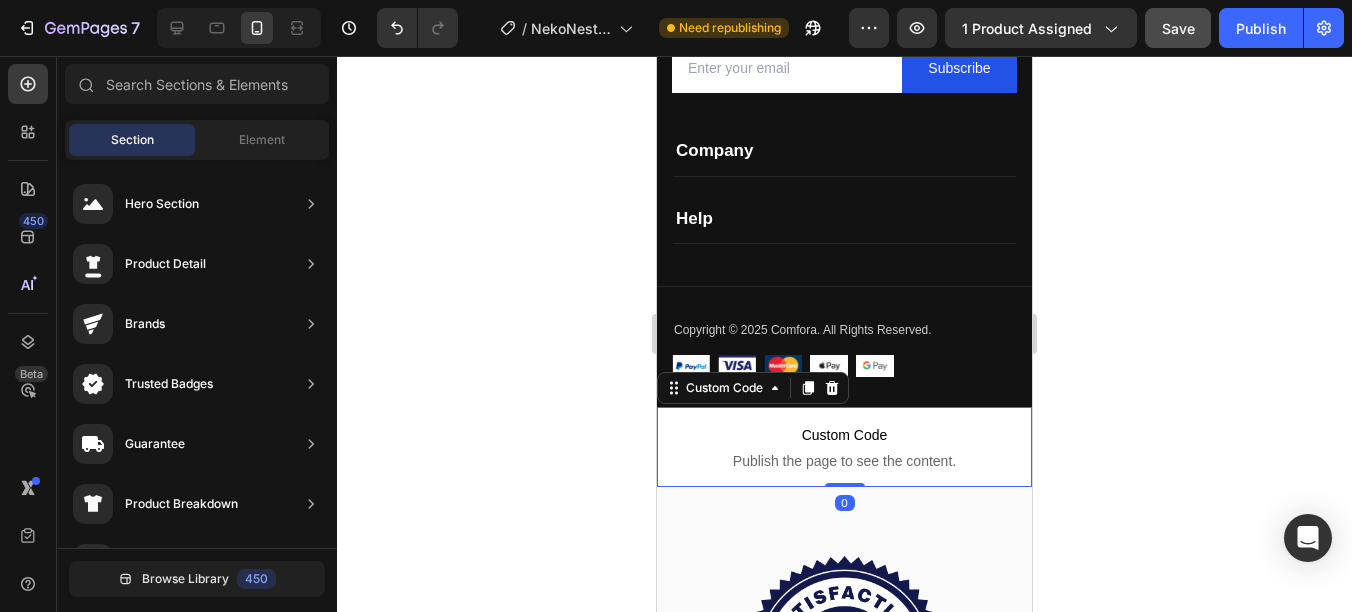 click on "Custom Code
Publish the page to see the content." at bounding box center [844, 447] 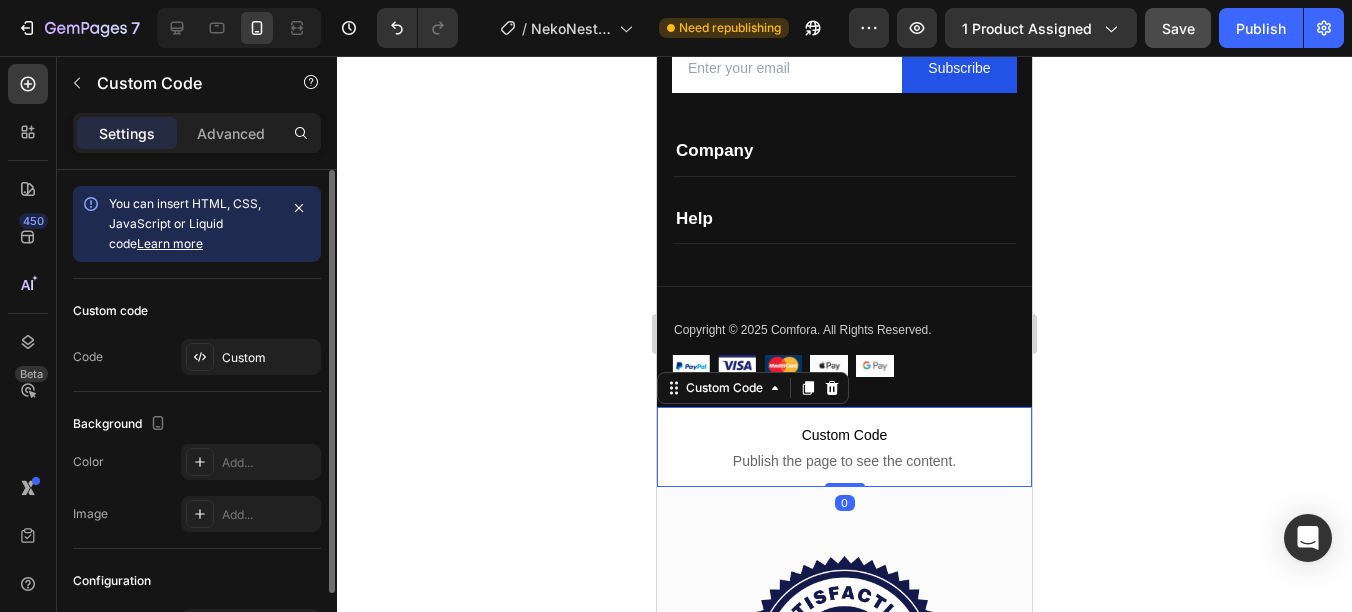 scroll, scrollTop: 198, scrollLeft: 0, axis: vertical 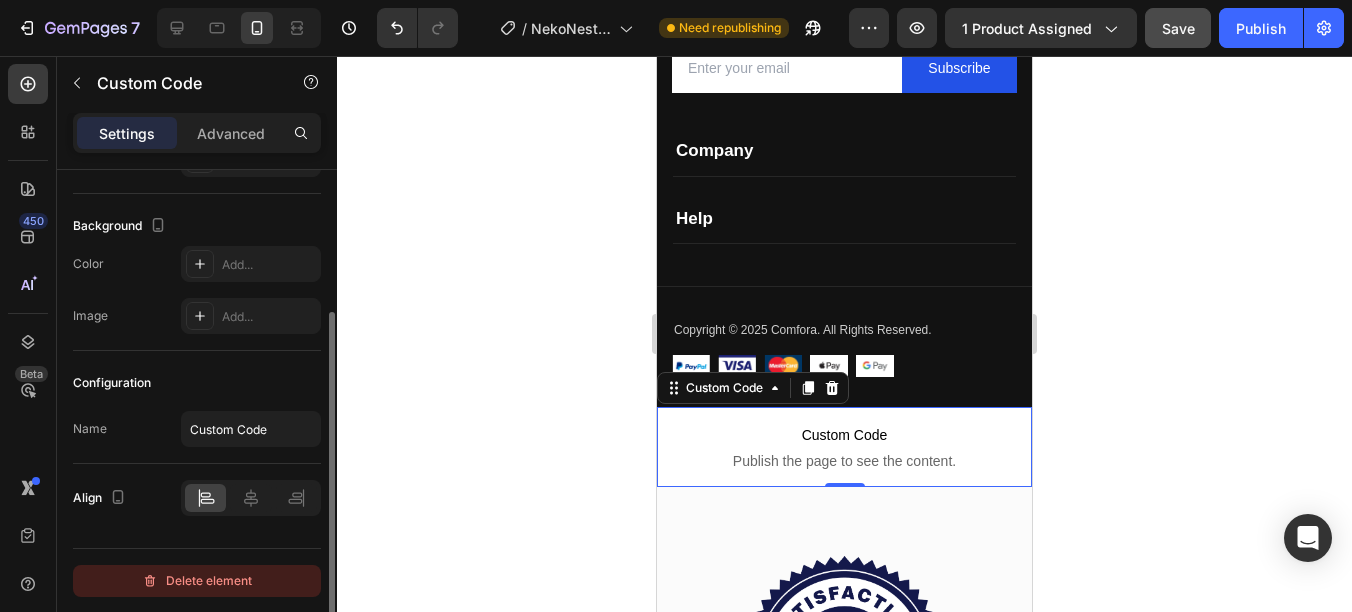 click on "Delete element" at bounding box center (197, 581) 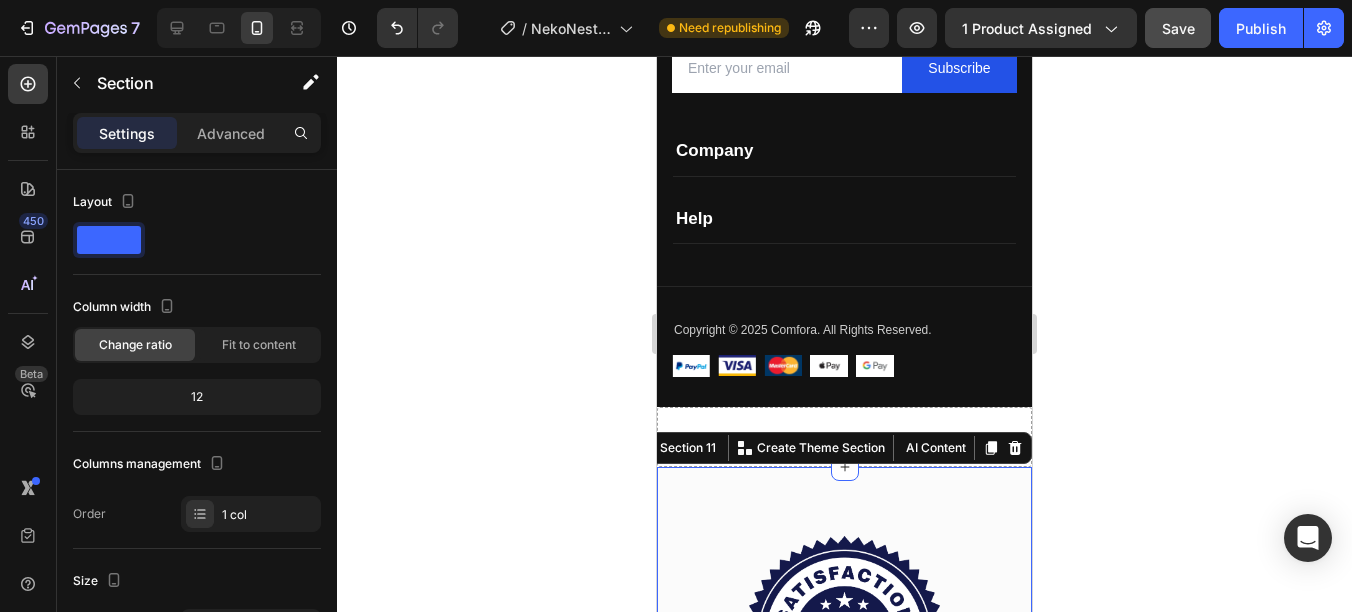 click on "Image 100% Money-Back Guarantee Heading If you are not 100% satisfied with your purchase, then you may return your order for a full refund with no questions asked.   With 50,000+ 5-star reviews, we pledge to provide you with the highest levels of value, quality, and personal service available, so your complete satisfaction is guaranteed. Text block Row Section 11   You can create reusable sections Create Theme Section AI Content Write with GemAI What would you like to describe here? Tone and Voice Persuasive Product Cat Litter Box Sand Silo Cushion Show more Generate" at bounding box center [844, 794] 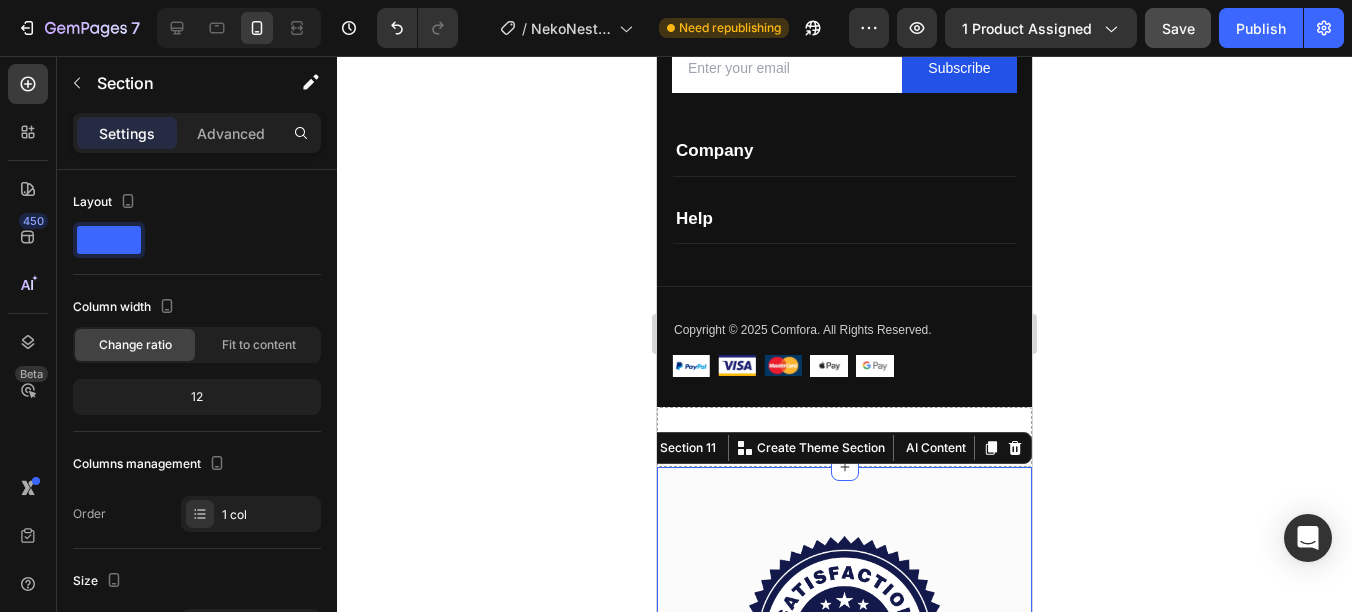scroll, scrollTop: 669, scrollLeft: 0, axis: vertical 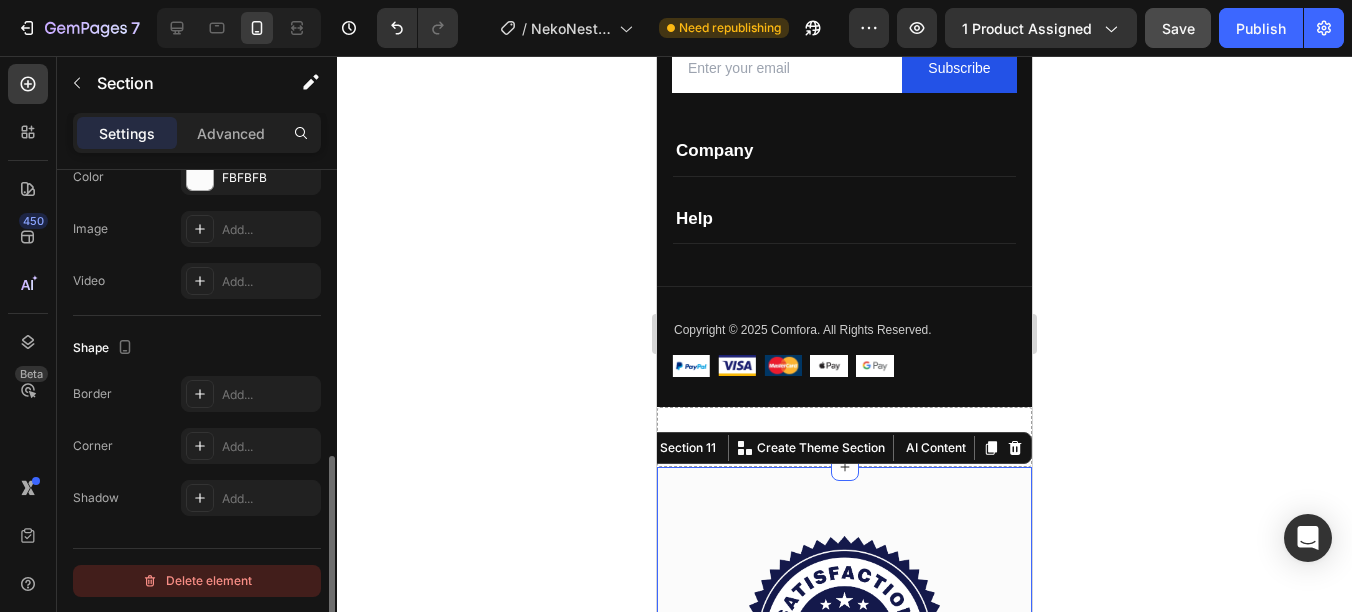 click on "Delete element" at bounding box center (197, 581) 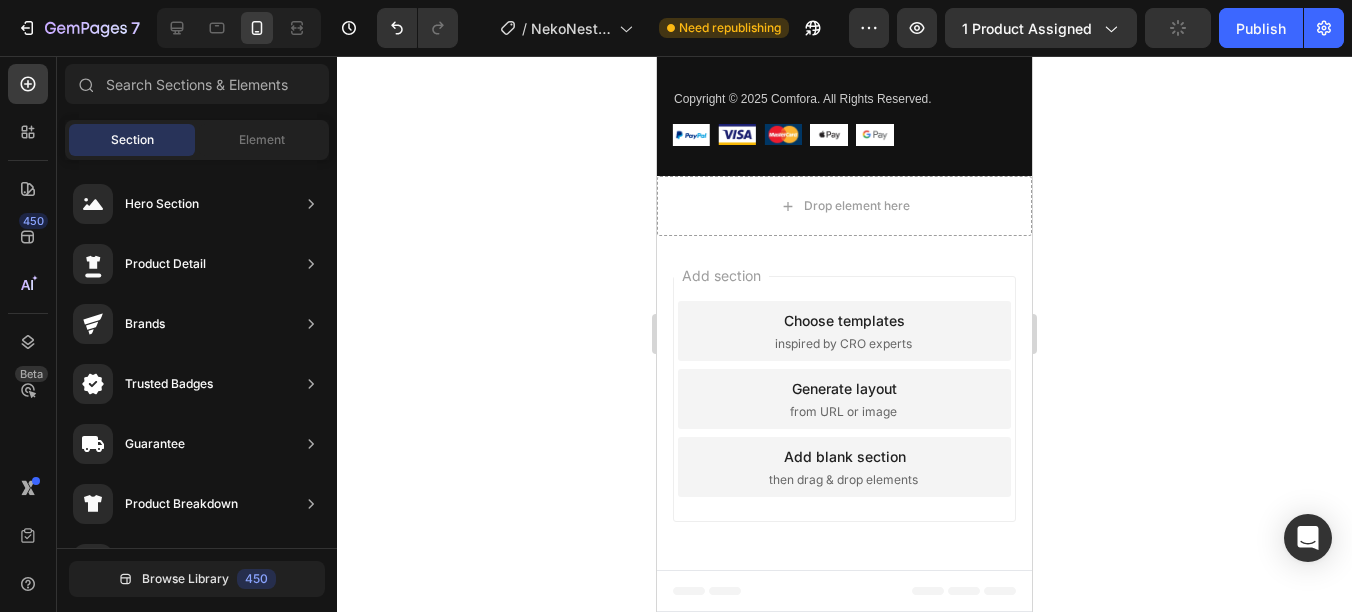 scroll, scrollTop: 7957, scrollLeft: 0, axis: vertical 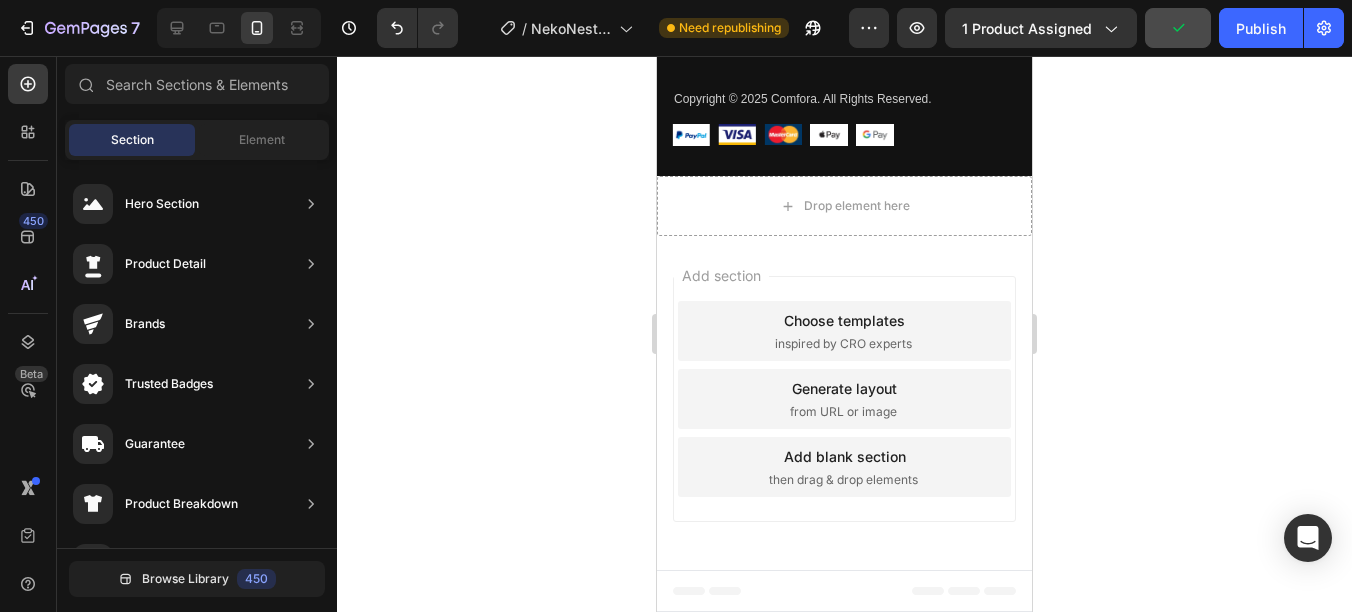 click on "Add section Choose templates inspired by CRO experts Generate layout from URL or image Add blank section then drag & drop elements" at bounding box center [844, 403] 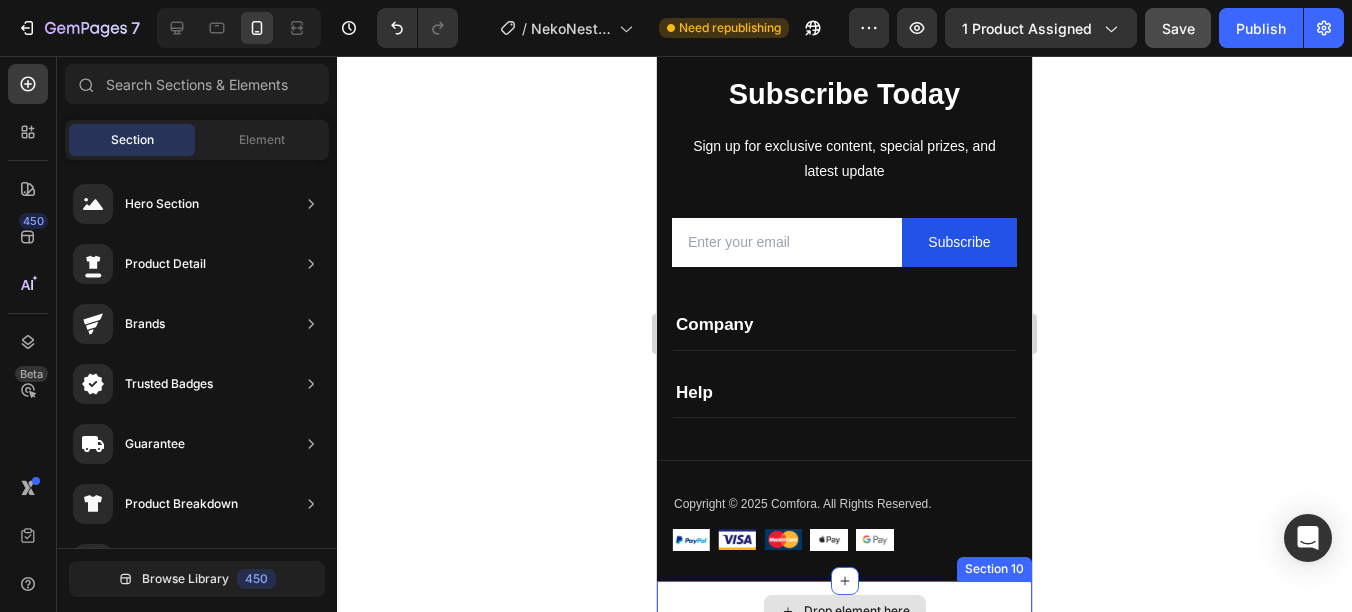 scroll, scrollTop: 7457, scrollLeft: 0, axis: vertical 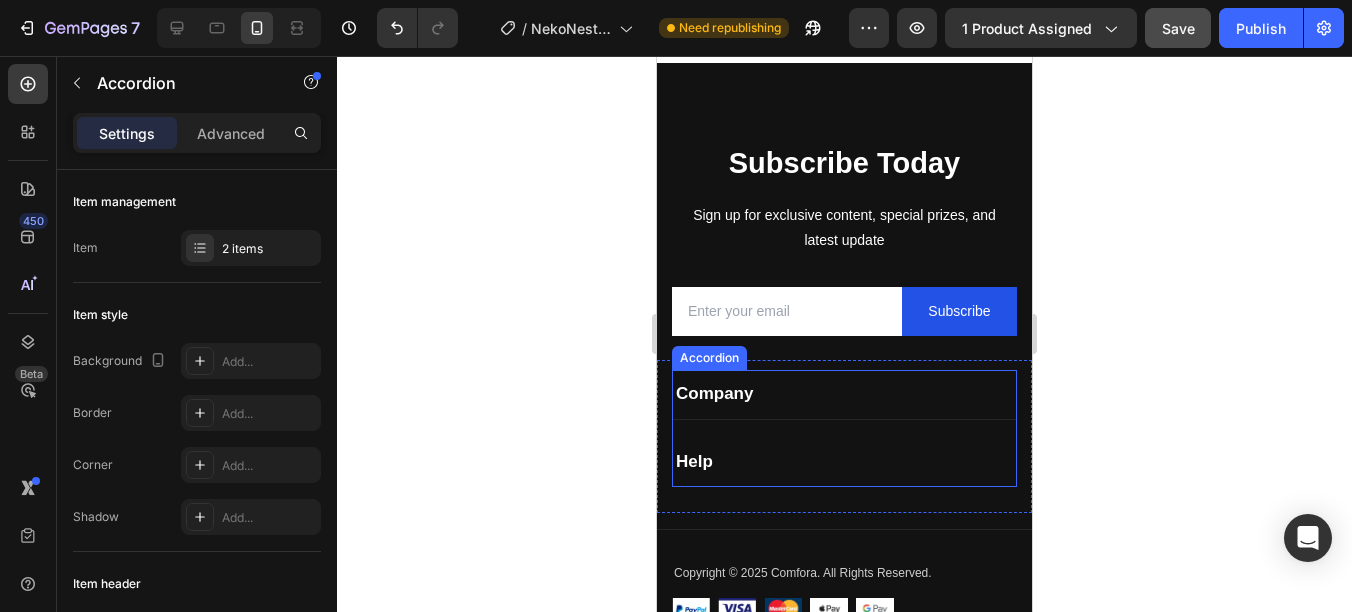 click on "Company" at bounding box center (844, 394) 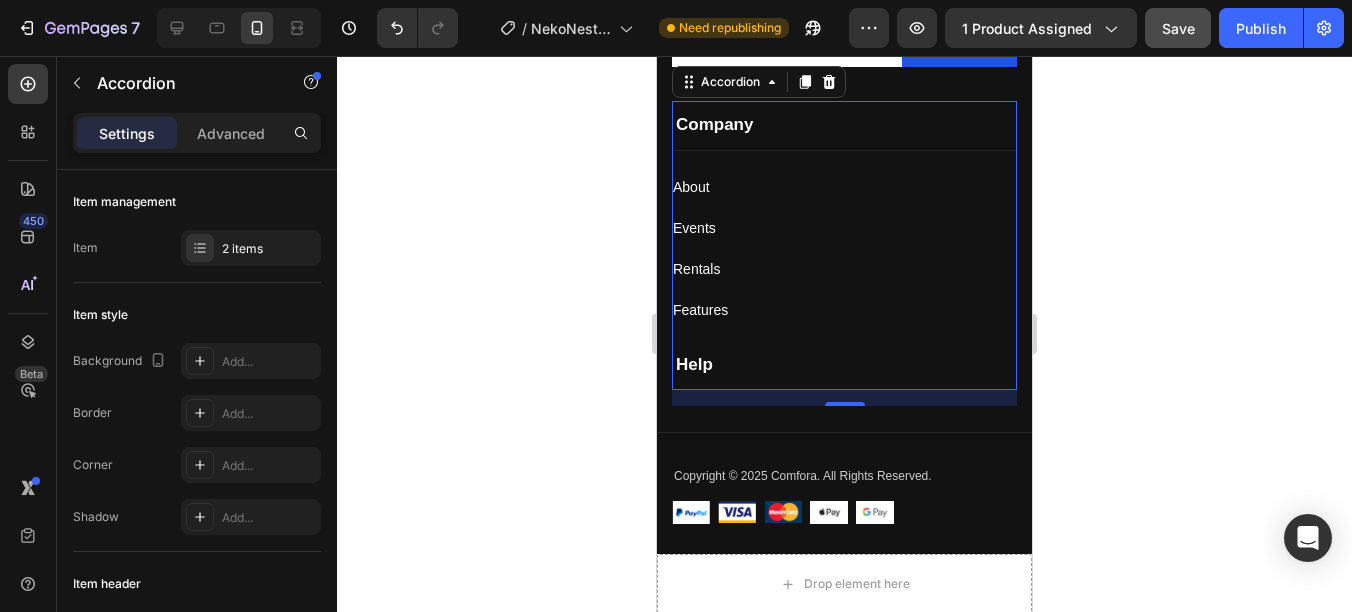 scroll, scrollTop: 7757, scrollLeft: 0, axis: vertical 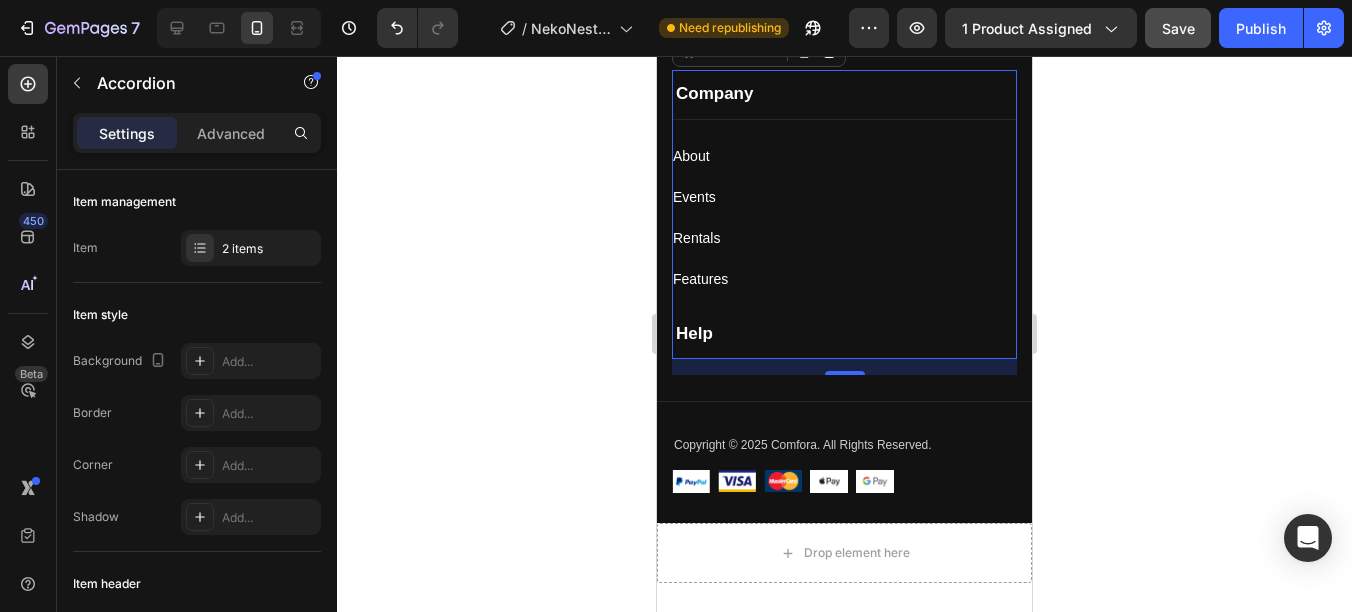 click on "Help" at bounding box center [844, 334] 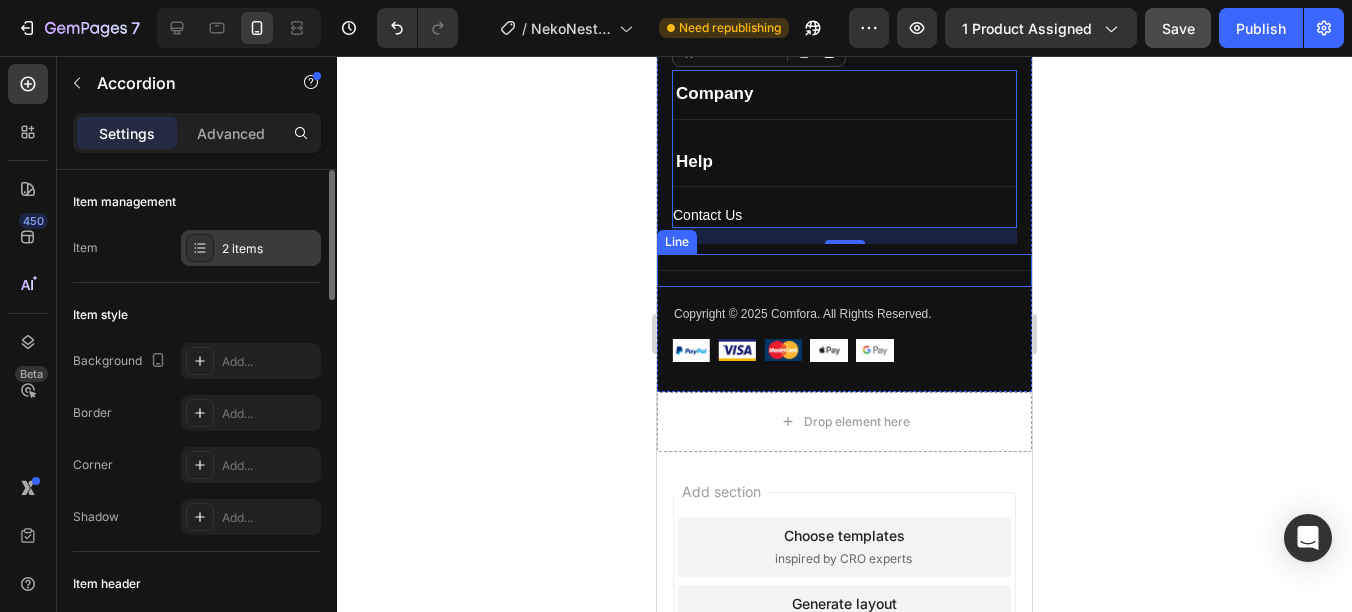 click on "2 items" at bounding box center (269, 249) 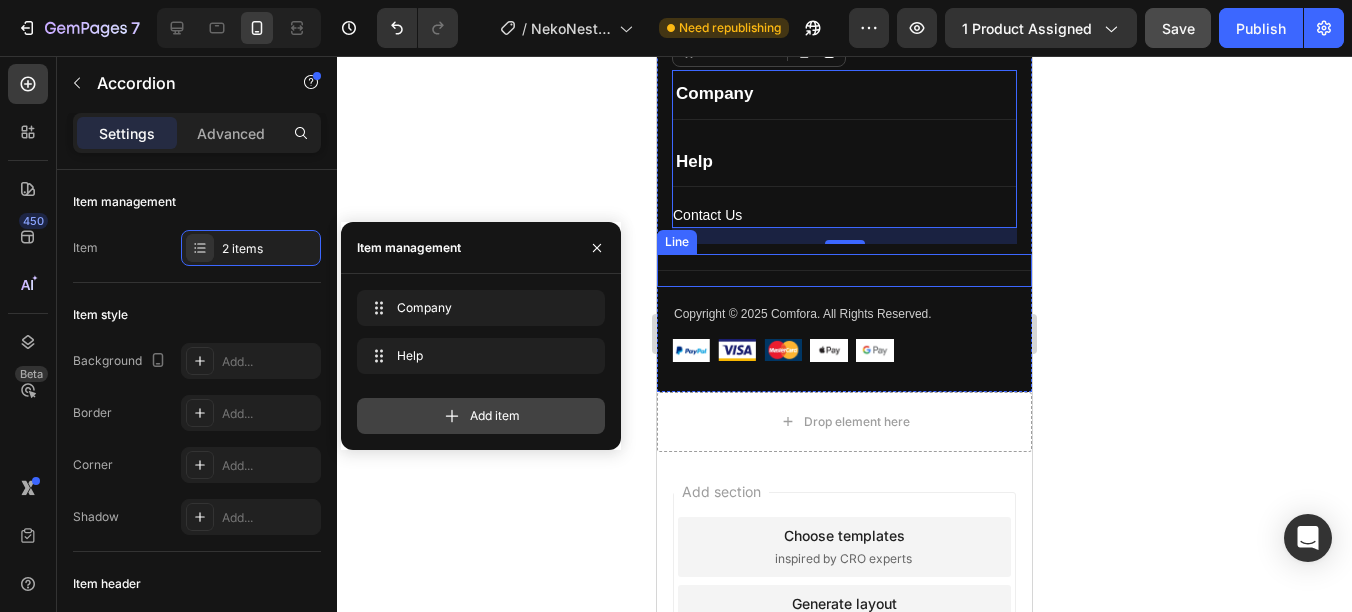 click on "Add item" at bounding box center (495, 416) 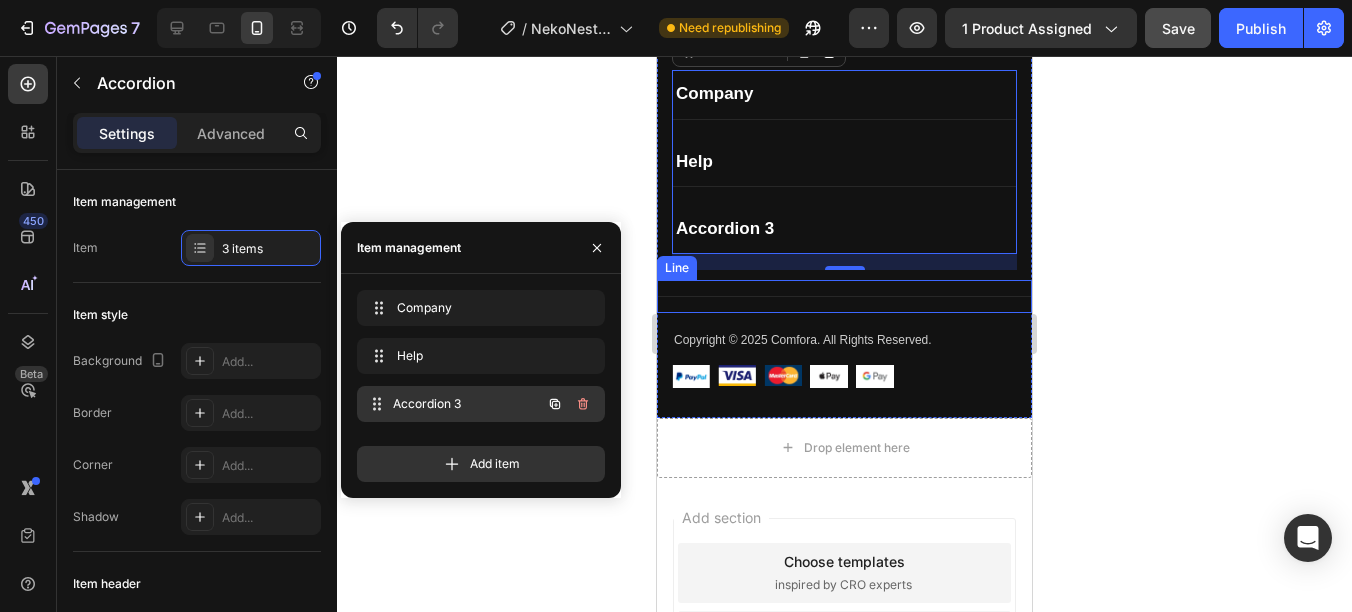 drag, startPoint x: 476, startPoint y: 398, endPoint x: 391, endPoint y: 393, distance: 85.146935 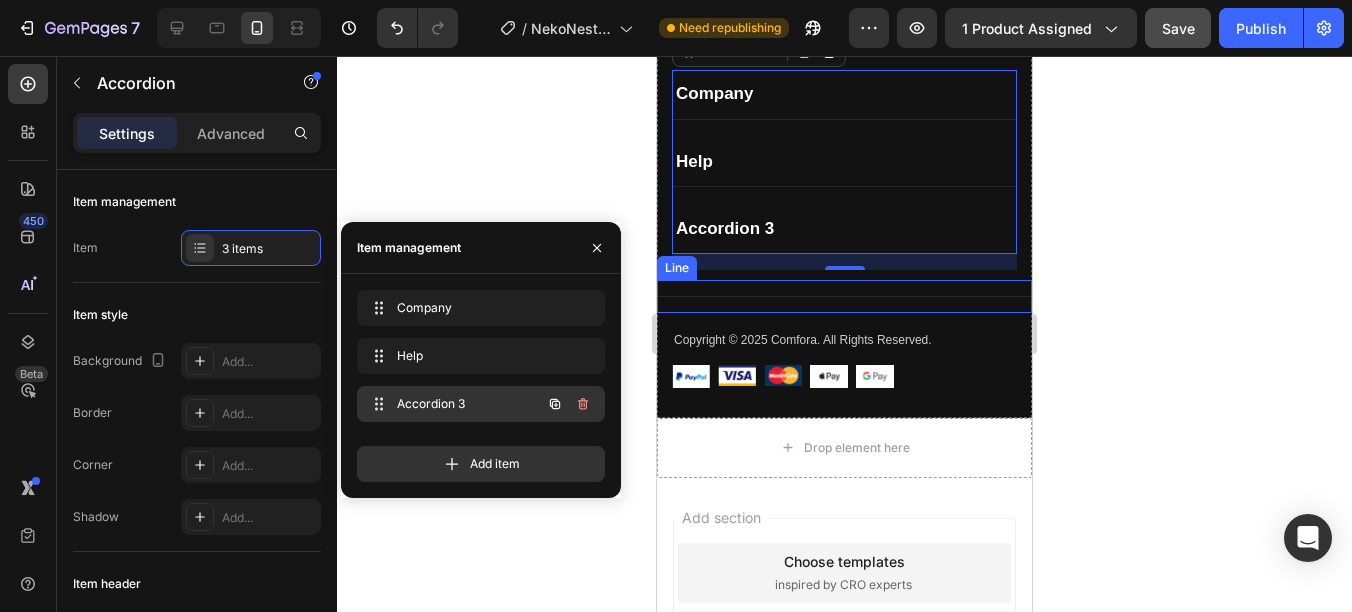click on "Accordion 3" at bounding box center [453, 404] 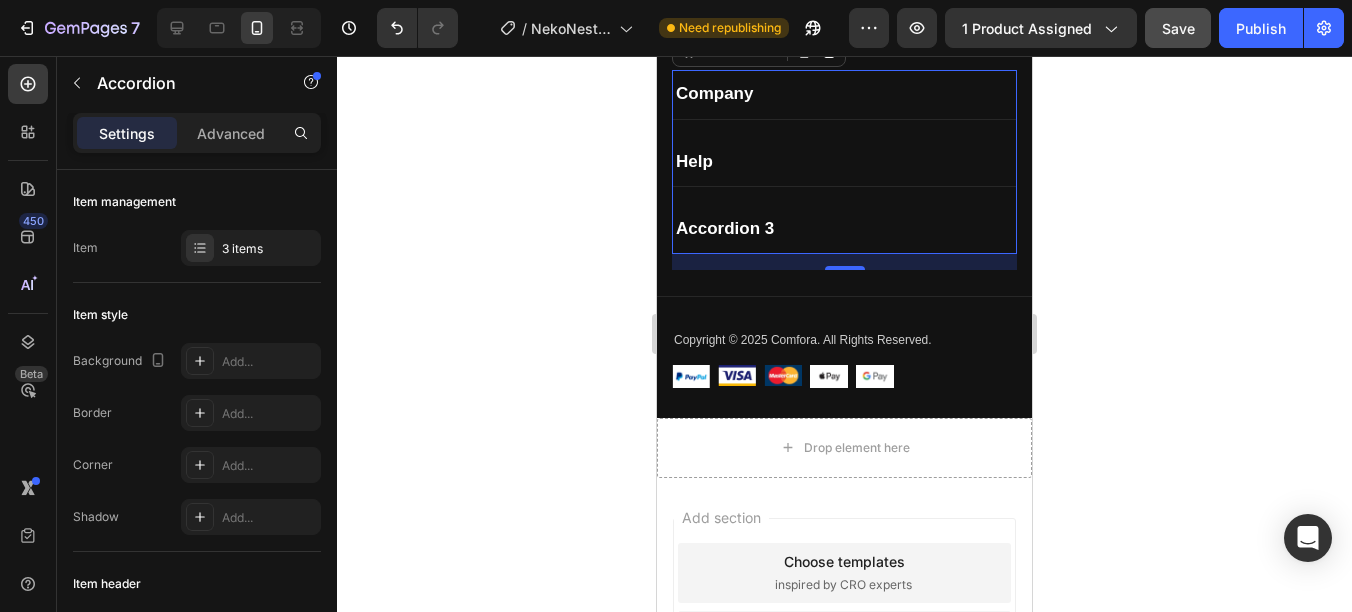 click on "Accordion 3" at bounding box center [844, 229] 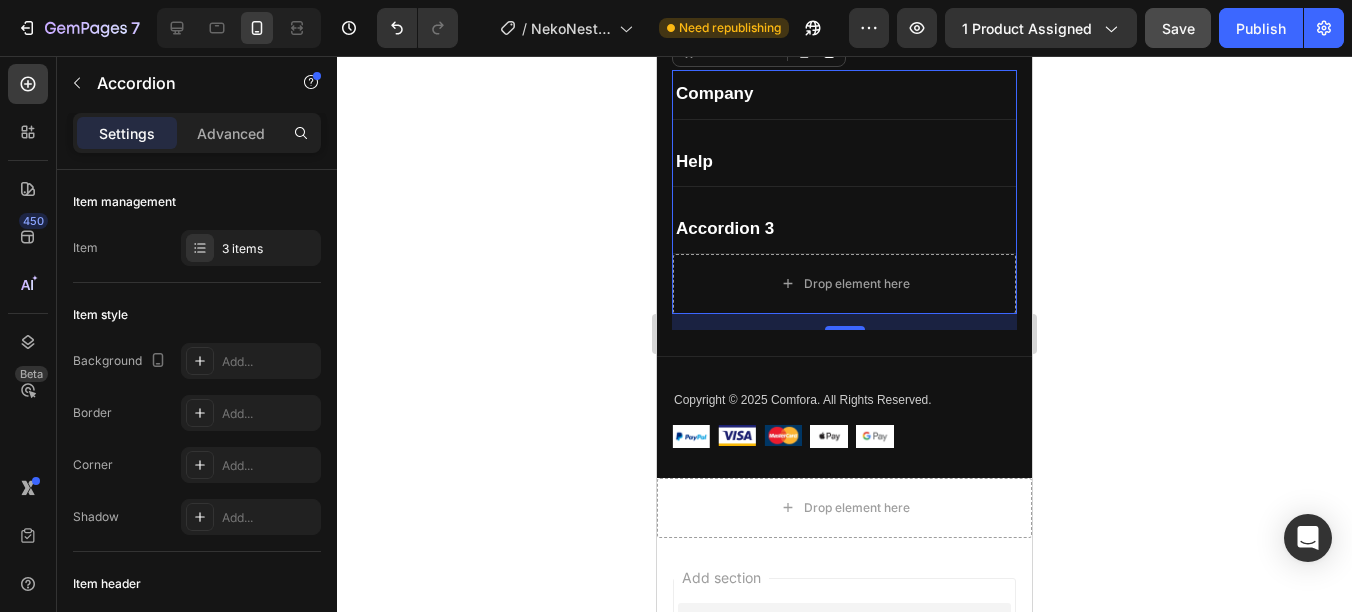 click on "Accordion 3" at bounding box center (725, 229) 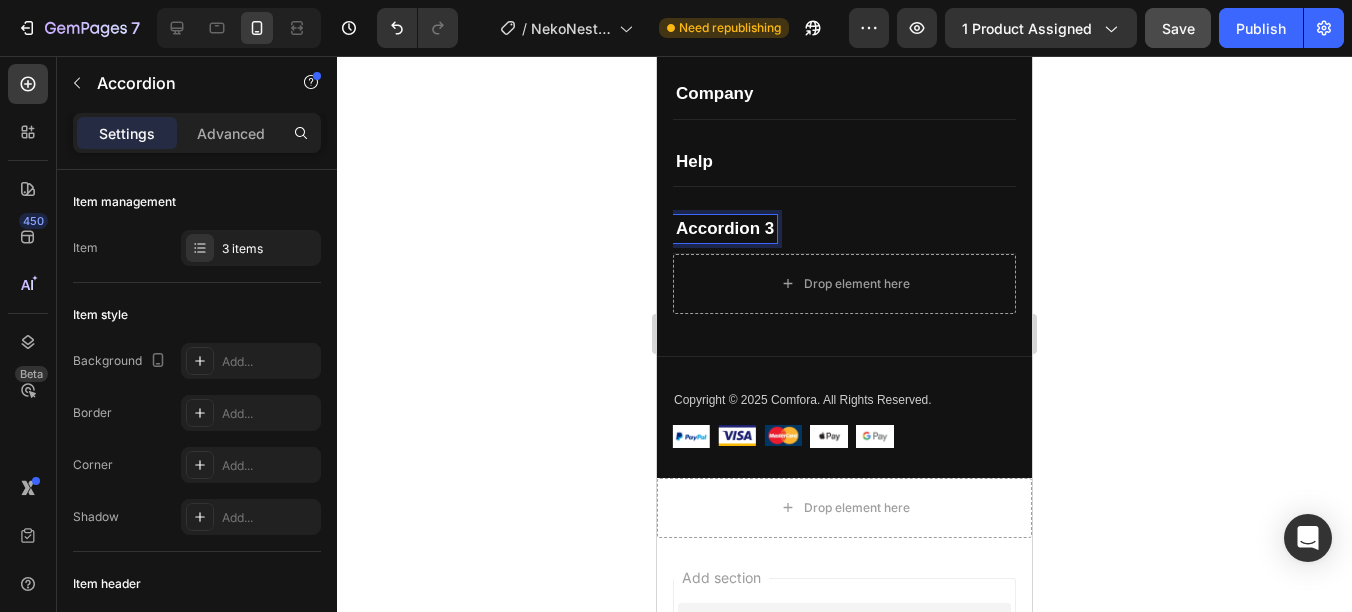 click on "Accordion 3" at bounding box center [725, 229] 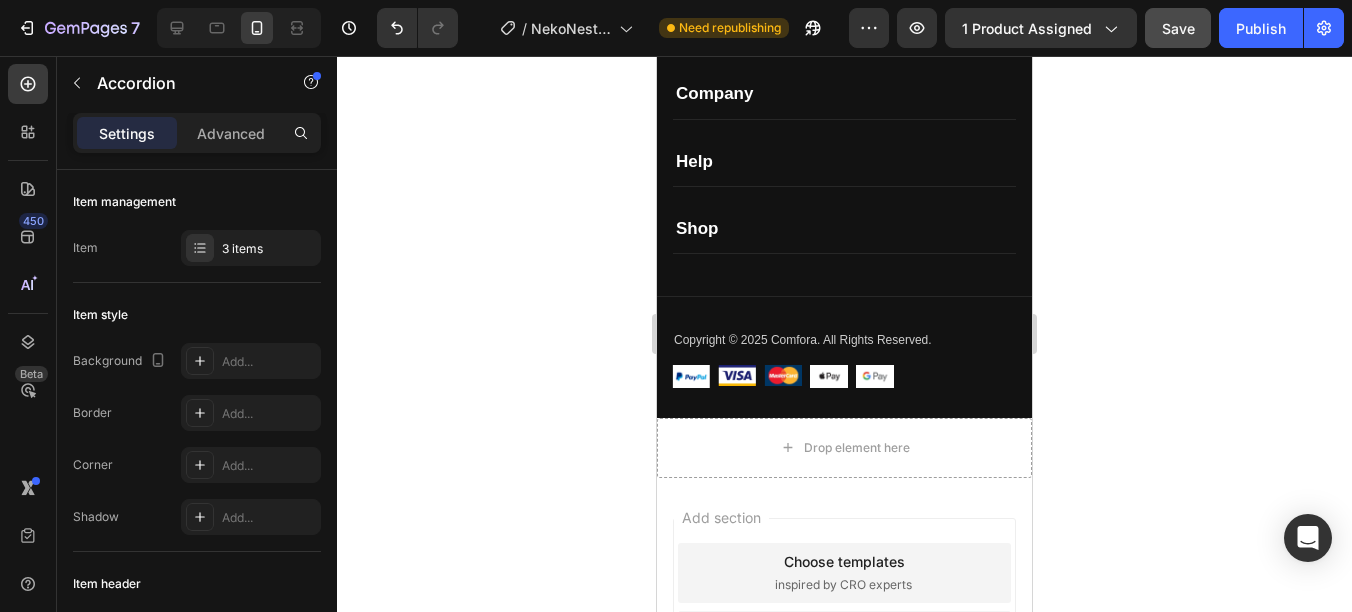click on "Shop" at bounding box center [844, 229] 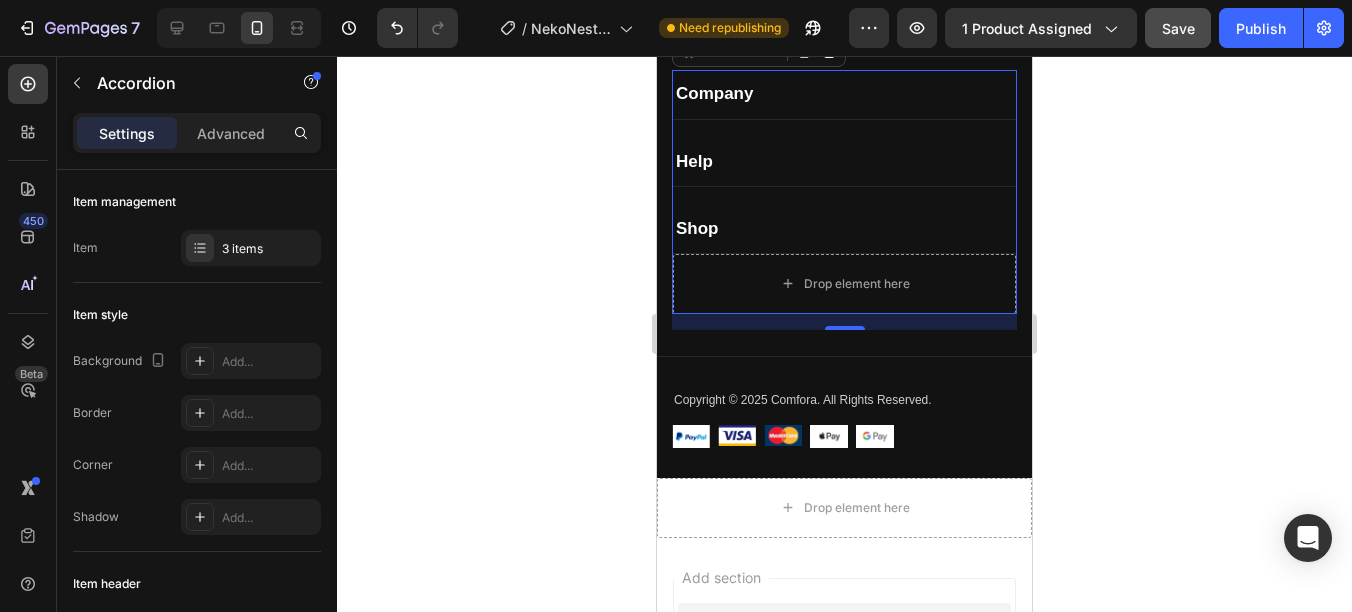 click on "Shop" at bounding box center [844, 229] 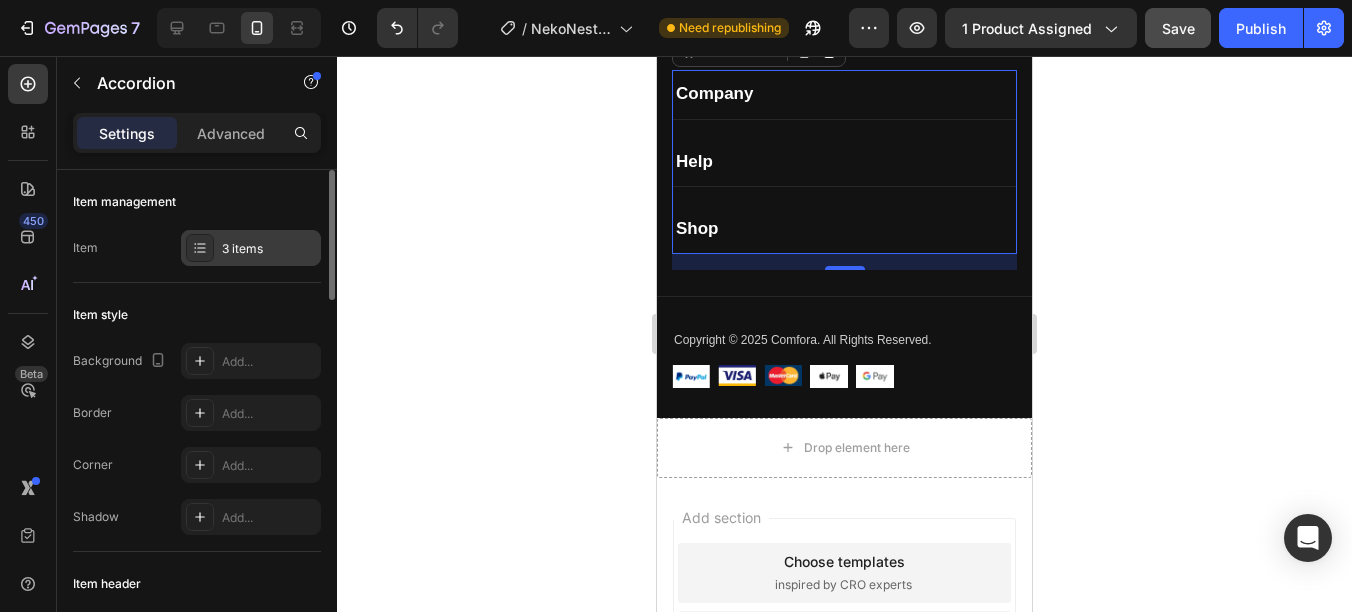 click on "3 items" at bounding box center [269, 249] 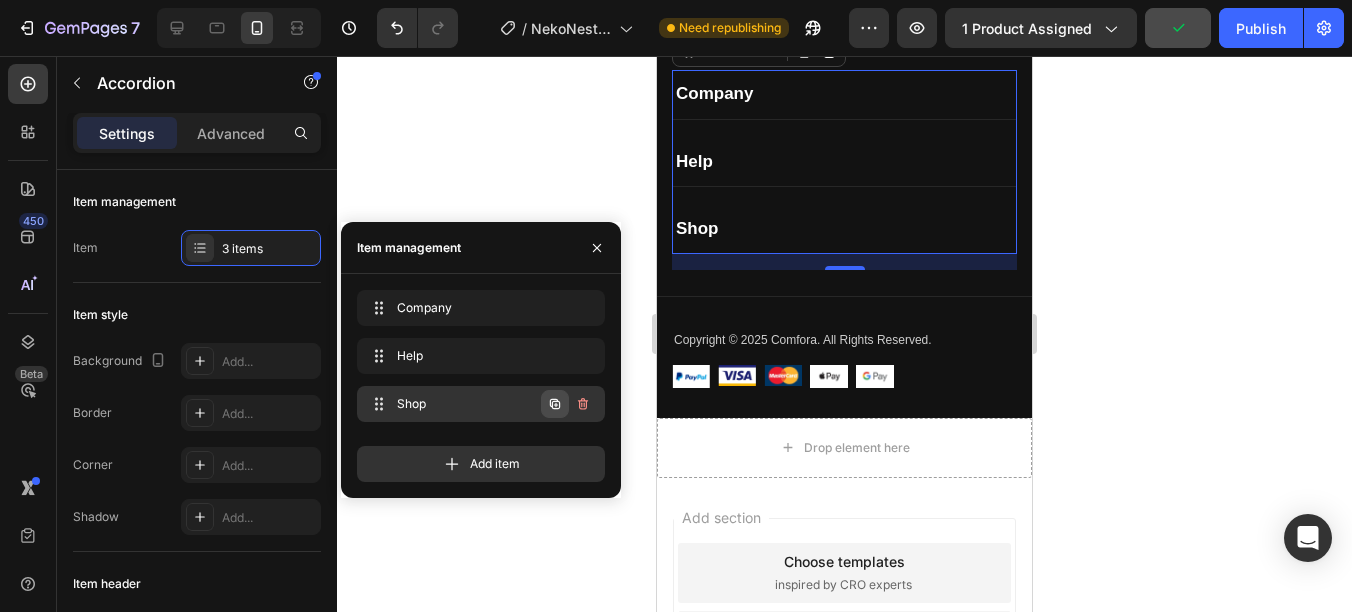 click 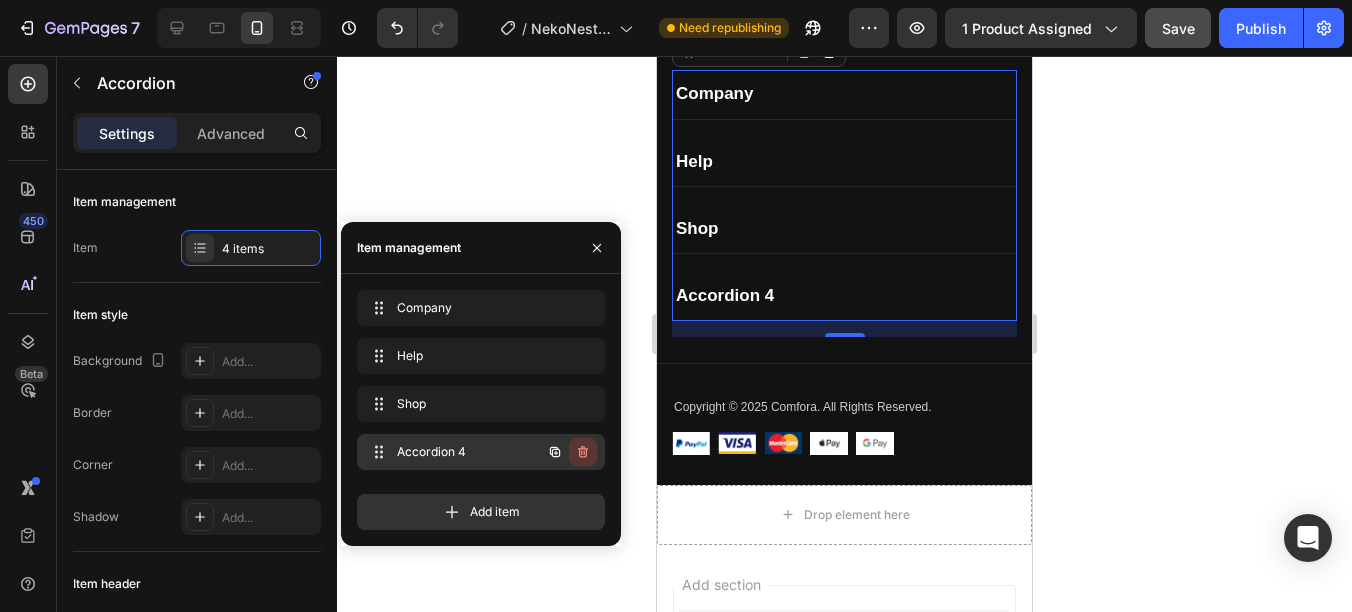 click 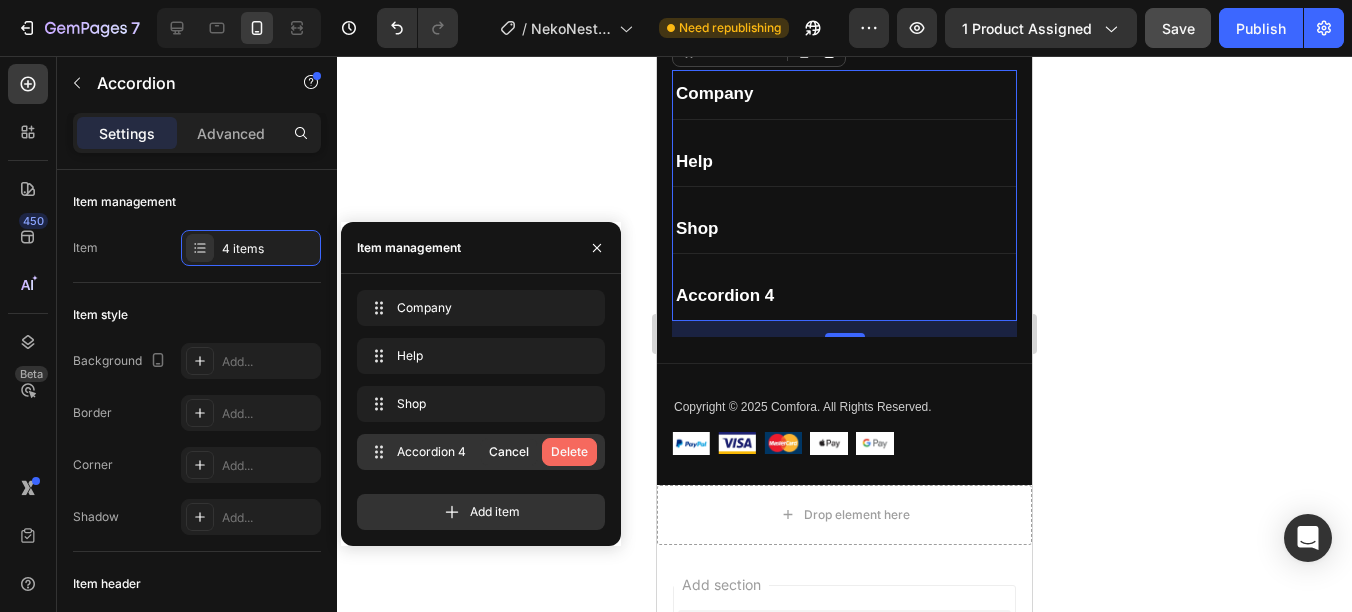 click on "Delete" at bounding box center [569, 452] 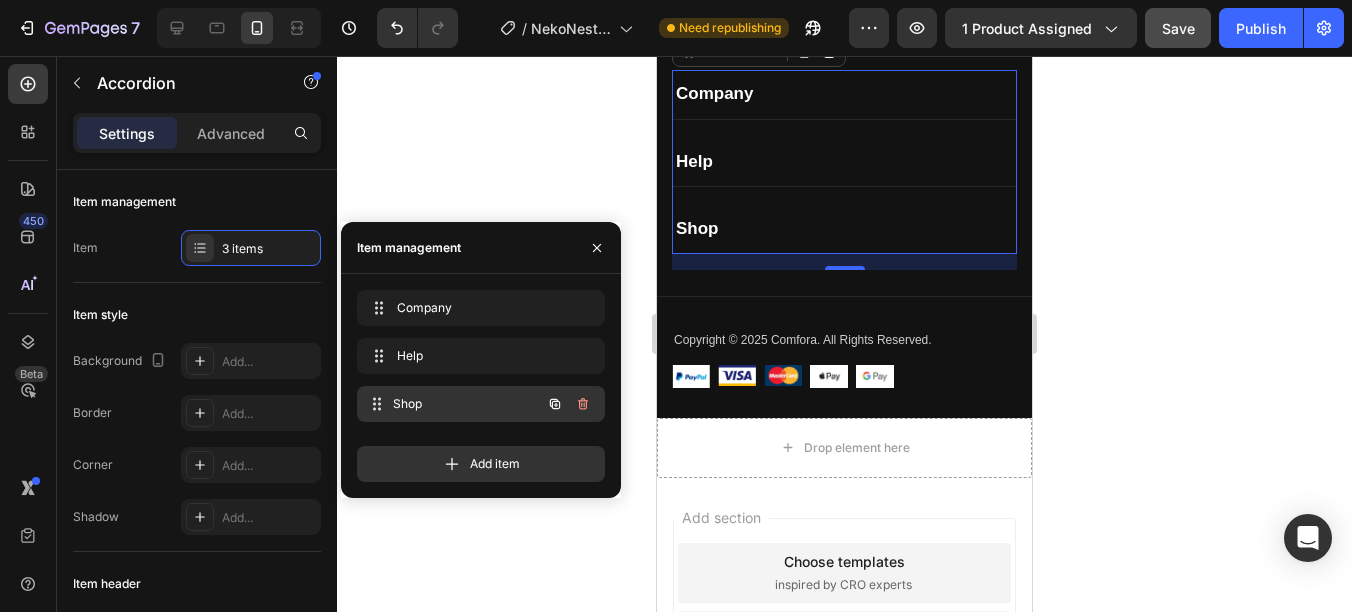 click on "Shop Shop" at bounding box center [453, 404] 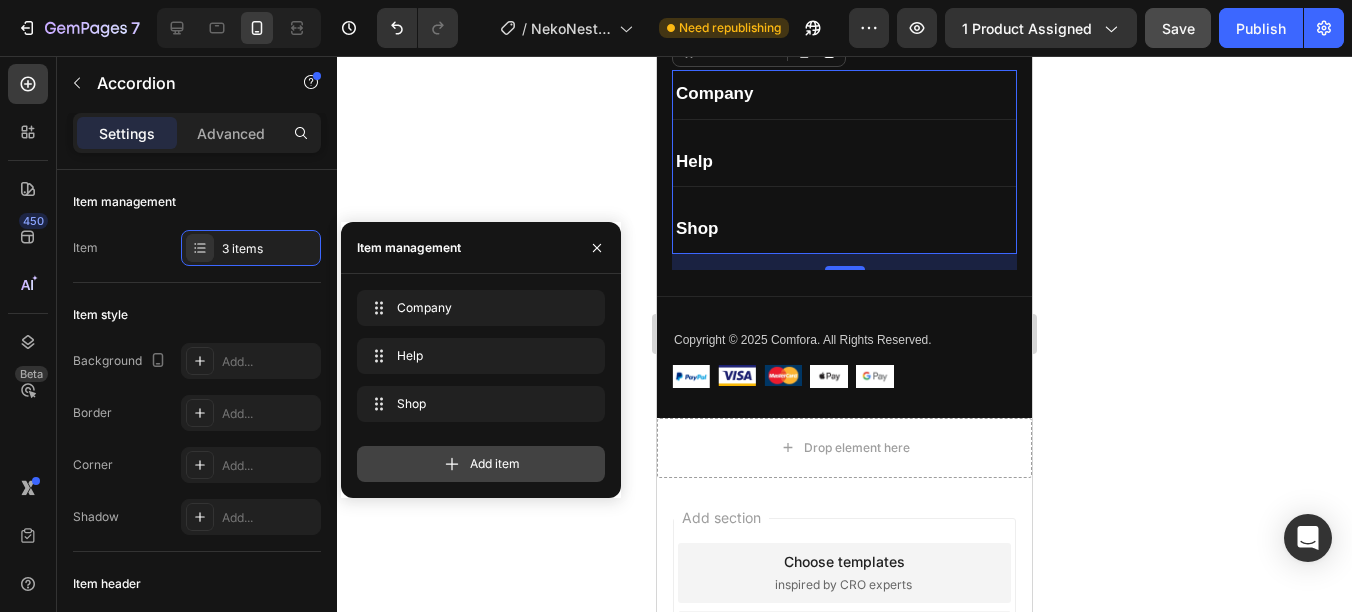 click on "Add item" at bounding box center [495, 464] 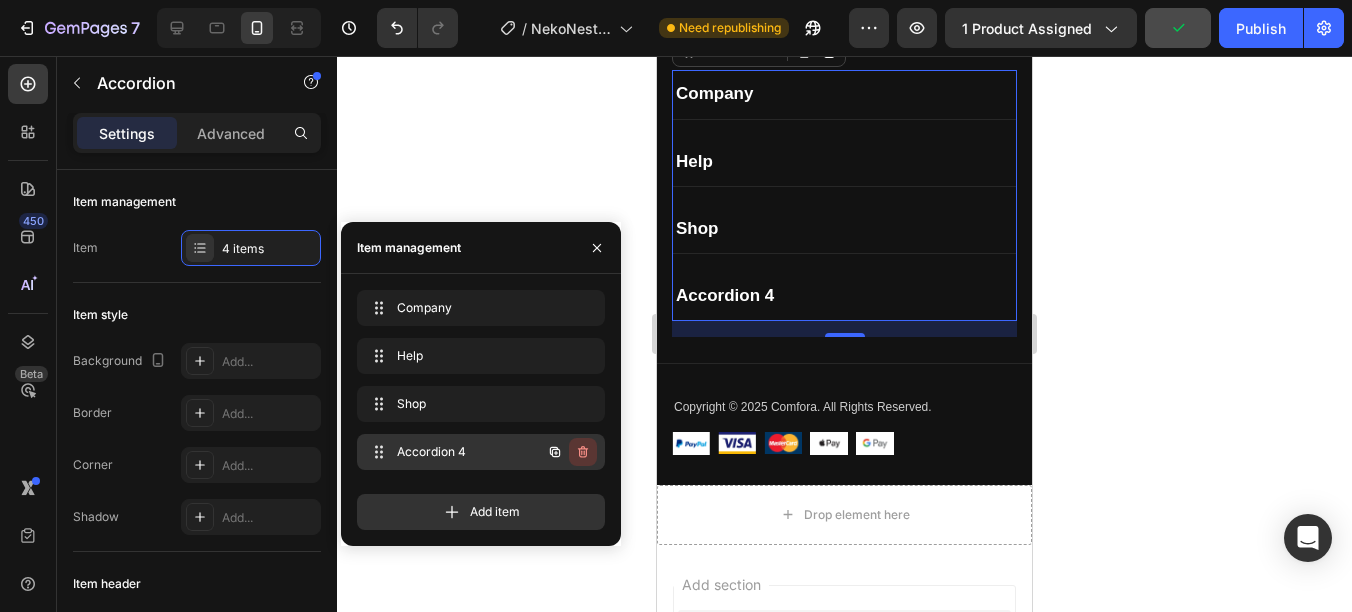 click 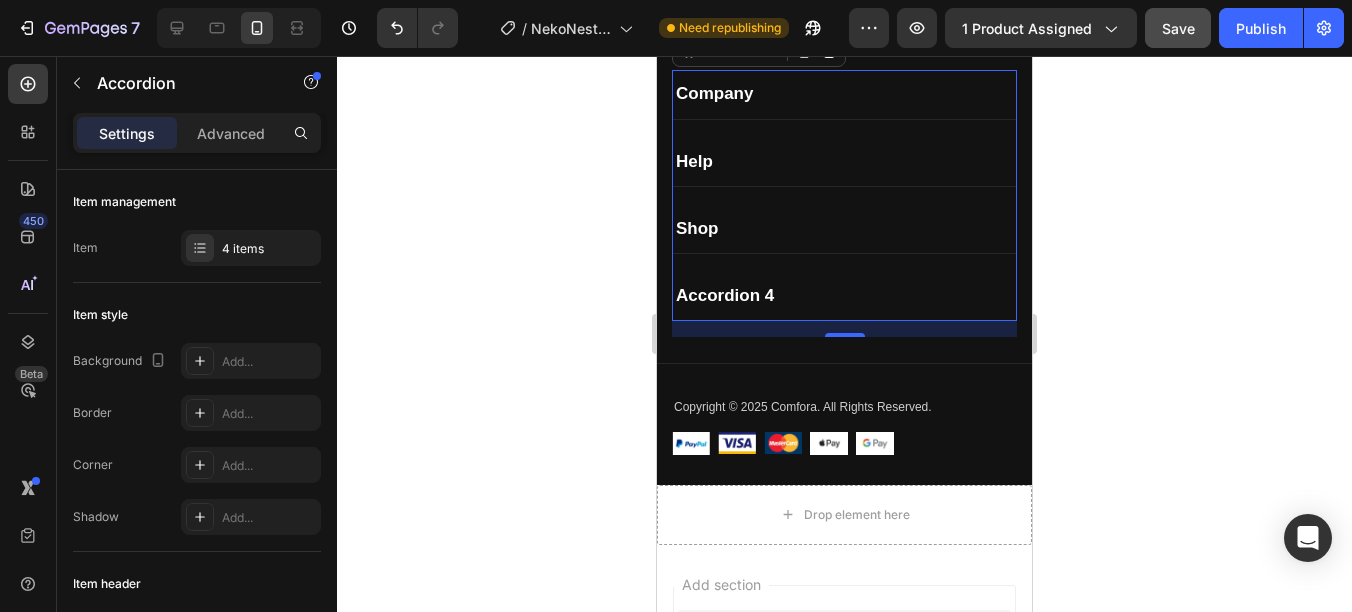 click on "Shop" at bounding box center [844, 229] 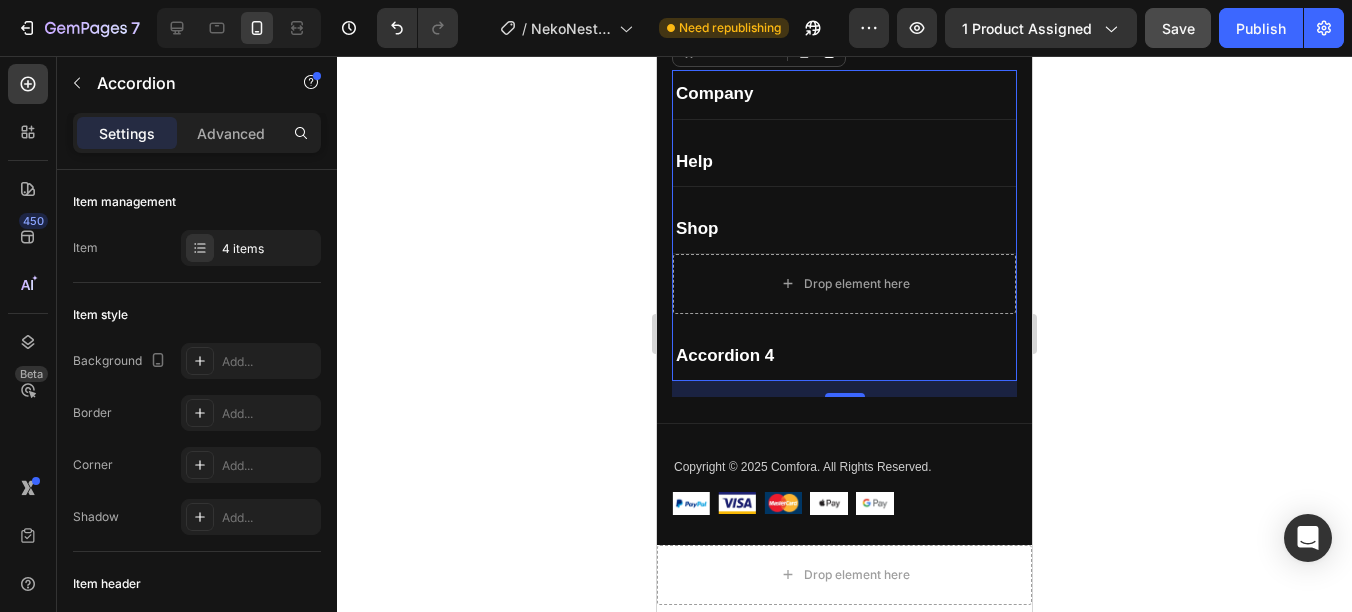 click on "Shop" at bounding box center [844, 229] 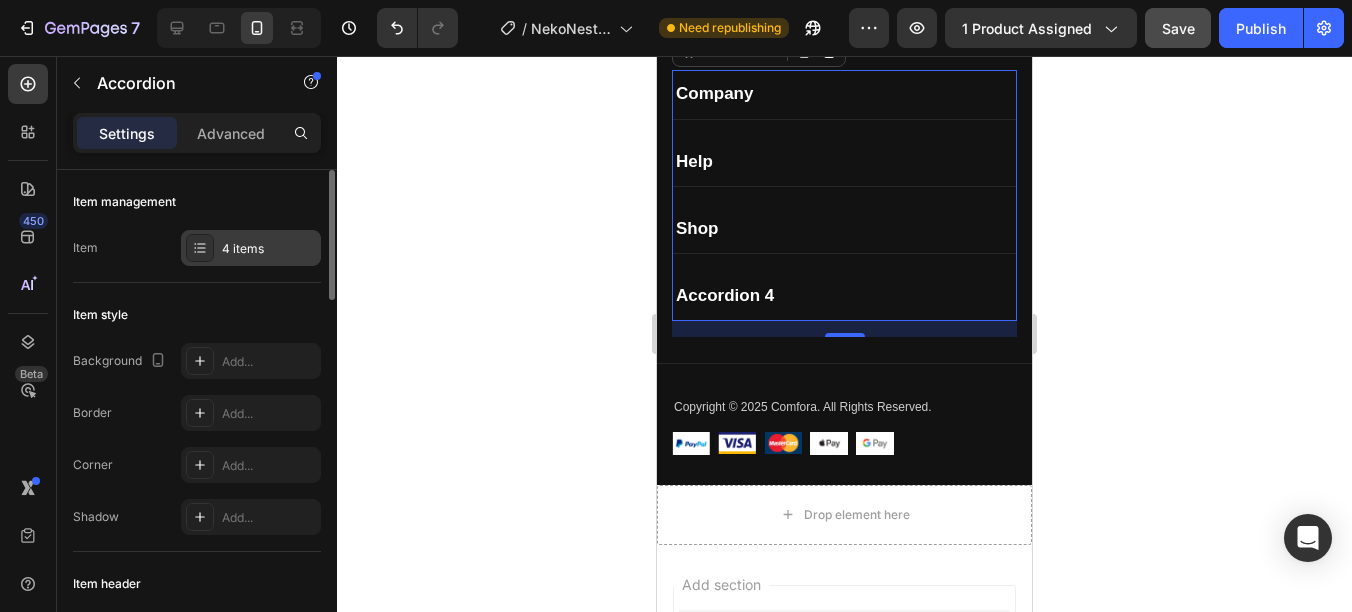 click on "4 items" at bounding box center (251, 248) 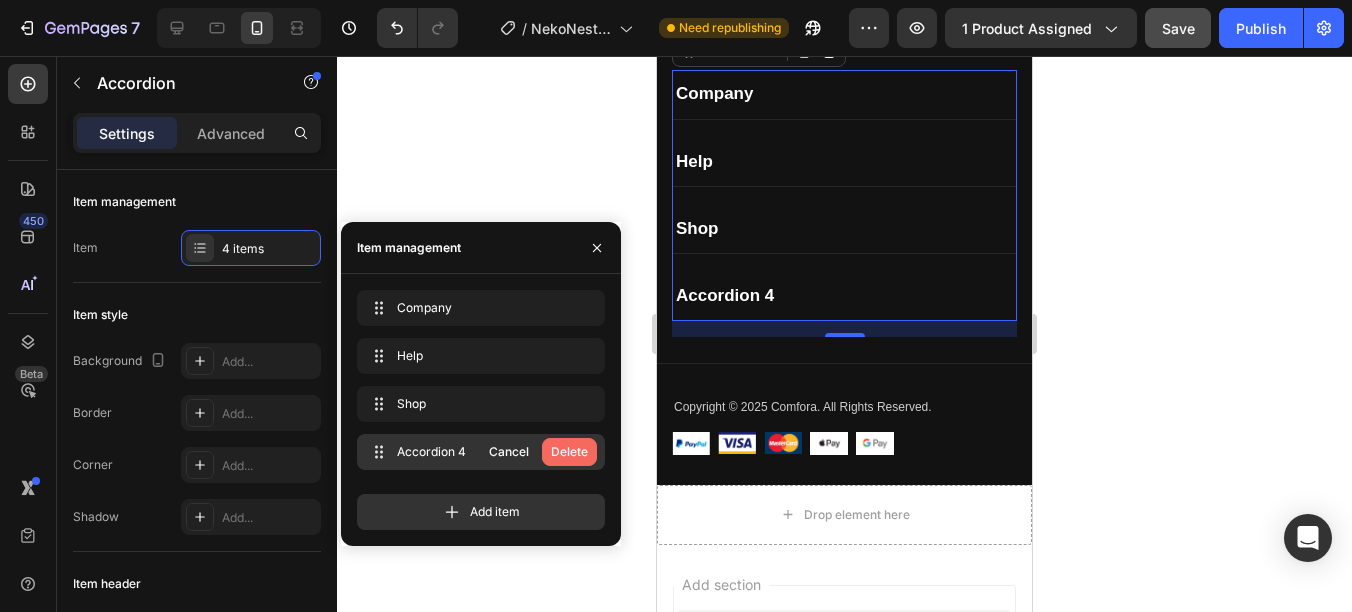 click on "Delete" at bounding box center (569, 452) 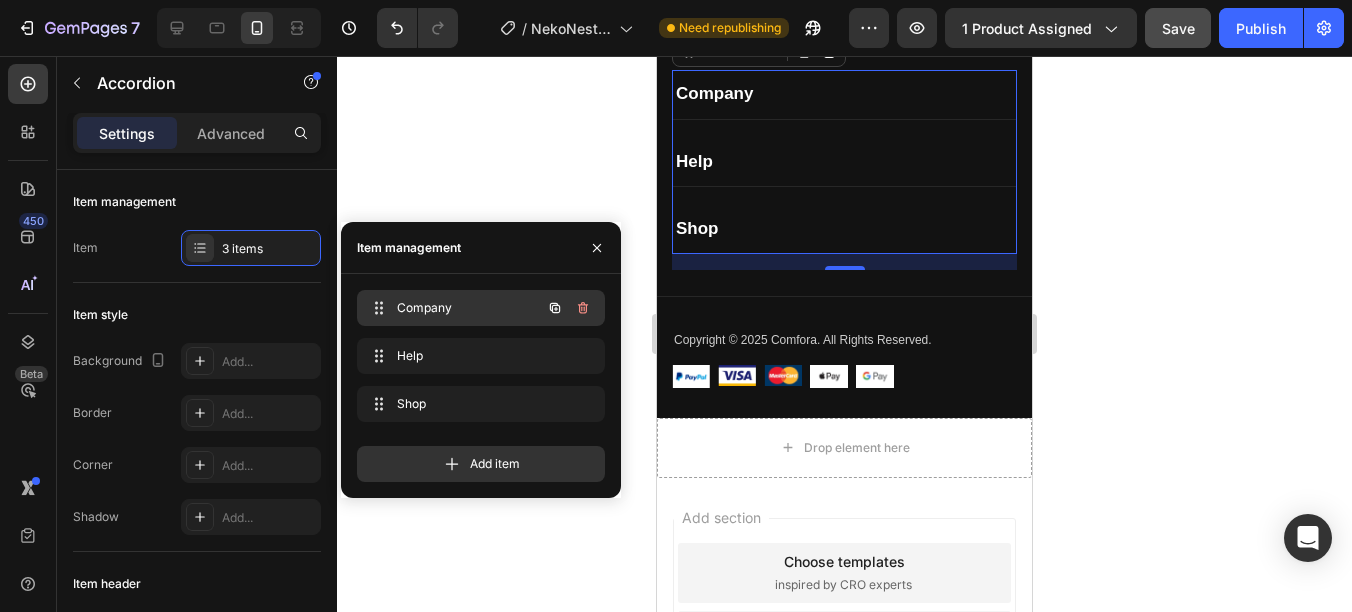 click on "Company" at bounding box center (453, 308) 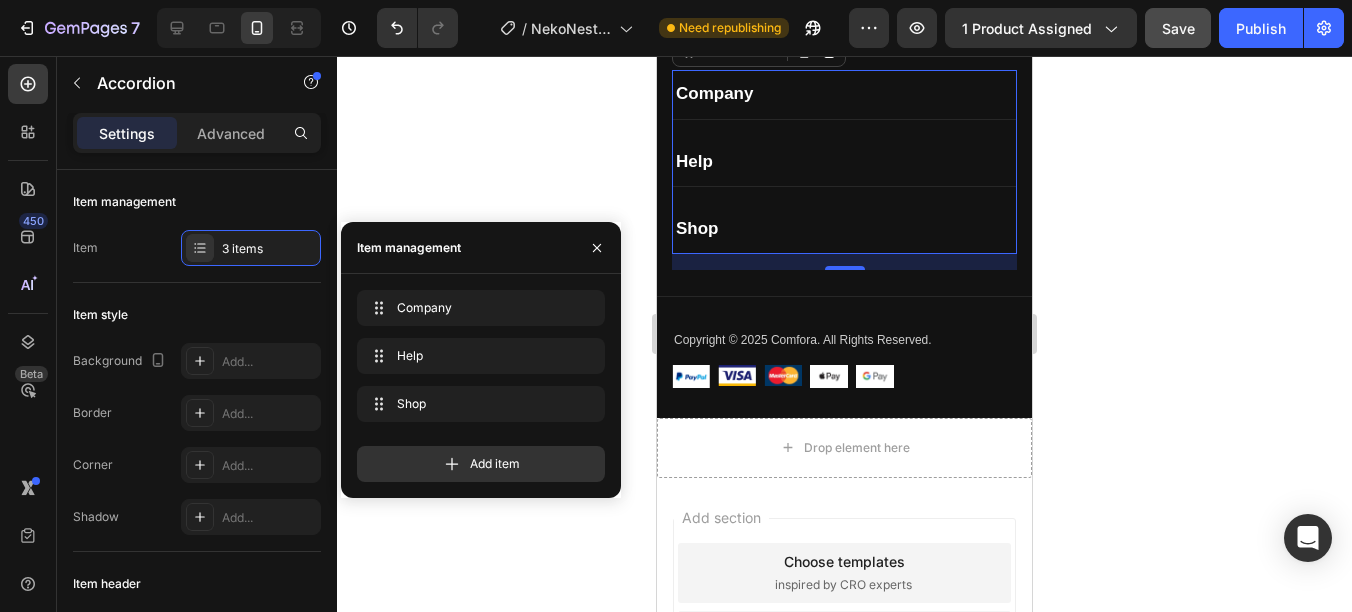 click on "Company" at bounding box center (844, 94) 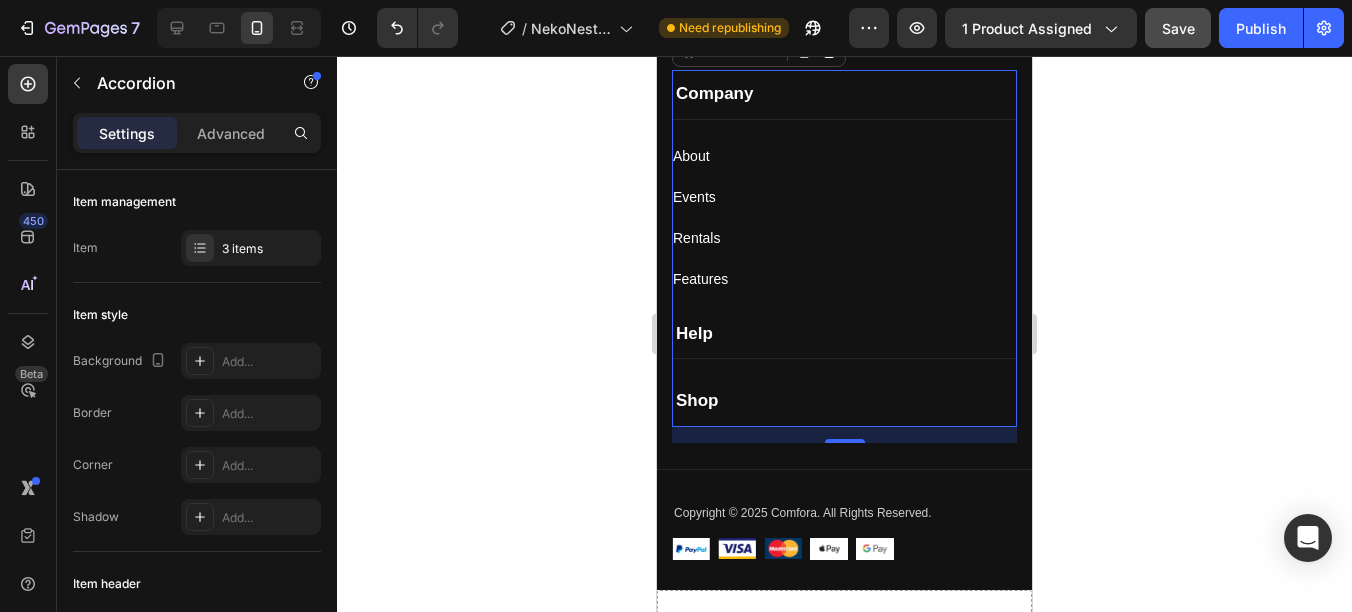 click on "Help" at bounding box center [844, 334] 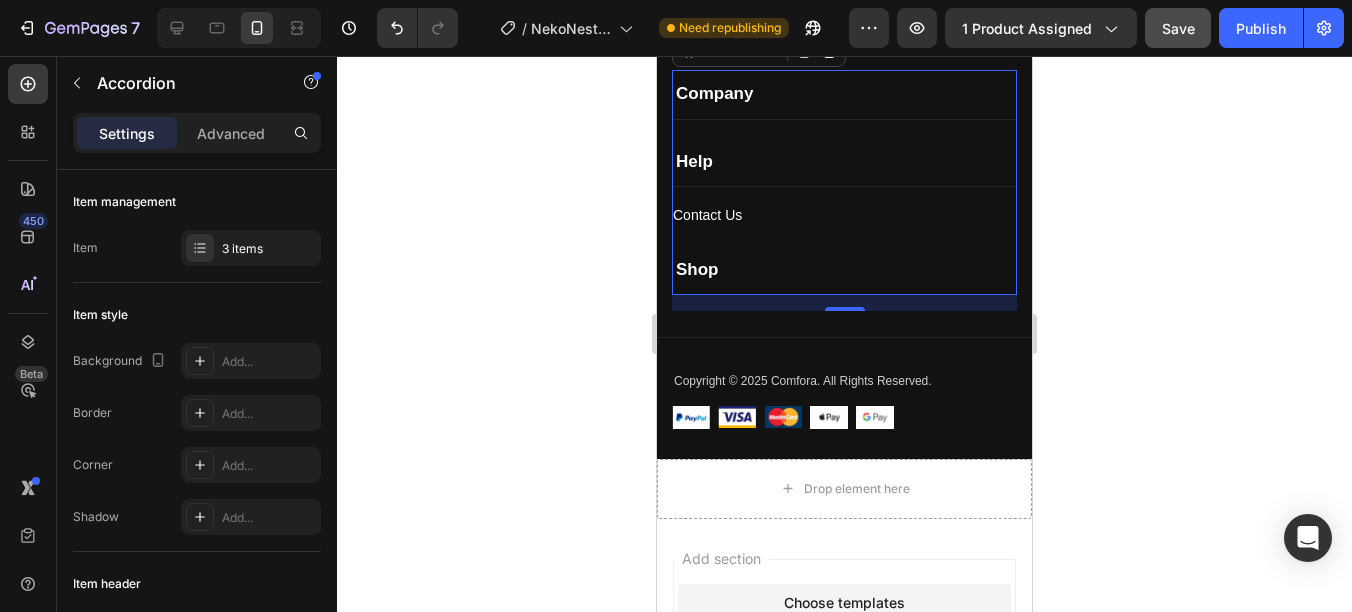 click on "Company" at bounding box center (844, 94) 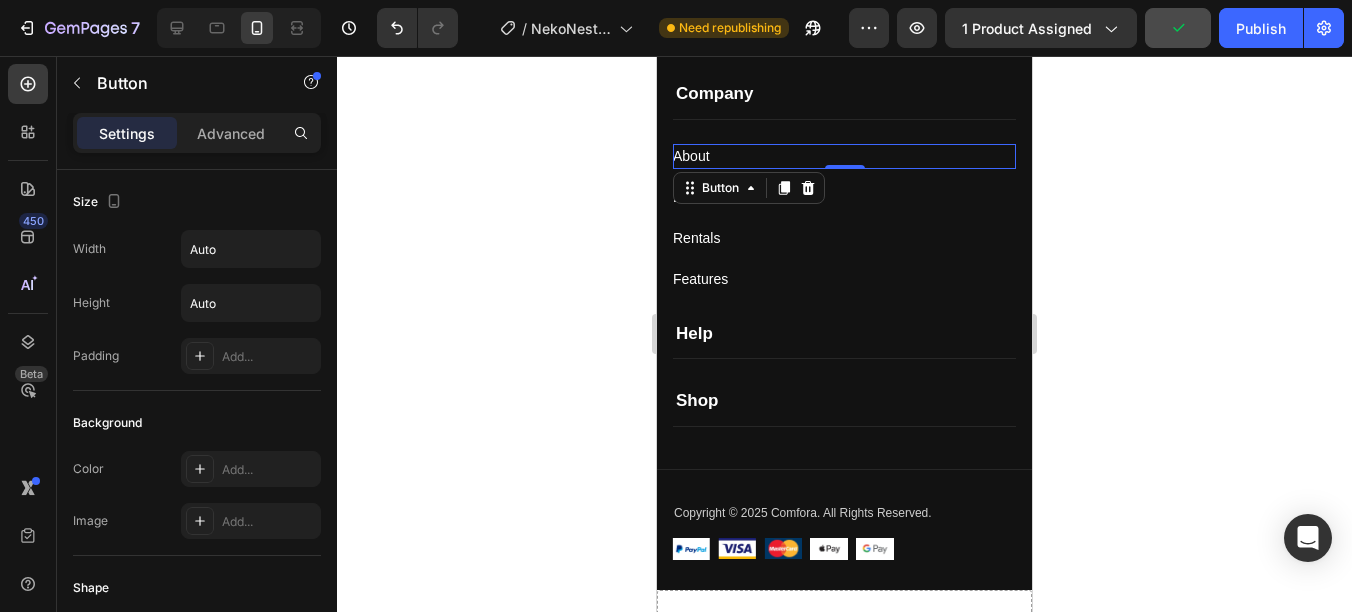 click on "About Button   0" at bounding box center [844, 156] 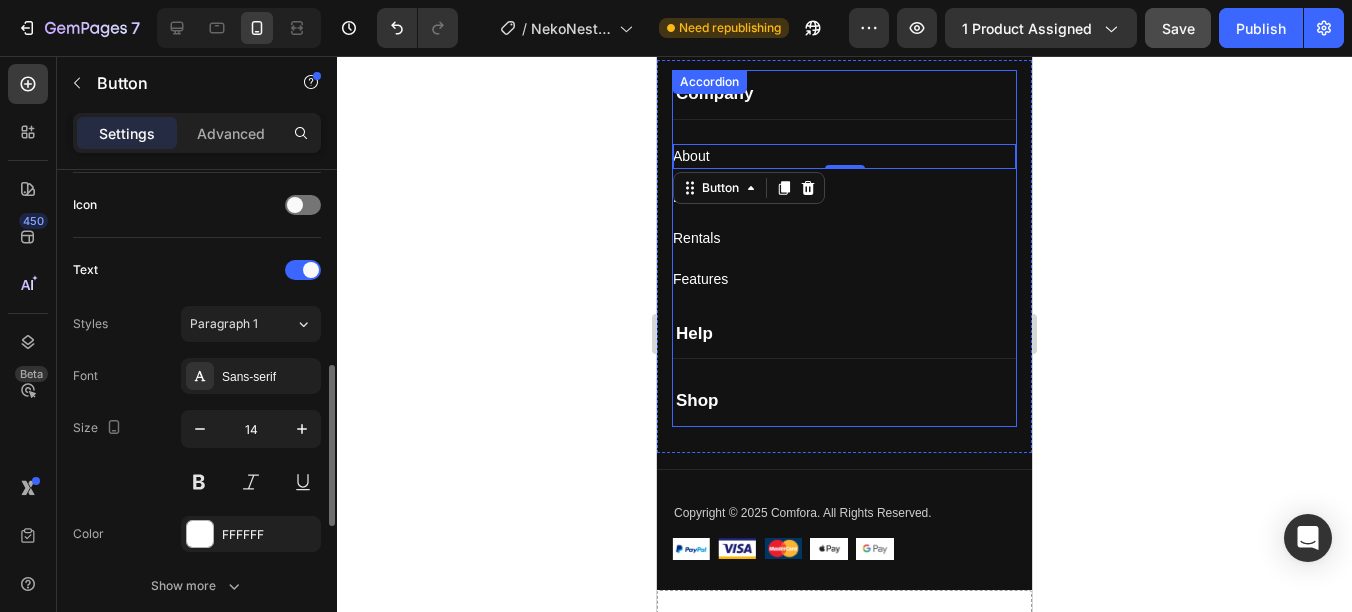 scroll, scrollTop: 1039, scrollLeft: 0, axis: vertical 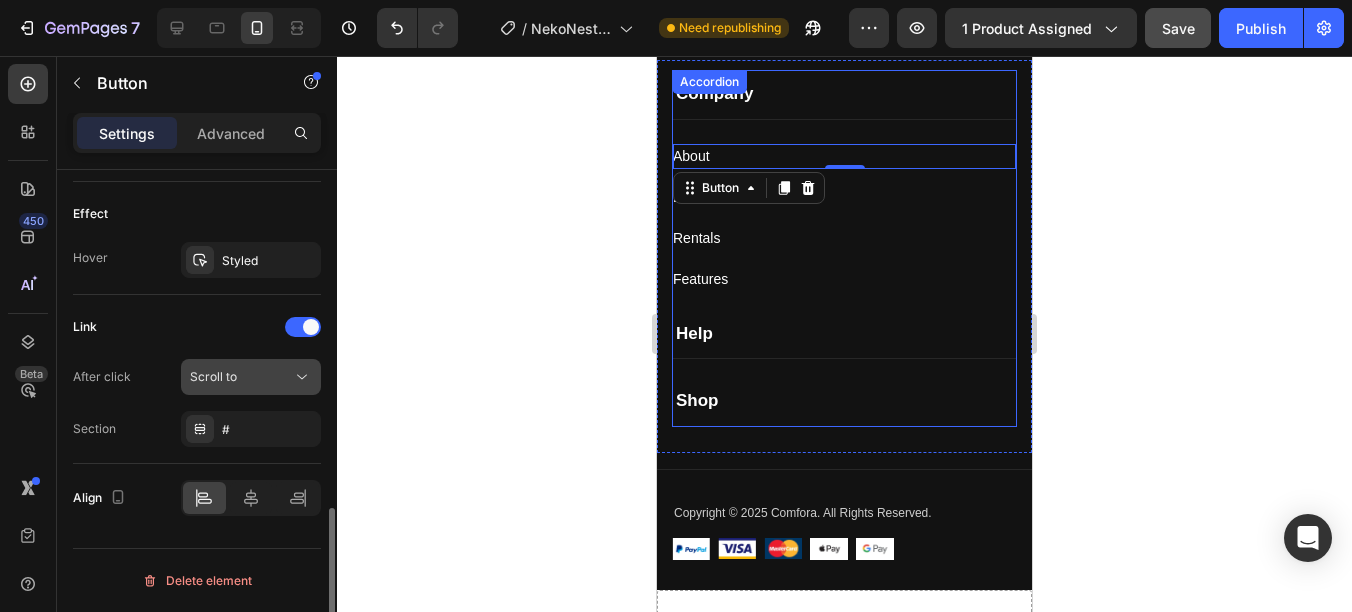 click on "Scroll to" at bounding box center [241, 377] 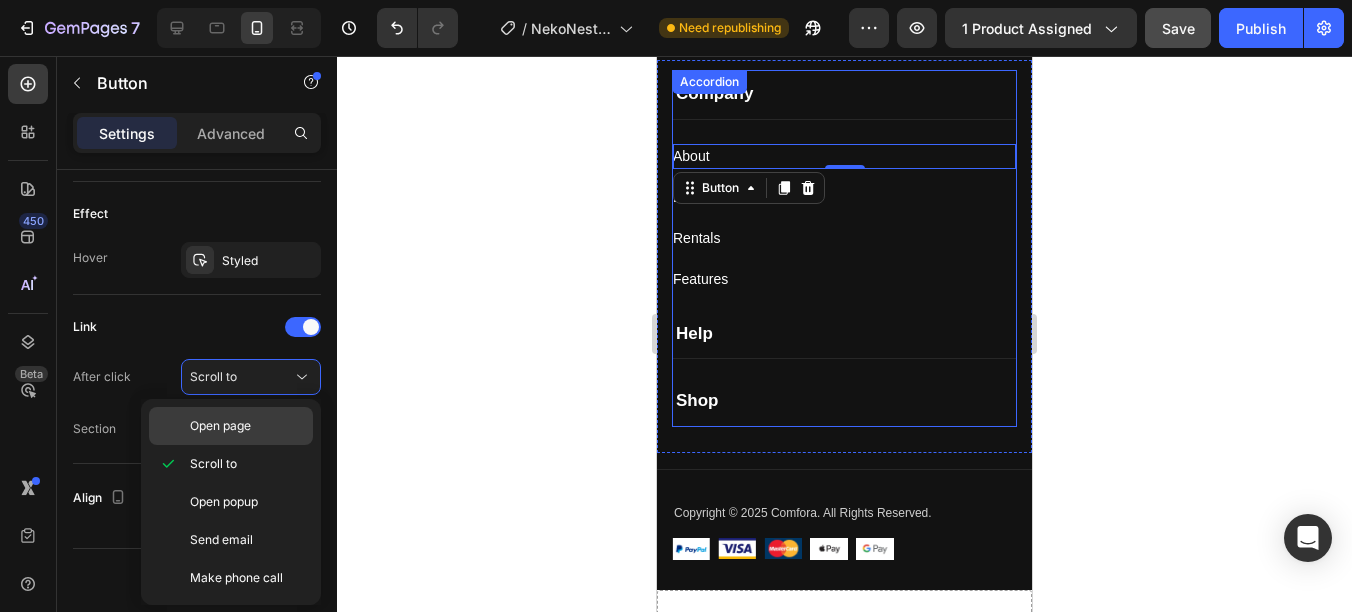click on "Open page" at bounding box center [220, 426] 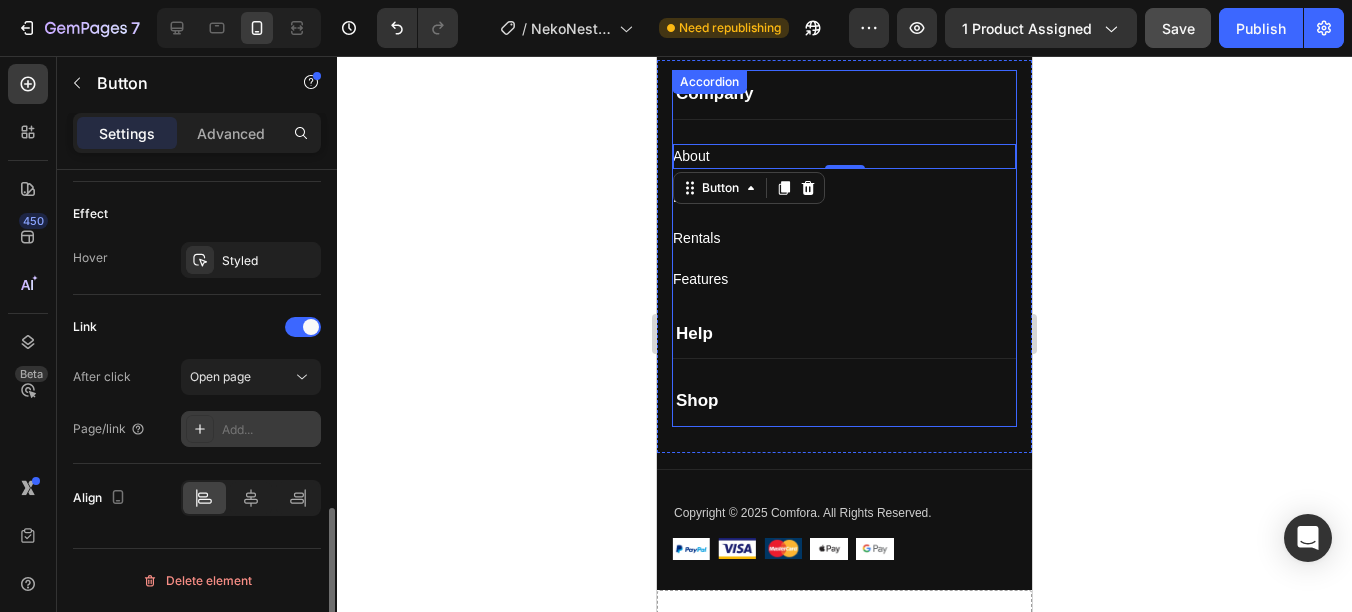 click on "Add..." at bounding box center (269, 430) 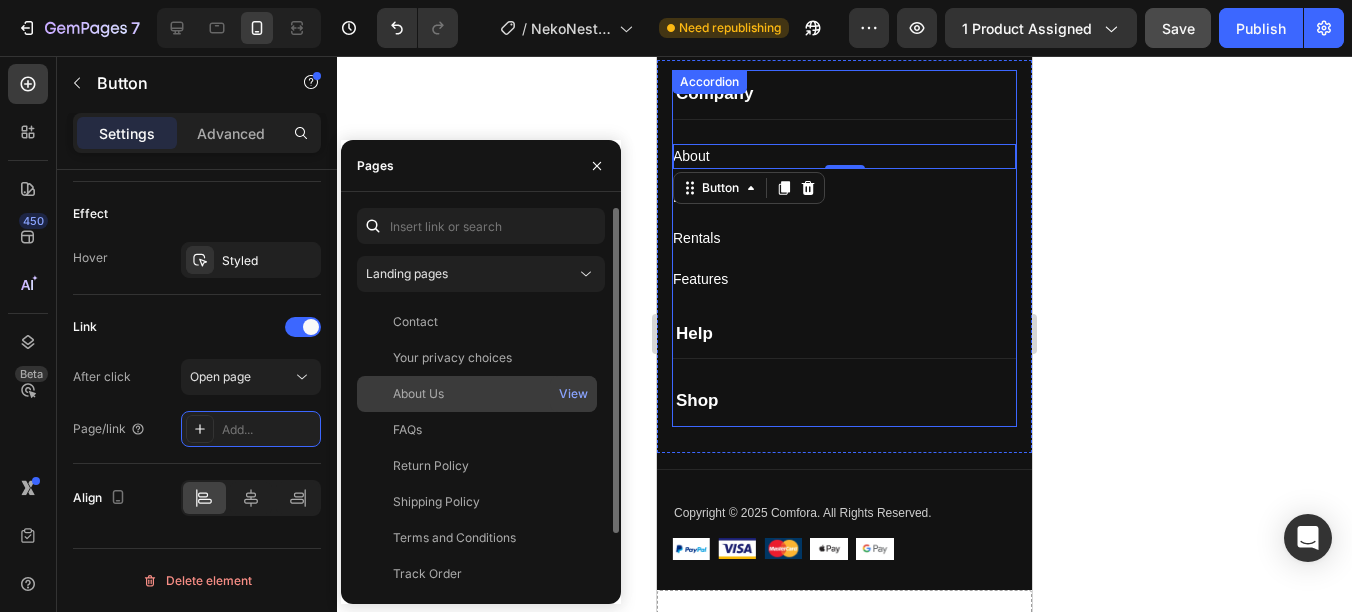 click on "About Us   View" 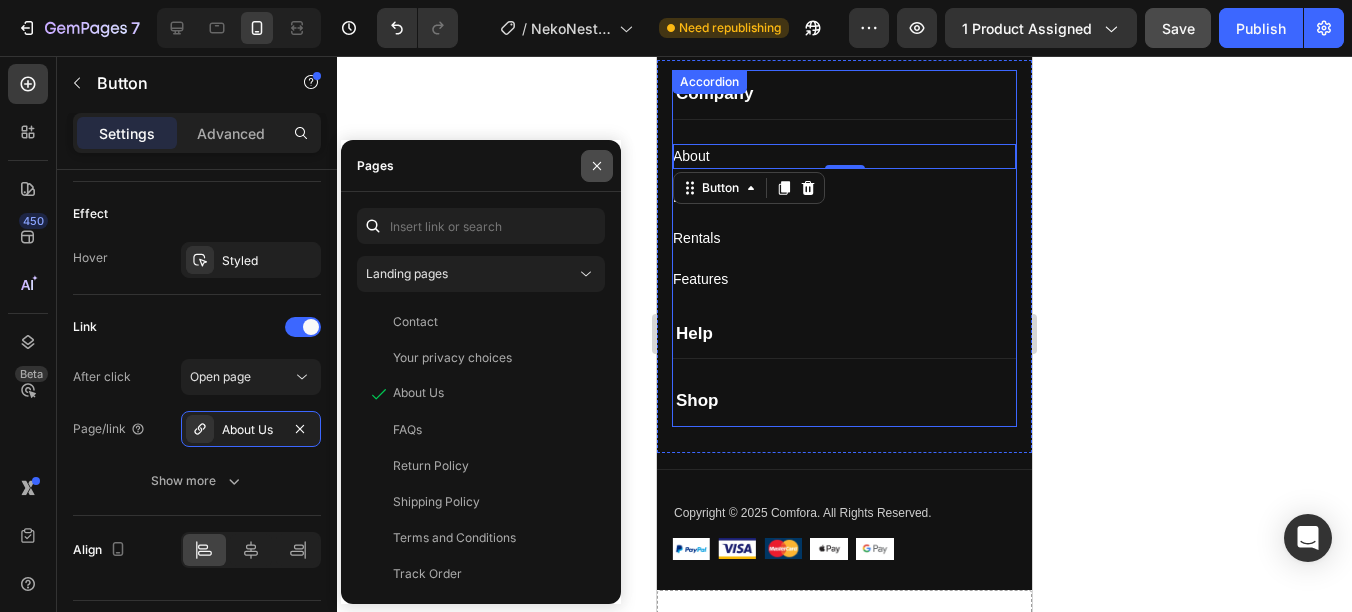 click 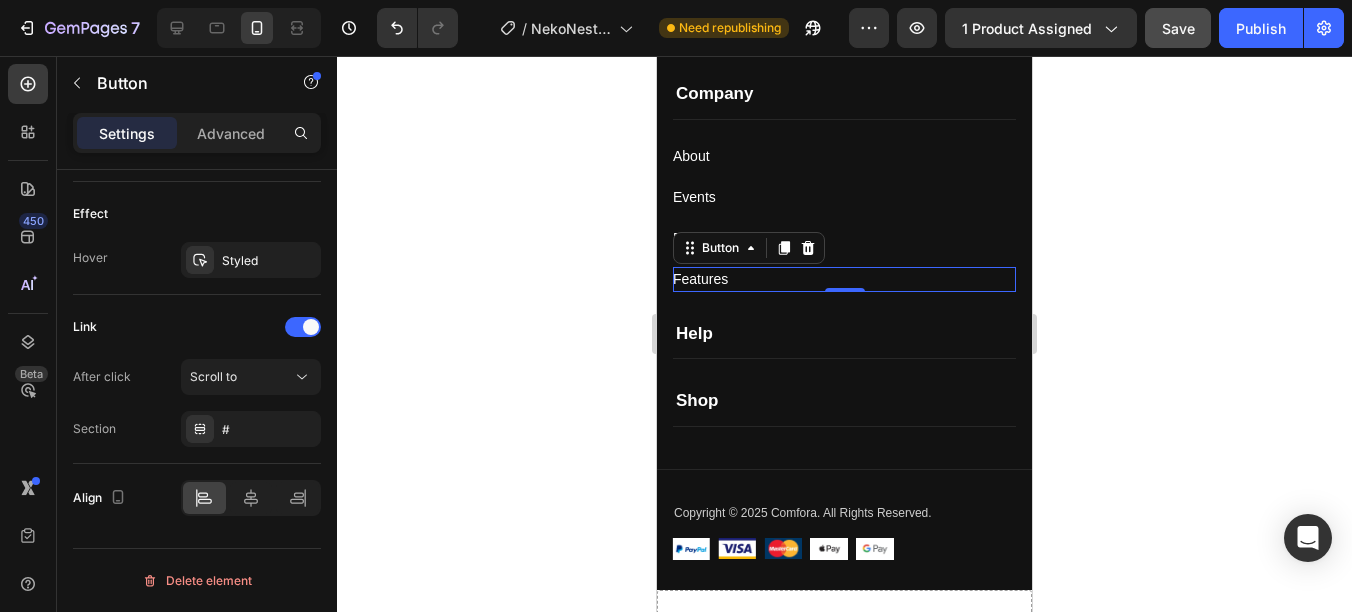 click on "Features Button   0" at bounding box center [844, 279] 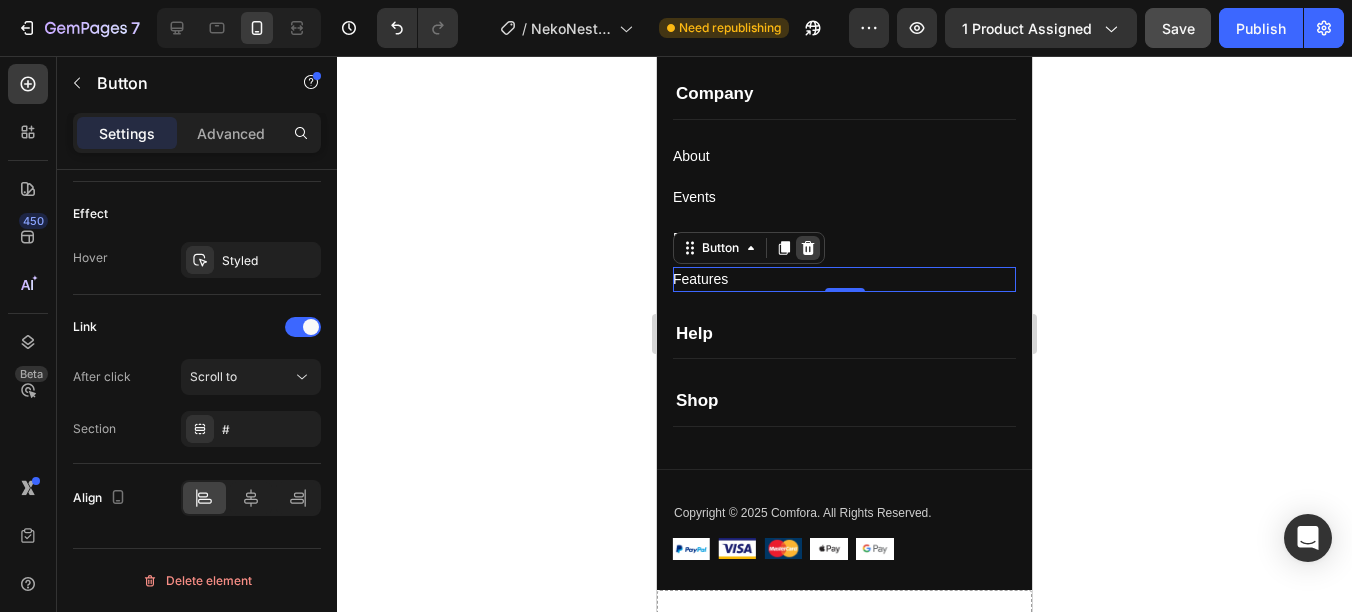 click 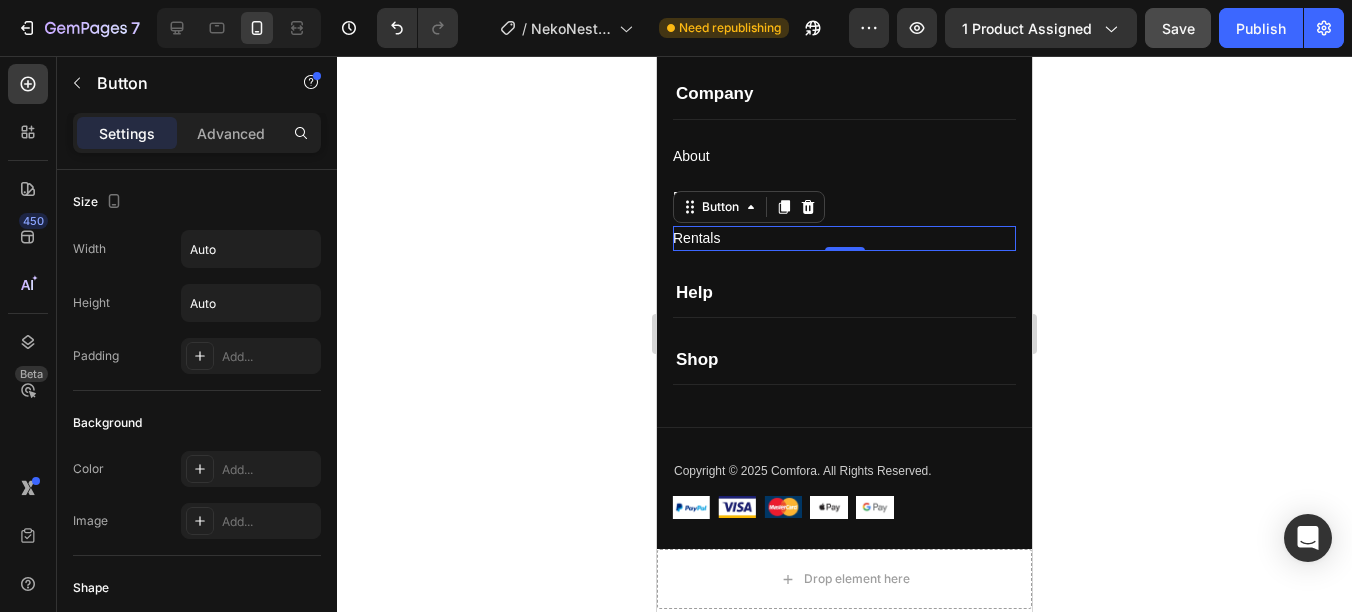 click on "Rentals Button   0" at bounding box center (844, 238) 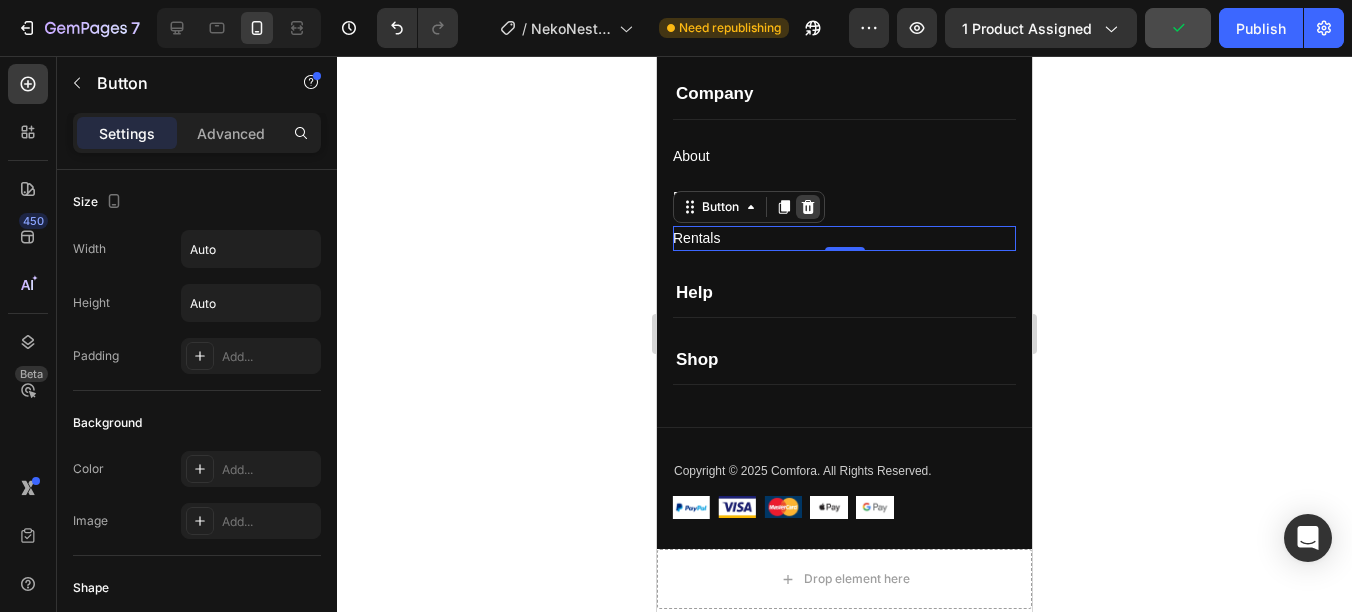 click 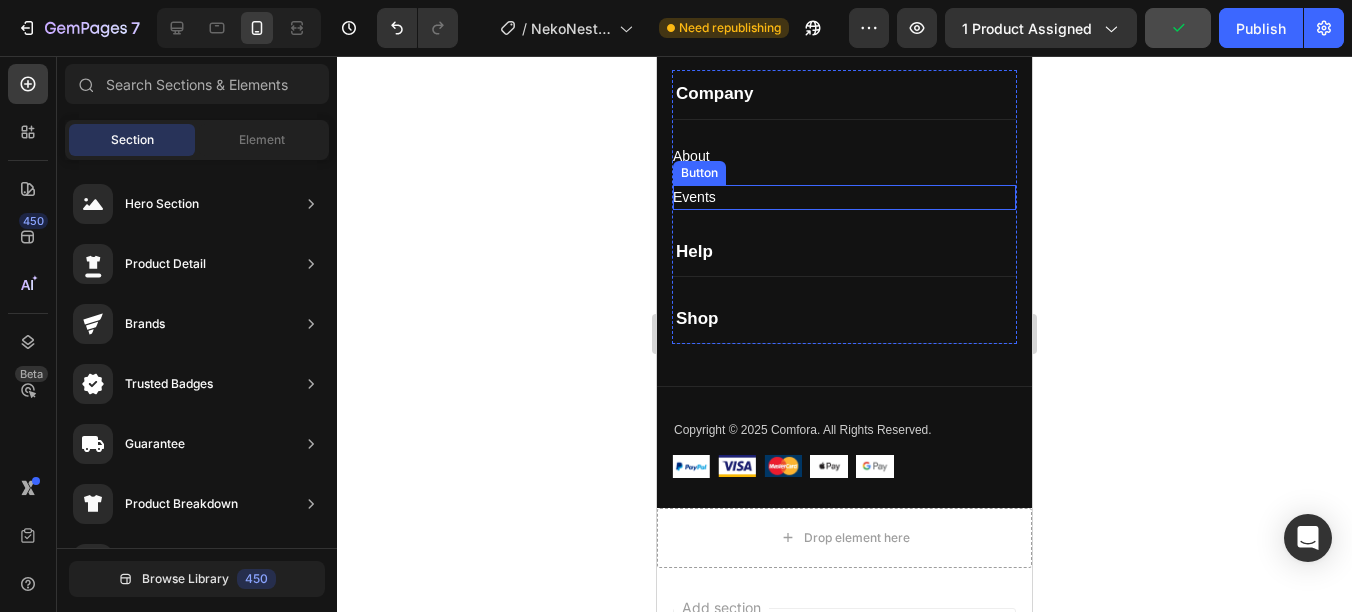 click on "Events Button" at bounding box center [844, 197] 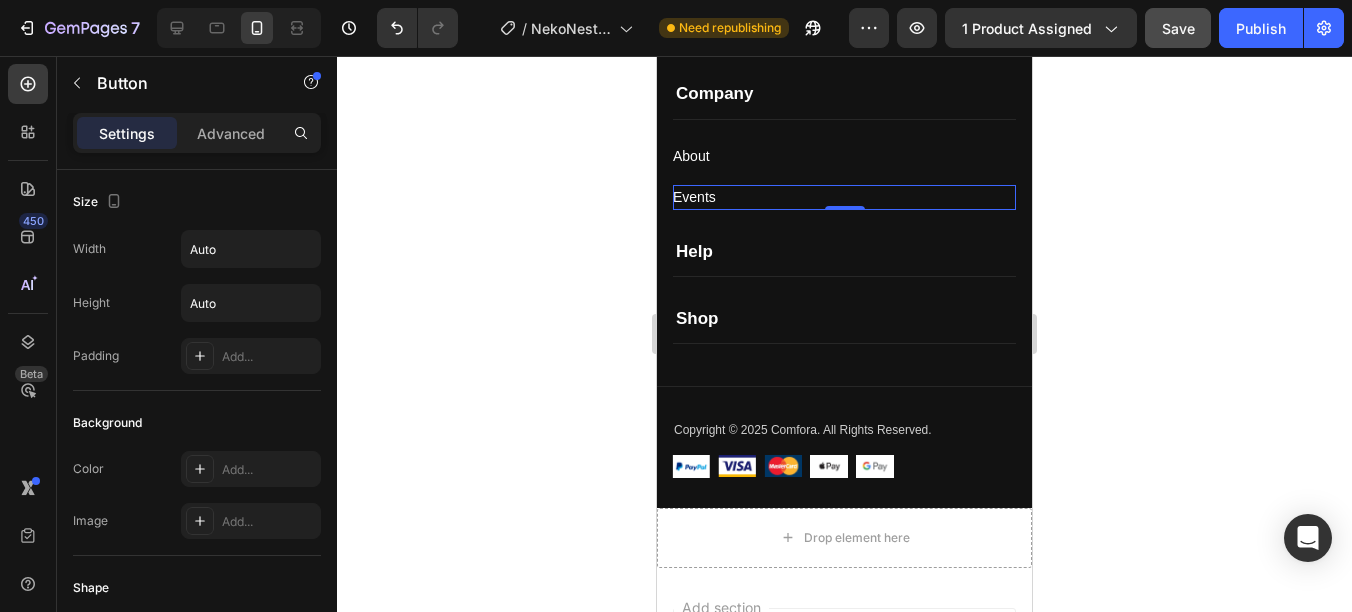 click on "Events Button   0" at bounding box center [844, 197] 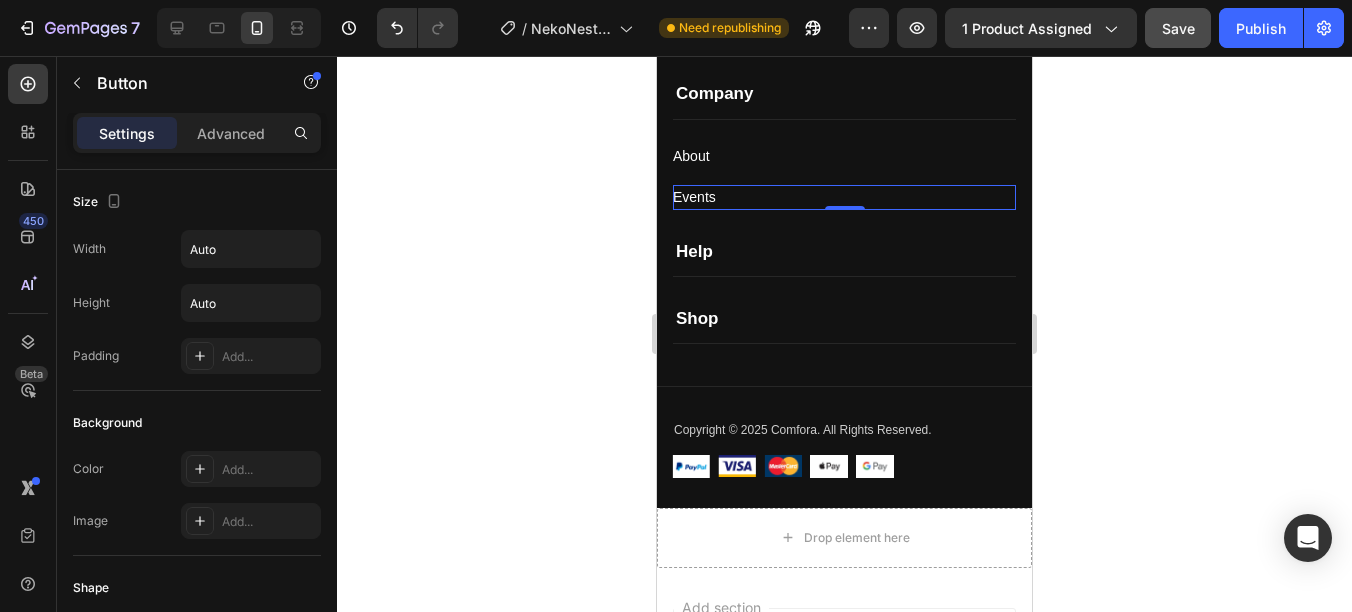 click on "Events Button   0" at bounding box center (844, 197) 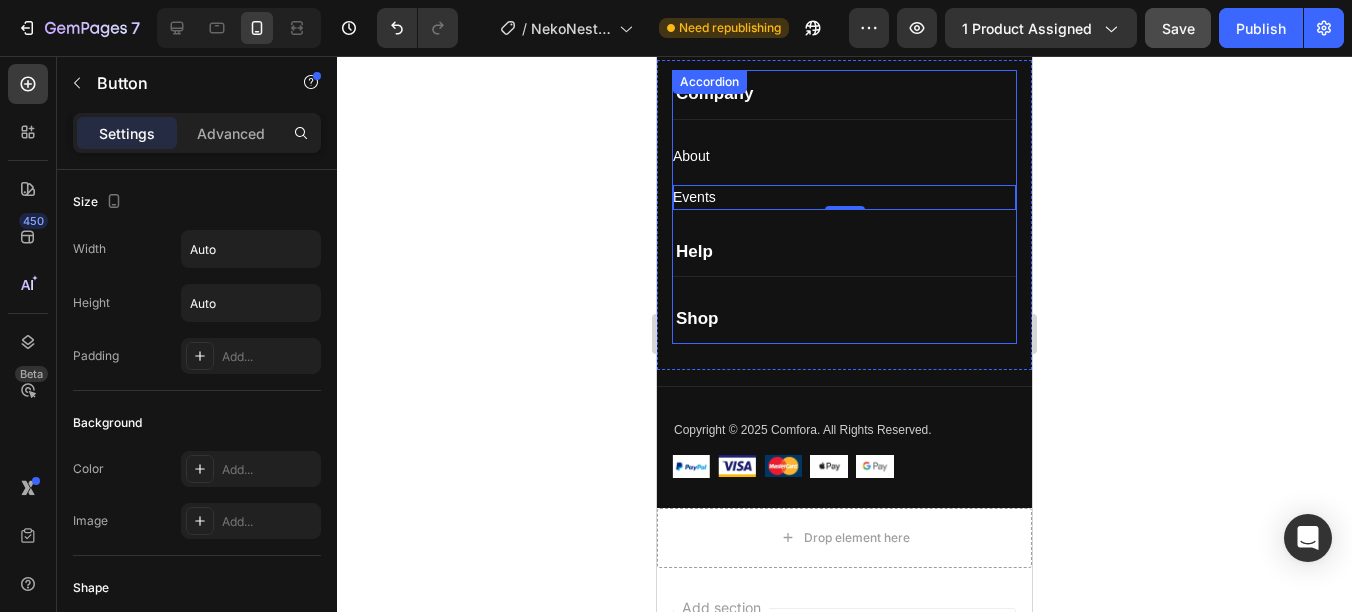 click on "Help" at bounding box center (844, 252) 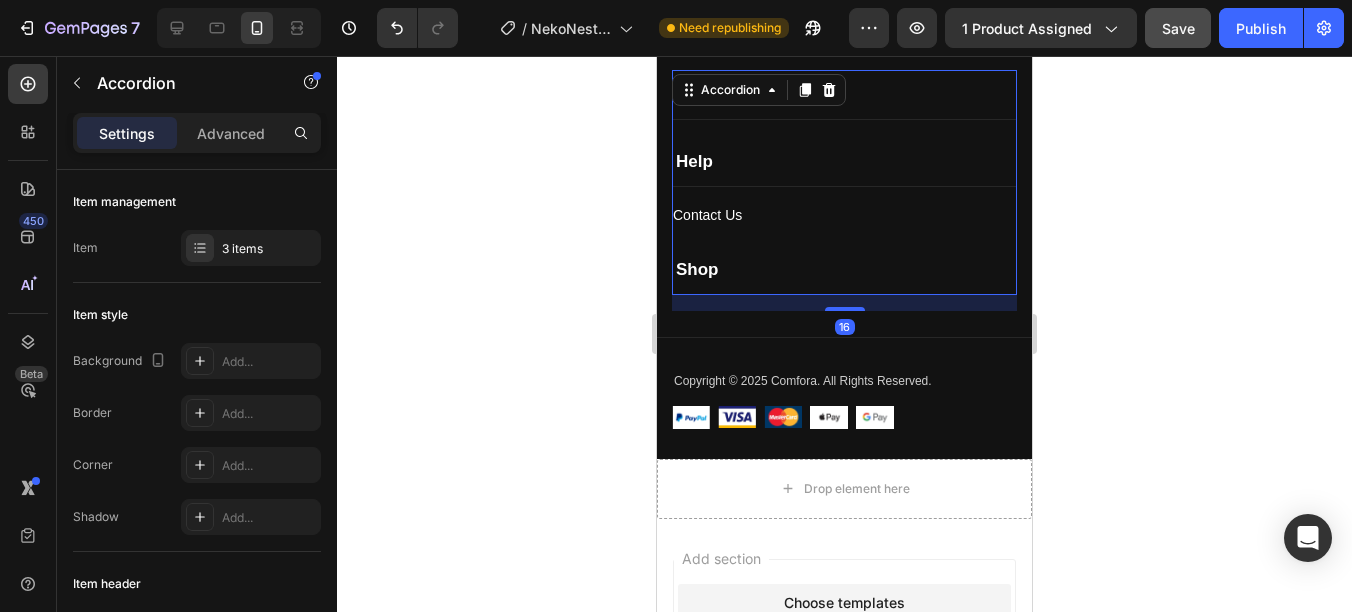 click on "Help" at bounding box center (844, 162) 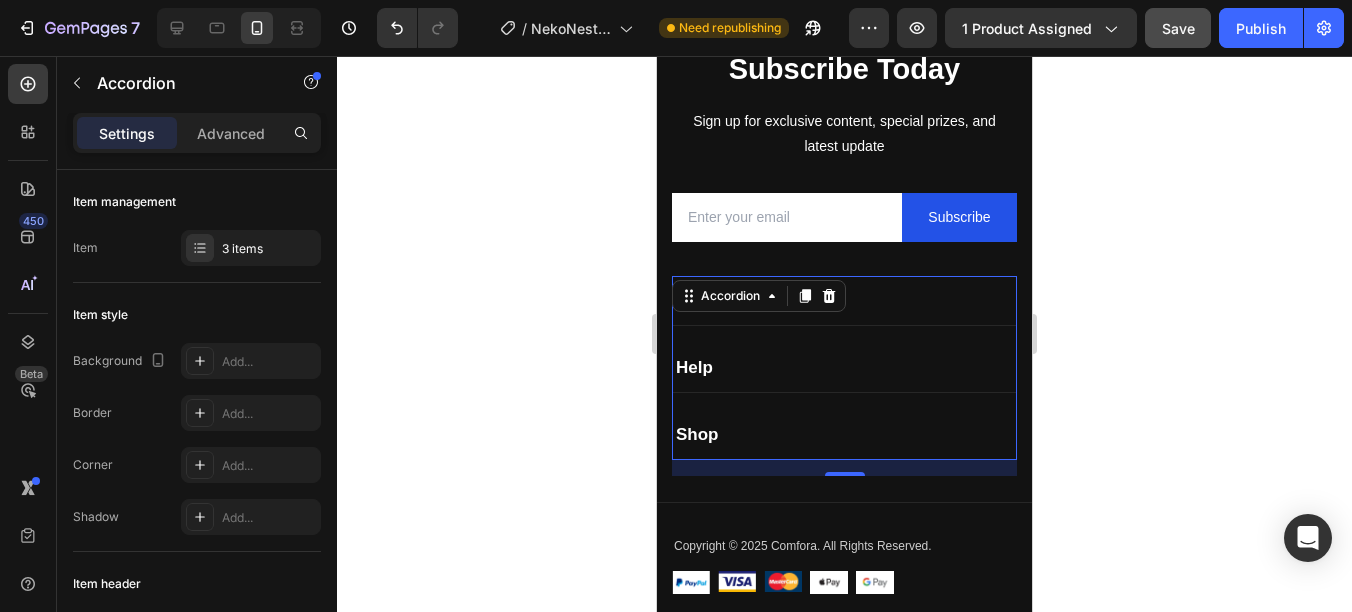 scroll, scrollTop: 7557, scrollLeft: 0, axis: vertical 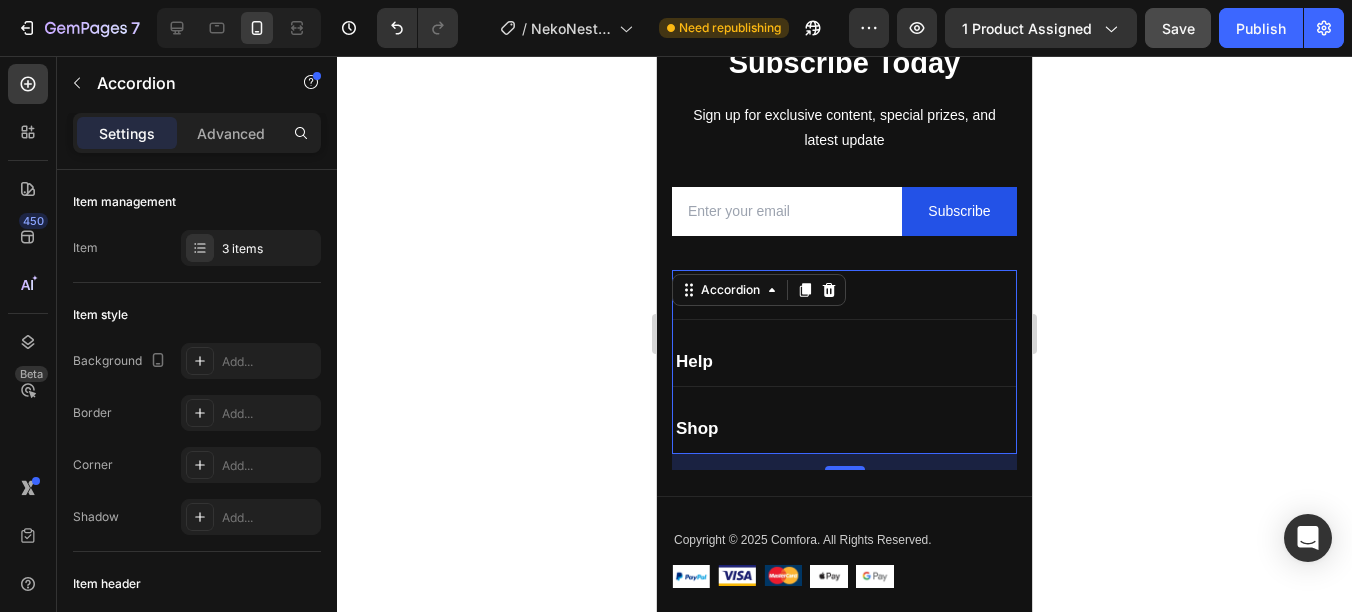 click on "Company" at bounding box center (844, 294) 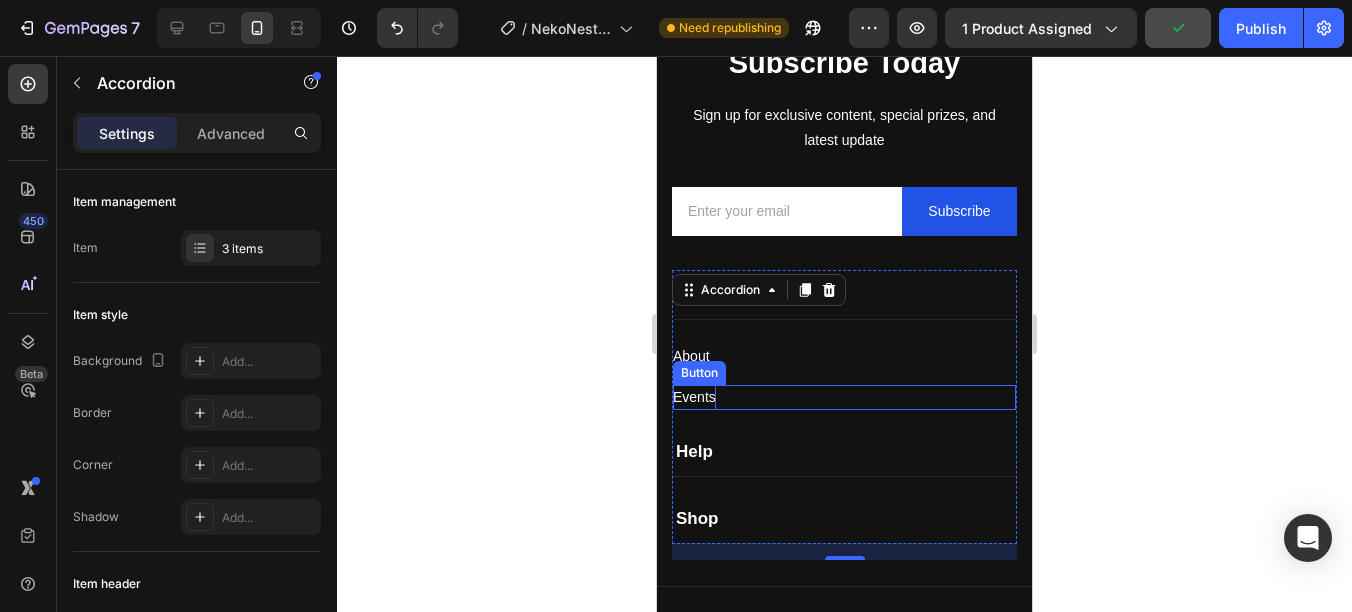 click on "Events" at bounding box center [694, 397] 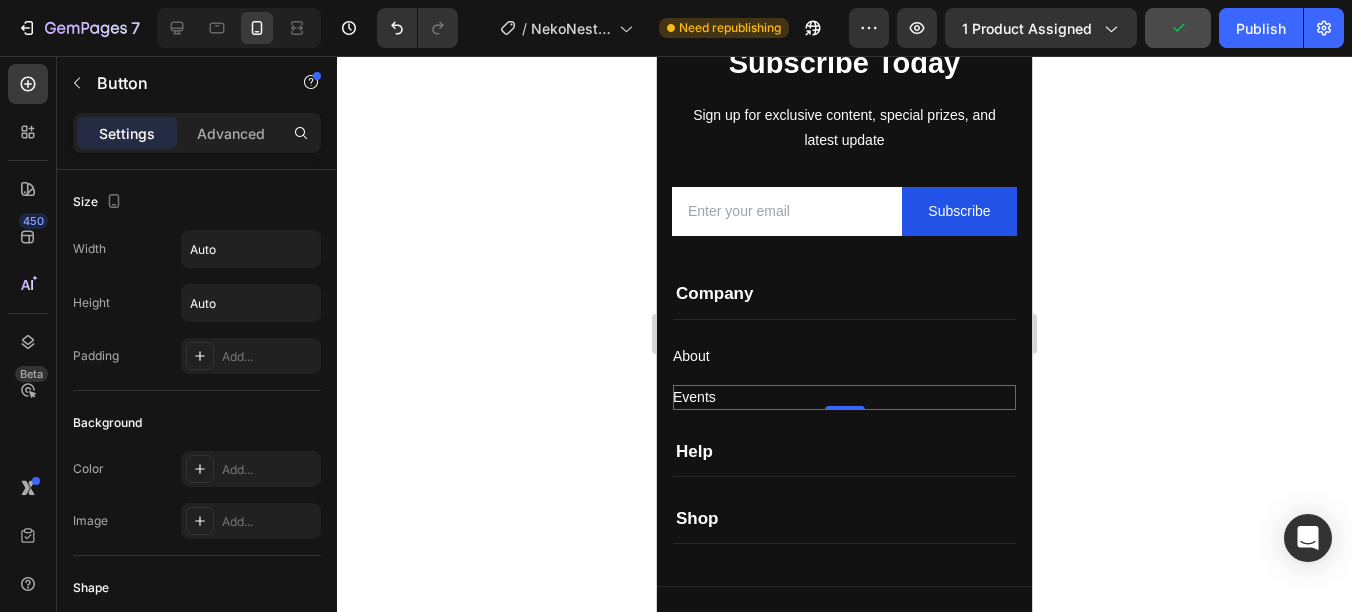 click on "Events Button   0" at bounding box center [844, 397] 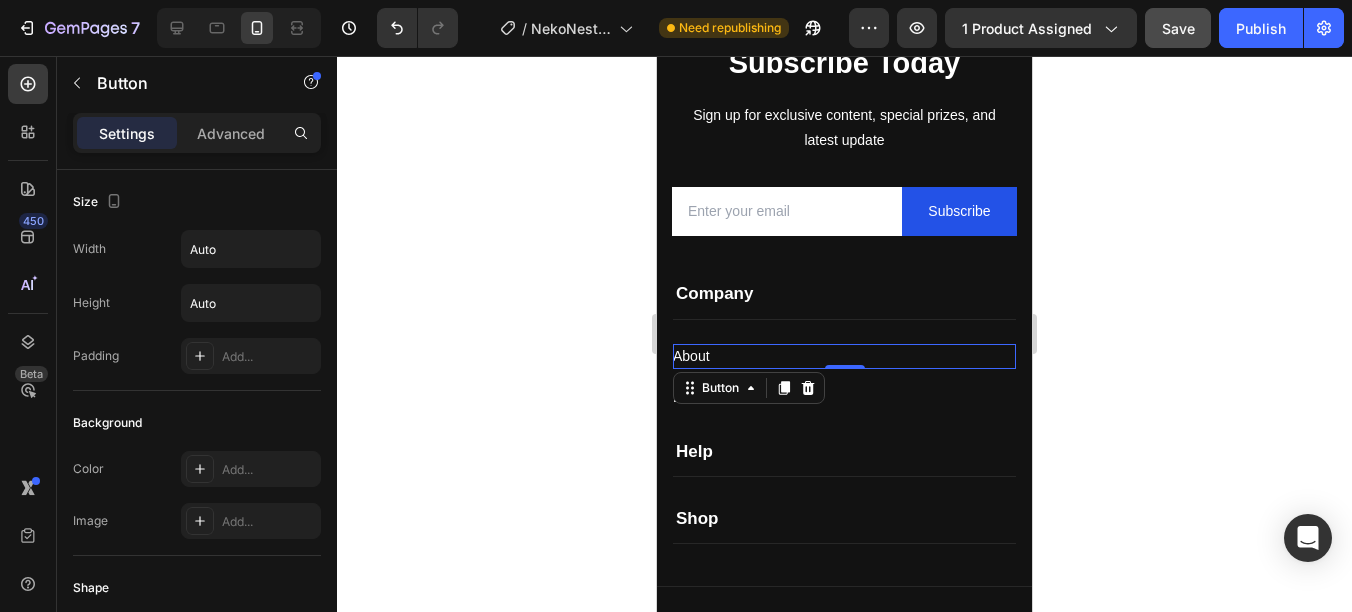 scroll, scrollTop: 1039, scrollLeft: 0, axis: vertical 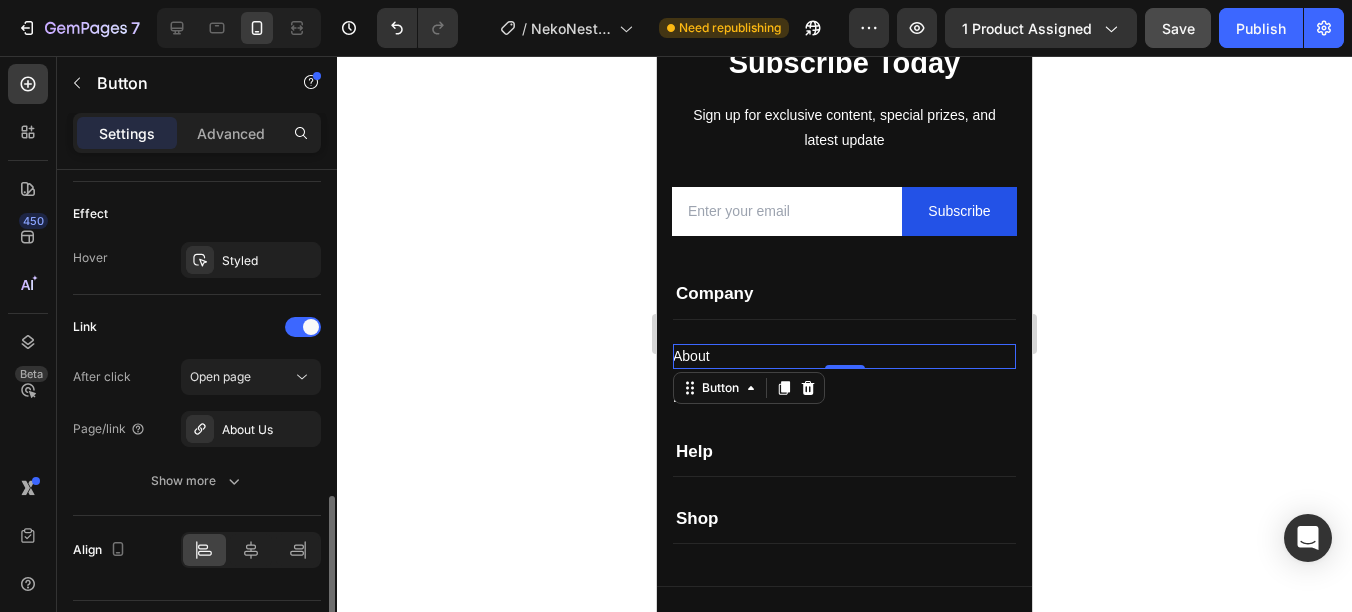 click on "About Button   0" at bounding box center [844, 356] 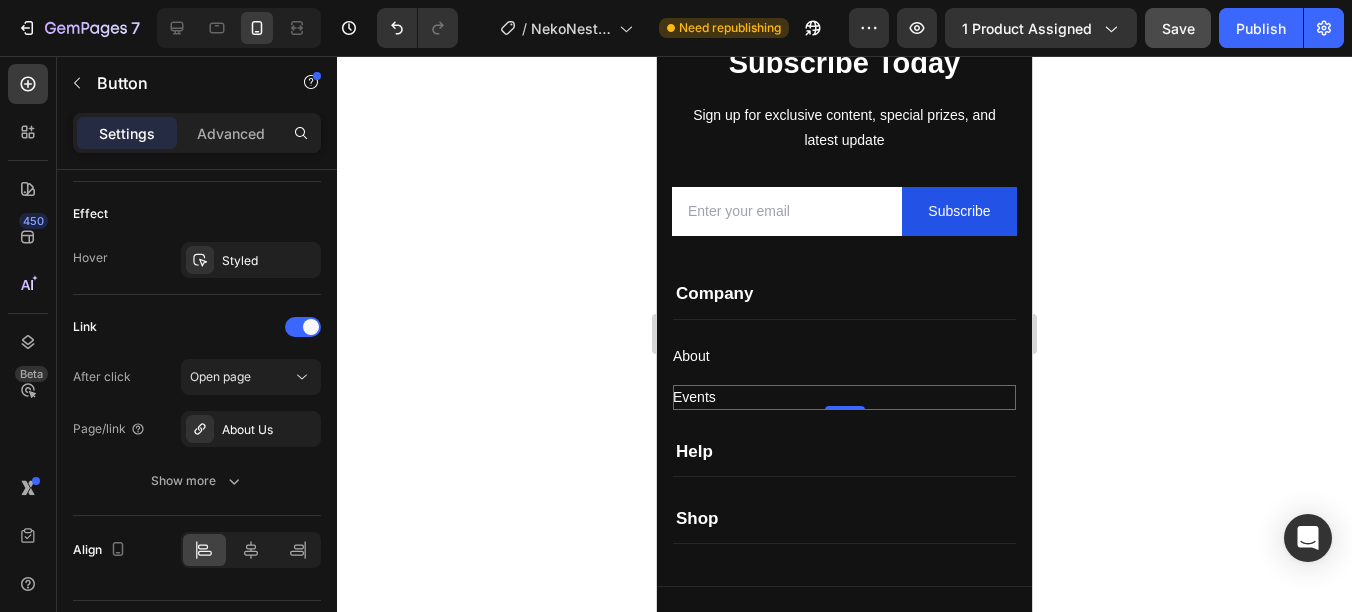 click on "Events Button   0" at bounding box center [844, 397] 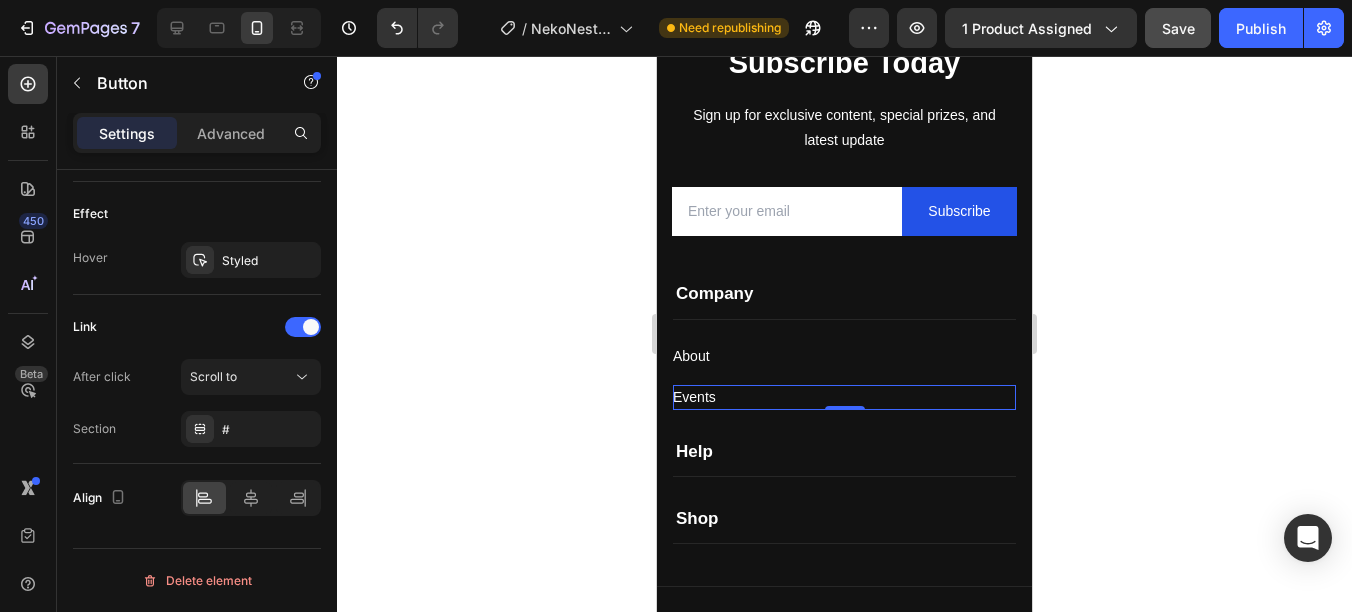 click on "Events Button   0" at bounding box center (844, 397) 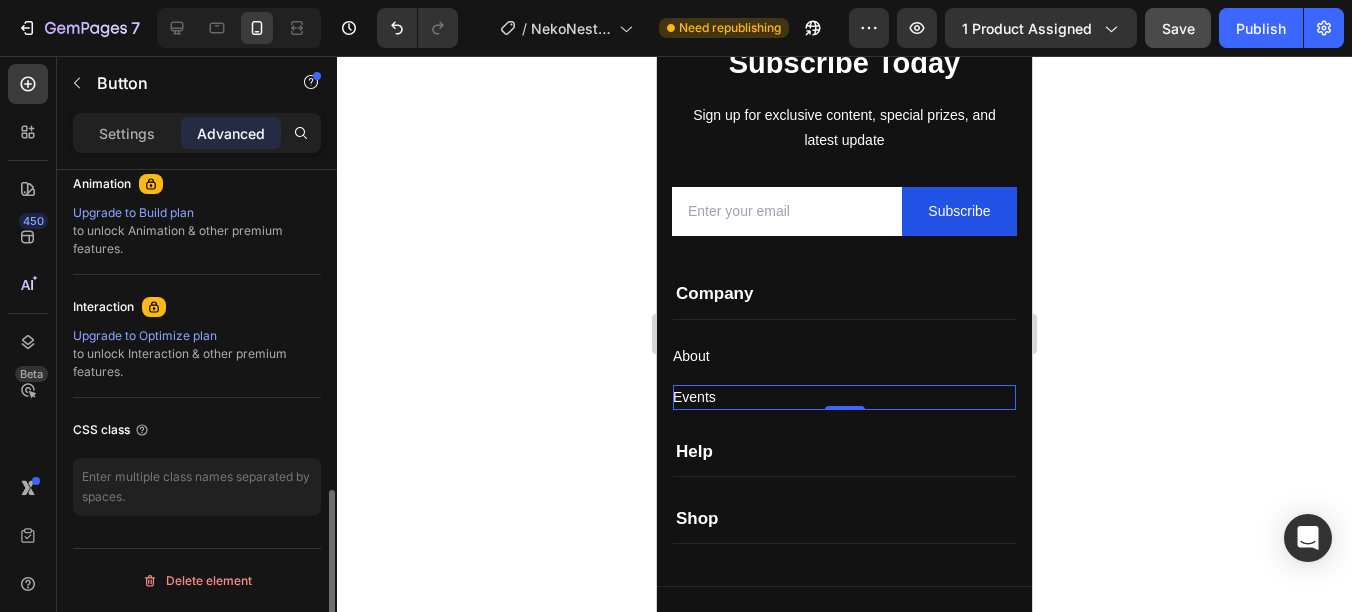 scroll, scrollTop: 889, scrollLeft: 0, axis: vertical 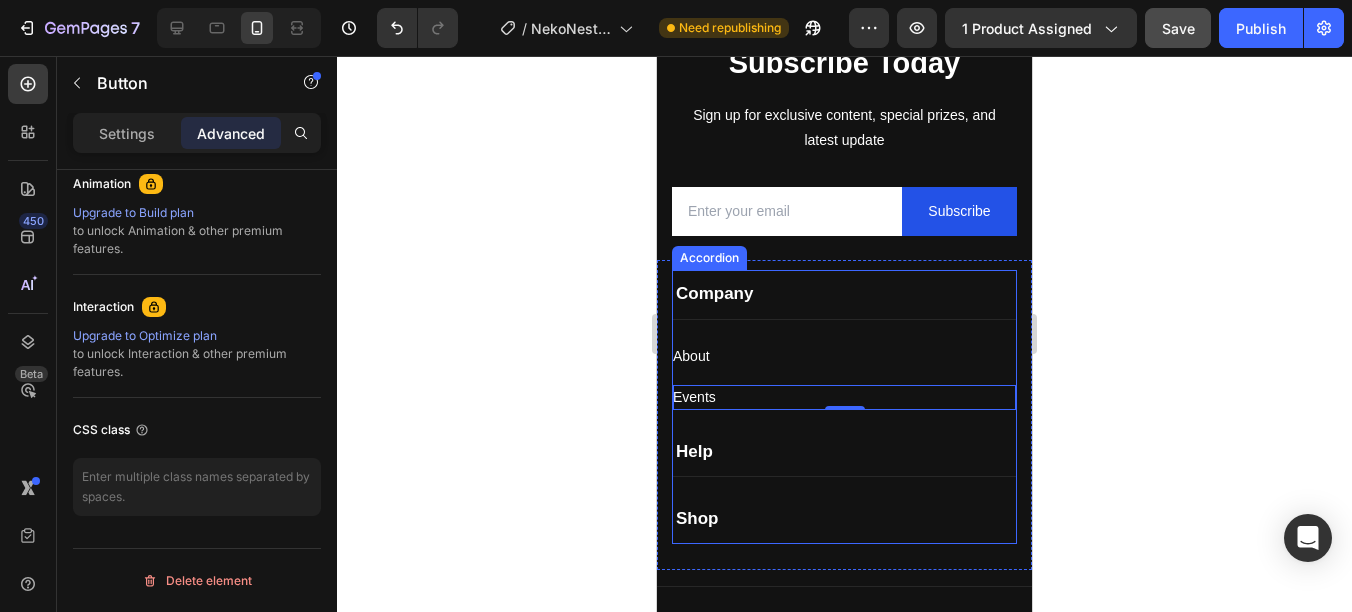 click on "Events Button   0" at bounding box center (844, 397) 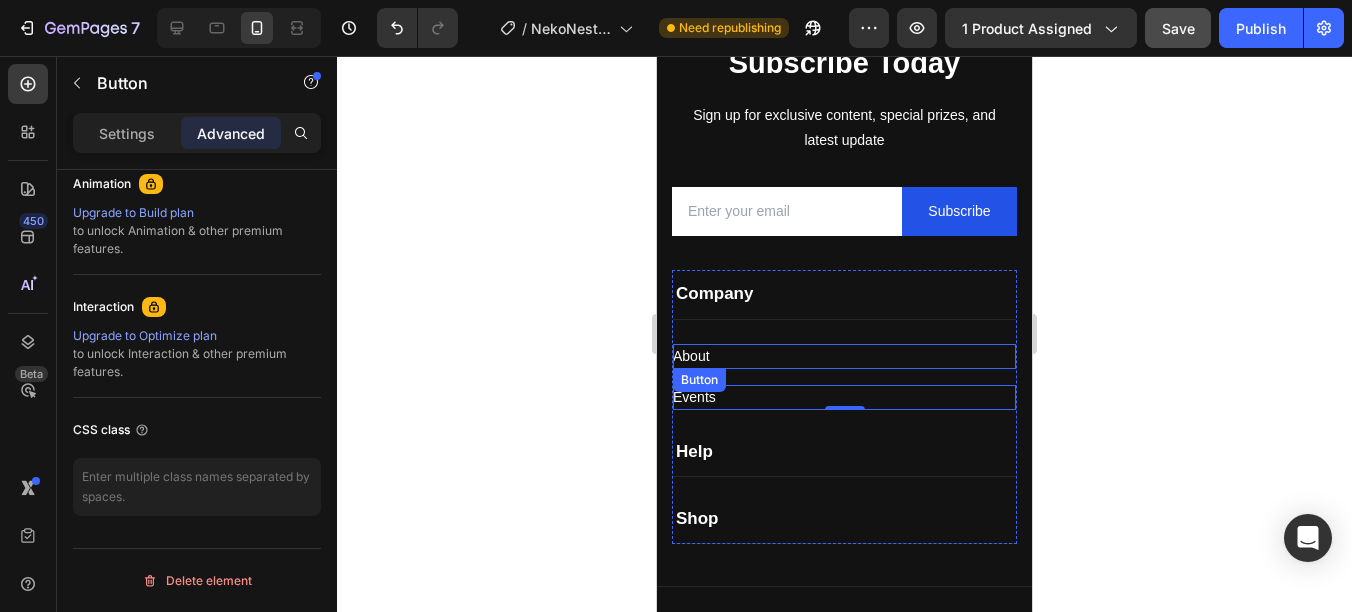 click on "About Button" at bounding box center [844, 356] 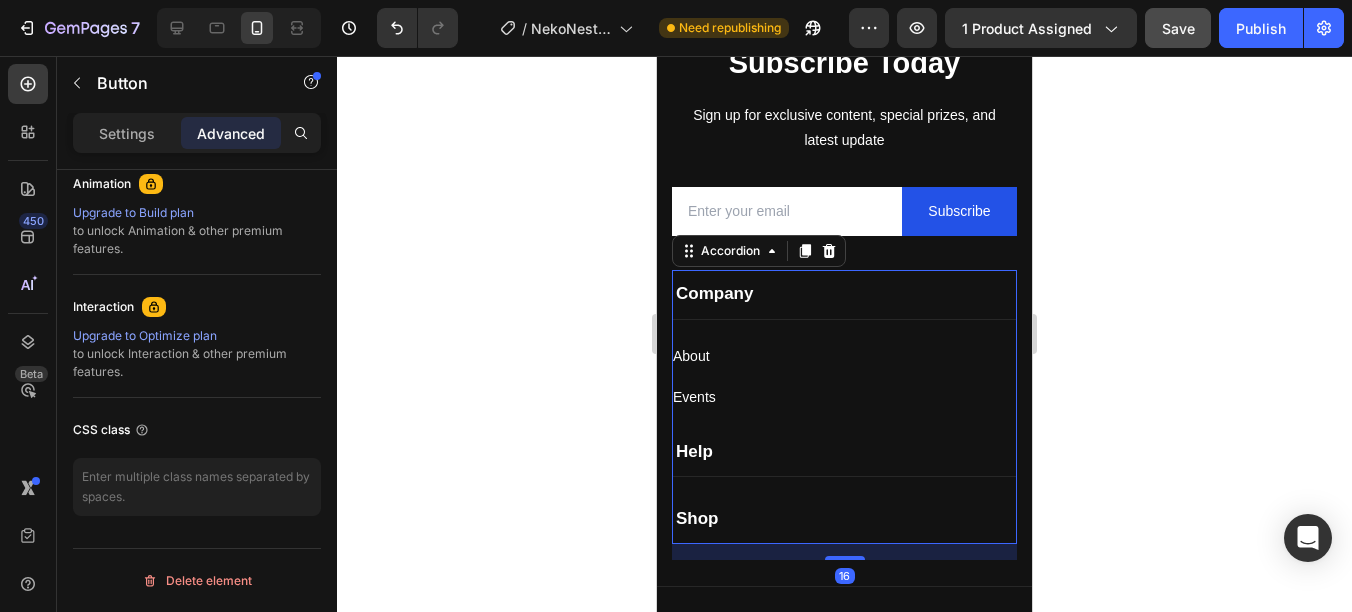 click on "Help" at bounding box center (844, 452) 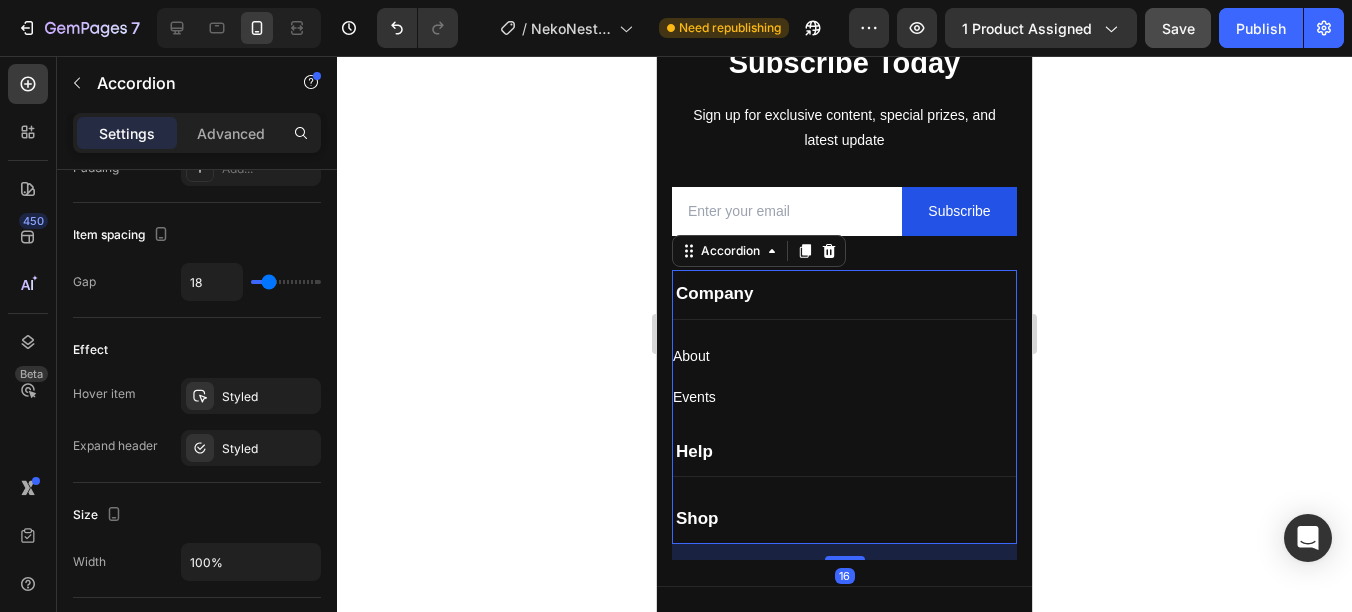 scroll, scrollTop: 0, scrollLeft: 0, axis: both 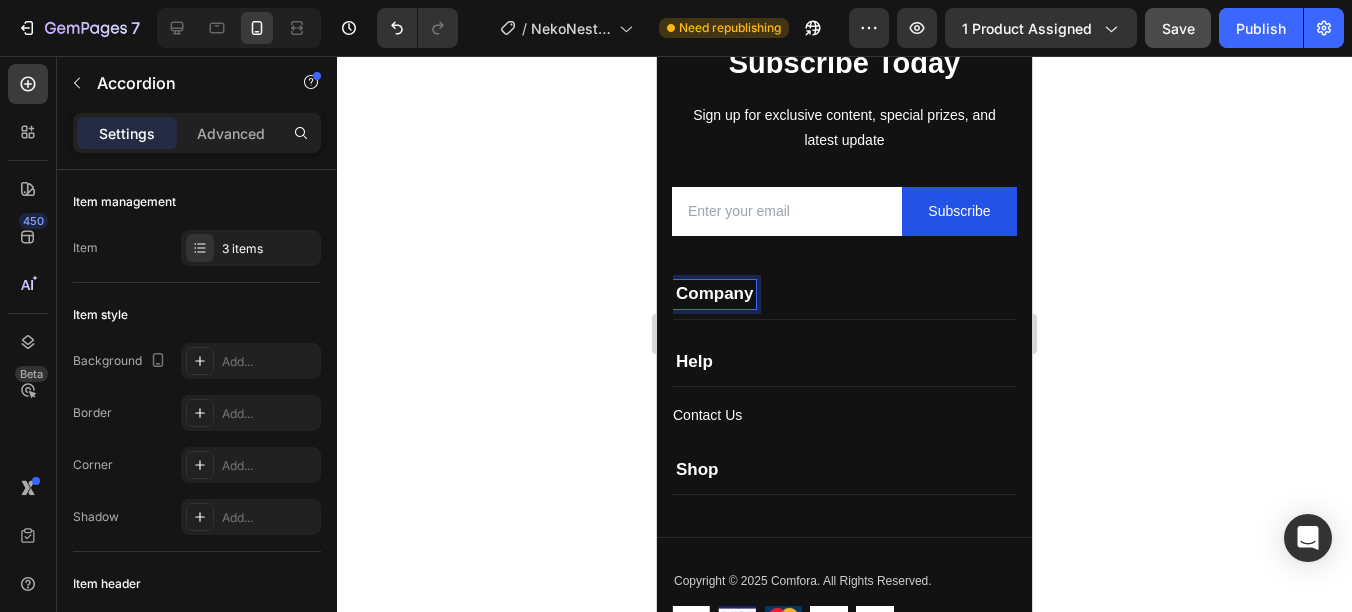 click on "Help" at bounding box center [844, 362] 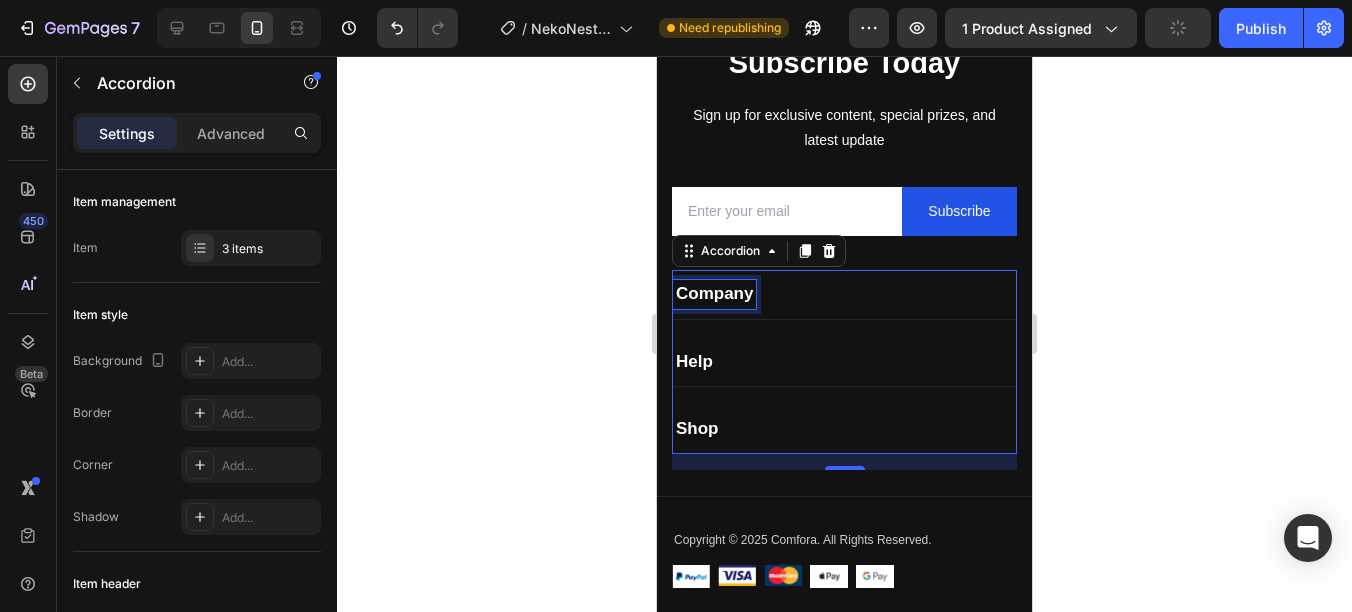 click on "Company" at bounding box center [714, 294] 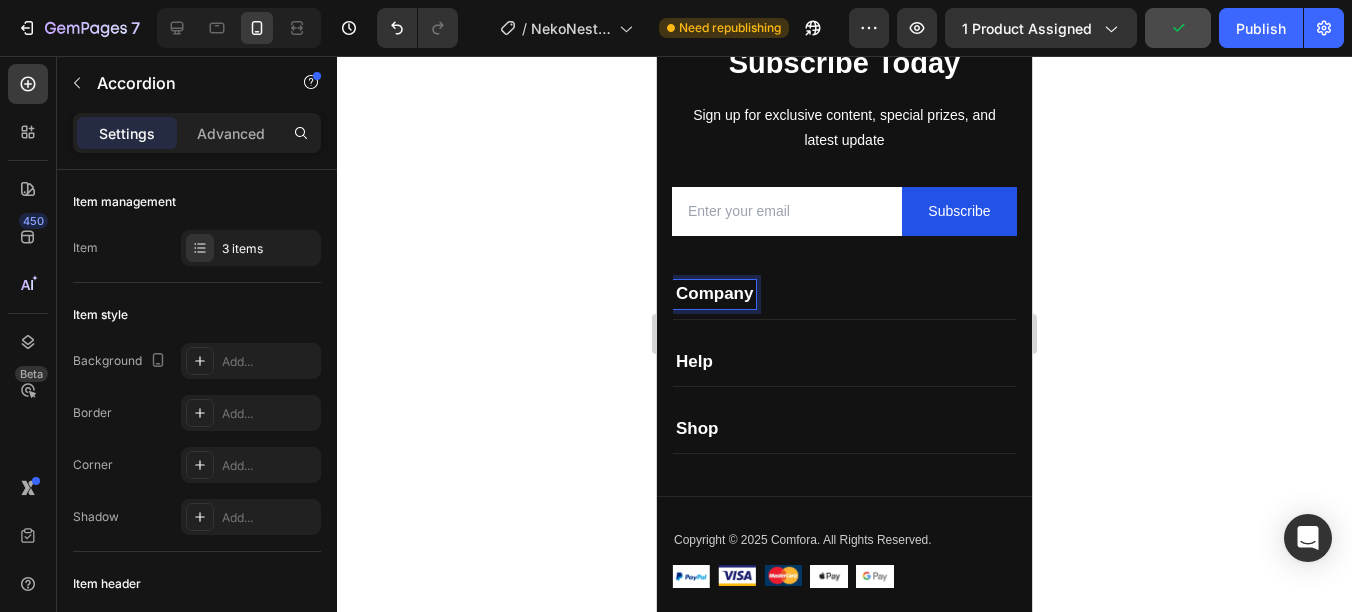click on "Company" at bounding box center [714, 294] 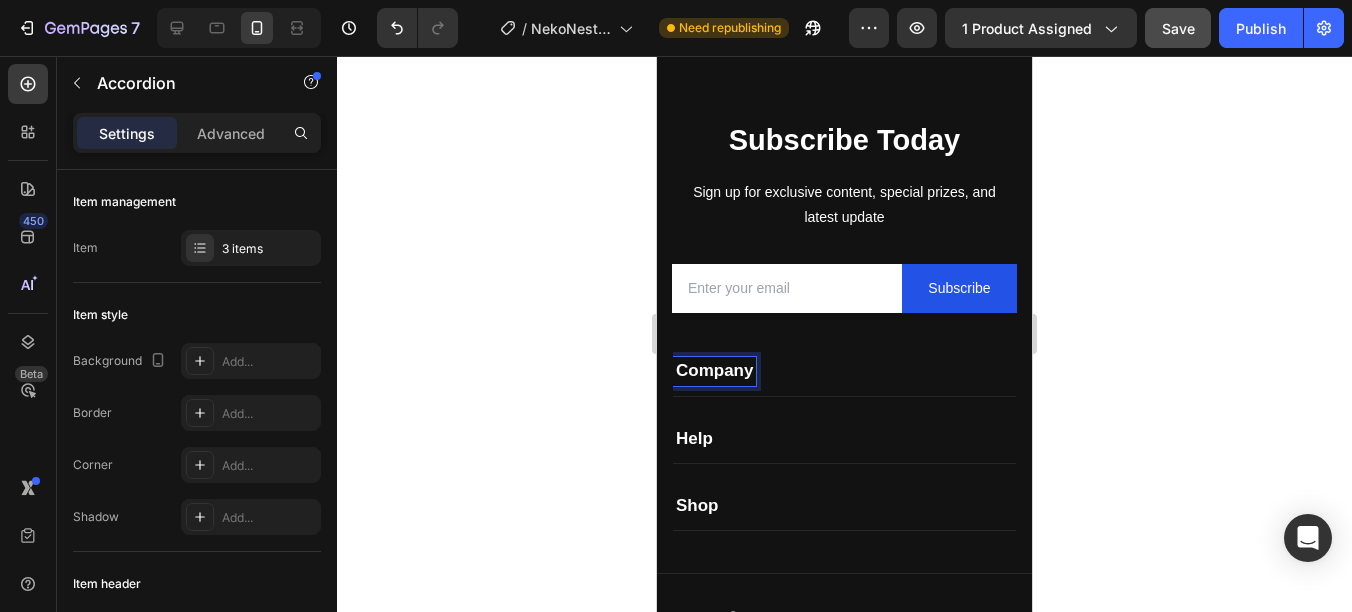 scroll, scrollTop: 7457, scrollLeft: 0, axis: vertical 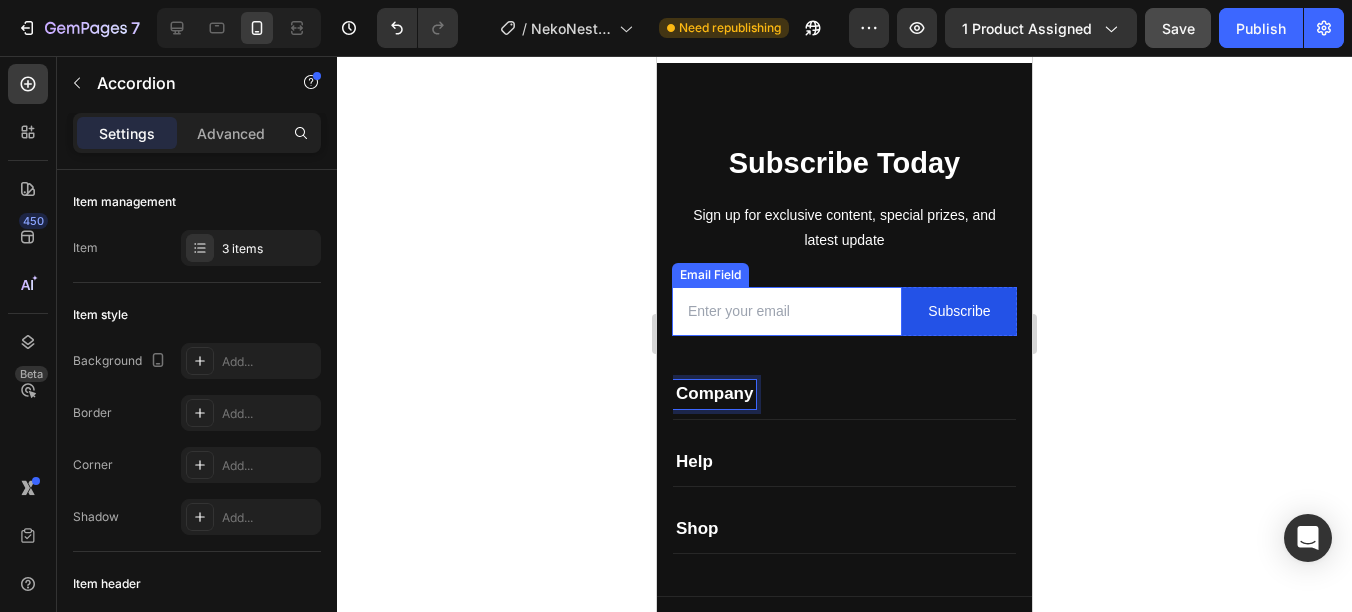 click at bounding box center [787, 311] 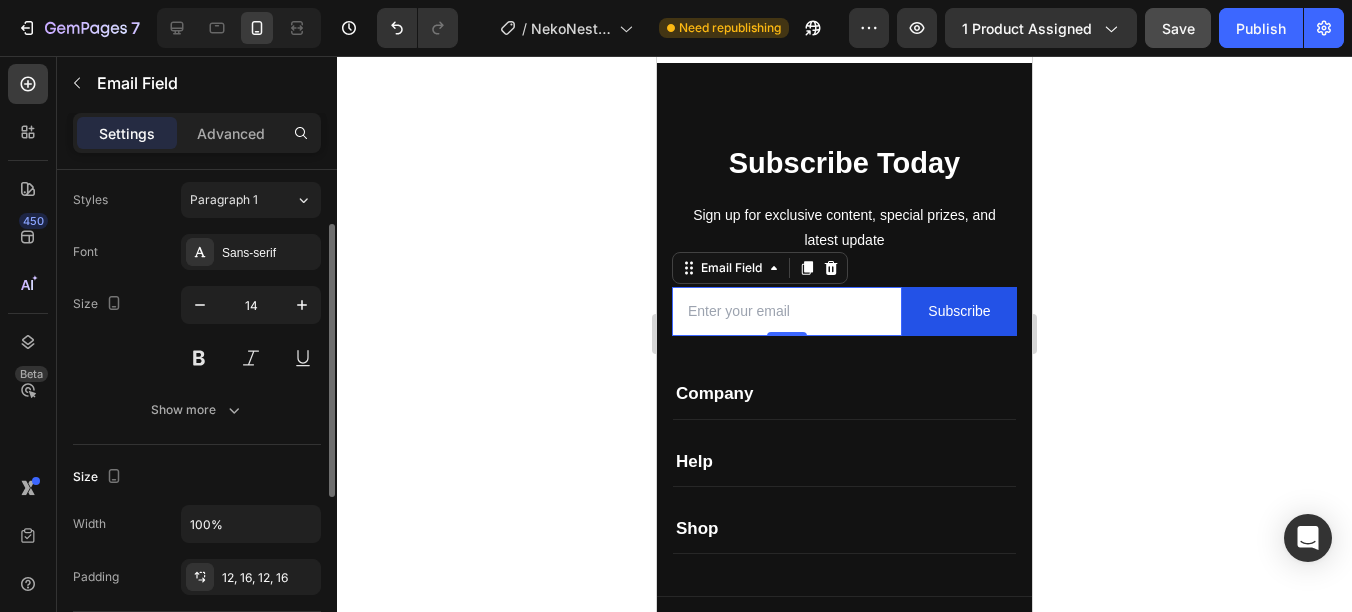 scroll, scrollTop: 200, scrollLeft: 0, axis: vertical 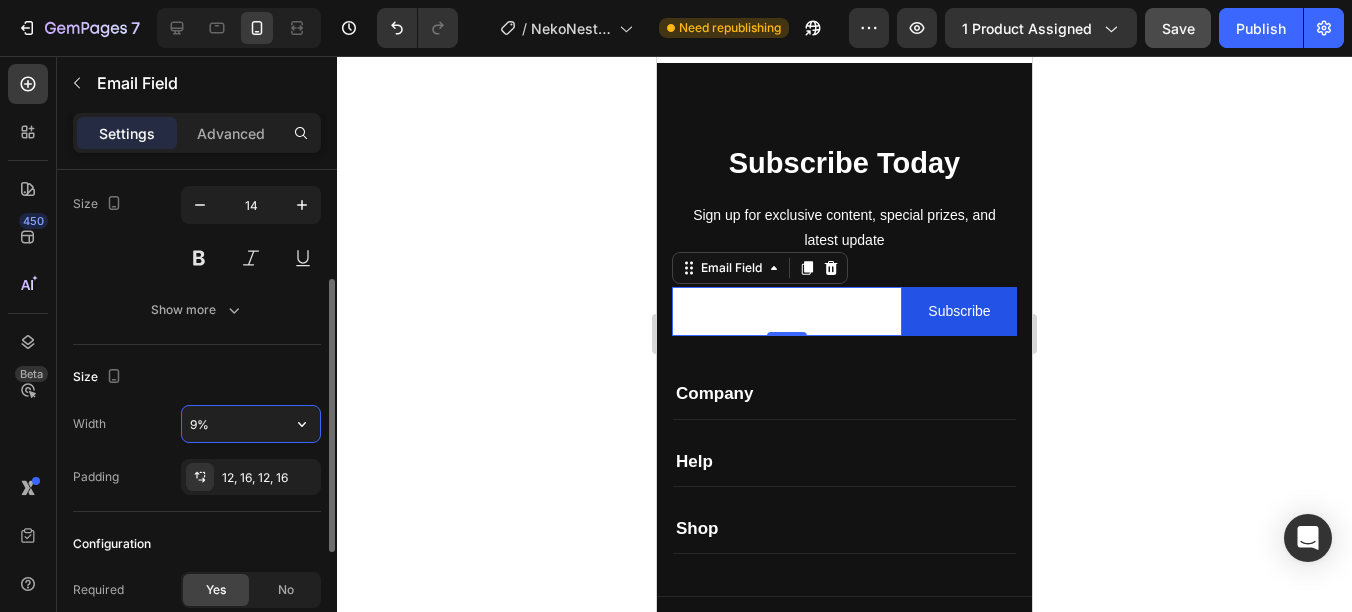 type on "90%" 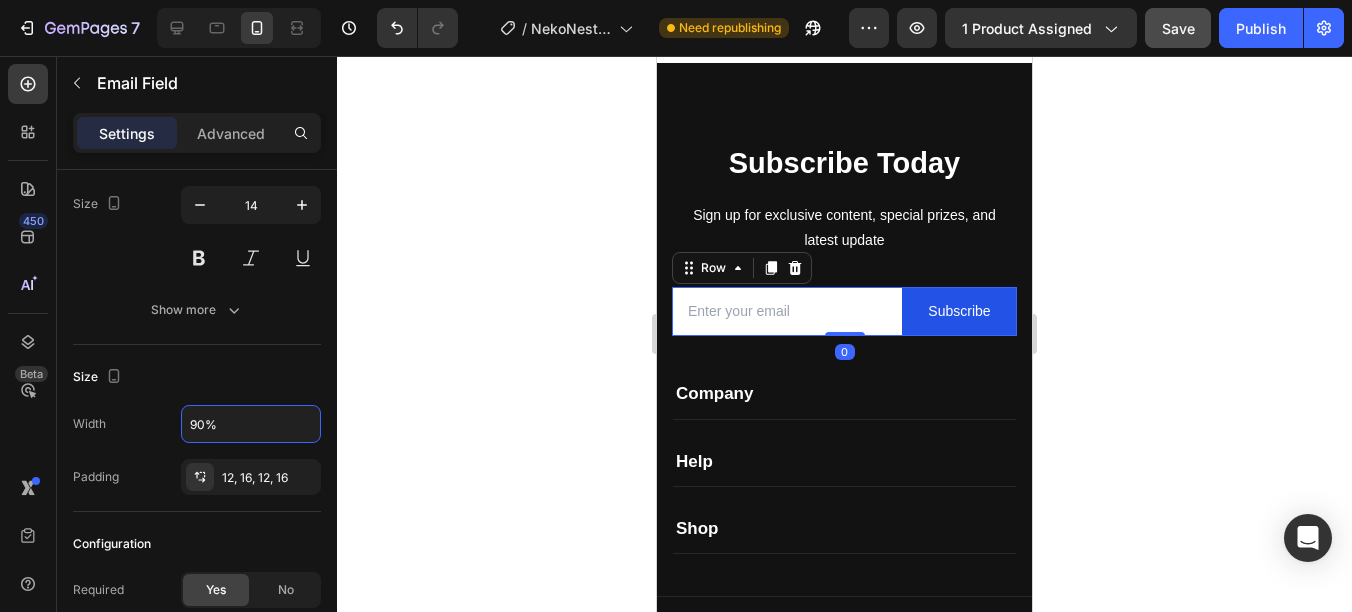 click on "Email Field" at bounding box center (787, 311) 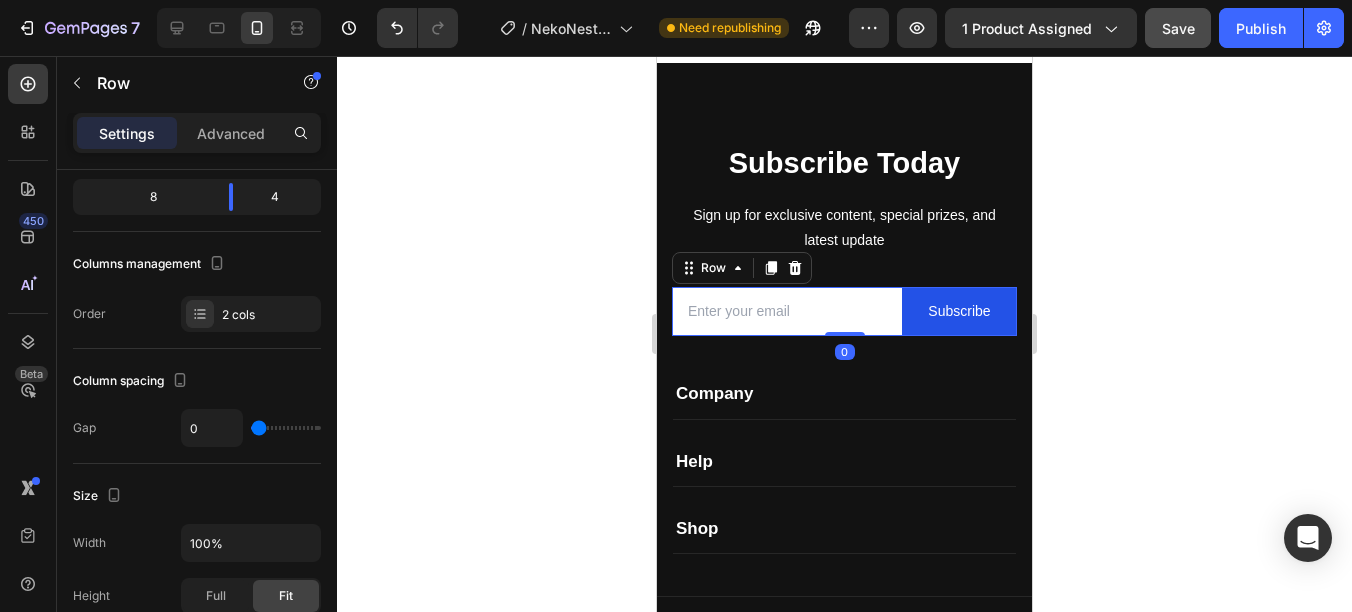 scroll, scrollTop: 0, scrollLeft: 0, axis: both 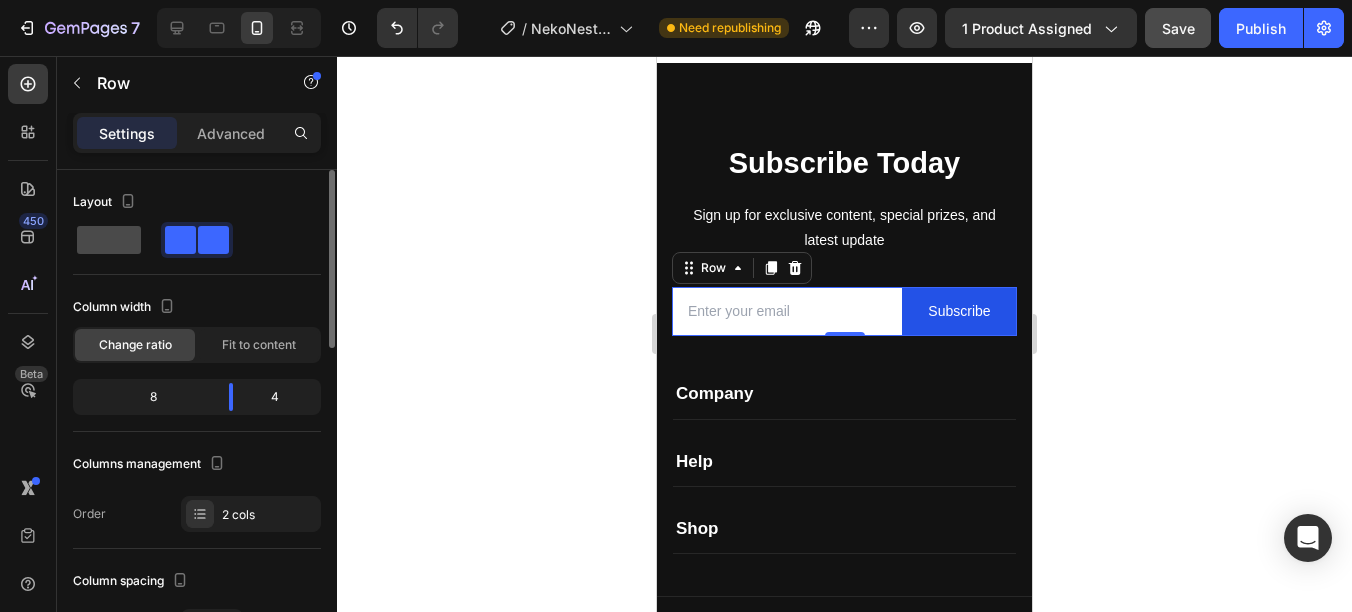 click 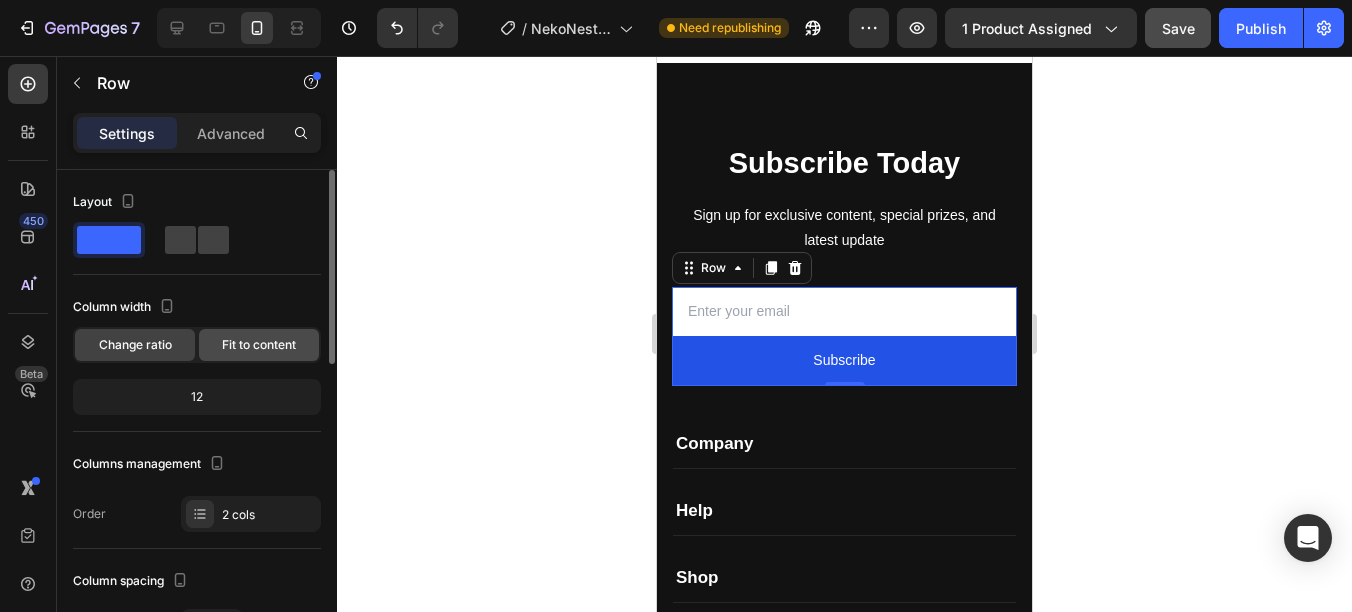 click on "Fit to content" 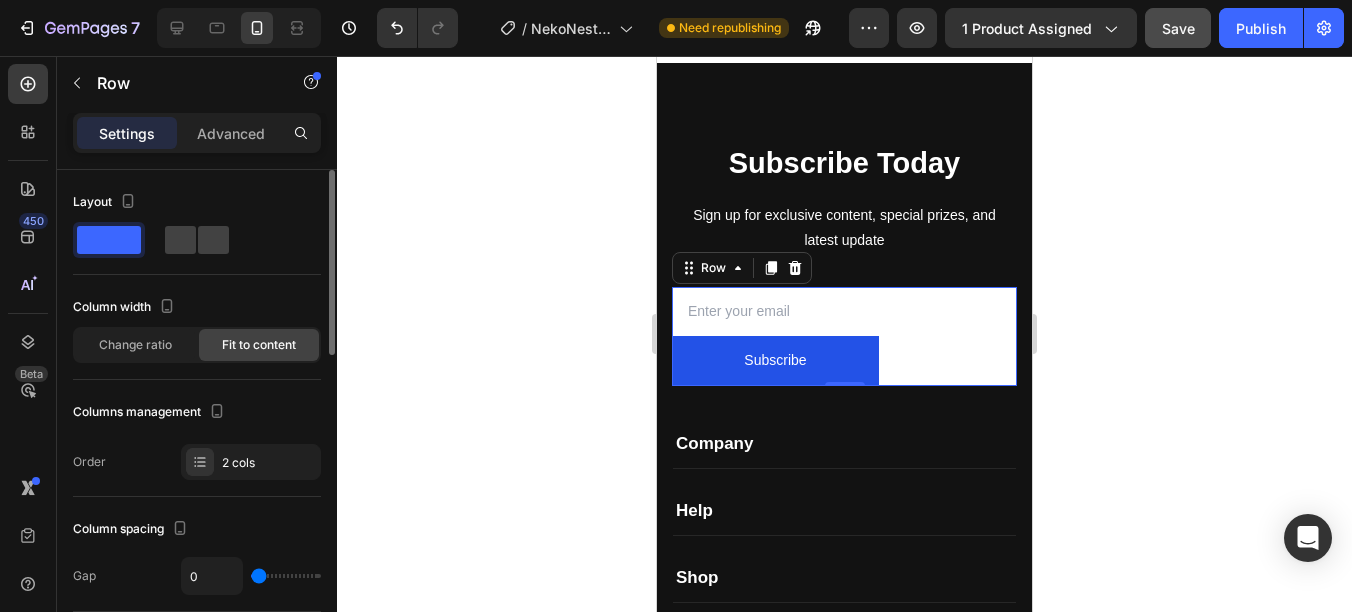 click on "Fit to content" 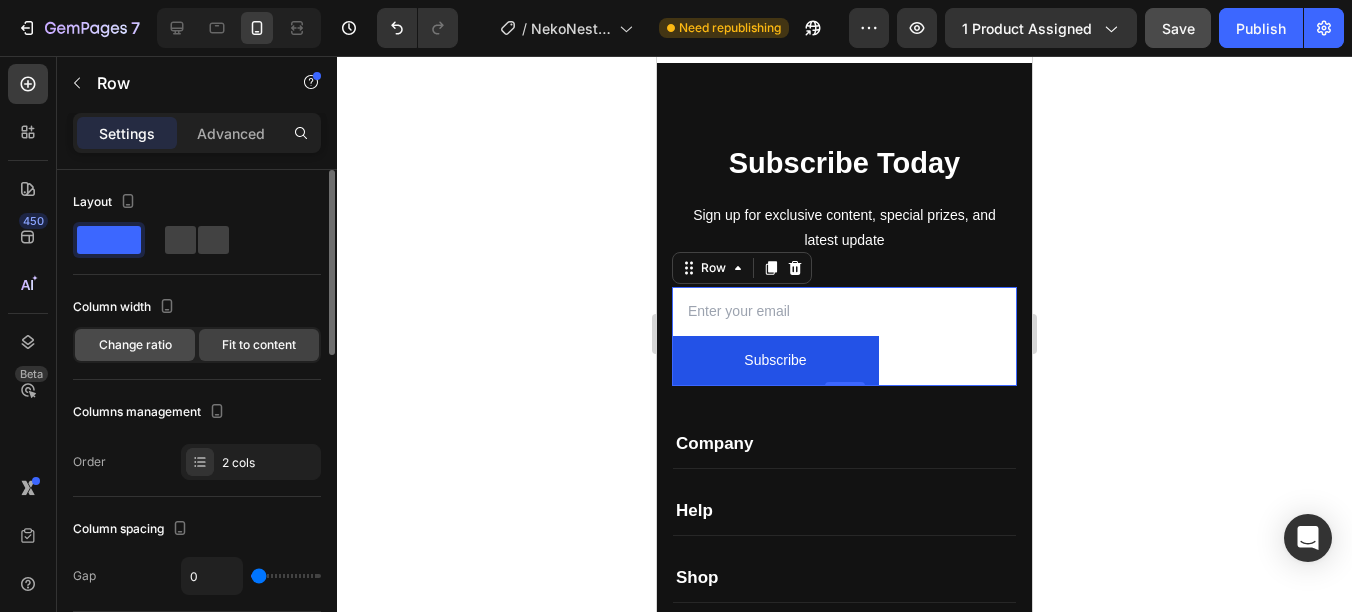 click on "Change ratio" 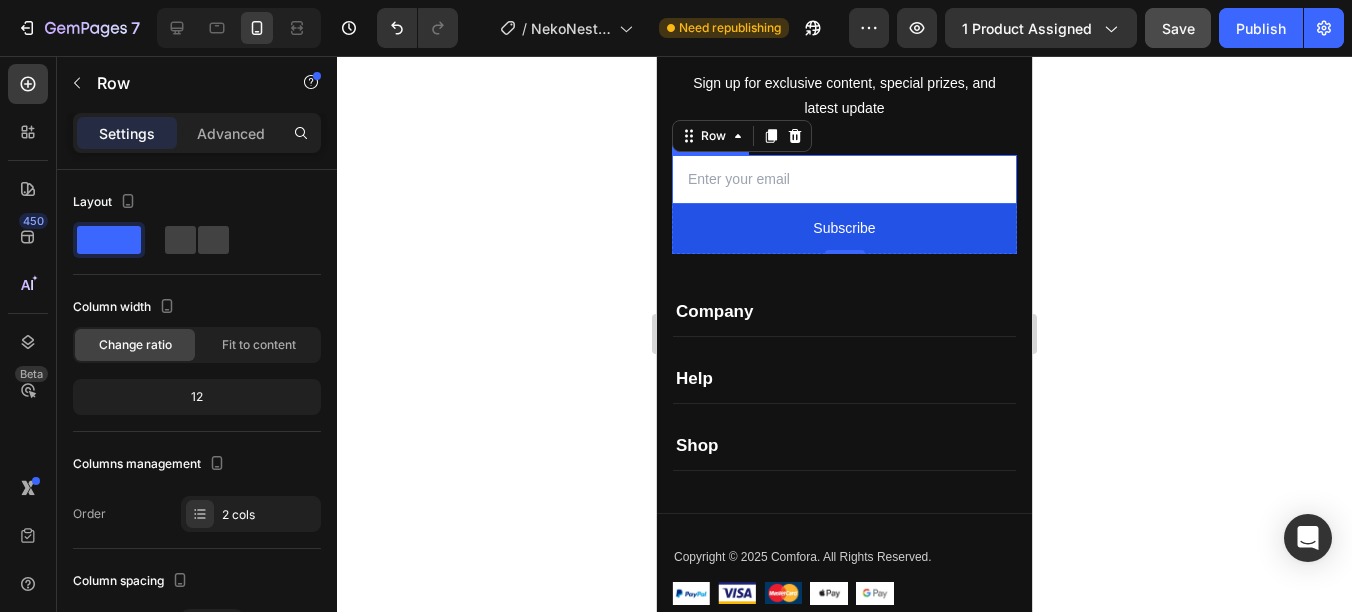 scroll, scrollTop: 7657, scrollLeft: 0, axis: vertical 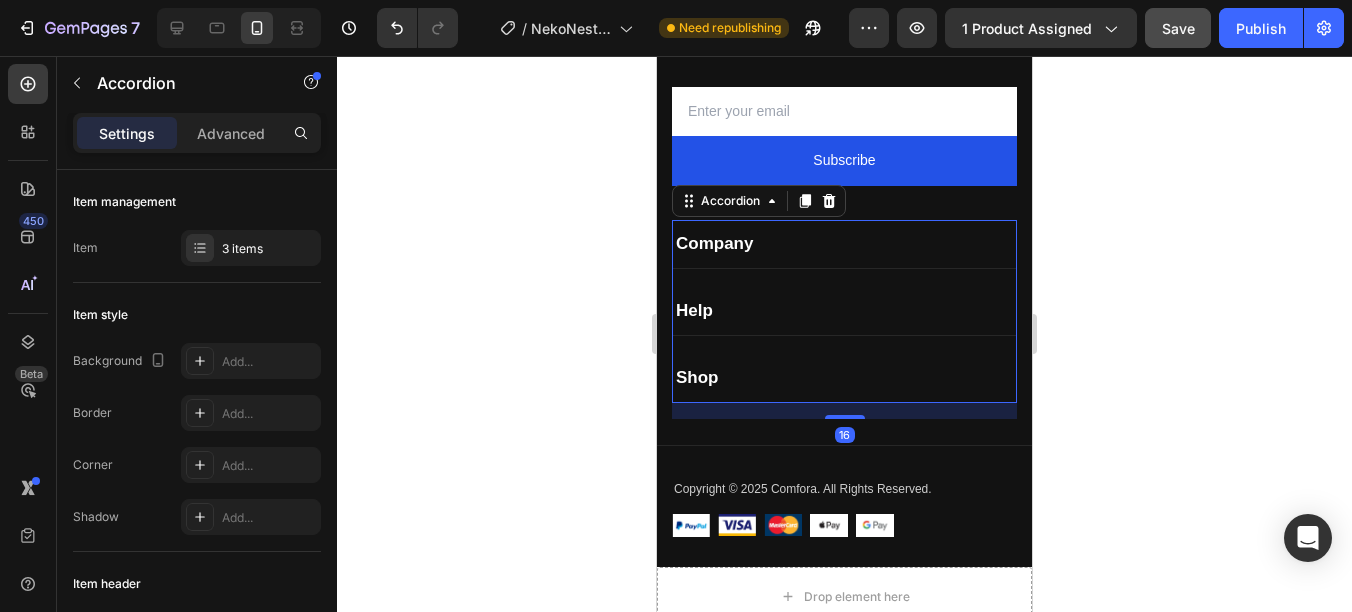 click on "Company" at bounding box center [844, 244] 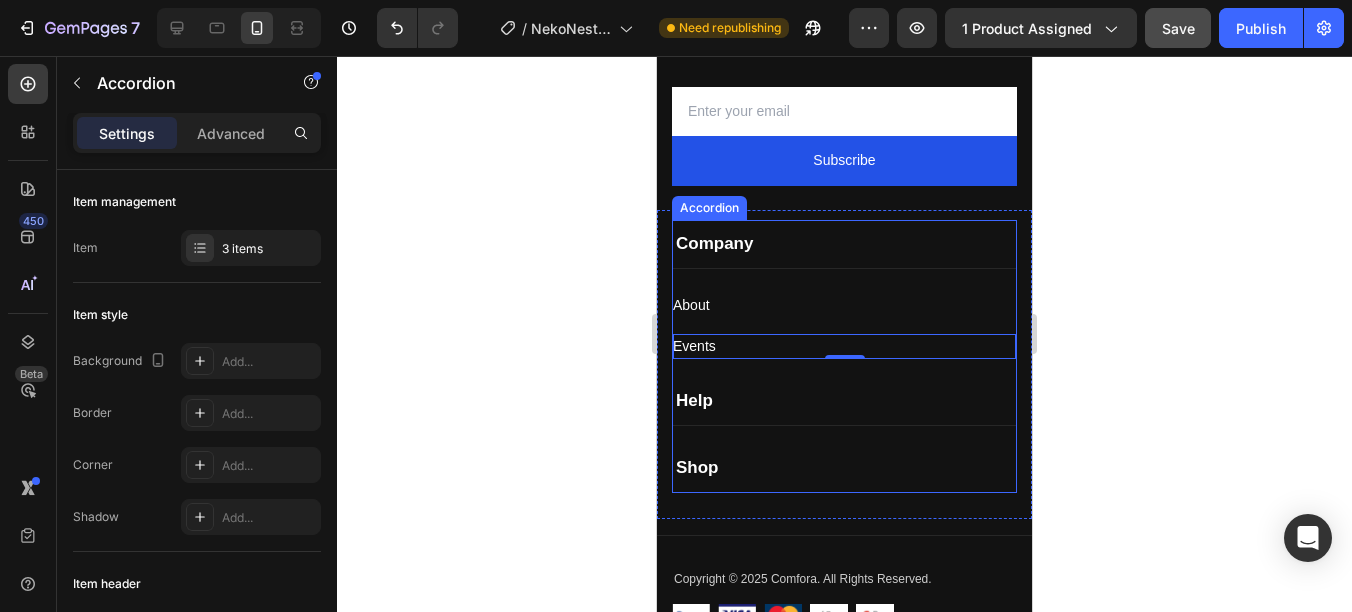 click on "Events Button   0" at bounding box center (844, 338) 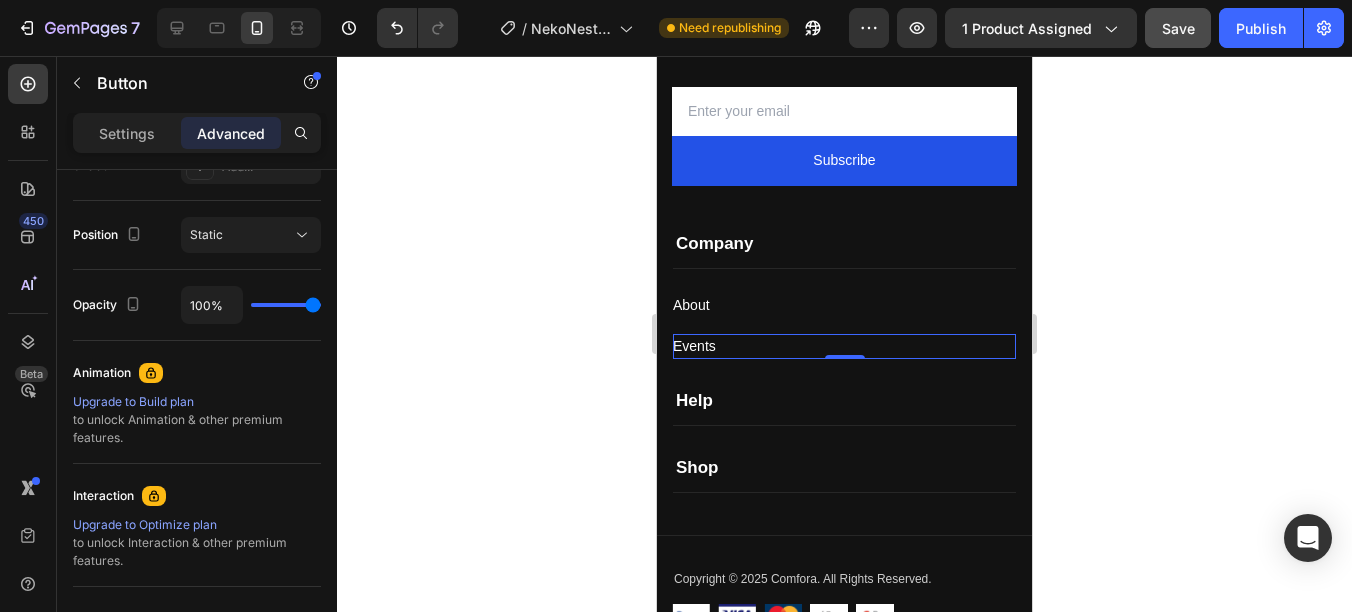 scroll, scrollTop: 889, scrollLeft: 0, axis: vertical 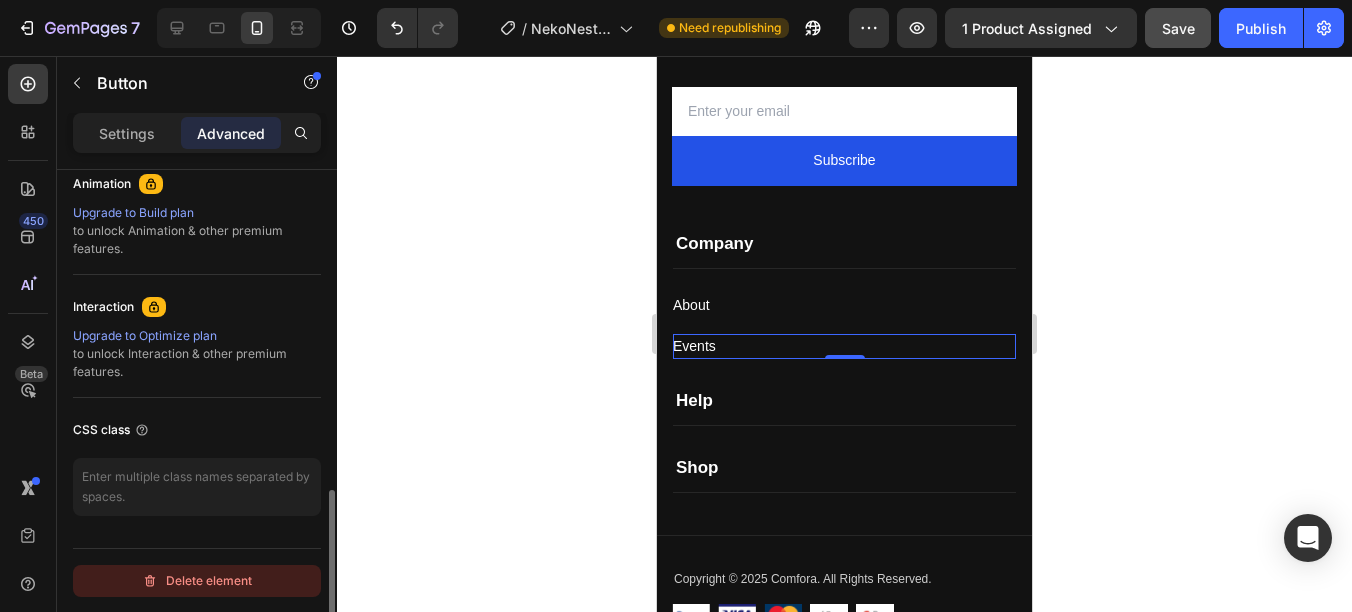 click on "Delete element" at bounding box center (197, 581) 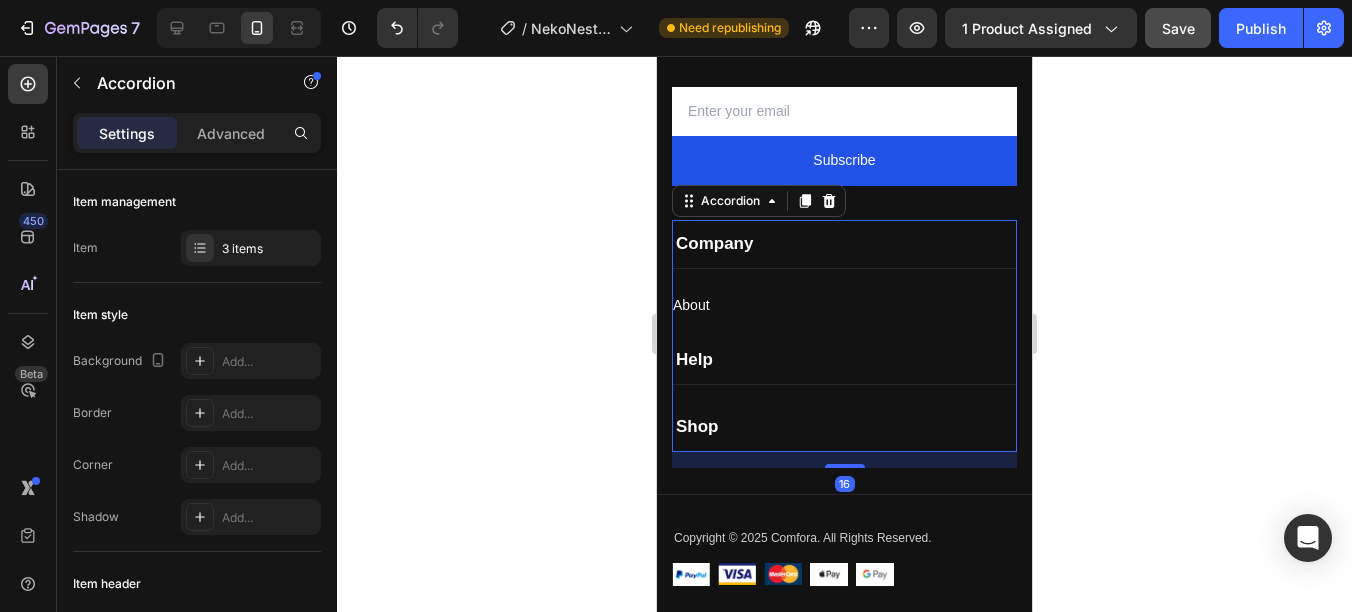 click on "Help" at bounding box center [844, 360] 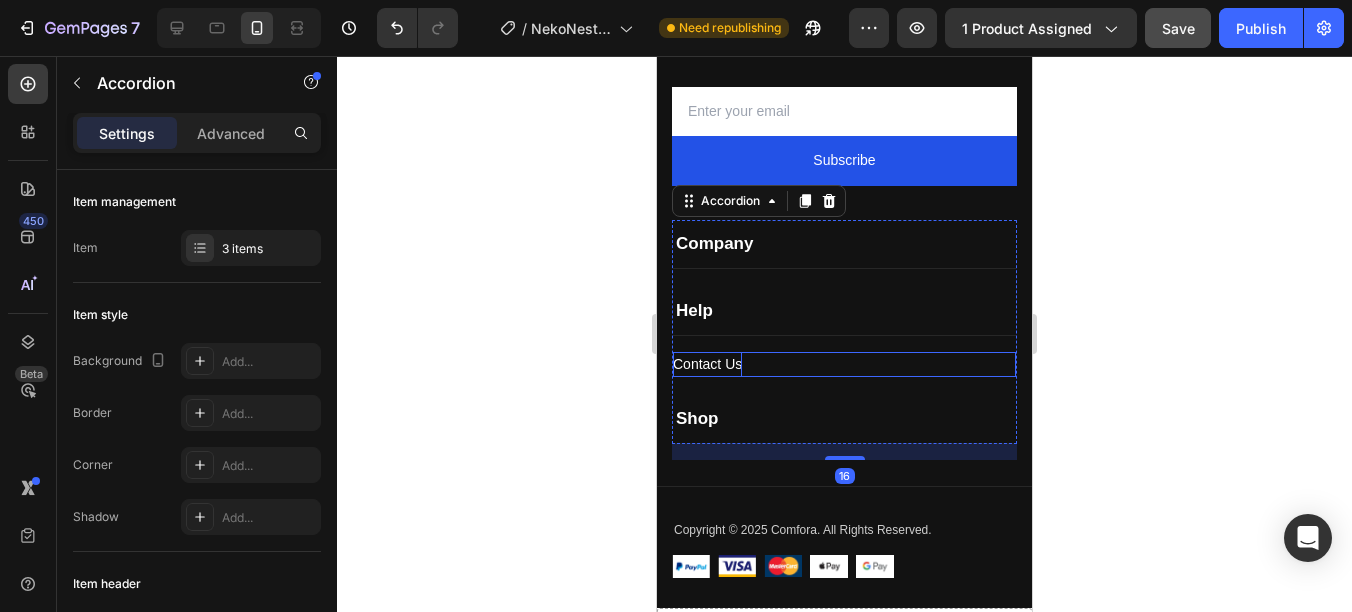 click on "Contact Us" at bounding box center [707, 364] 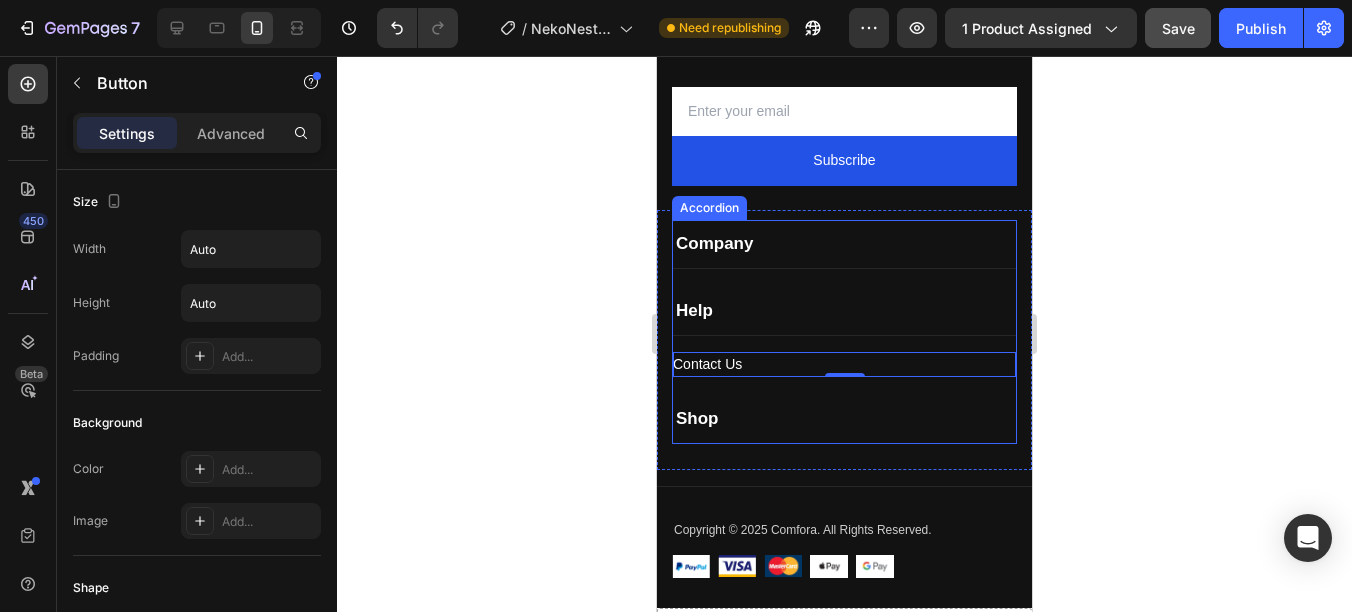 click on "Help" at bounding box center (844, 311) 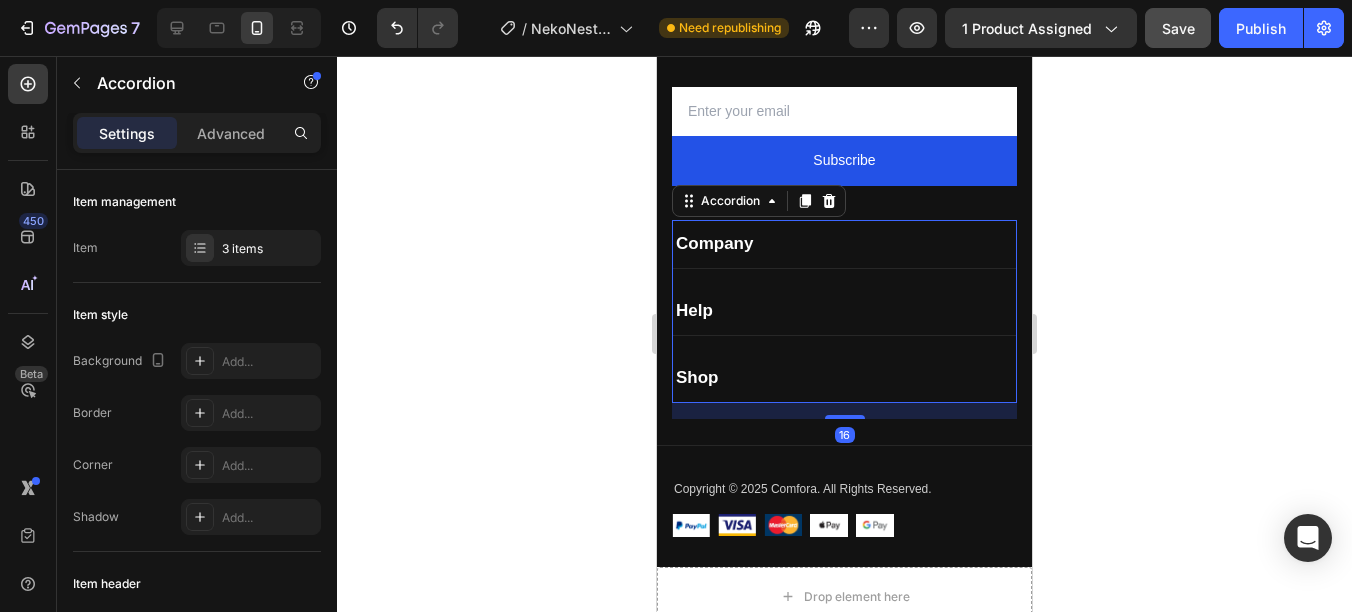 click on "Help" at bounding box center (844, 311) 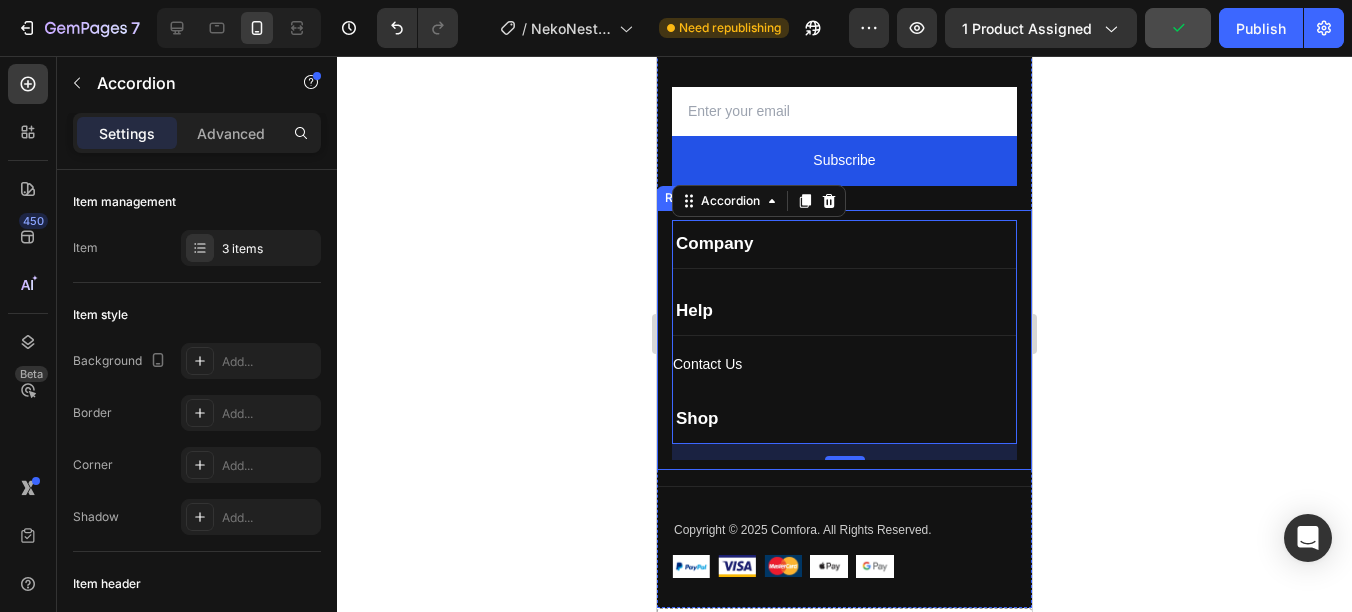 click 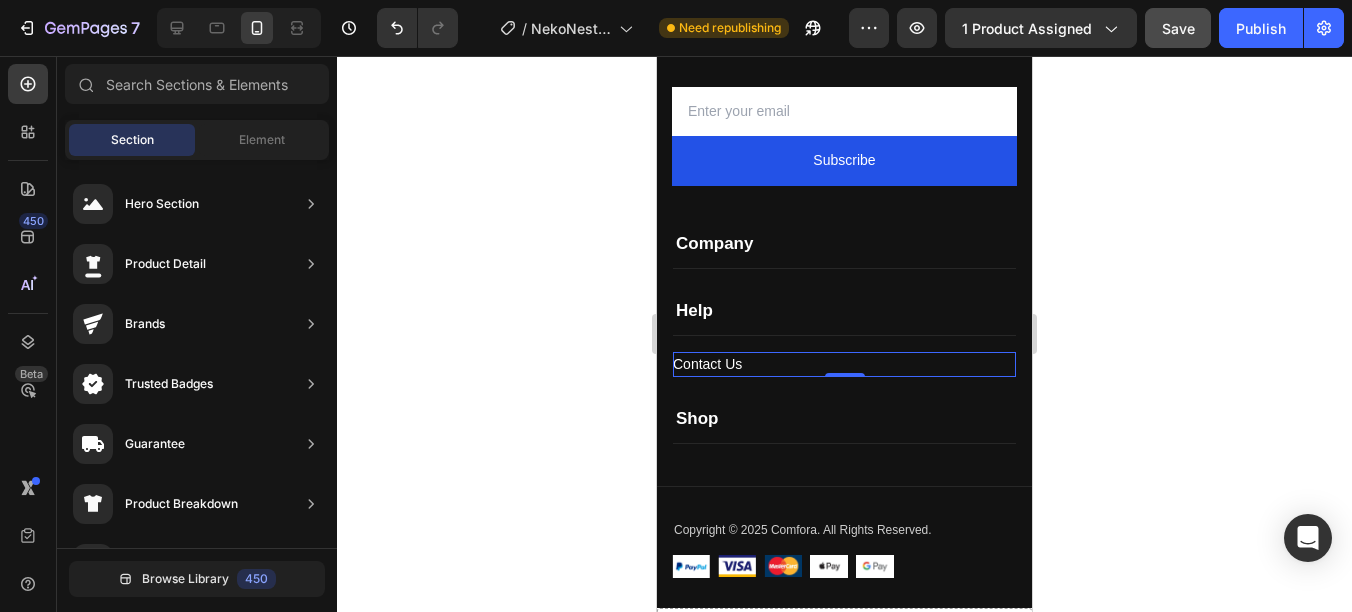 click on "Contact Us Button   0" at bounding box center (844, 364) 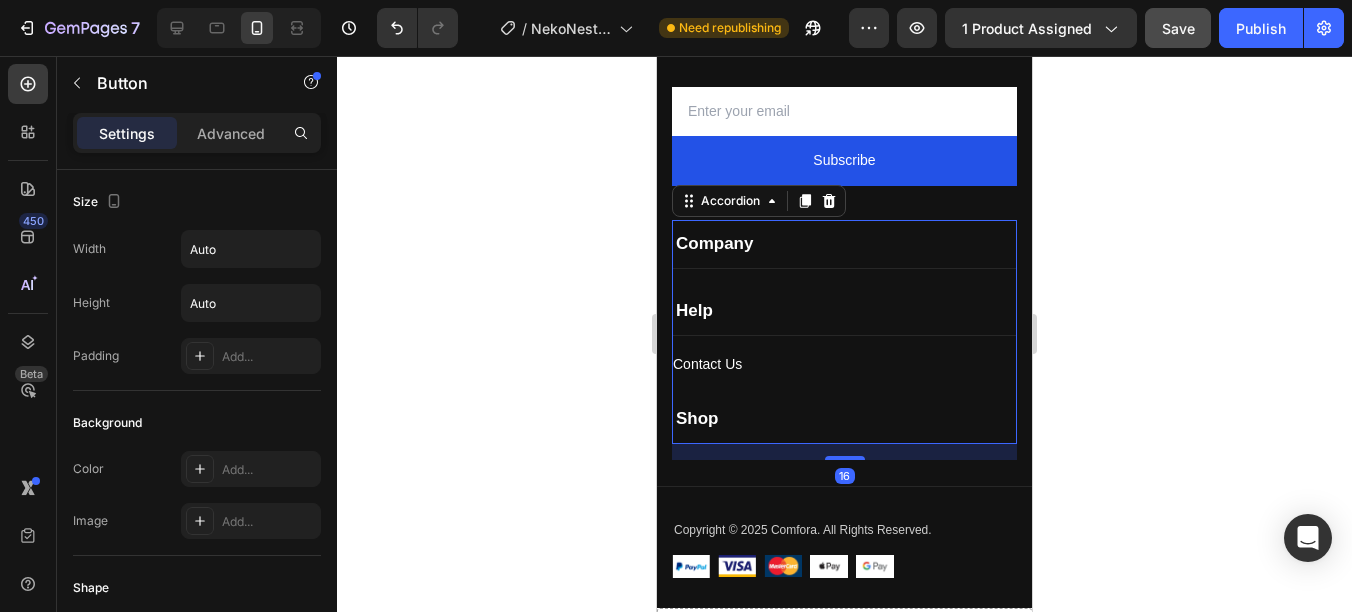 click on "Help" at bounding box center [844, 311] 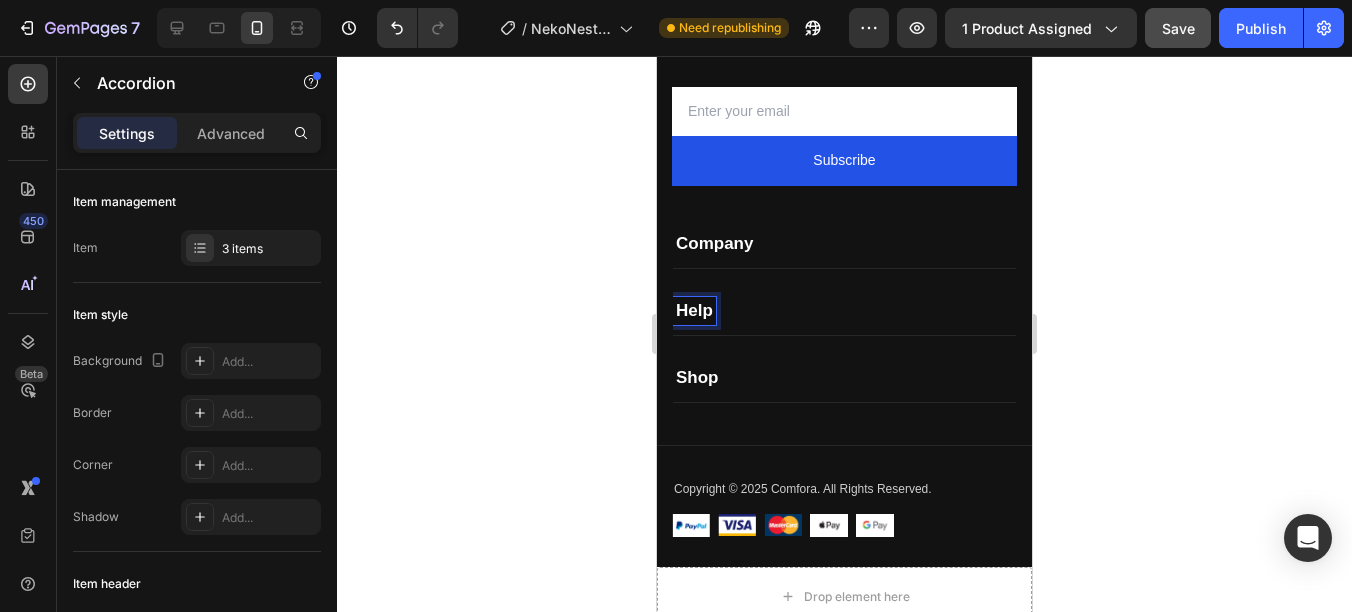 click on "Help" at bounding box center [844, 311] 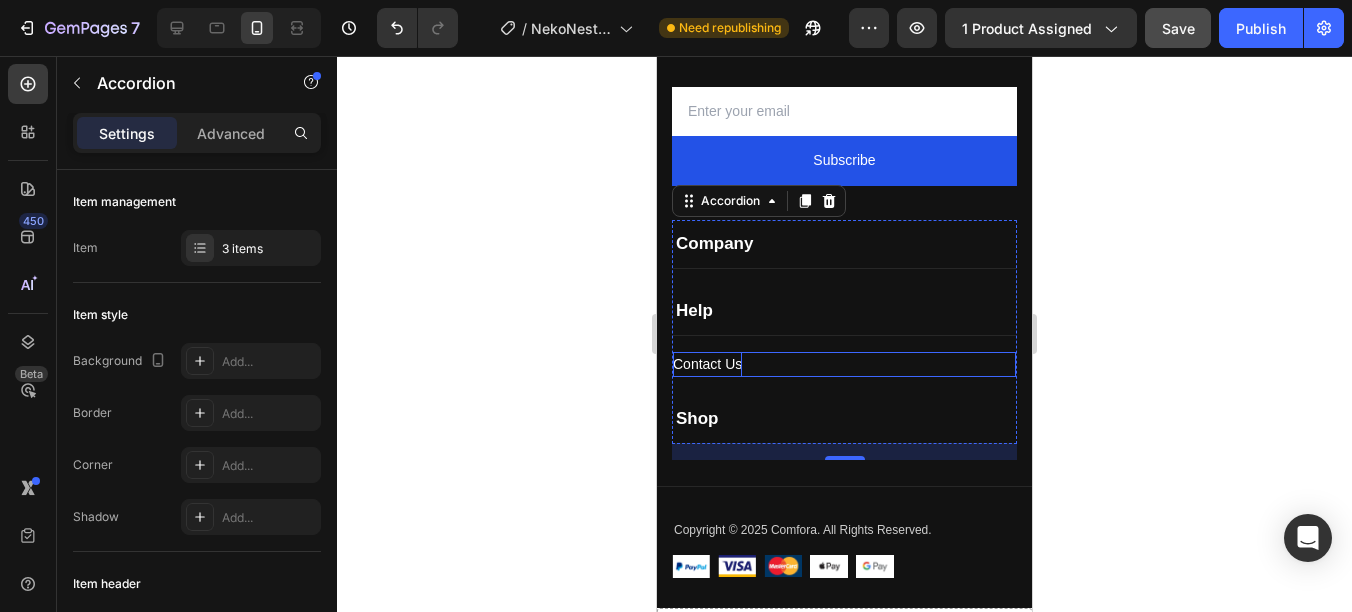 click on "Contact Us" at bounding box center [707, 364] 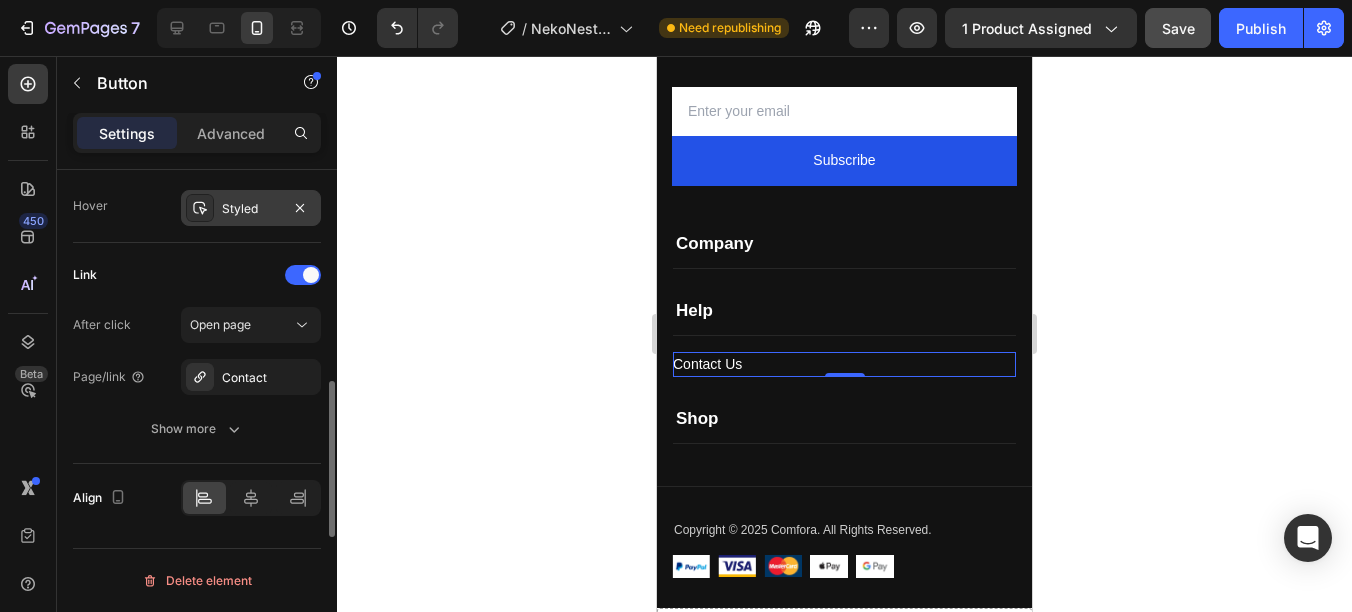 scroll, scrollTop: 691, scrollLeft: 0, axis: vertical 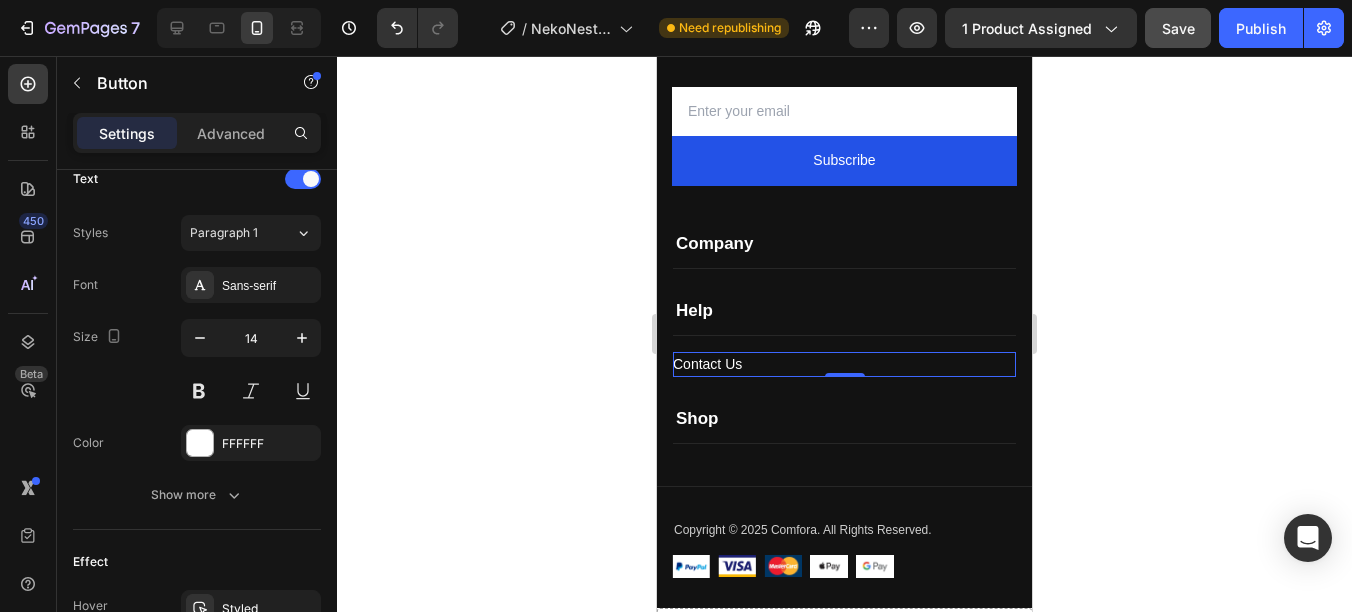 click on "Contact Us Button   0" at bounding box center [844, 364] 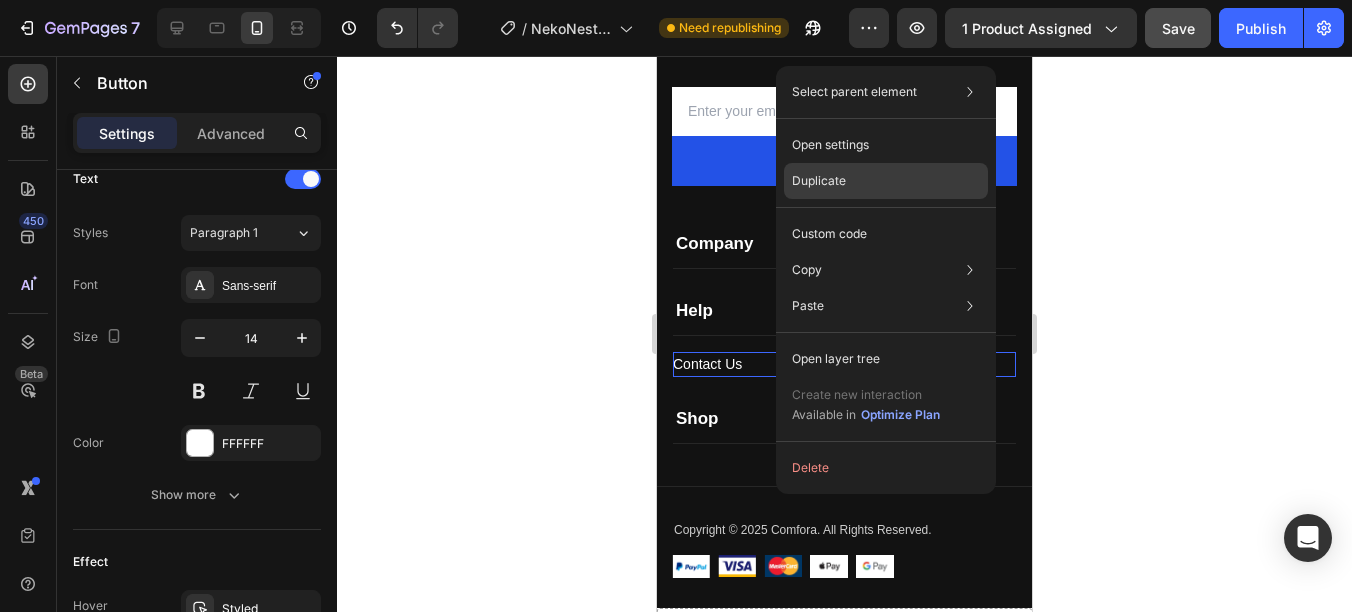 click on "Duplicate" at bounding box center [819, 181] 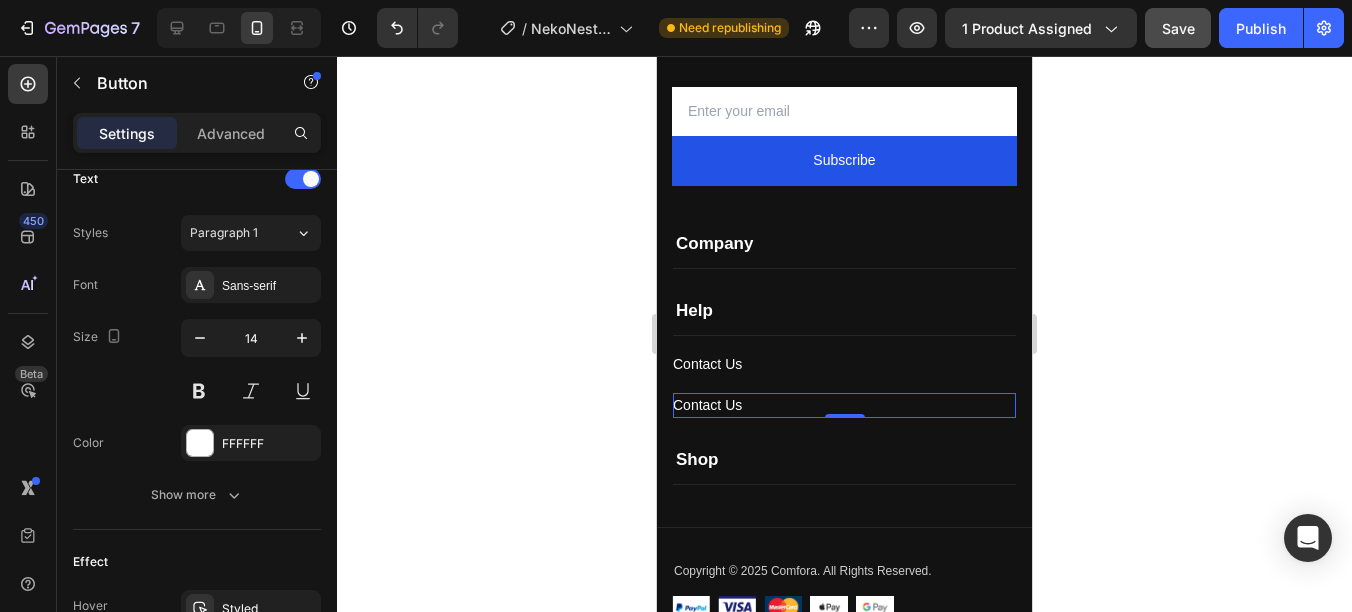 click on "Contact Us Button   0" at bounding box center (844, 405) 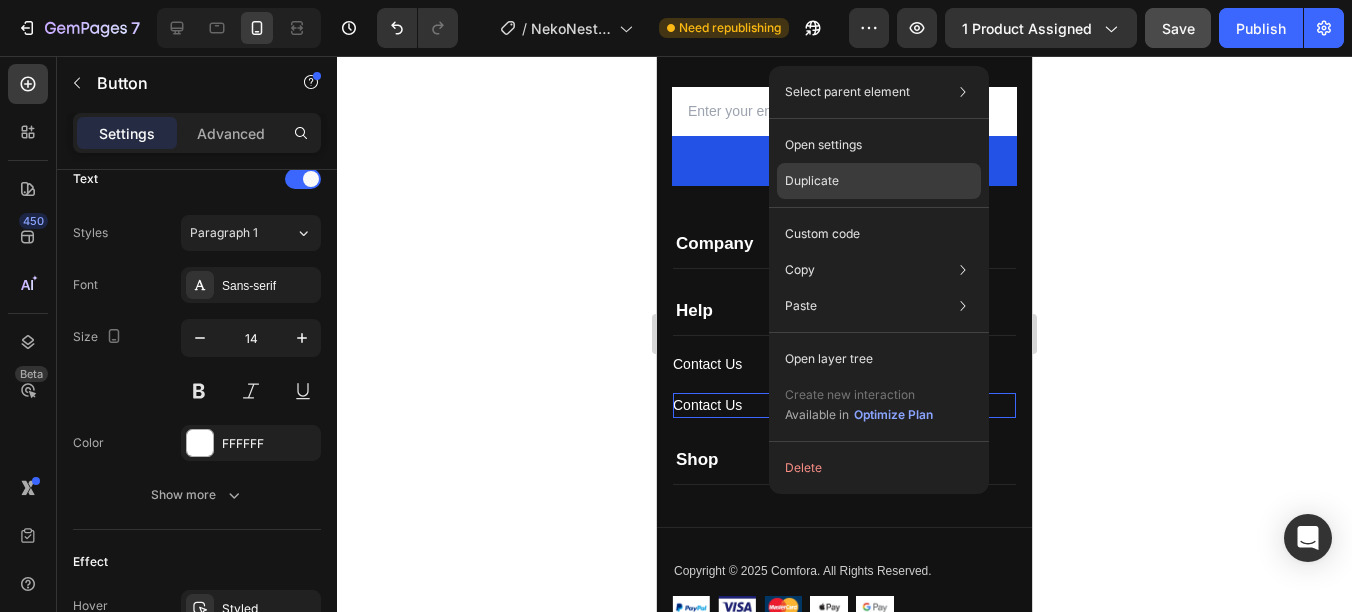 click on "Duplicate" at bounding box center [812, 181] 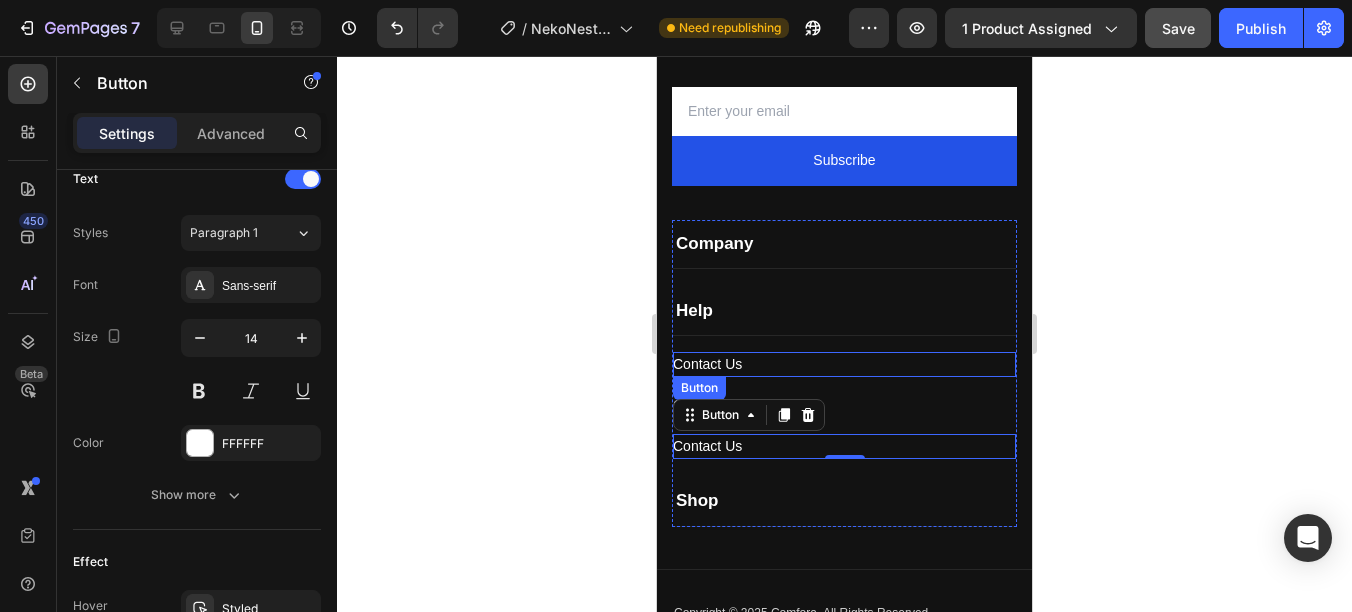 click on "Contact Us Button" at bounding box center (844, 364) 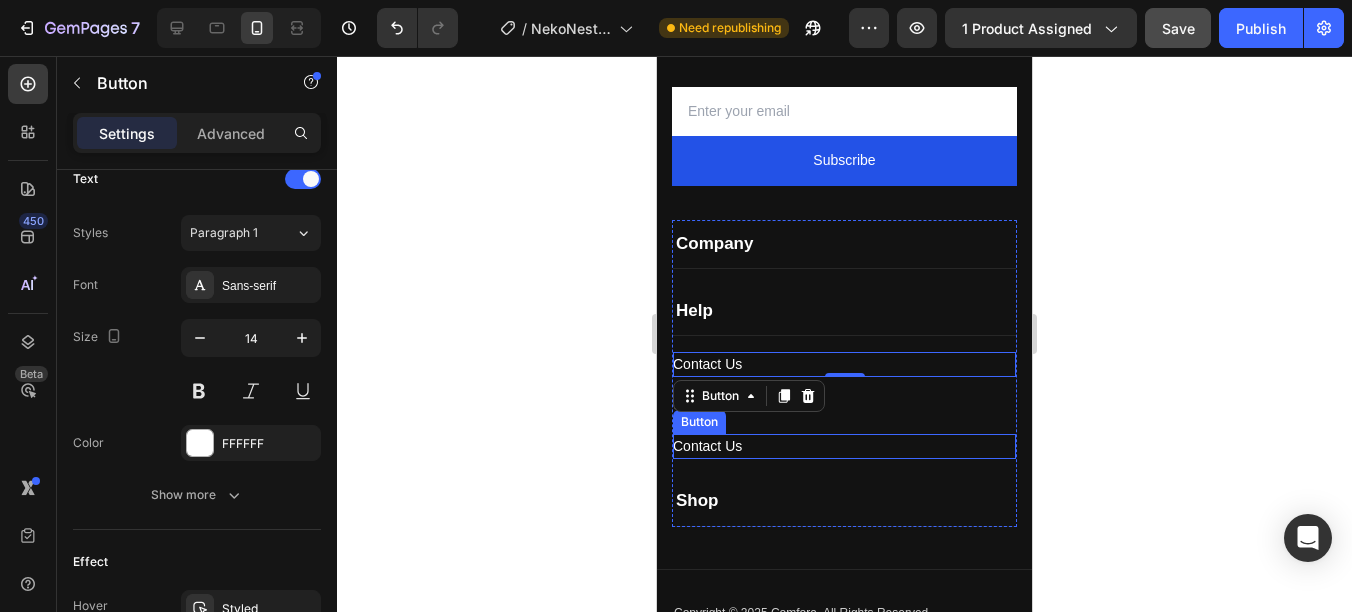 click on "Contact Us Button" at bounding box center [844, 446] 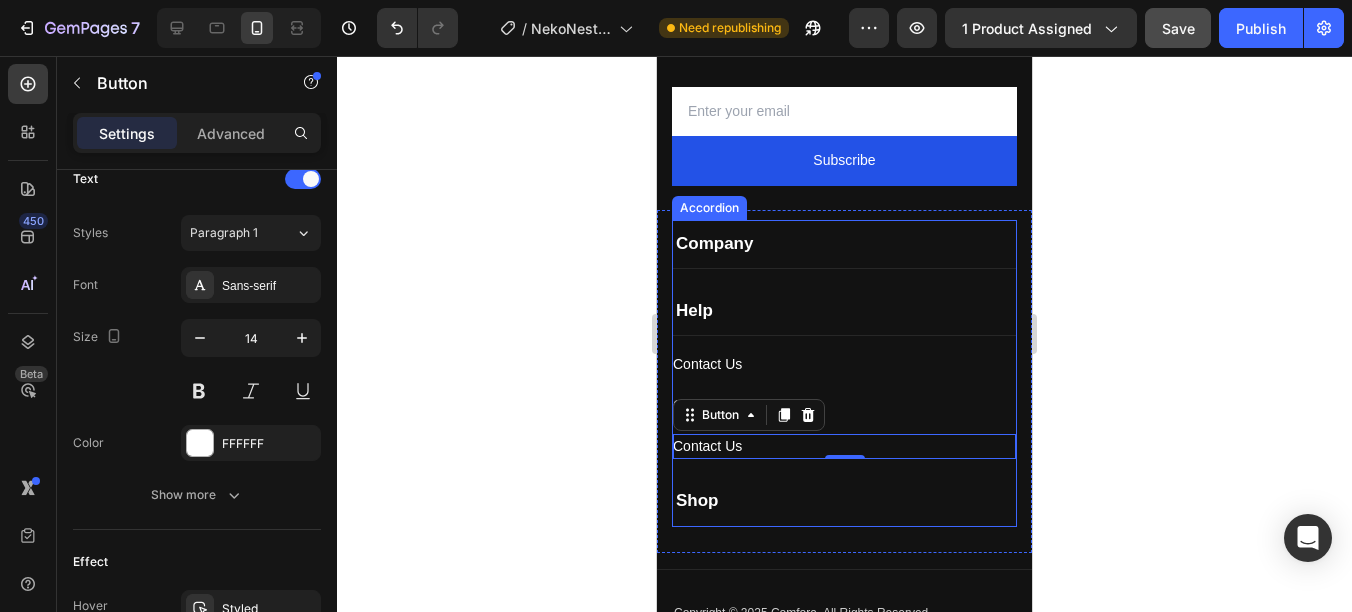 click on "Contact Us Button" at bounding box center (844, 397) 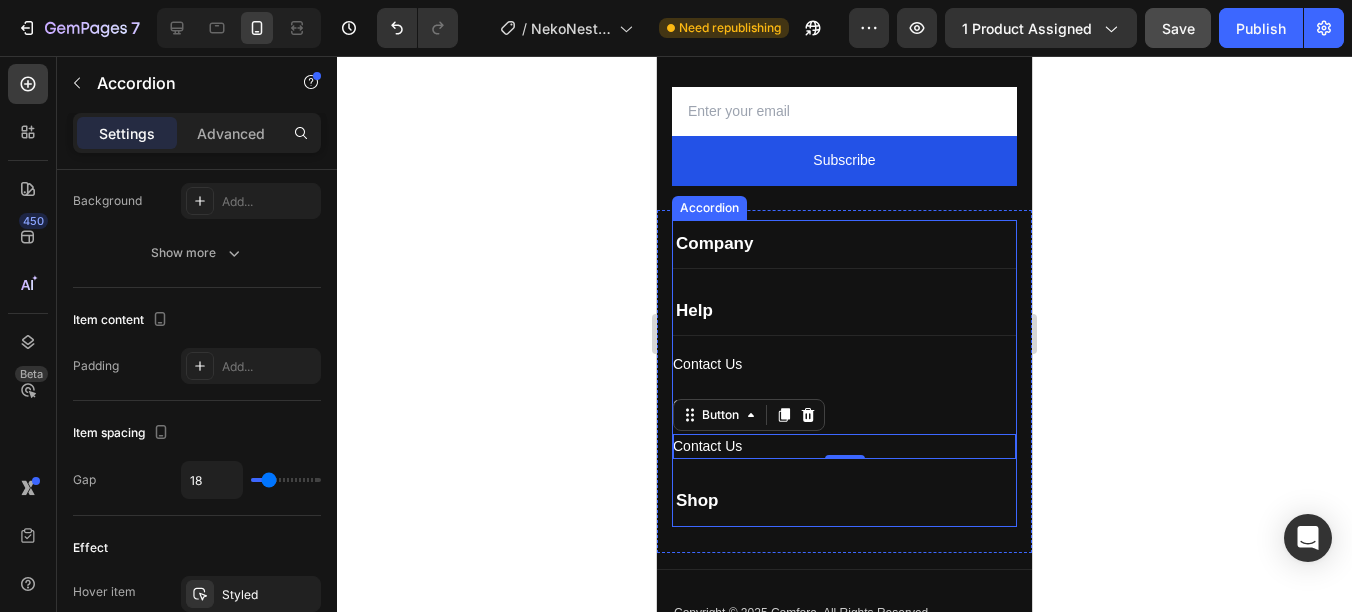 scroll, scrollTop: 0, scrollLeft: 0, axis: both 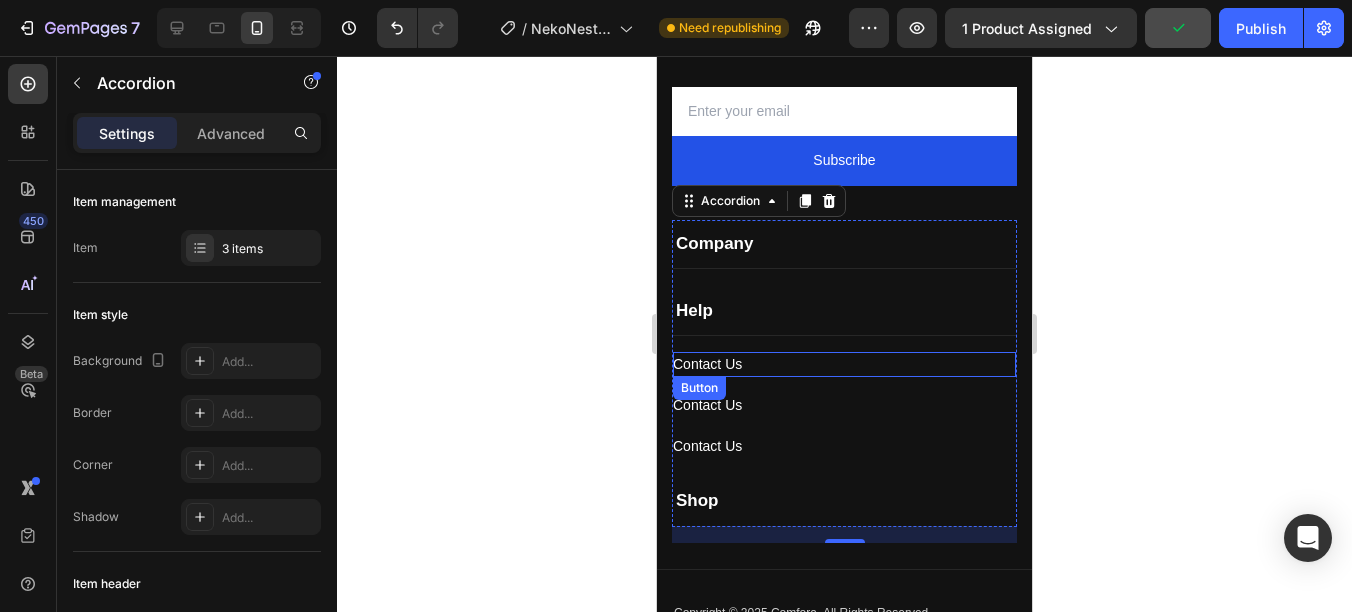 click on "Contact Us Button" at bounding box center (844, 364) 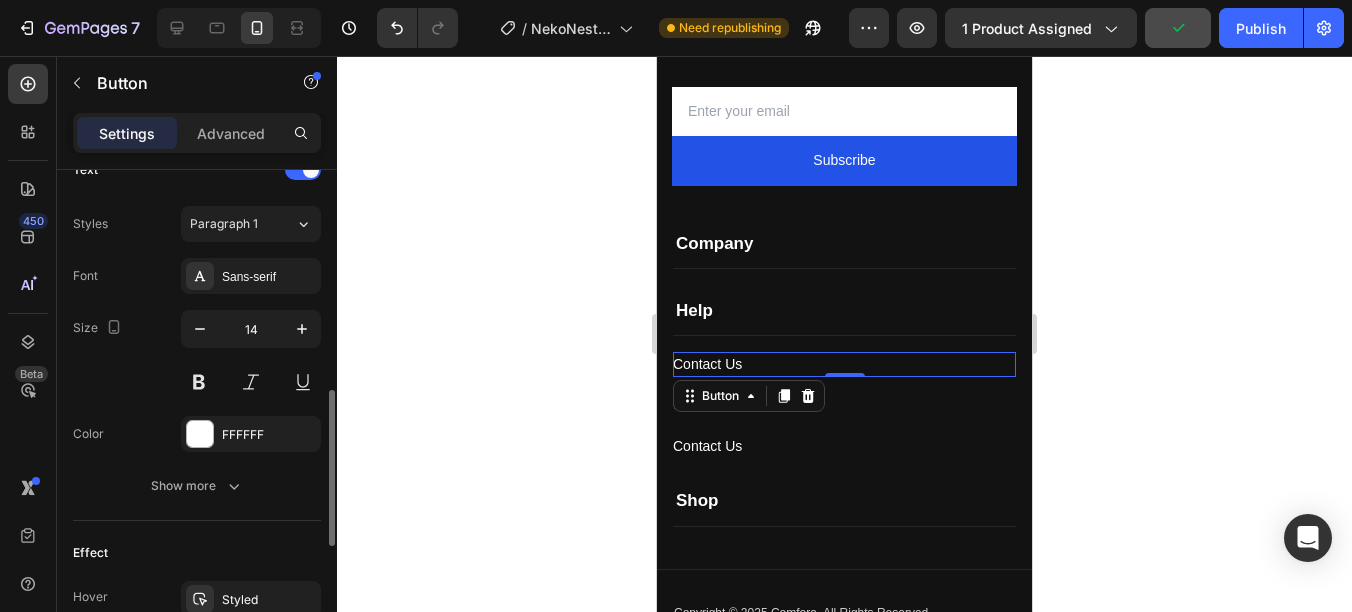 scroll, scrollTop: 1091, scrollLeft: 0, axis: vertical 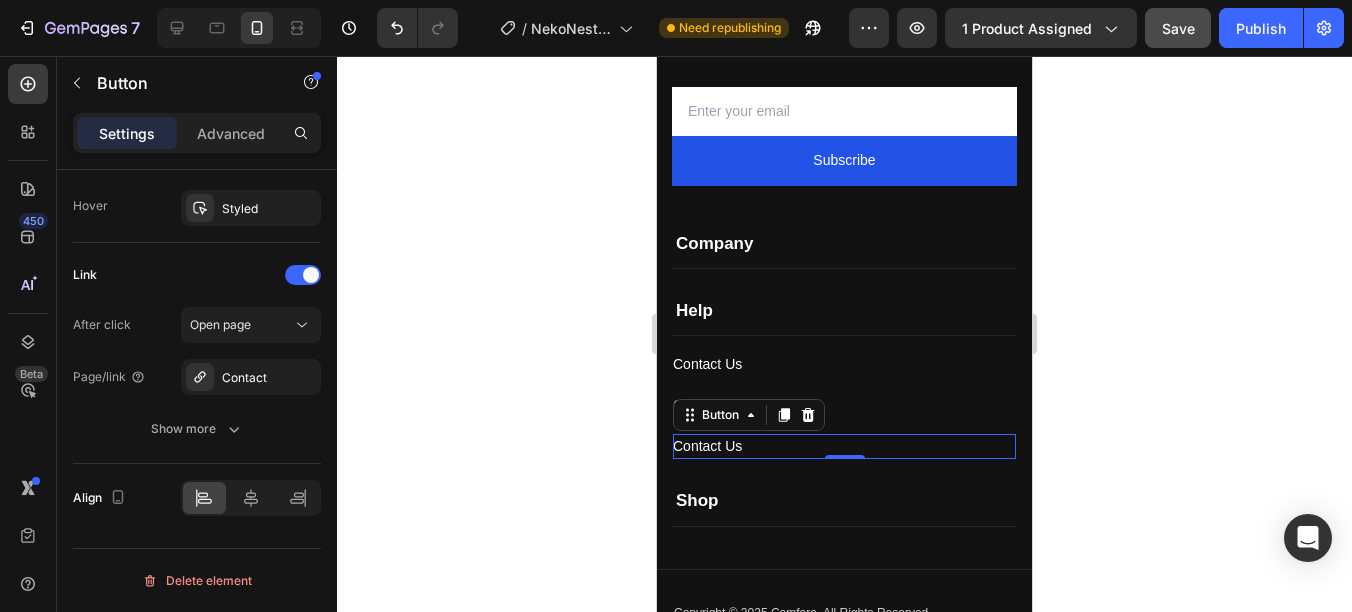 click on "Contact Us Button   0" at bounding box center [844, 446] 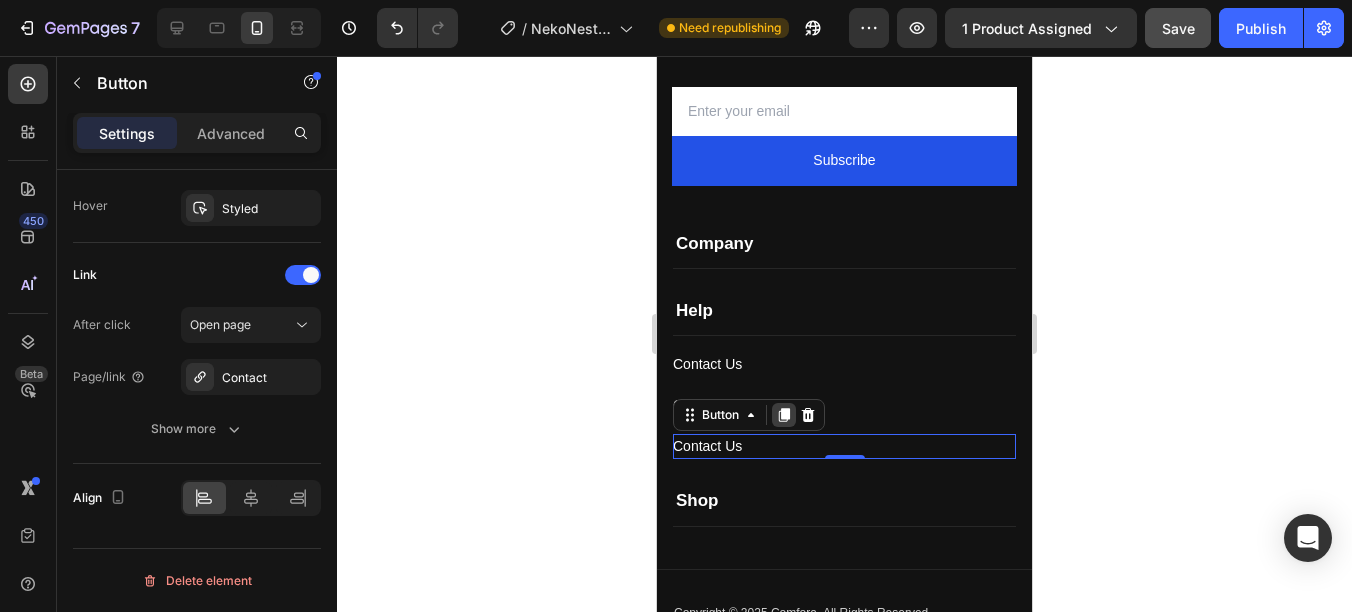 click 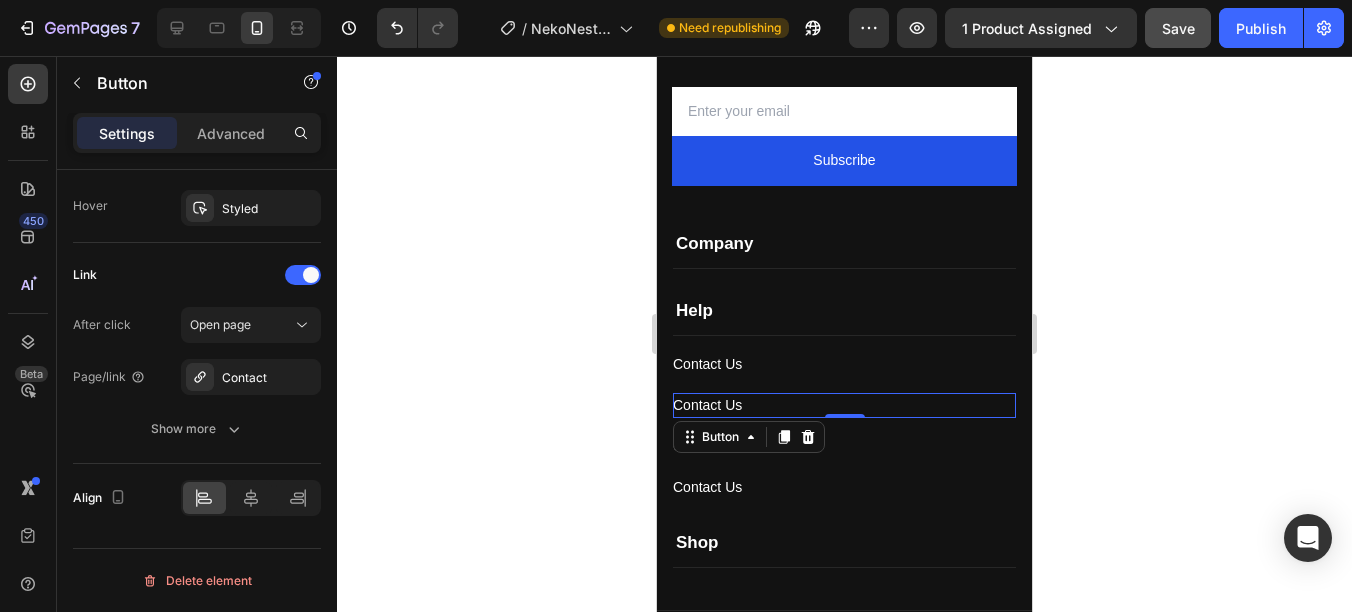click on "Contact Us Button   0" at bounding box center [844, 405] 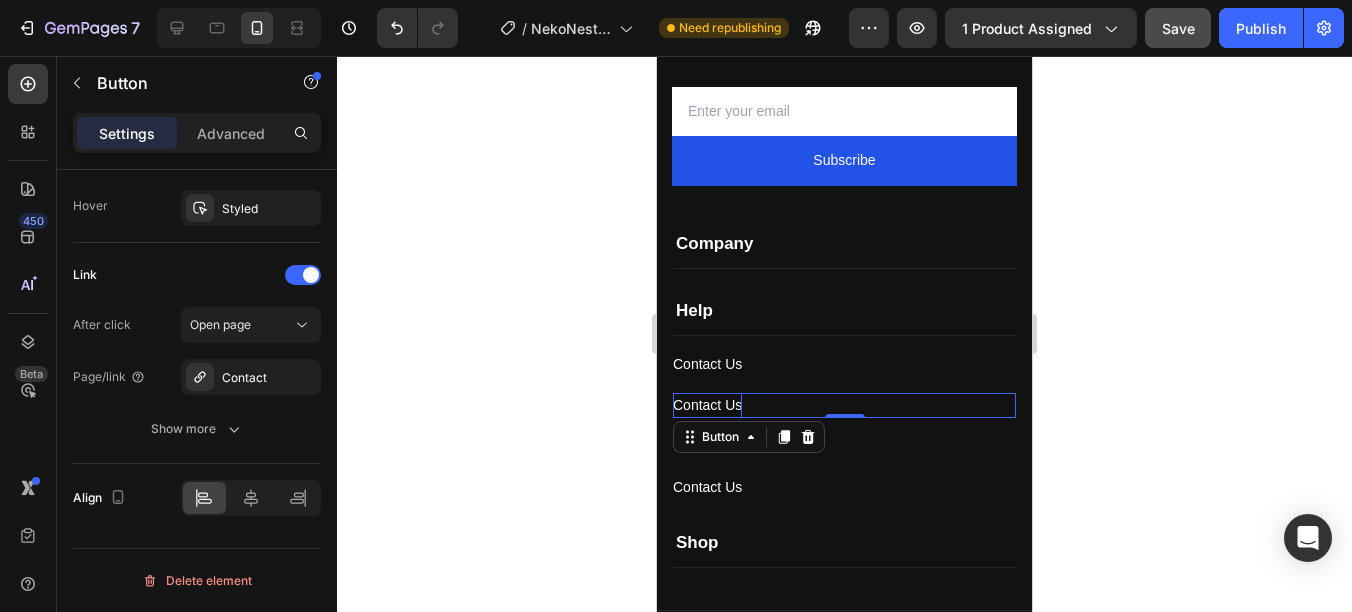 click on "Contact Us" at bounding box center (707, 405) 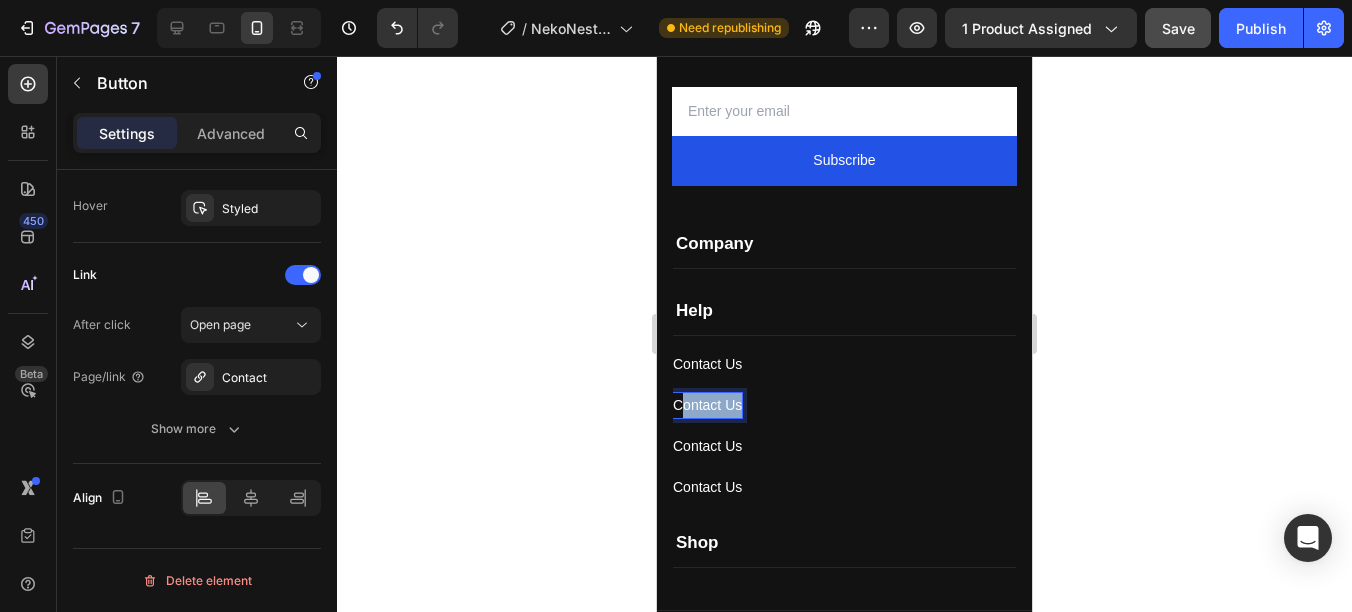 drag, startPoint x: 740, startPoint y: 404, endPoint x: 681, endPoint y: 404, distance: 59 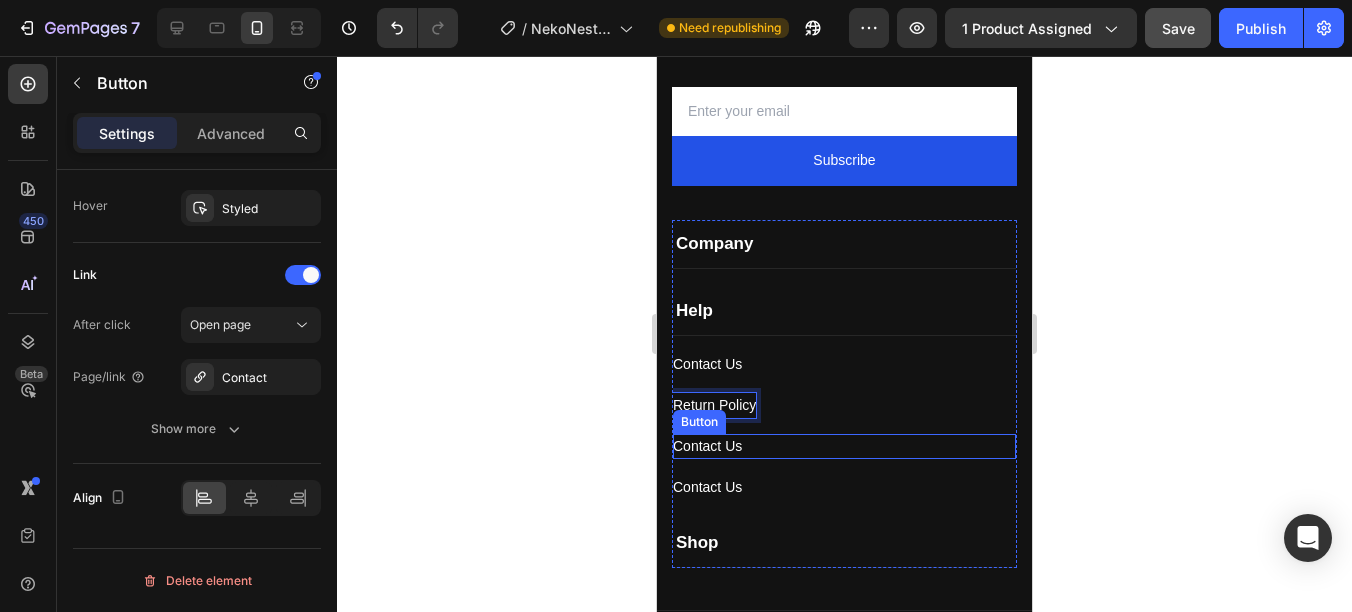 click on "Contact Us Button" at bounding box center (844, 446) 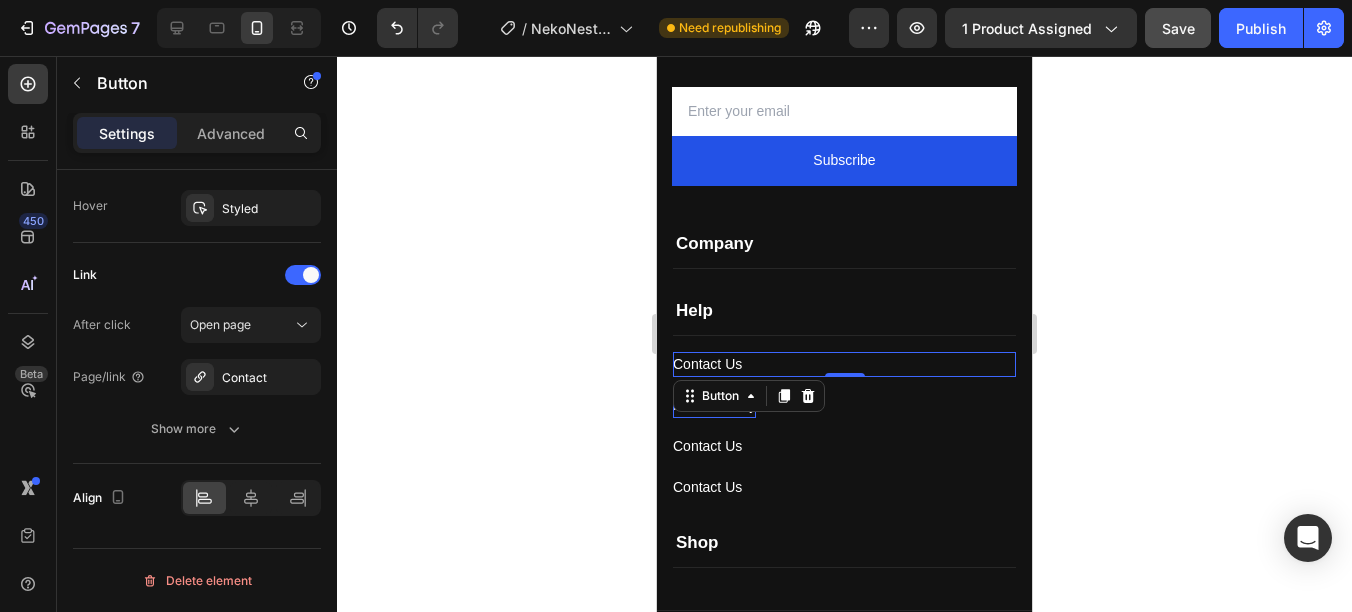 click on "Contact Us Button   0" at bounding box center (844, 364) 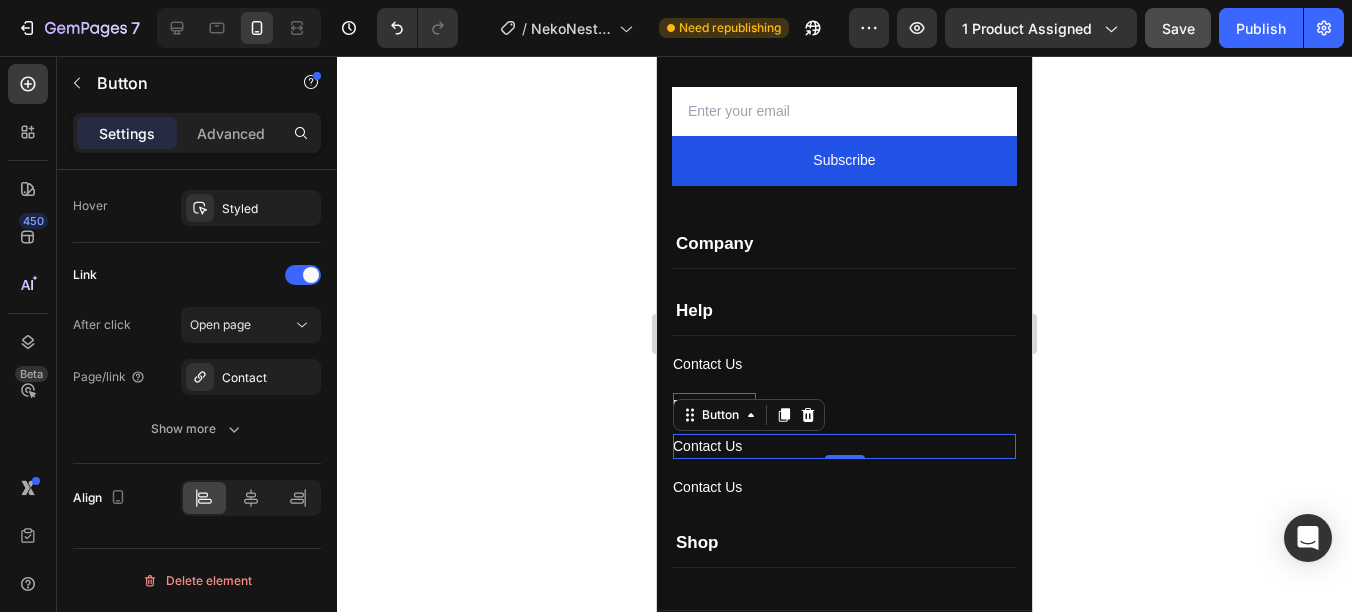 click on "Contact Us Button   0" at bounding box center [844, 446] 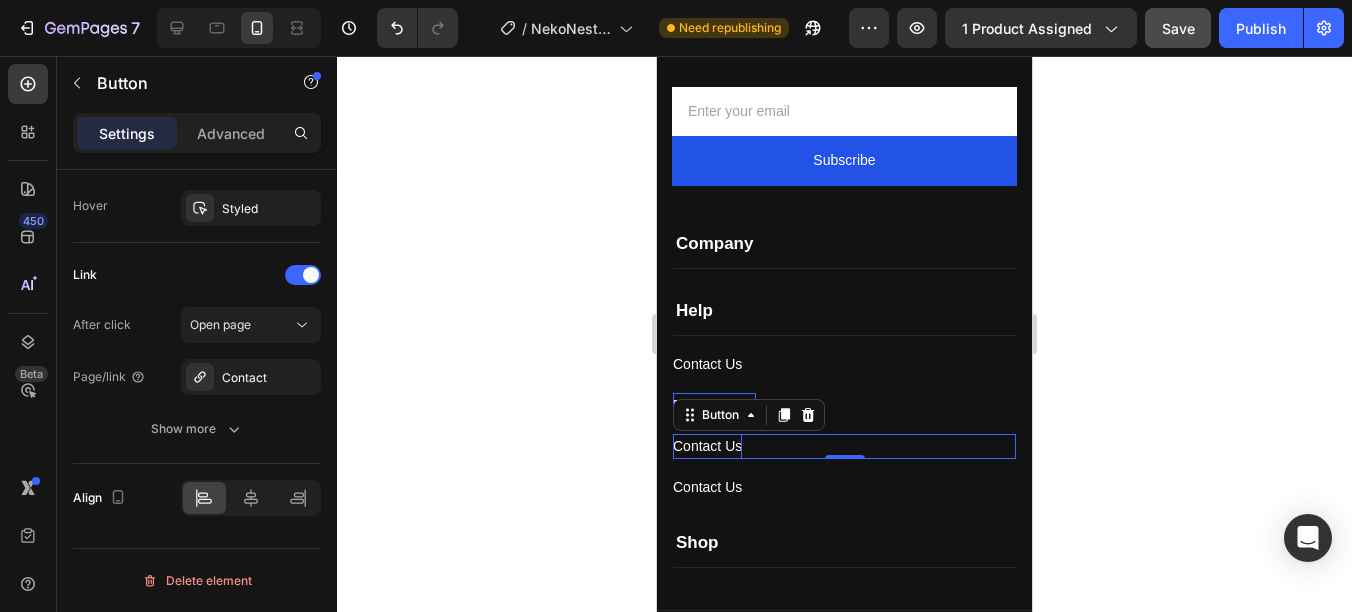 click on "Contact Us" at bounding box center (707, 446) 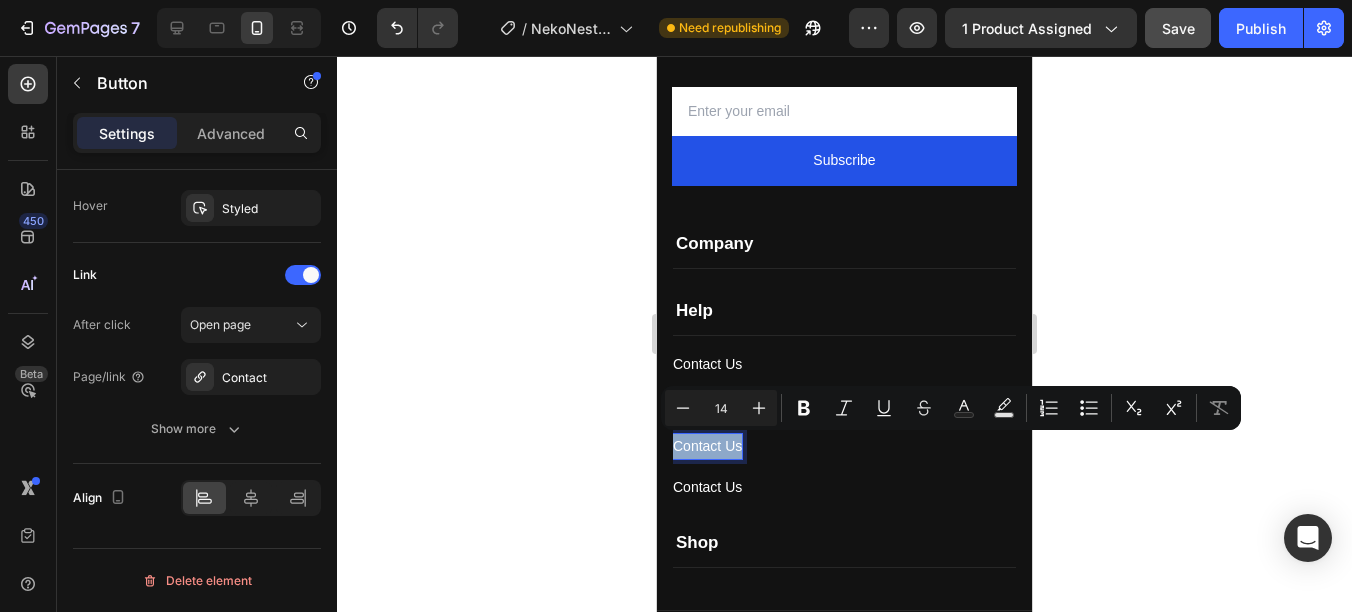 drag, startPoint x: 739, startPoint y: 449, endPoint x: 636, endPoint y: 447, distance: 103.01942 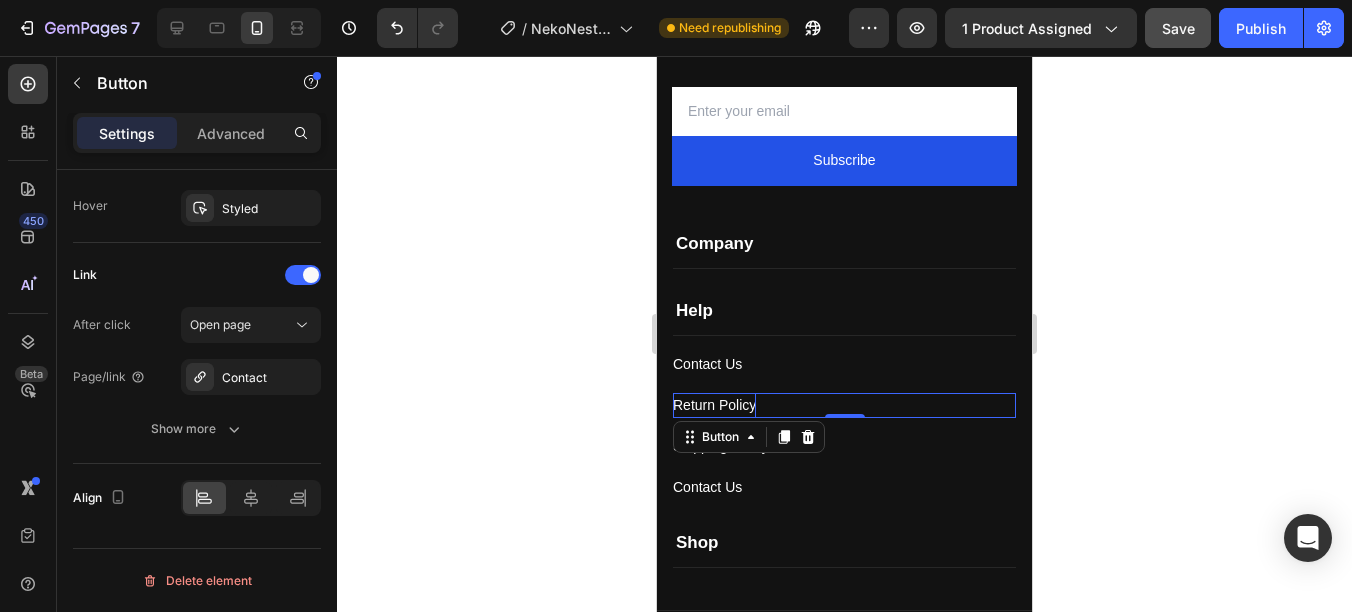 click on "Return Policy Button   0" at bounding box center [844, 405] 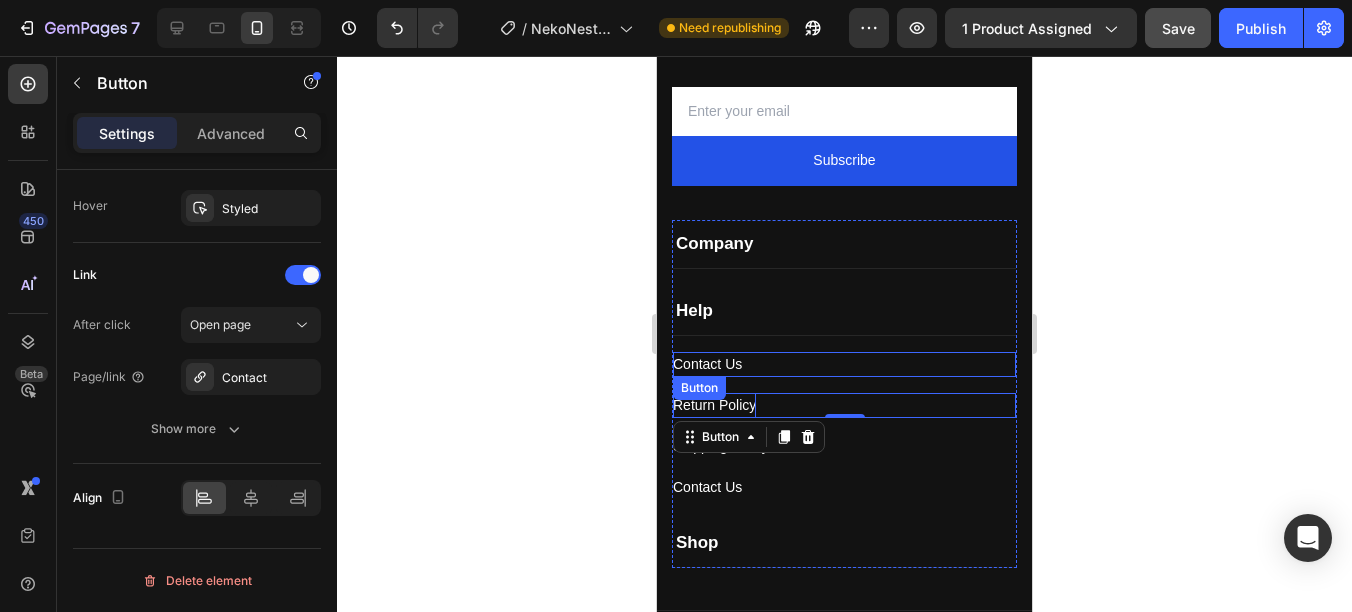 click on "Contact Us Button" at bounding box center (844, 364) 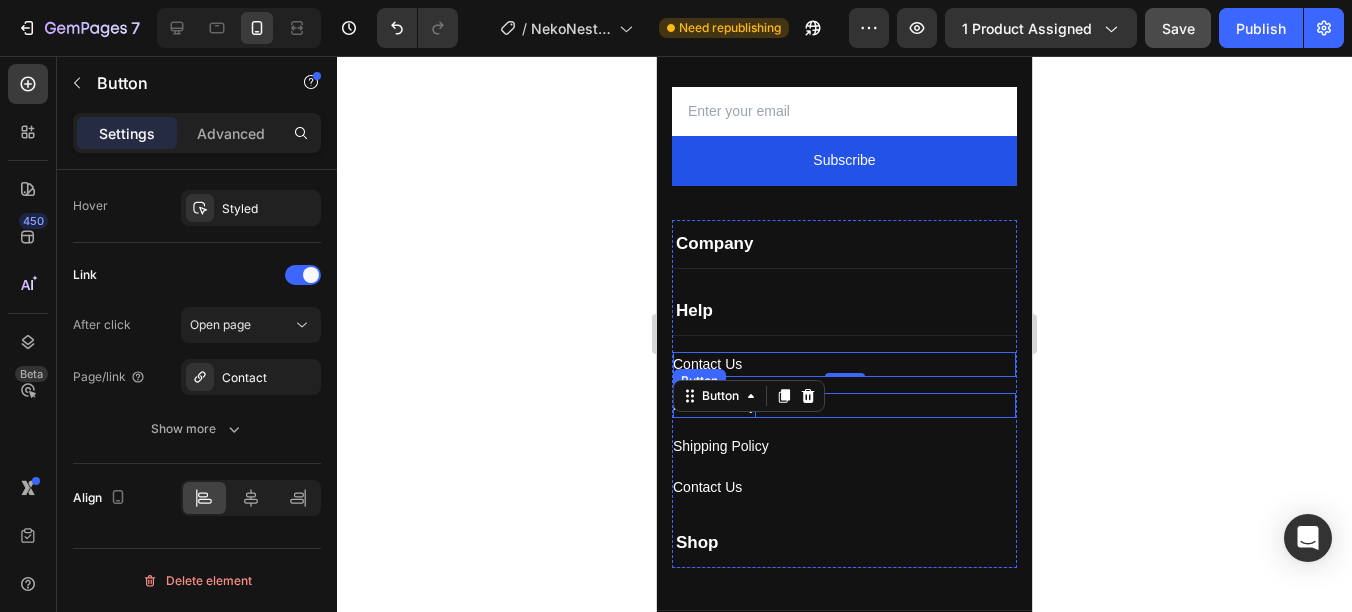 click on "Return Policy Button" at bounding box center [844, 405] 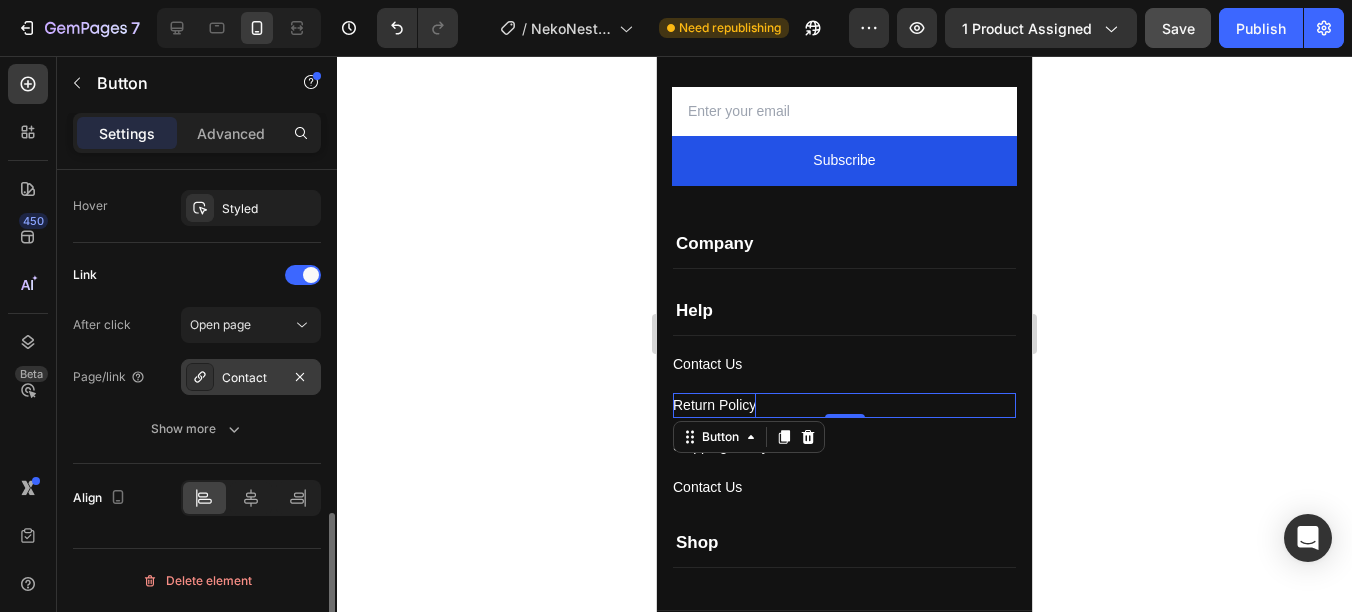 click on "Contact" at bounding box center (251, 378) 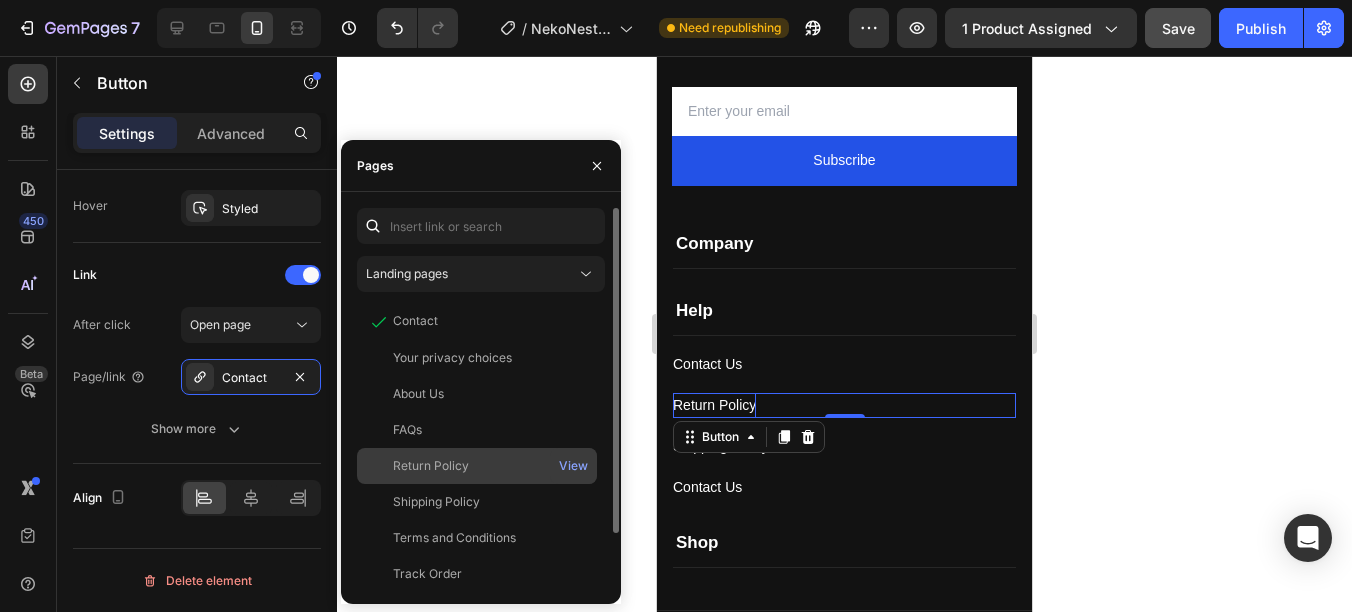 click on "Return Policy" 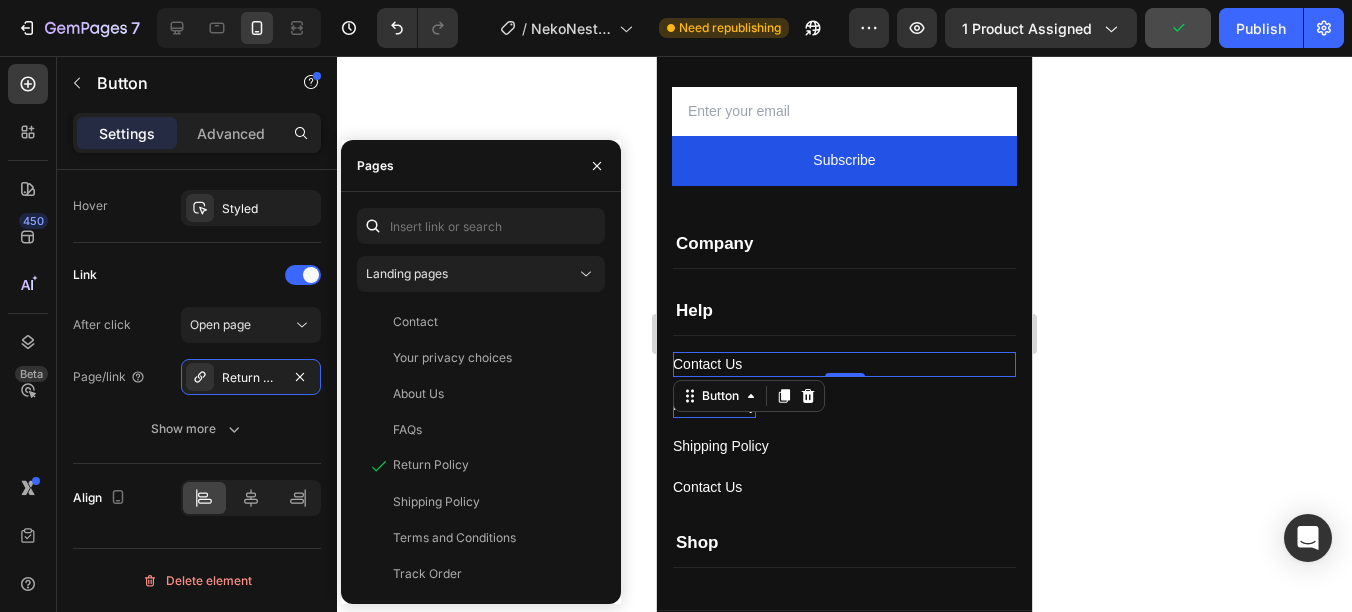 click on "Contact Us Button   0" at bounding box center [844, 364] 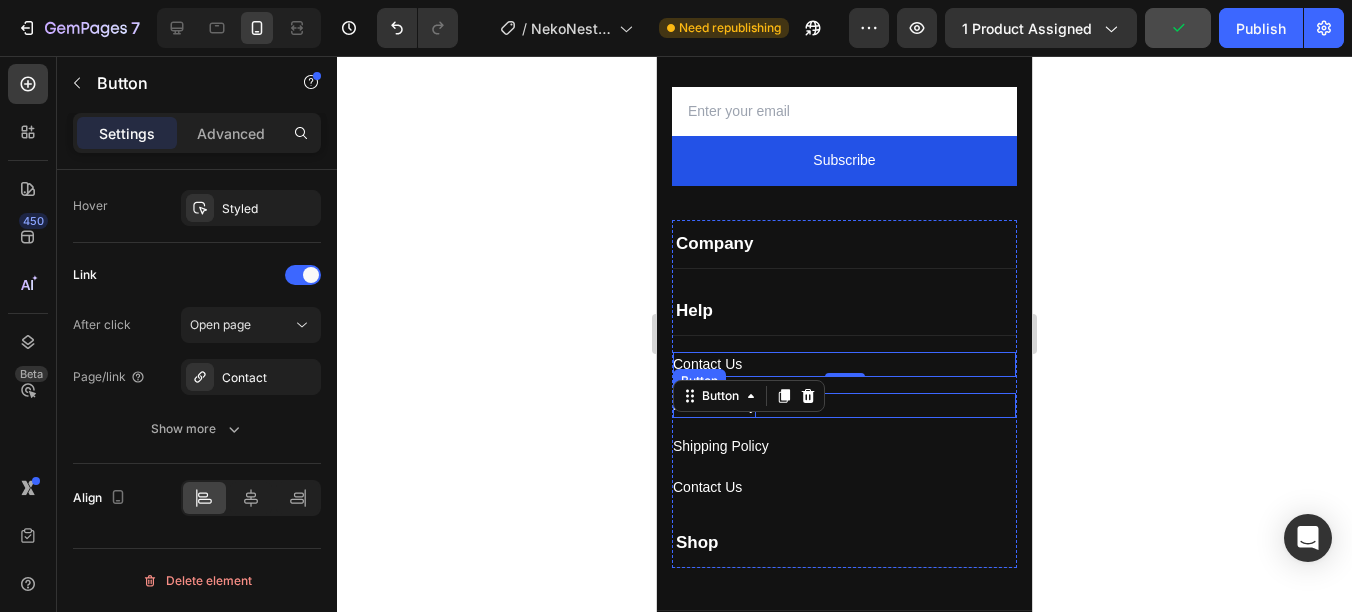 click on "Return Policy Button" at bounding box center (844, 405) 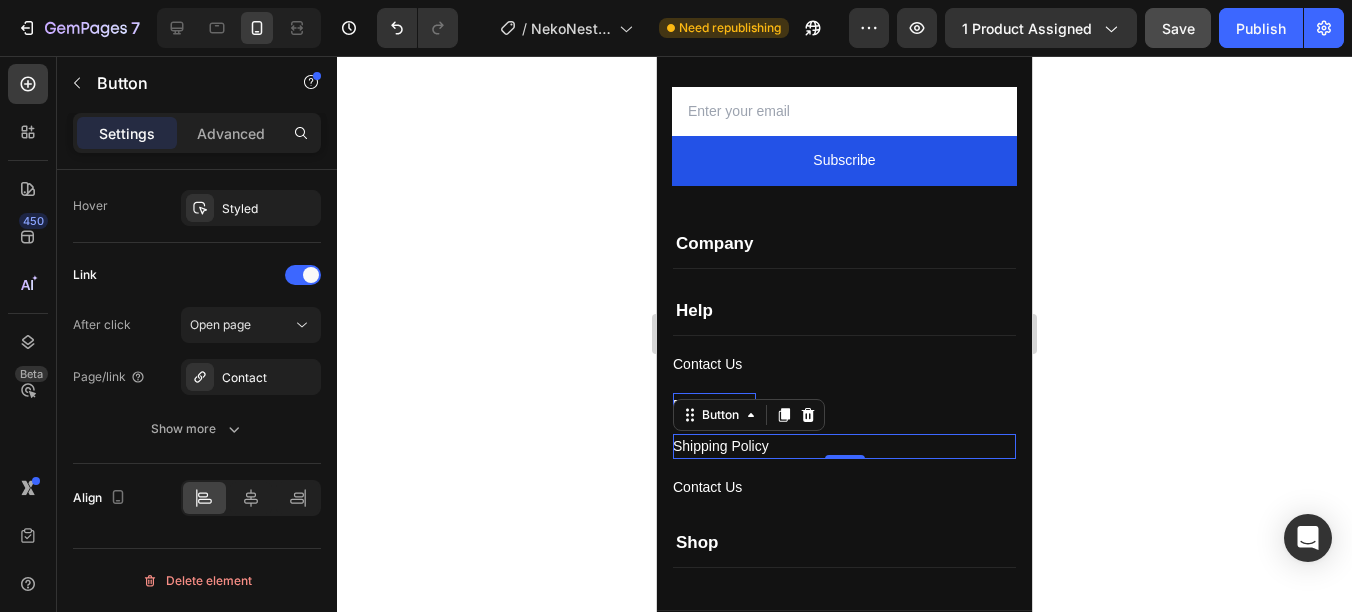 click on "Shipping Policy Button   0" at bounding box center [844, 446] 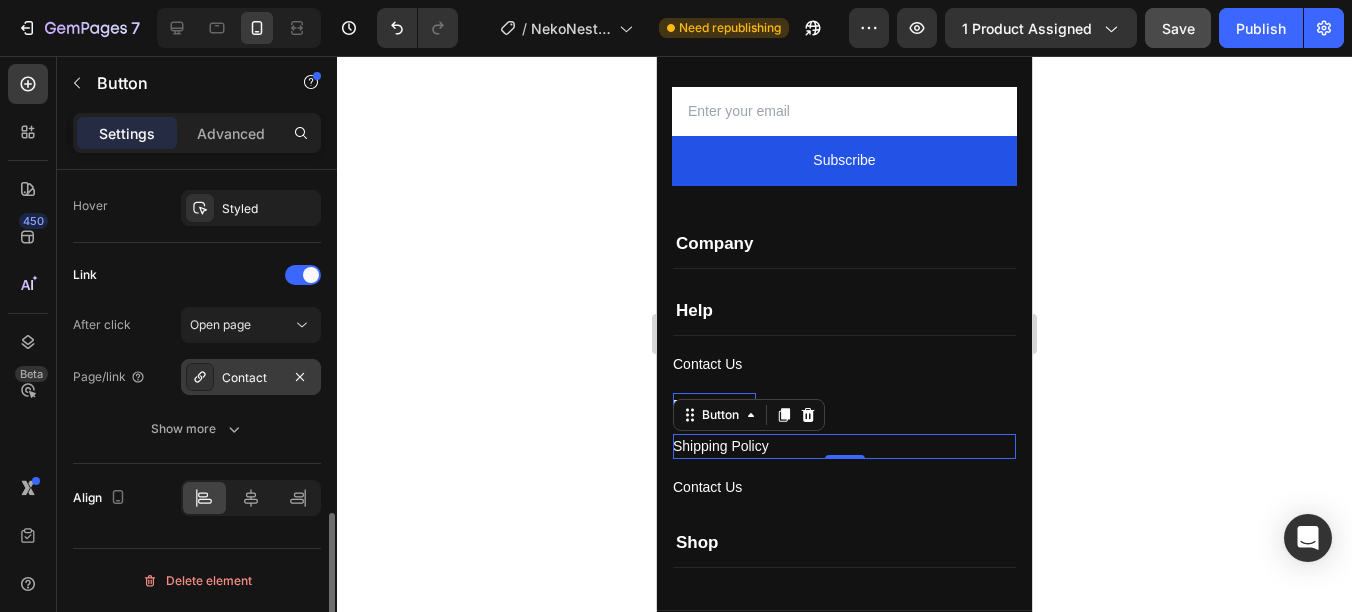 click on "Contact" at bounding box center [251, 378] 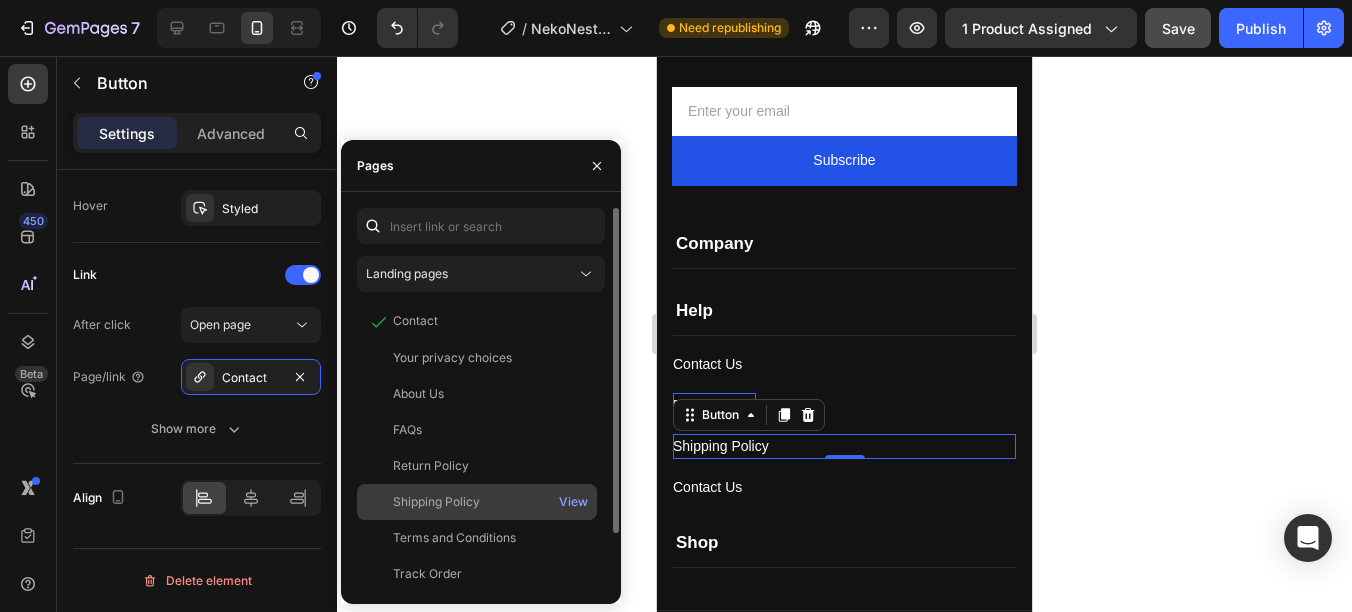 click on "Shipping Policy" 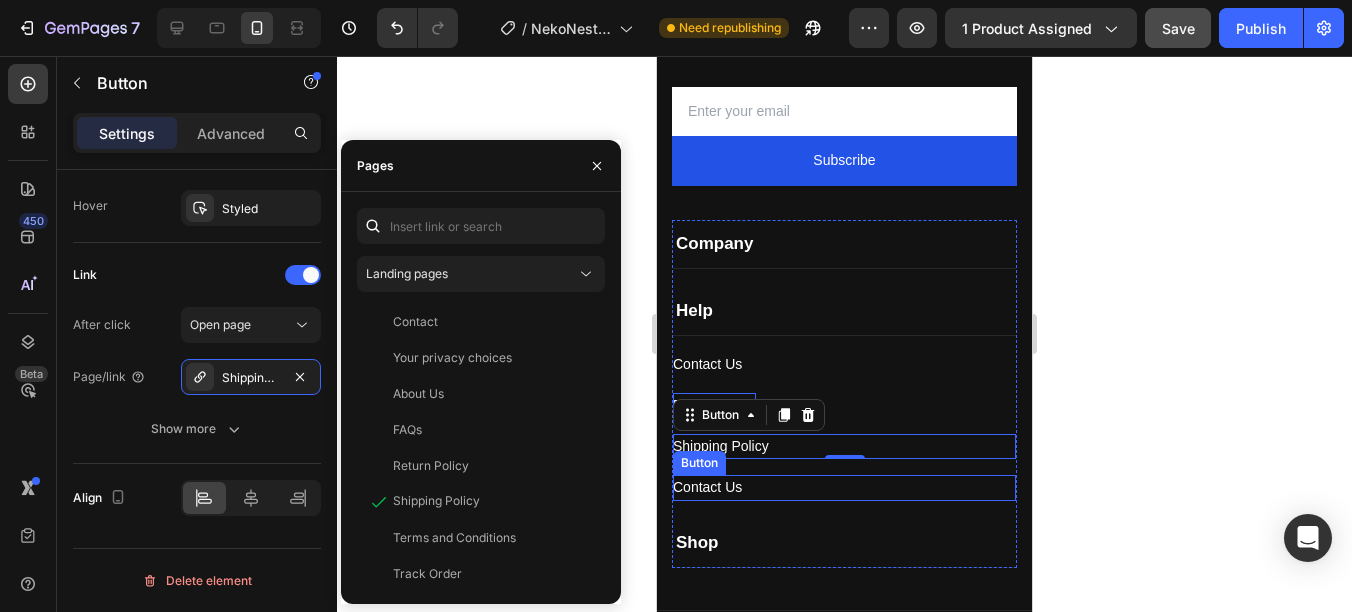 click on "Contact Us Button" at bounding box center [844, 487] 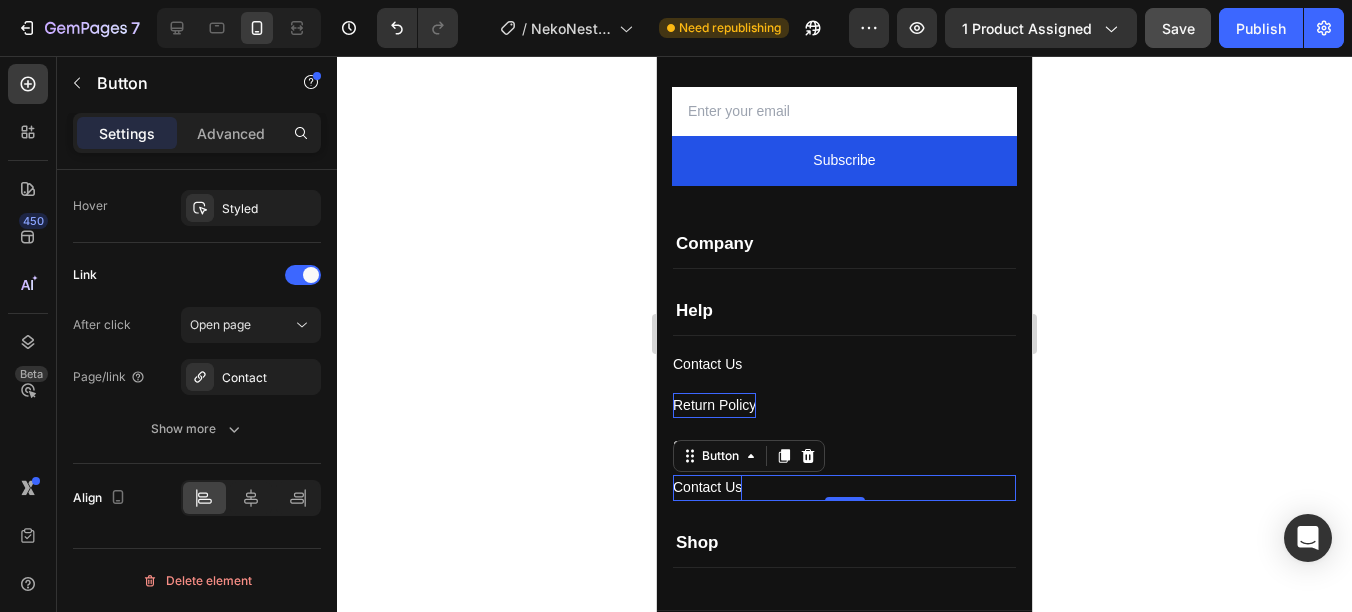 click on "Contact Us" at bounding box center (707, 487) 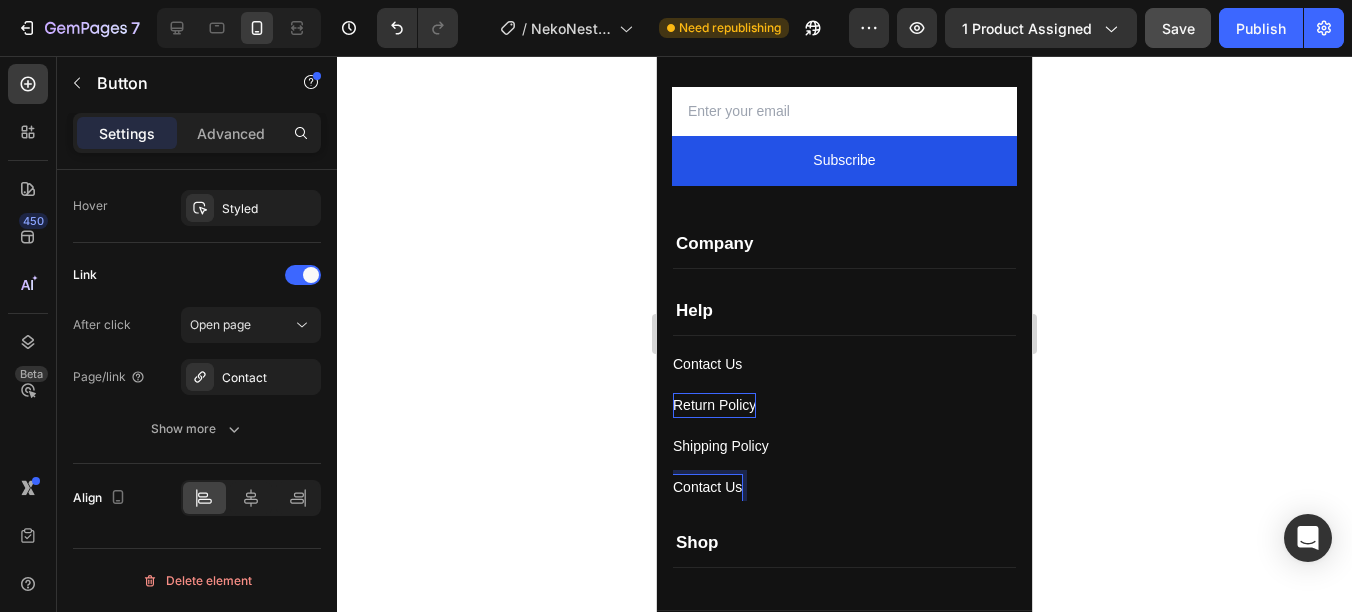 click on "Contact Us" at bounding box center [707, 487] 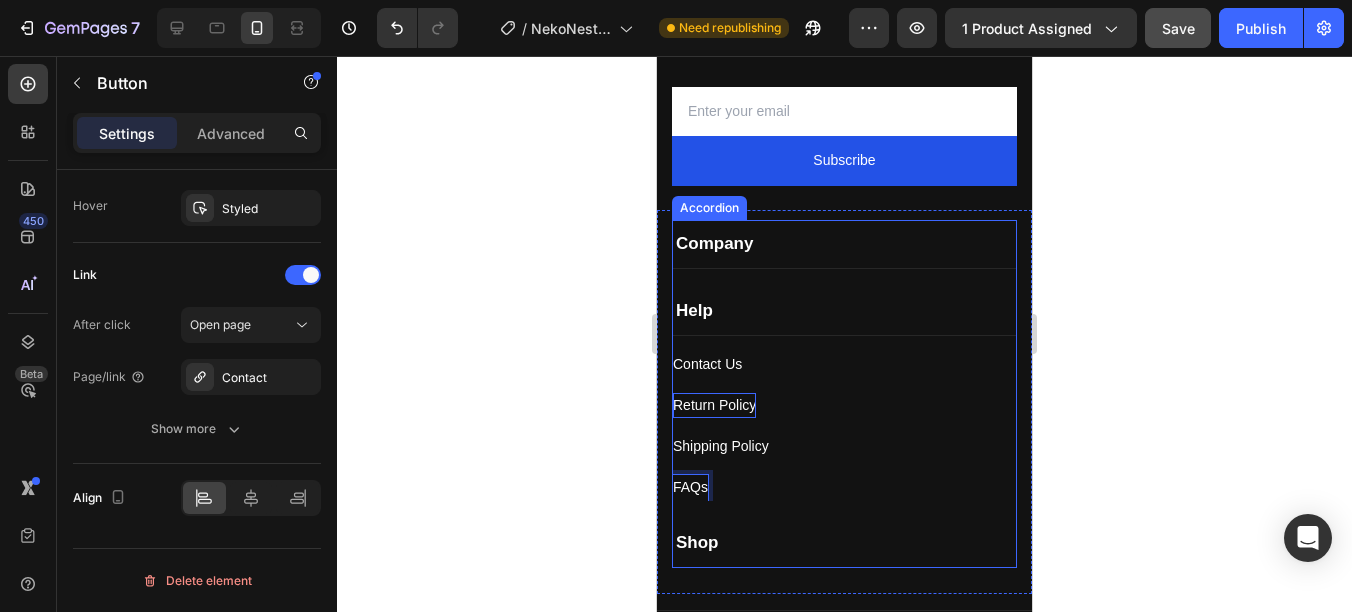 click on "Shipping Policy Button" at bounding box center [844, 438] 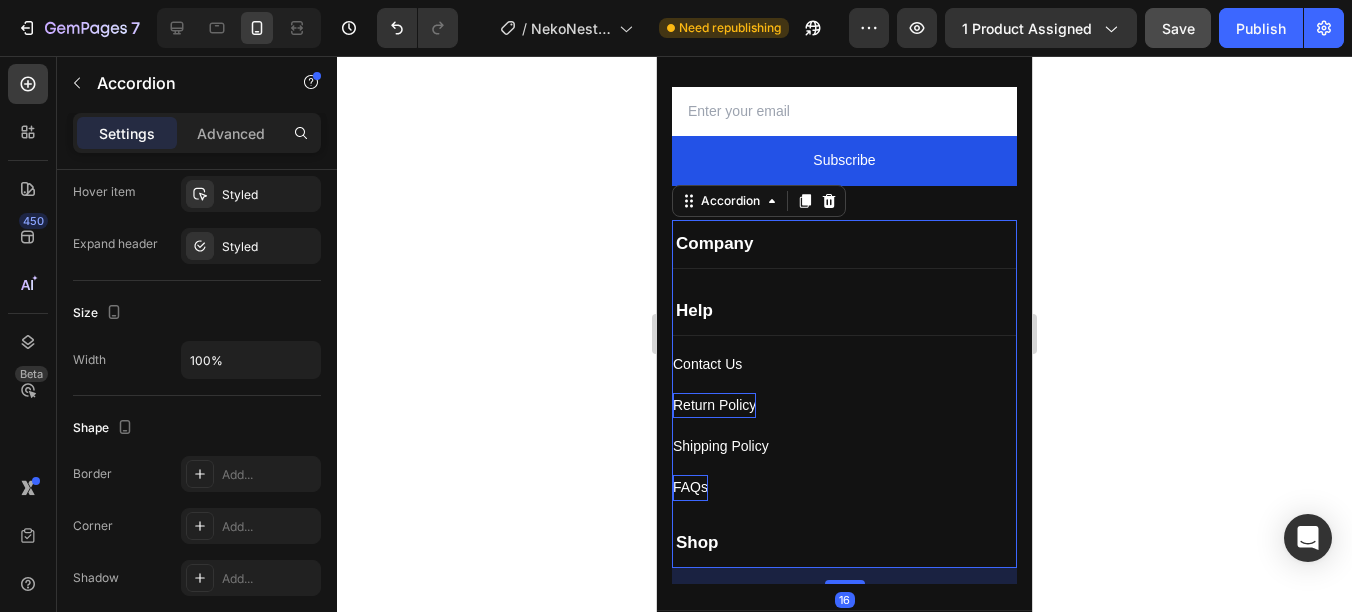 scroll, scrollTop: 0, scrollLeft: 0, axis: both 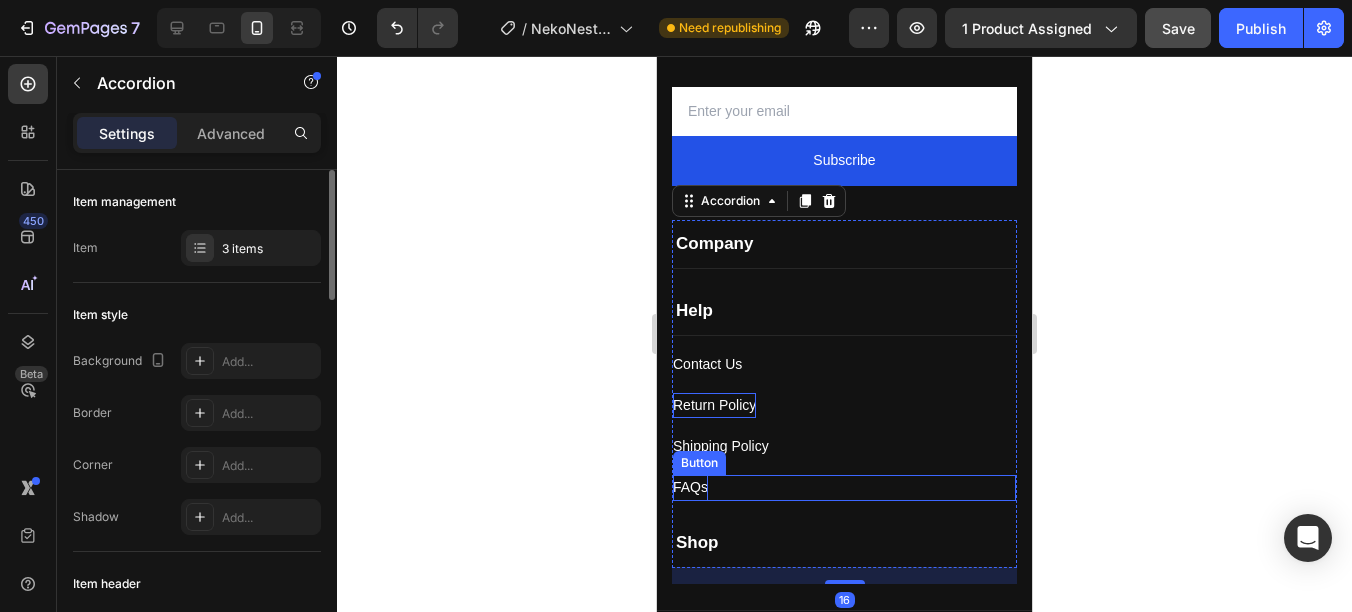click on "FAQs" at bounding box center (690, 487) 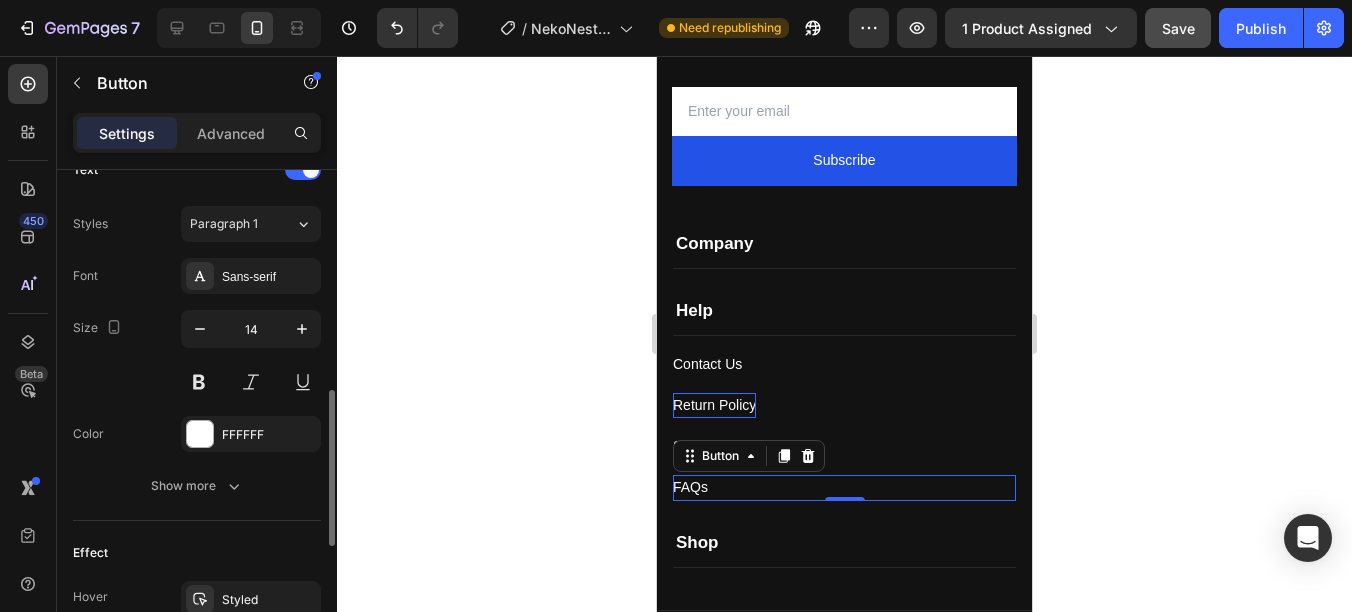 scroll, scrollTop: 1091, scrollLeft: 0, axis: vertical 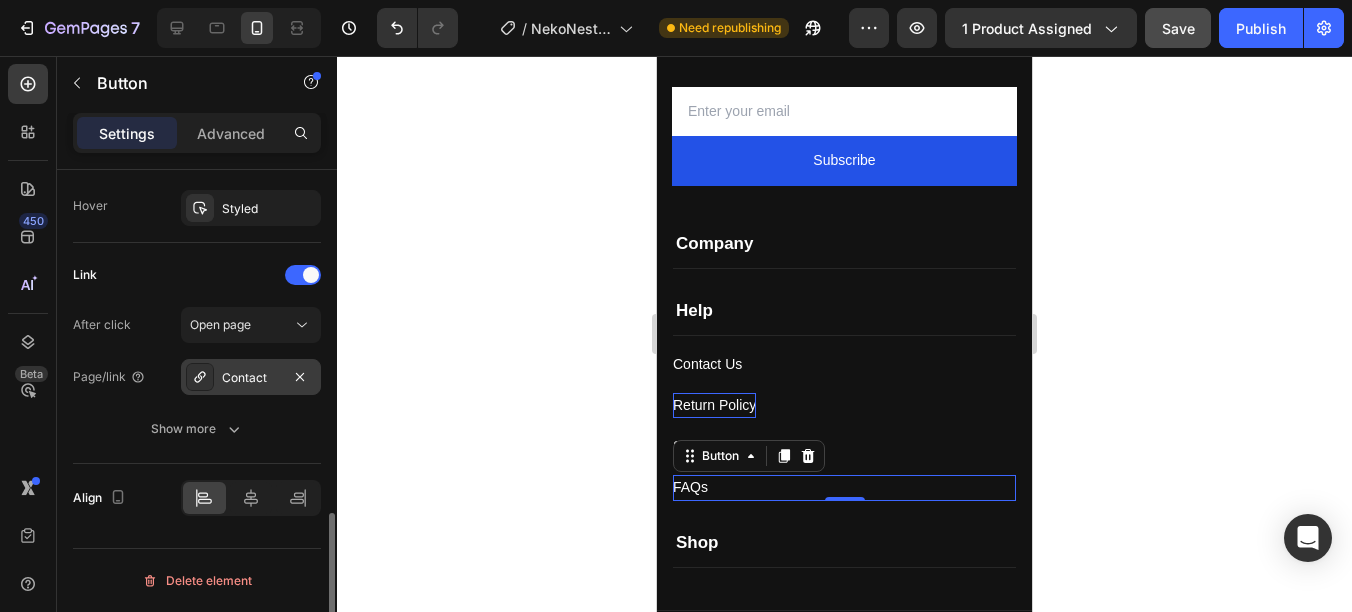 click on "Contact" at bounding box center (251, 378) 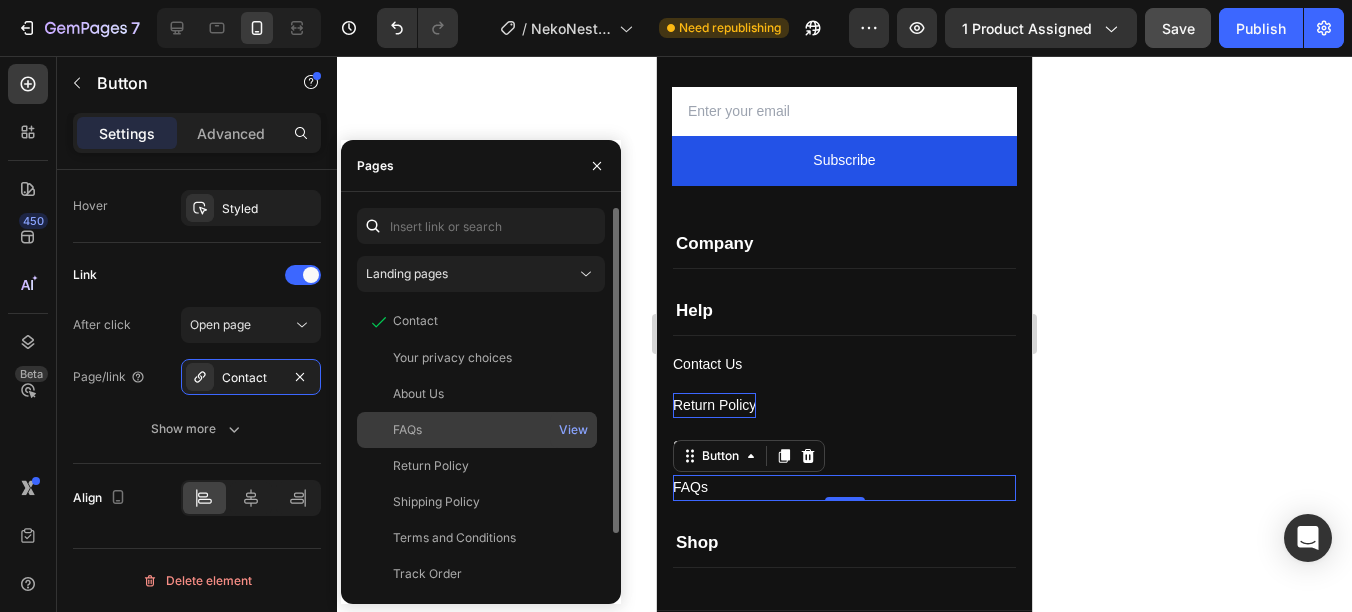 click on "FAQs" at bounding box center [477, 430] 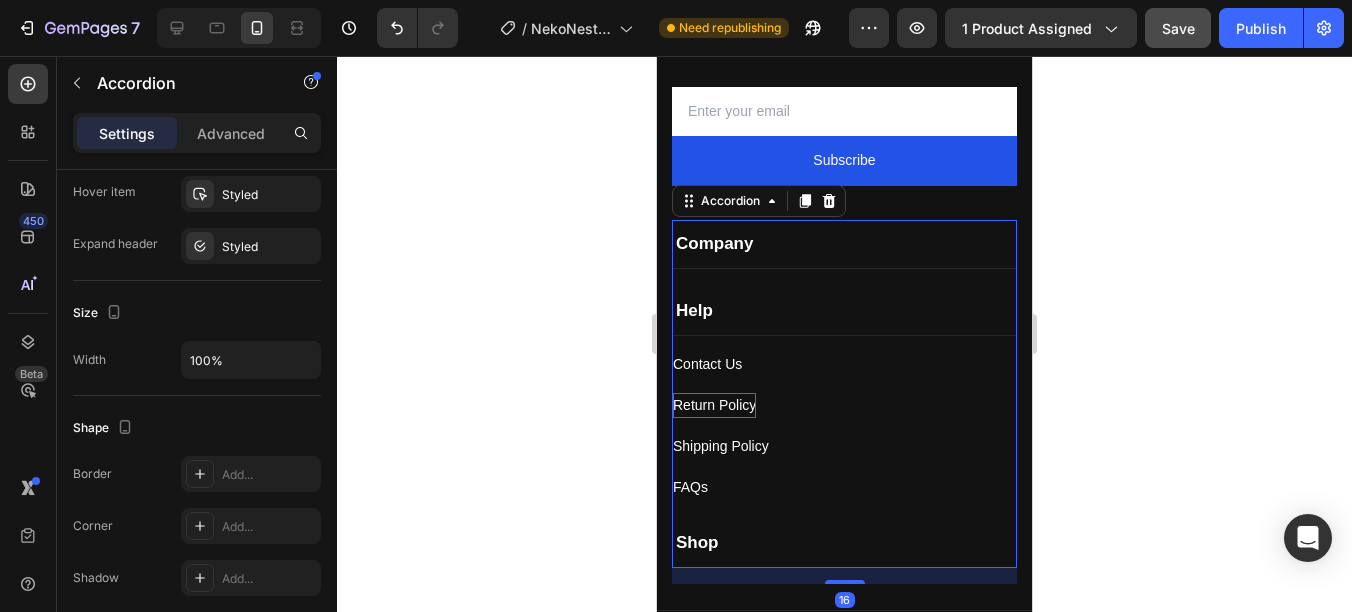 click on "Shop" at bounding box center [844, 543] 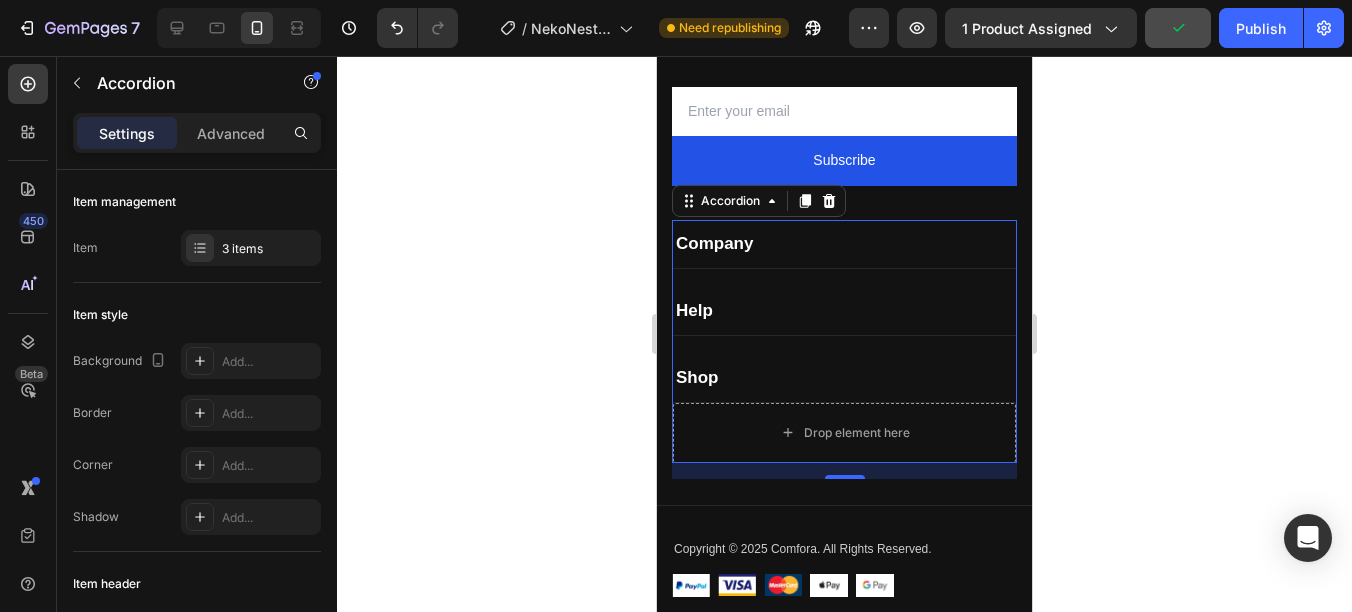 click on "Help" at bounding box center (844, 311) 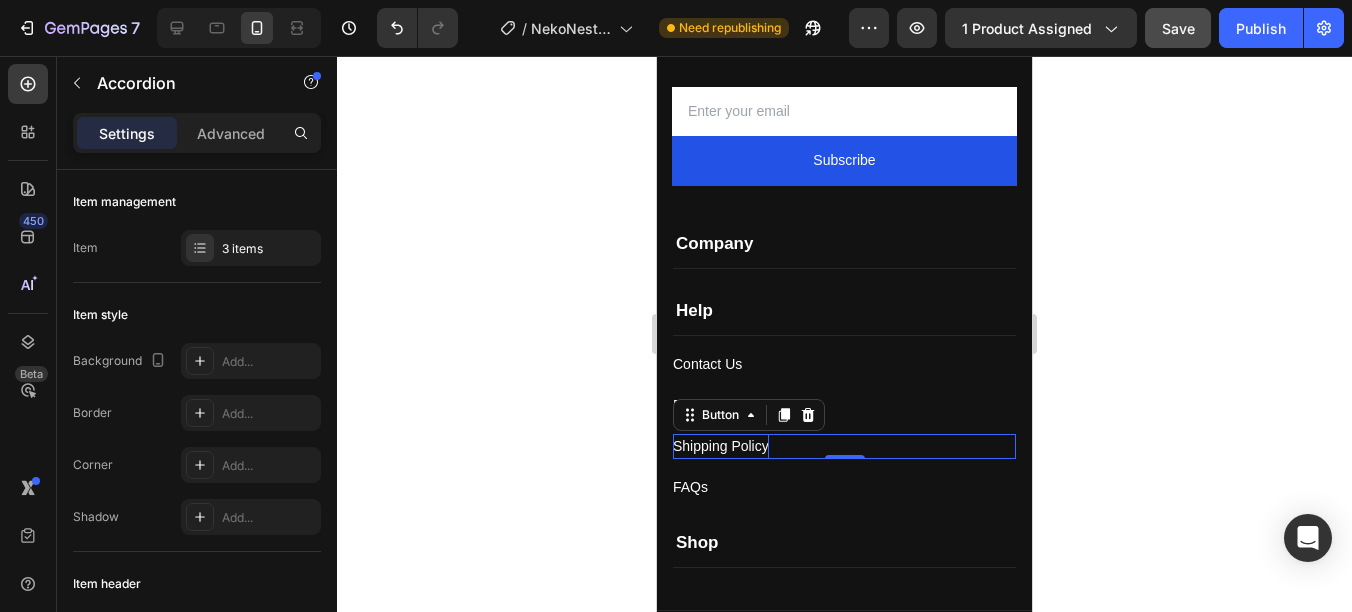 click on "Shipping Policy" at bounding box center (721, 446) 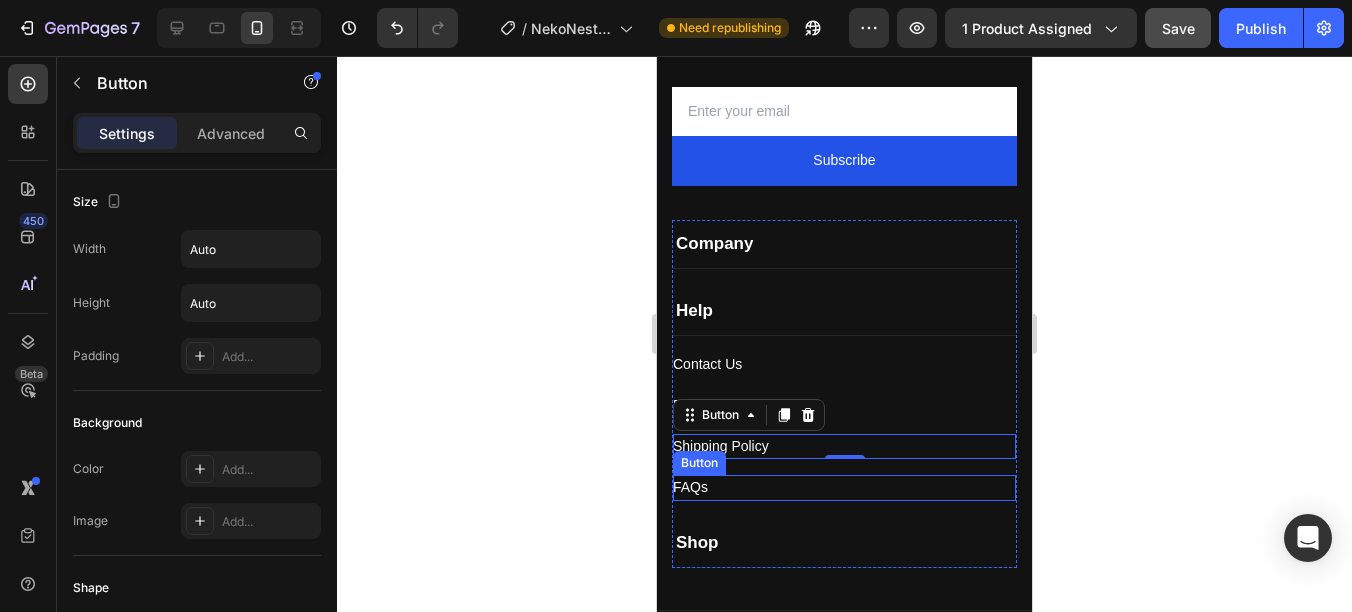 click on "FAQs Button" at bounding box center [844, 487] 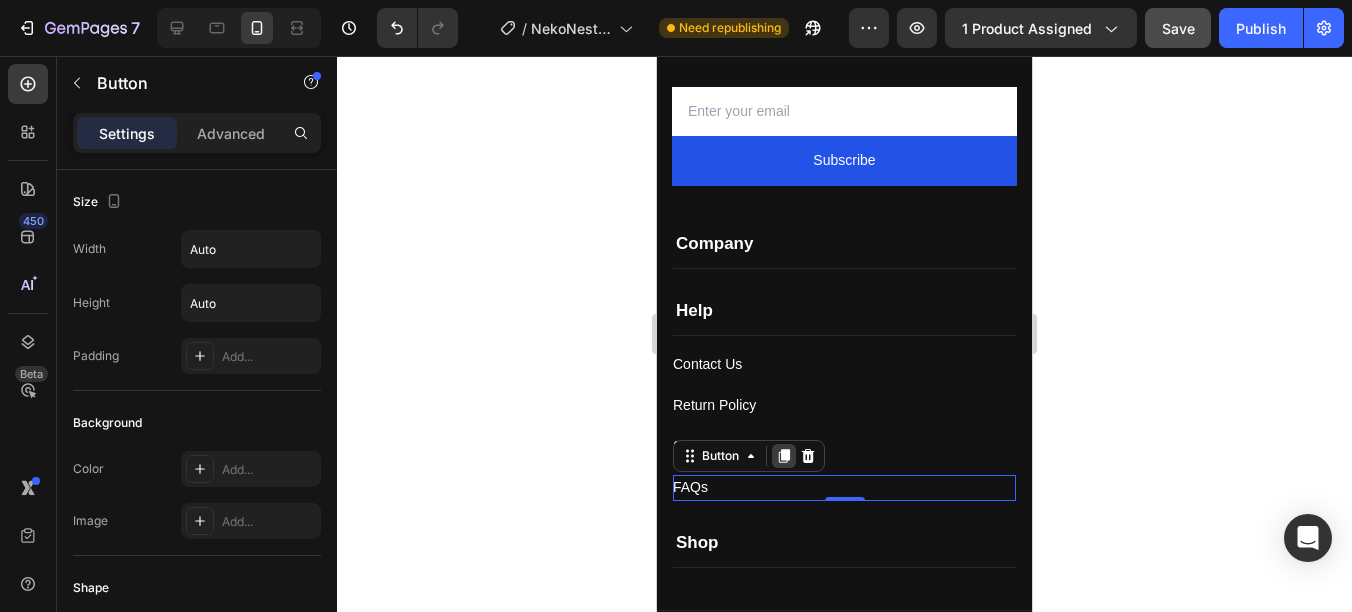 click 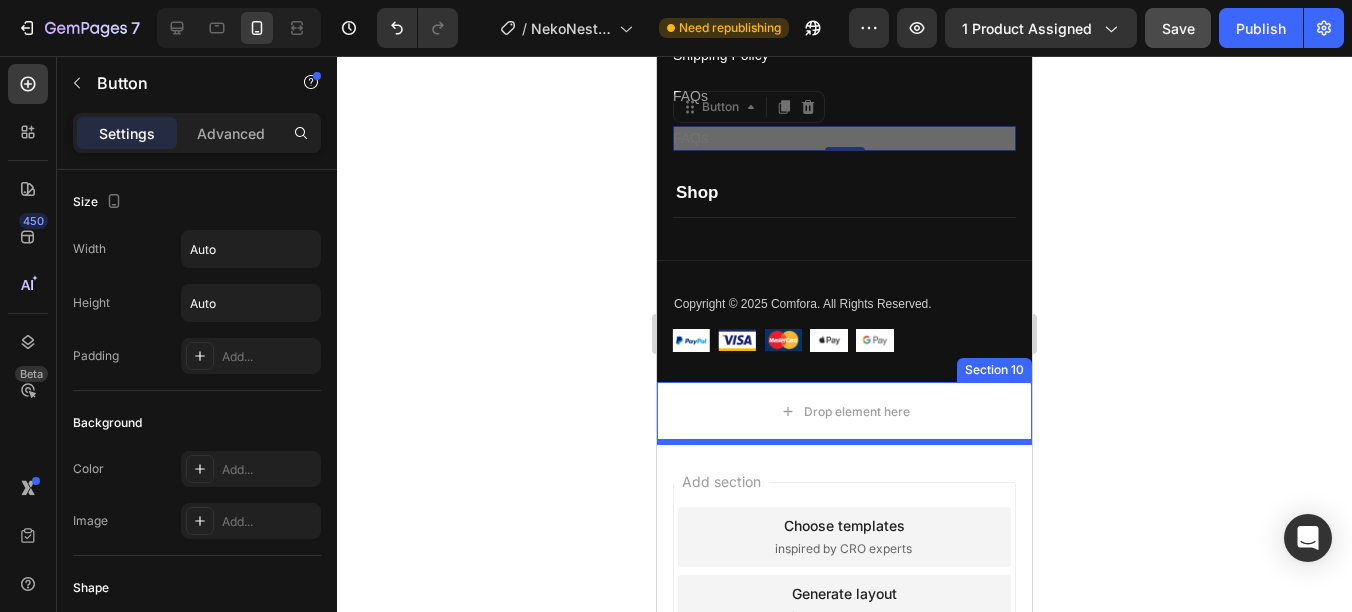 scroll, scrollTop: 8103, scrollLeft: 0, axis: vertical 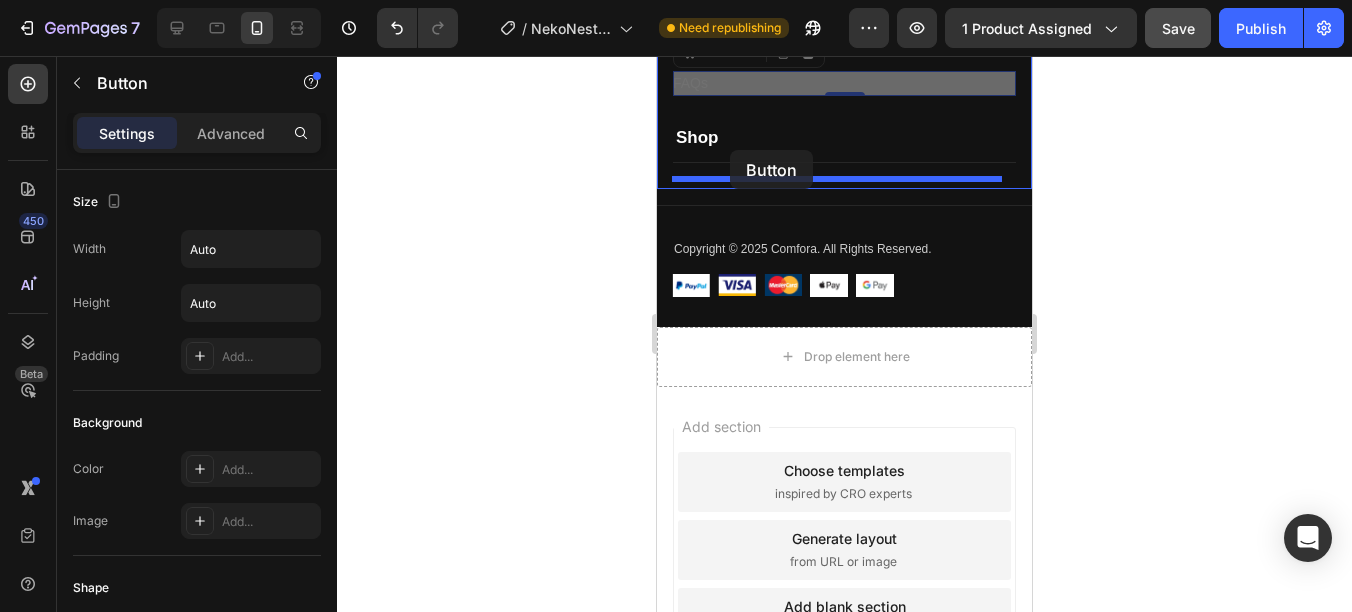drag, startPoint x: 688, startPoint y: 503, endPoint x: 730, endPoint y: 150, distance: 355.4898 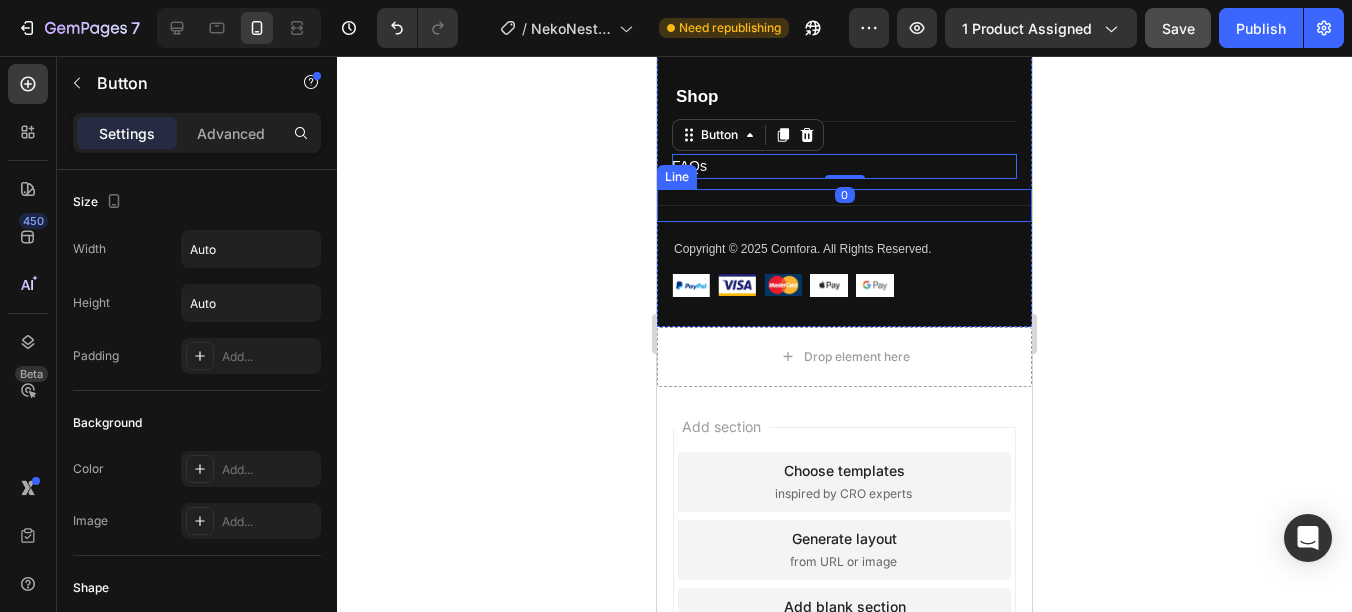 scroll, scrollTop: 8003, scrollLeft: 0, axis: vertical 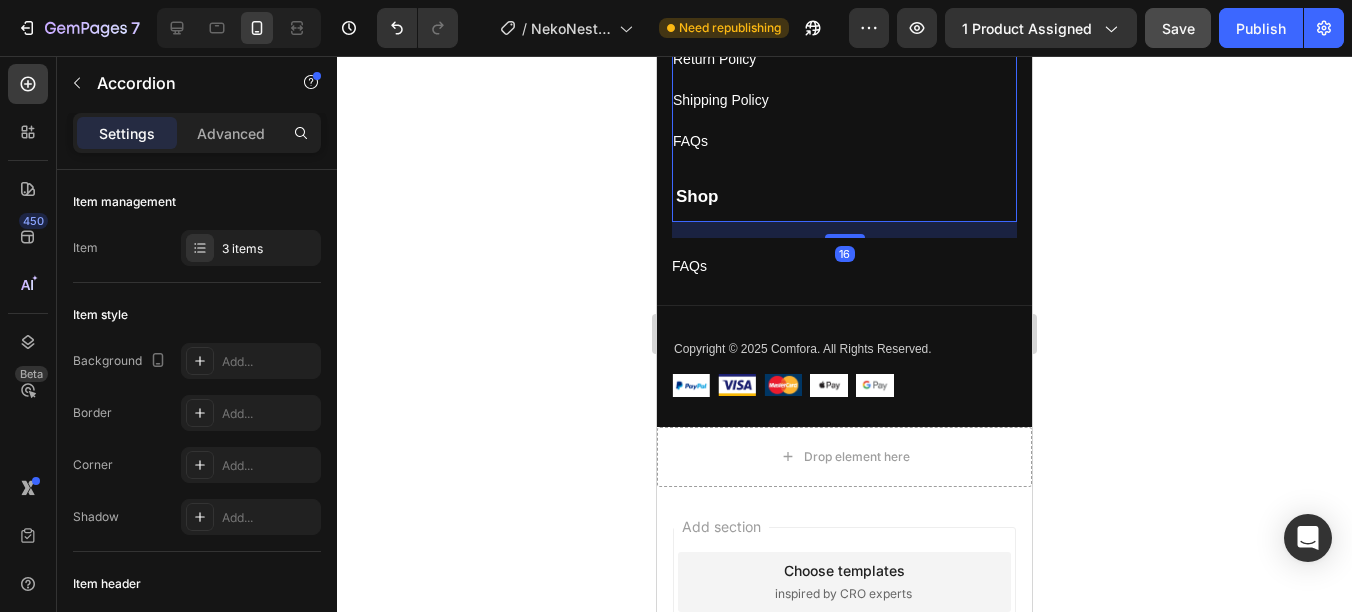 click on "Shop" at bounding box center (844, 197) 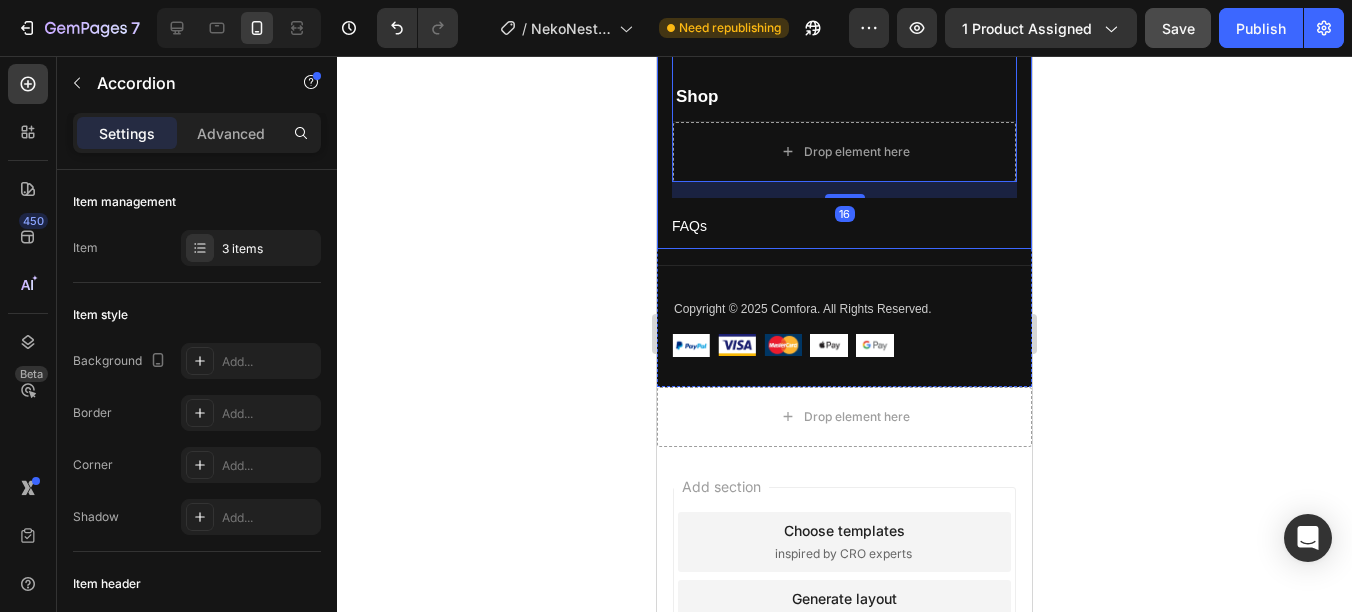 scroll, scrollTop: 7903, scrollLeft: 0, axis: vertical 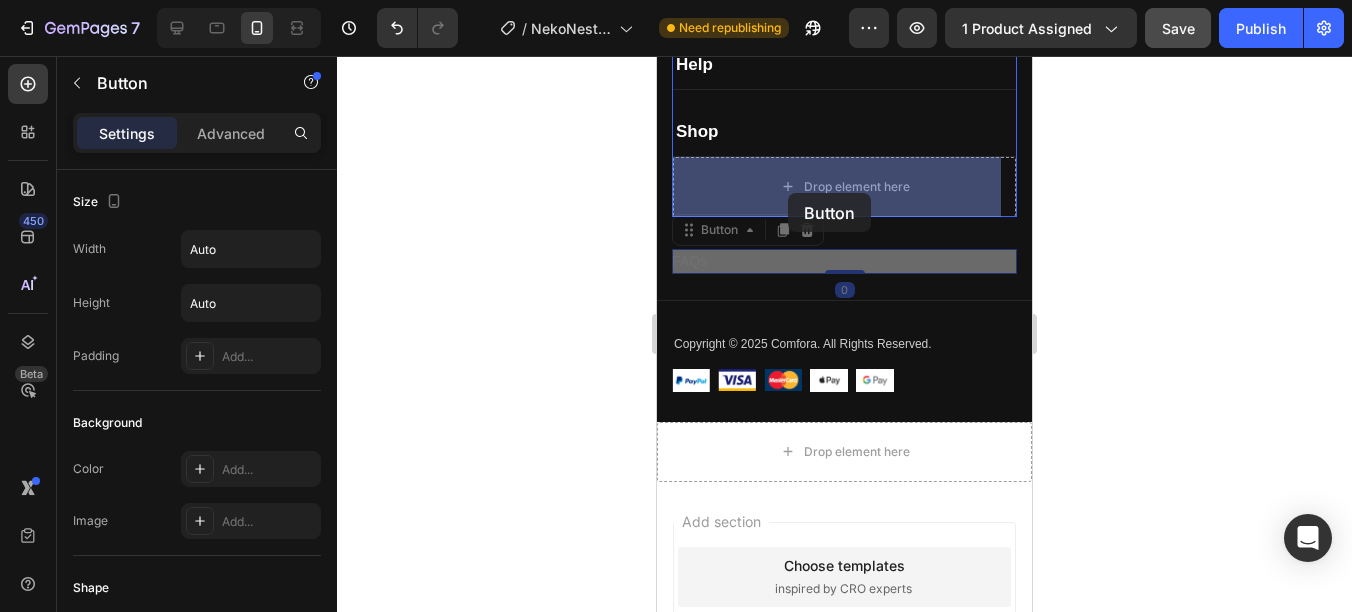 drag, startPoint x: 709, startPoint y: 239, endPoint x: 788, endPoint y: 193, distance: 91.416626 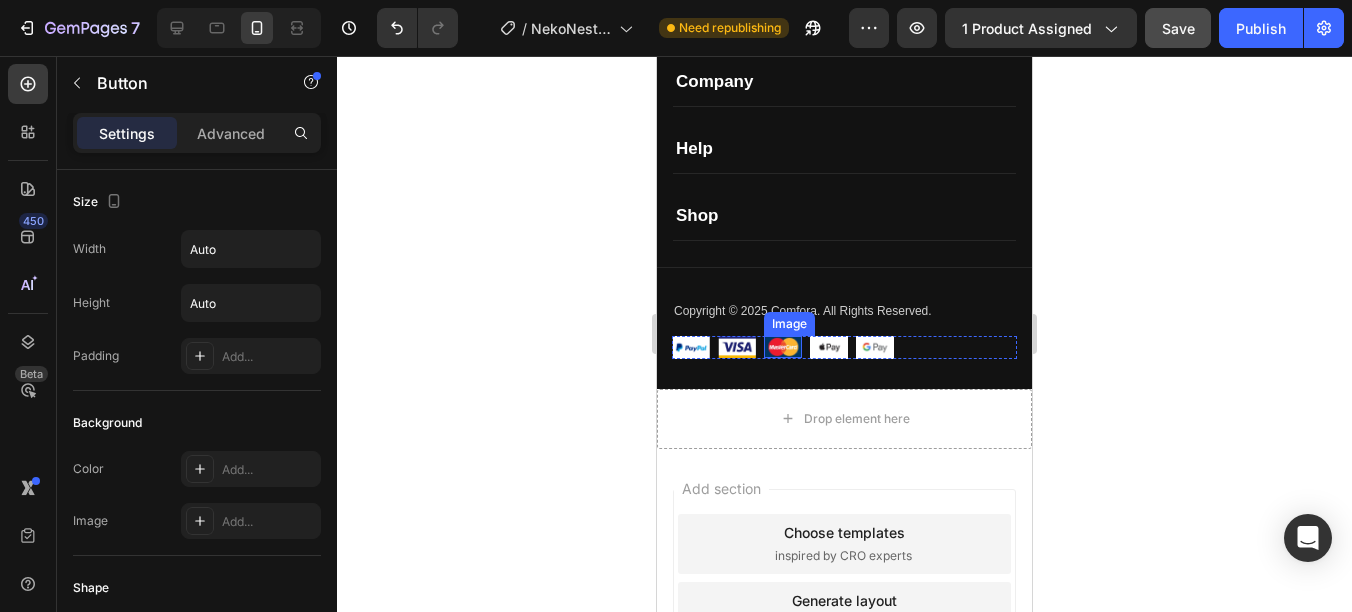 scroll, scrollTop: 7703, scrollLeft: 0, axis: vertical 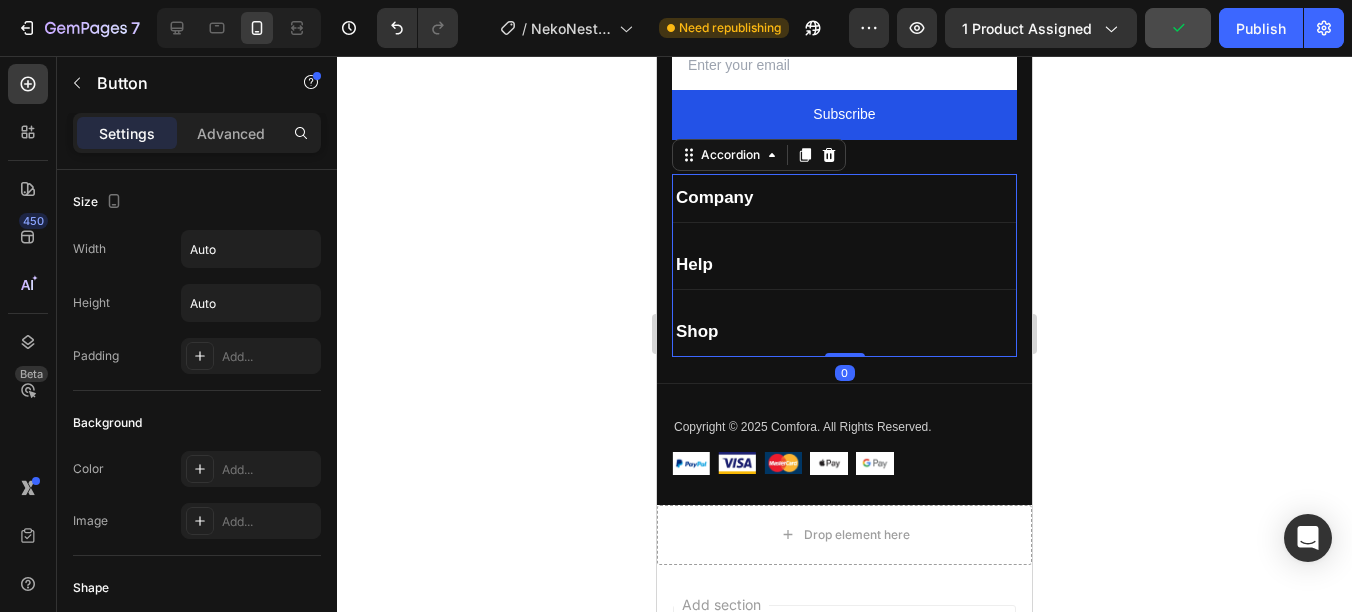 click on "Shop" at bounding box center (844, 332) 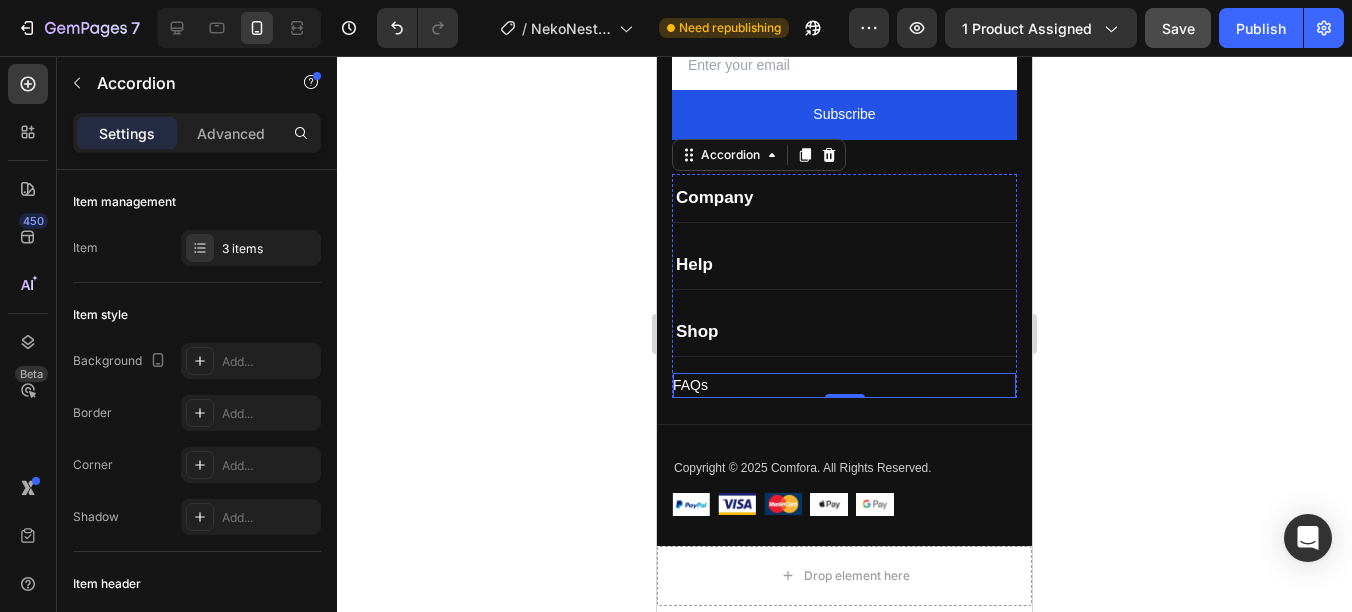 click on "FAQs Button" at bounding box center [844, 385] 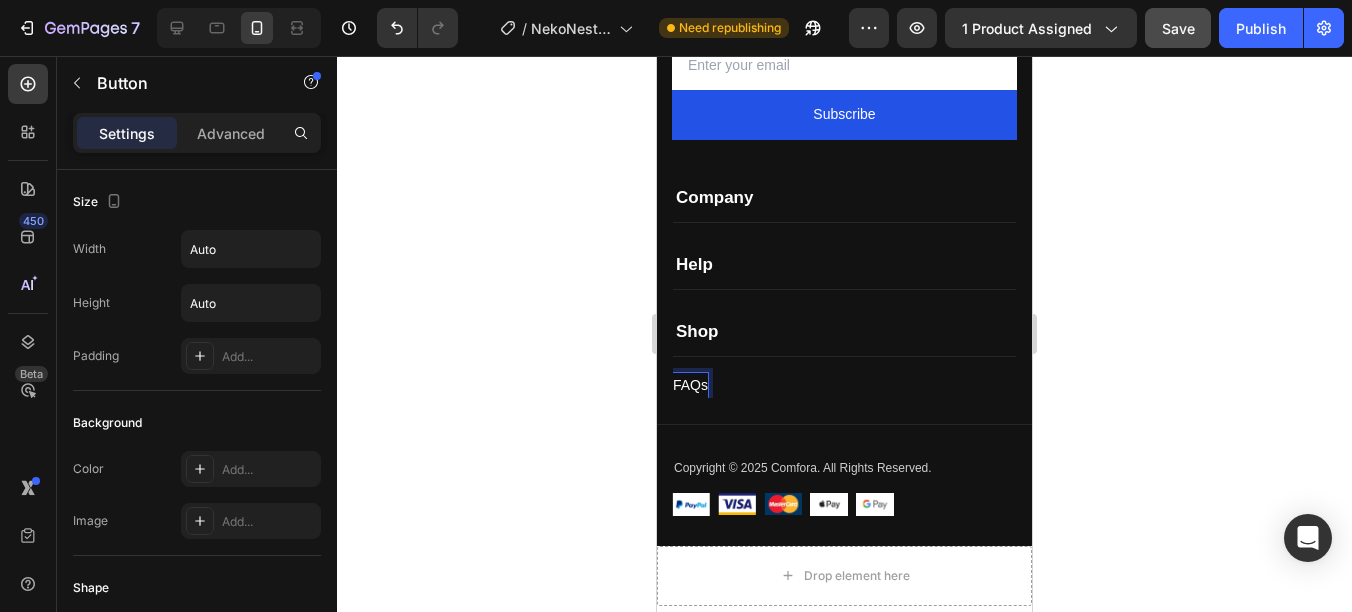 click on "FAQs" at bounding box center (690, 385) 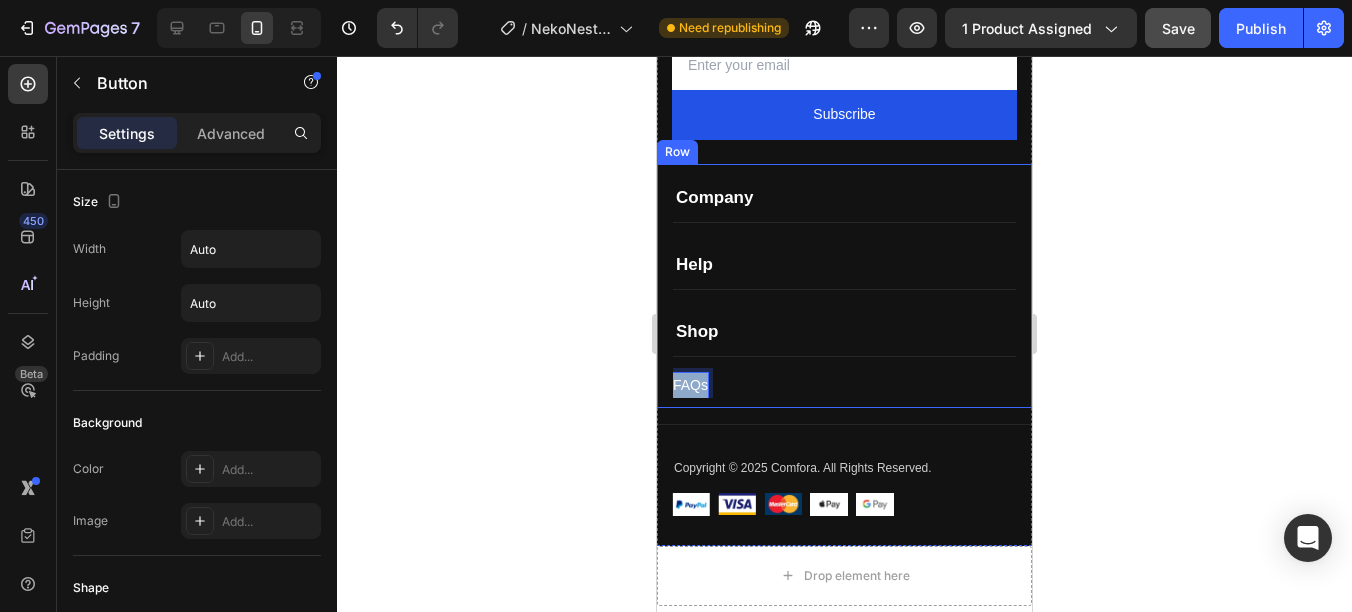 drag, startPoint x: 708, startPoint y: 384, endPoint x: 665, endPoint y: 380, distance: 43.185646 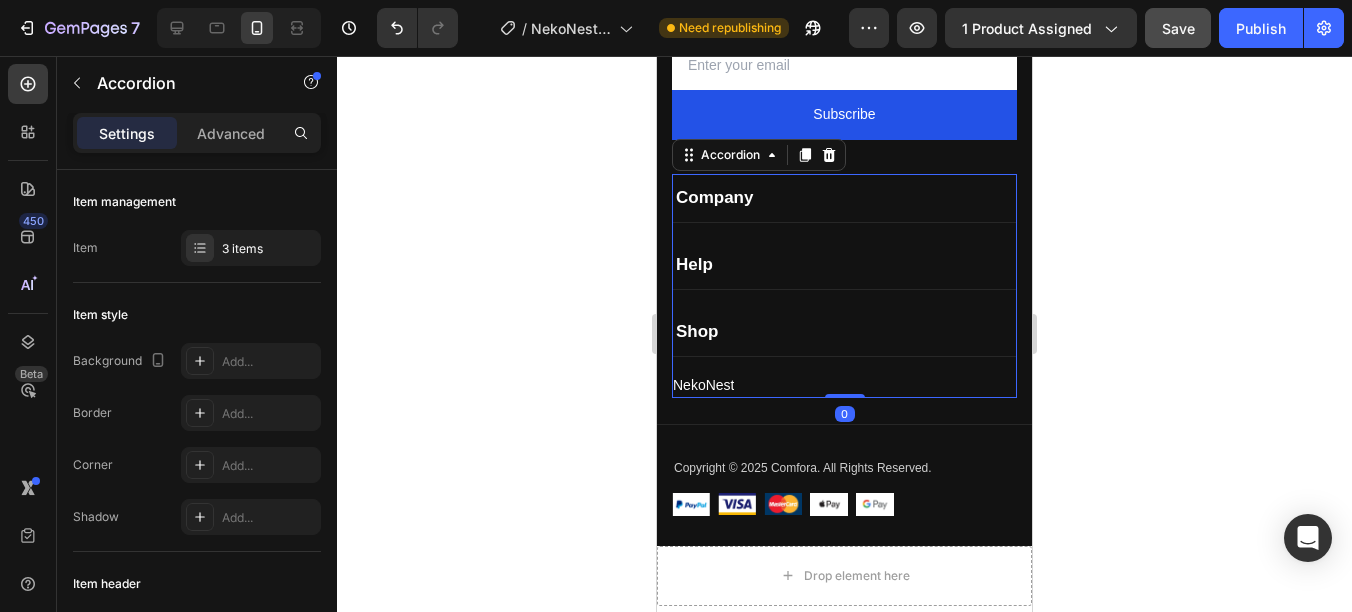 click on "NekoNest Button" at bounding box center [844, 377] 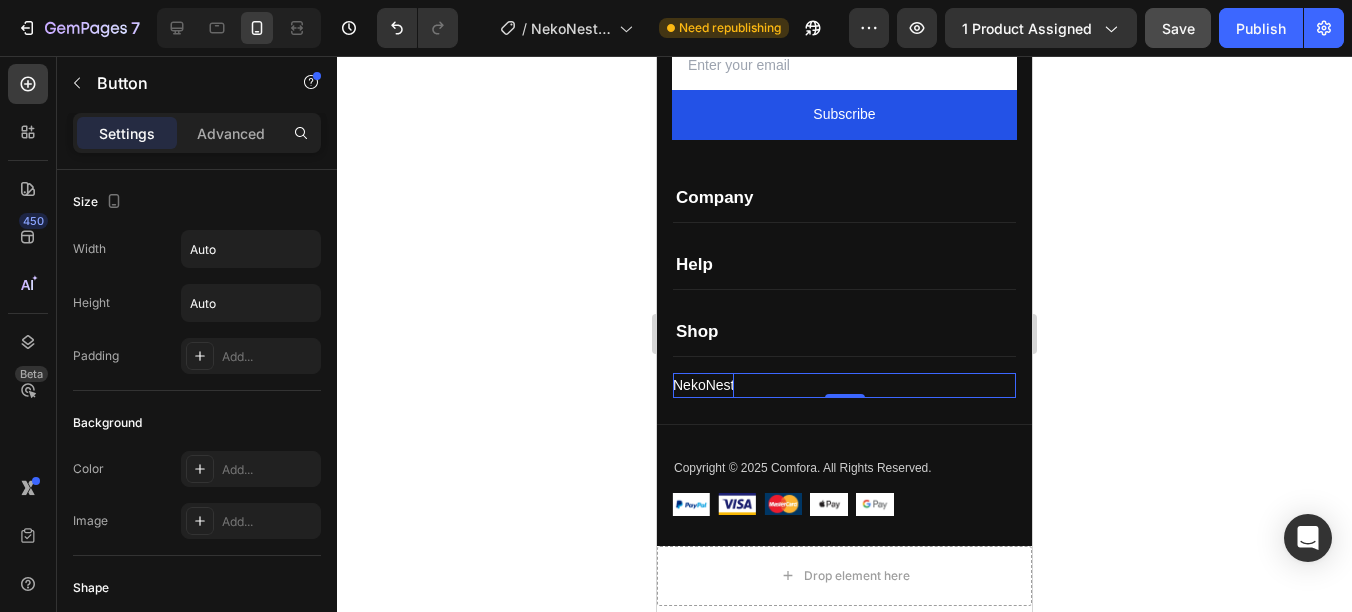 click on "NekoNest" at bounding box center (703, 385) 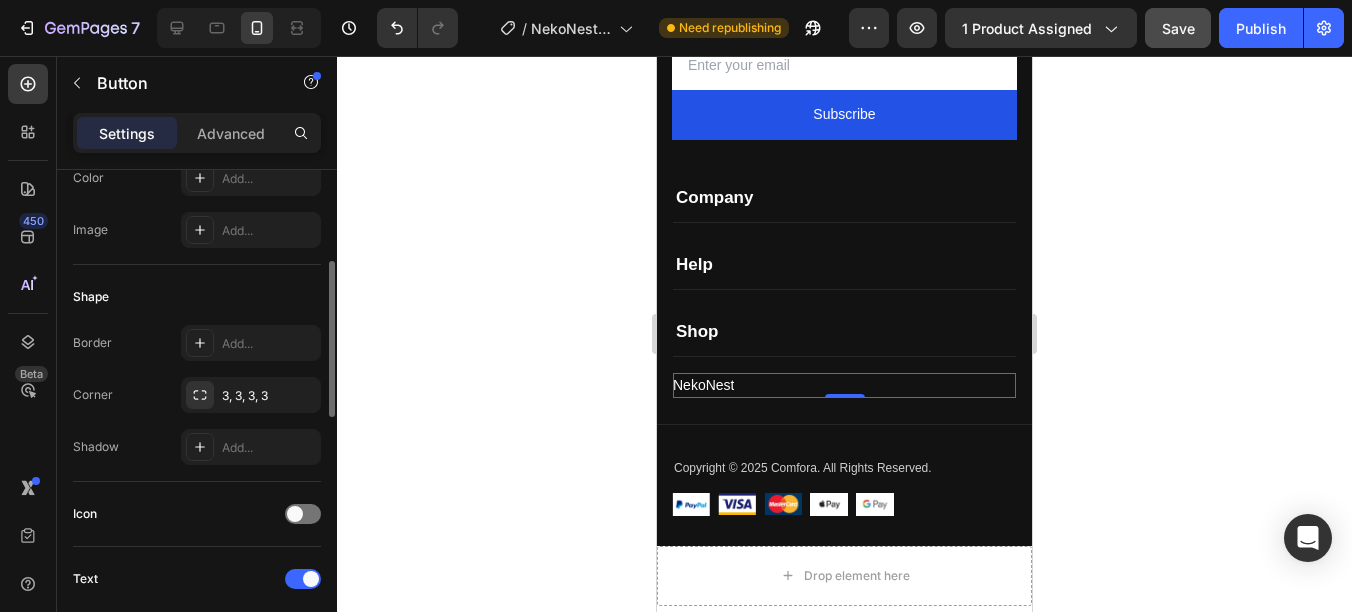 scroll, scrollTop: 0, scrollLeft: 0, axis: both 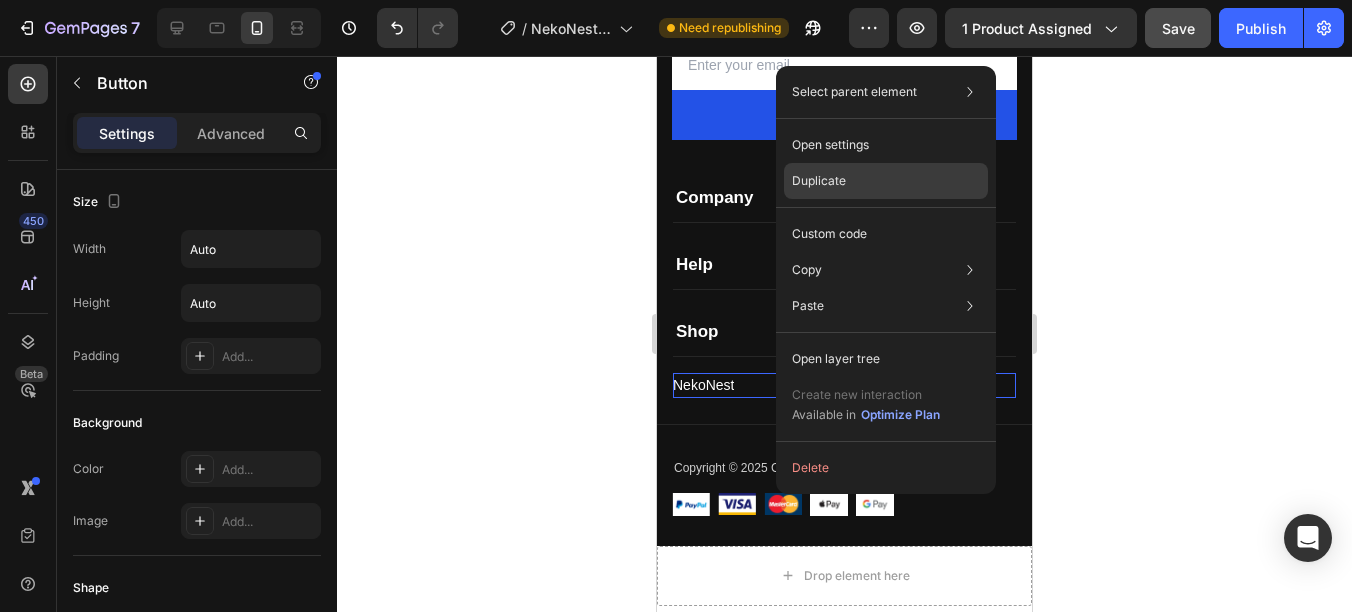 click on "Duplicate" at bounding box center (819, 181) 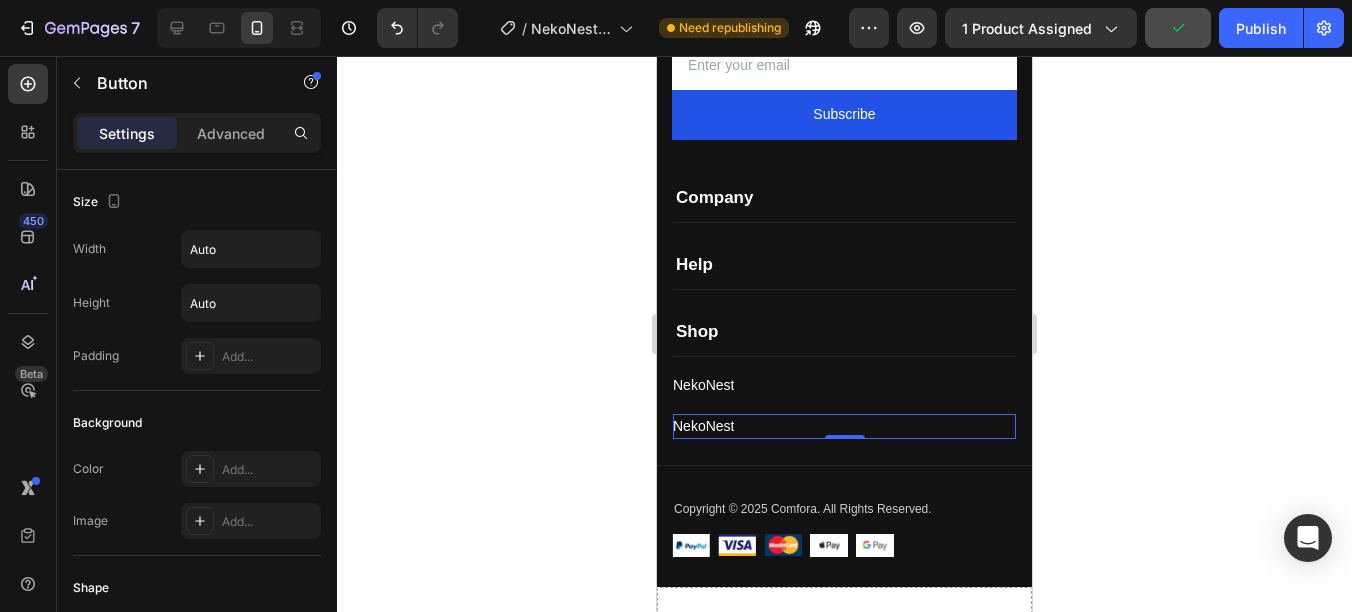 click on "NekoNest Button   0" at bounding box center [844, 426] 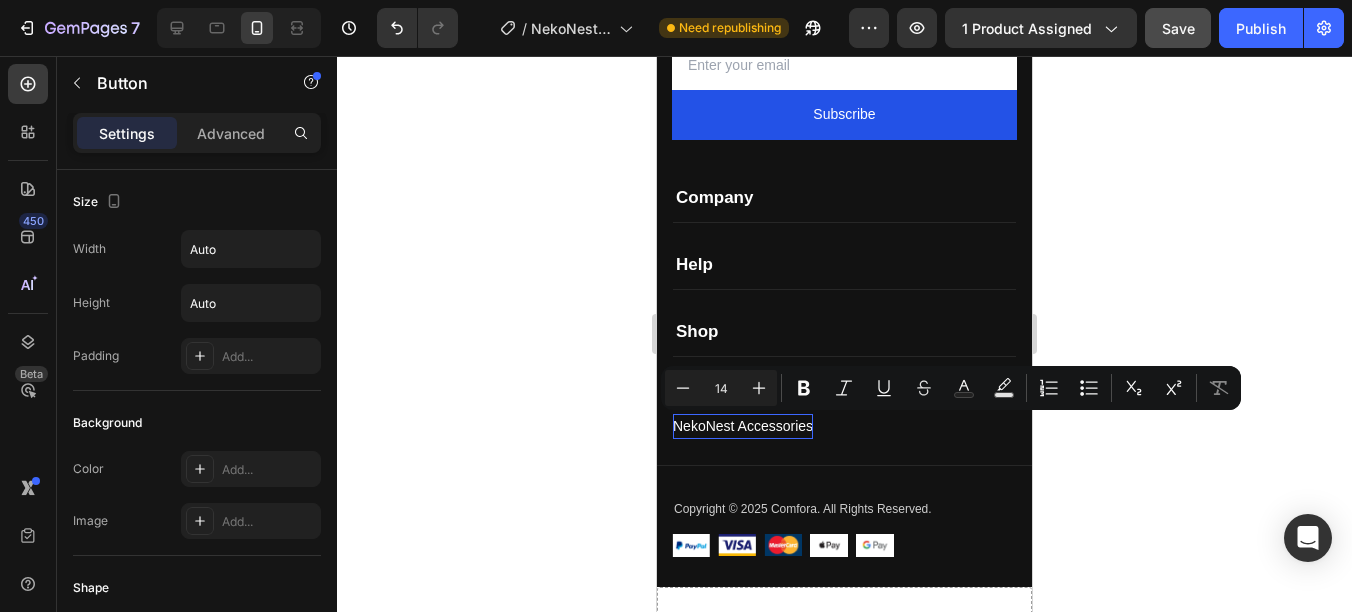 click on "NekoNest Accessories Button   0" at bounding box center (844, 426) 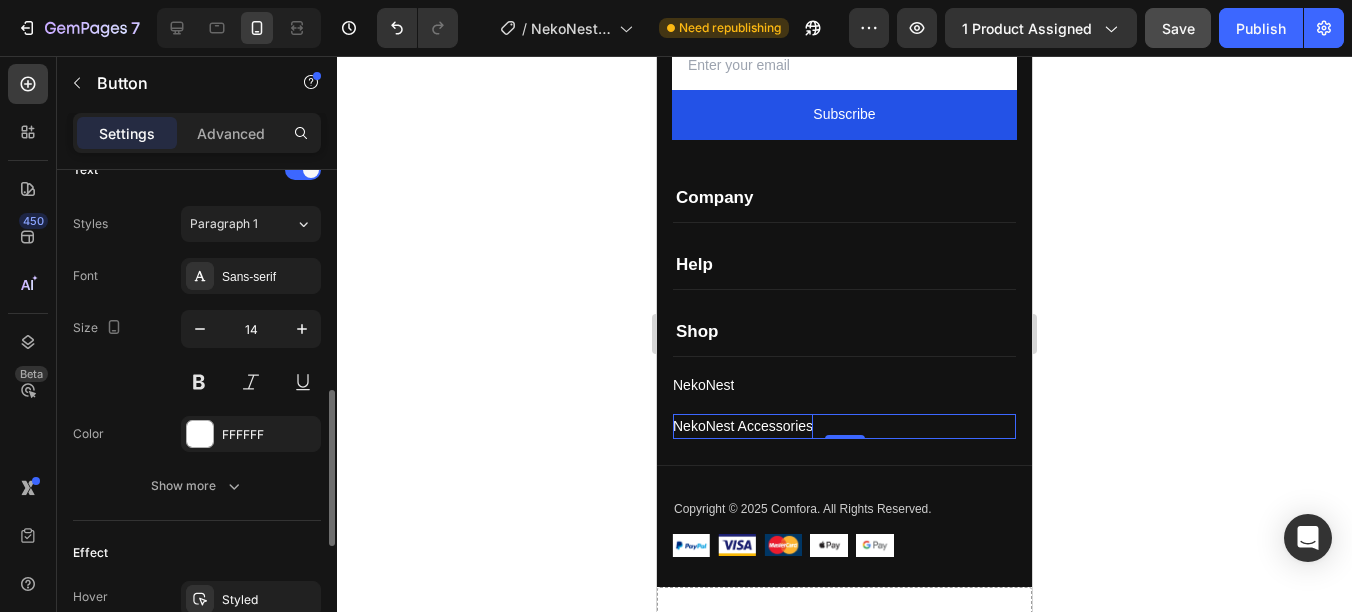 scroll, scrollTop: 1091, scrollLeft: 0, axis: vertical 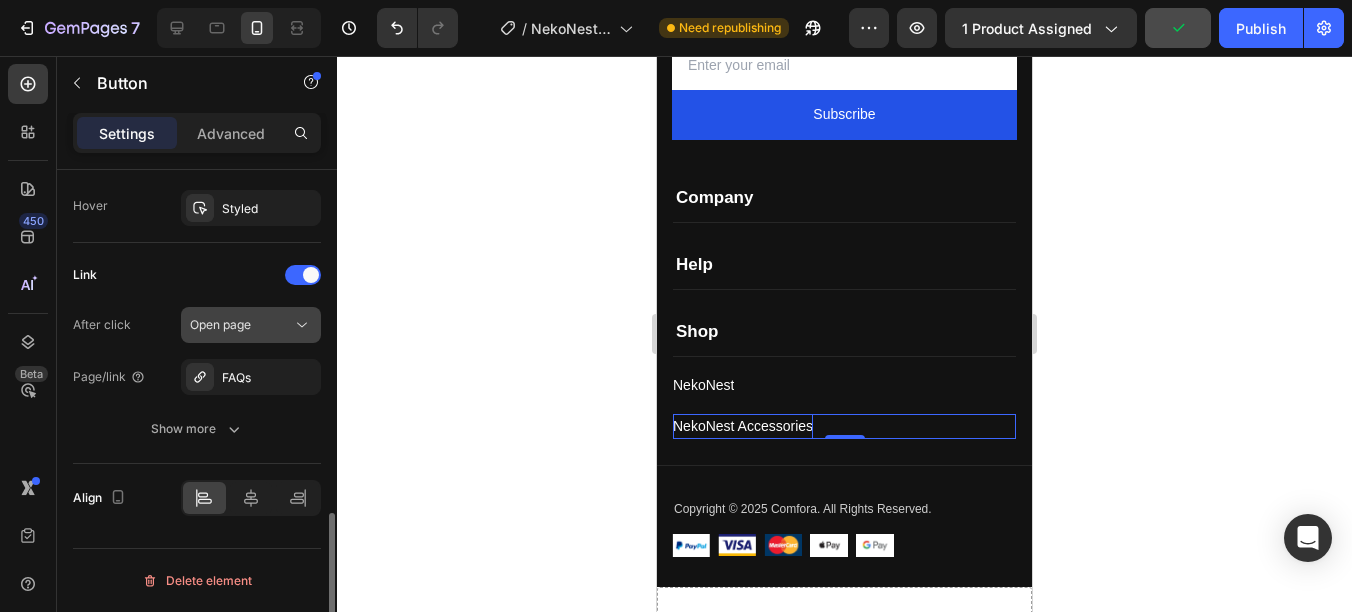 click on "Open page" at bounding box center (241, 325) 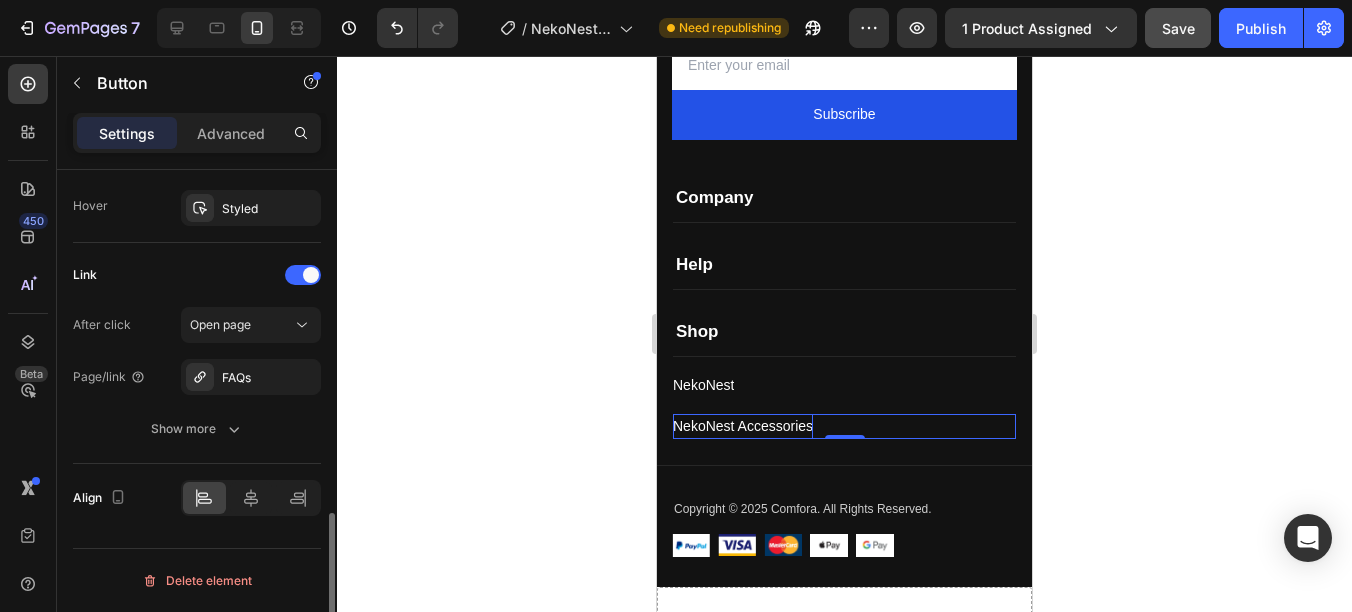click on "Link" at bounding box center [197, 275] 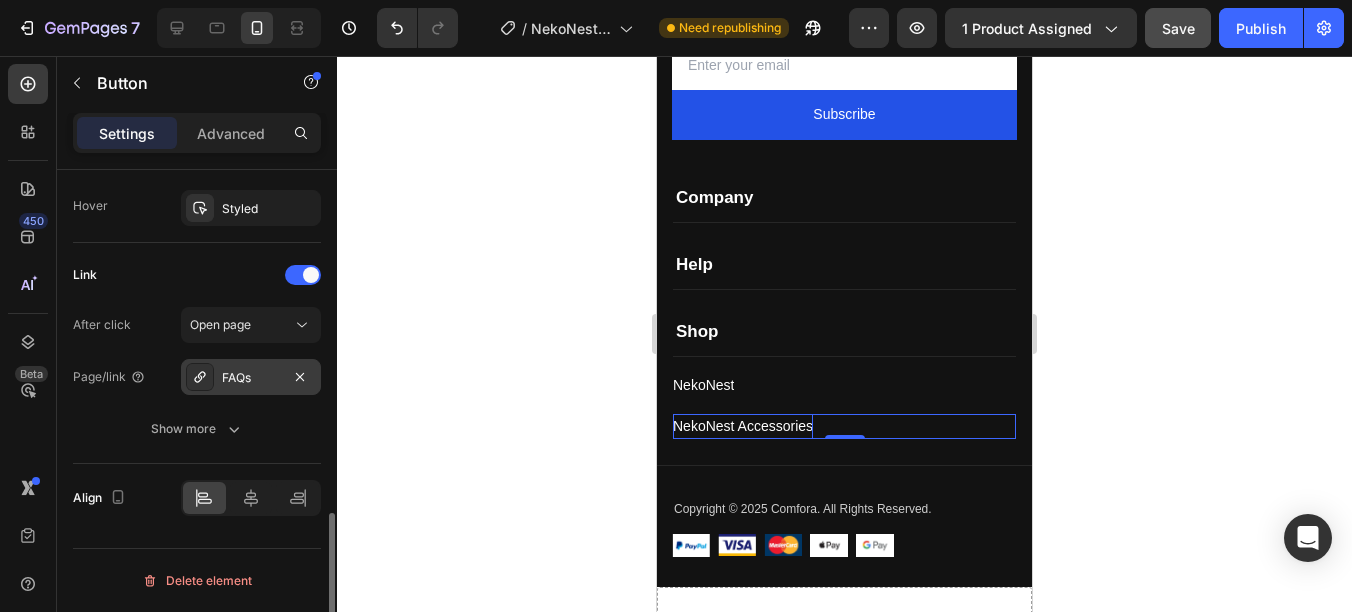 click on "FAQs" at bounding box center (251, 378) 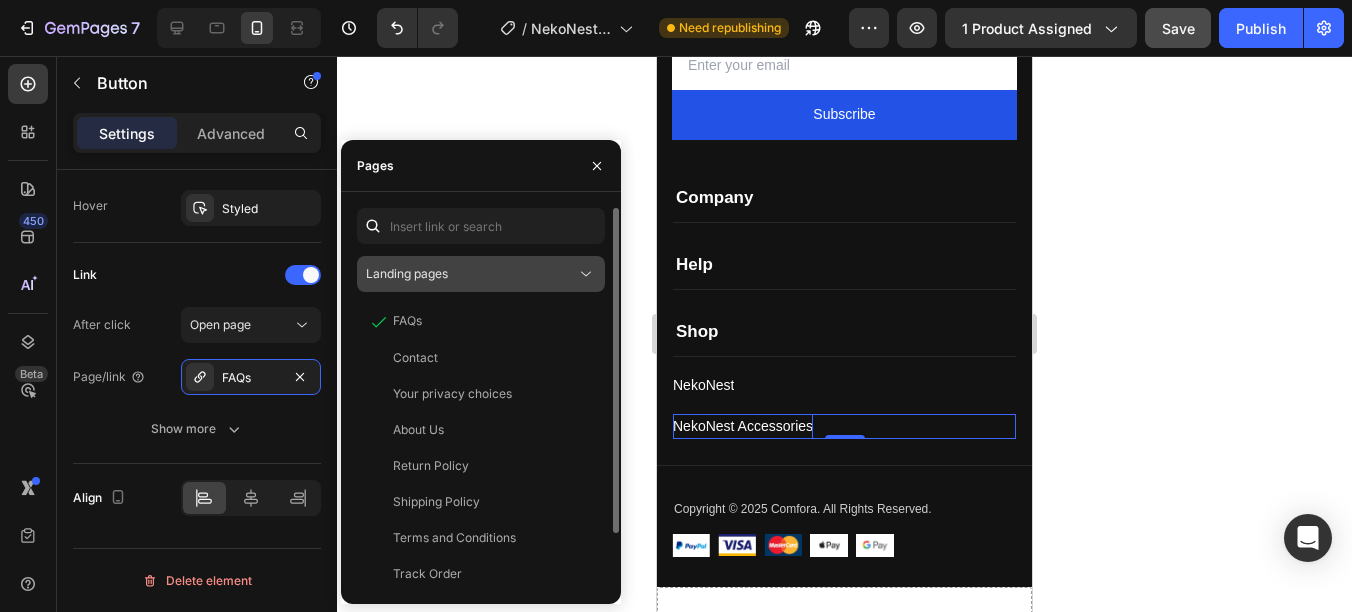 click on "Landing pages" at bounding box center (471, 274) 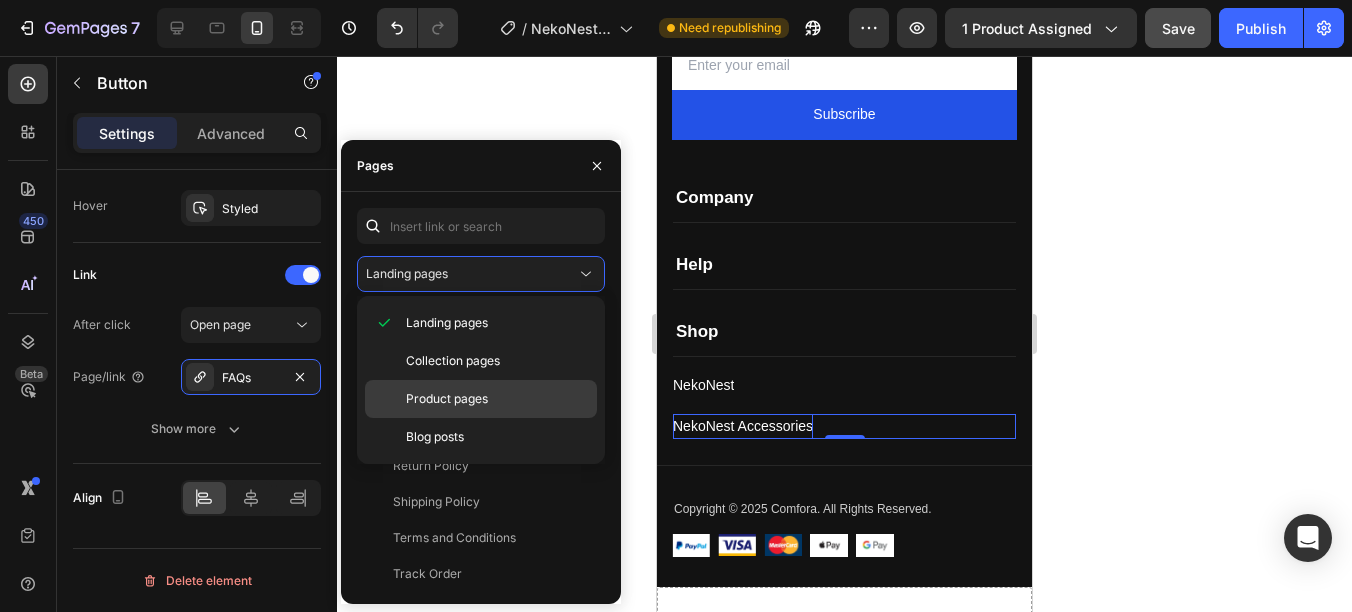click on "Product pages" 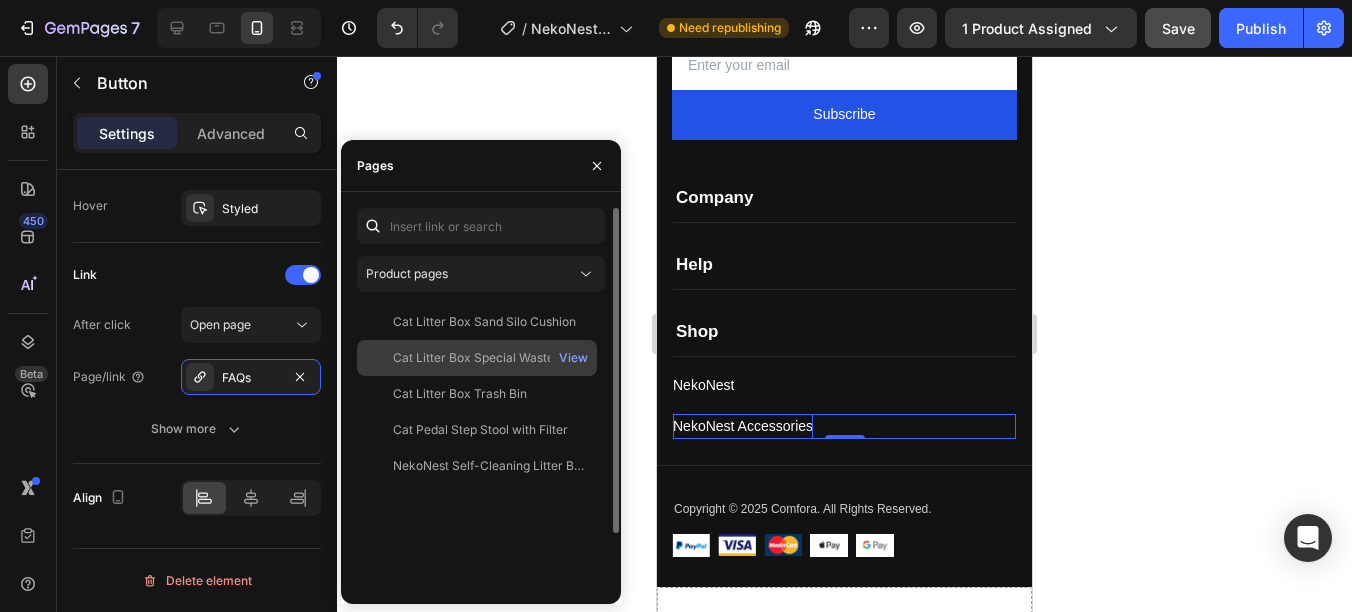 click on "Cat Litter Box Special Waste Bags (x2)" 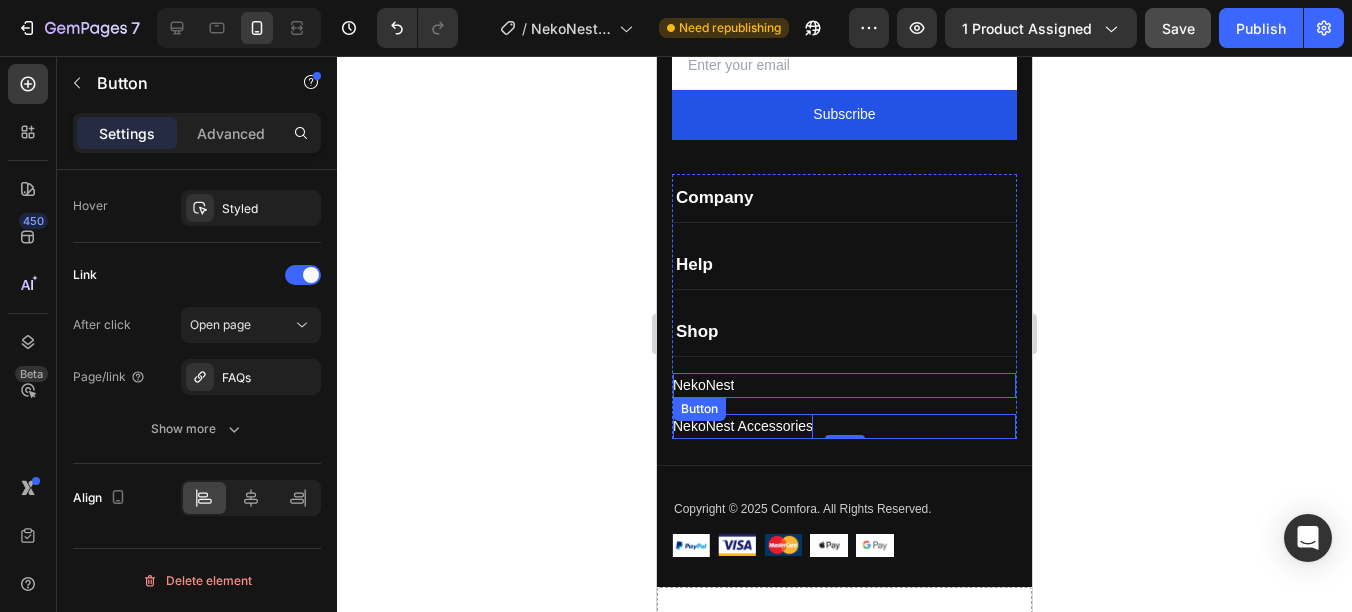 click on "NekoNest Button" at bounding box center (844, 385) 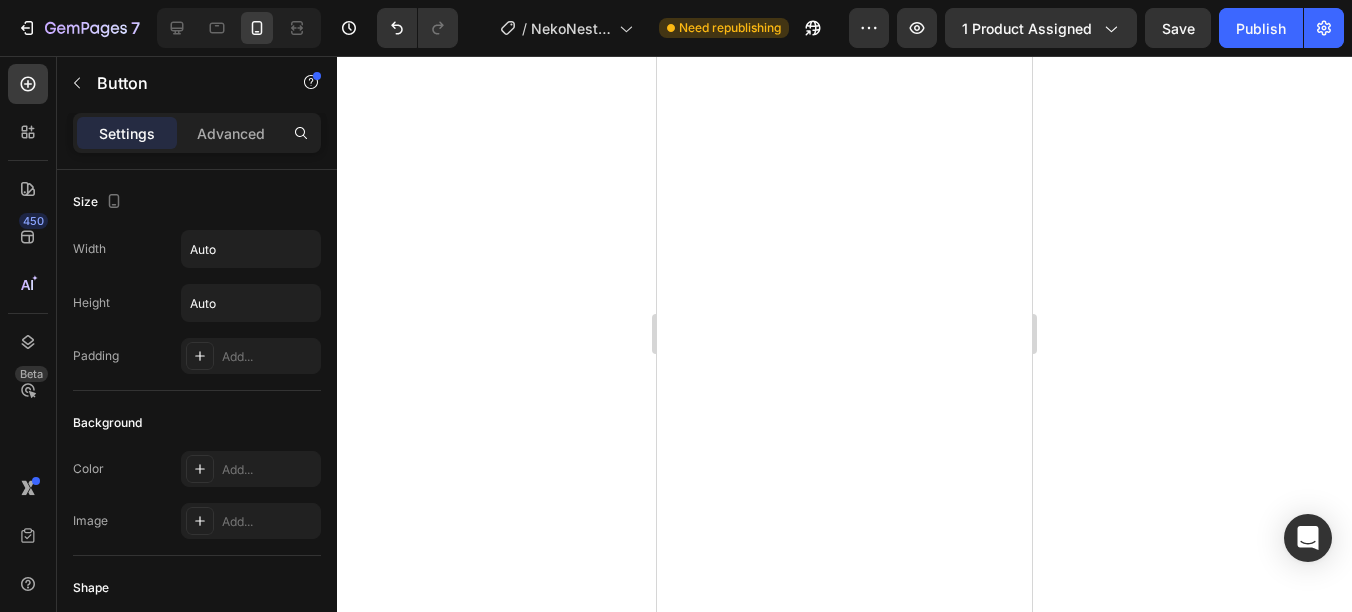 scroll, scrollTop: 0, scrollLeft: 0, axis: both 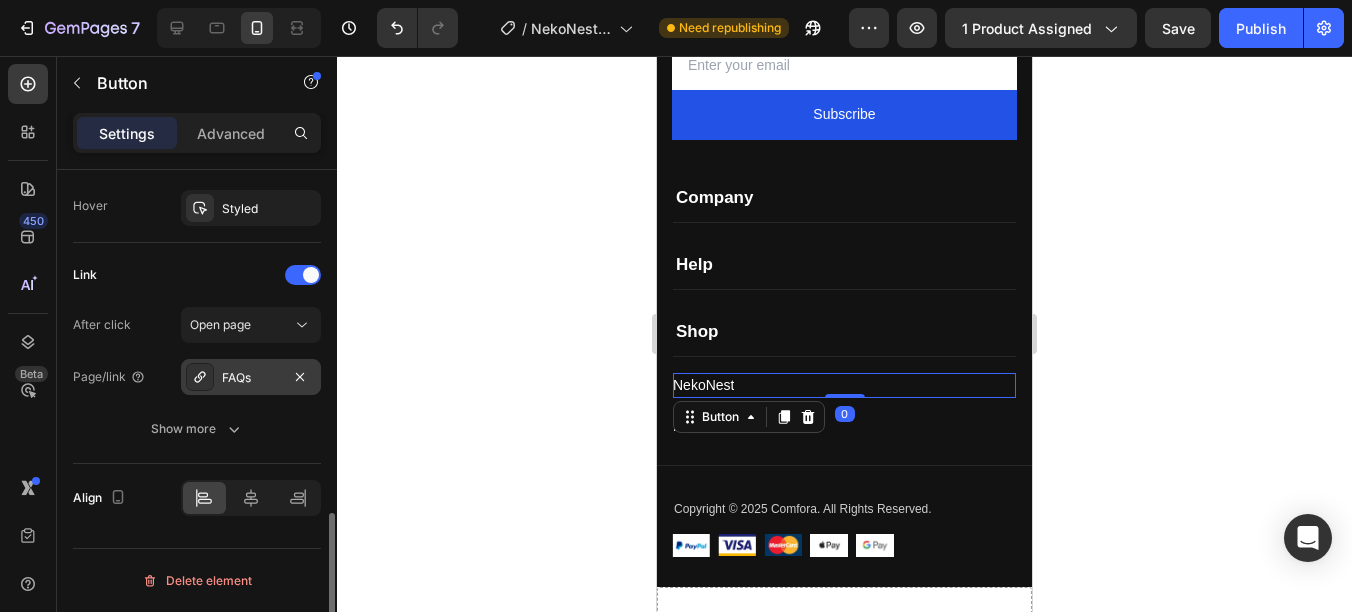 click on "FAQs" at bounding box center (251, 377) 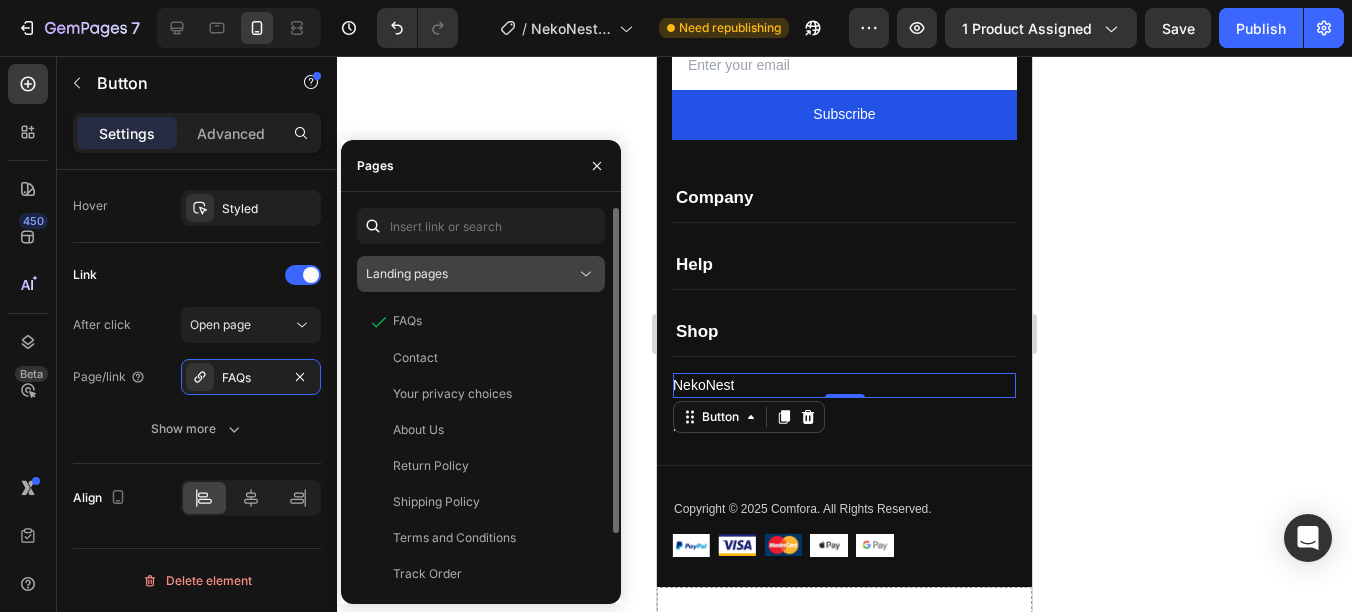 click on "Landing pages" at bounding box center (471, 274) 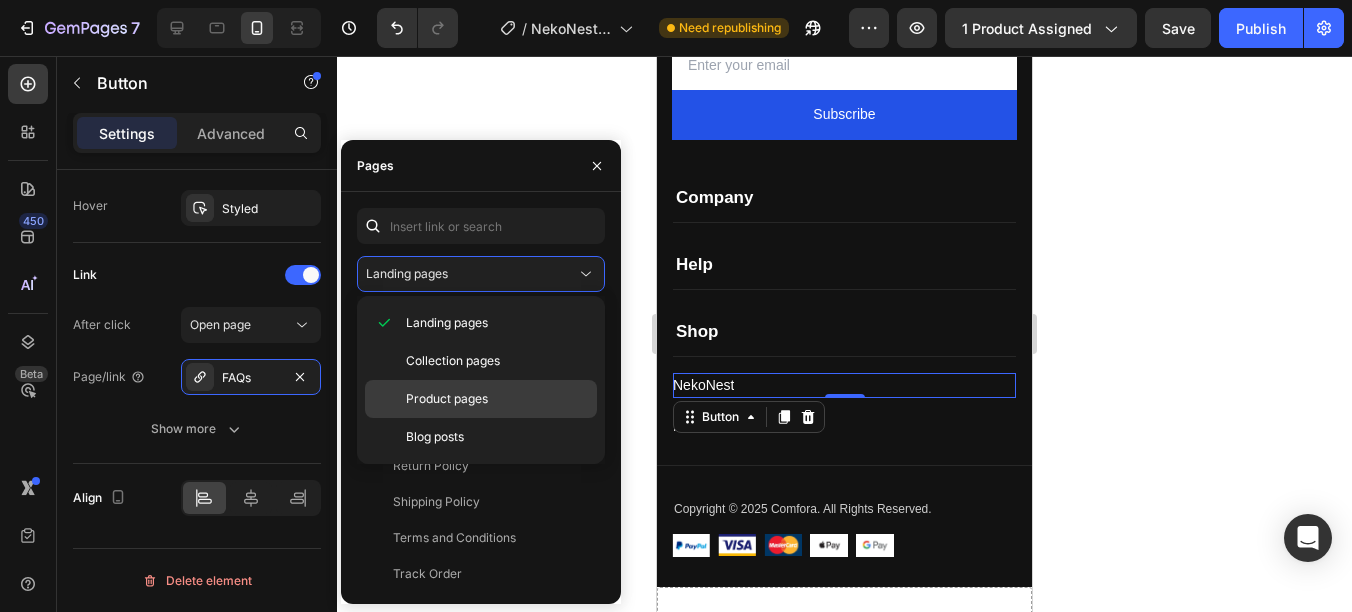 click on "Product pages" at bounding box center (497, 399) 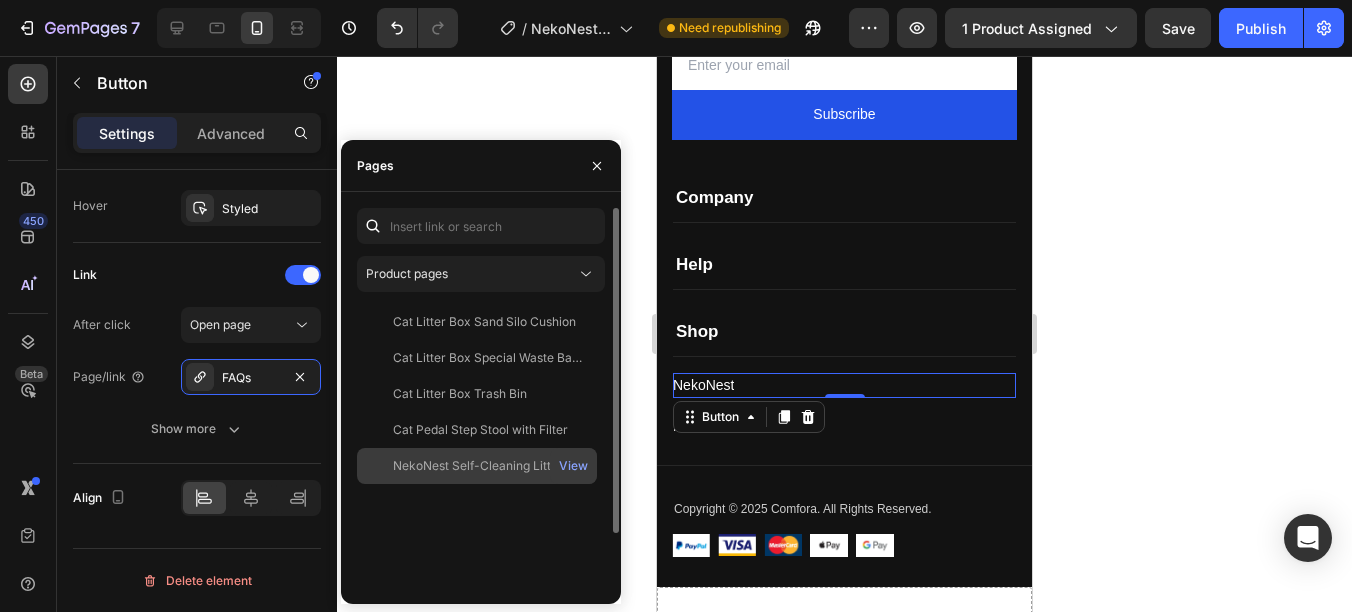 click on "NekoNest Self-Cleaning Litter Box" 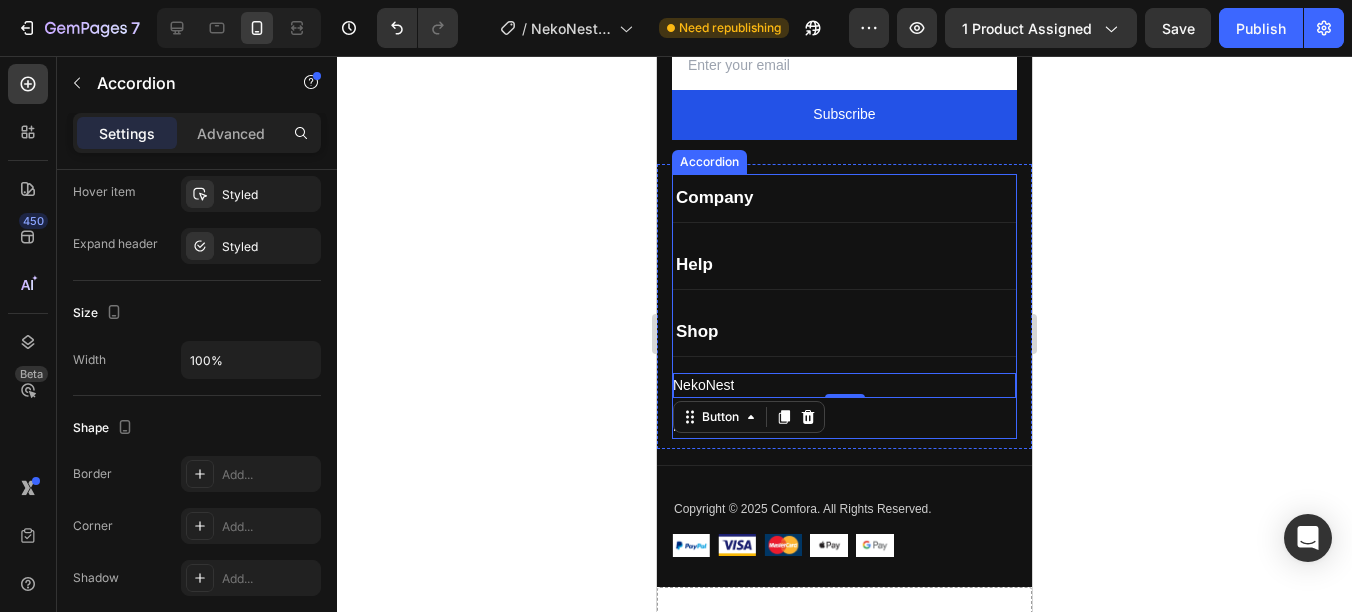 click on "Help" at bounding box center (844, 265) 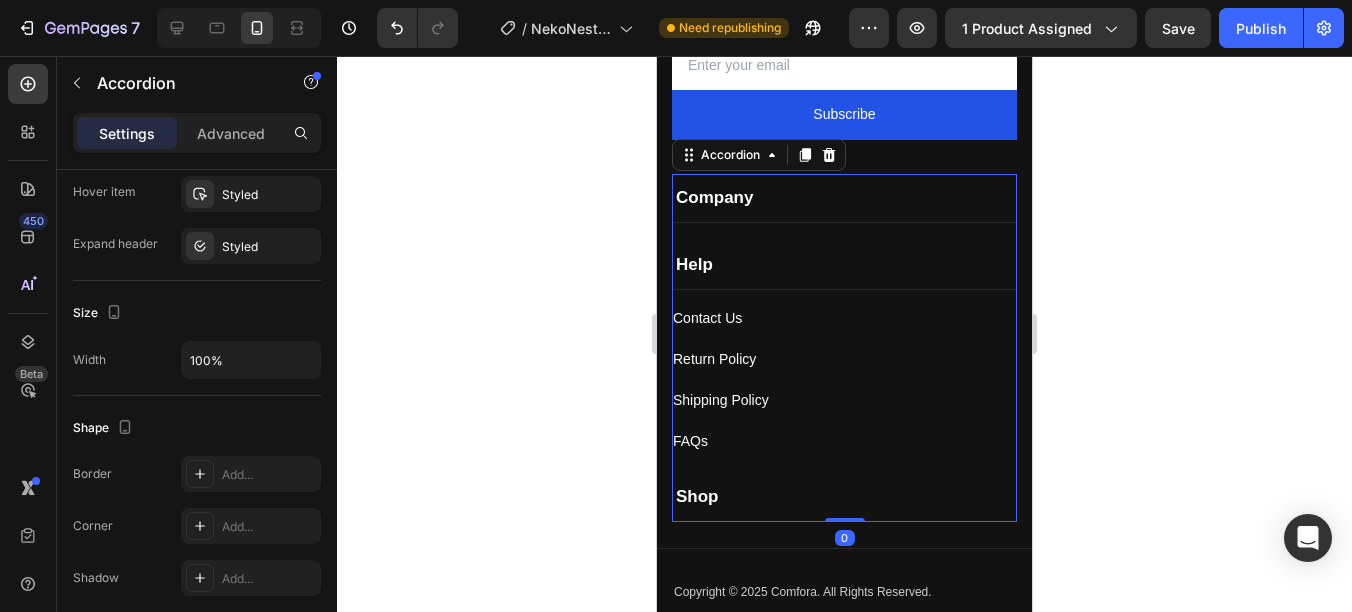 scroll, scrollTop: 0, scrollLeft: 0, axis: both 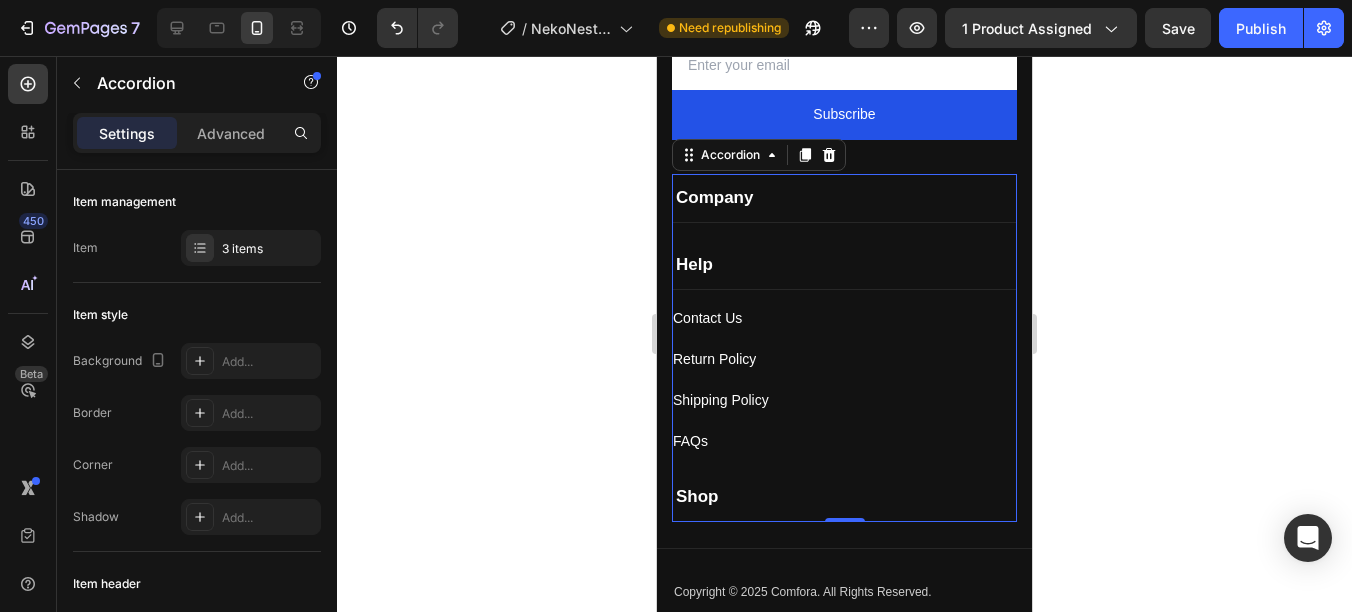 click on "Company" at bounding box center [844, 198] 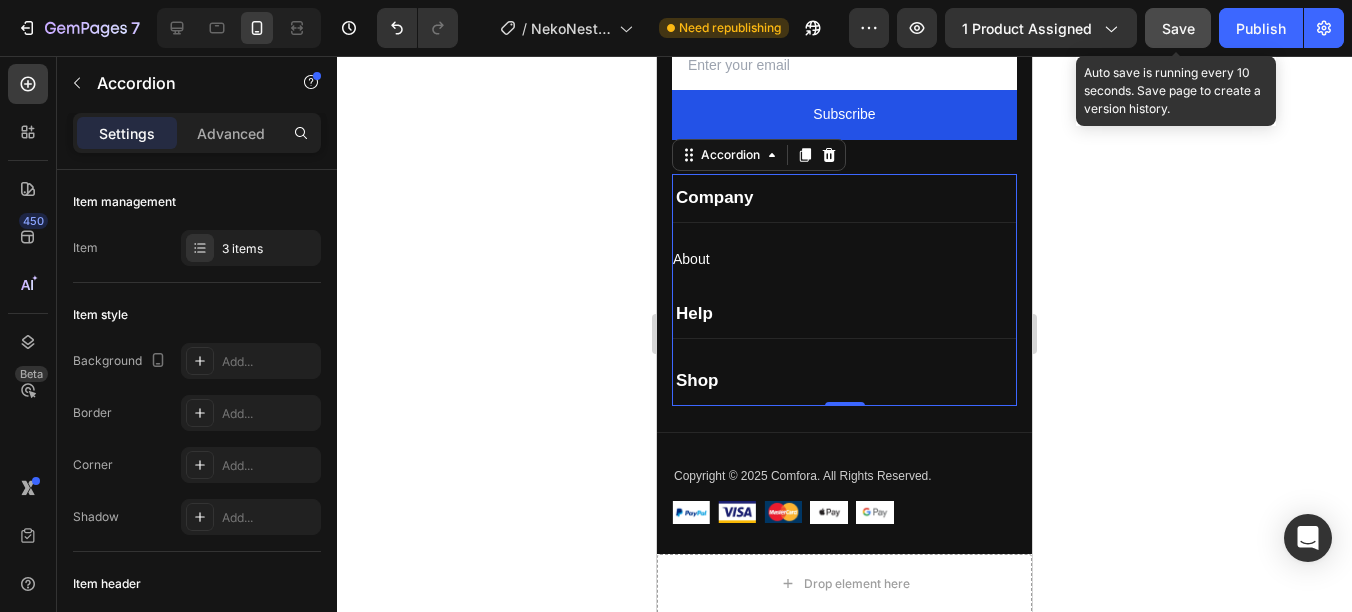 click on "Save" at bounding box center (1178, 28) 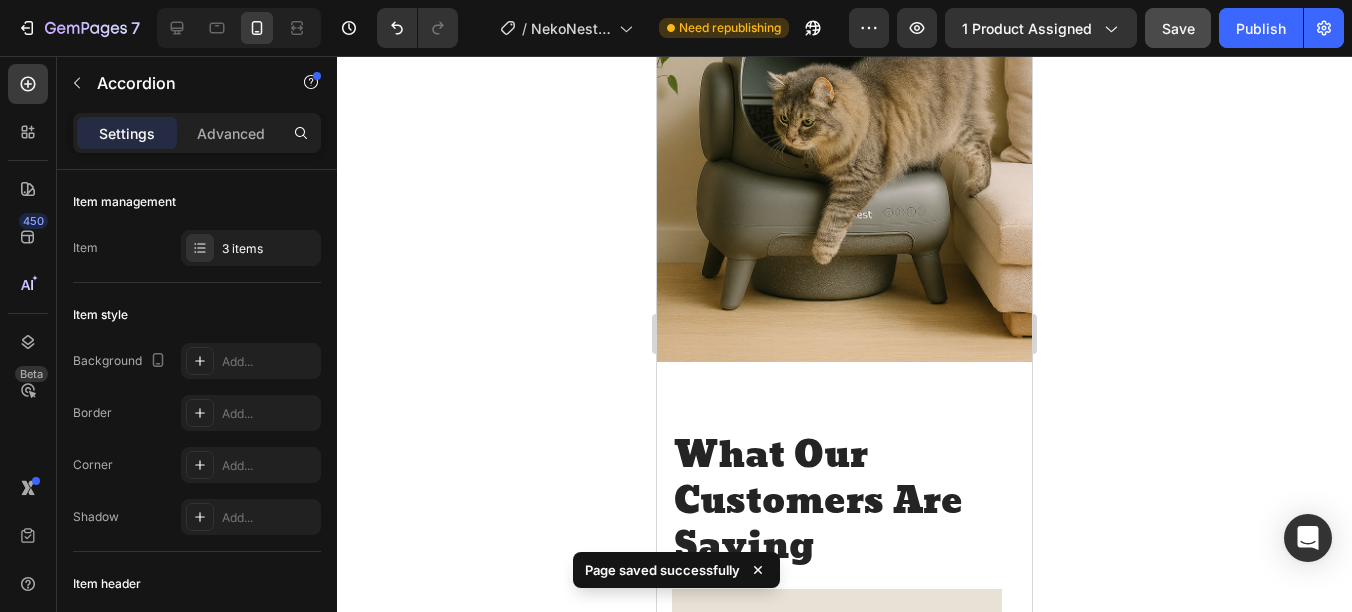 scroll, scrollTop: 4603, scrollLeft: 0, axis: vertical 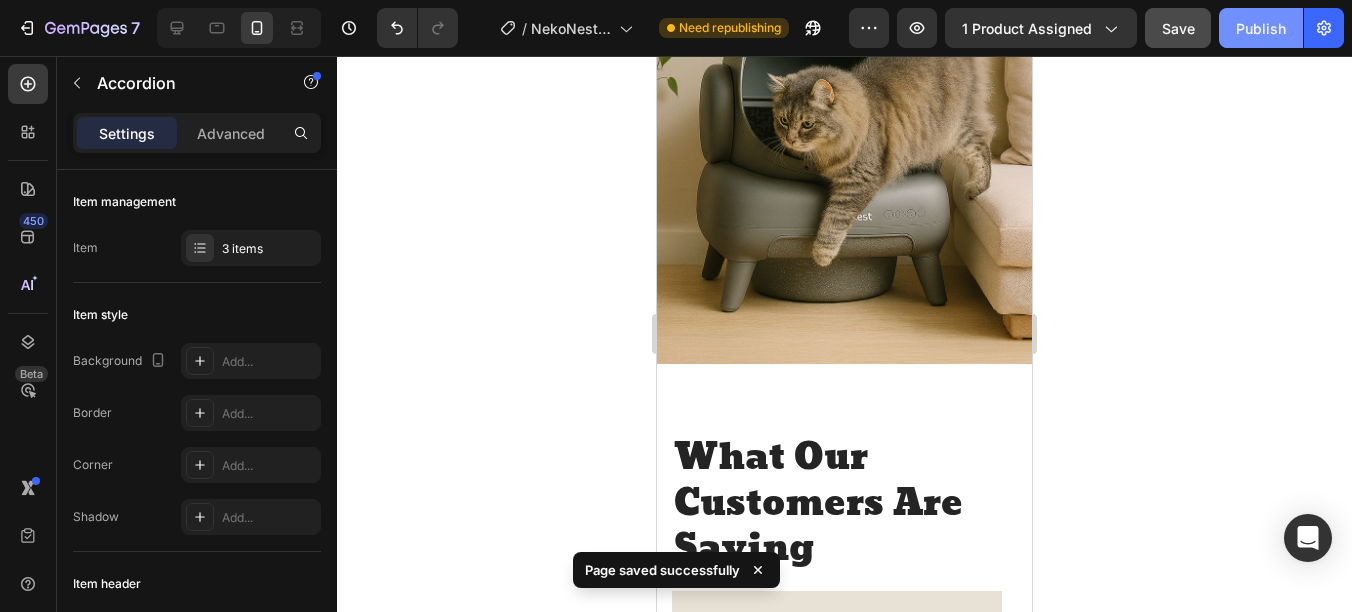 click on "Publish" at bounding box center [1261, 28] 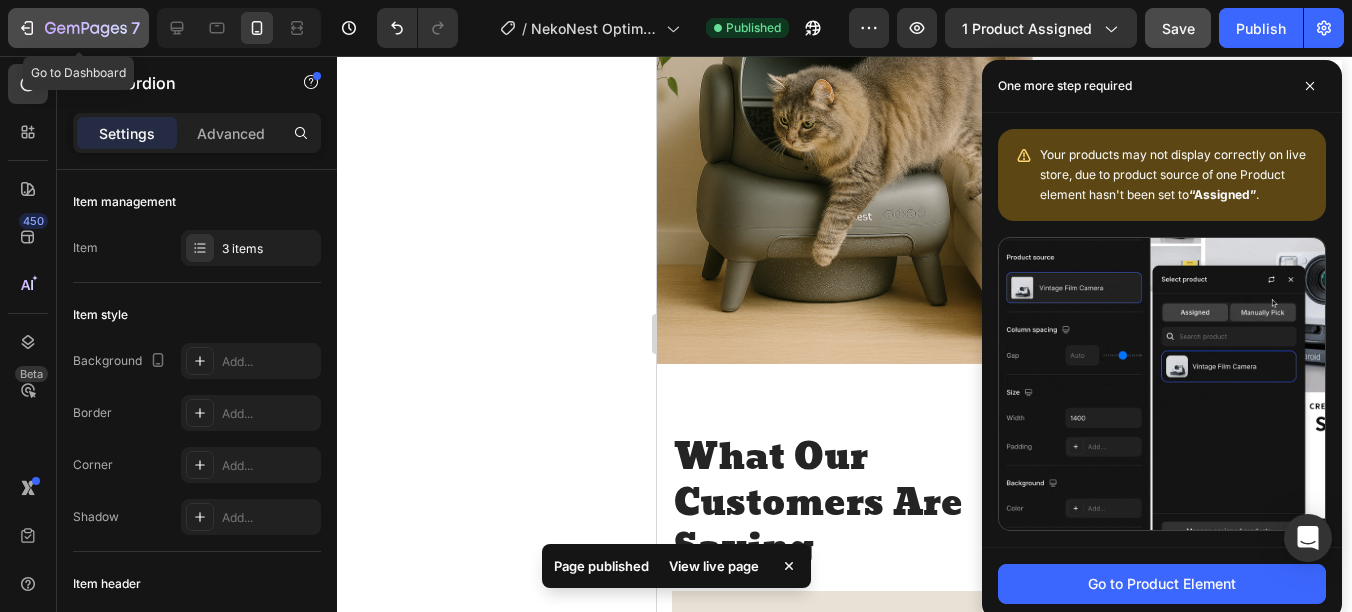 click 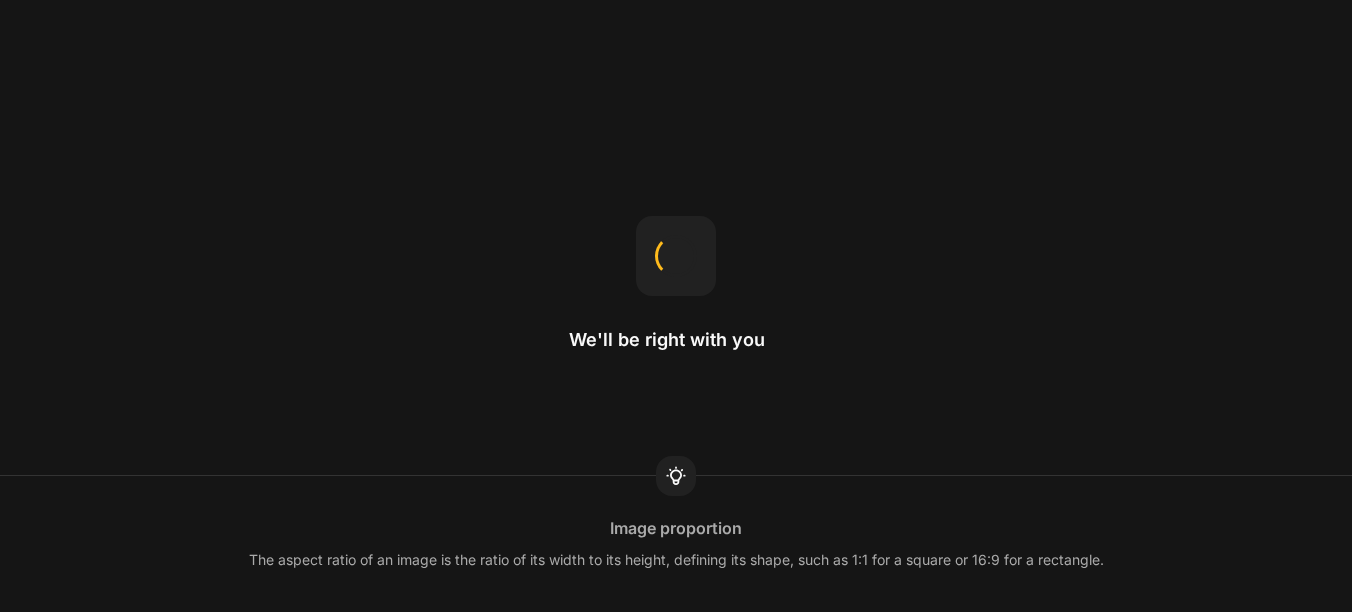 scroll, scrollTop: 0, scrollLeft: 0, axis: both 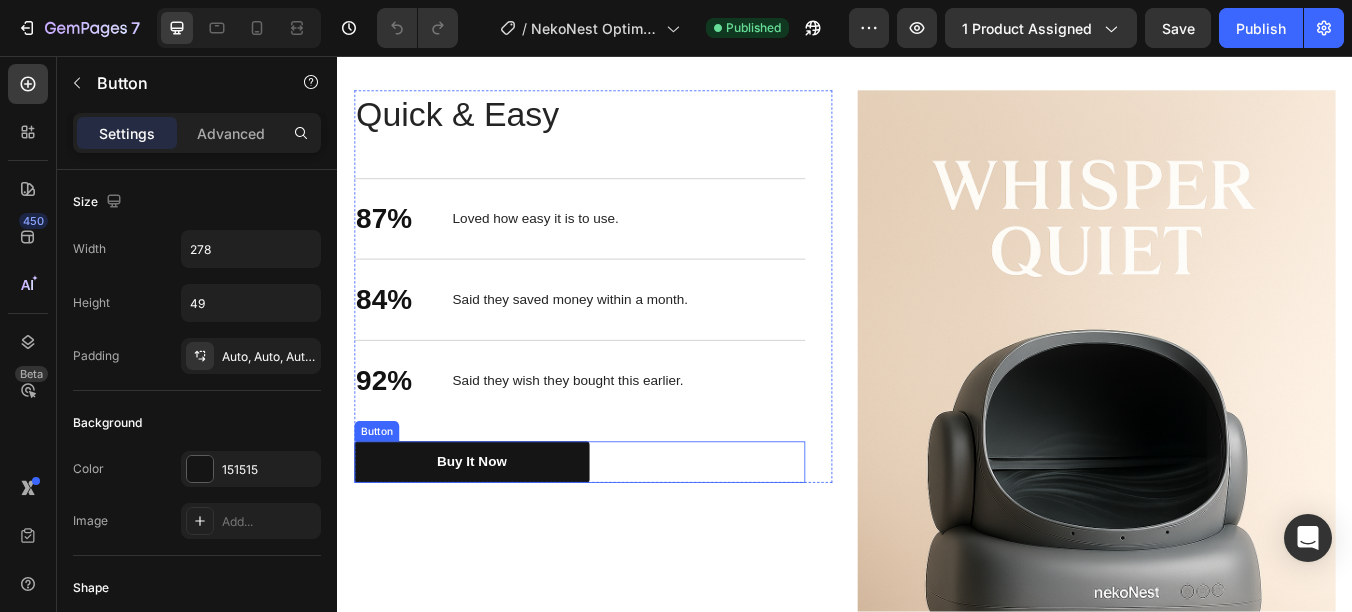 click on "Buy It Now Button" at bounding box center (623, 536) 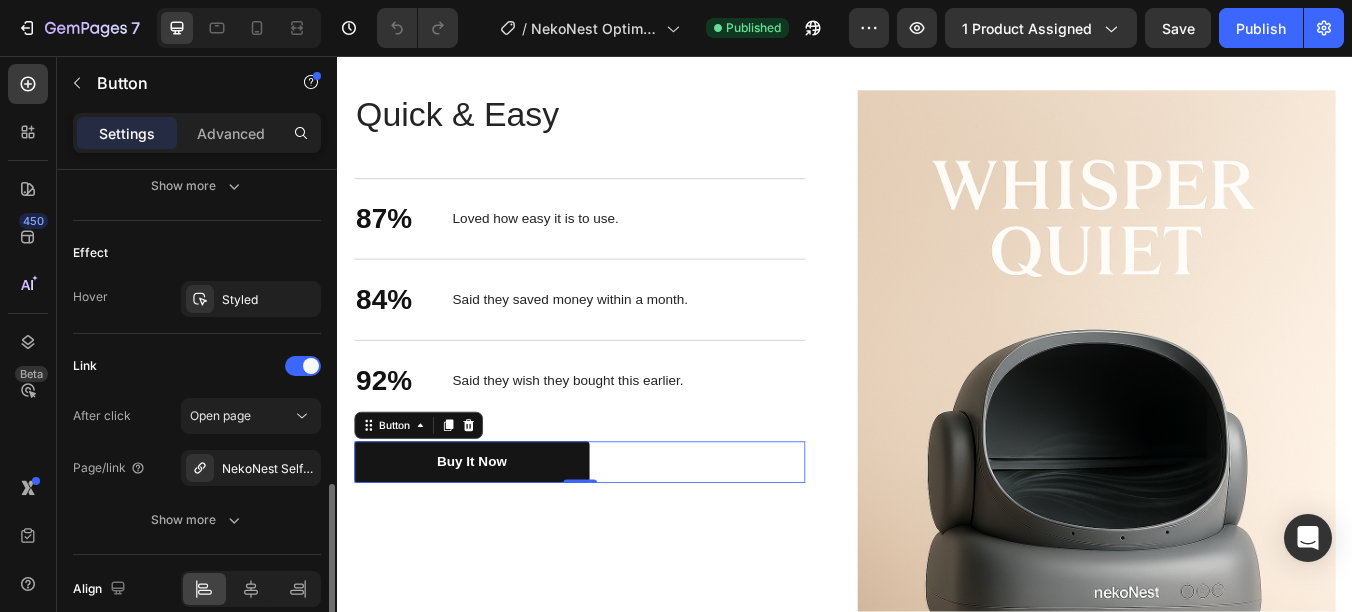 scroll, scrollTop: 1091, scrollLeft: 0, axis: vertical 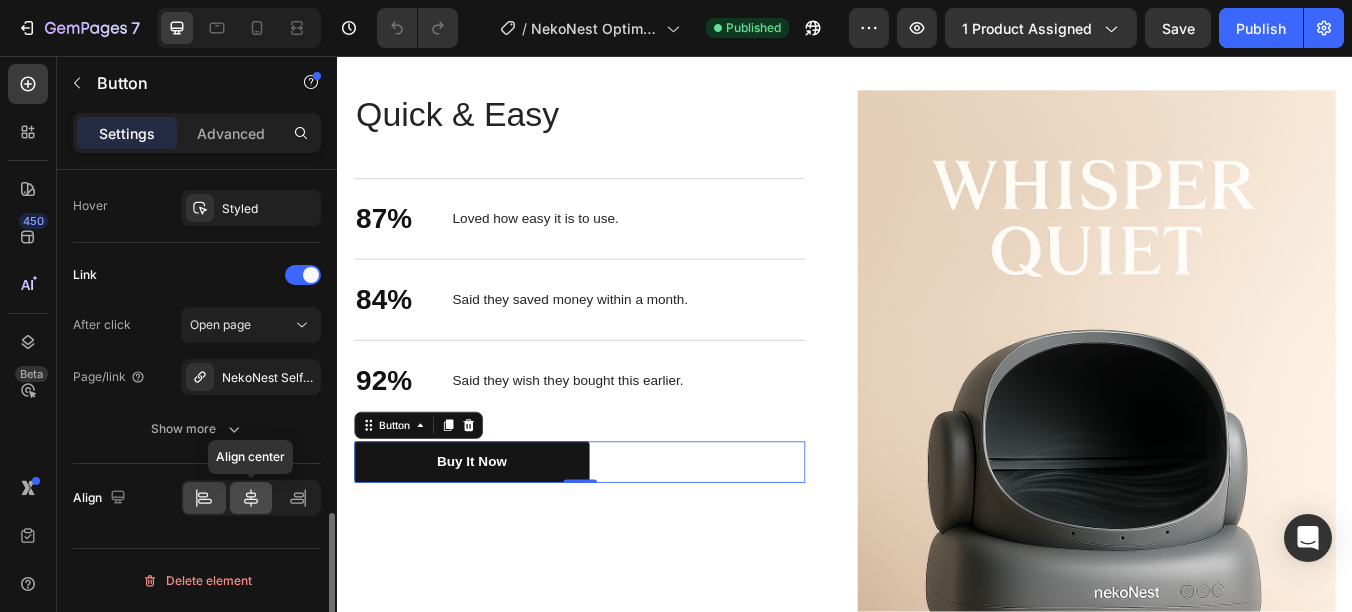 click 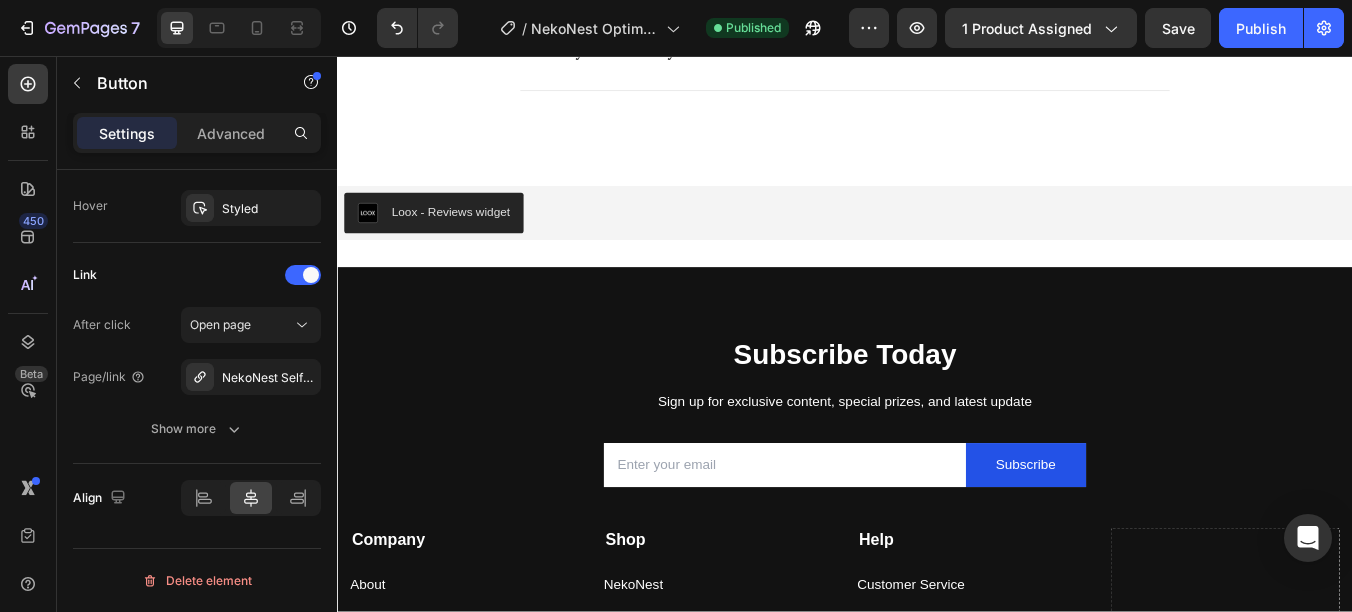 scroll, scrollTop: 6300, scrollLeft: 0, axis: vertical 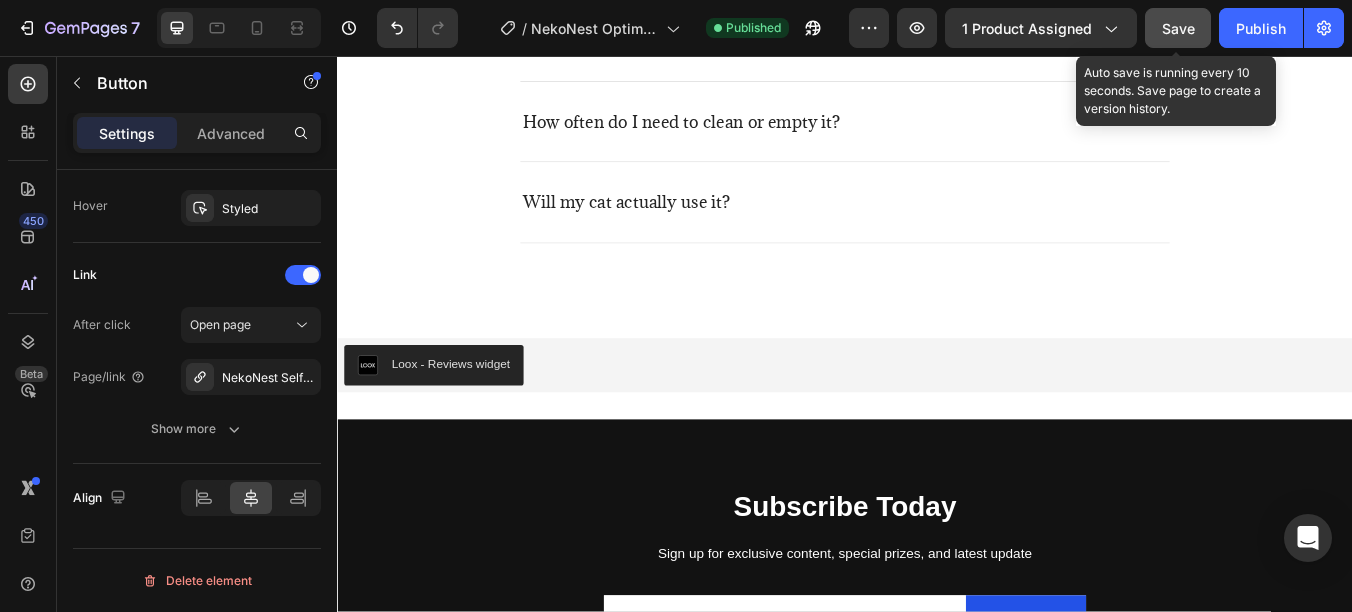 click on "Save" at bounding box center [1178, 28] 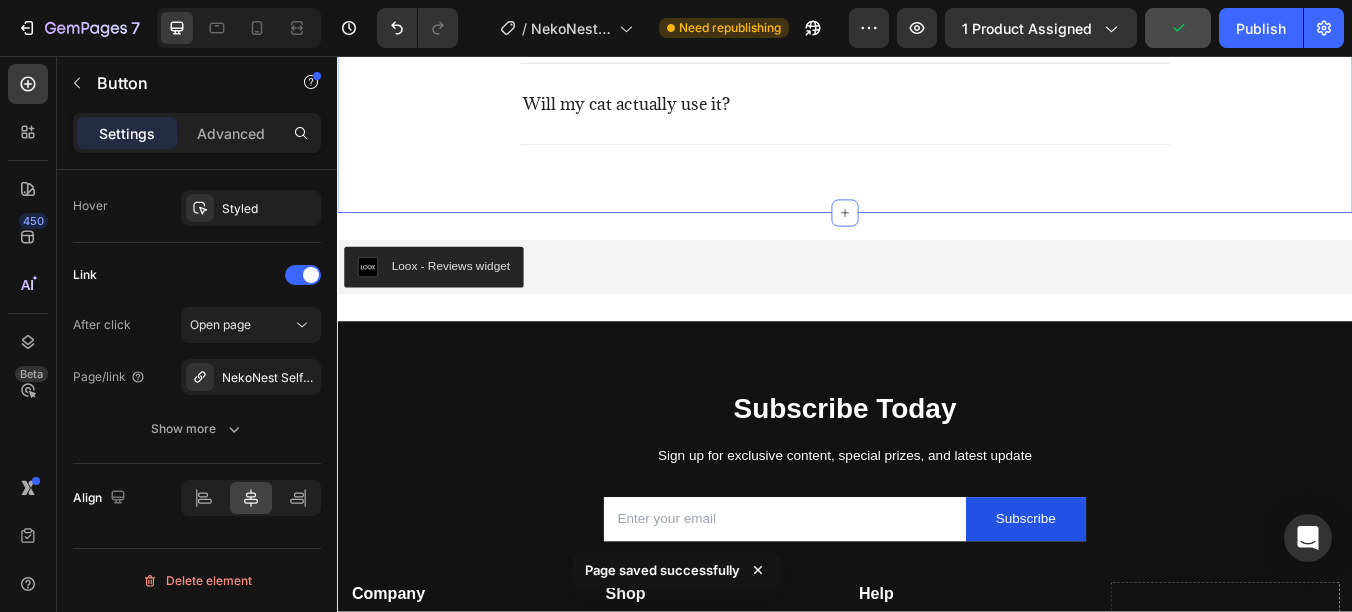 scroll, scrollTop: 6700, scrollLeft: 0, axis: vertical 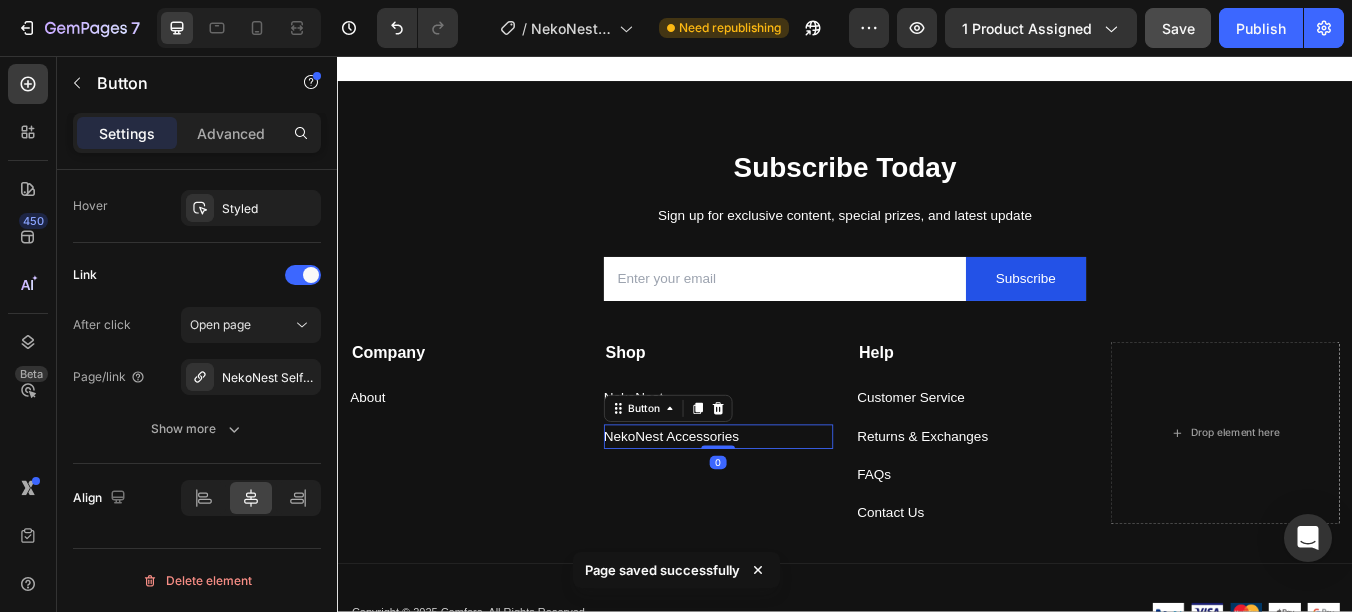 click on "NekoNest Accessories Button   0" at bounding box center (787, 506) 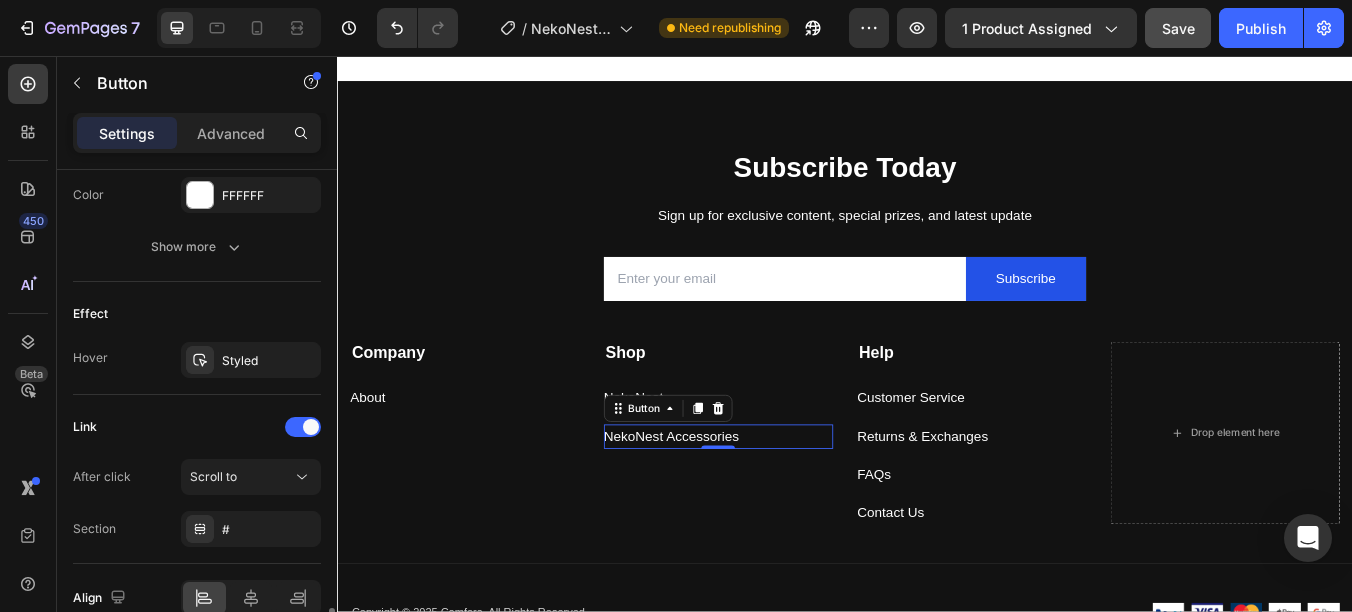 scroll, scrollTop: 1039, scrollLeft: 0, axis: vertical 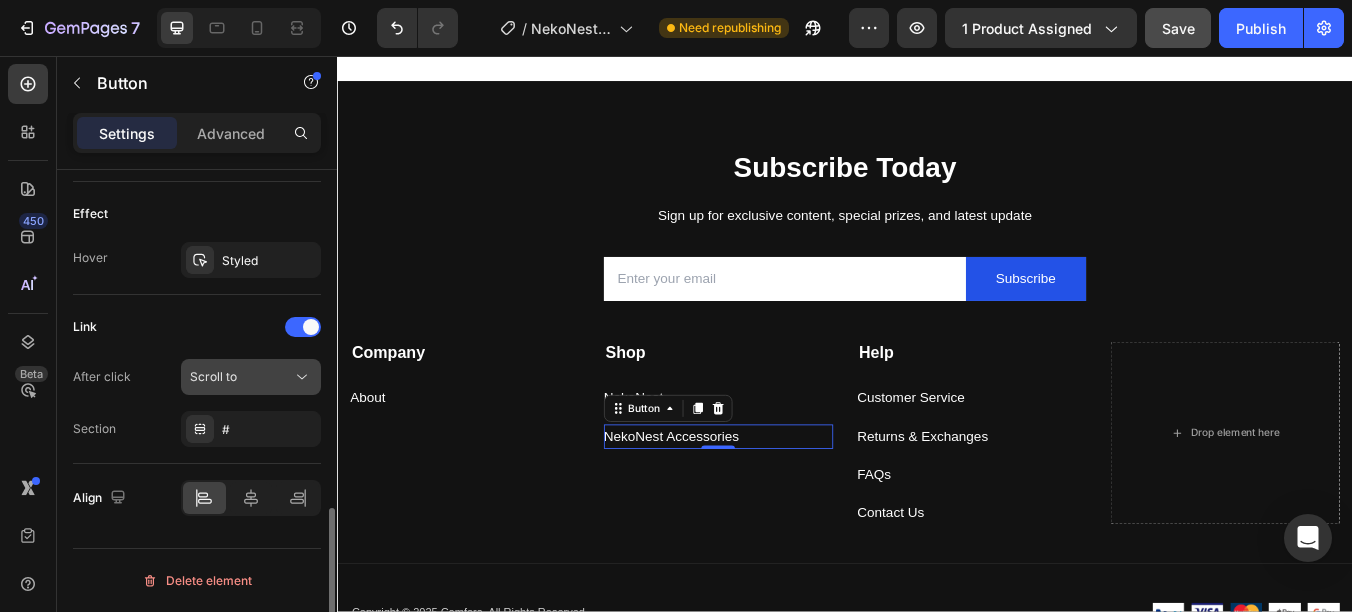 click on "Scroll to" at bounding box center (241, 377) 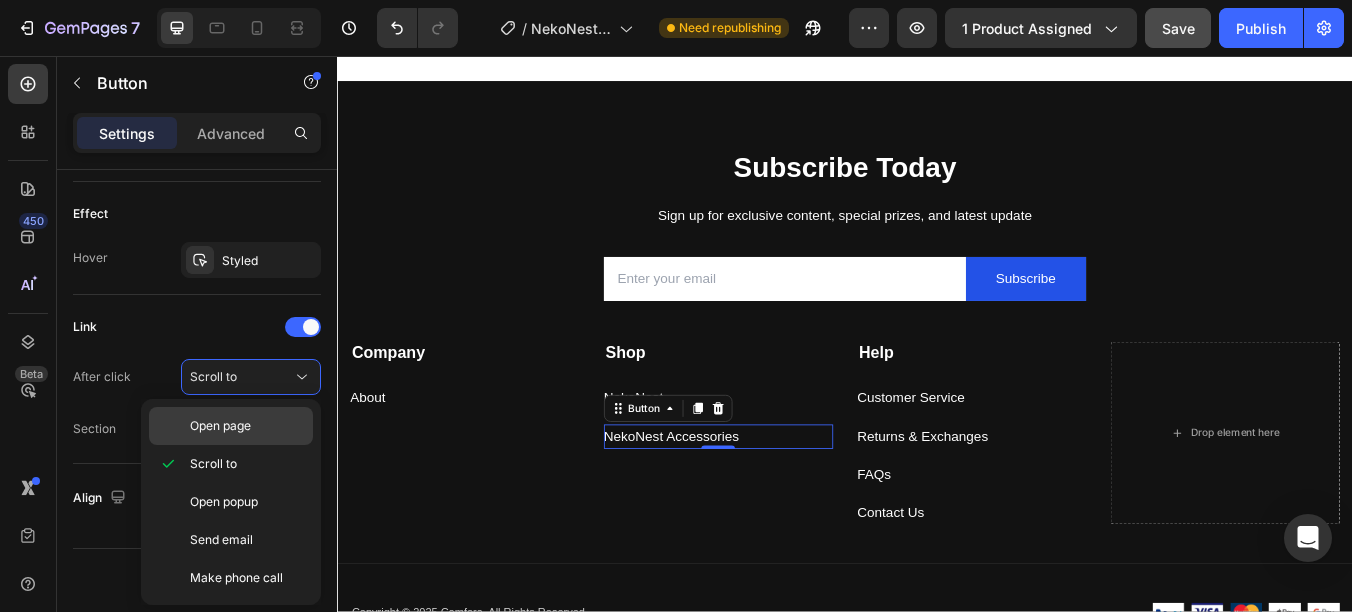 click on "Open page" at bounding box center [247, 426] 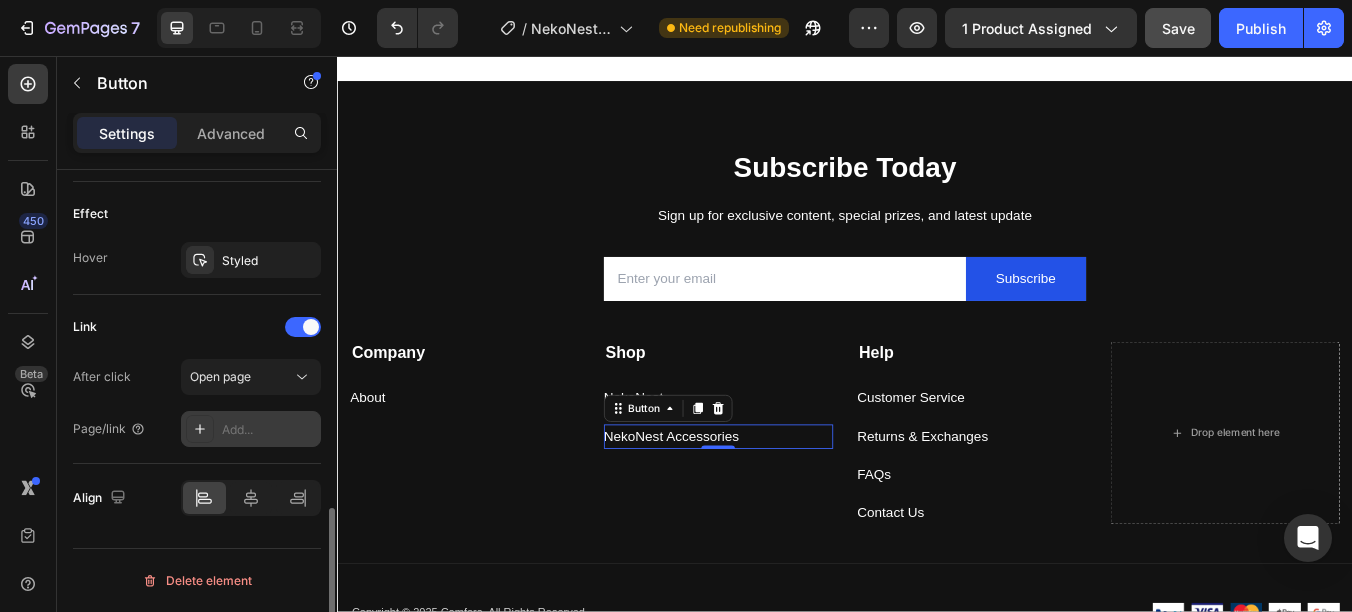 click on "Add..." at bounding box center [269, 430] 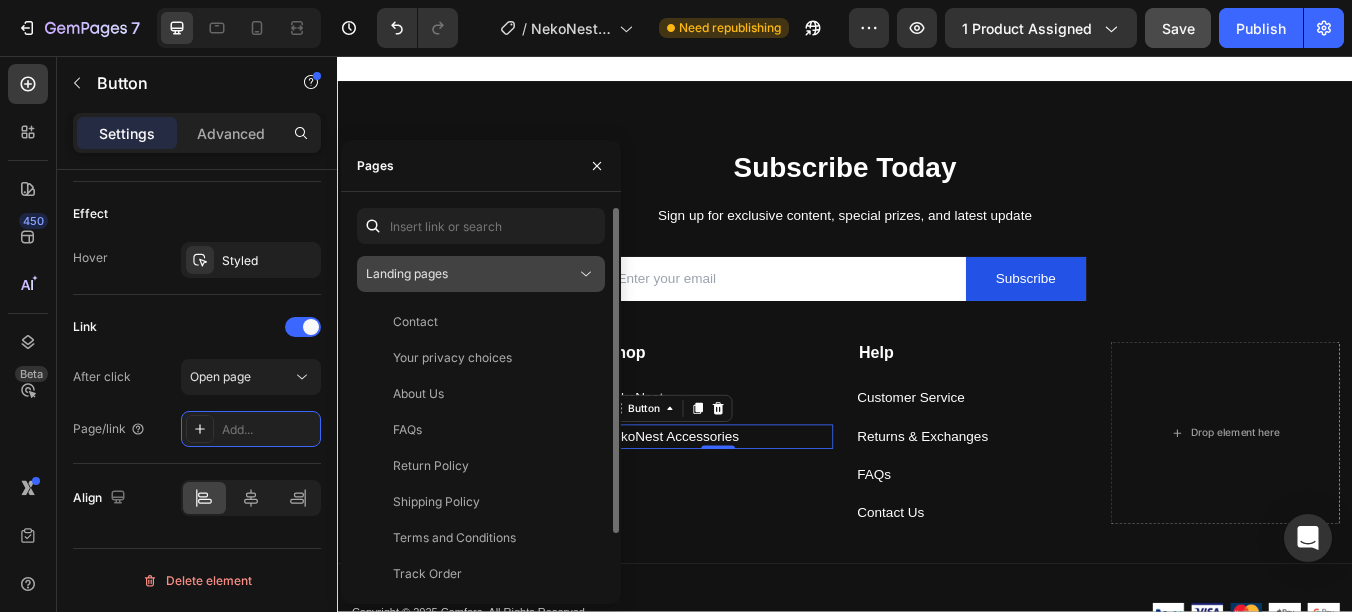 click on "Landing pages" 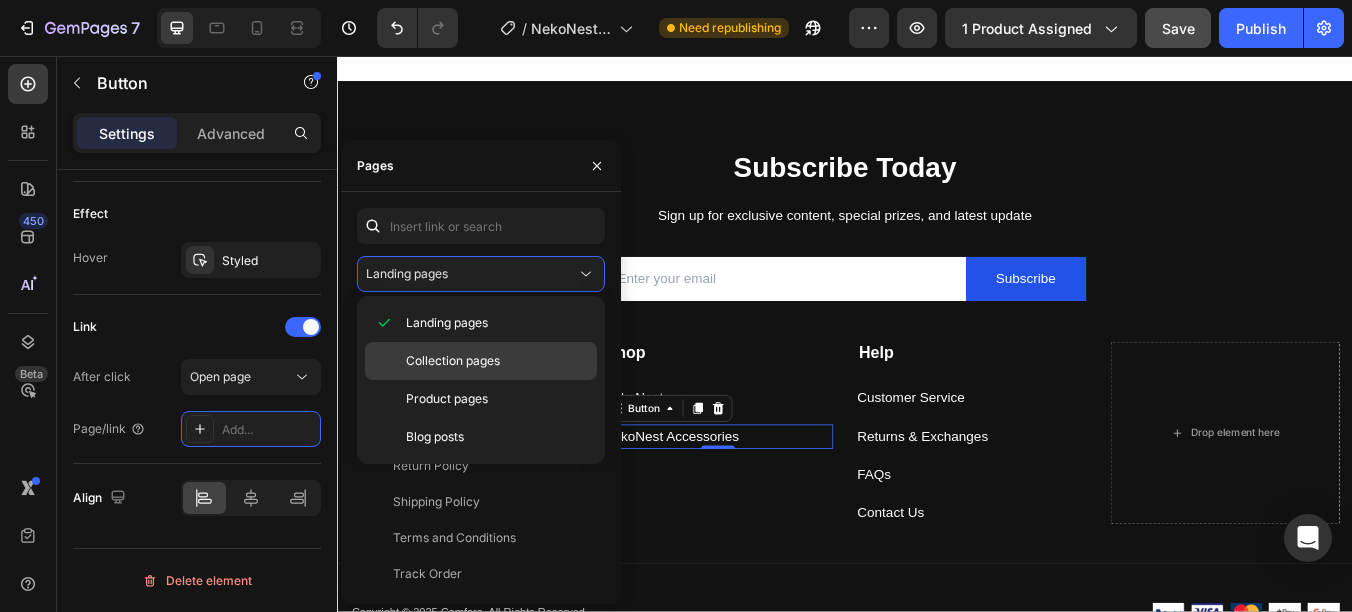 click on "Collection pages" at bounding box center (453, 361) 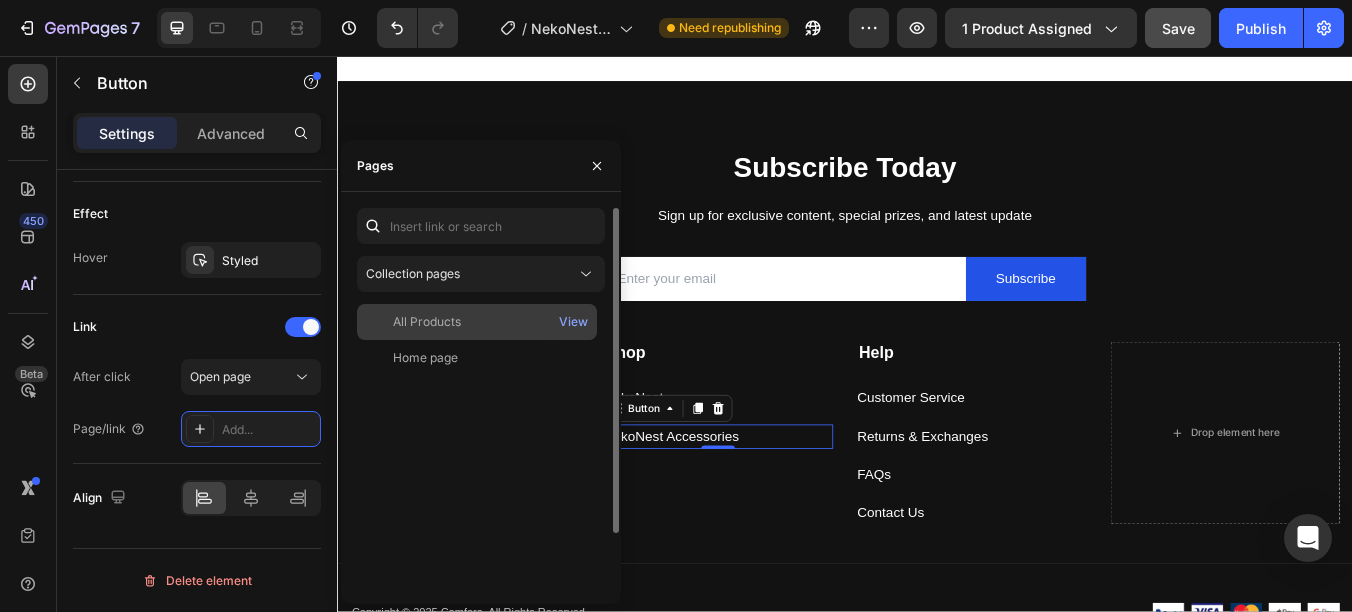 click on "All Products" at bounding box center [477, 322] 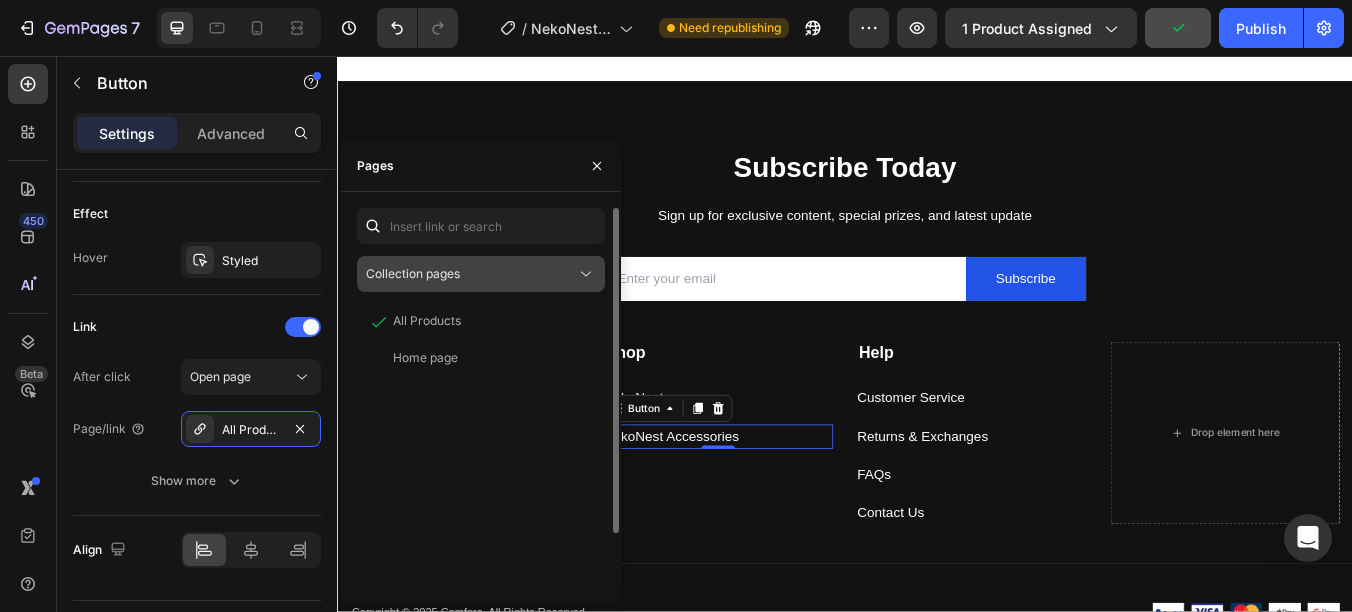 click on "Collection pages" at bounding box center (471, 274) 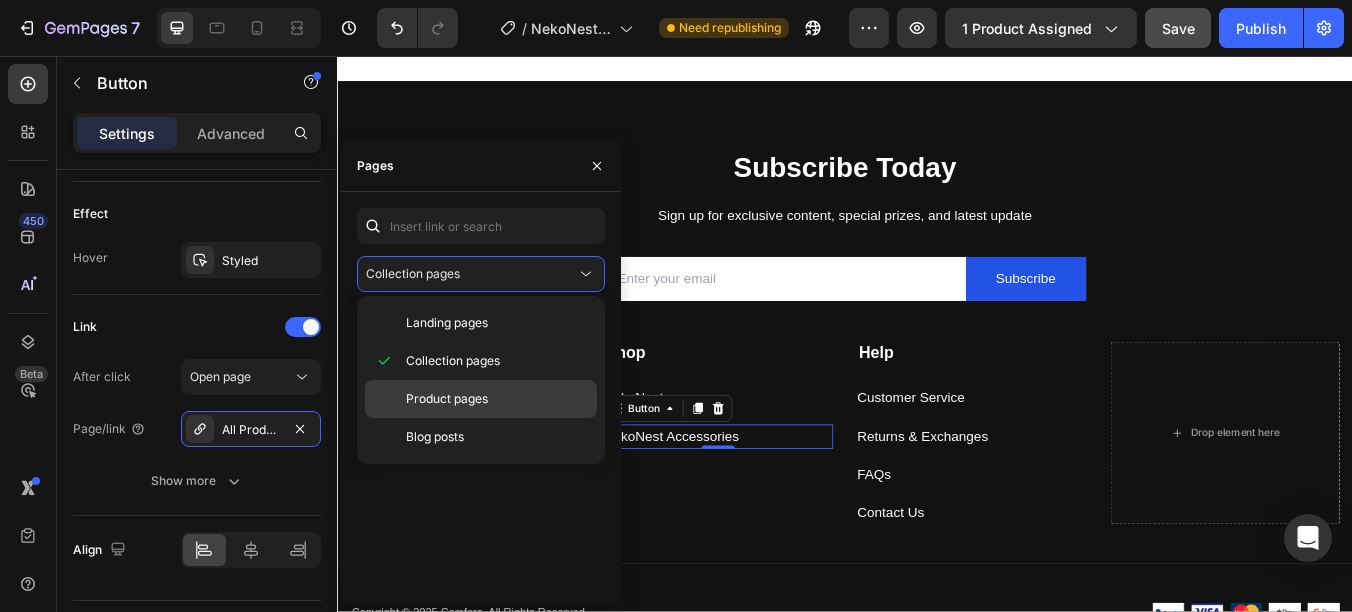click on "Product pages" at bounding box center [447, 399] 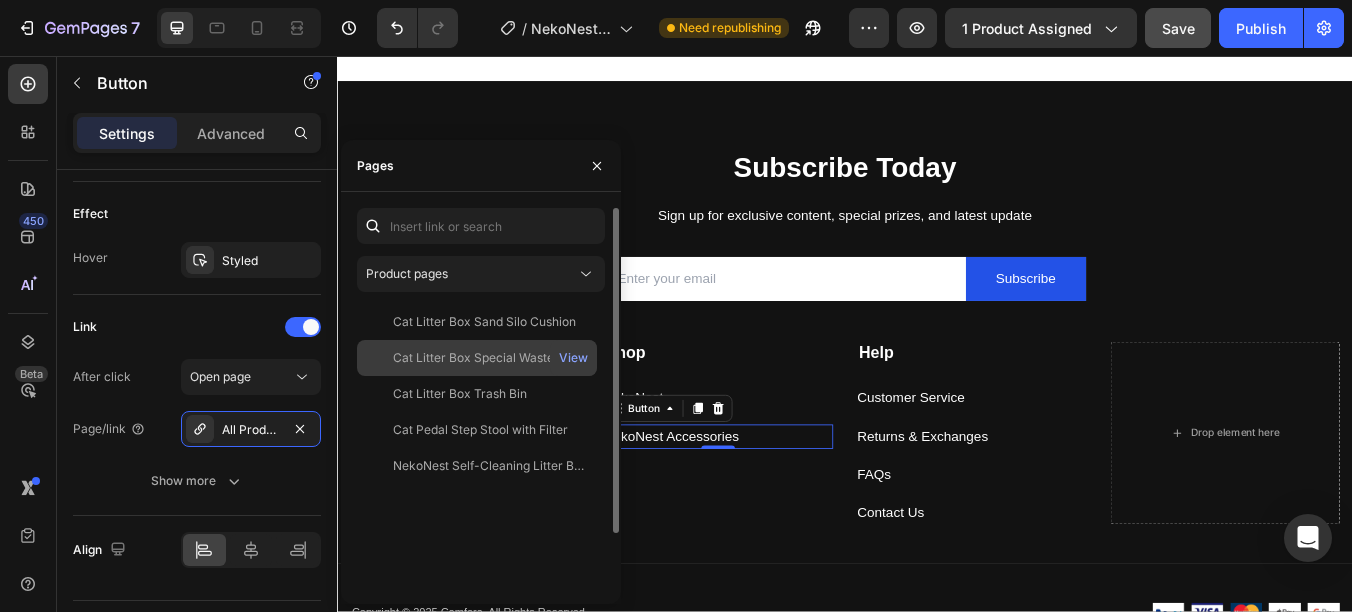 click on "Cat Litter Box Special Waste Bags (x2)" 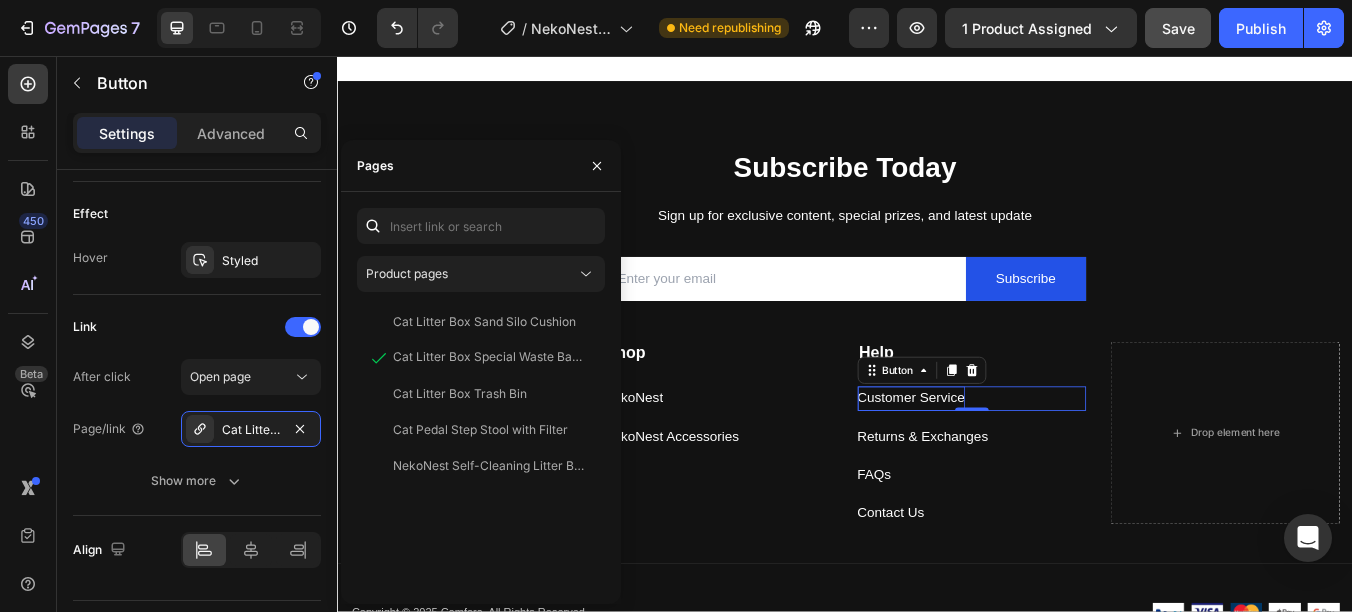 click on "Customer Service" at bounding box center (1015, 461) 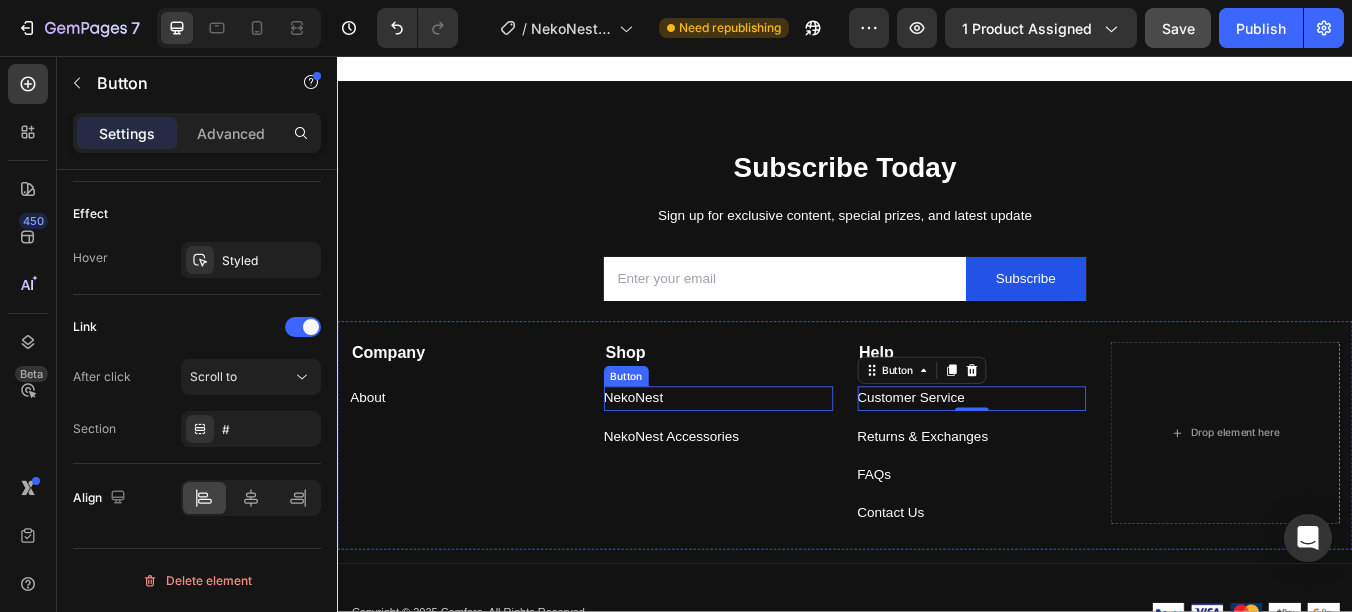 click on "NekoNest Button" at bounding box center (787, 461) 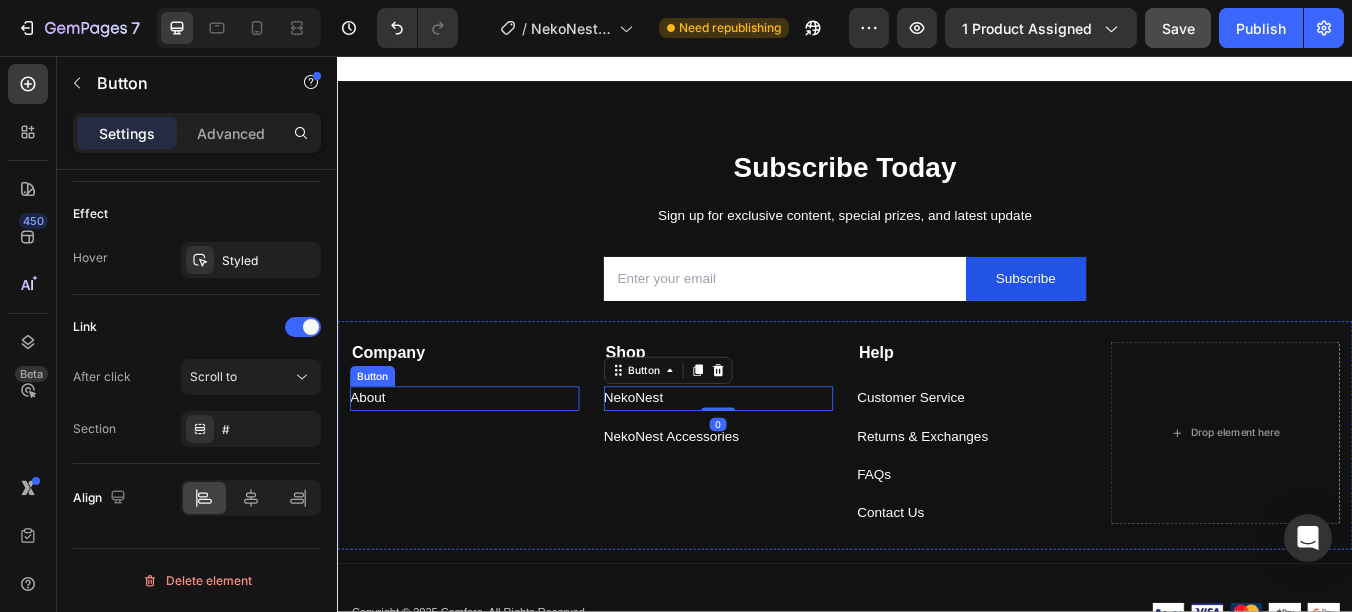 click on "About Button" at bounding box center (487, 461) 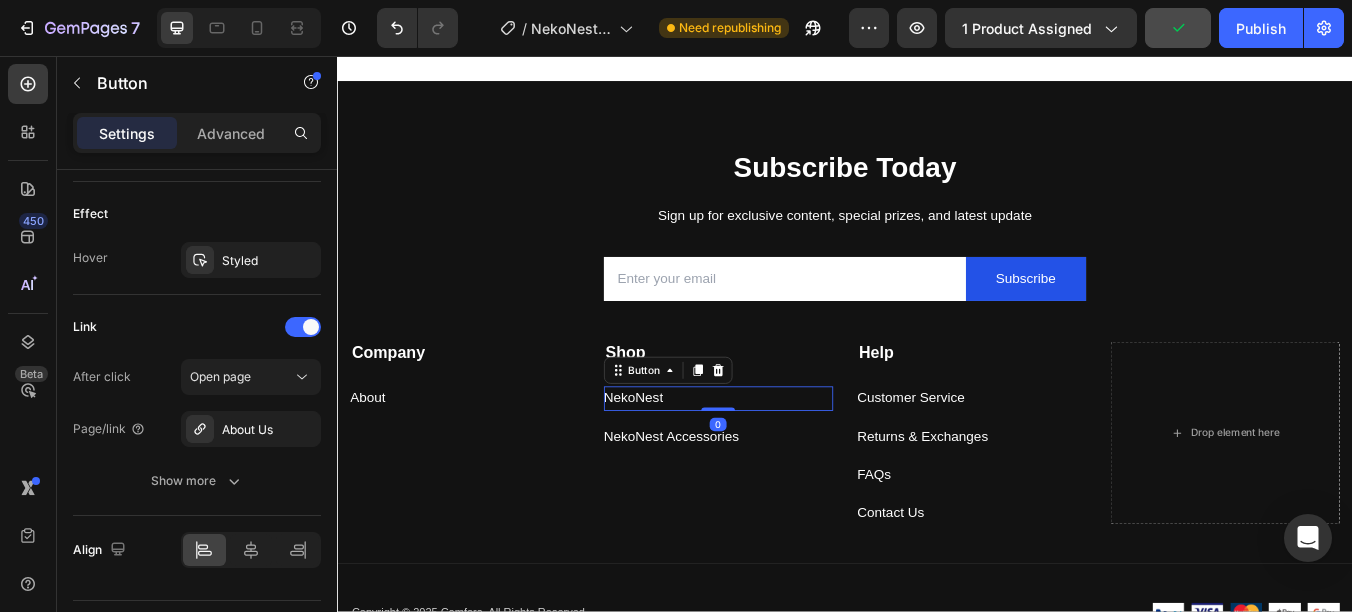 click on "NekoNest Button   0" at bounding box center [787, 461] 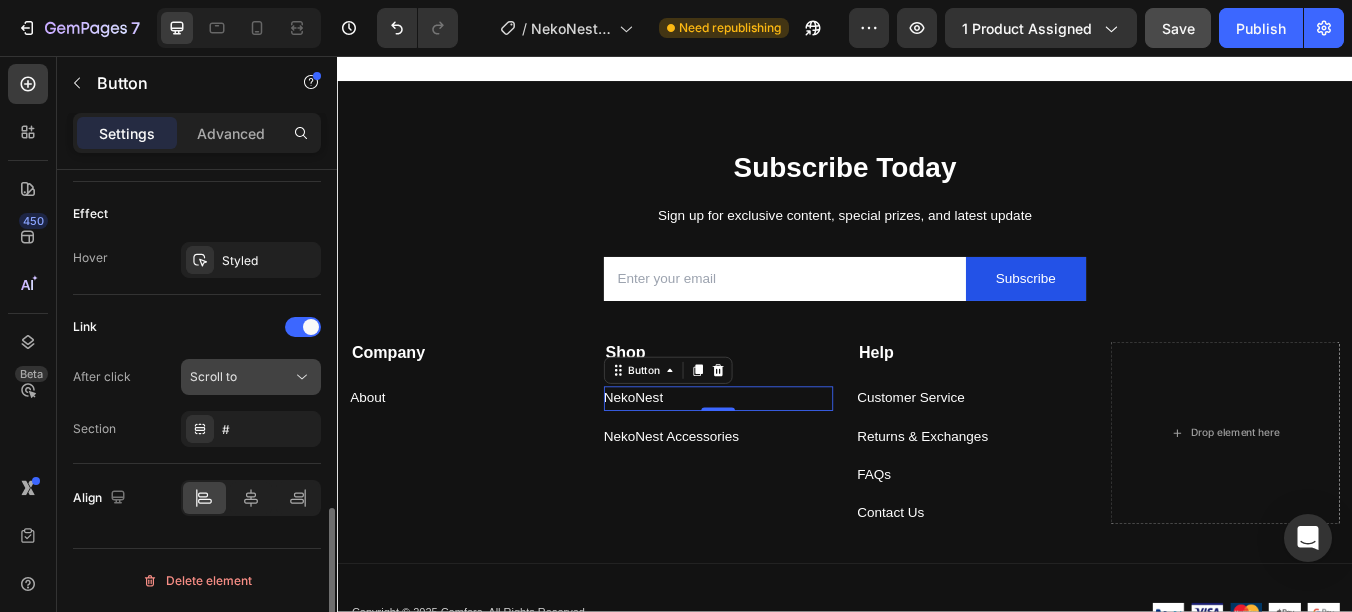 click on "Scroll to" at bounding box center [241, 377] 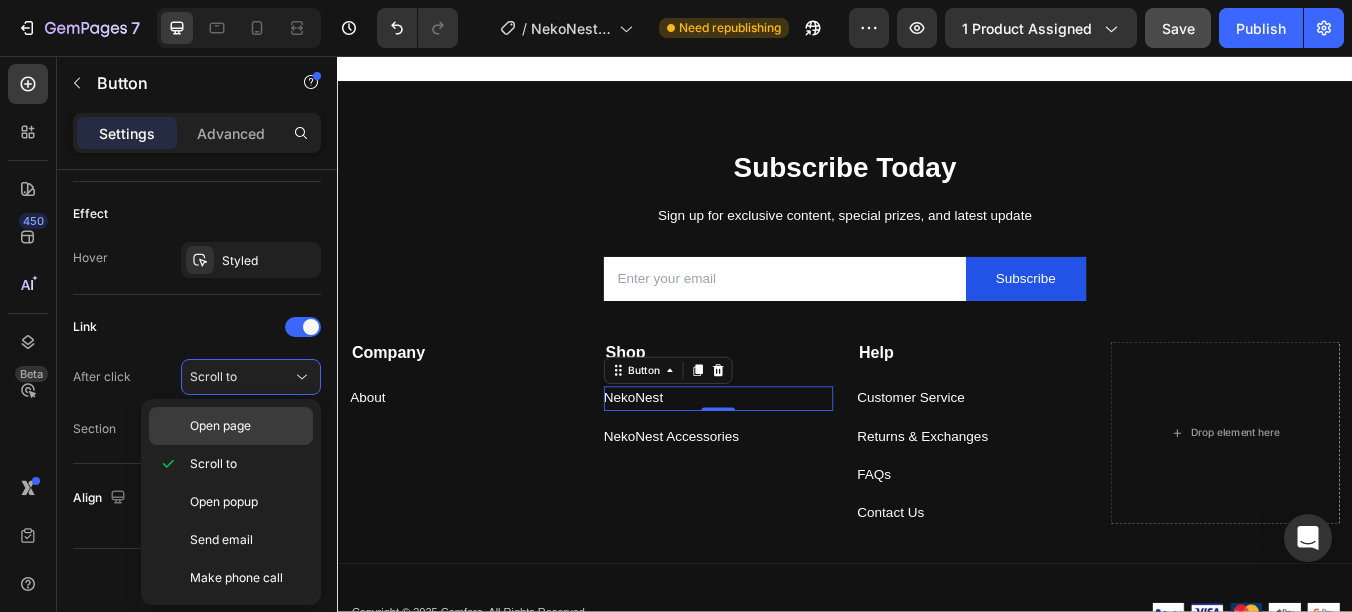 click on "Open page" at bounding box center [247, 426] 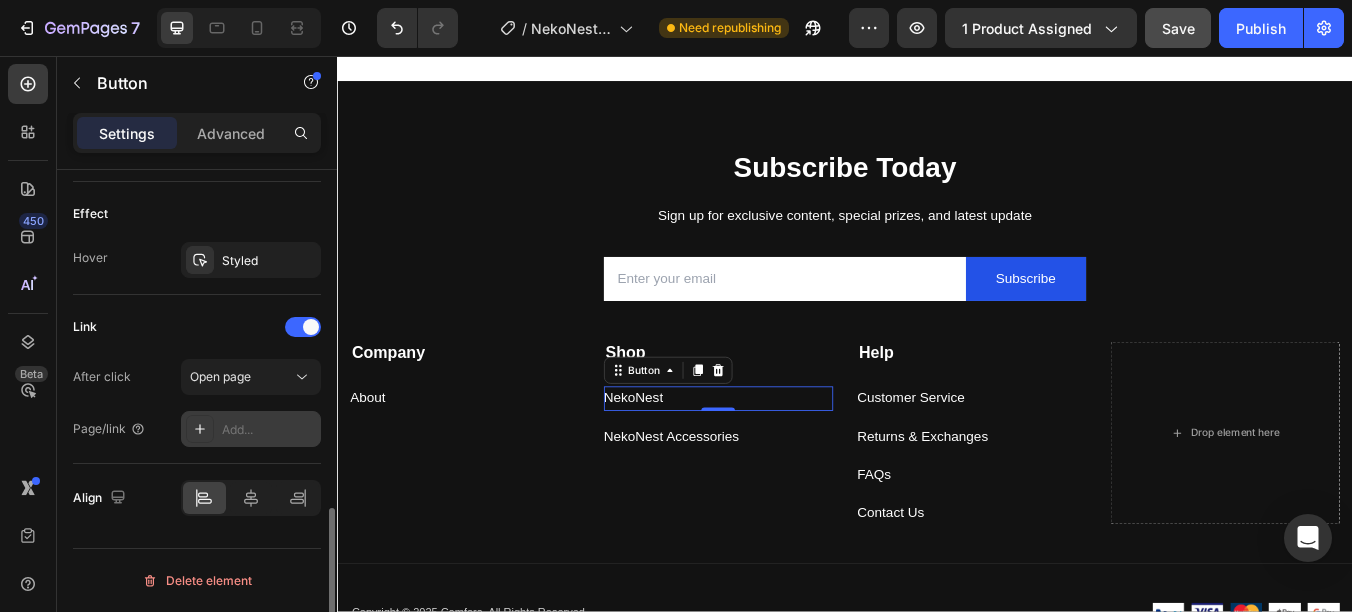 click on "Add..." at bounding box center (269, 430) 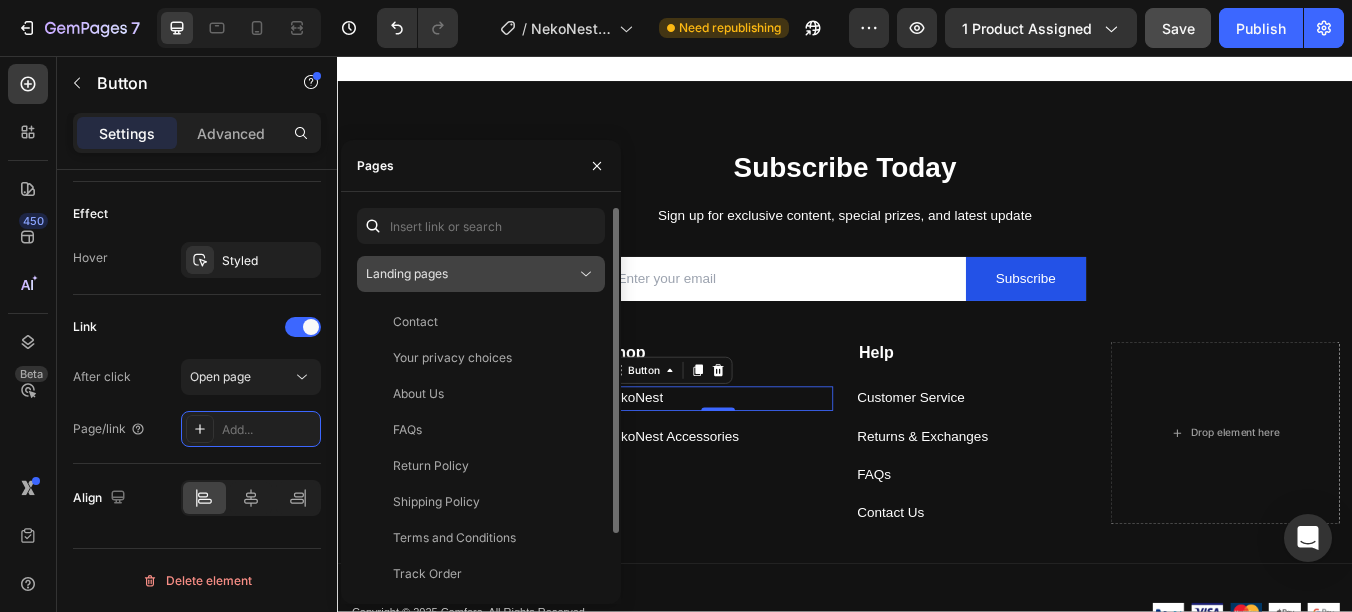 click on "Landing pages" at bounding box center (471, 274) 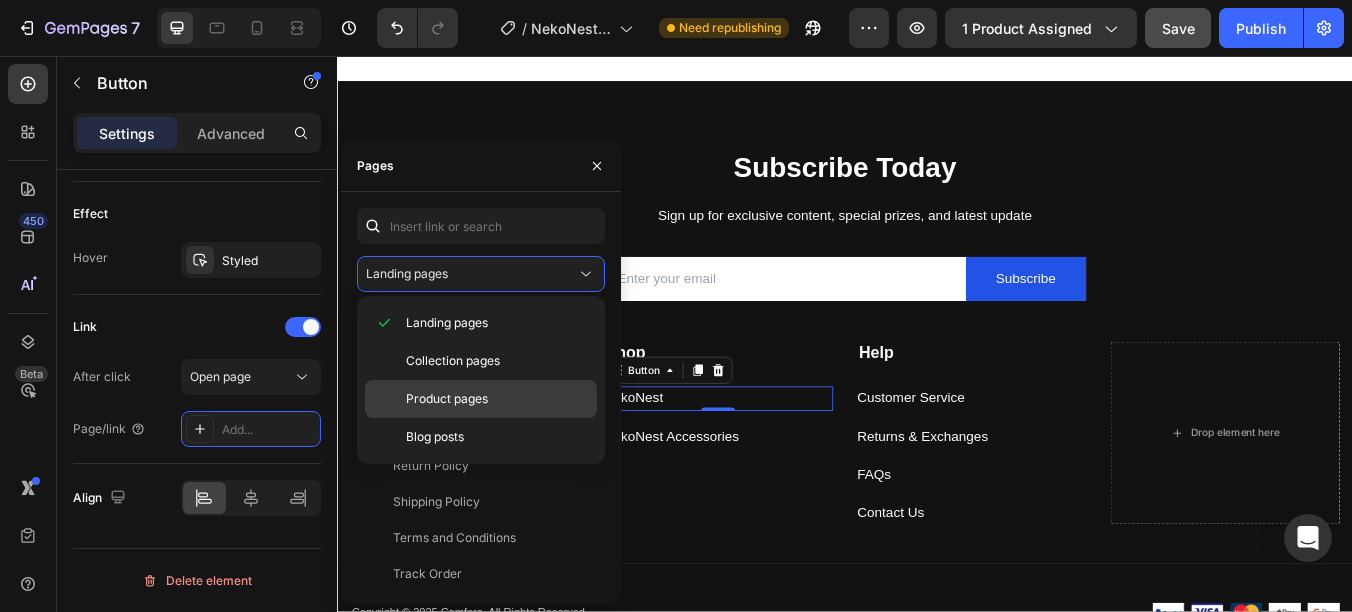 click on "Product pages" at bounding box center [447, 399] 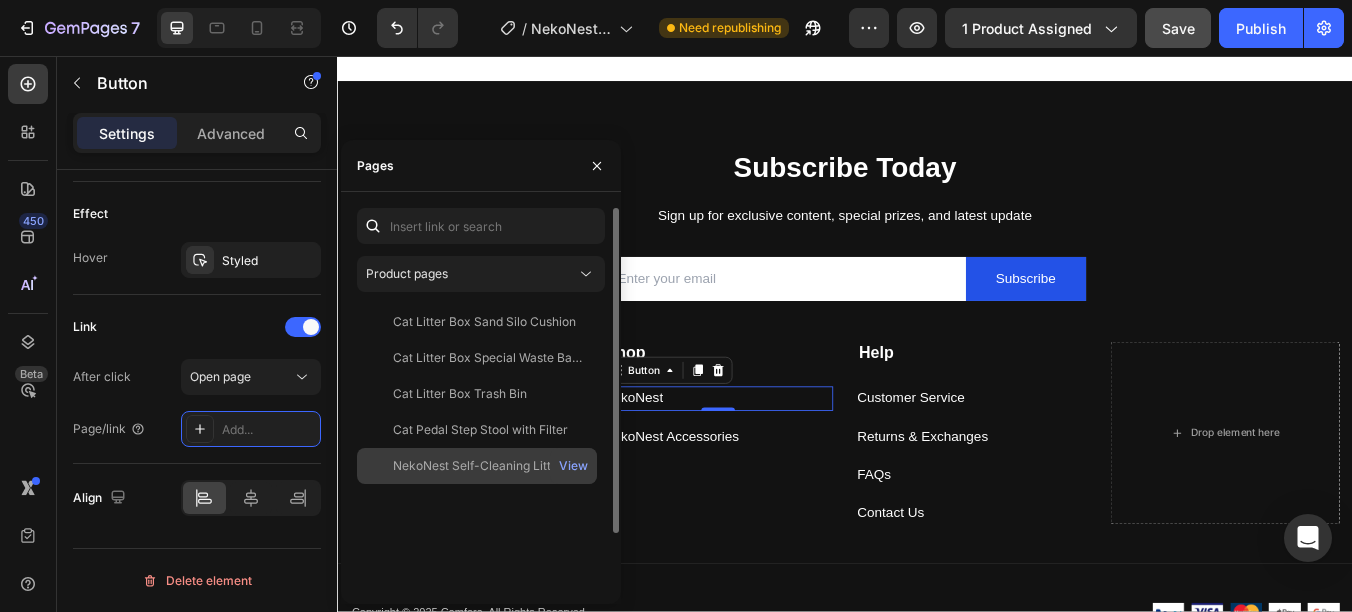 click on "NekoNest Self-Cleaning Litter Box" 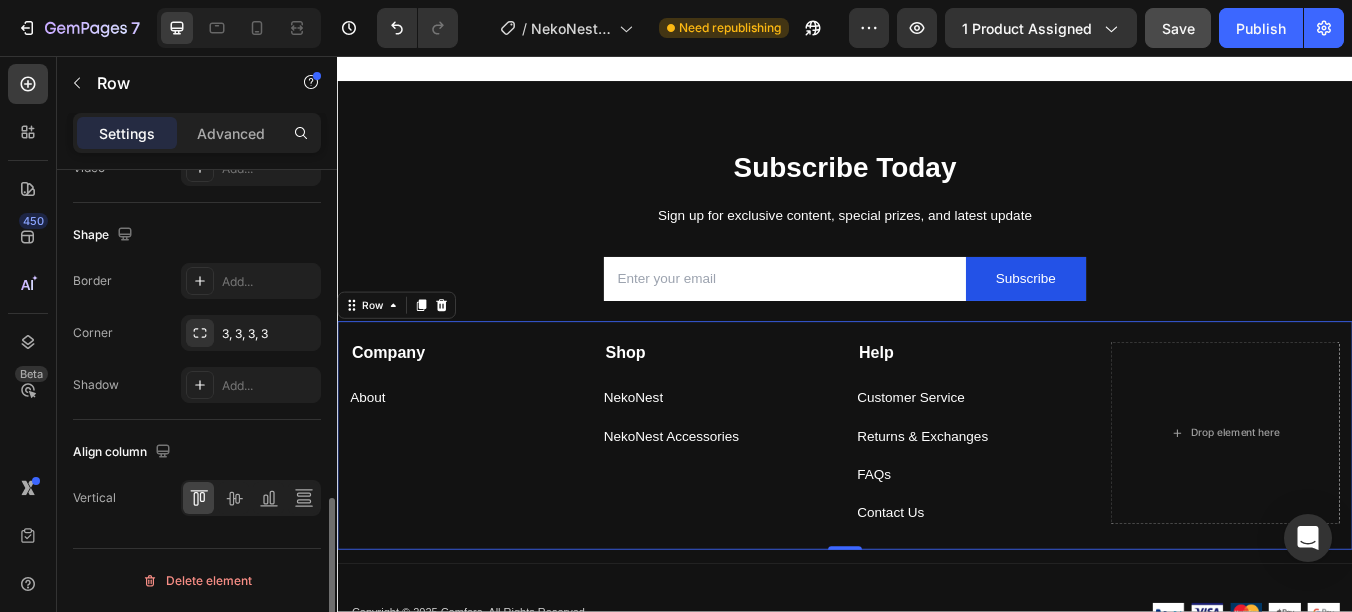 click on "Shop Text block NekoNest Button NekoNest Accessories Button" at bounding box center (787, 502) 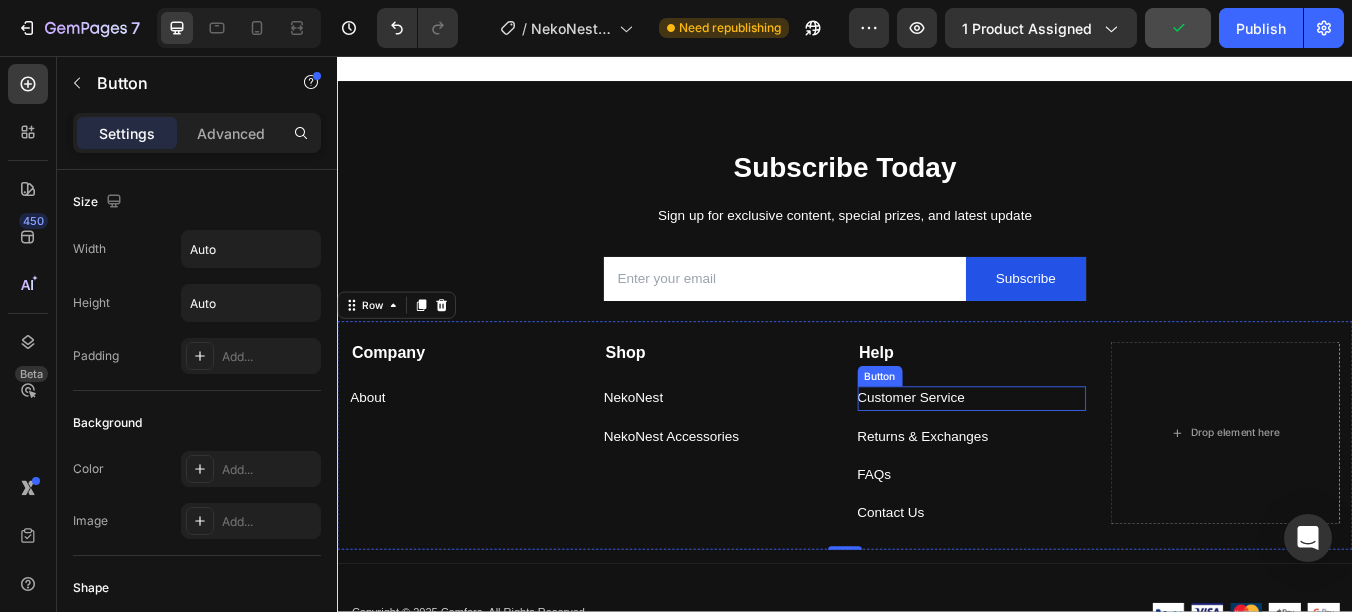 click on "Customer Service Button" at bounding box center (1087, 461) 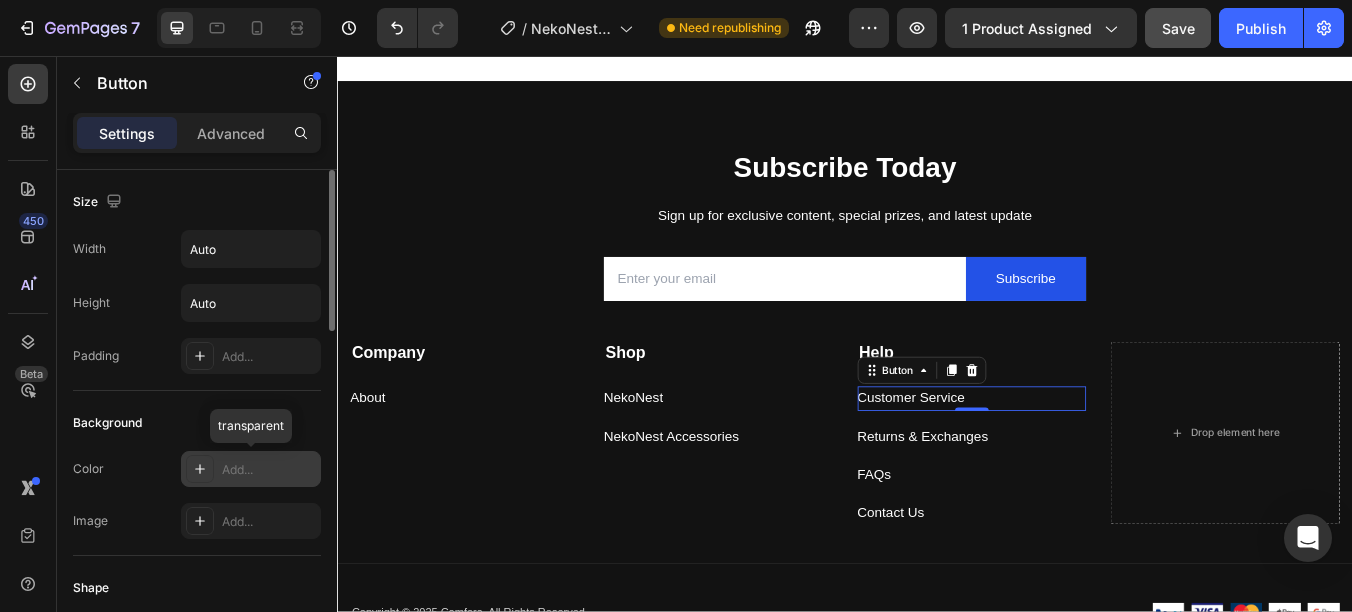click on "Add..." at bounding box center (269, 470) 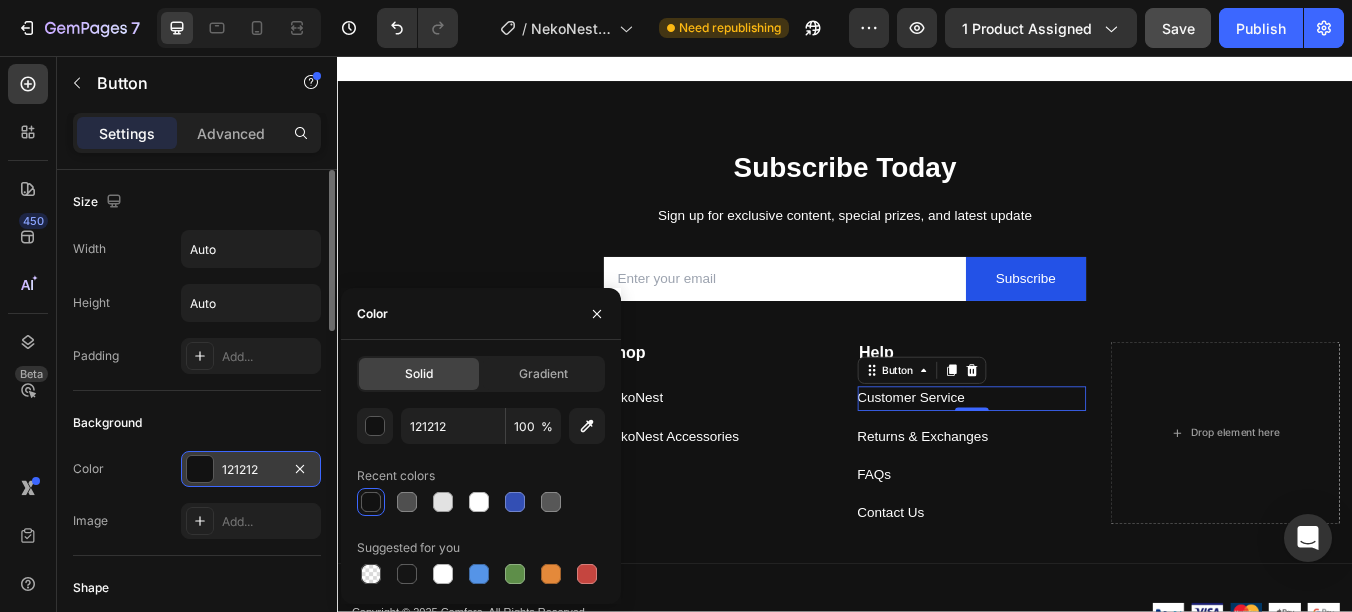 click on "Background" at bounding box center (197, 423) 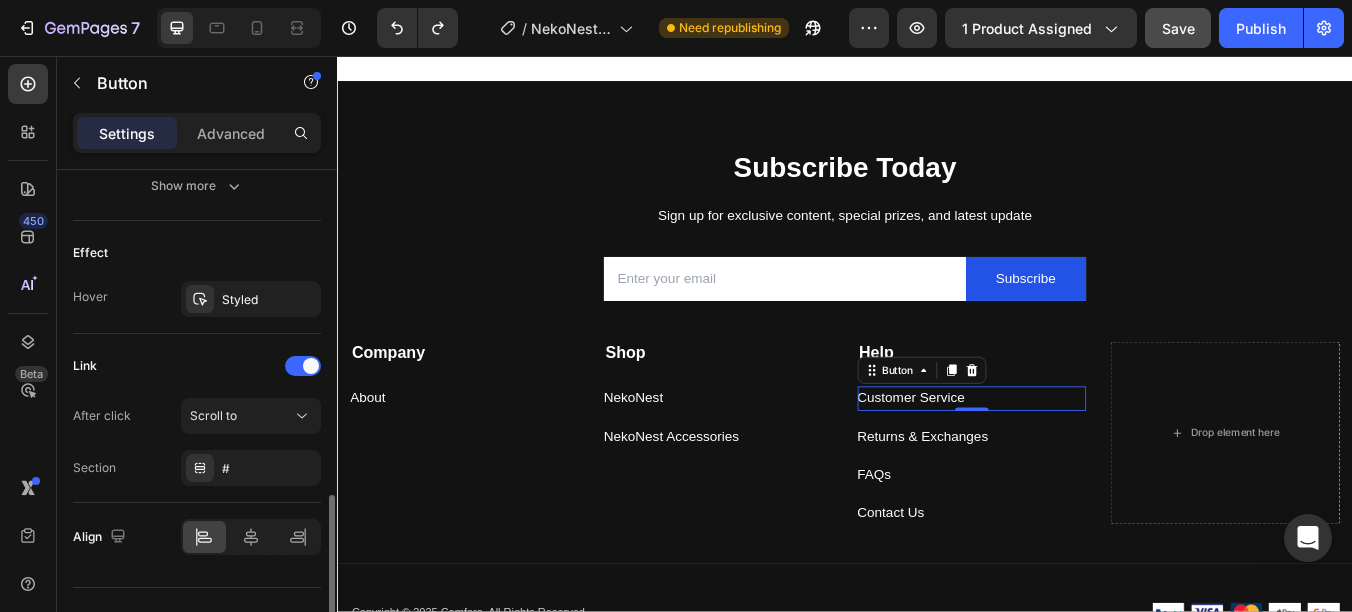 scroll, scrollTop: 1039, scrollLeft: 0, axis: vertical 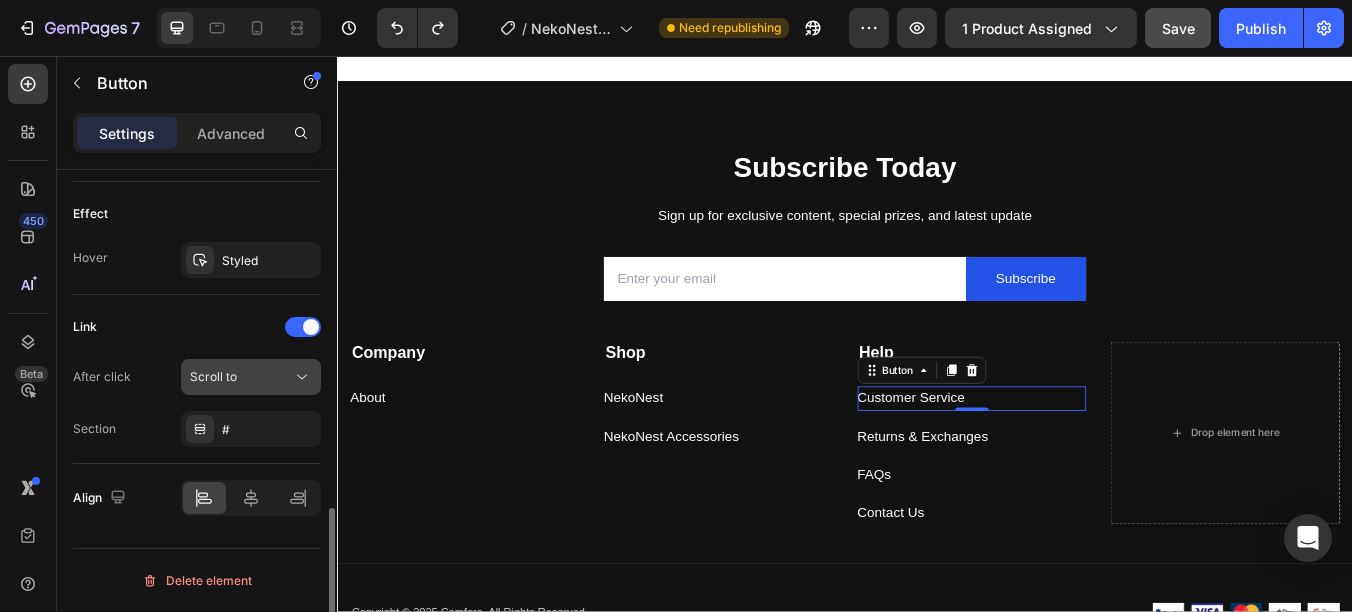 click on "Scroll to" at bounding box center (241, 377) 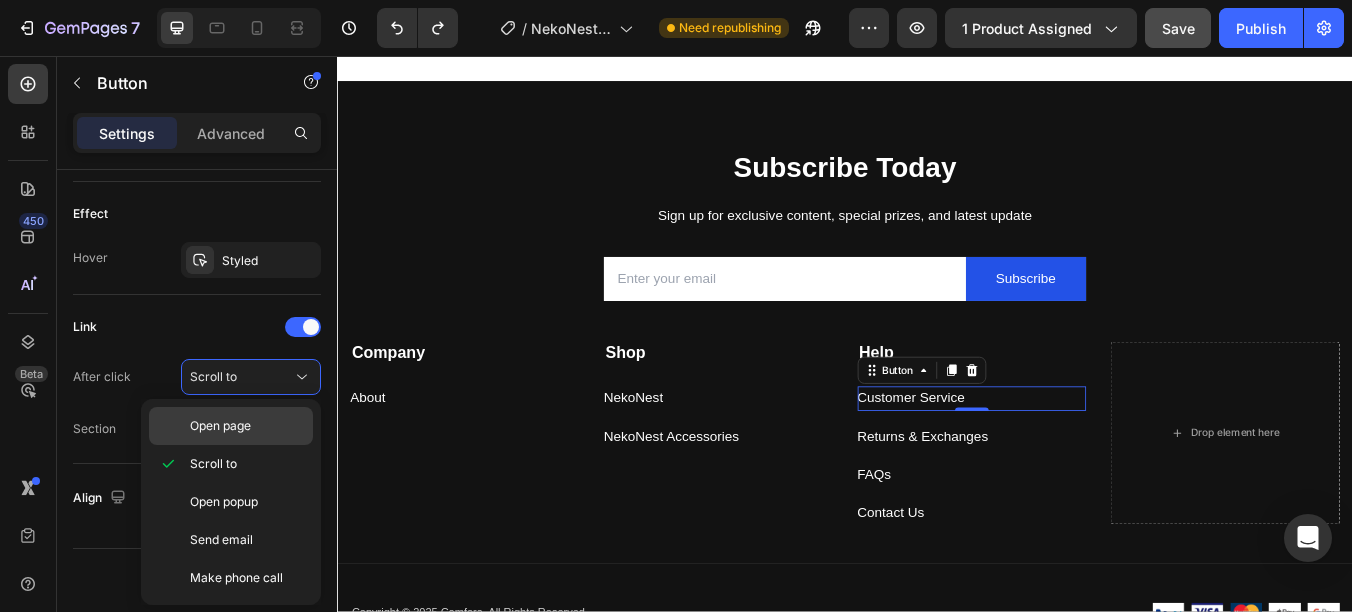 click on "Open page" at bounding box center (220, 426) 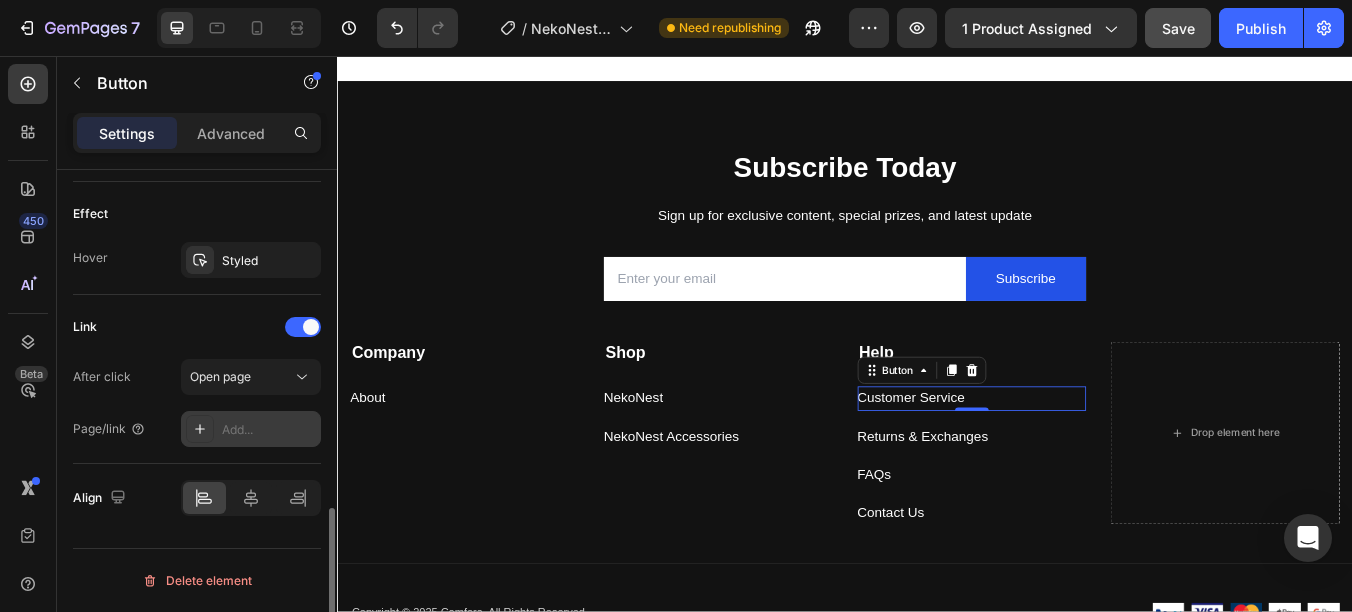 click on "Add..." at bounding box center [269, 430] 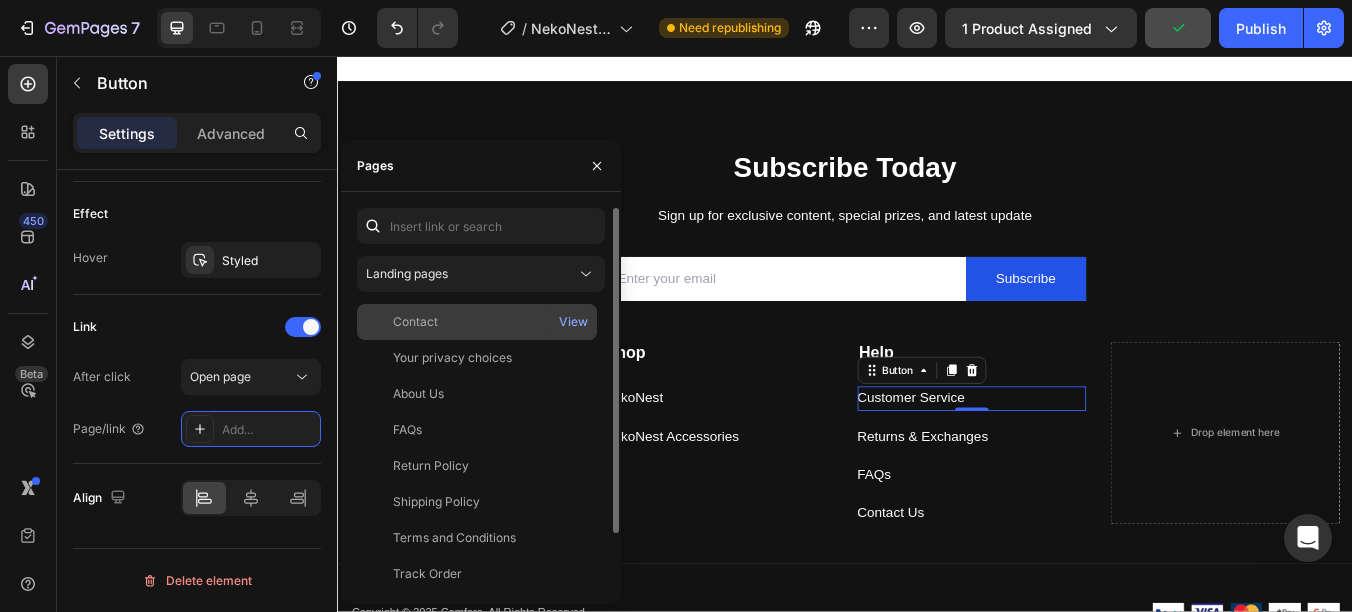click on "Contact" at bounding box center (477, 322) 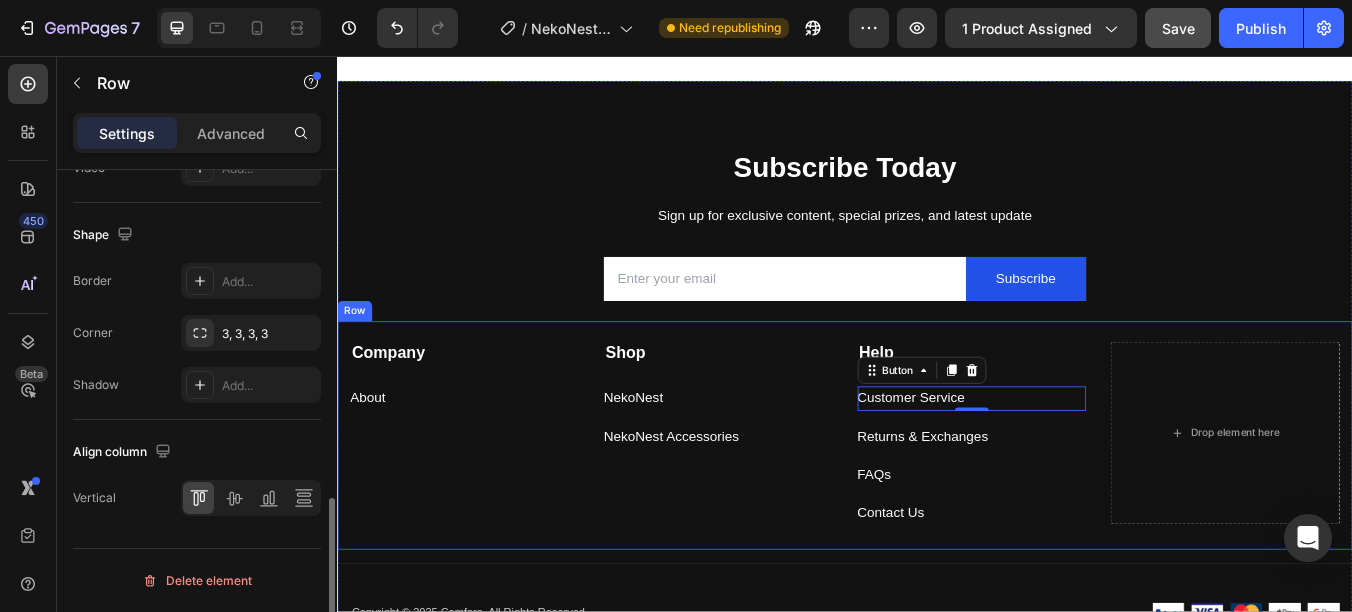 scroll, scrollTop: 0, scrollLeft: 0, axis: both 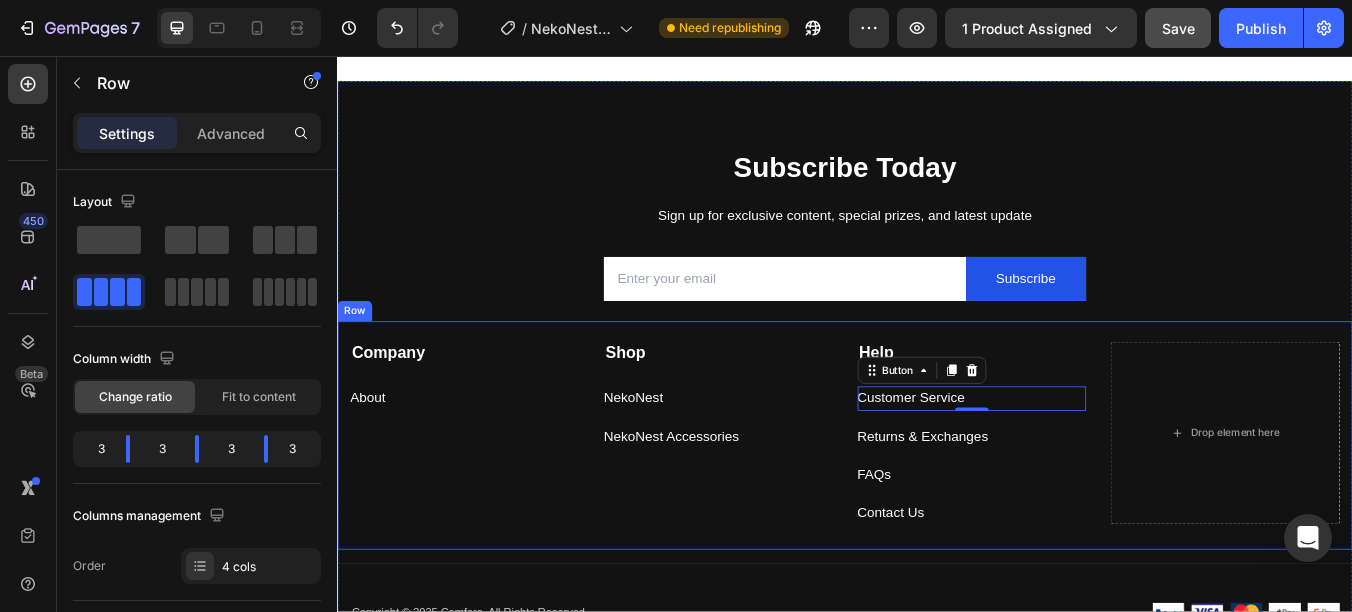 click on "Shop Text block NekoNest Button NekoNest Accessories Button" at bounding box center (787, 502) 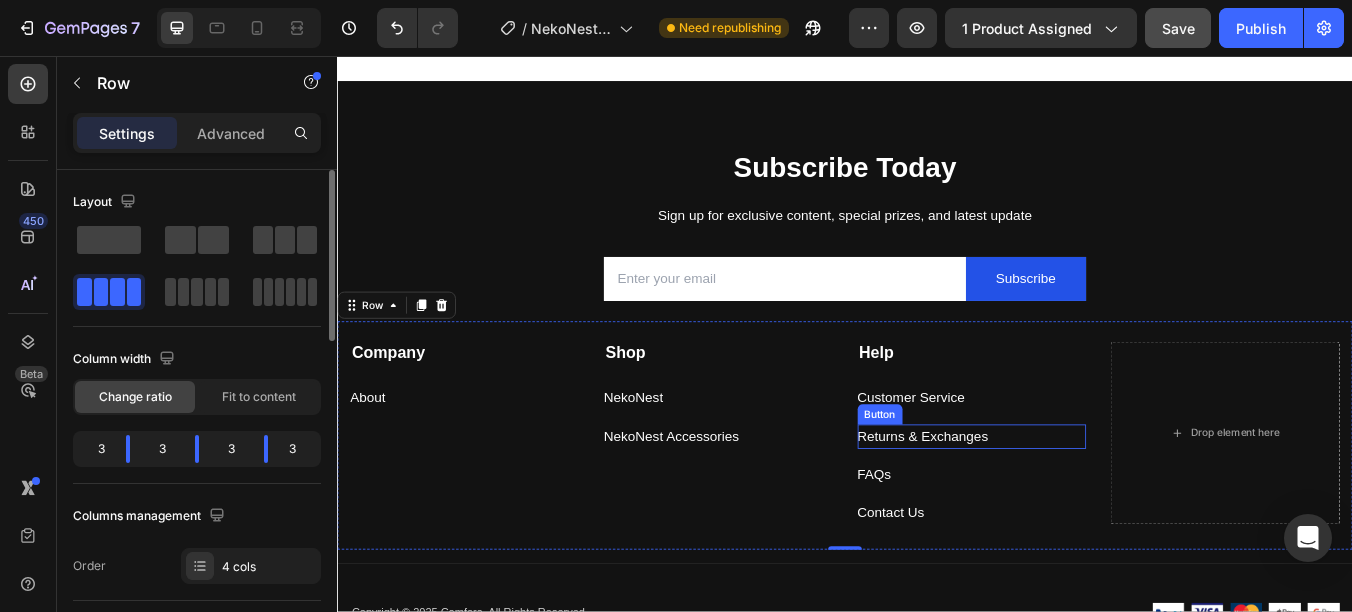 click on "Returns & Exchanges Button" at bounding box center (1087, 506) 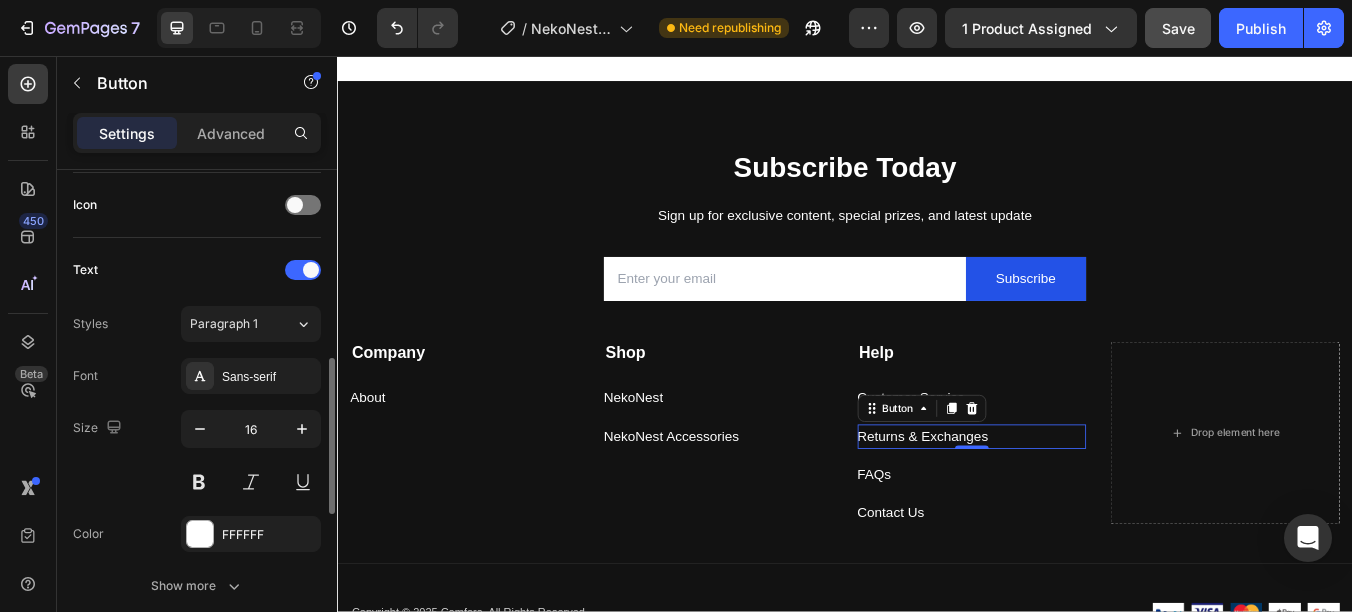 scroll, scrollTop: 1091, scrollLeft: 0, axis: vertical 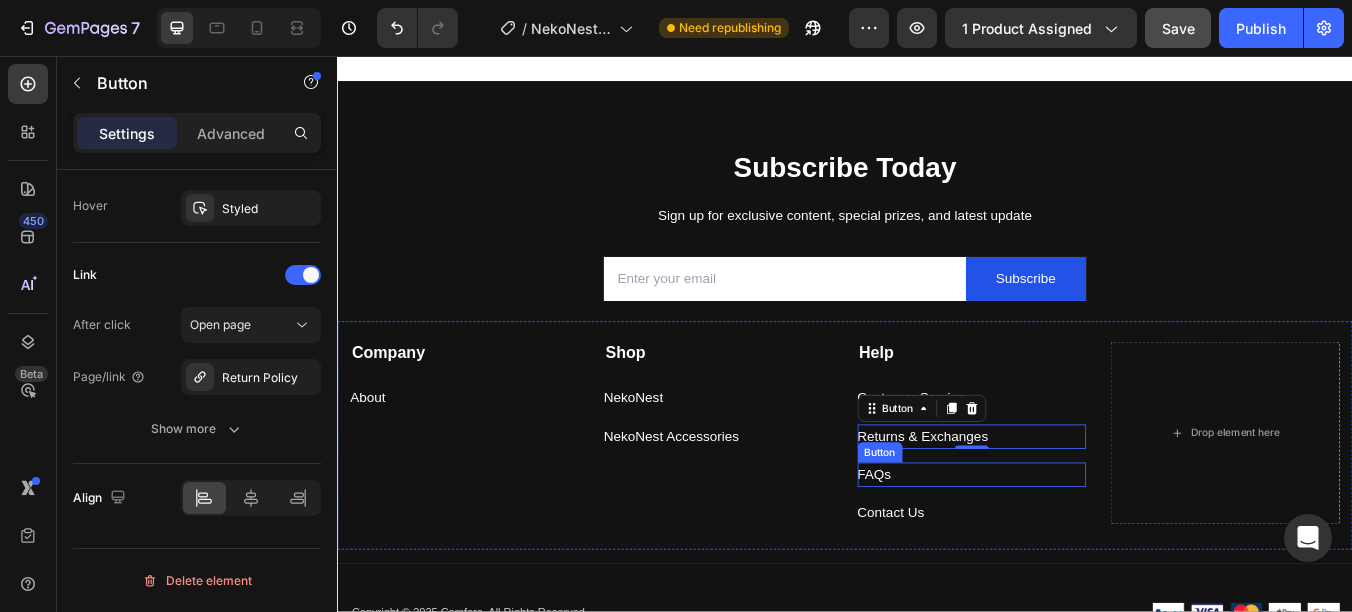 click on "FAQs Button" at bounding box center [1087, 551] 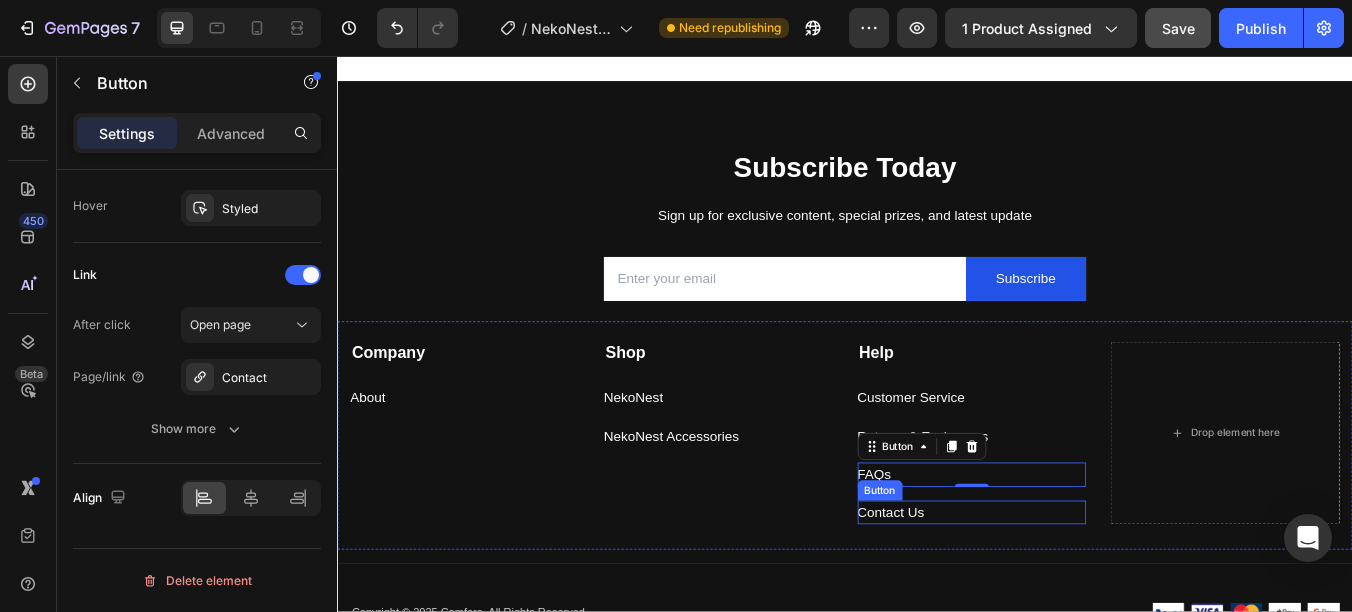 click on "Contact Us Button" at bounding box center [1087, 596] 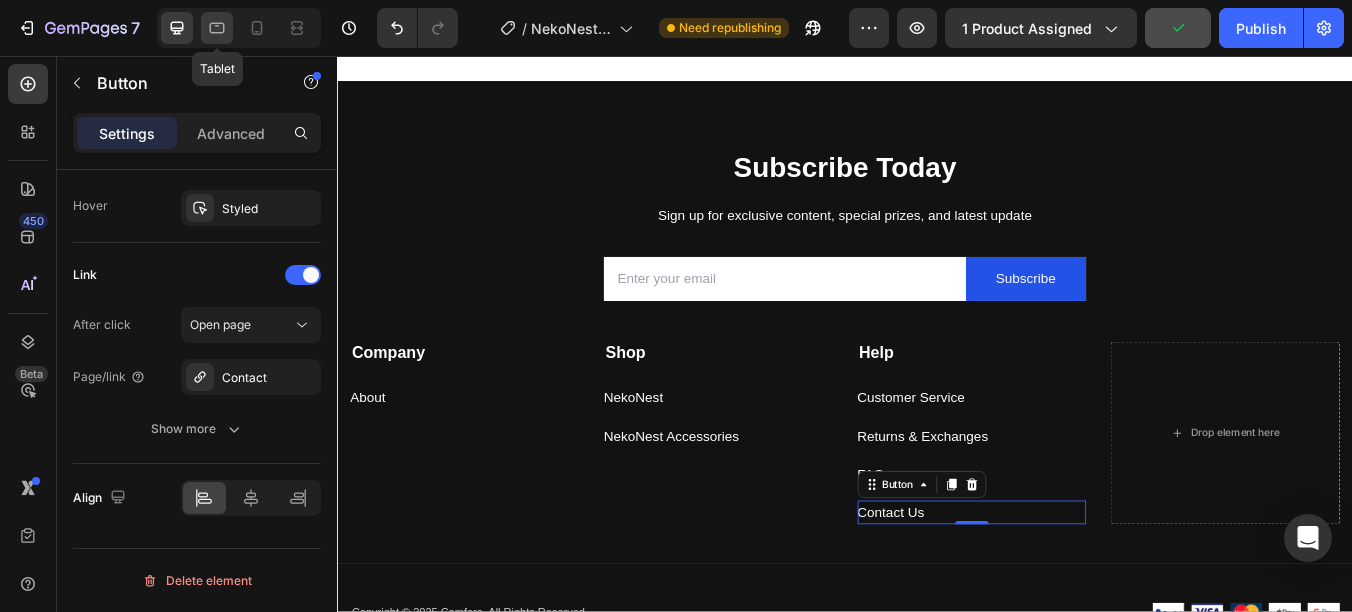 click 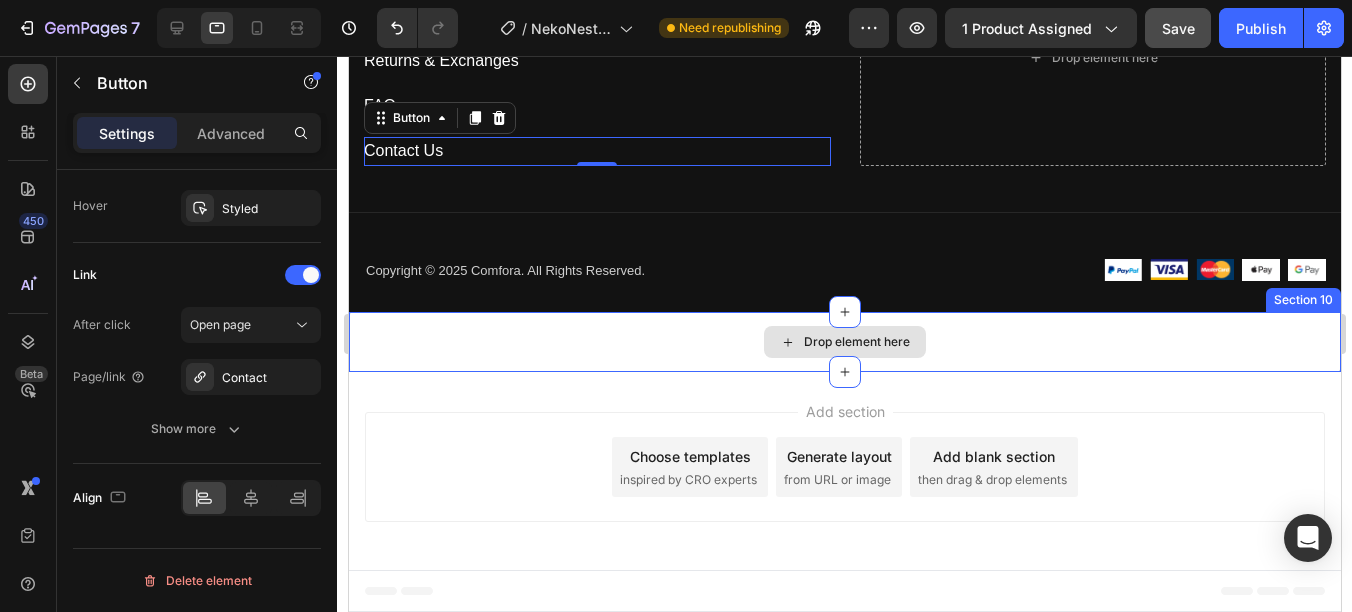 scroll, scrollTop: 7071, scrollLeft: 0, axis: vertical 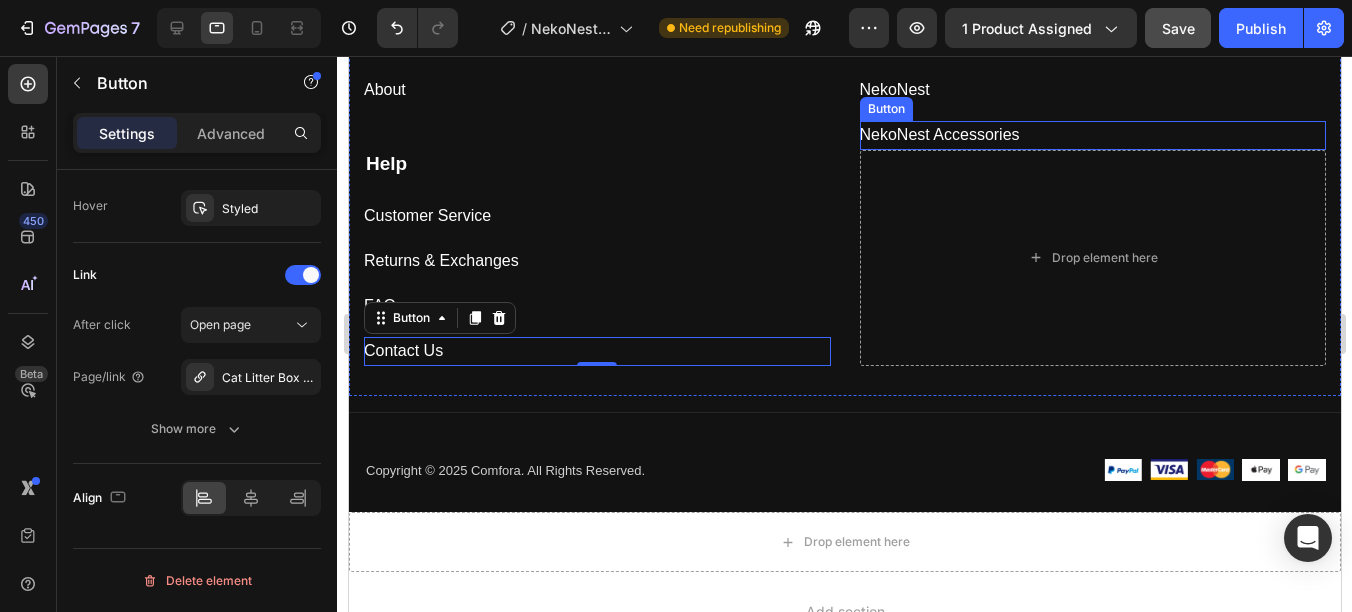 click on "NekoNest Accessories Button" at bounding box center [1092, 135] 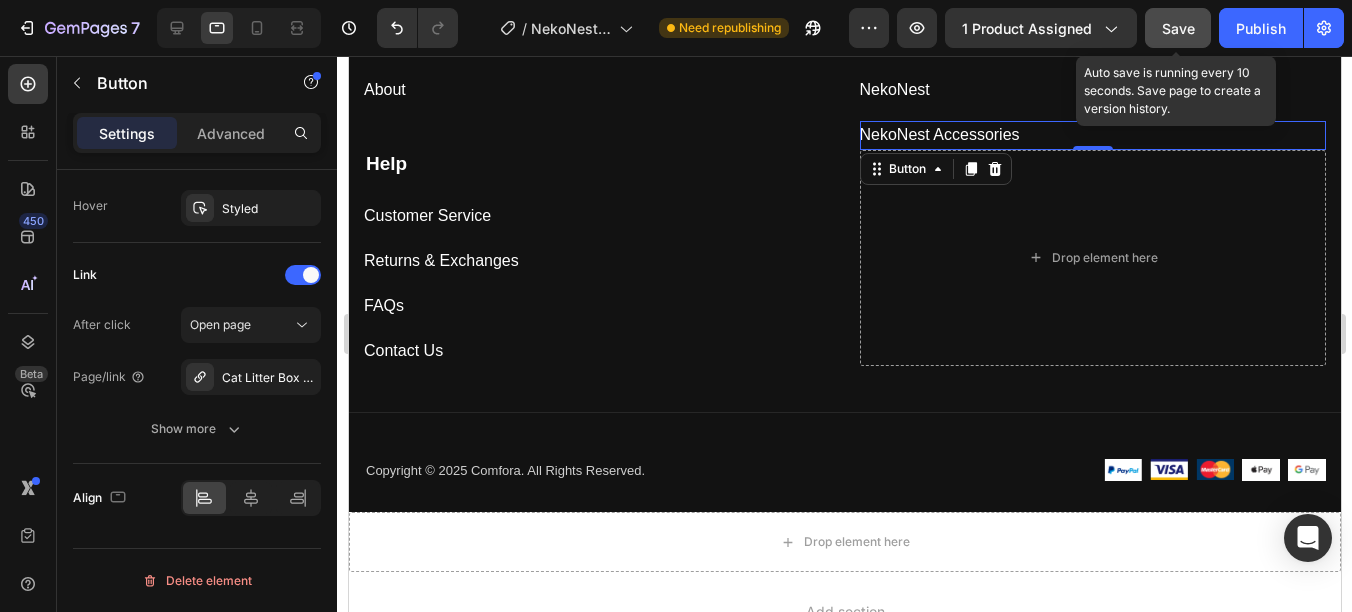 click on "Save" at bounding box center (1178, 28) 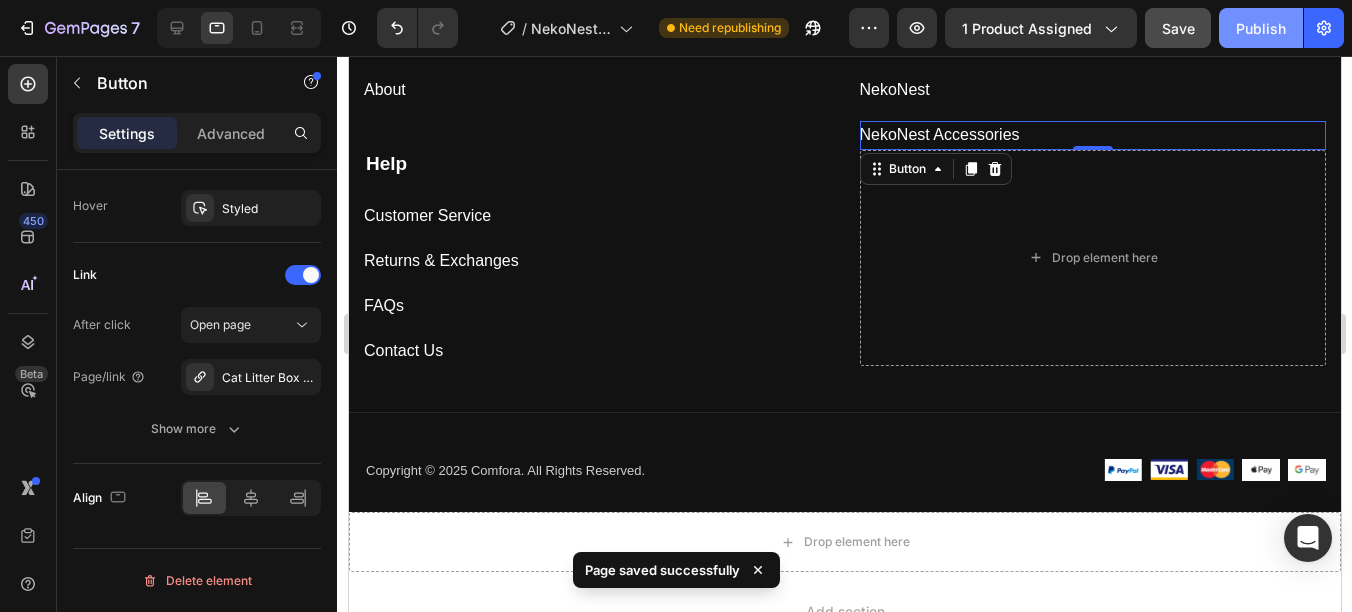 click on "Publish" at bounding box center (1261, 28) 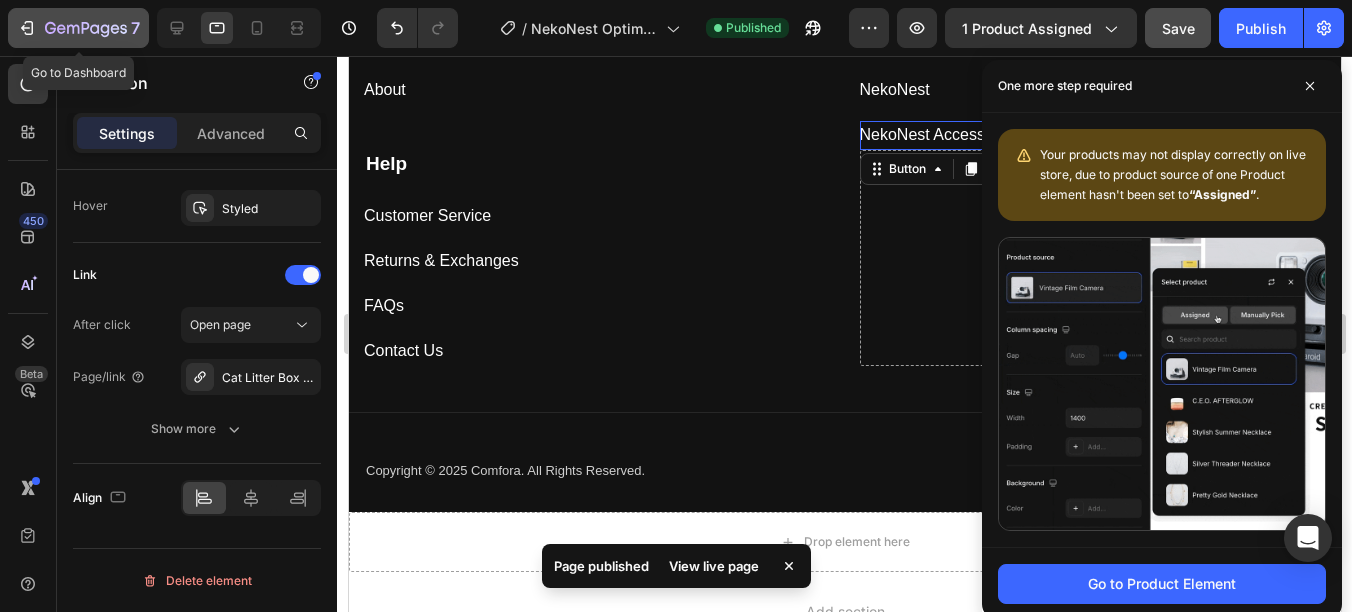 click 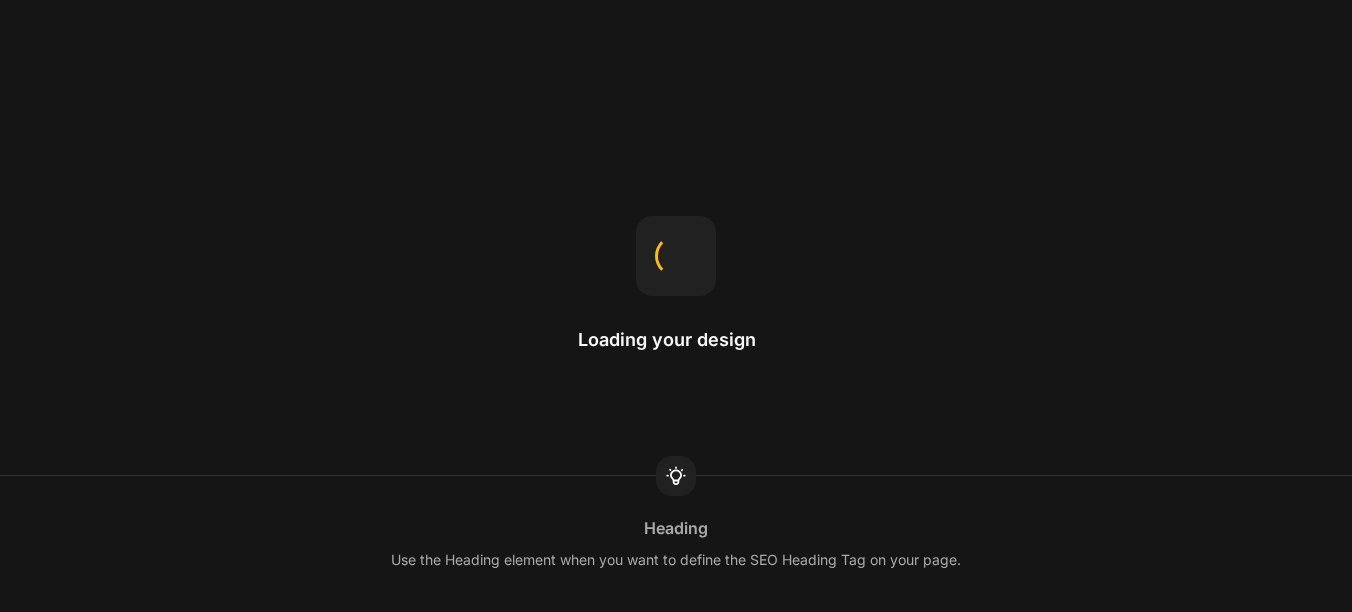 scroll, scrollTop: 0, scrollLeft: 0, axis: both 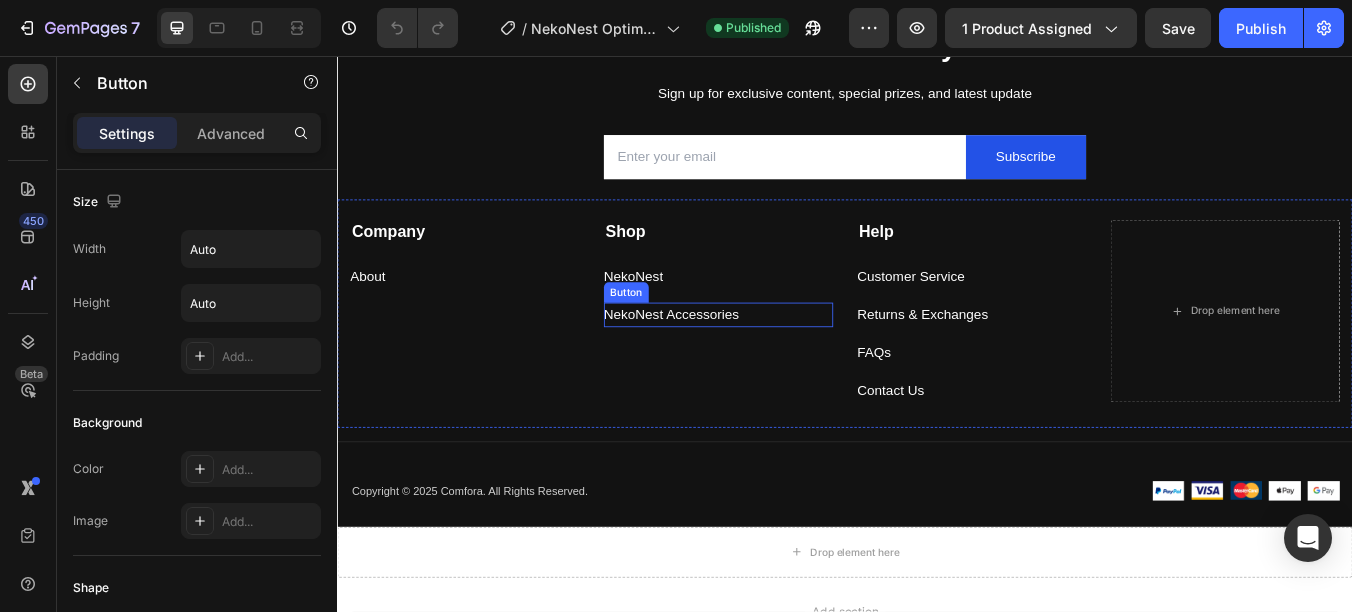 click on "NekoNest Accessories Button" at bounding box center (787, 362) 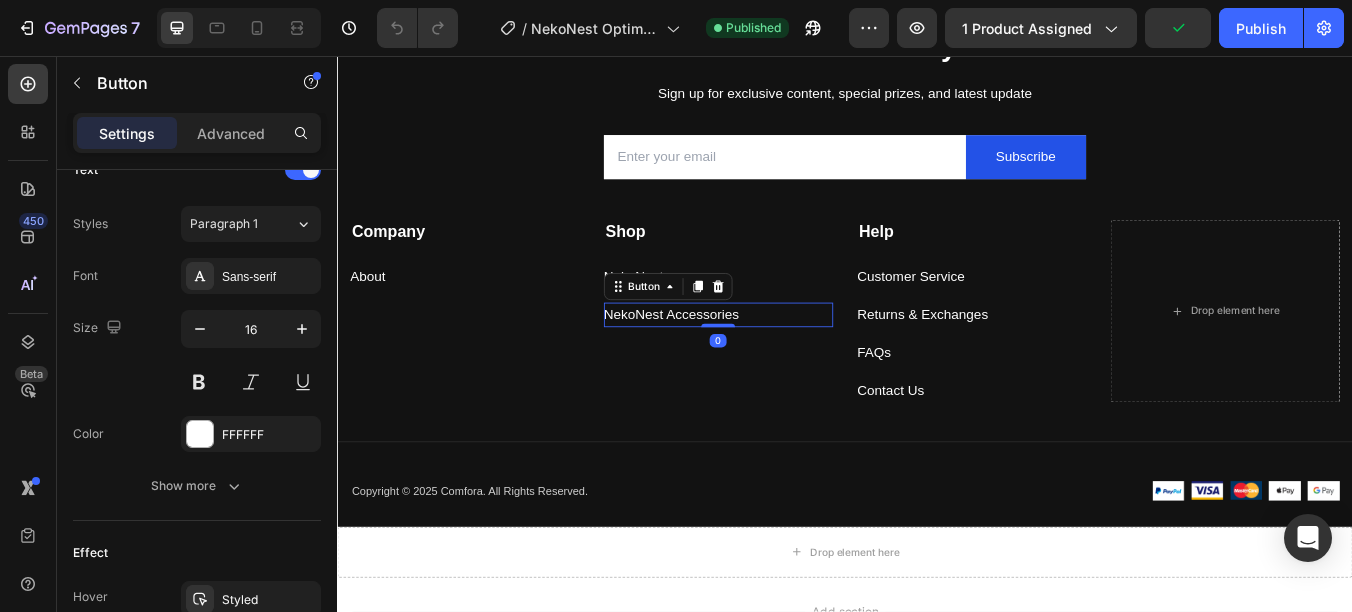 scroll, scrollTop: 1091, scrollLeft: 0, axis: vertical 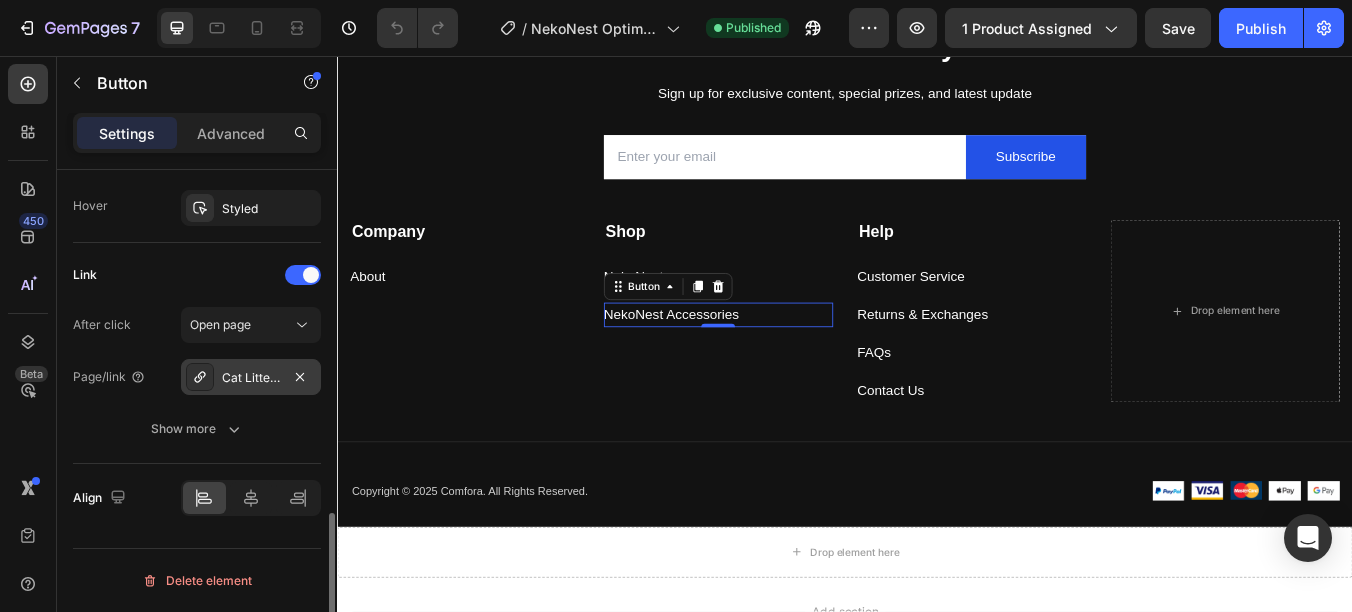 click on "Cat Litter Box Special Waste Bags (x2)" at bounding box center [251, 378] 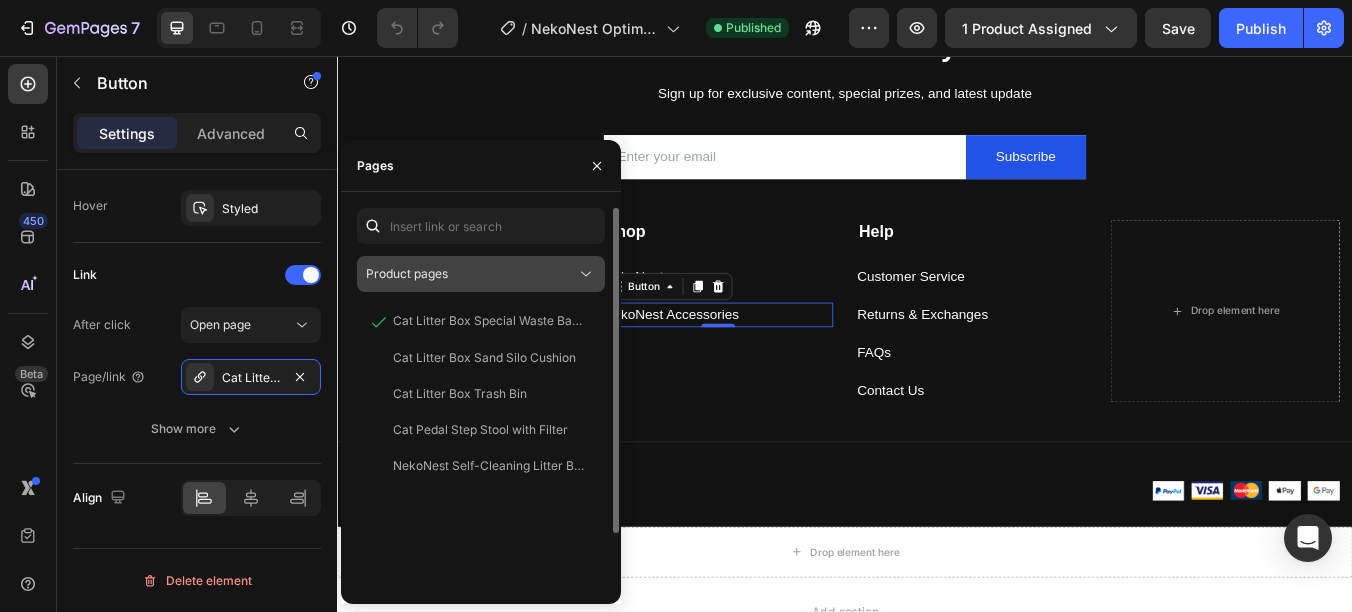 click on "Product pages" at bounding box center [471, 274] 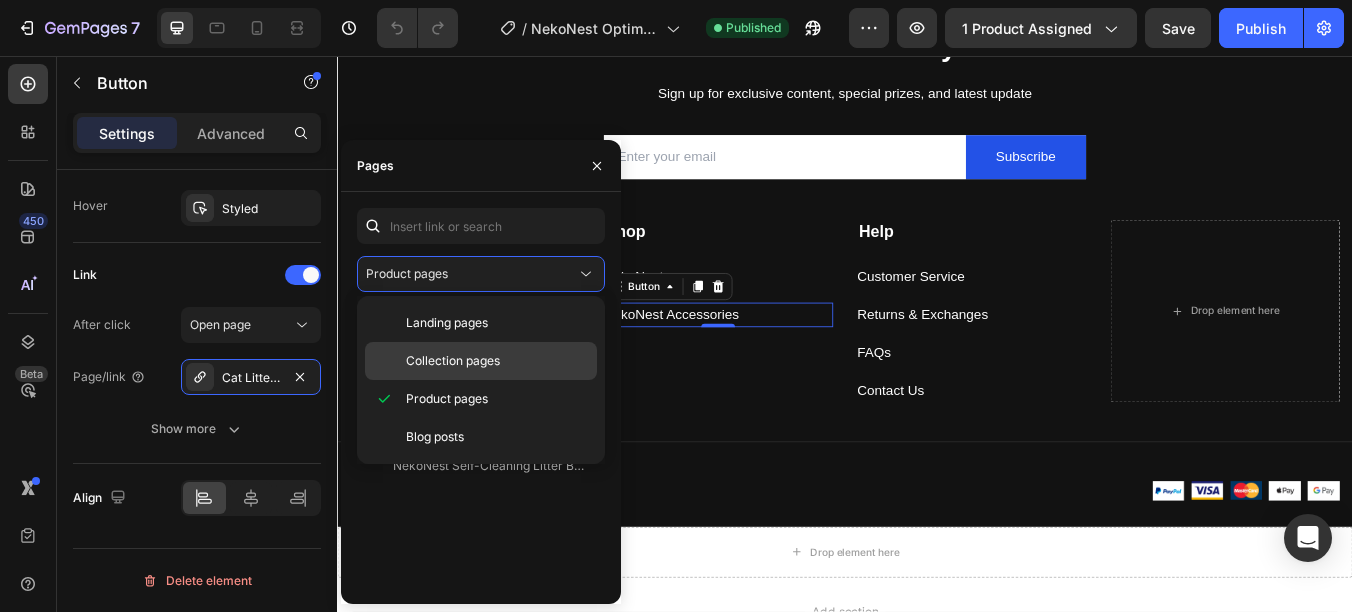 click on "Collection pages" 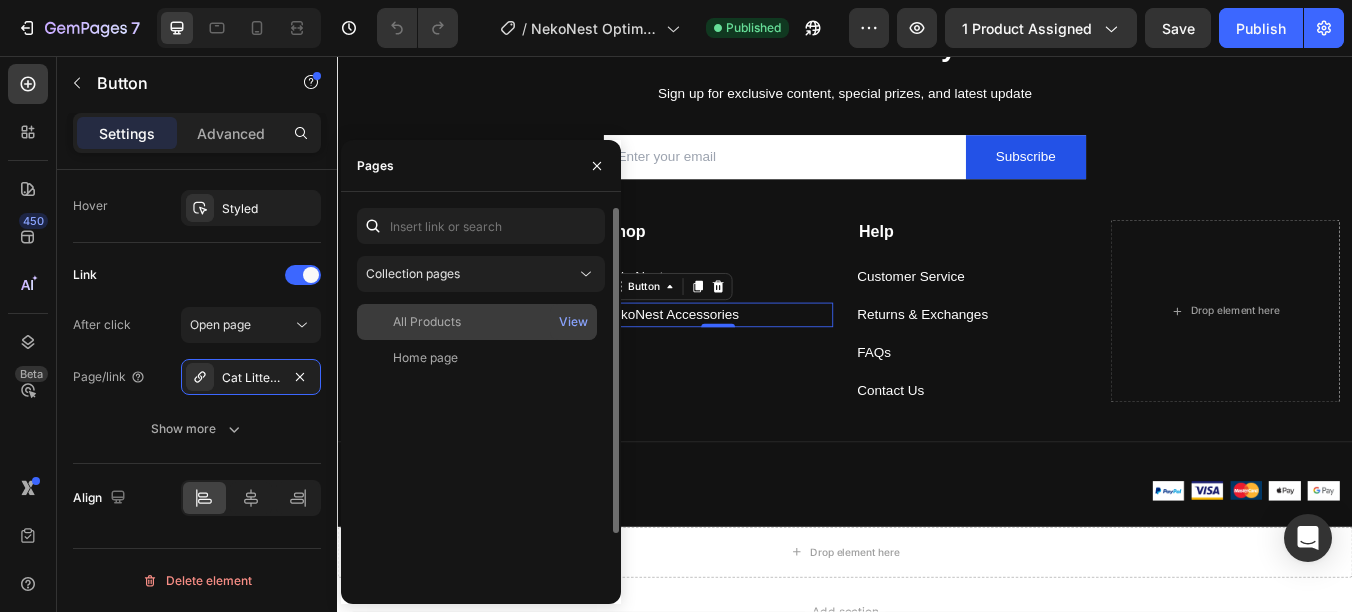 click on "All Products" at bounding box center (477, 322) 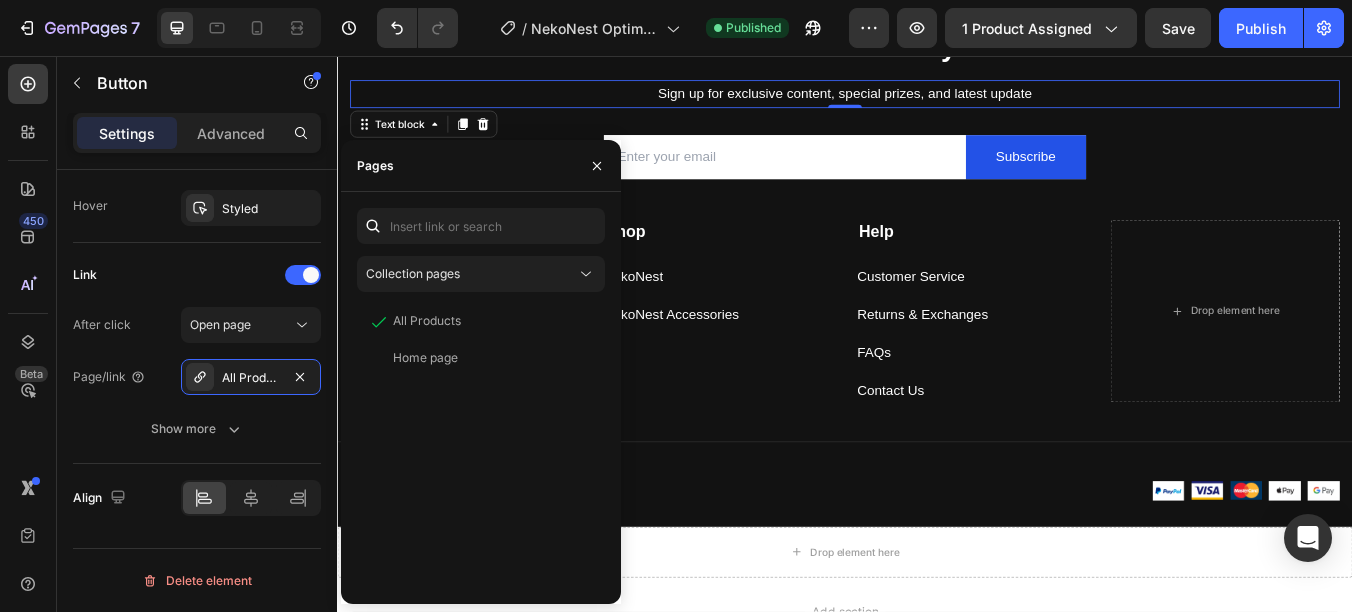click on "Sign up for exclusive content, special prizes, and latest update" at bounding box center [937, 101] 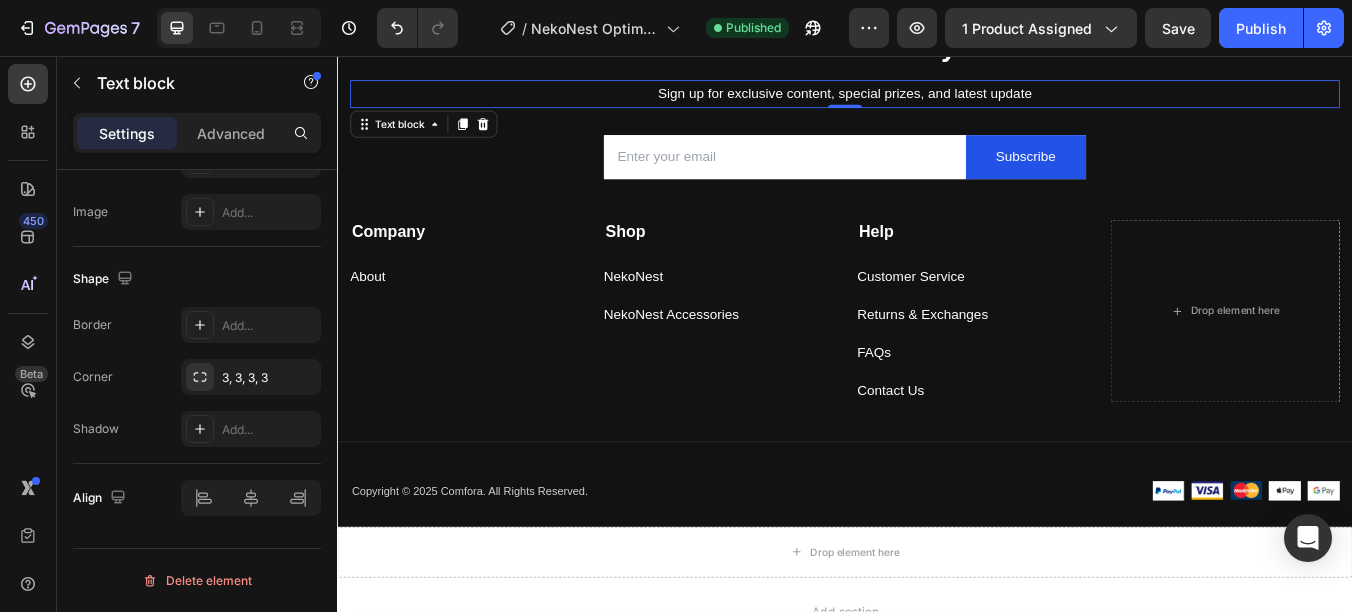 scroll, scrollTop: 0, scrollLeft: 0, axis: both 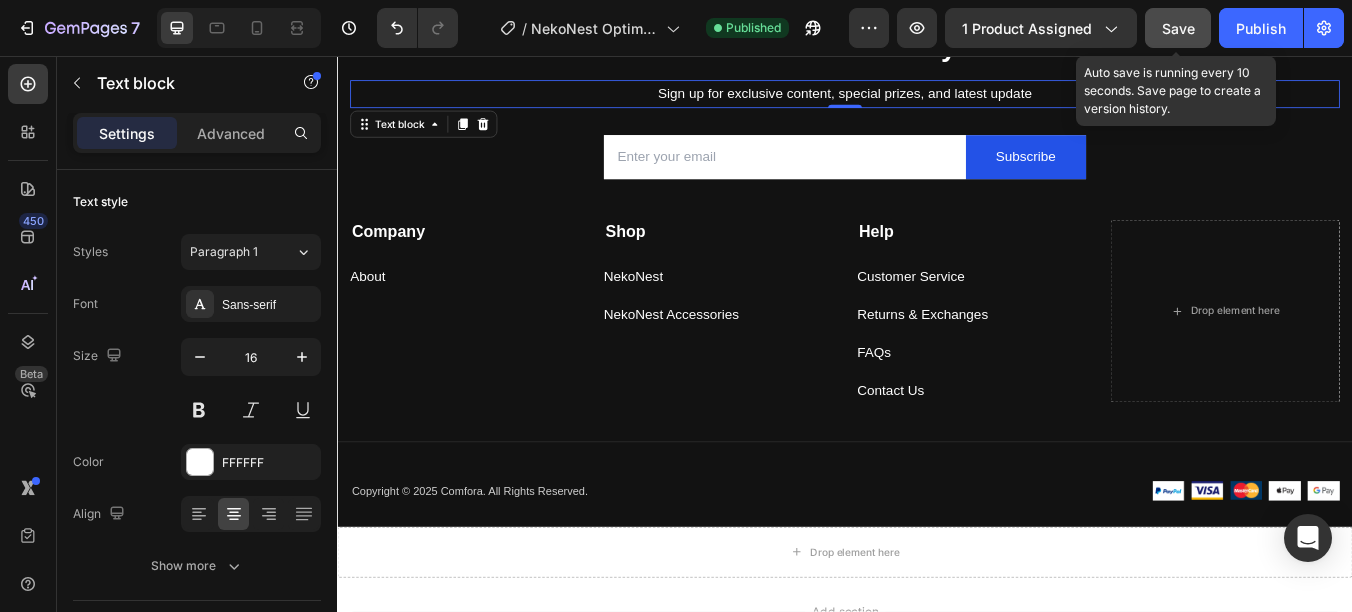 click on "Save" 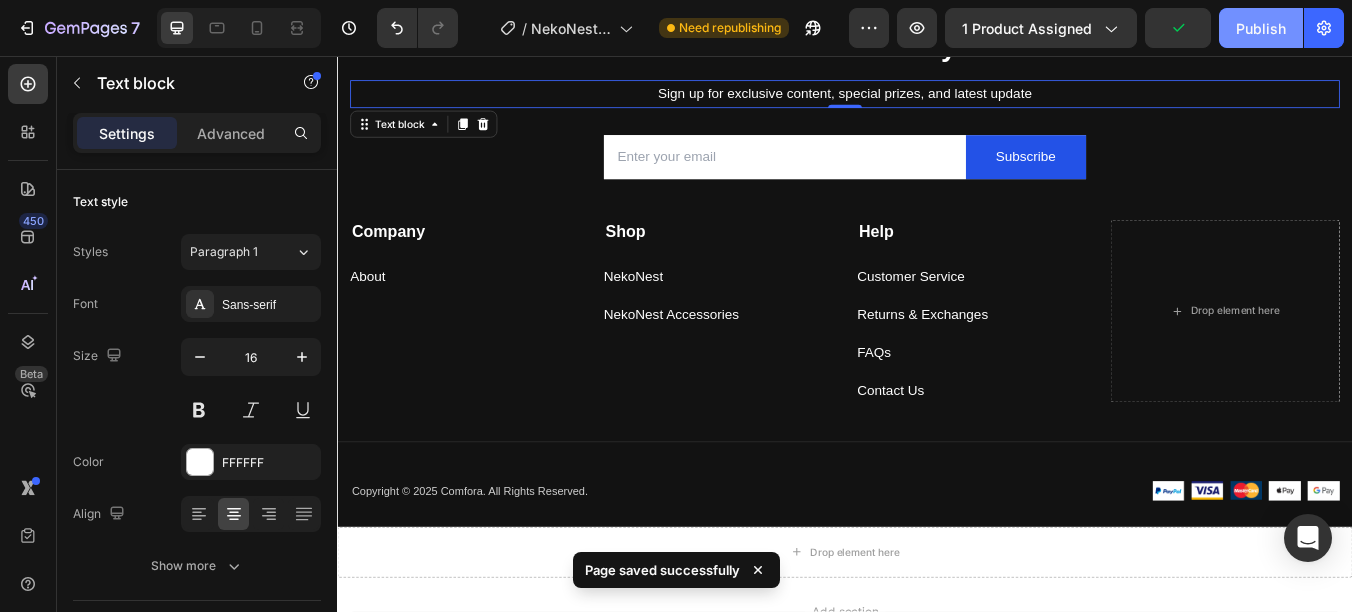 click on "Publish" at bounding box center (1261, 28) 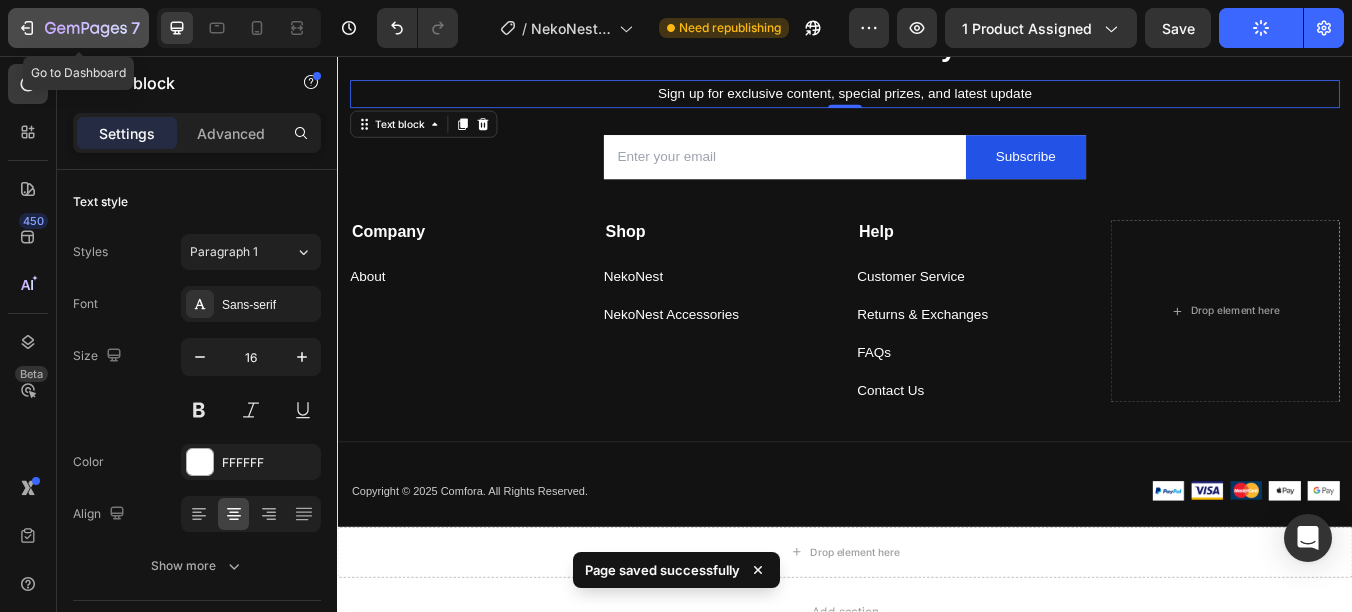 click 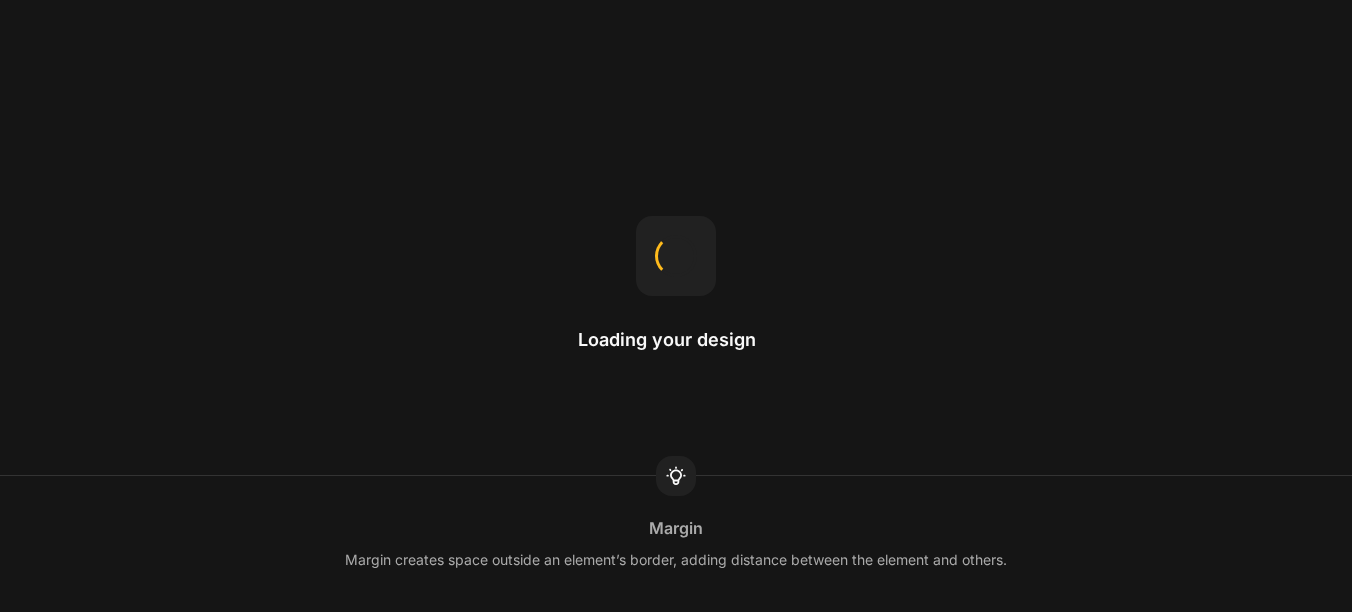 scroll, scrollTop: 0, scrollLeft: 0, axis: both 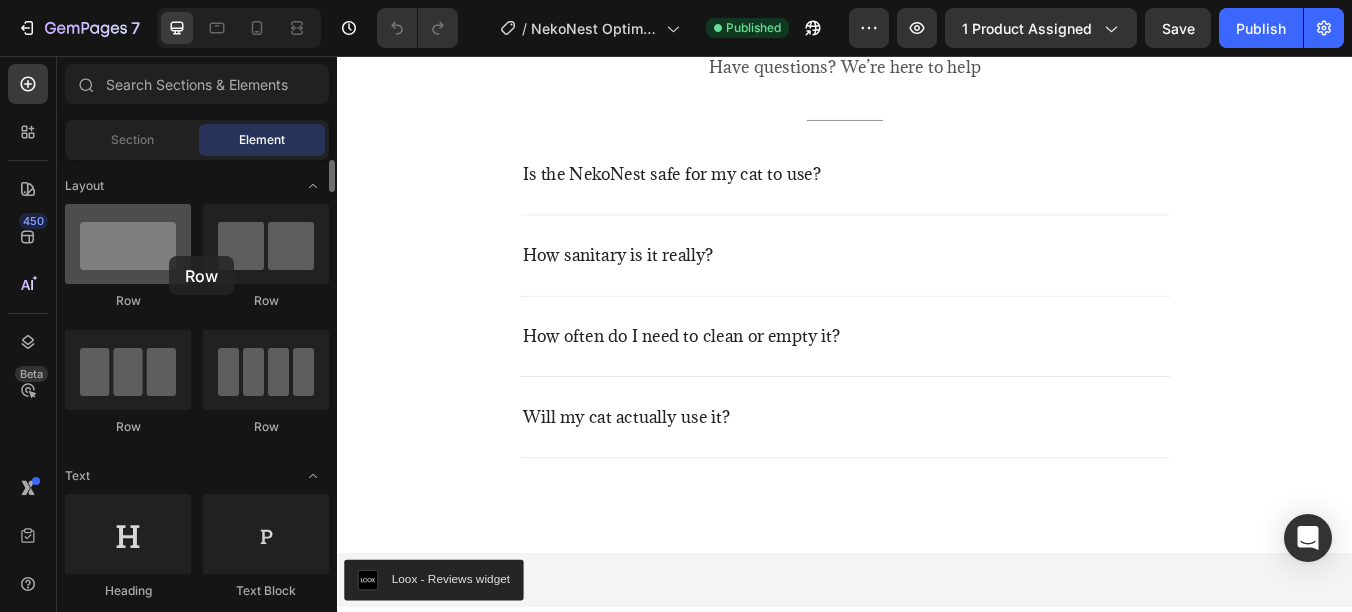 click at bounding box center (128, 244) 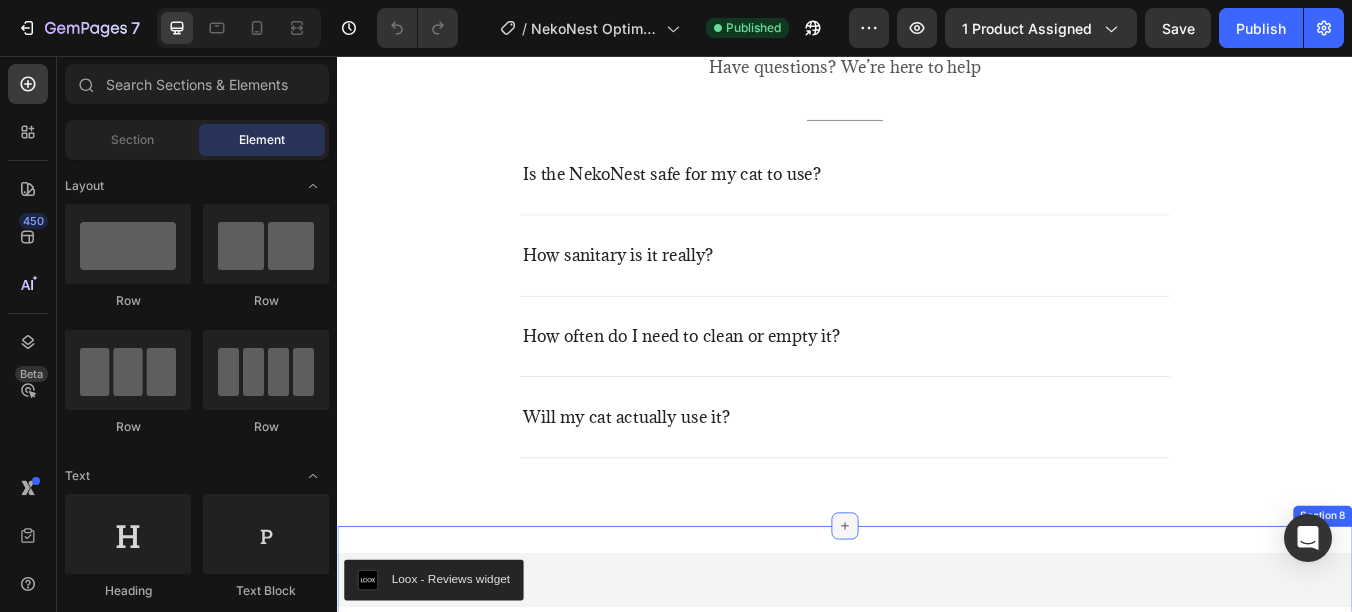 click at bounding box center (937, 612) 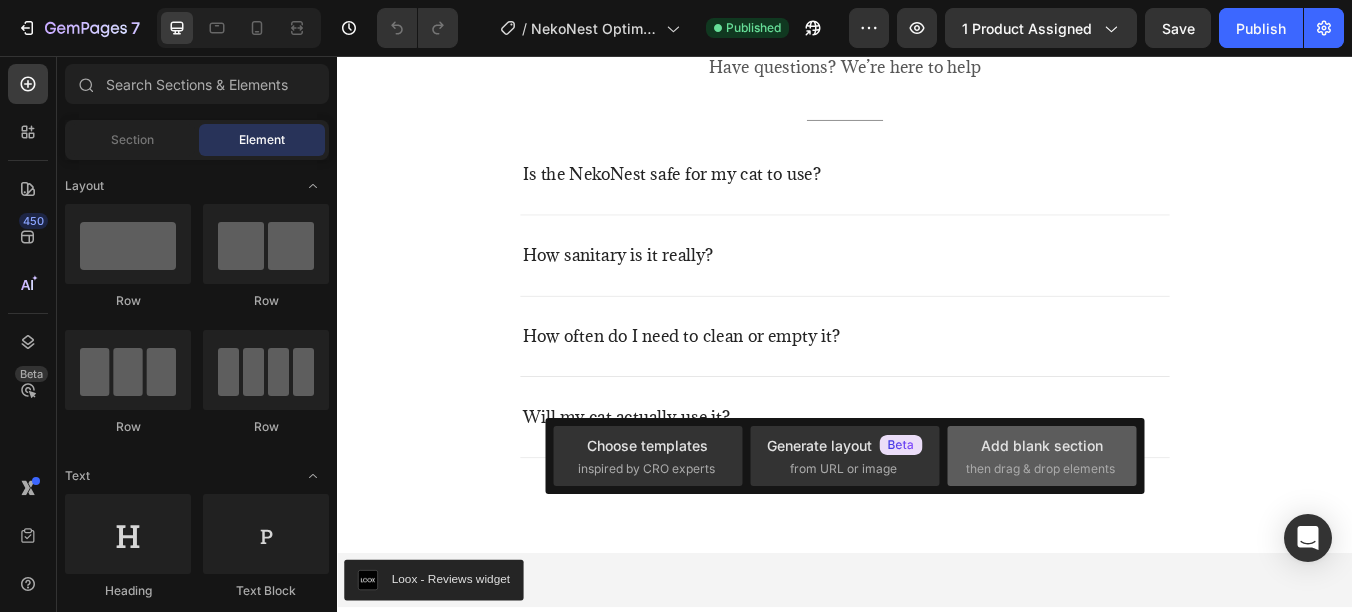 click on "then drag & drop elements" at bounding box center [1040, 469] 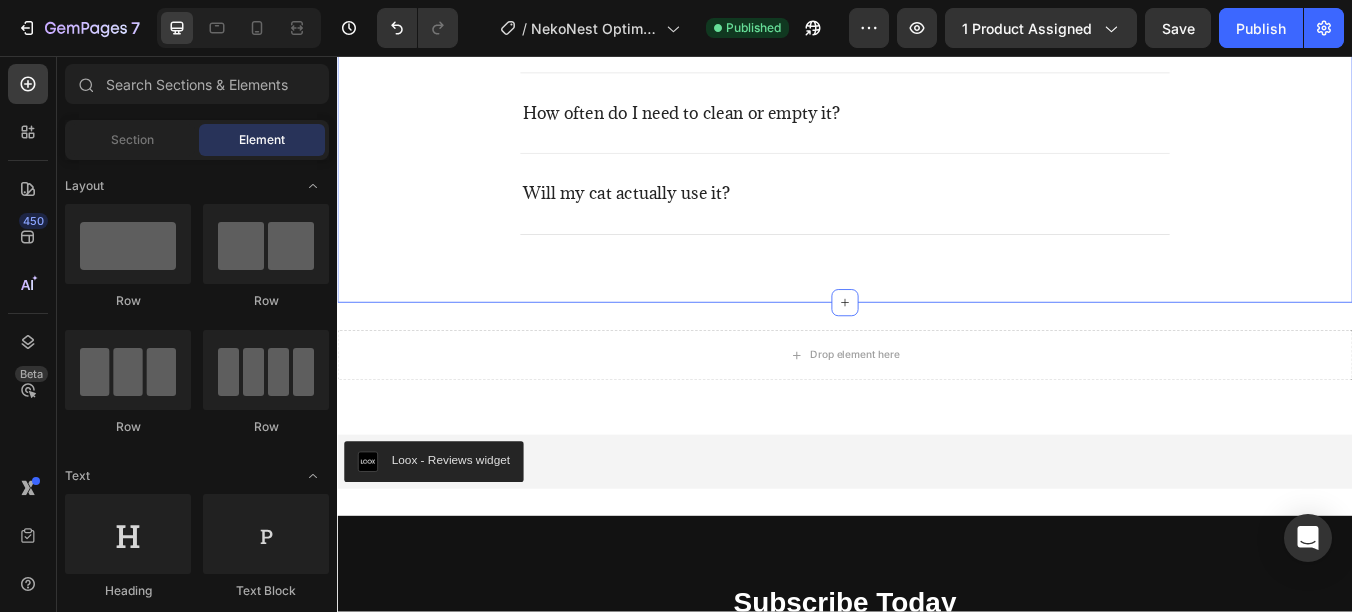 scroll, scrollTop: 6000, scrollLeft: 0, axis: vertical 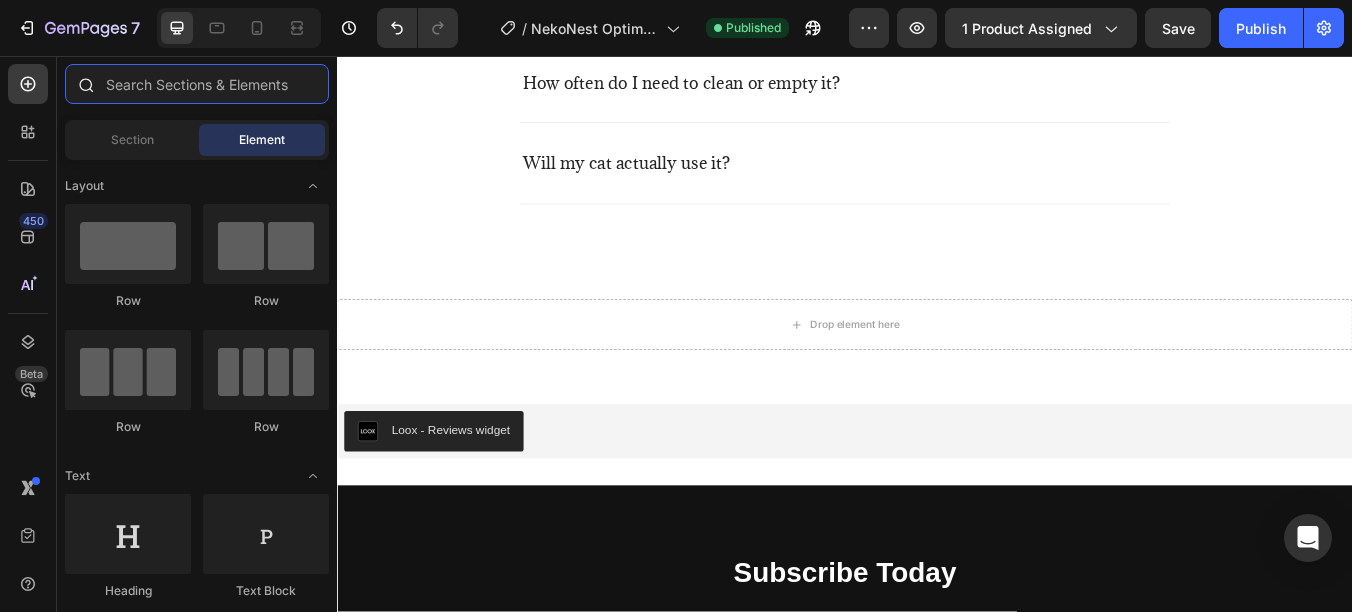 click at bounding box center (197, 84) 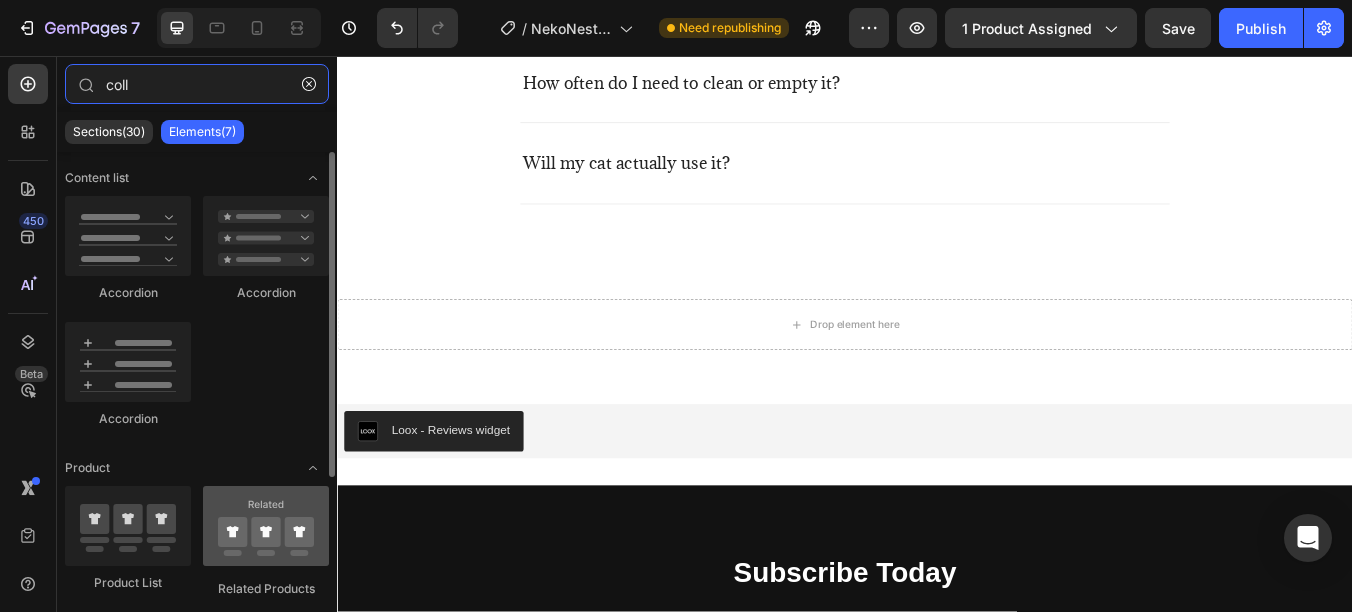 type on "coll" 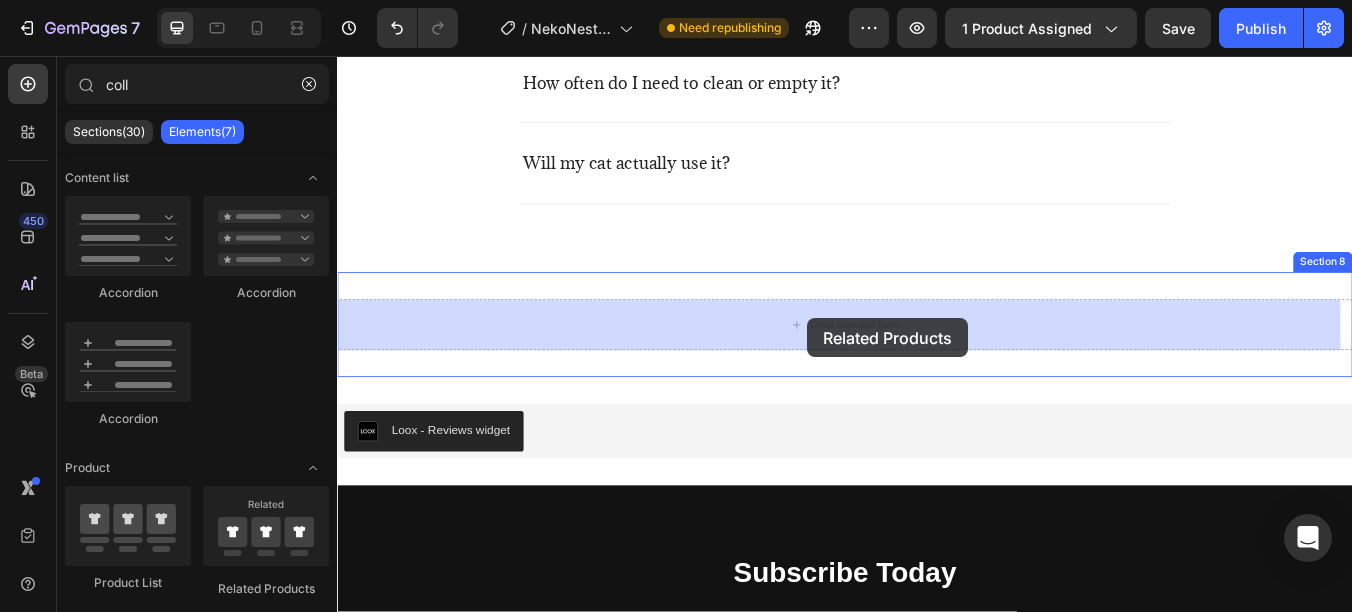 drag, startPoint x: 587, startPoint y: 576, endPoint x: 893, endPoint y: 366, distance: 371.12802 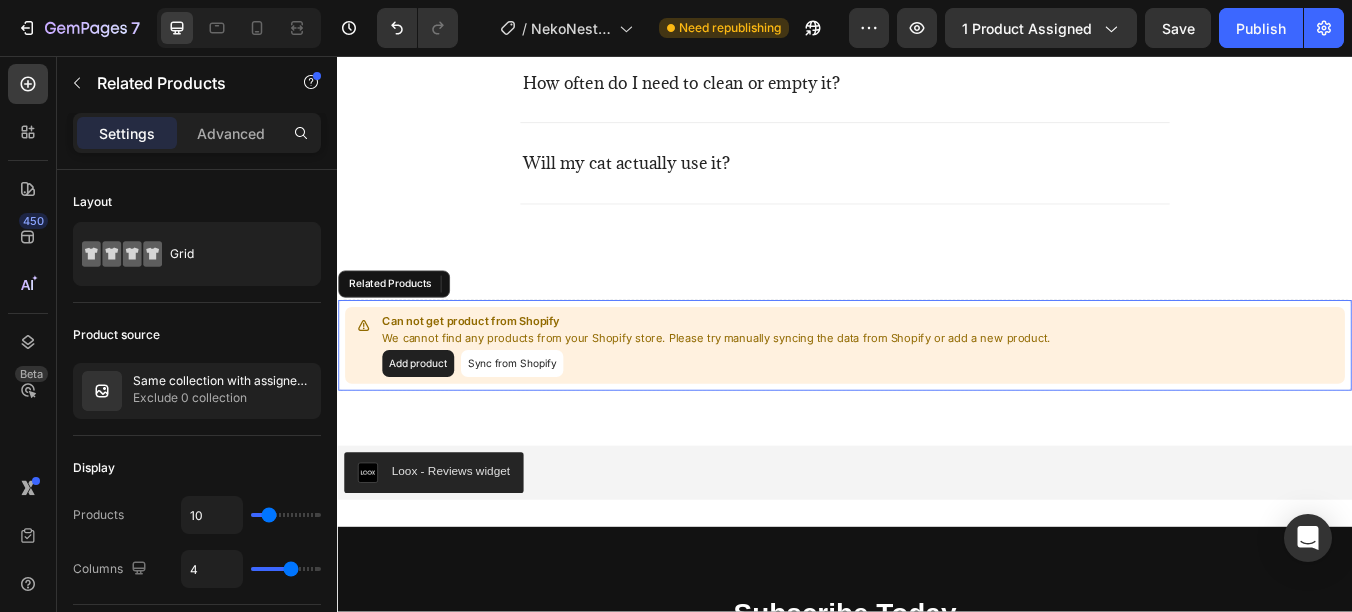 click on "Sync from Shopify" at bounding box center (543, 420) 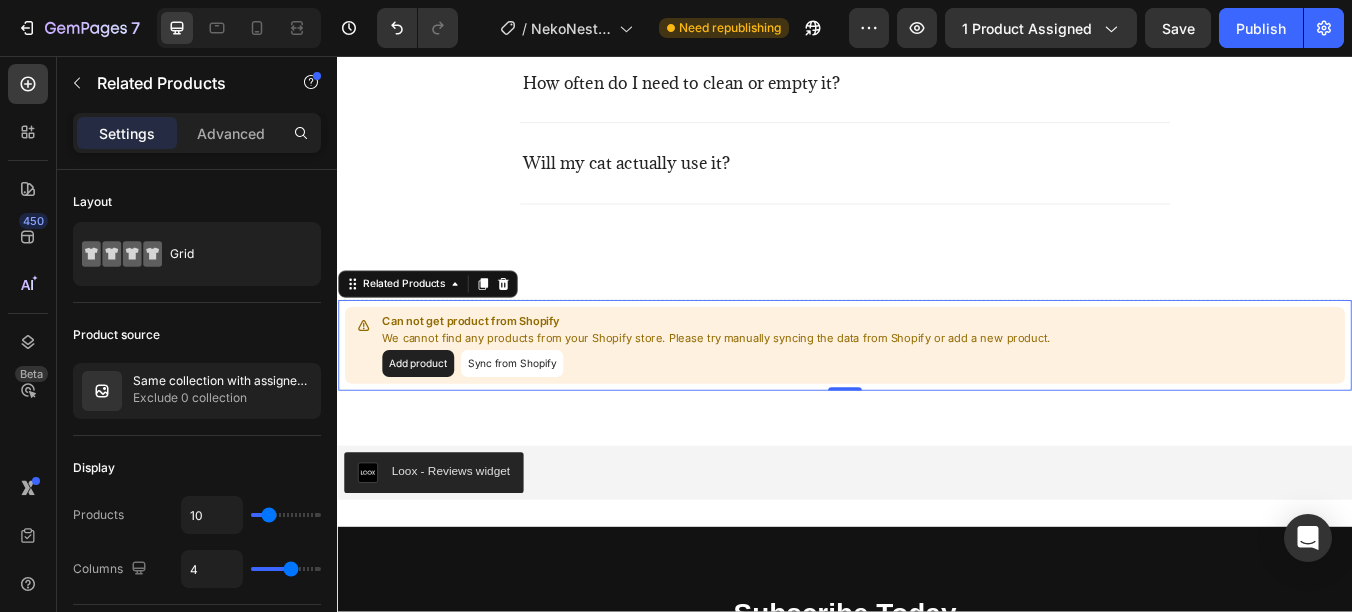 click on "Sync from Shopify" at bounding box center [543, 420] 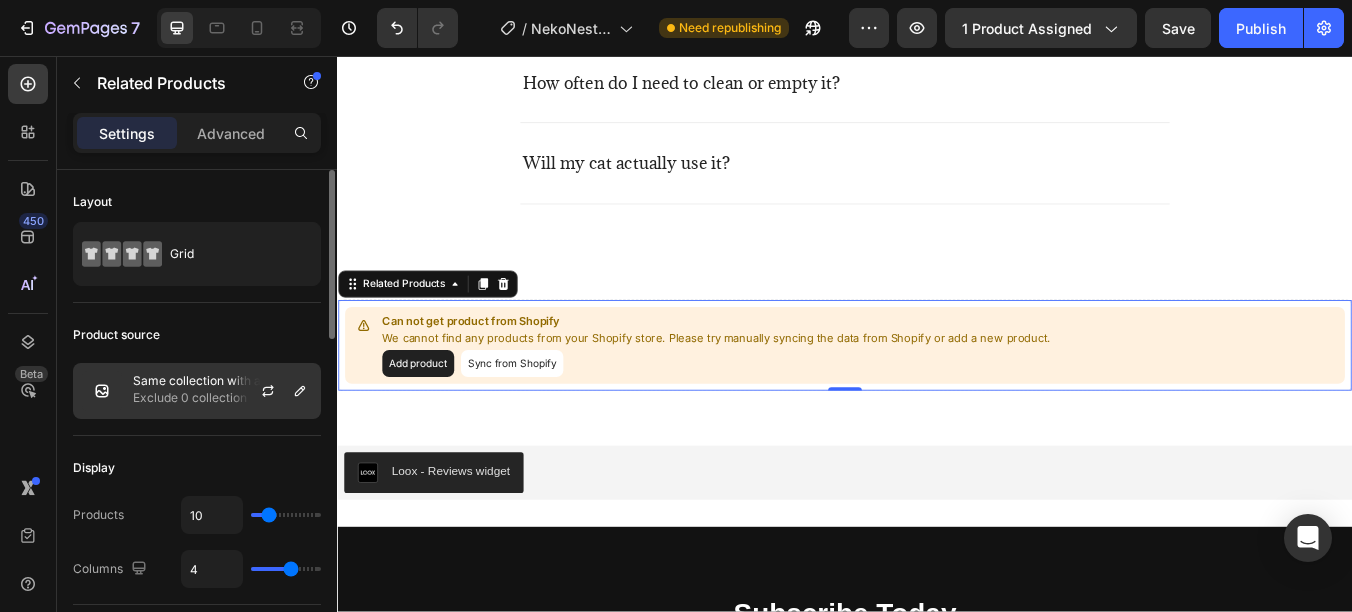 click on "Exclude 0 collection" at bounding box center (222, 398) 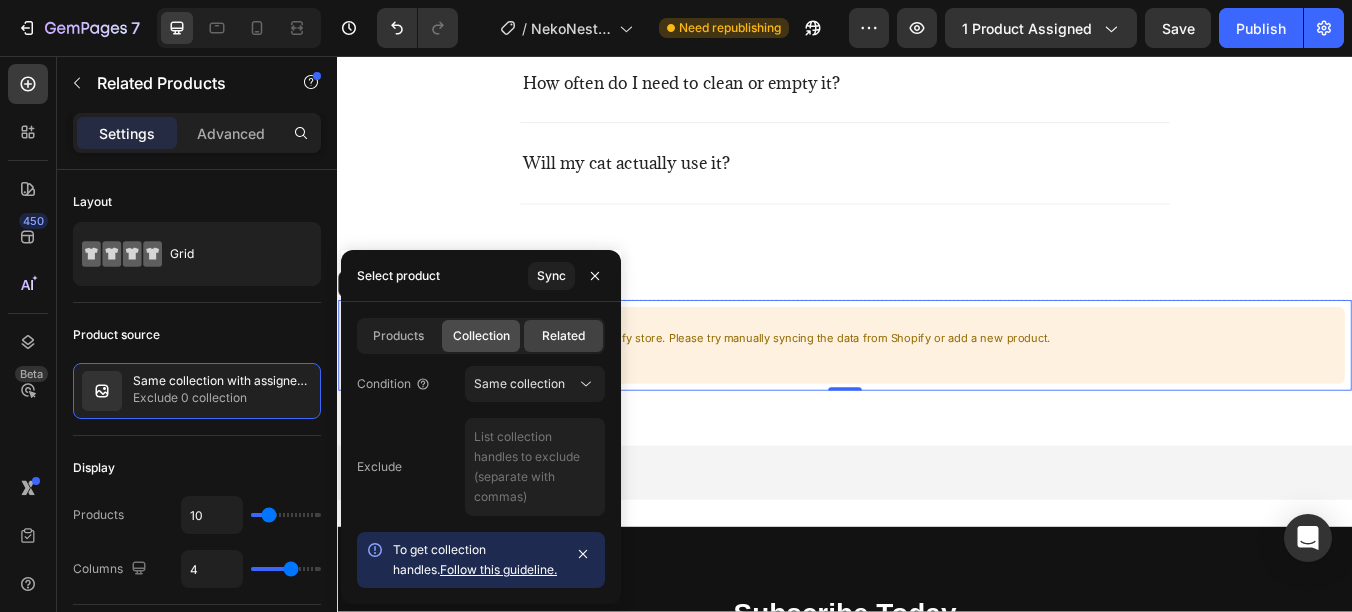 click on "Collection" 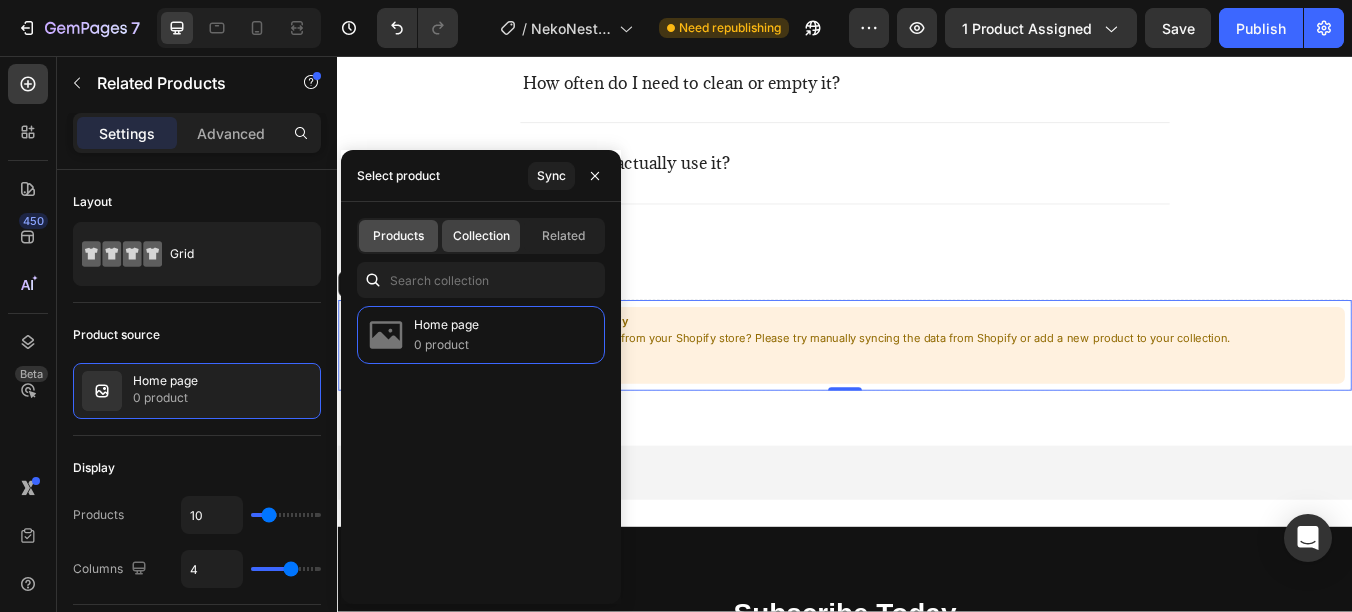 click on "Products" 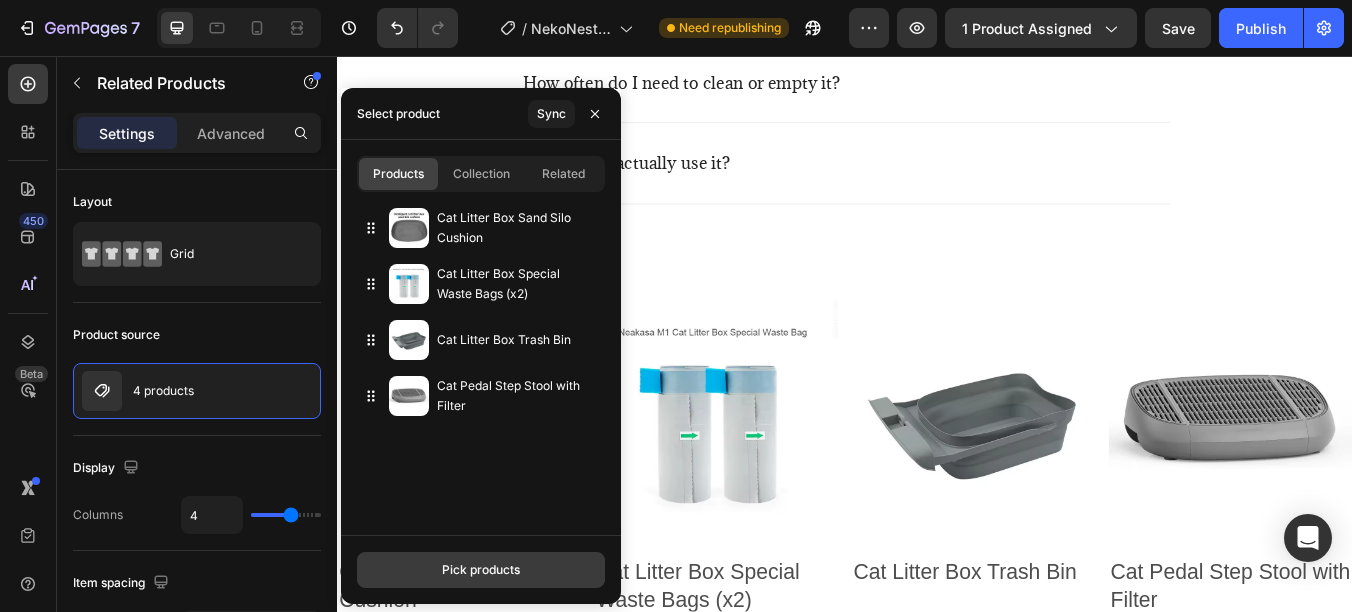 click on "Pick products" at bounding box center [481, 570] 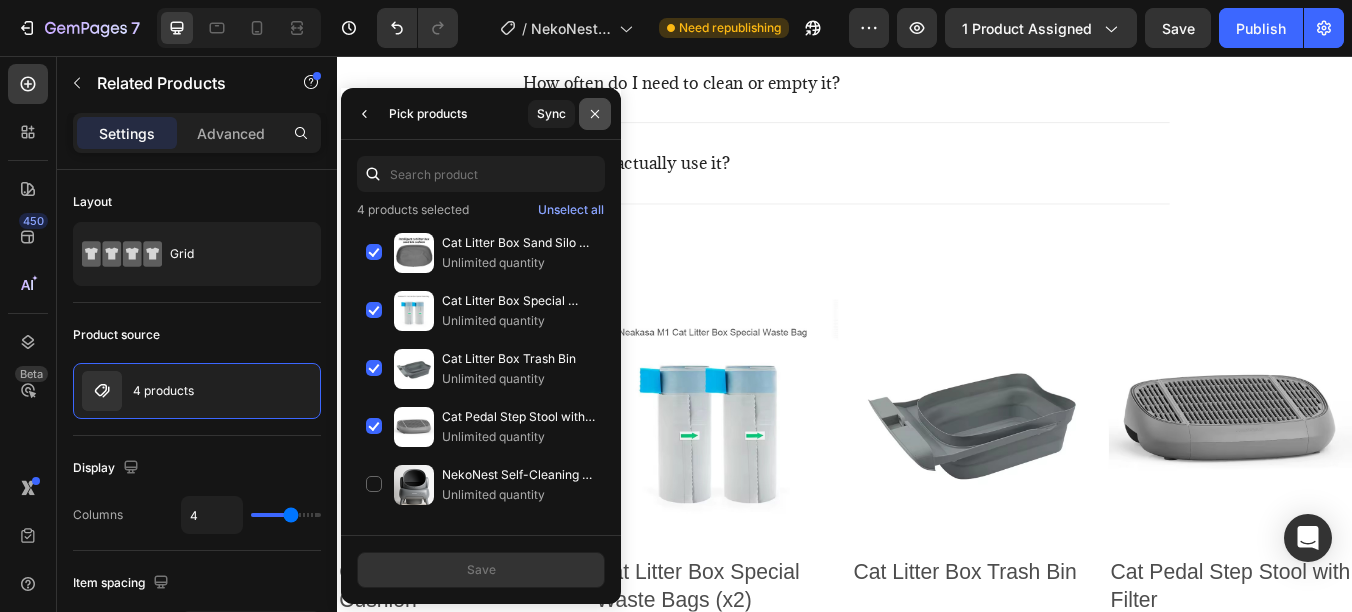 click 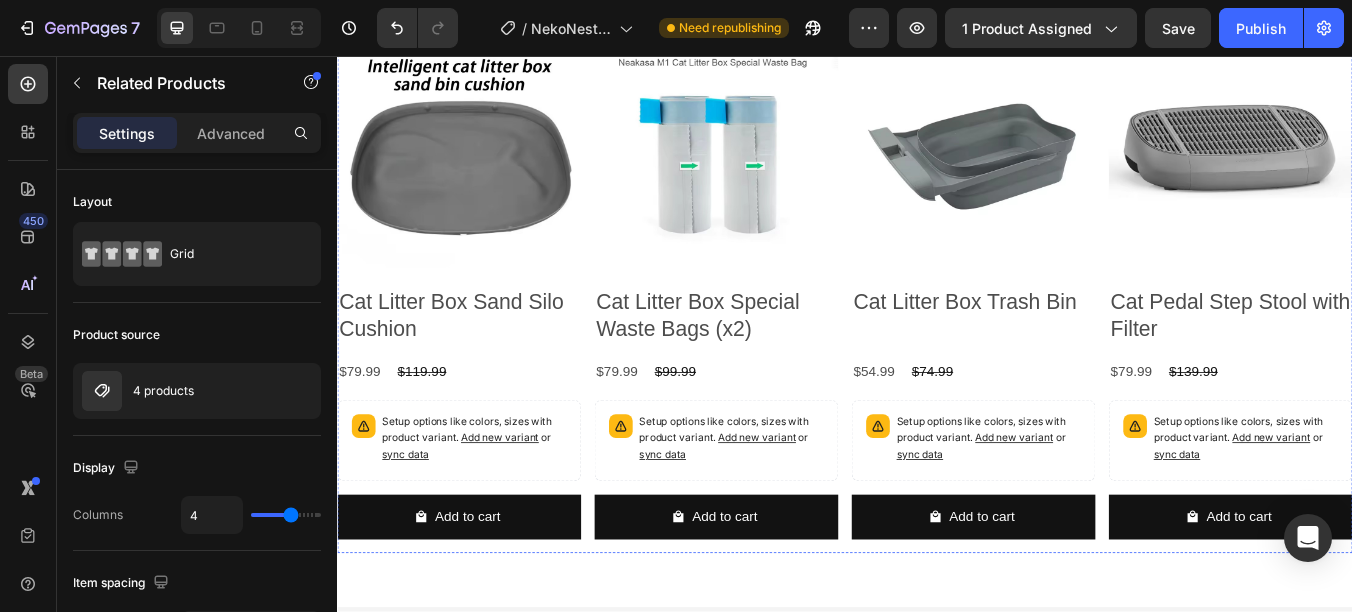 scroll, scrollTop: 6700, scrollLeft: 0, axis: vertical 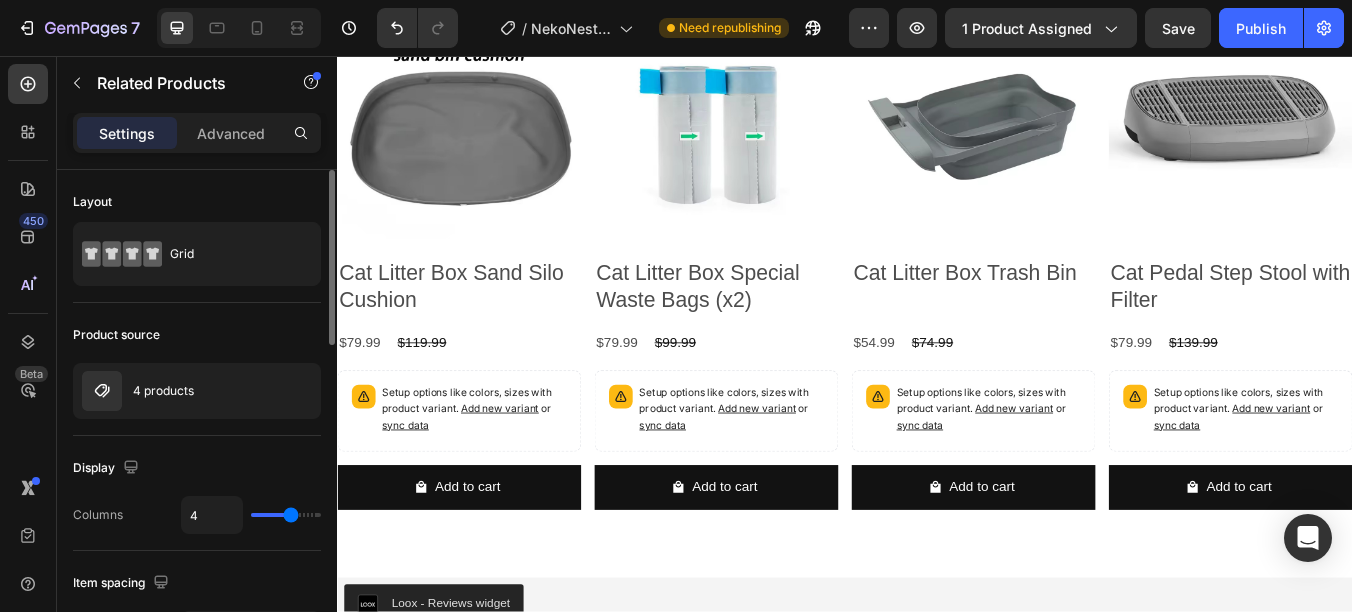 type on "3" 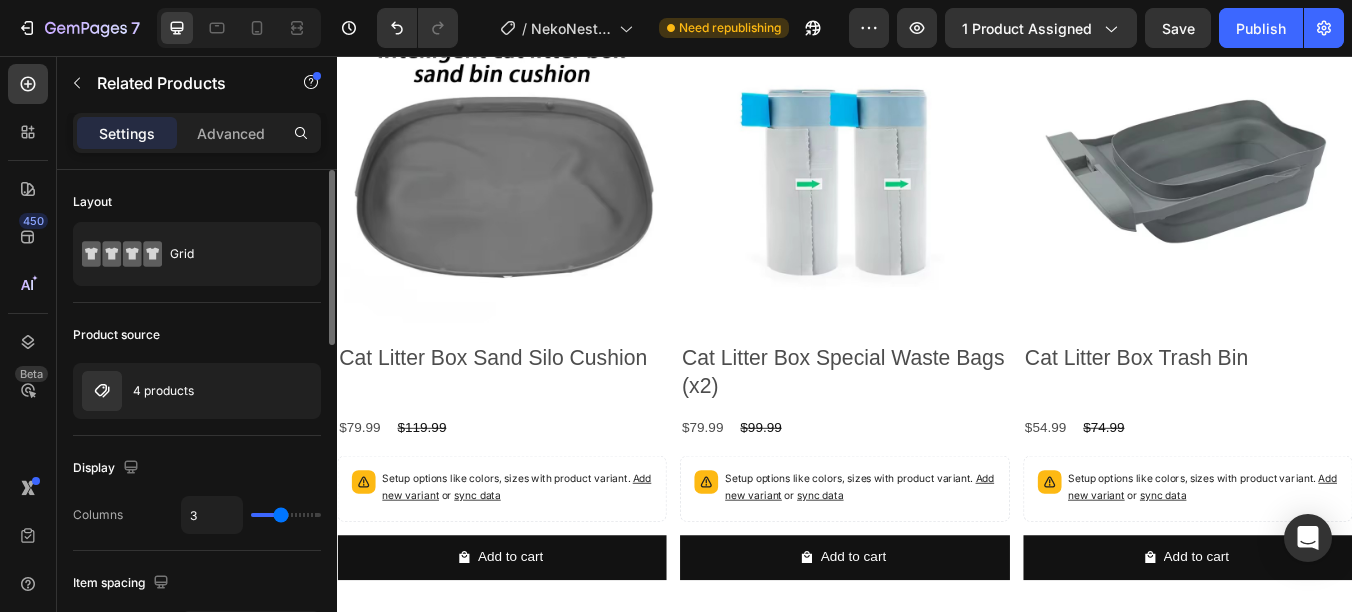 type on "3" 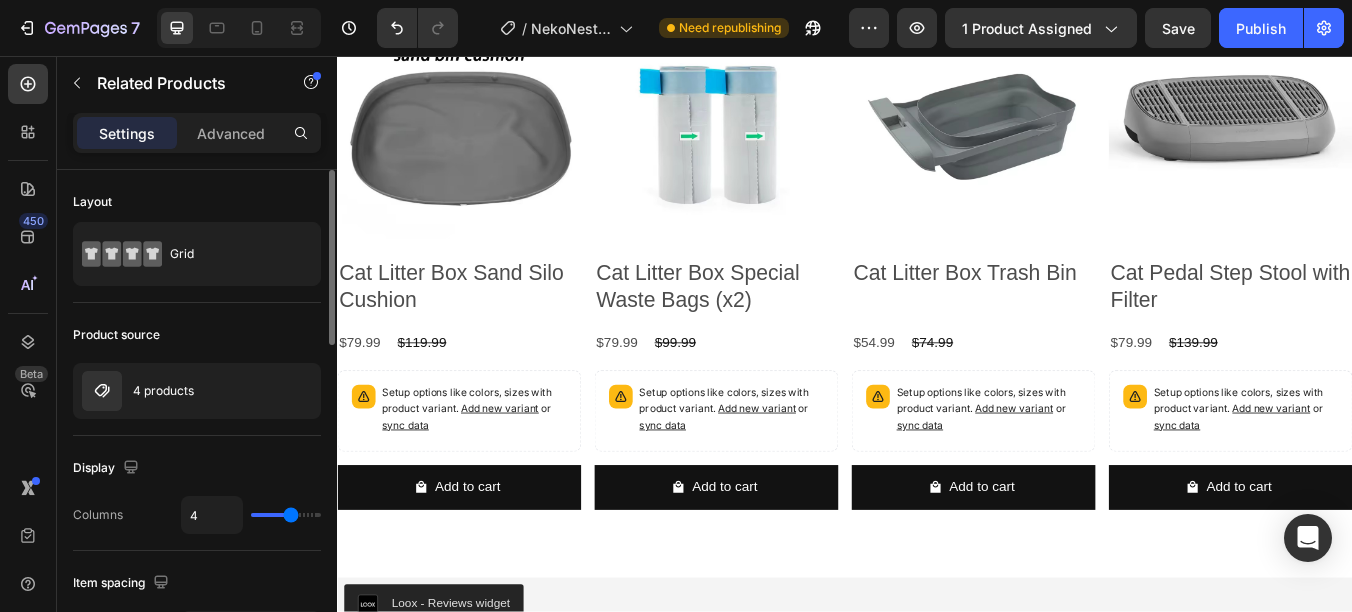 type on "4" 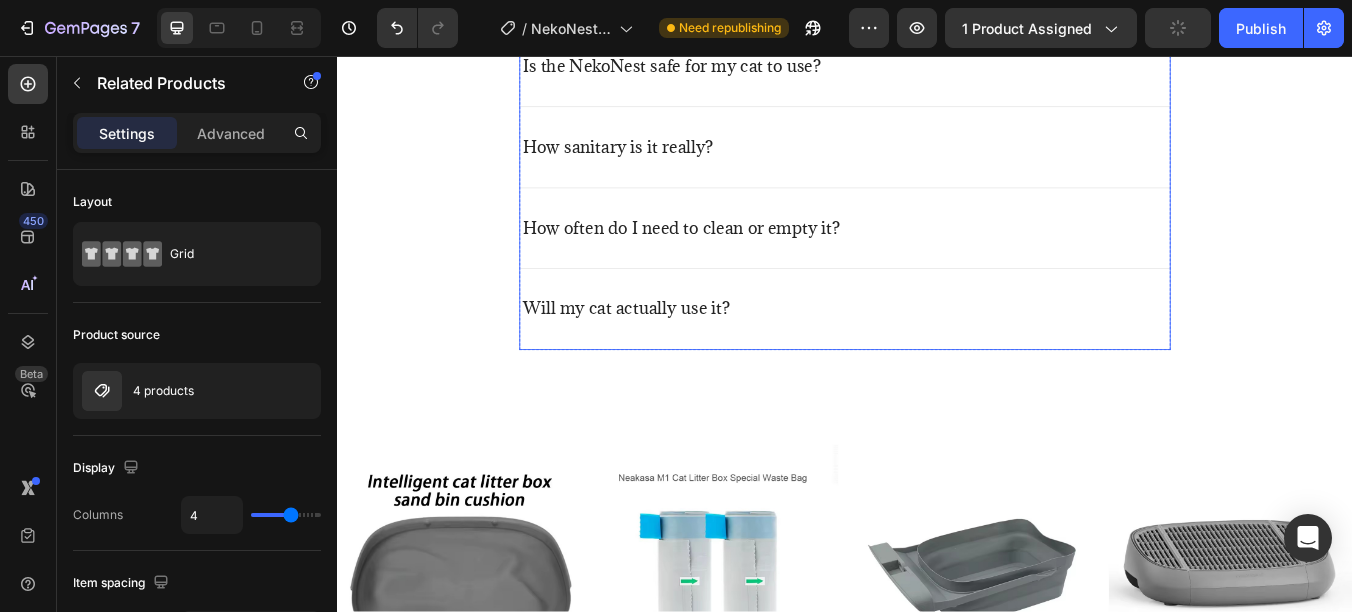 scroll, scrollTop: 5800, scrollLeft: 0, axis: vertical 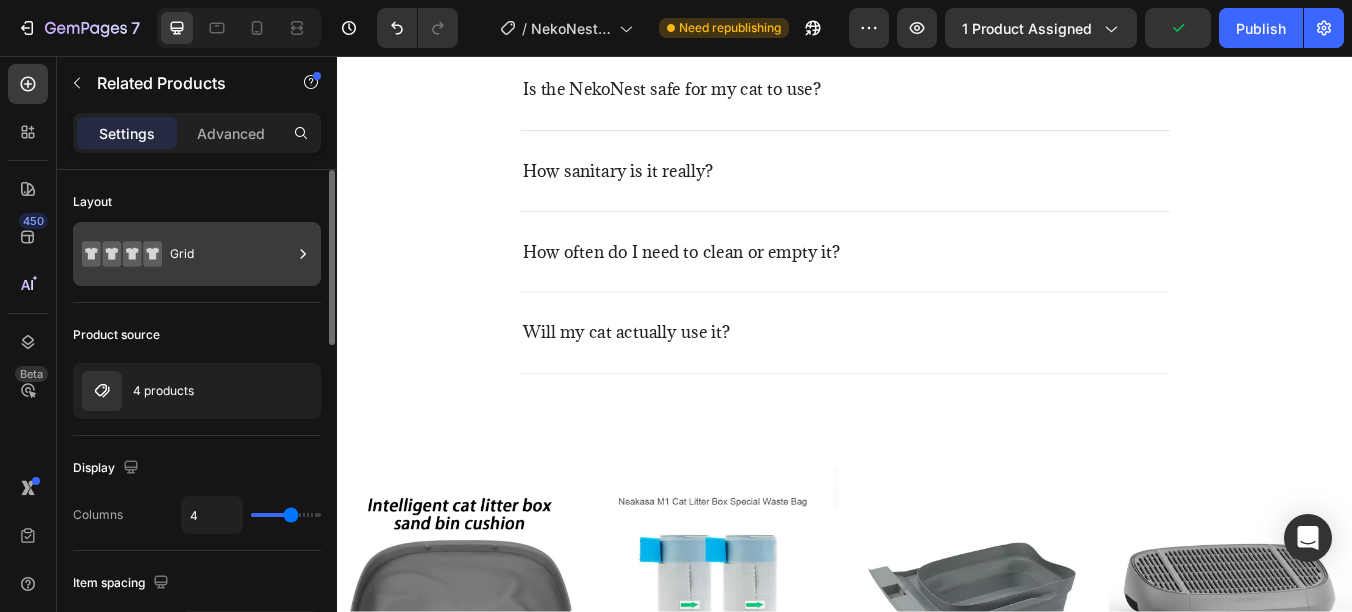 click 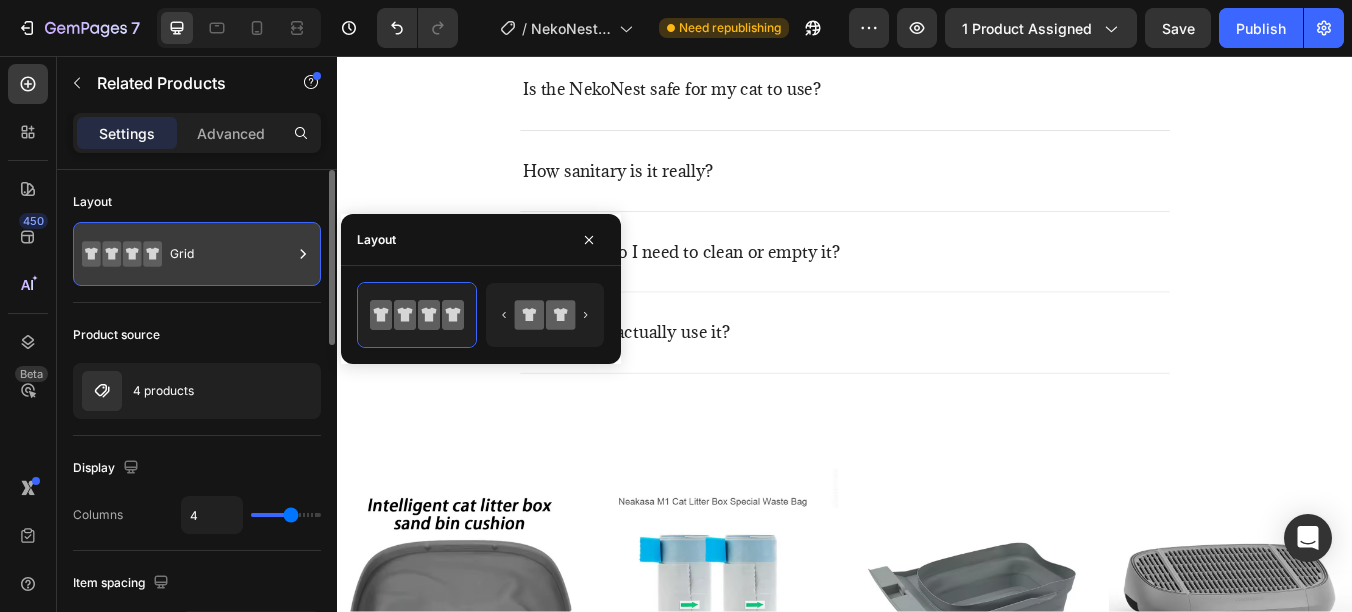 click 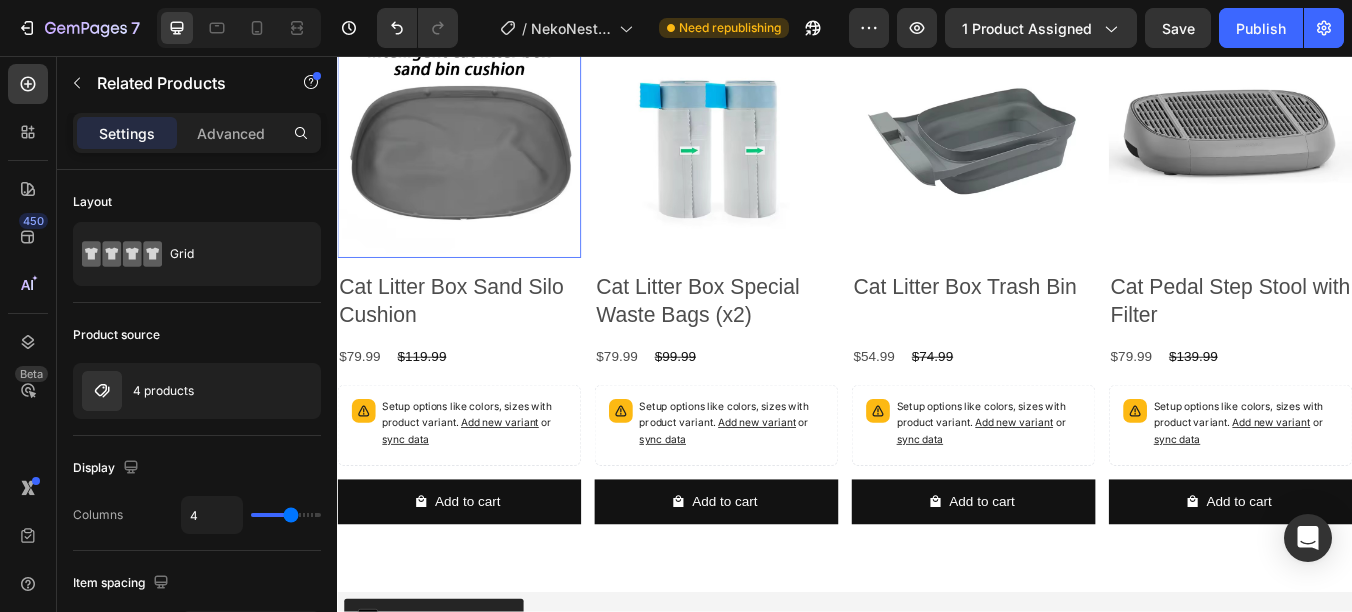 scroll, scrollTop: 6500, scrollLeft: 0, axis: vertical 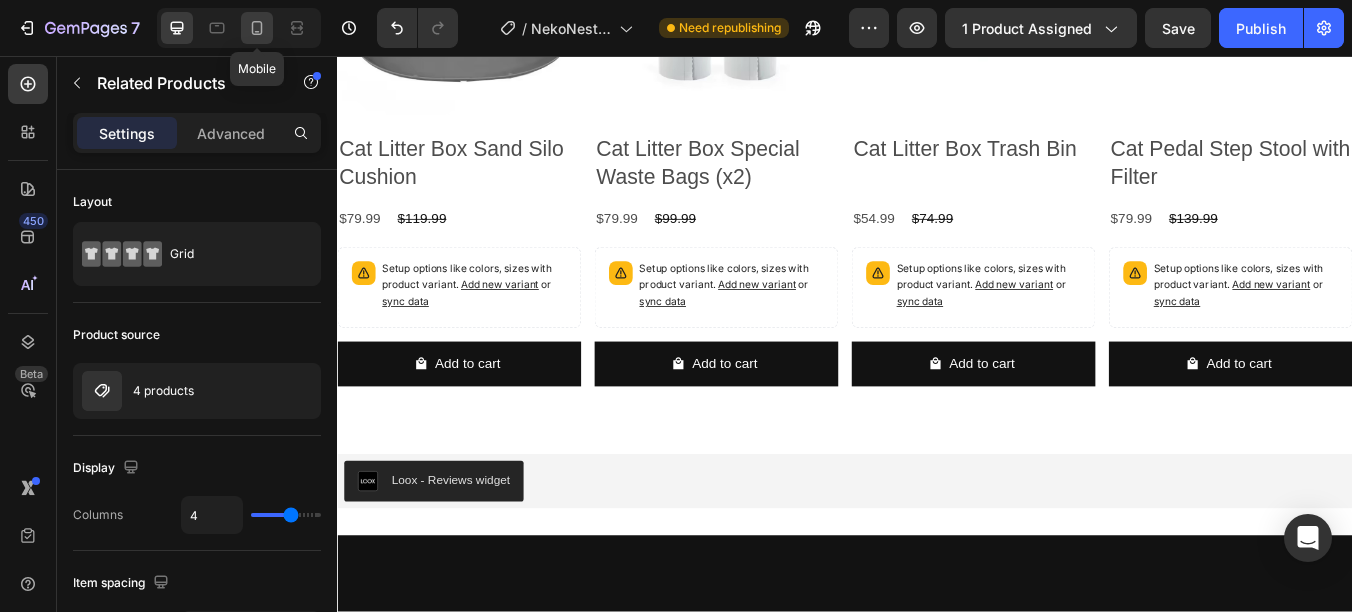 click 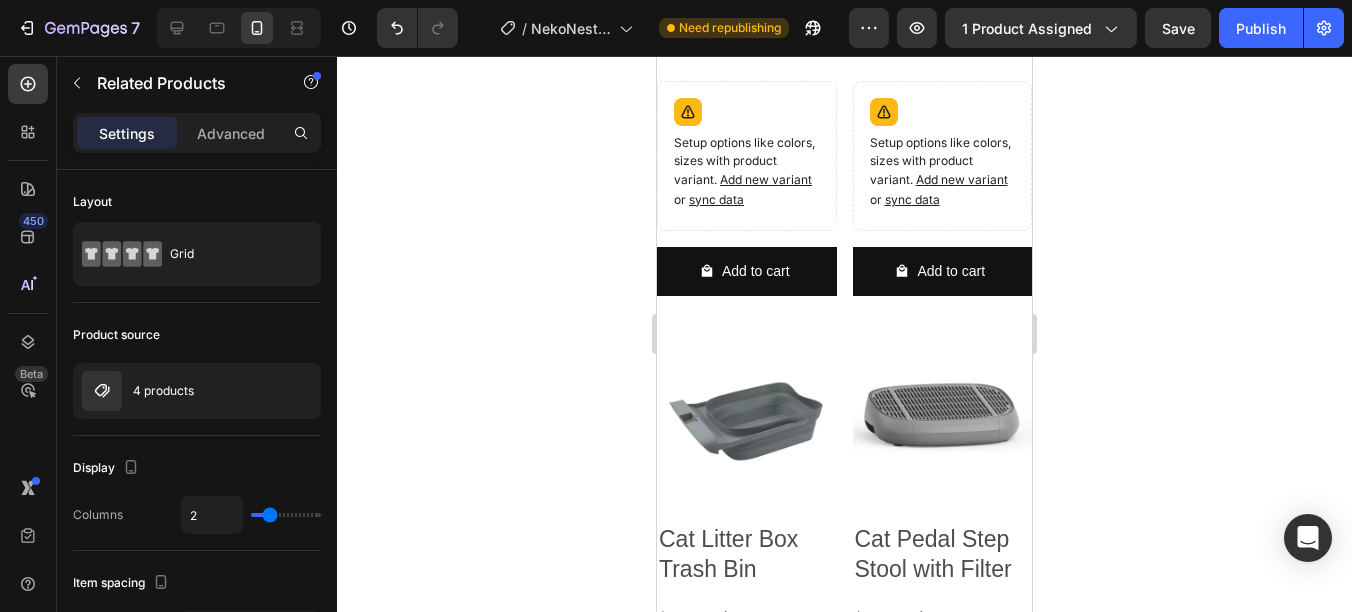 scroll, scrollTop: 6036, scrollLeft: 0, axis: vertical 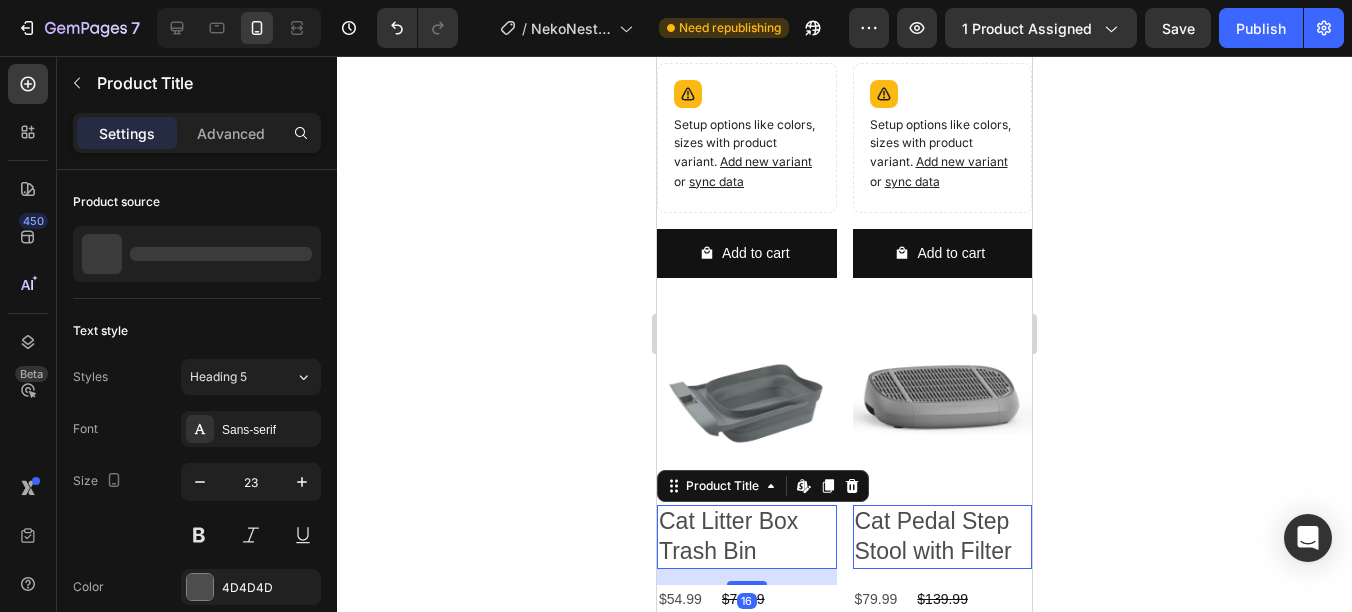 click on "Cat Litter Box Trash Bin" at bounding box center (747, -30) 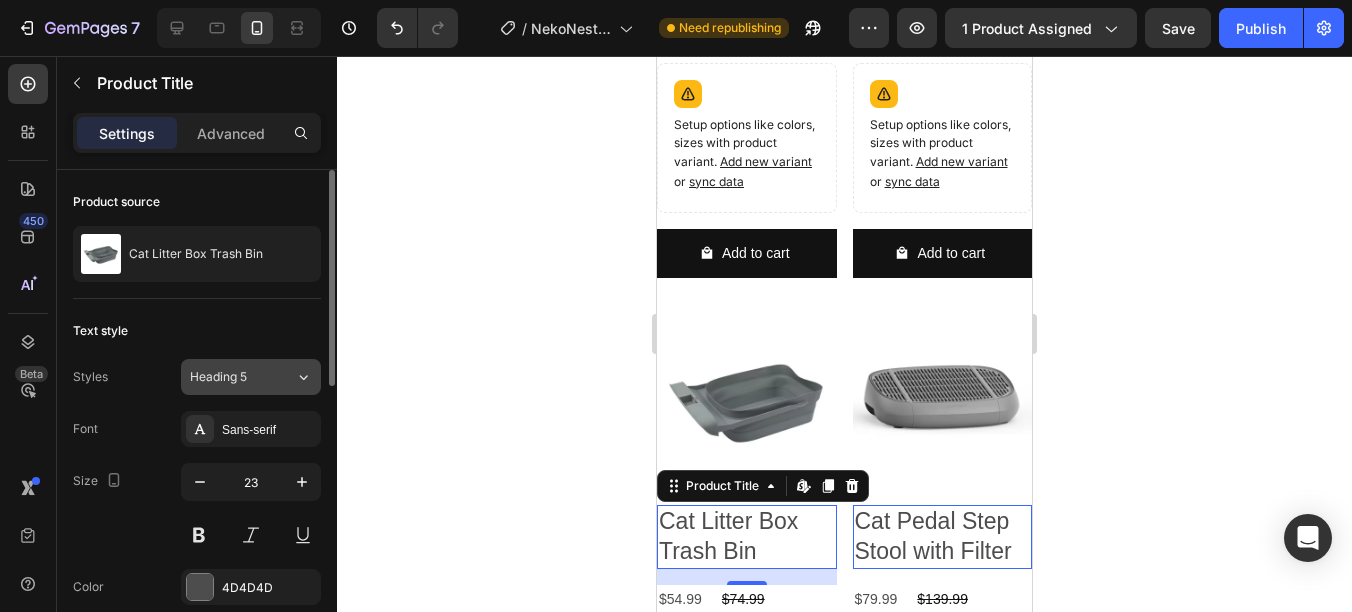 click 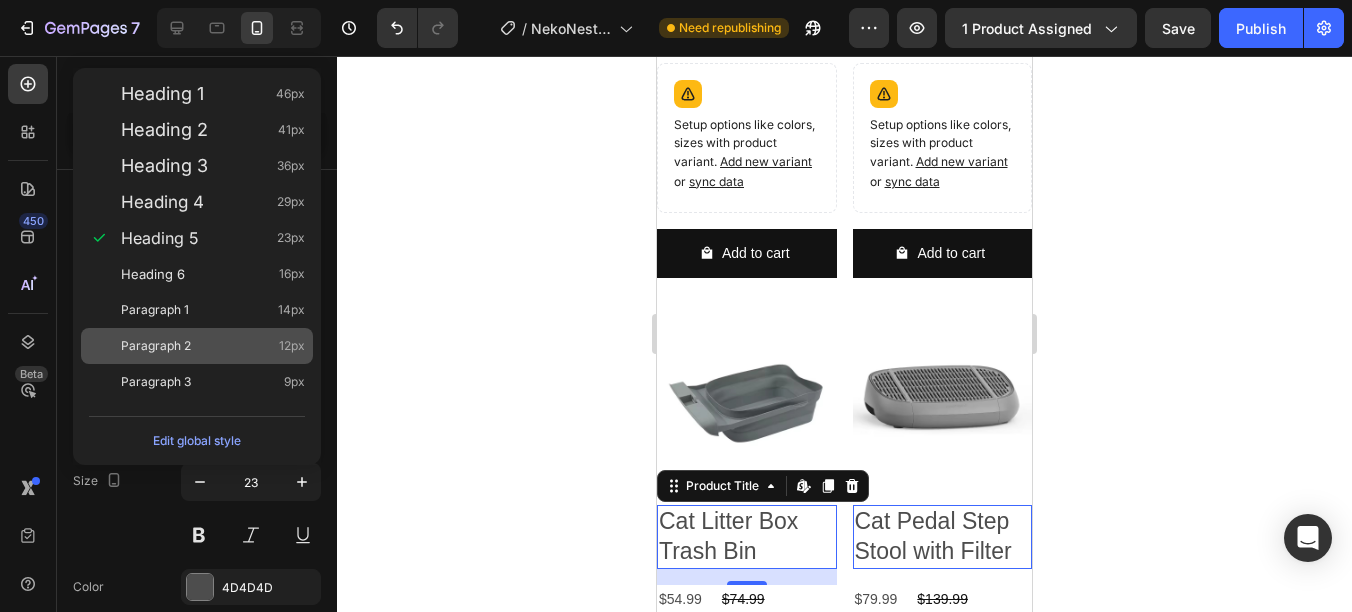 click on "Paragraph 2 12px" at bounding box center [213, 346] 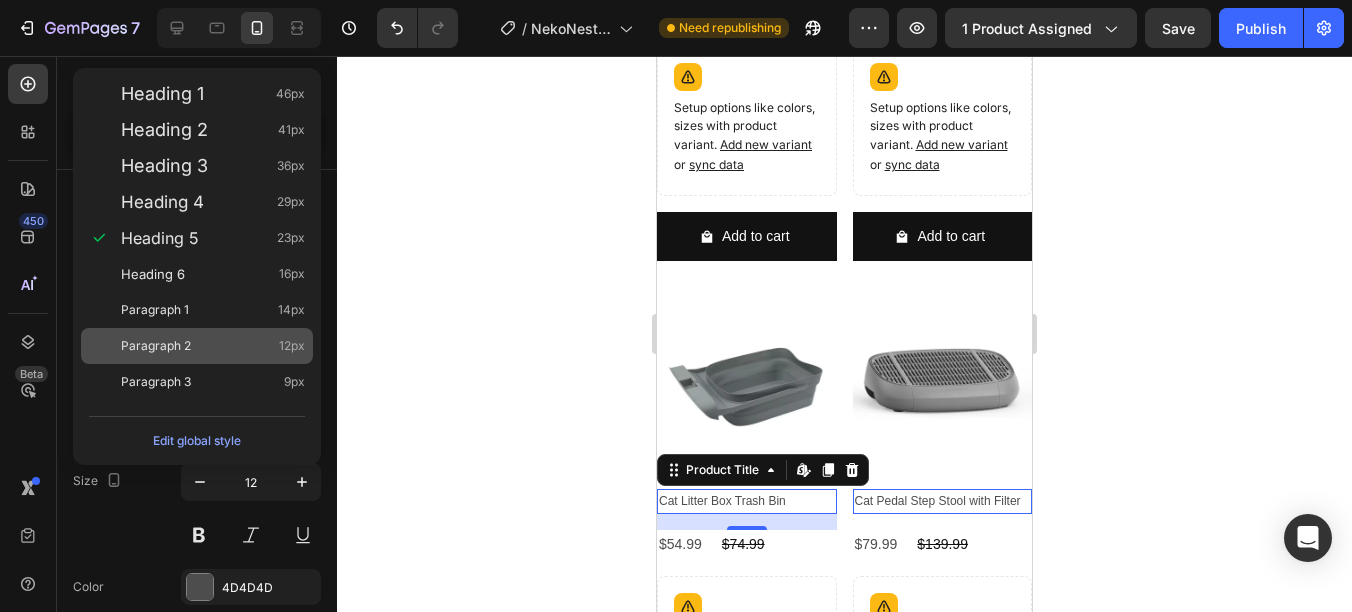 scroll, scrollTop: 6020, scrollLeft: 0, axis: vertical 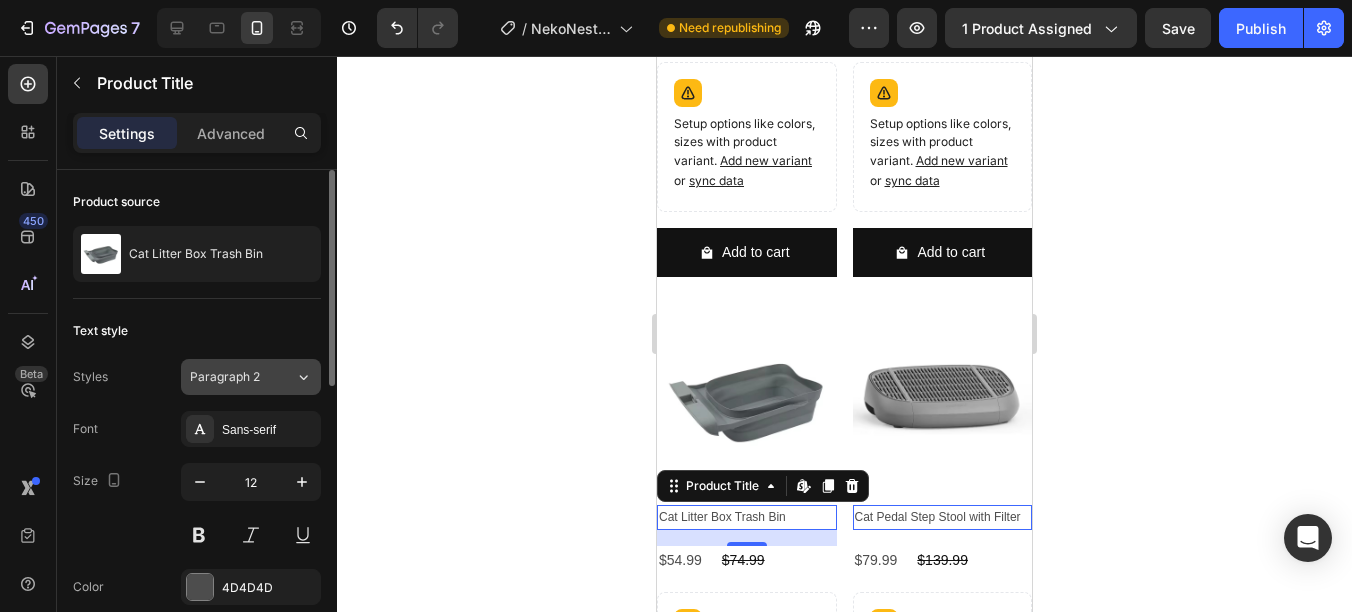 click on "Paragraph 2" at bounding box center [230, 377] 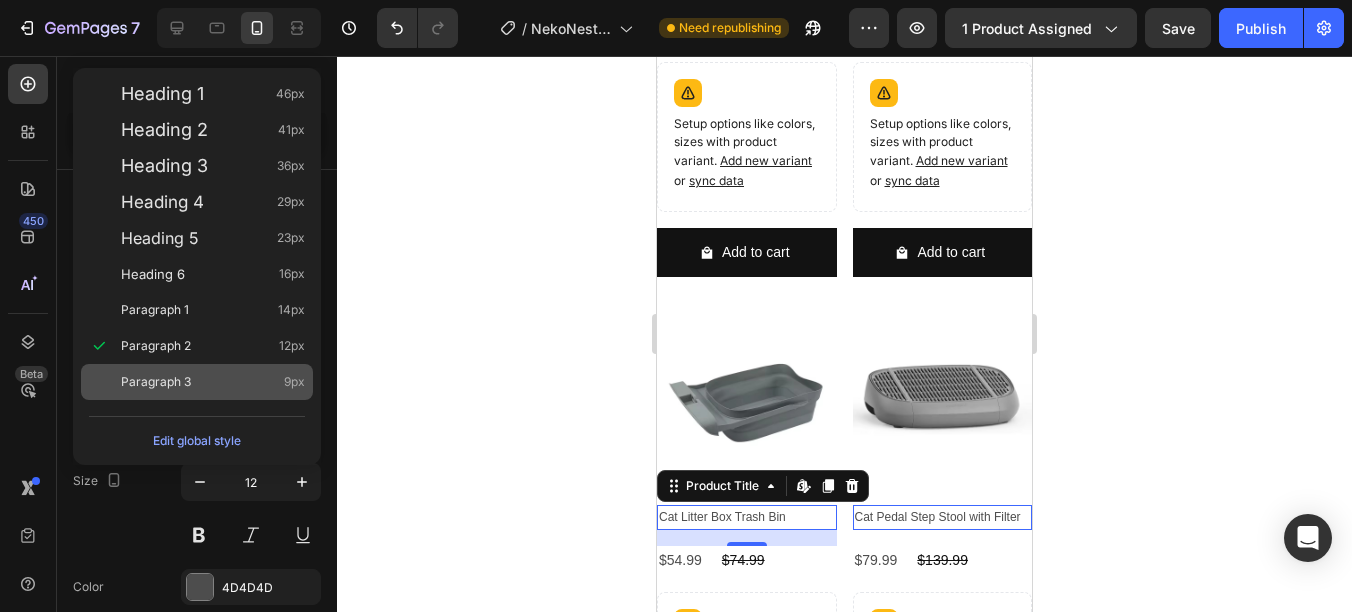 click on "Paragraph 3 9px" at bounding box center (213, 382) 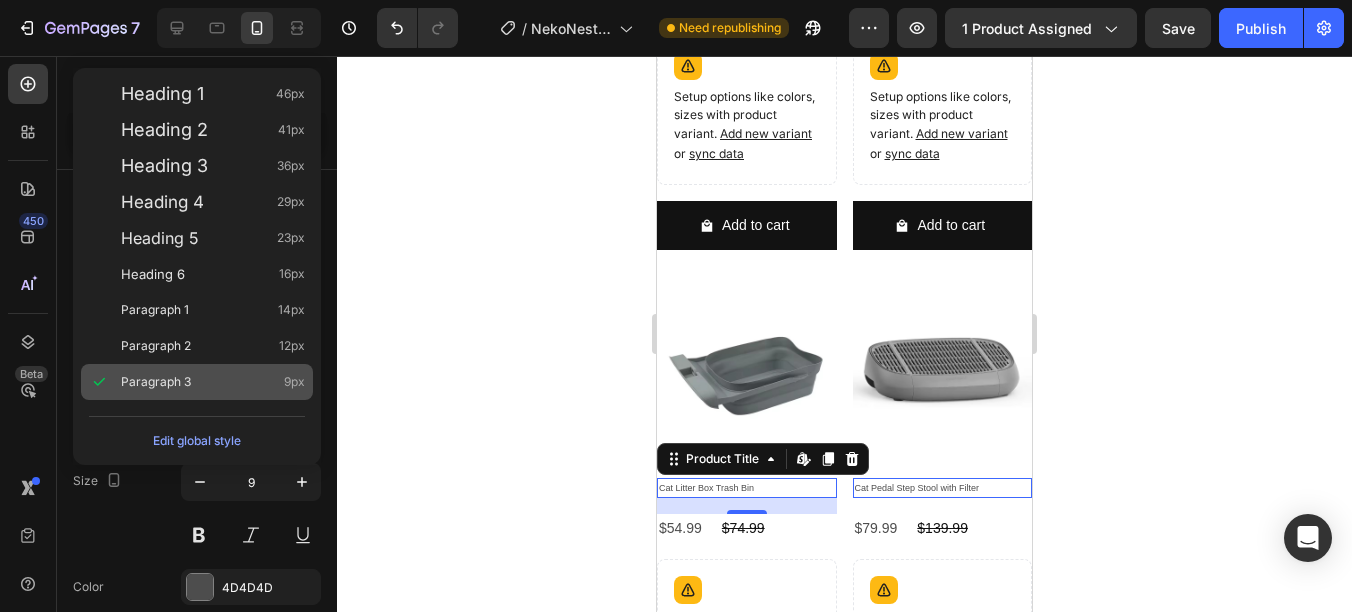 scroll, scrollTop: 5993, scrollLeft: 0, axis: vertical 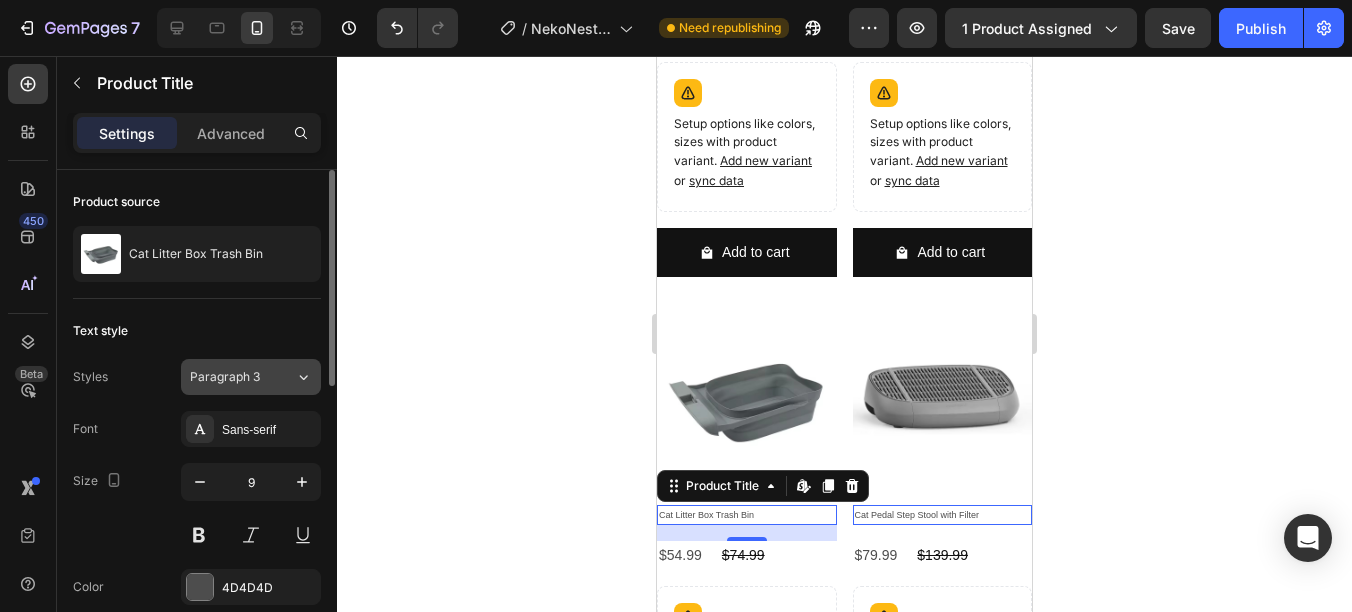 click on "Paragraph 3" 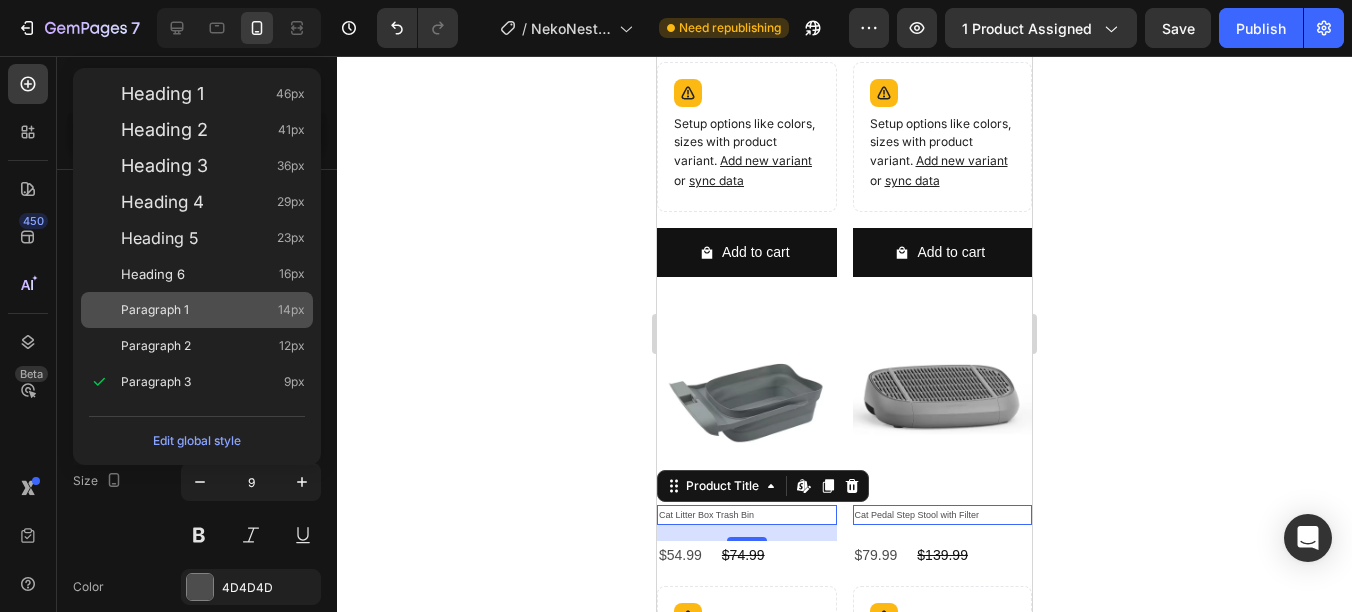 click on "Paragraph 1 14px" at bounding box center [213, 310] 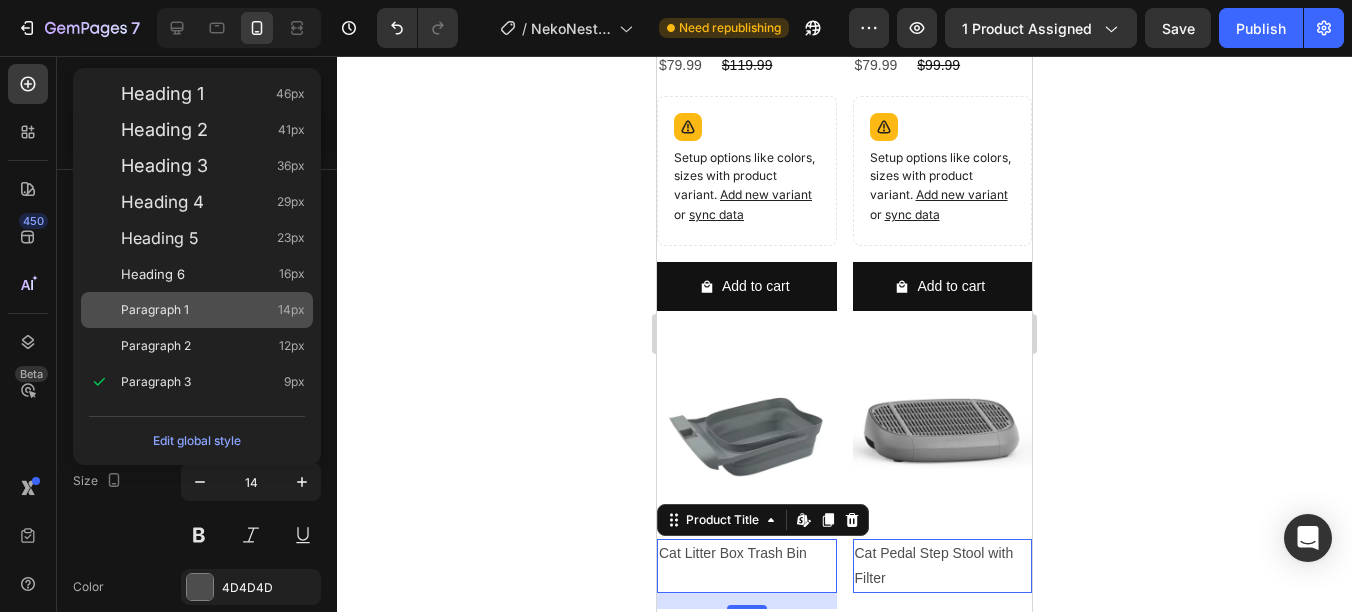 scroll, scrollTop: 6027, scrollLeft: 0, axis: vertical 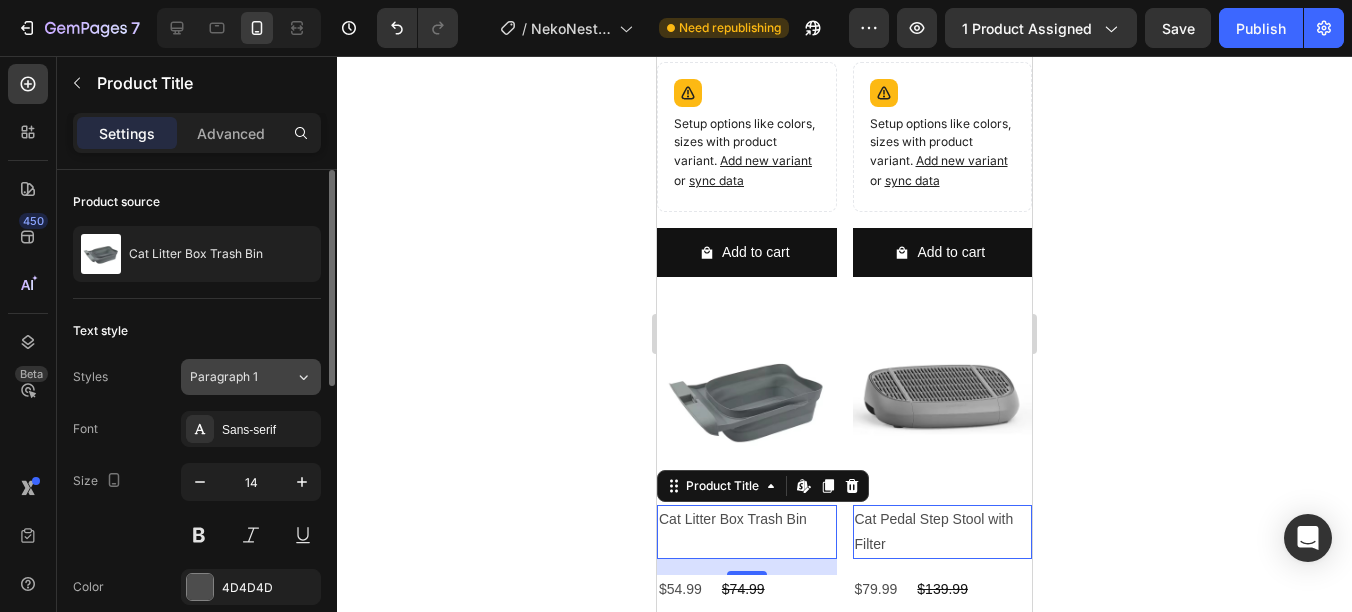 click on "Paragraph 1" 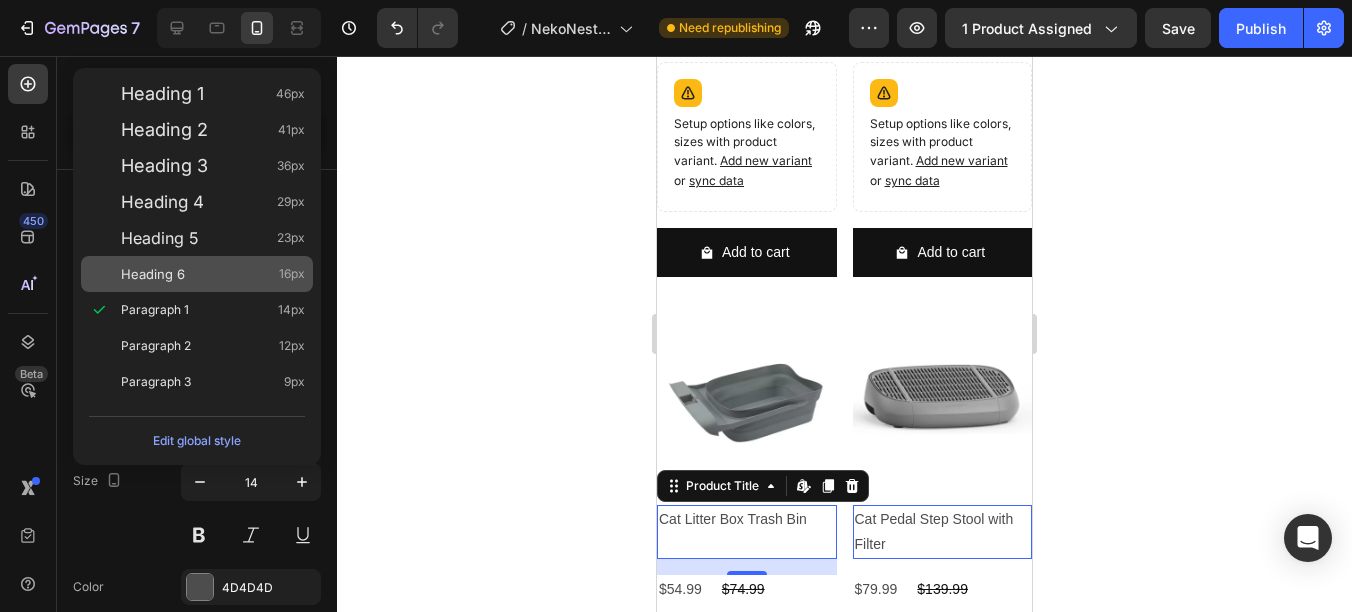 click on "Heading 6 16px" at bounding box center (213, 274) 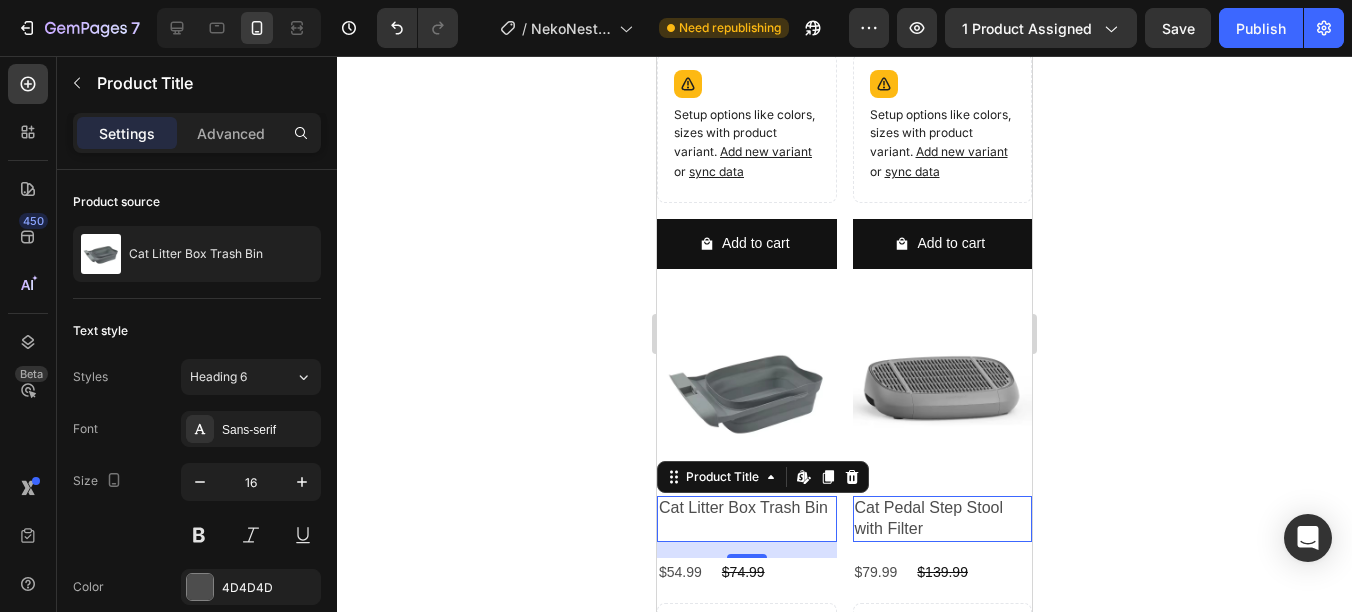 scroll, scrollTop: 6018, scrollLeft: 0, axis: vertical 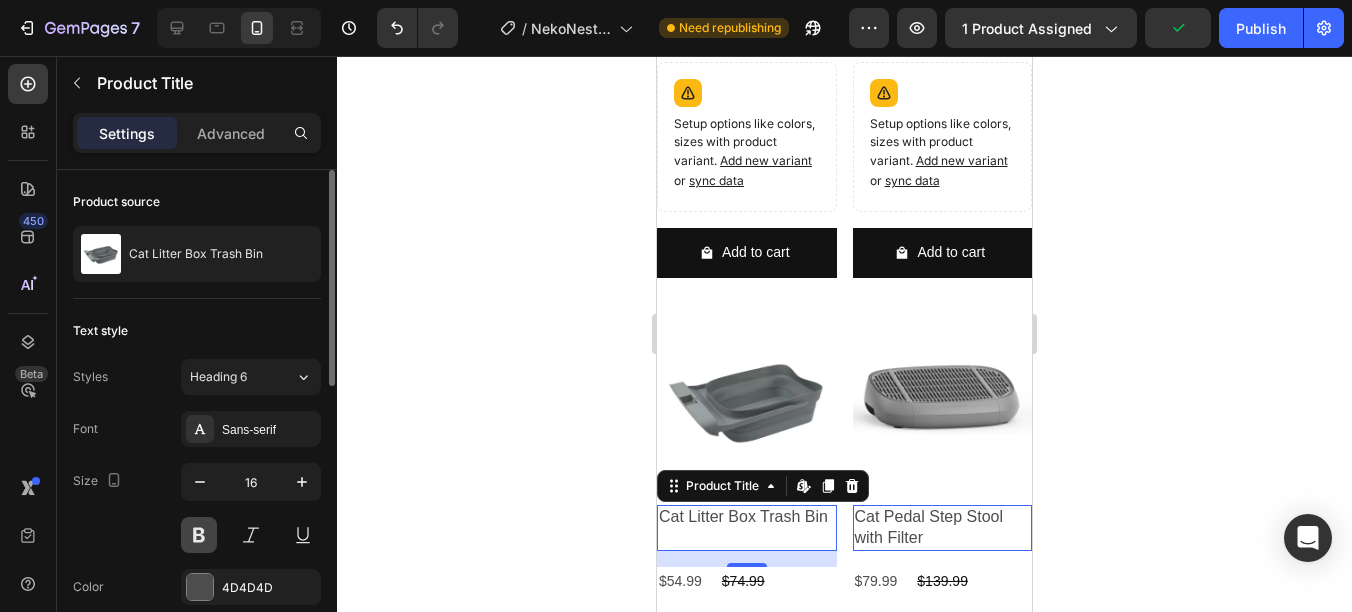 click at bounding box center [199, 535] 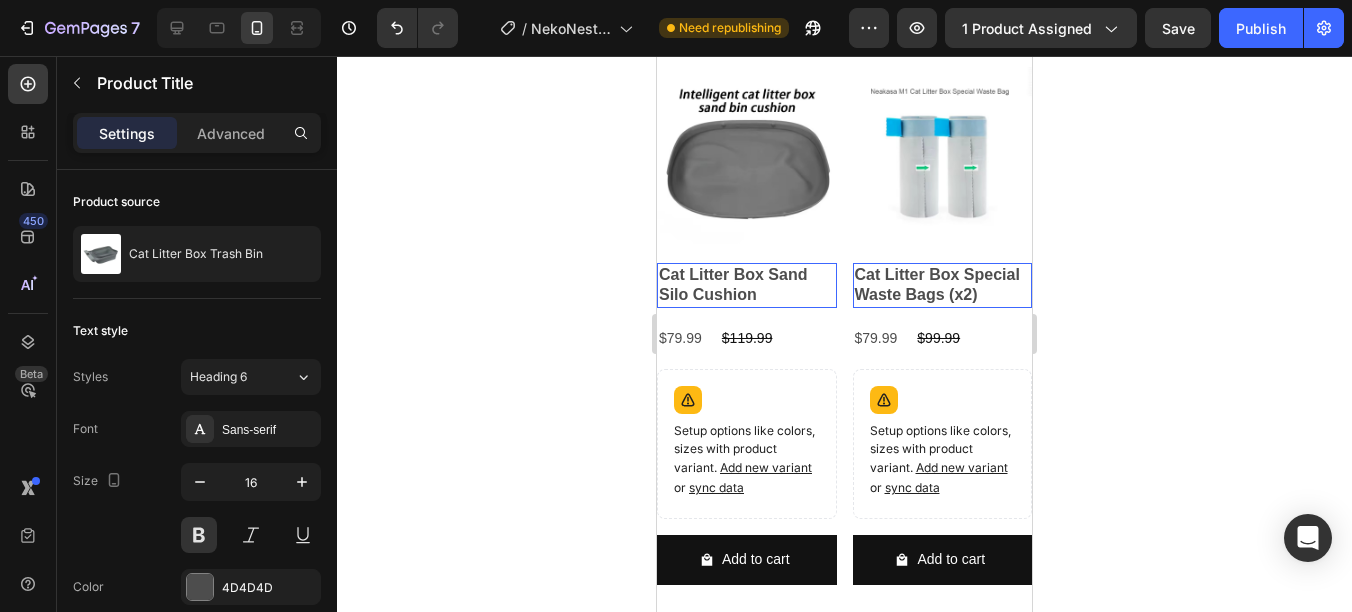 scroll, scrollTop: 5718, scrollLeft: 0, axis: vertical 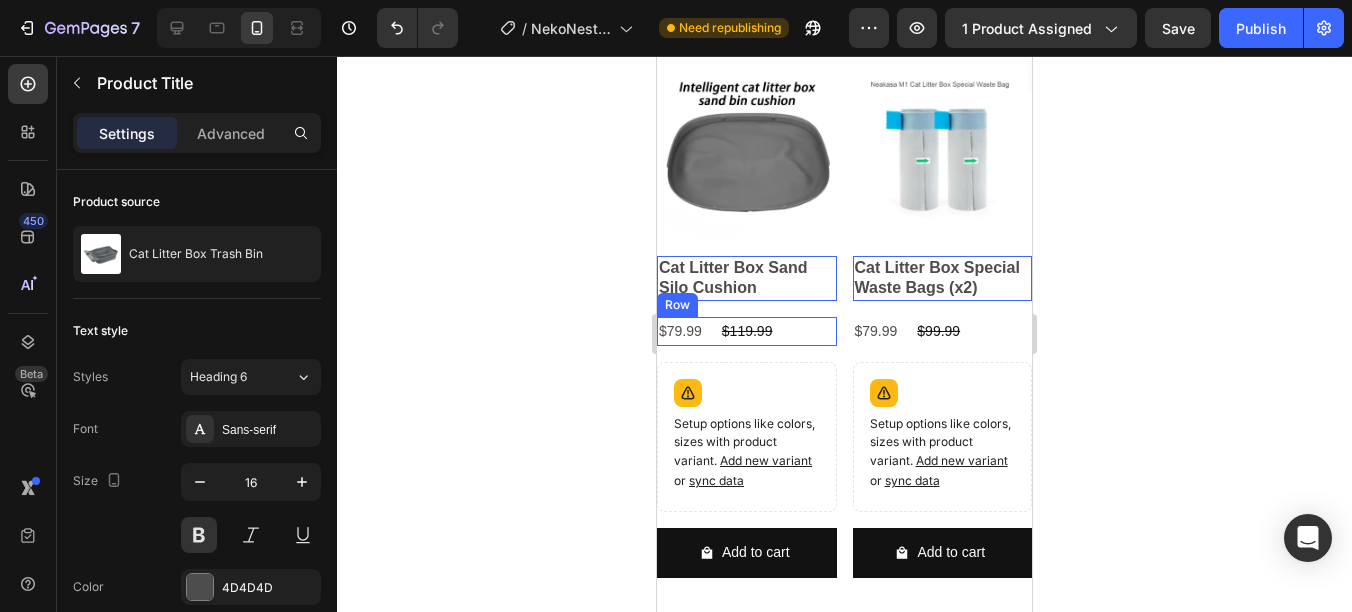 click on "$79.99 Product Price Product Price $119.99 Product Price Product Price Row" at bounding box center [747, 331] 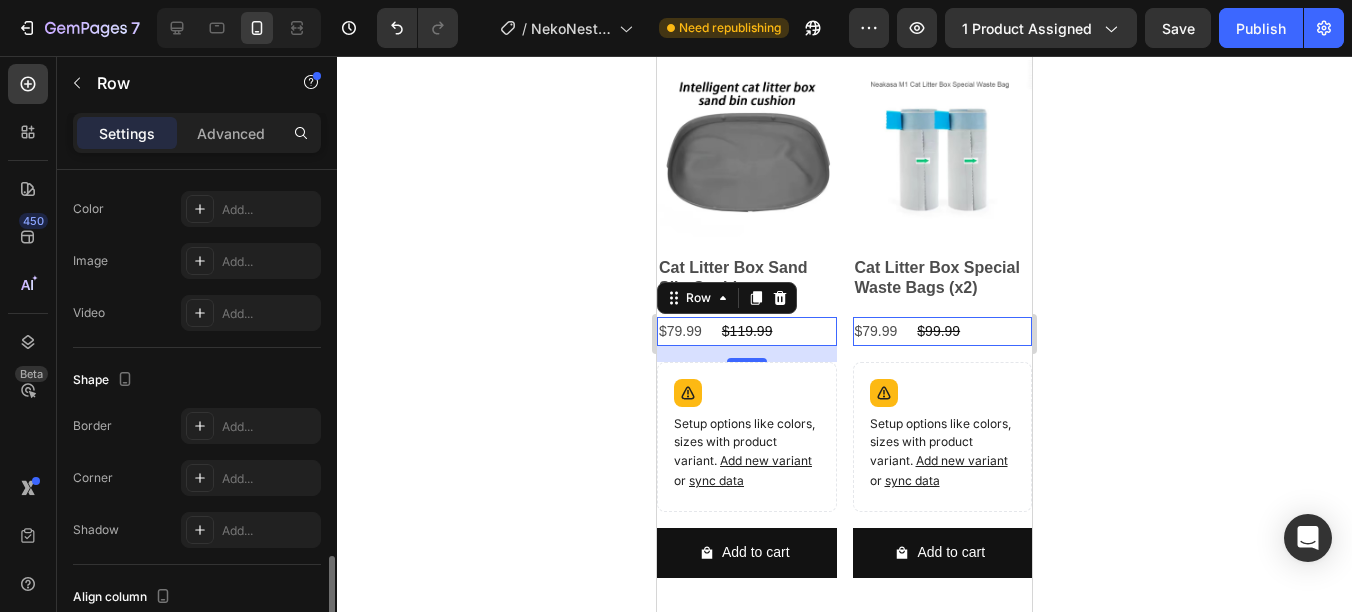 scroll, scrollTop: 897, scrollLeft: 0, axis: vertical 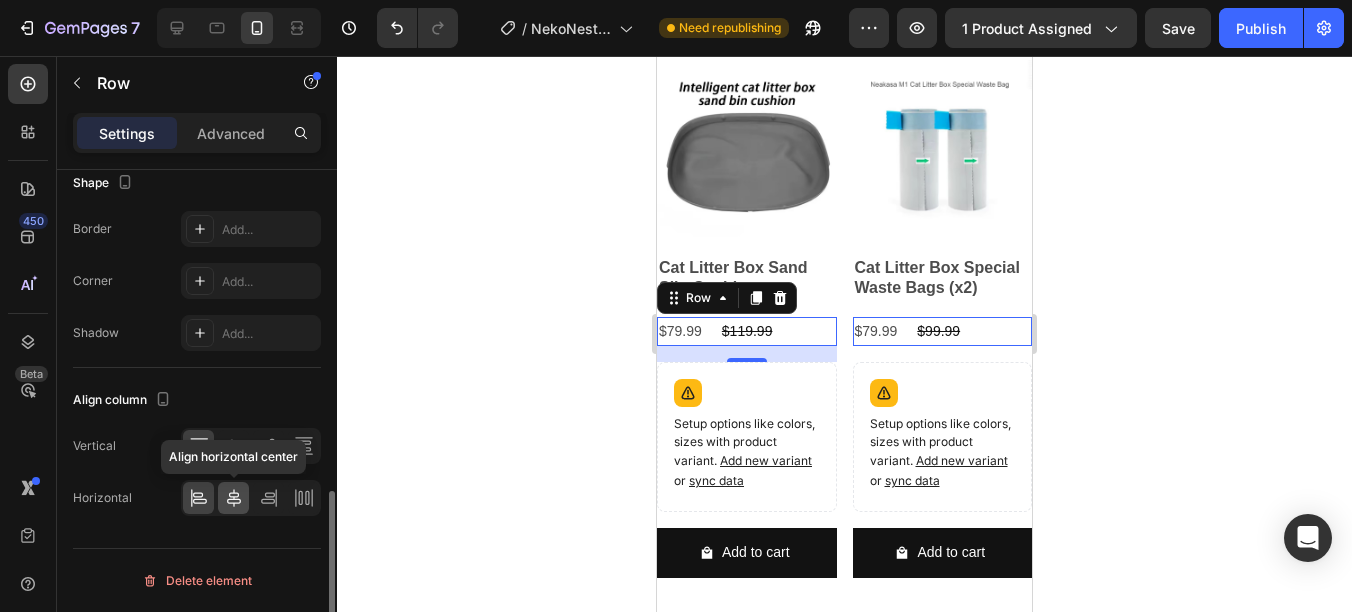 click 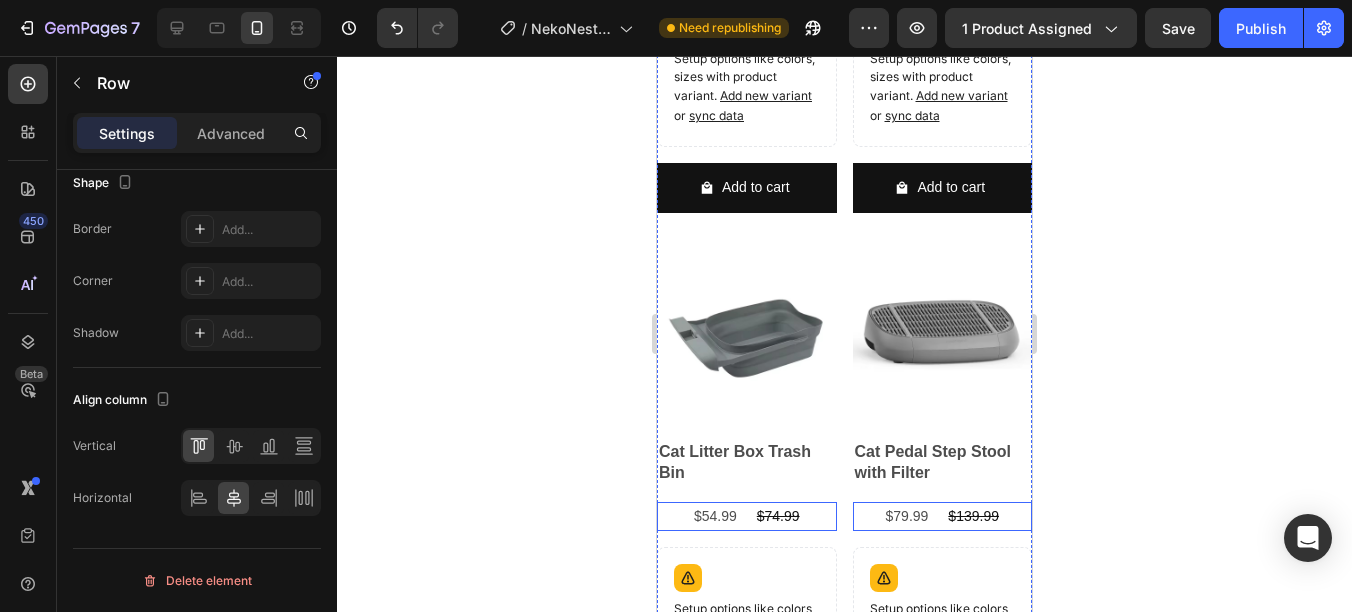 scroll, scrollTop: 6118, scrollLeft: 0, axis: vertical 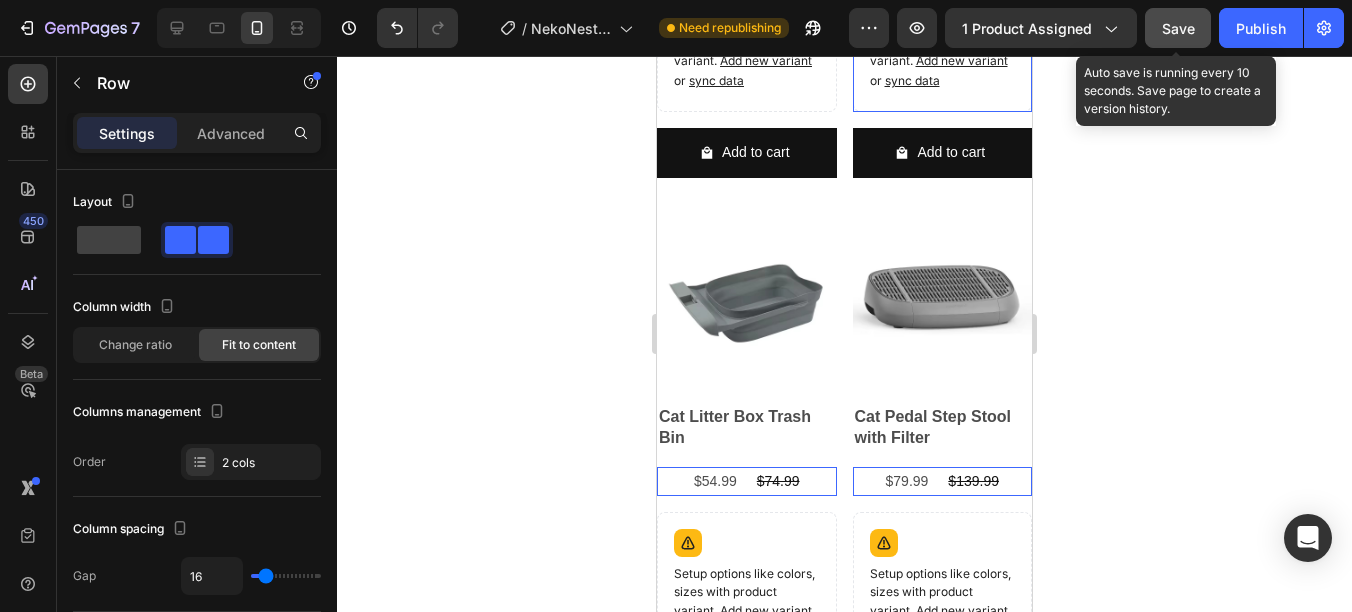 click on "Save" at bounding box center (1178, 28) 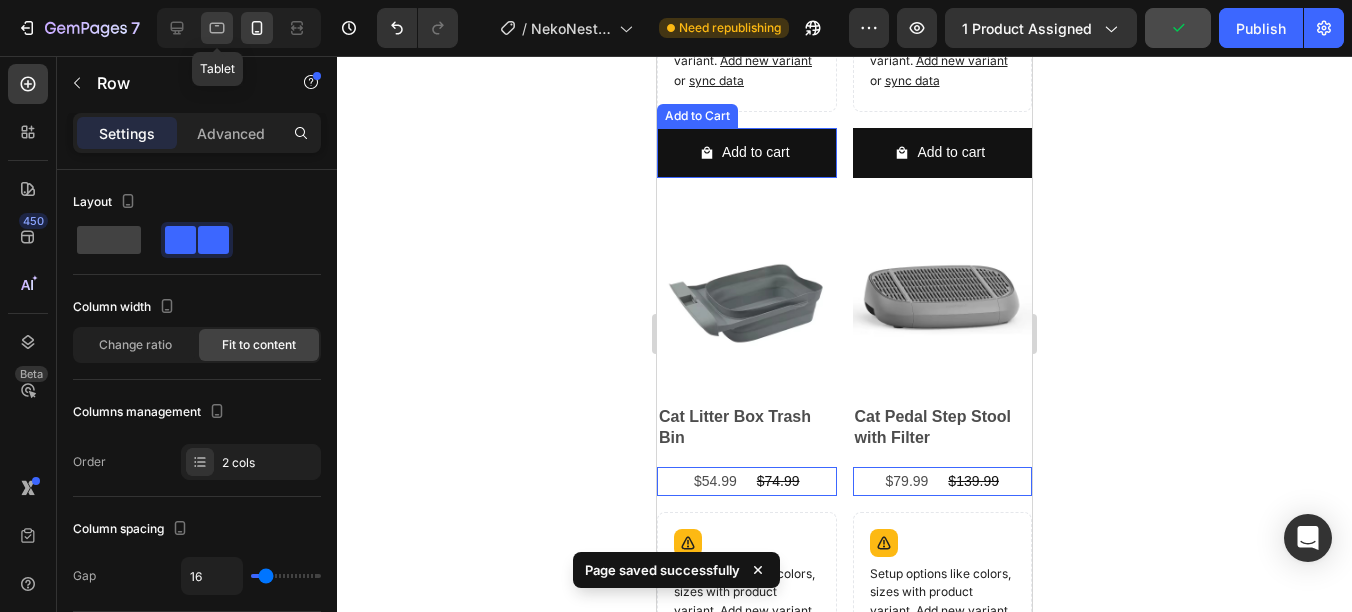 click 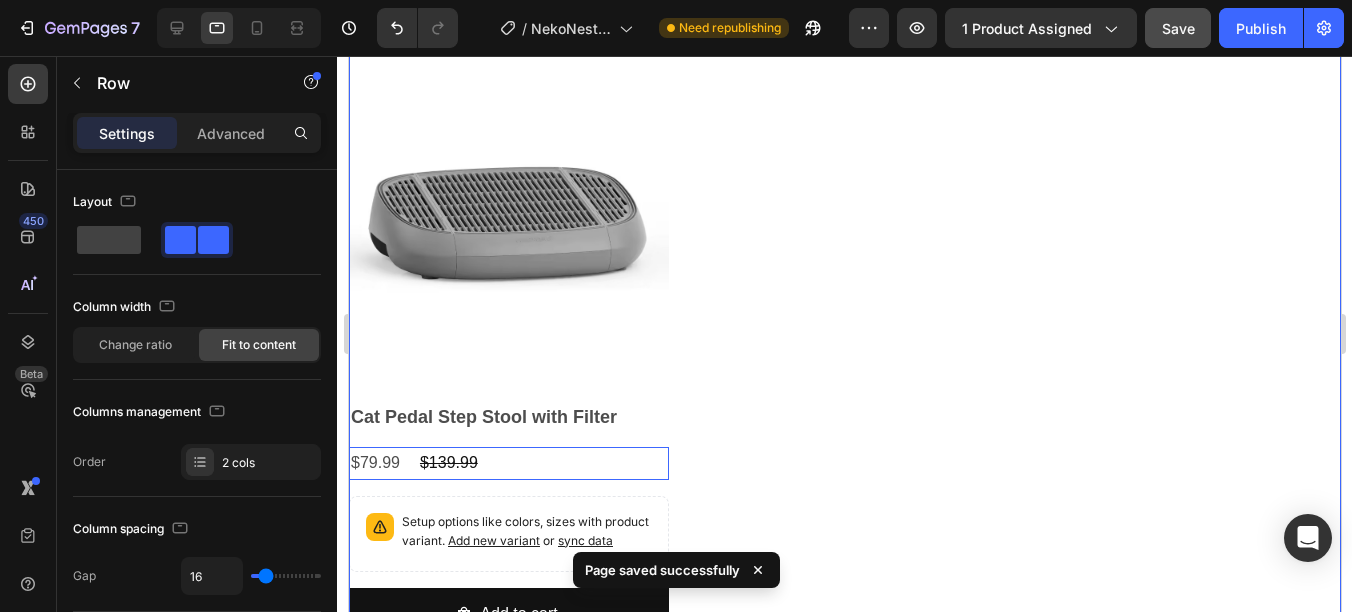 scroll, scrollTop: 7032, scrollLeft: 0, axis: vertical 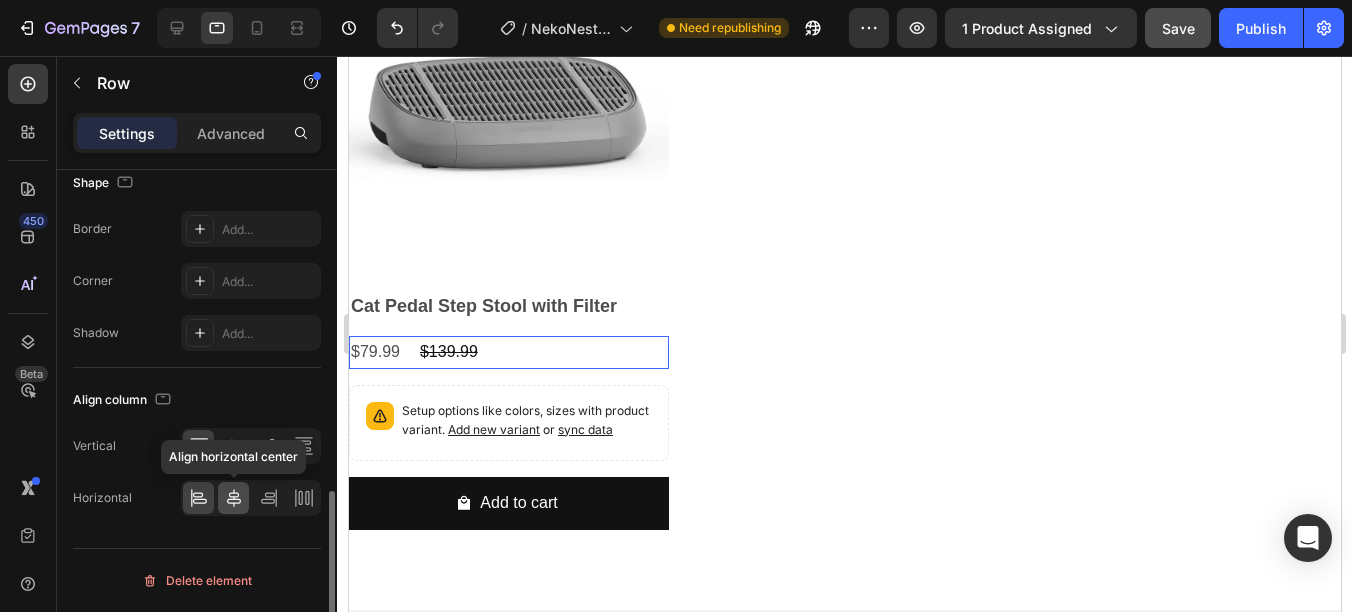 click 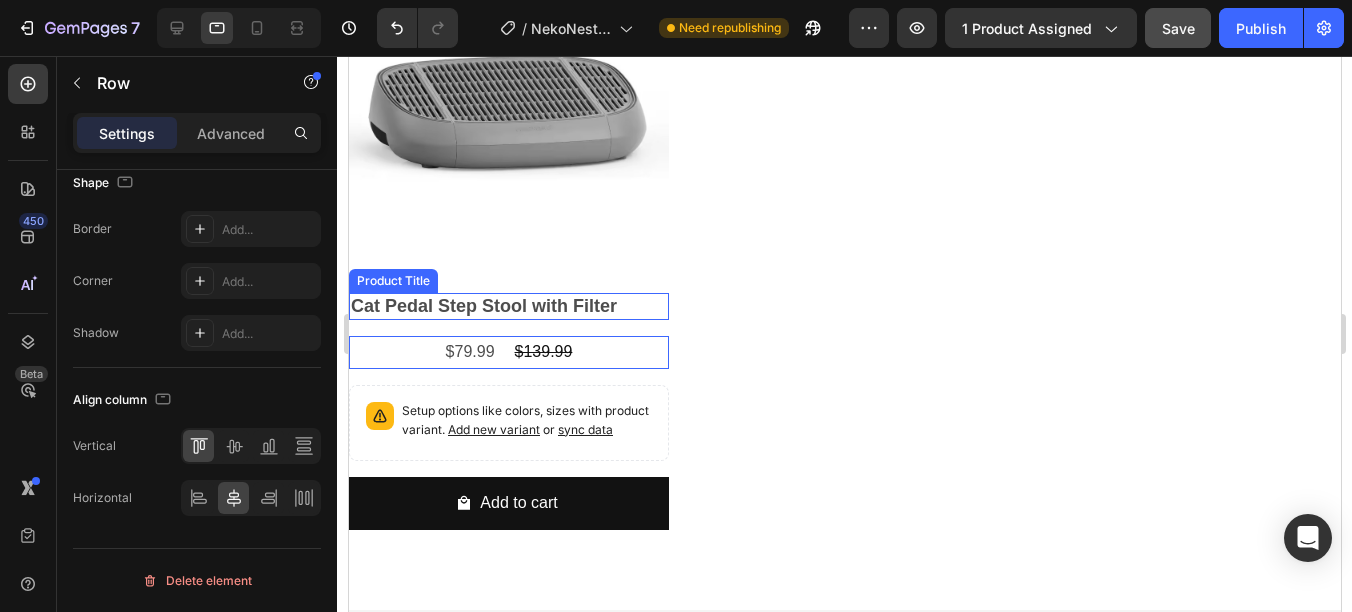 scroll, scrollTop: 651, scrollLeft: 0, axis: vertical 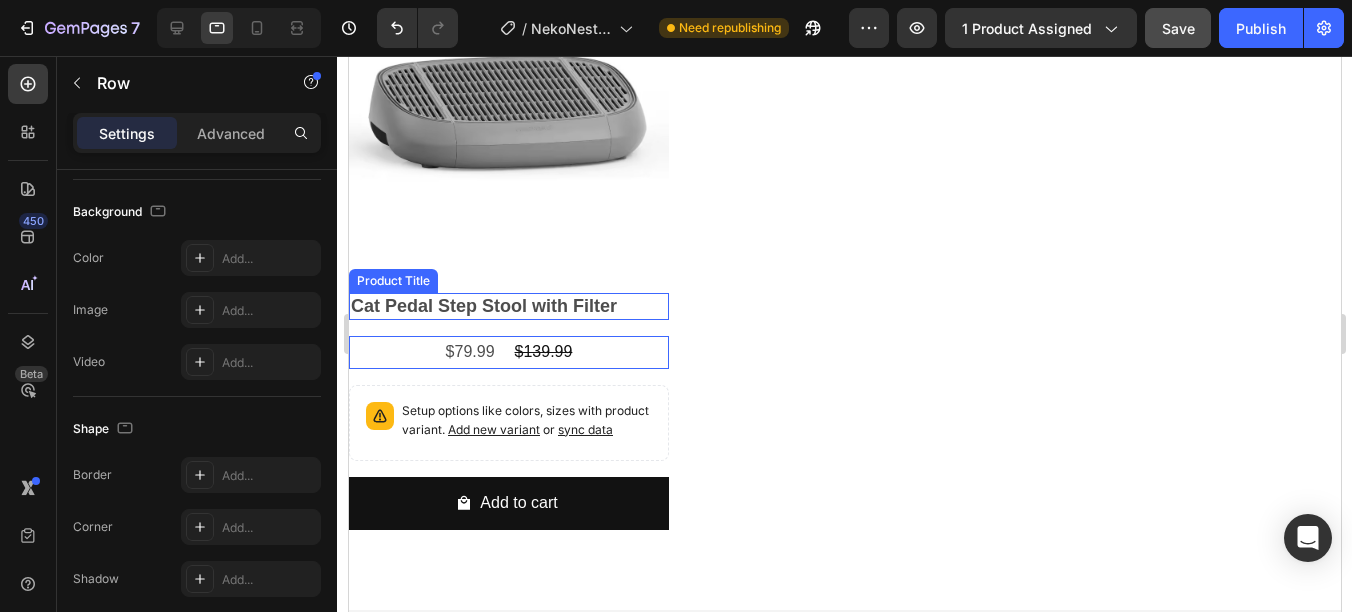 click on "Cat Pedal Step Stool with Filter" at bounding box center (508, -323) 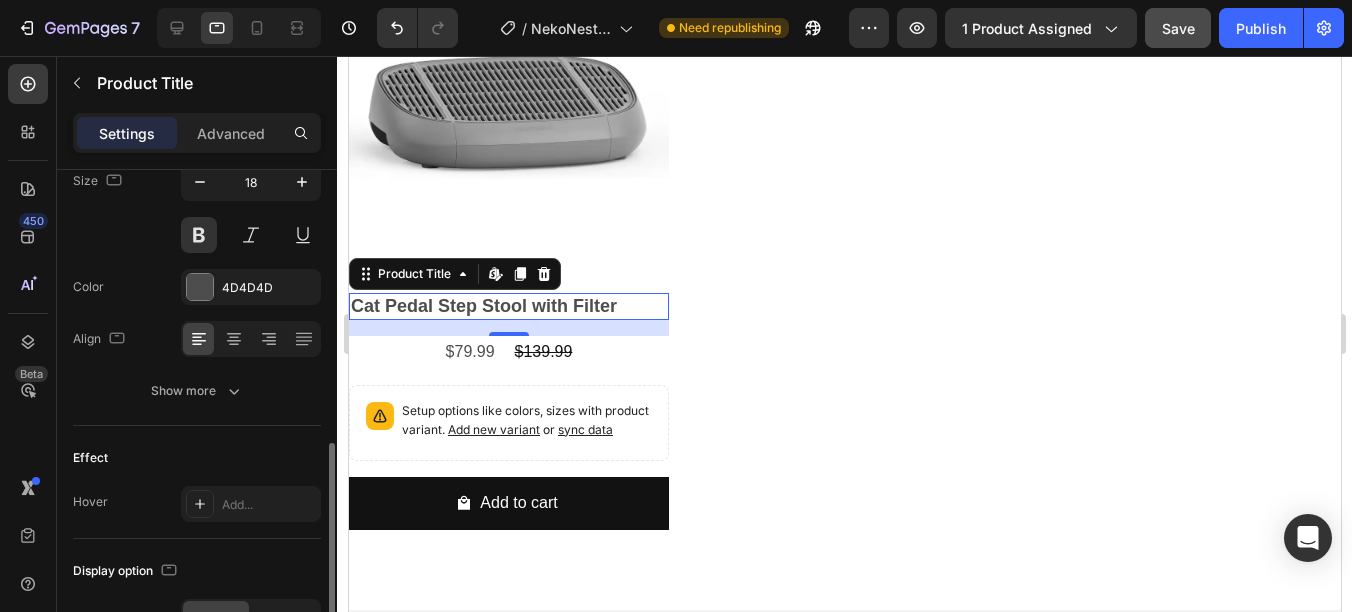 scroll, scrollTop: 400, scrollLeft: 0, axis: vertical 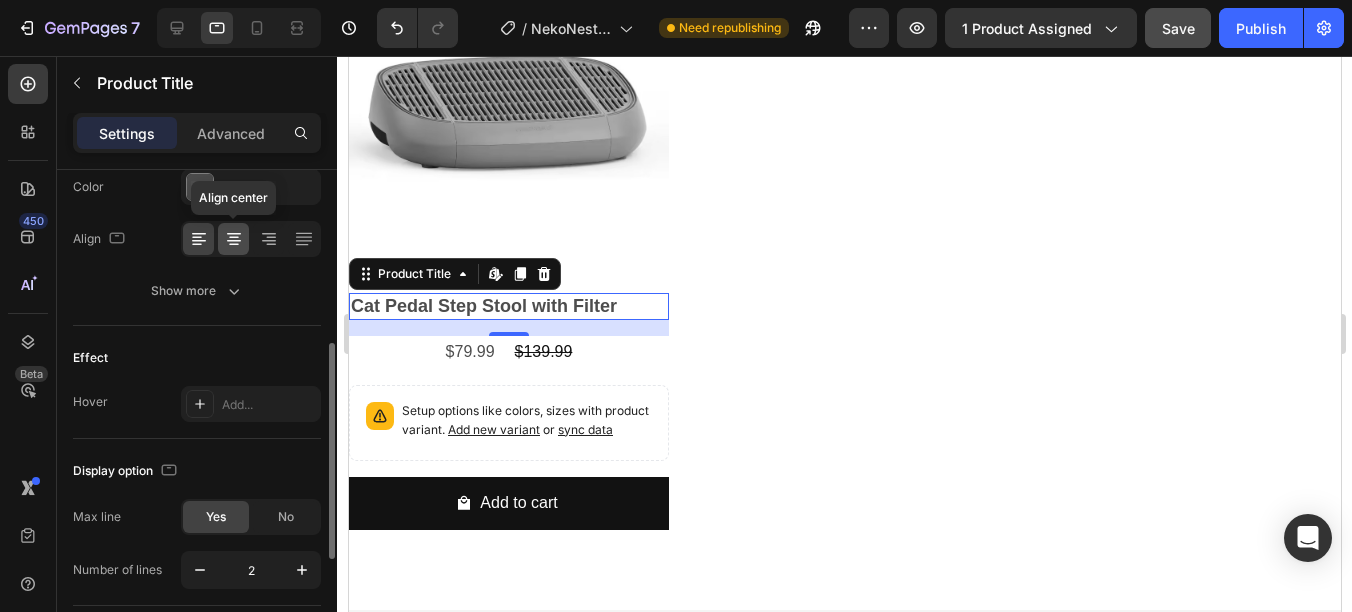 click 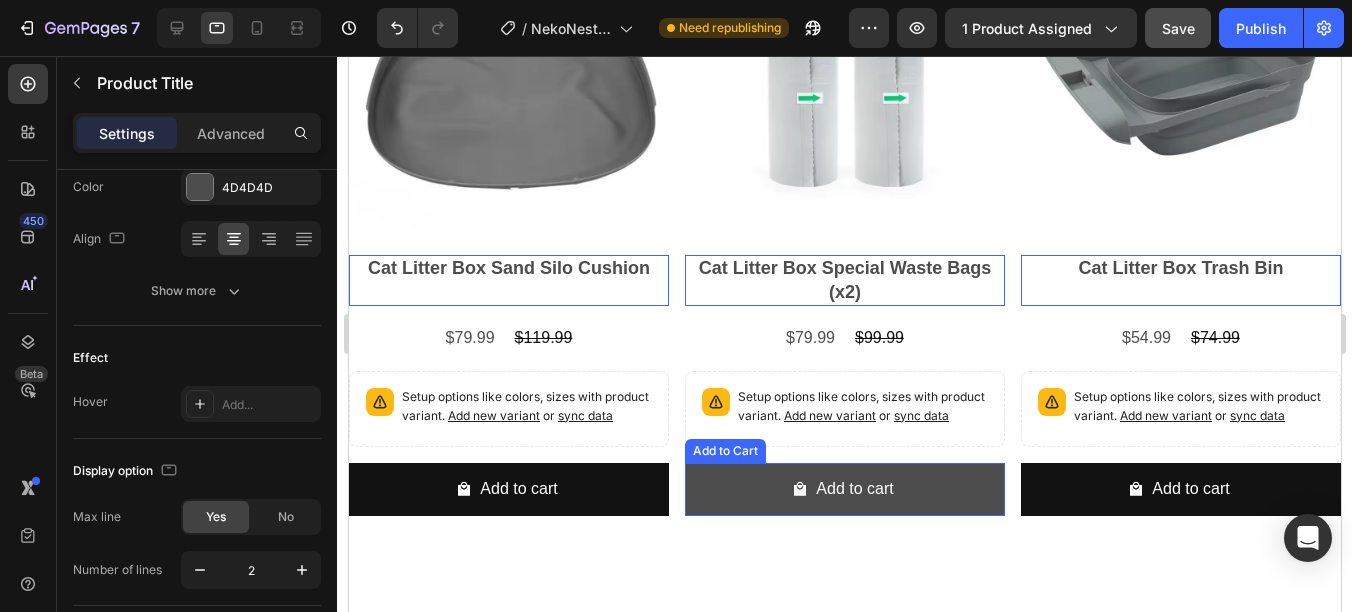 scroll, scrollTop: 6432, scrollLeft: 0, axis: vertical 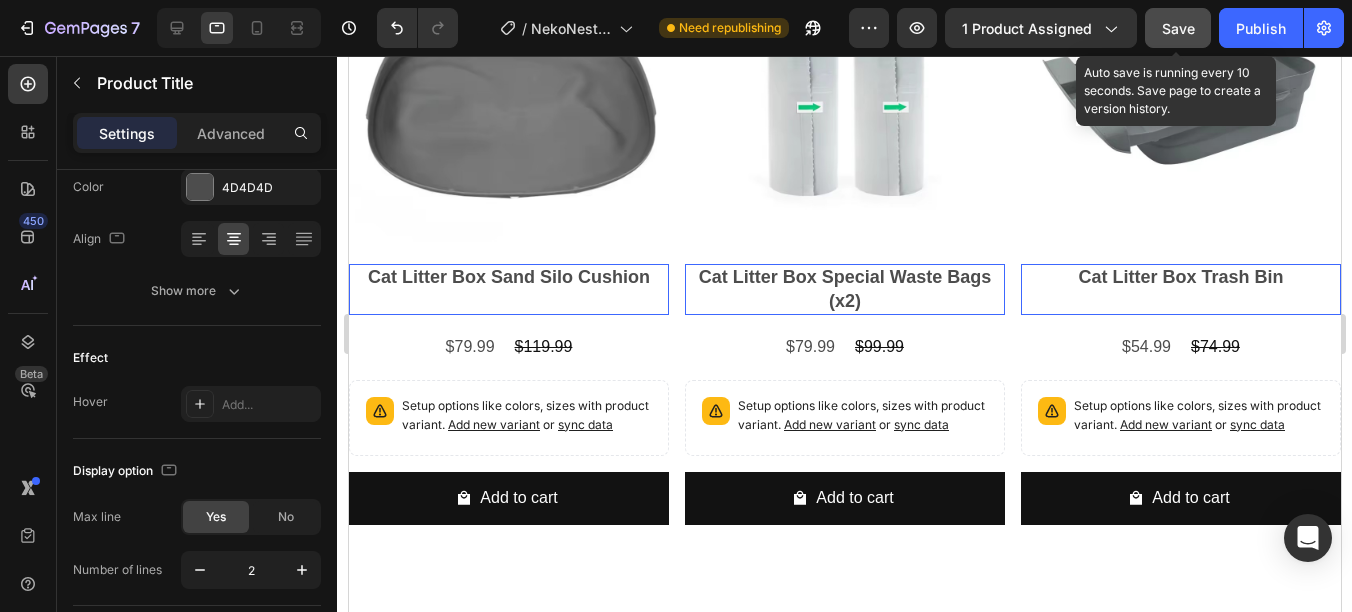 click on "Save" at bounding box center (1178, 28) 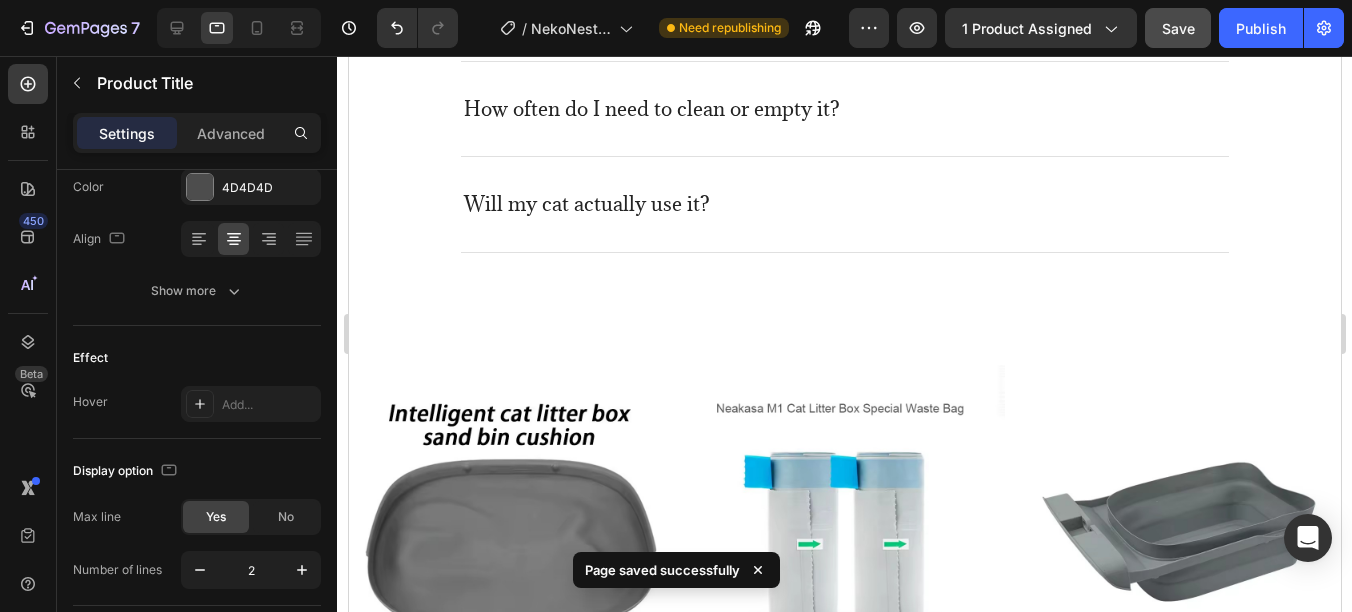 scroll, scrollTop: 5932, scrollLeft: 0, axis: vertical 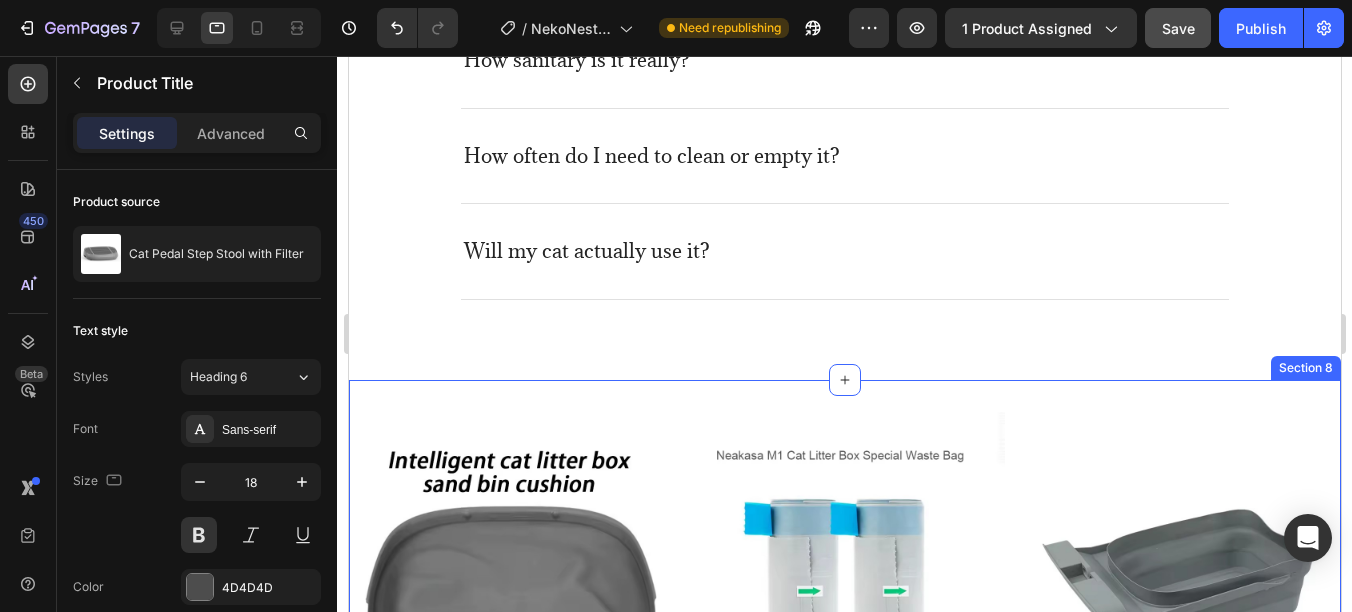 click on "Product Images Cat Litter Box Sand Silo Cushion Product Title   Edit content in Shopify 0 $79.99 Product Price Product Price $119.99 Product Price Product Price Row Setup options like colors, sizes with product variant.       Add new variant   or   sync data Product Variants & Swatches Add to cart Add to Cart Row Related Products Product Images Cat Litter Box Special Waste Bags (x2) Product Title   Edit content in Shopify 0 $79.99 Product Price Product Price $99.99 Product Price Product Price Row Setup options like colors, sizes with product variant.       Add new variant   or   sync data Product Variants & Swatches Add to cart Add to Cart Row Related Products Product Images Cat Litter Box Trash Bin Product Title   Edit content in Shopify 0 $54.99 Product Price Product Price $74.99 Product Price Product Price Row Setup options like colors, sizes with product variant.       Add new variant   or   sync data Product Variants & Swatches Add to cart Add to Cart Row Related Products Product Images Product Title" at bounding box center [844, 1020] 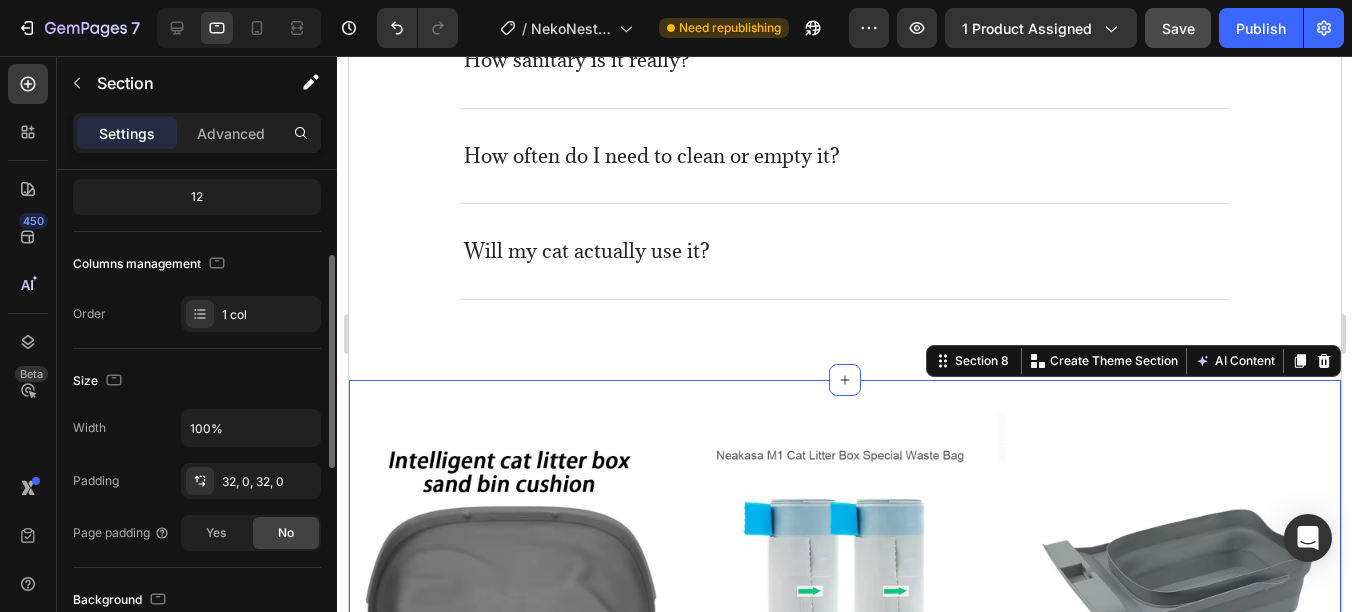 scroll, scrollTop: 300, scrollLeft: 0, axis: vertical 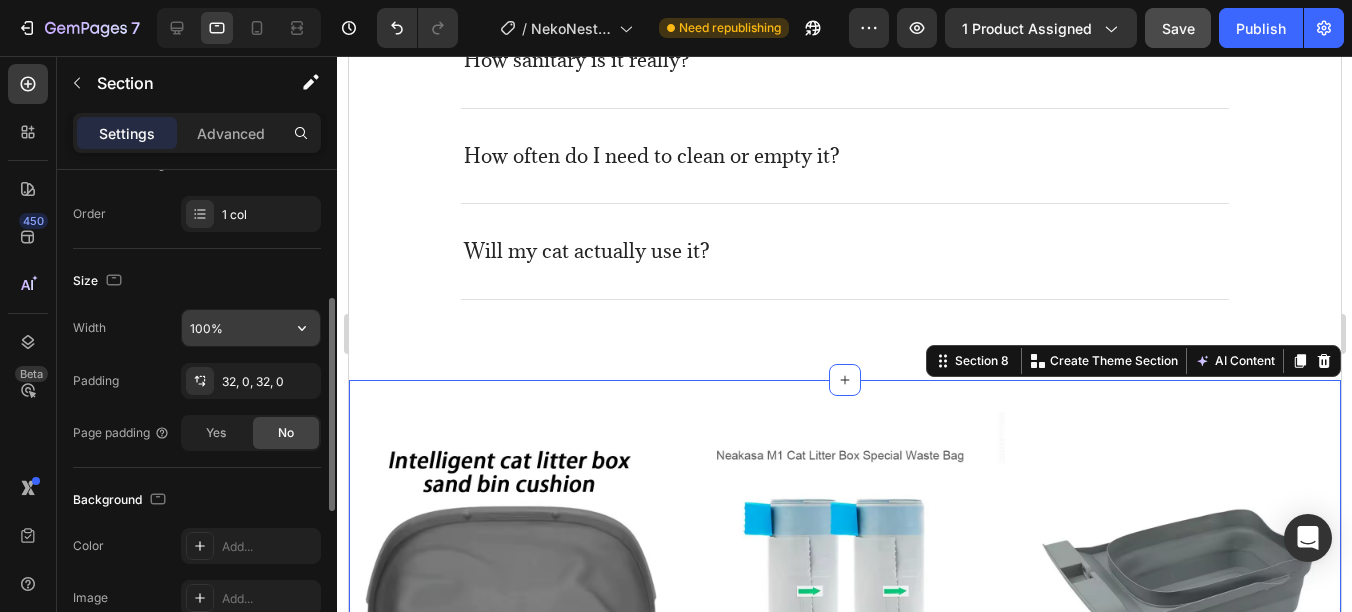 click on "100%" at bounding box center [251, 328] 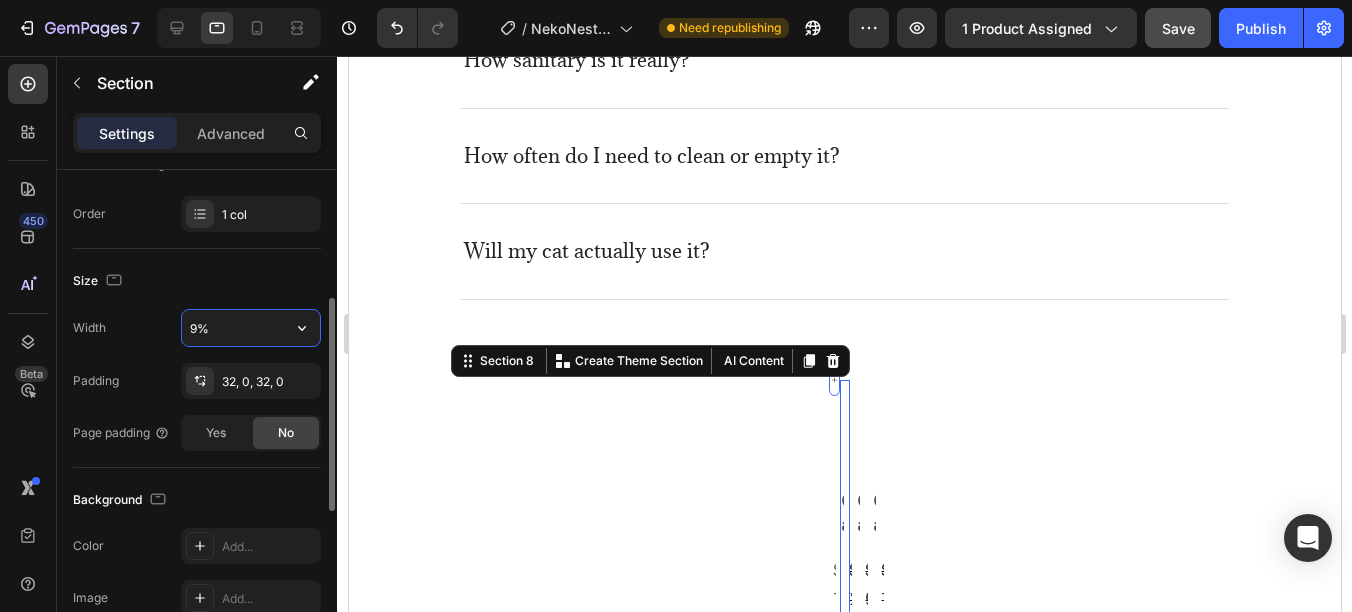 type on "90%" 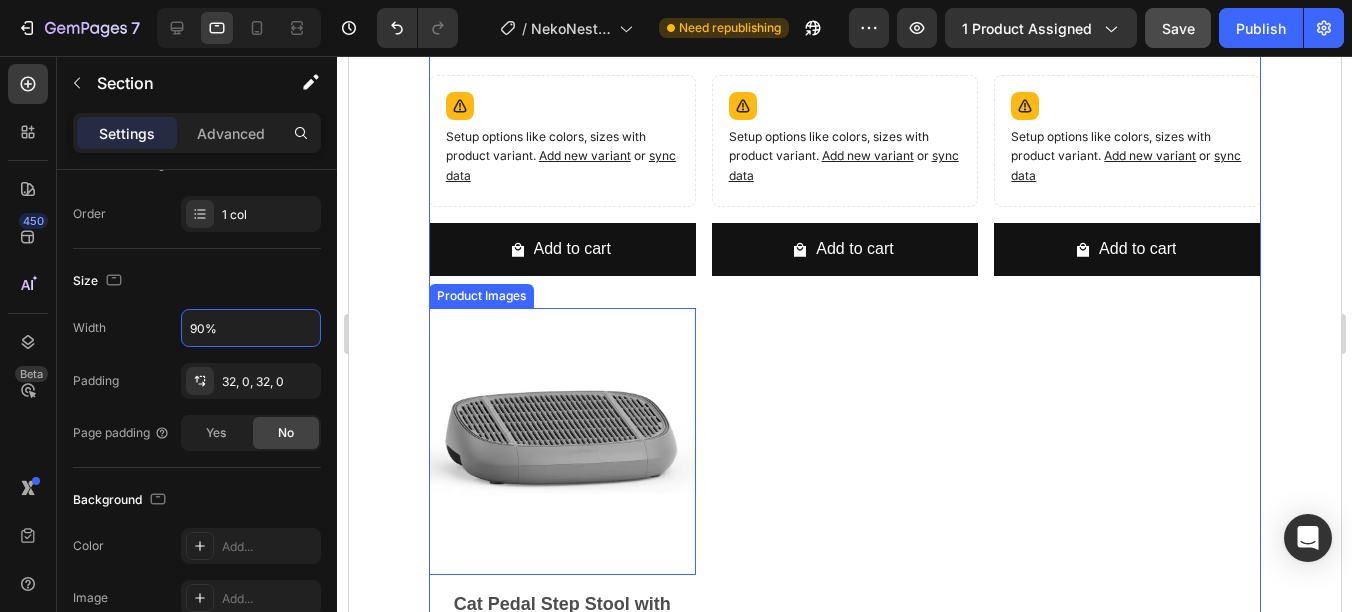 scroll, scrollTop: 6632, scrollLeft: 0, axis: vertical 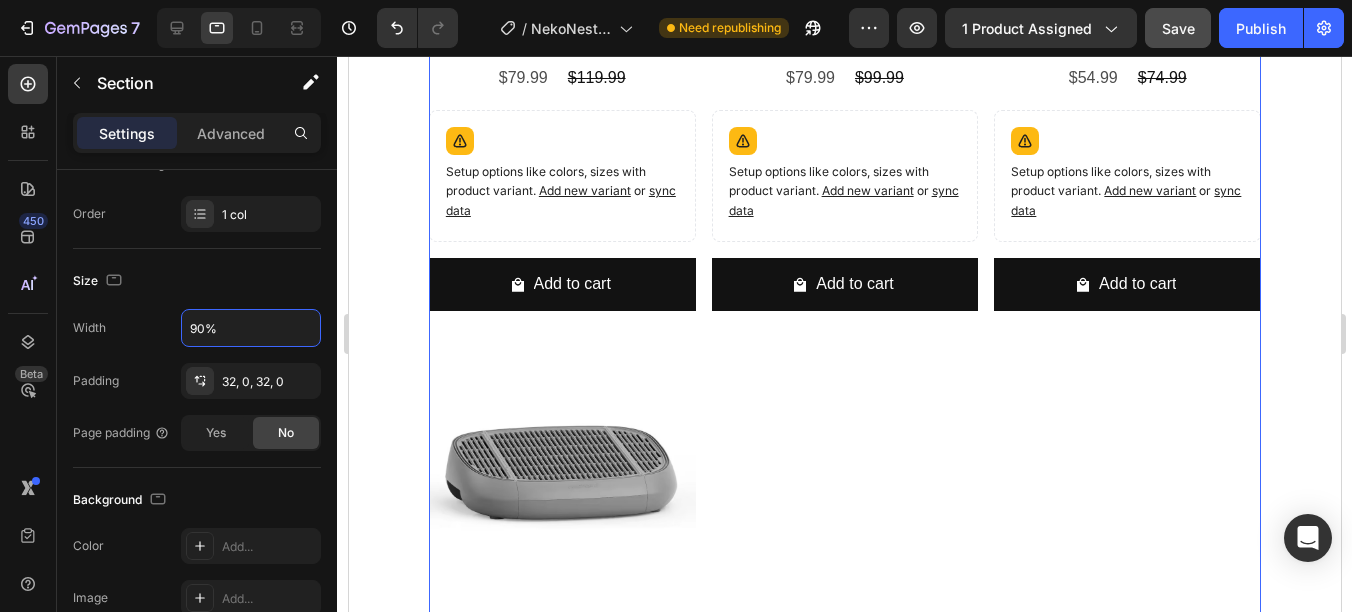 click on "Product Images Cat Litter Box Sand Silo Cushion Product Title $79.99 Product Price Product Price $119.99 Product Price Product Price Row Setup options like colors, sizes with product variant.       Add new variant   or   sync data Product Variants & Swatches Add to cart Add to Cart Row Related Products Product Images Cat Litter Box Special Waste Bags (x2) Product Title $79.99 Product Price Product Price $99.99 Product Price Product Price Row Setup options like colors, sizes with product variant.       Add new variant   or   sync data Product Variants & Swatches Add to cart Add to Cart Row Related Products Product Images Cat Litter Box Trash Bin Product Title $54.99 Product Price Product Price $74.99 Product Price Product Price Row Setup options like colors, sizes with product variant.       Add new variant   or   sync data Product Variants & Swatches Add to cart Add to Cart Row Related Products Product Images Cat Pedal Step Stool with Filter Product Title $79.99 Product Price Product Price $139.99 Row" at bounding box center [844, -2335] 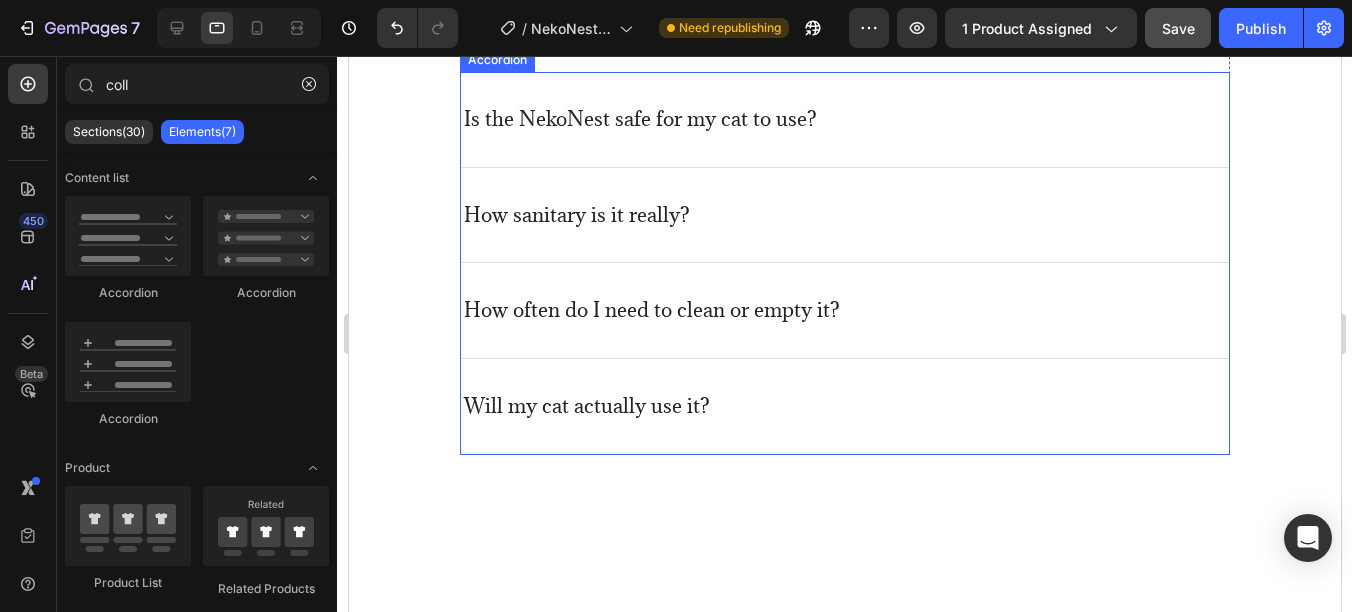 scroll, scrollTop: 5832, scrollLeft: 0, axis: vertical 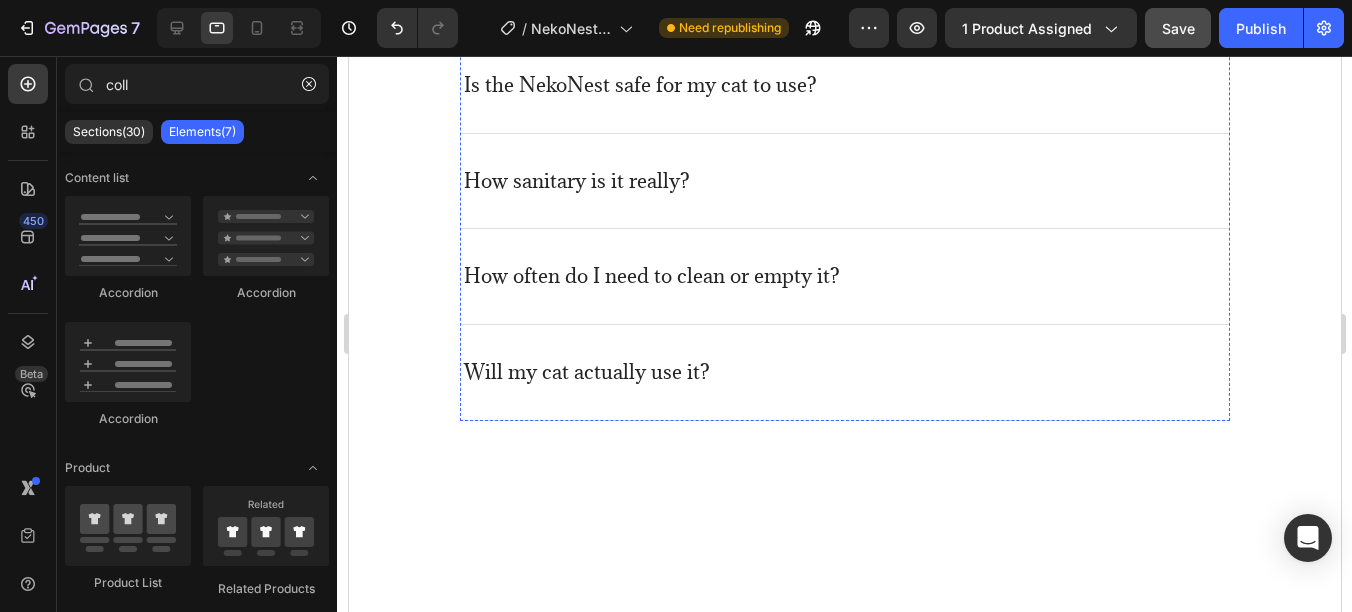 click on "Have questions? We’re here to help" at bounding box center [844, -42] 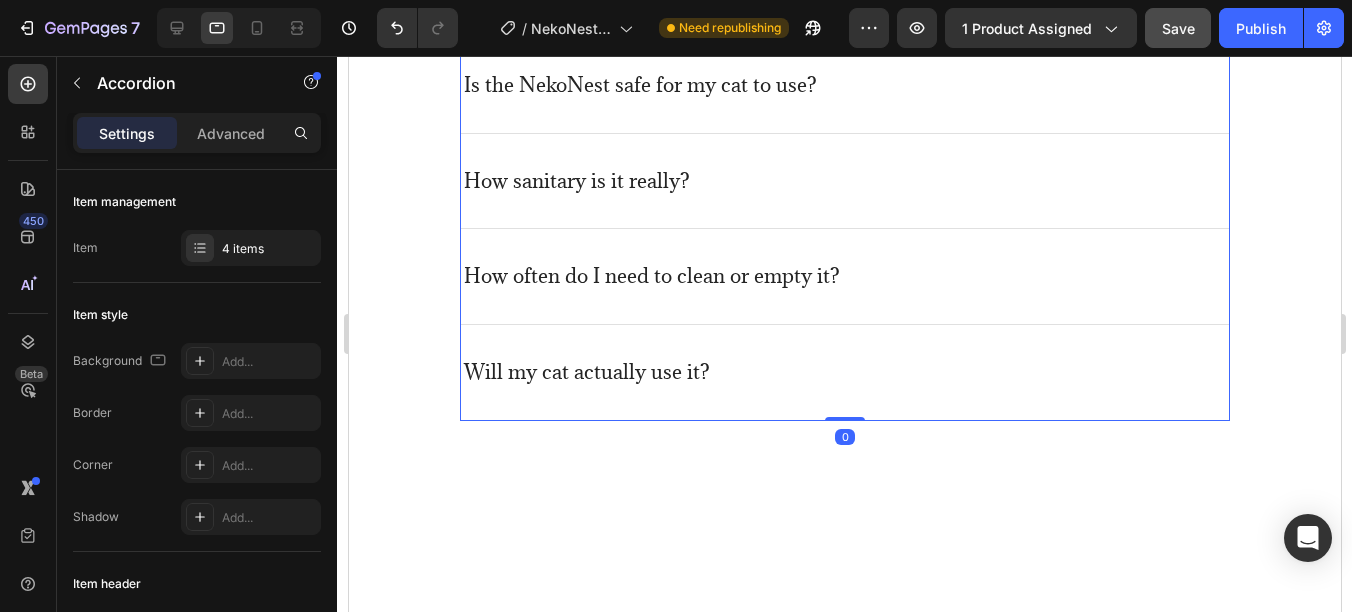 click on "Is the NekoNest safe for my cat to use?" at bounding box center (844, 86) 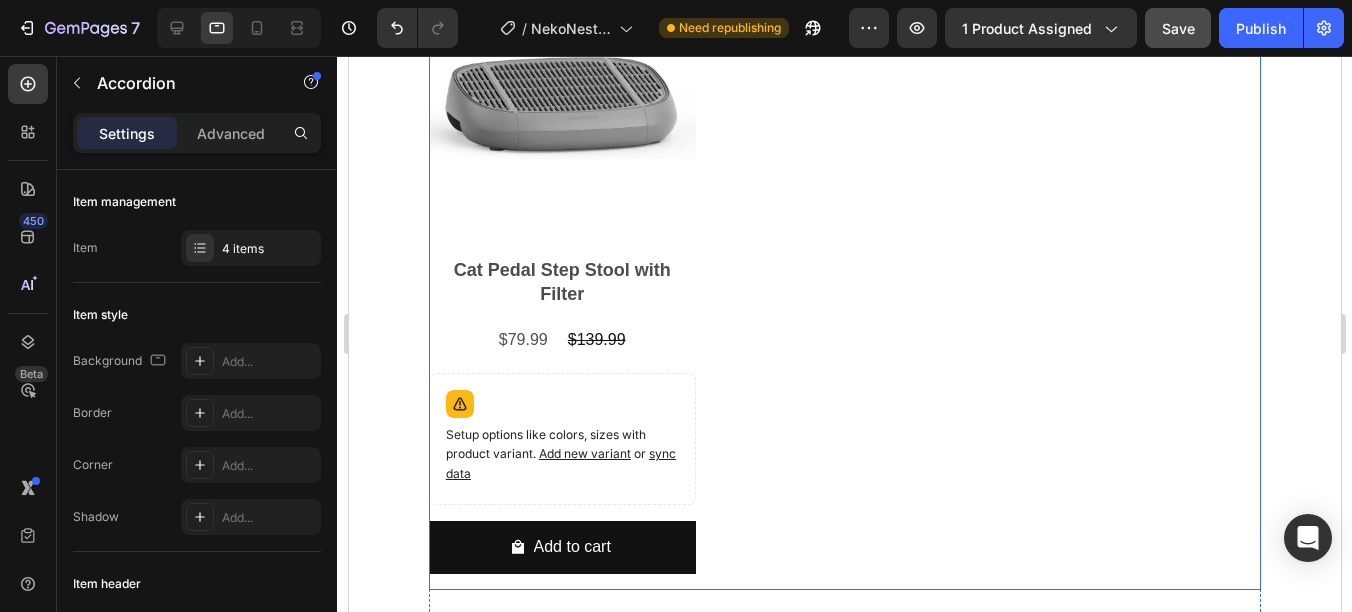 scroll, scrollTop: 6932, scrollLeft: 0, axis: vertical 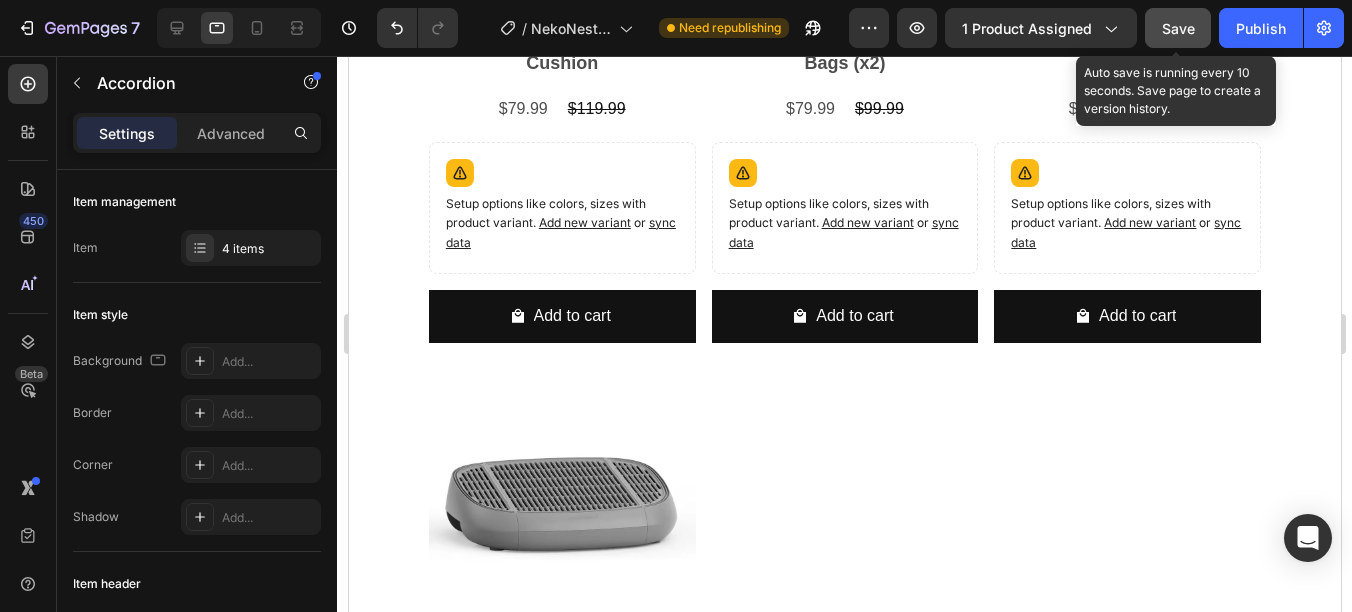 click on "Save" at bounding box center (1178, 28) 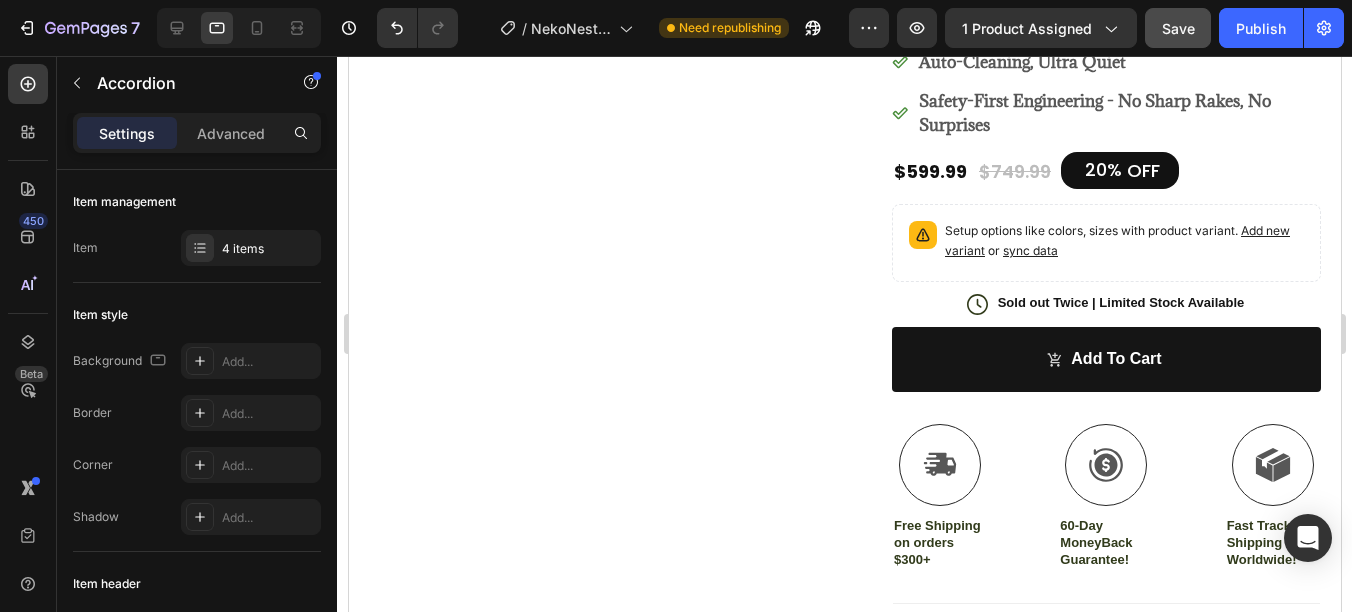 scroll, scrollTop: 200, scrollLeft: 0, axis: vertical 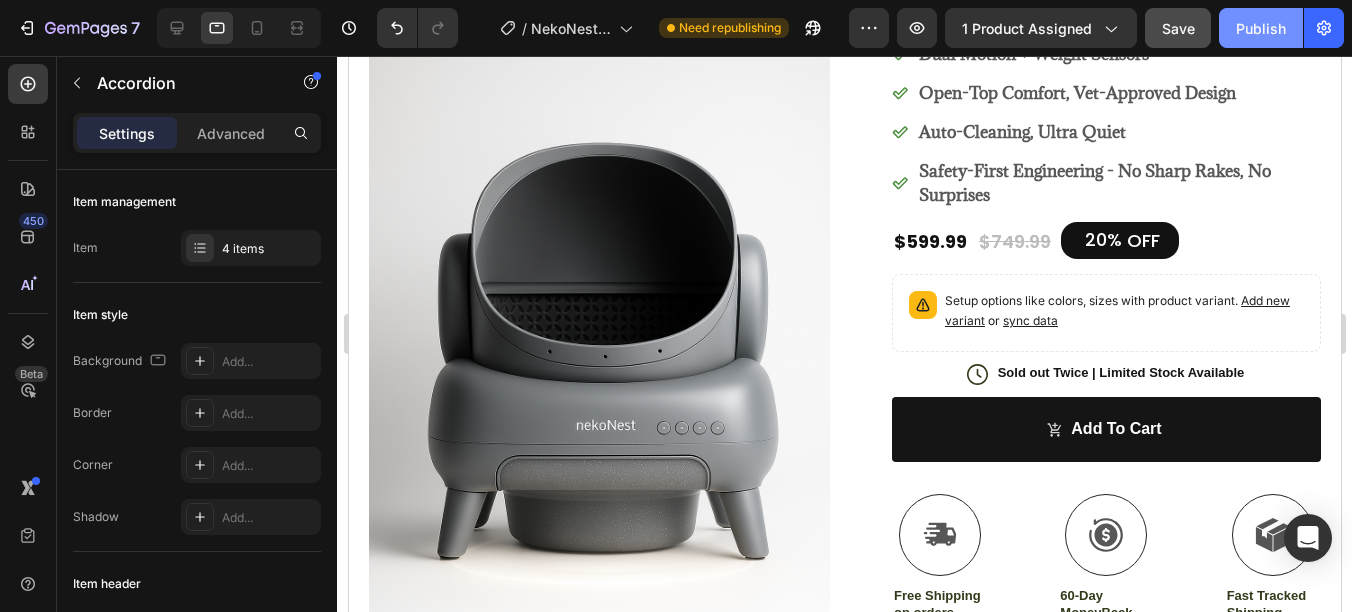 click on "Publish" at bounding box center (1261, 28) 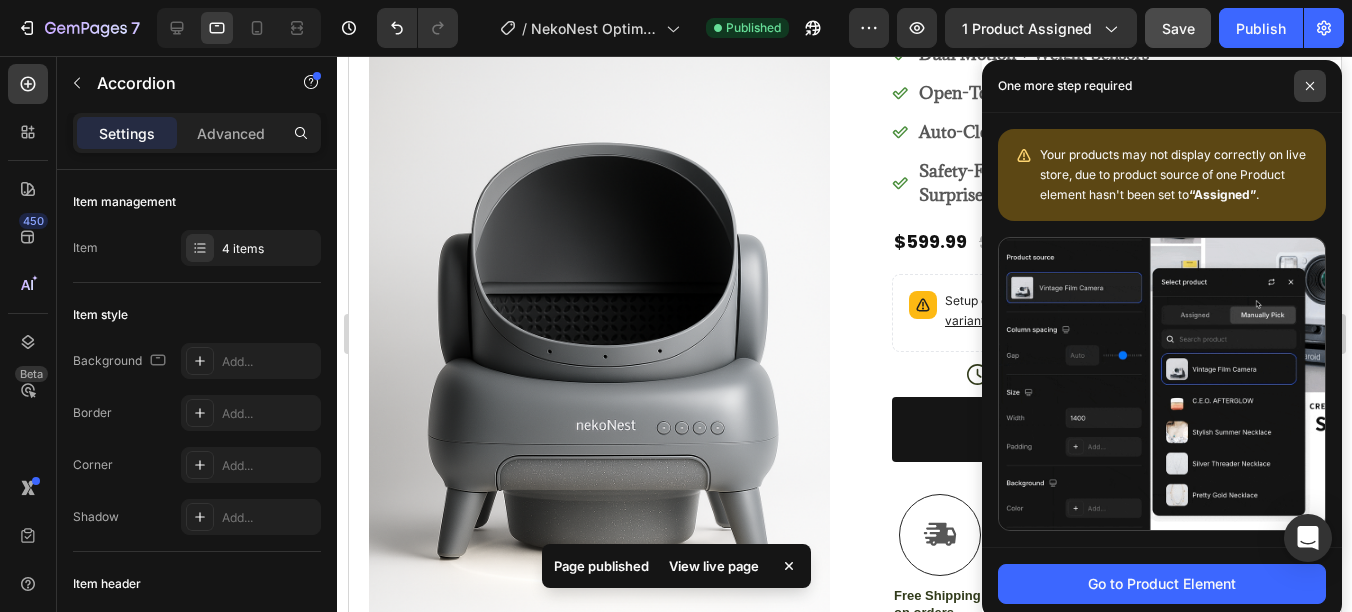 click at bounding box center (1310, 86) 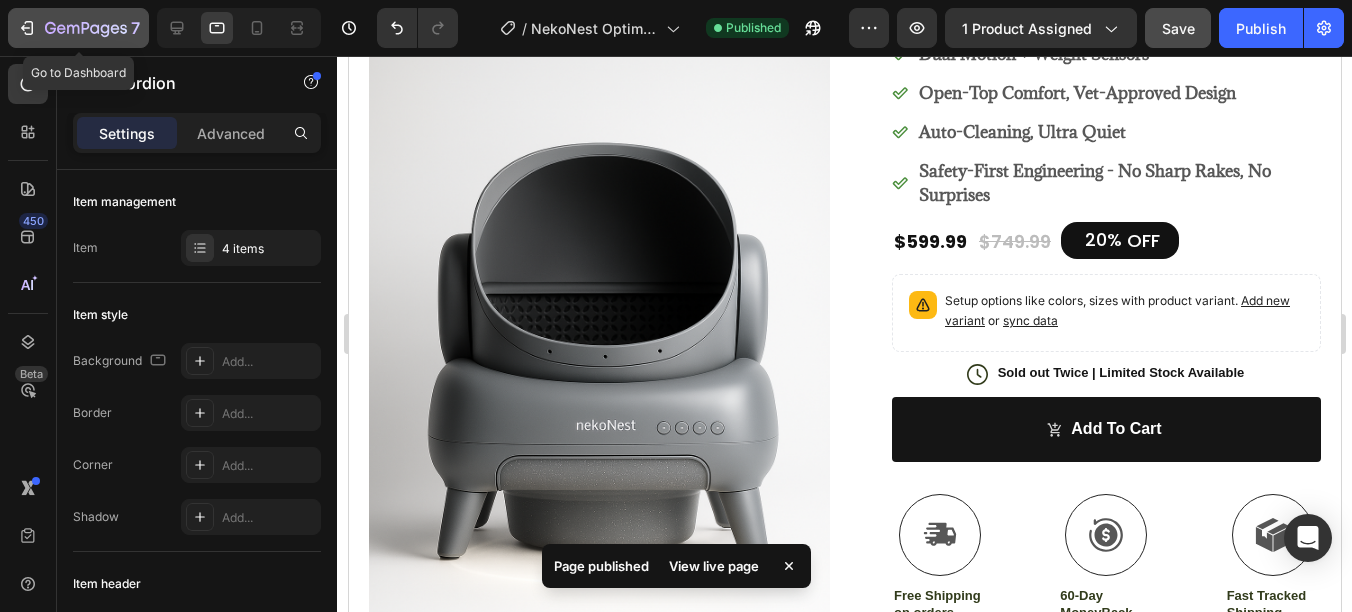 click on "7" 